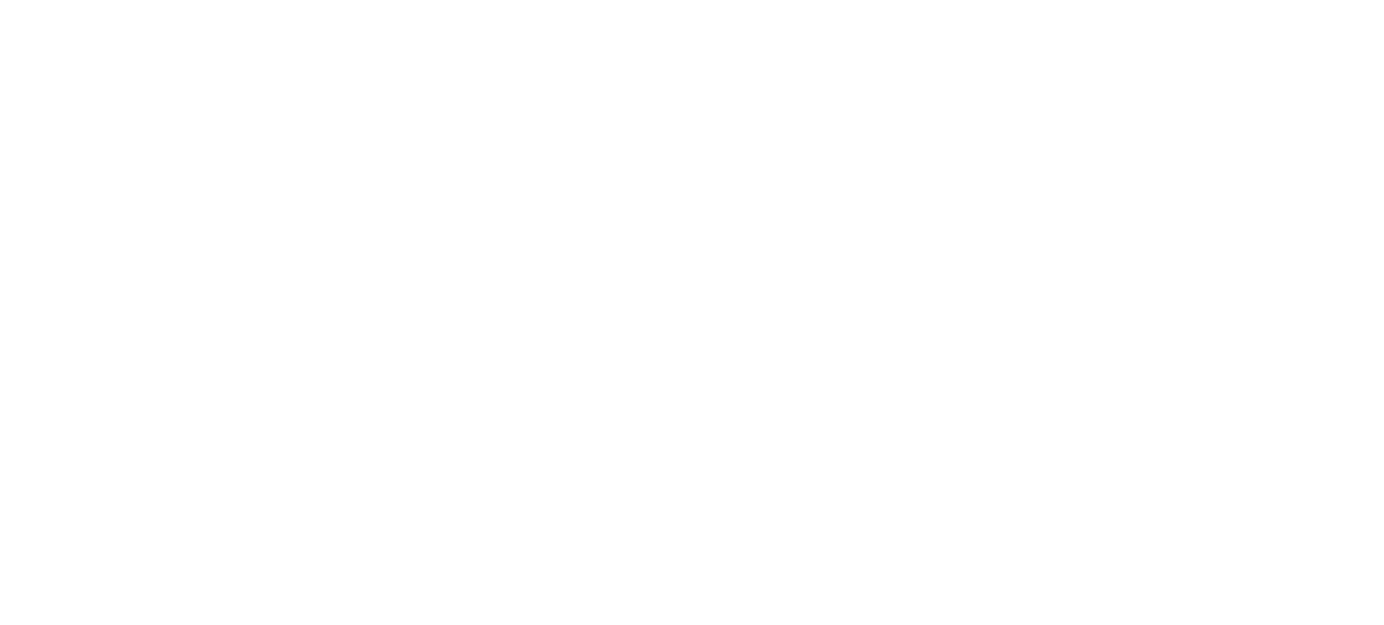scroll, scrollTop: 0, scrollLeft: 0, axis: both 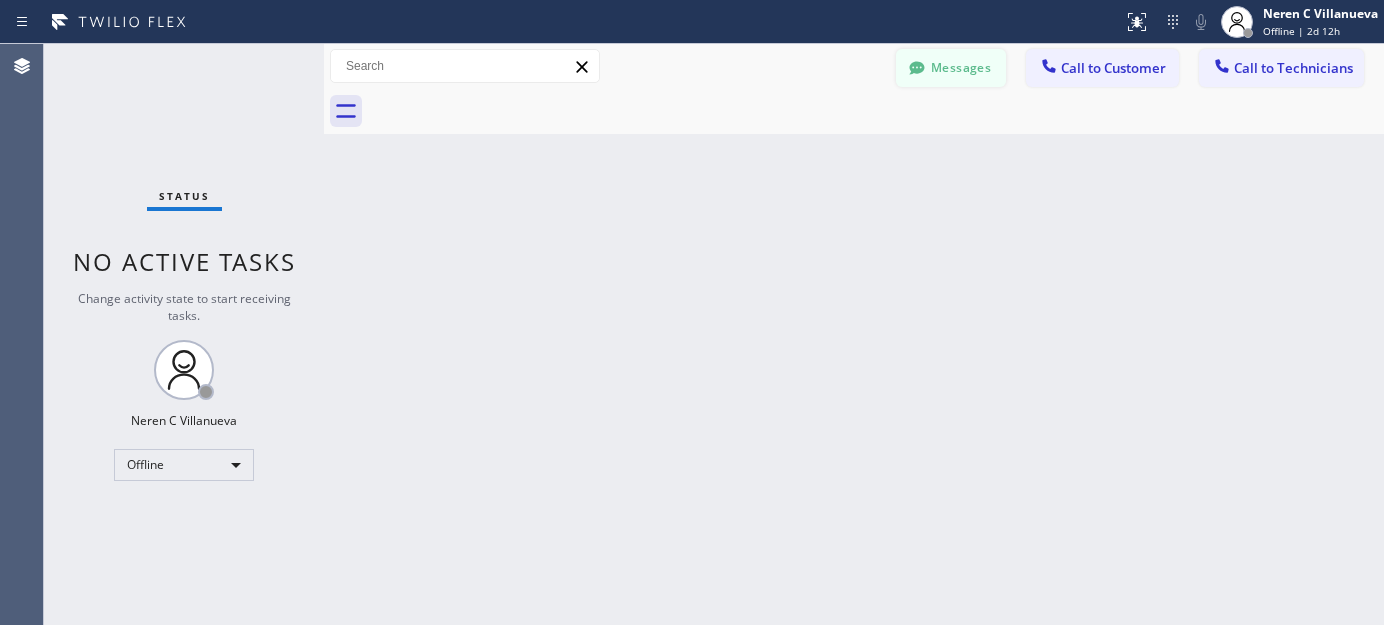 click on "Messages" at bounding box center [951, 68] 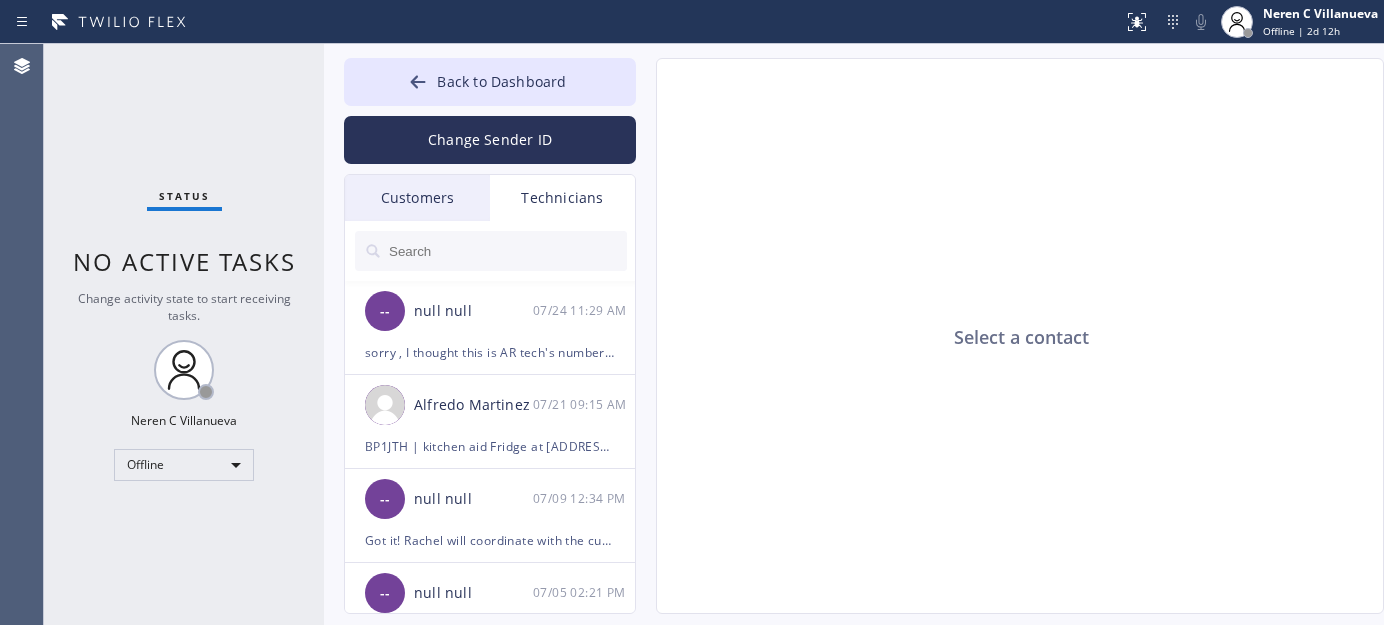 click on "Customers" at bounding box center [417, 198] 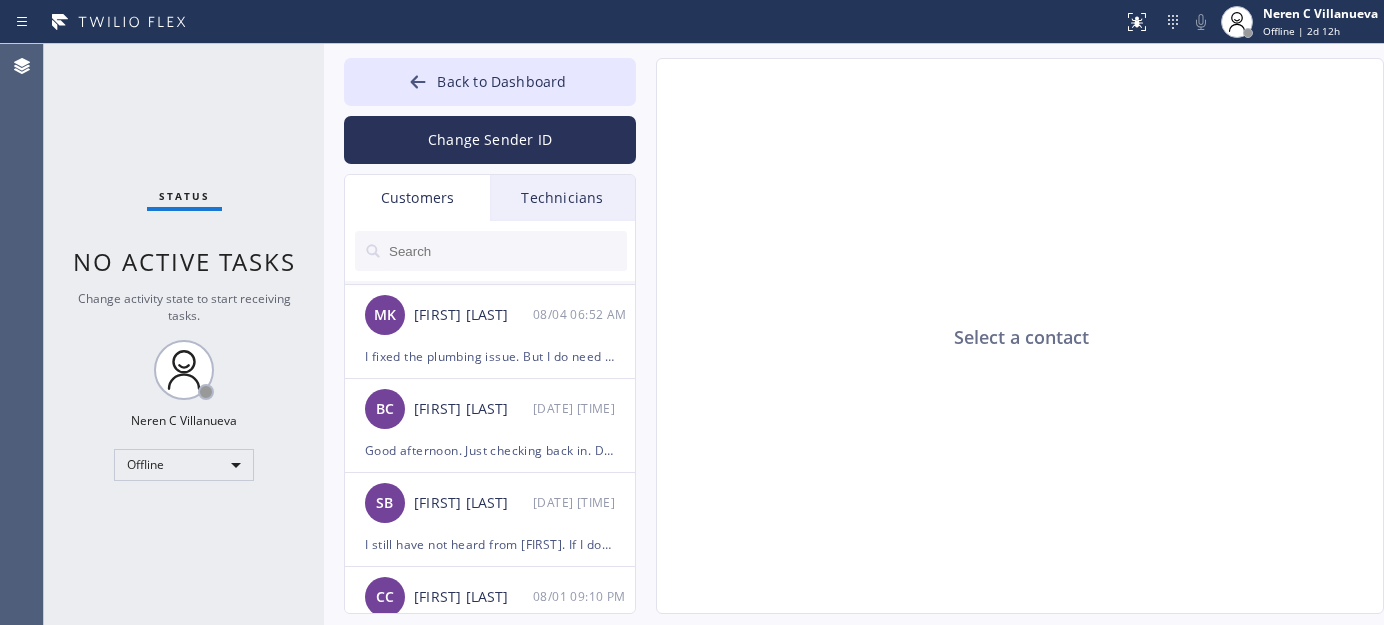 scroll, scrollTop: 0, scrollLeft: 0, axis: both 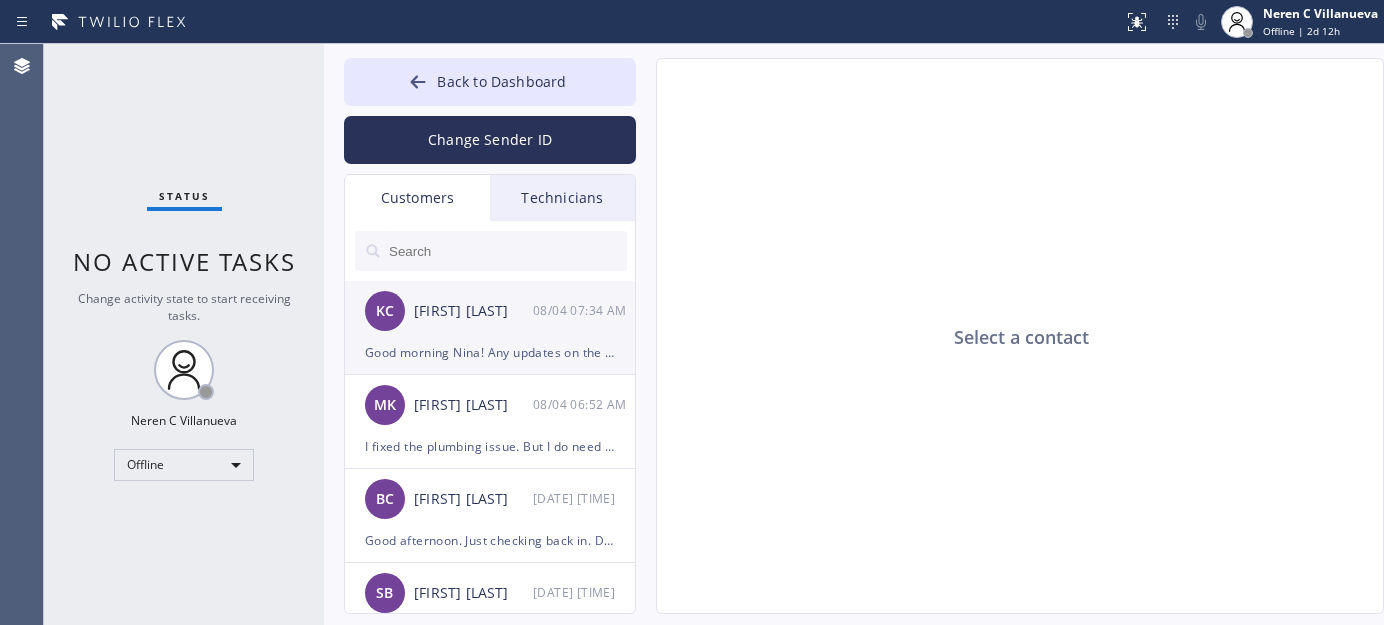 click on "[FIRST] [LAST] [DATE] [TIME]" at bounding box center (491, 311) 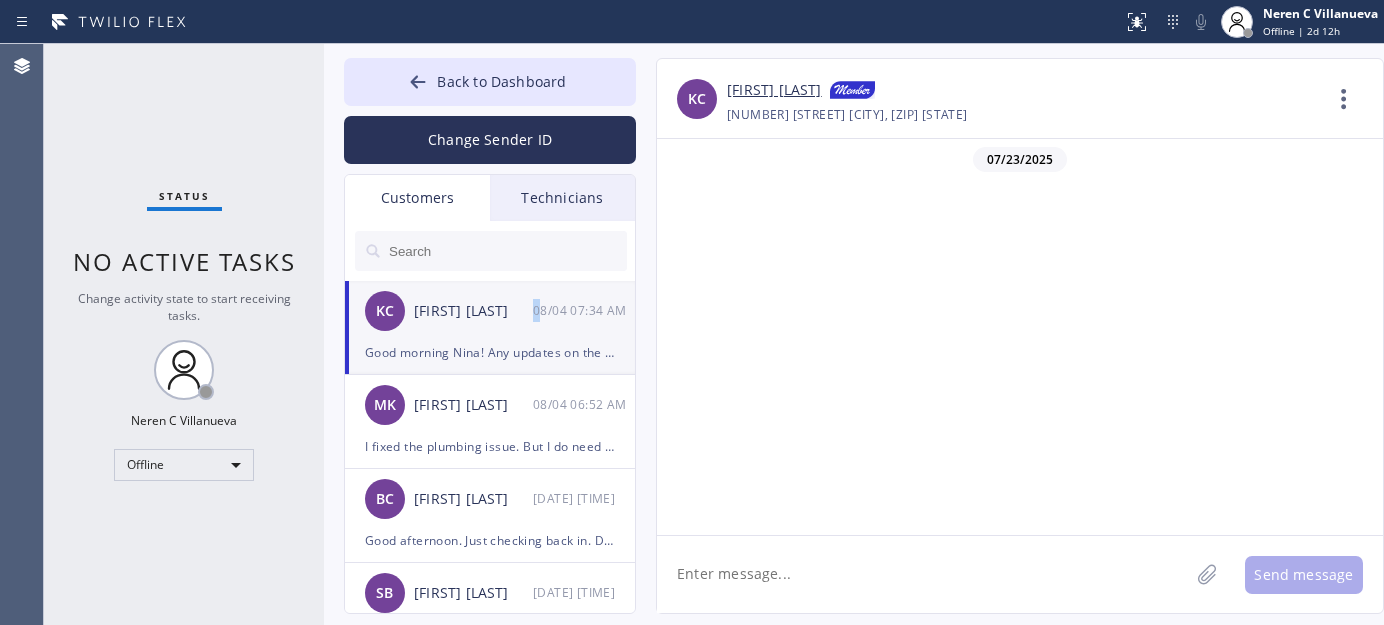 scroll, scrollTop: 2288, scrollLeft: 0, axis: vertical 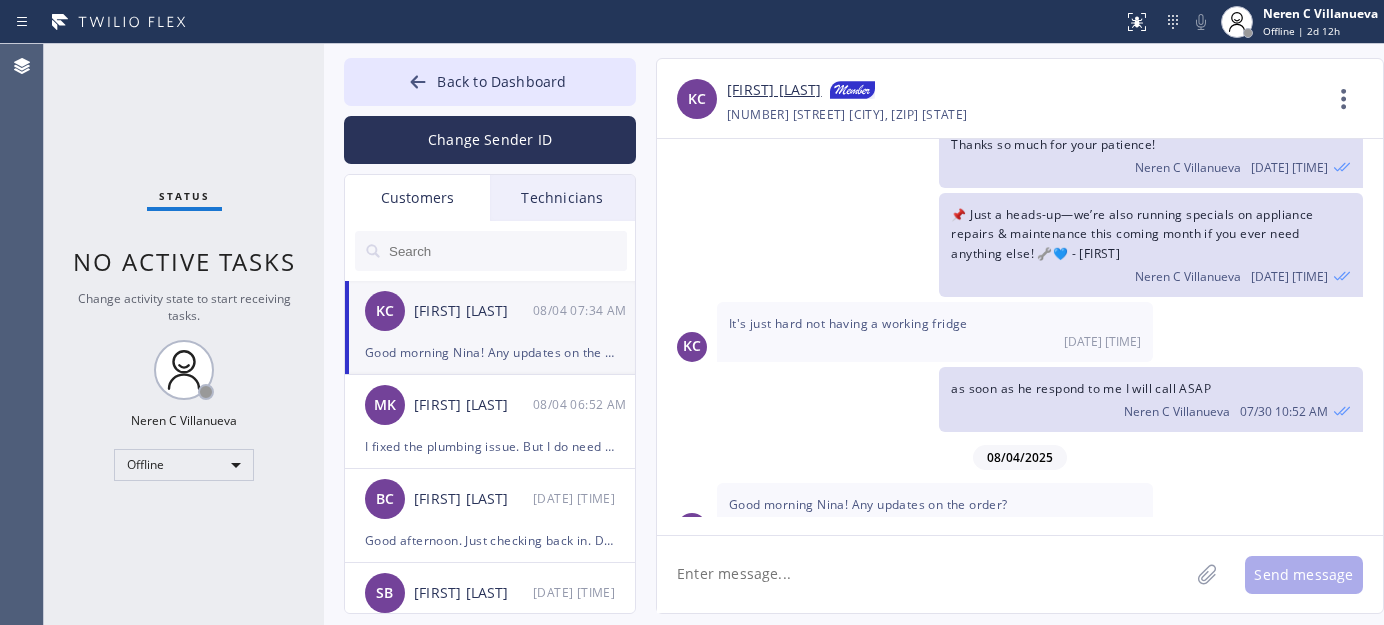 paste on "[FIRST], just a quick update — the tech said your parts are on special order and haven’t arrived yet. He’s expecting them sometime this week. We’ll reach out once they’re in. Thanks so much for your patience!" 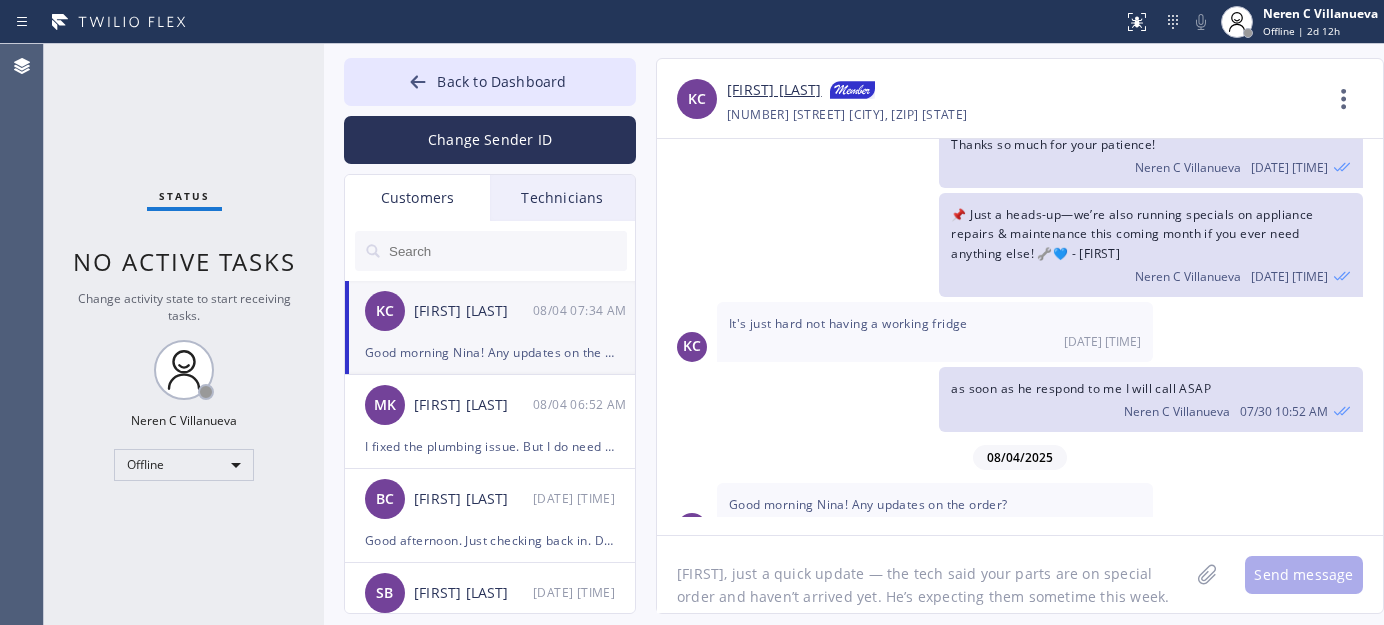 scroll, scrollTop: 16, scrollLeft: 0, axis: vertical 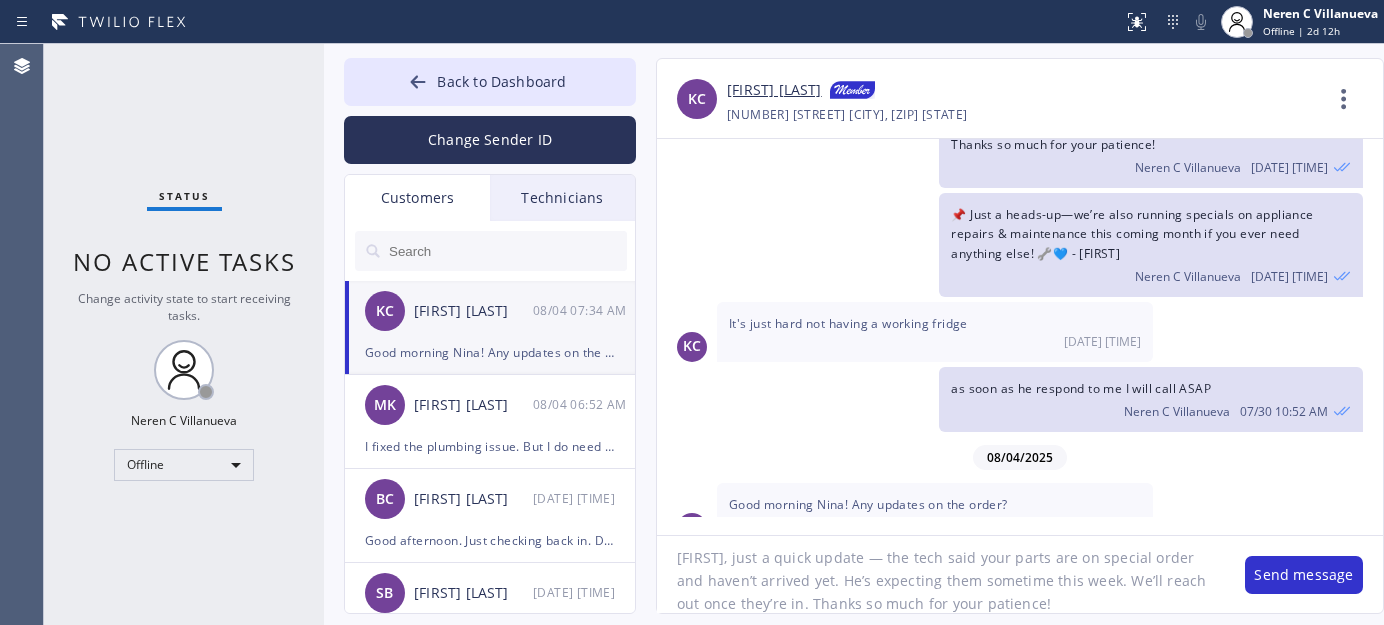 drag, startPoint x: 813, startPoint y: 559, endPoint x: 664, endPoint y: 554, distance: 149.08386 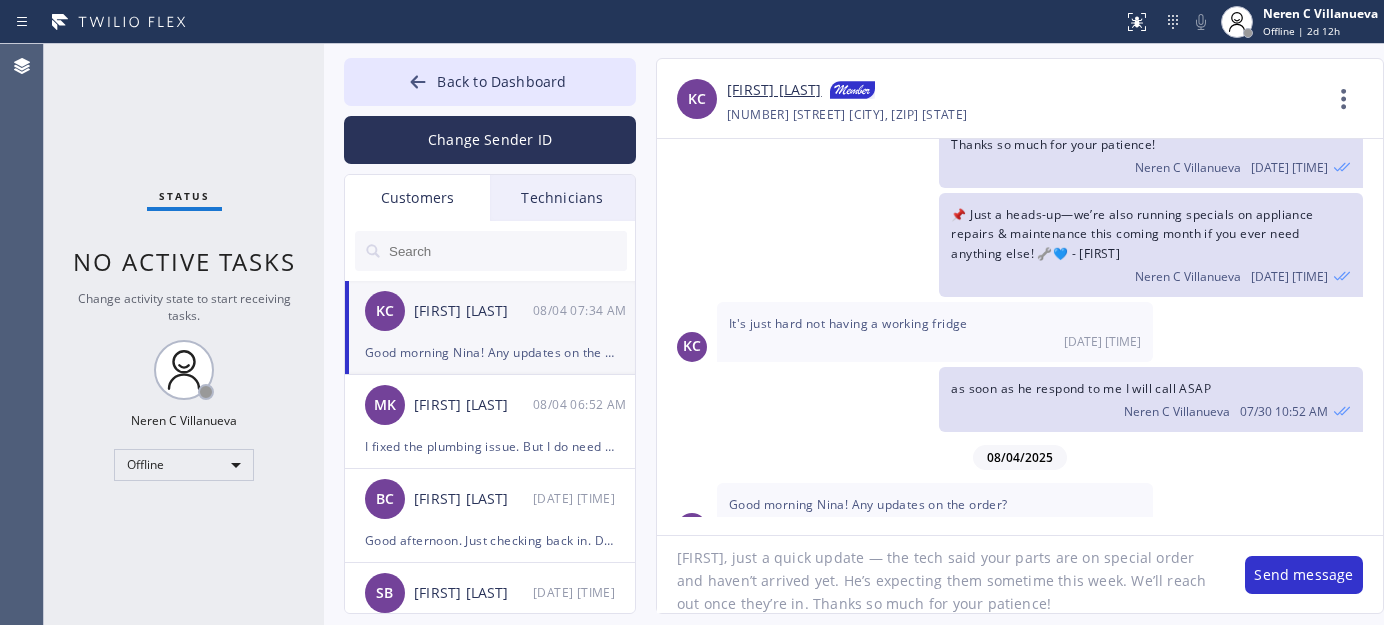 click on "[FIRST], just a quick update — the tech said your parts are on special order and haven’t arrived yet. He’s expecting them sometime this week. We’ll reach out once they’re in. Thanks so much for your patience!" 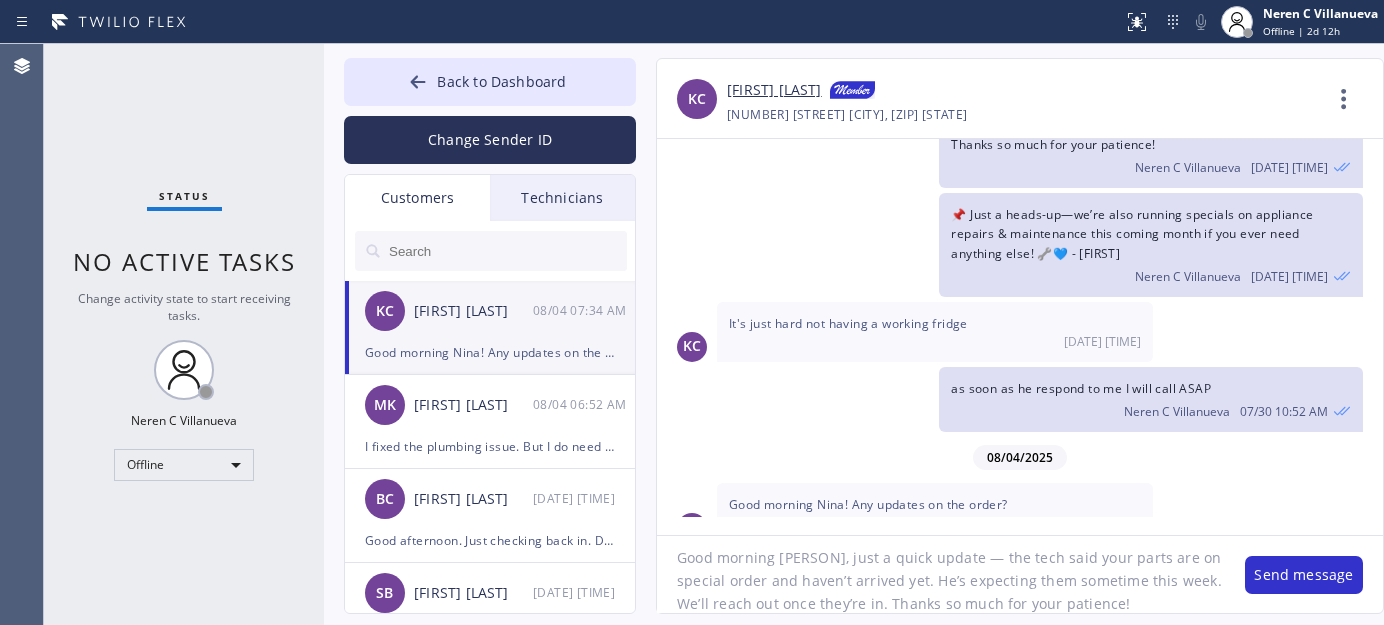 scroll, scrollTop: 18, scrollLeft: 0, axis: vertical 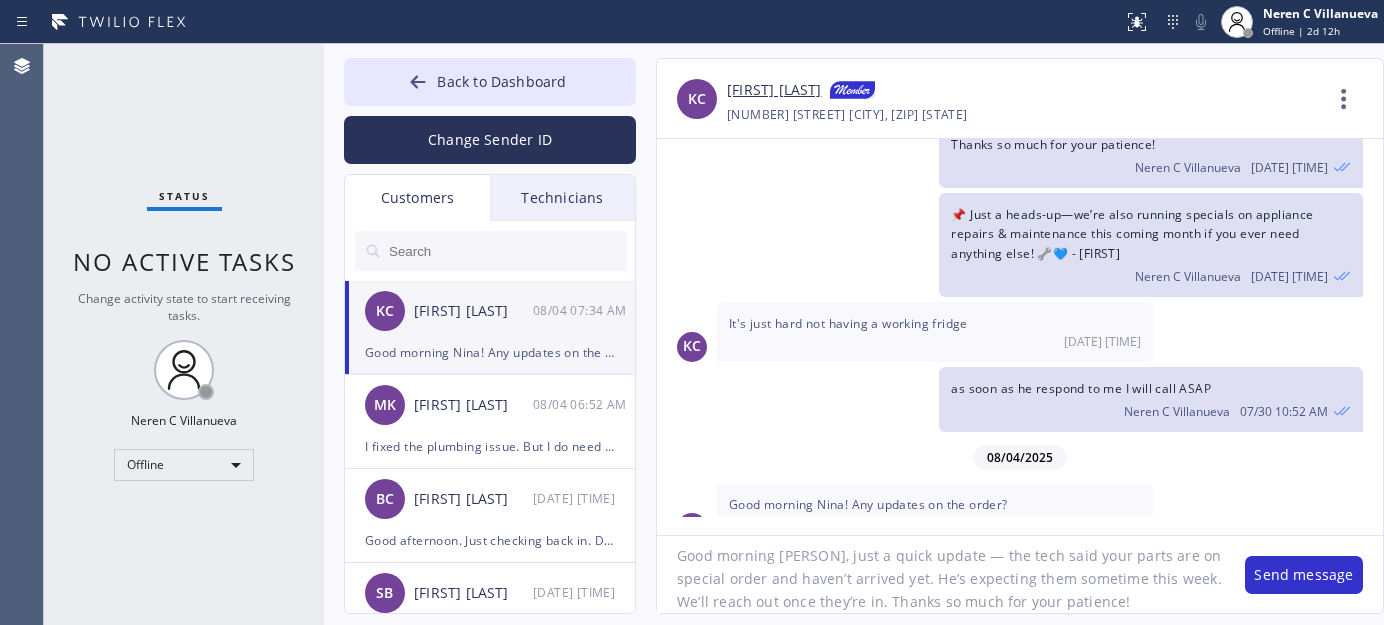 click on "Good morning [PERSON], just a quick update — the tech said your parts are on special order and haven’t arrived yet. He’s expecting them sometime this week. We’ll reach out once they’re in. Thanks so much for your patience!" 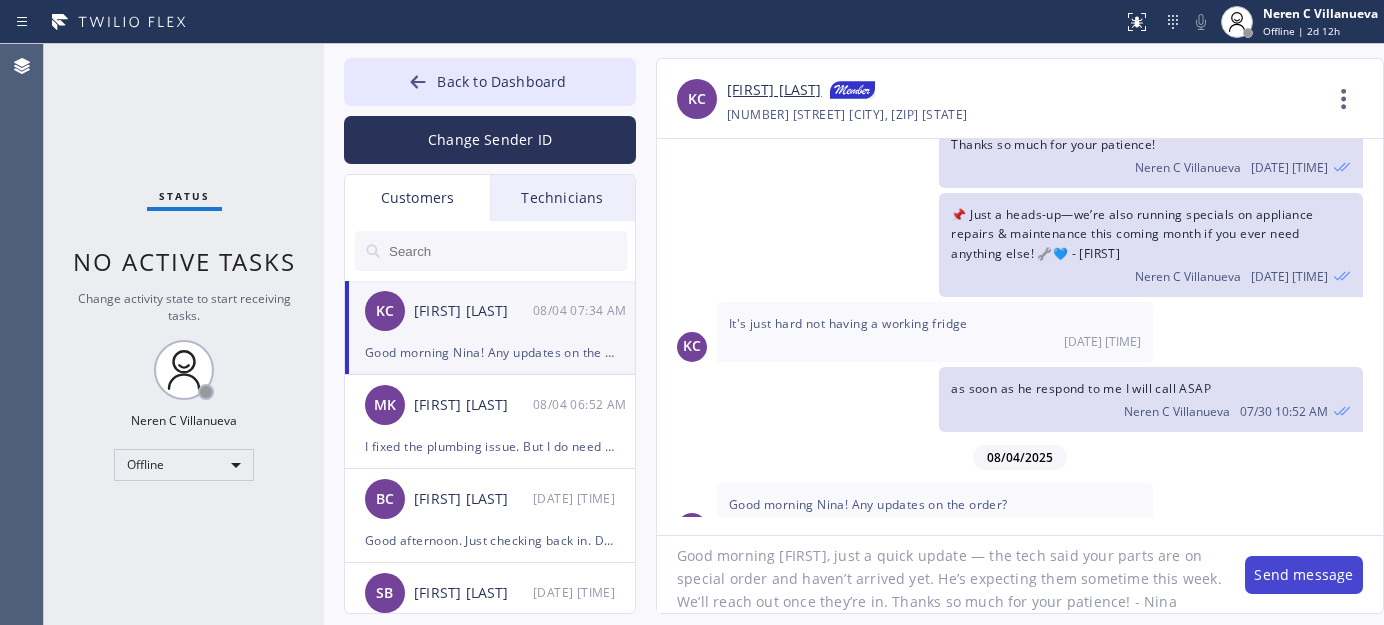 type on "Good morning [FIRST], just a quick update — the tech said your parts are on special order and haven’t arrived yet. He’s expecting them sometime this week. We’ll reach out once they’re in. Thanks so much for your patience! - Nina" 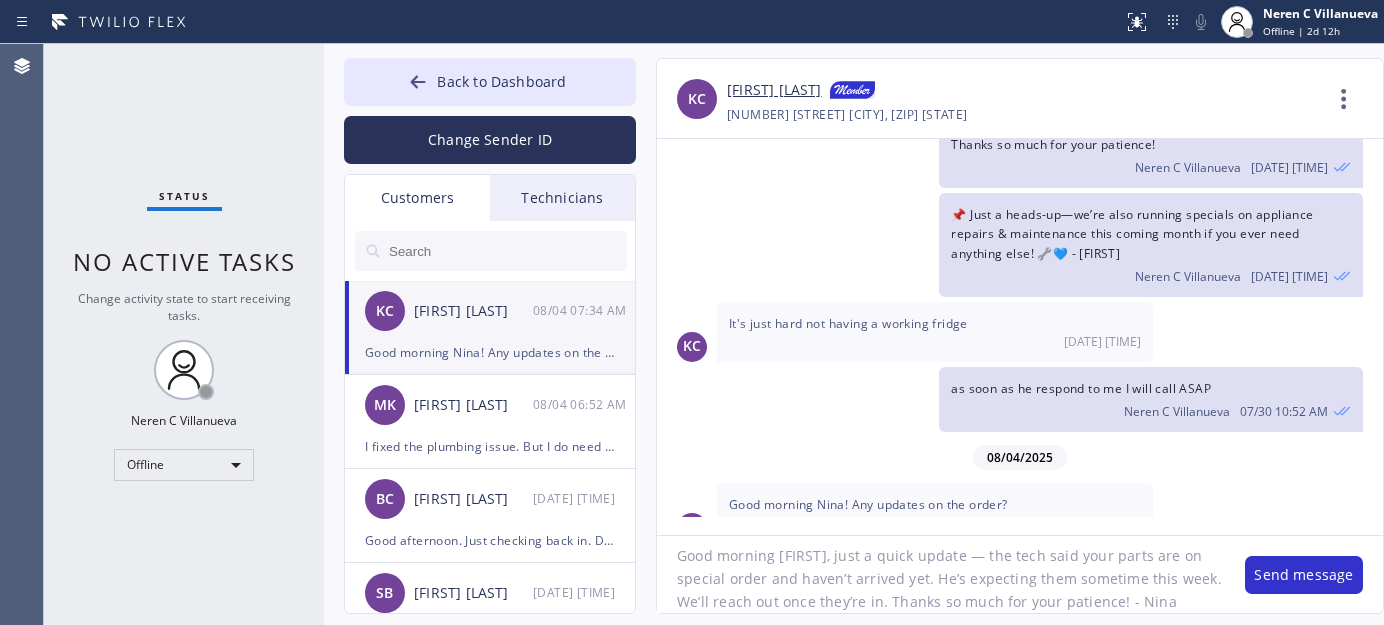 drag, startPoint x: 1314, startPoint y: 583, endPoint x: 1290, endPoint y: 551, distance: 40 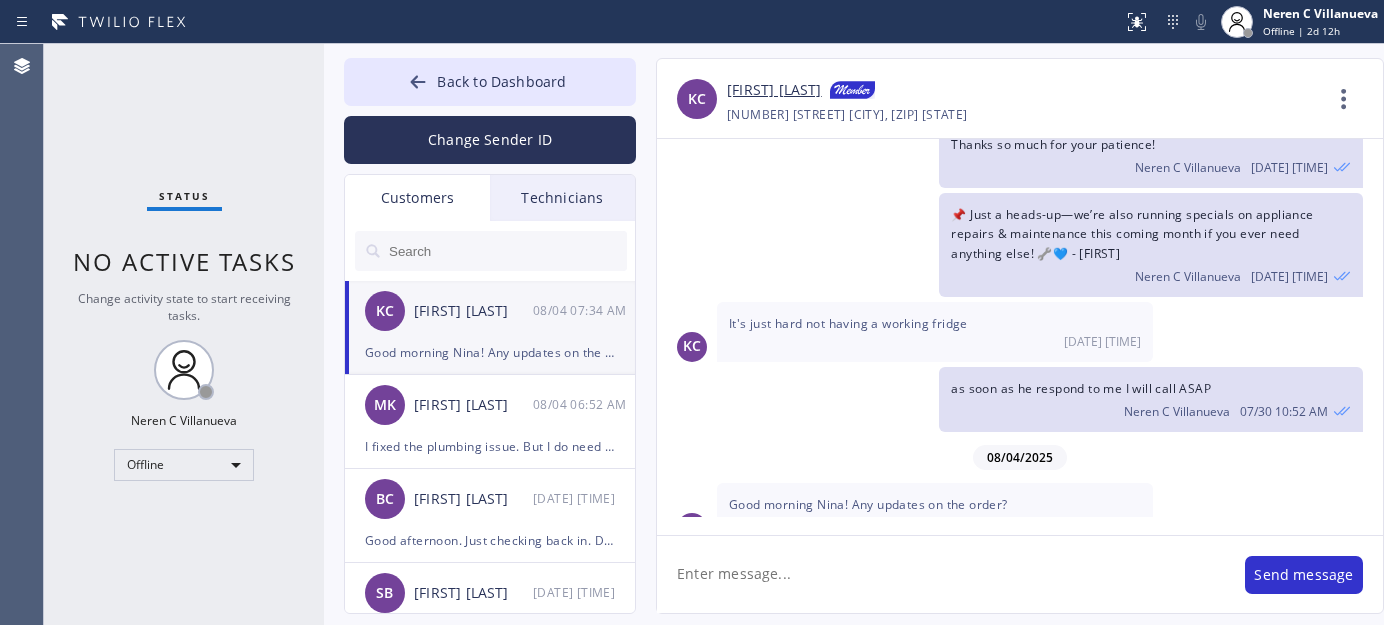 scroll, scrollTop: 0, scrollLeft: 0, axis: both 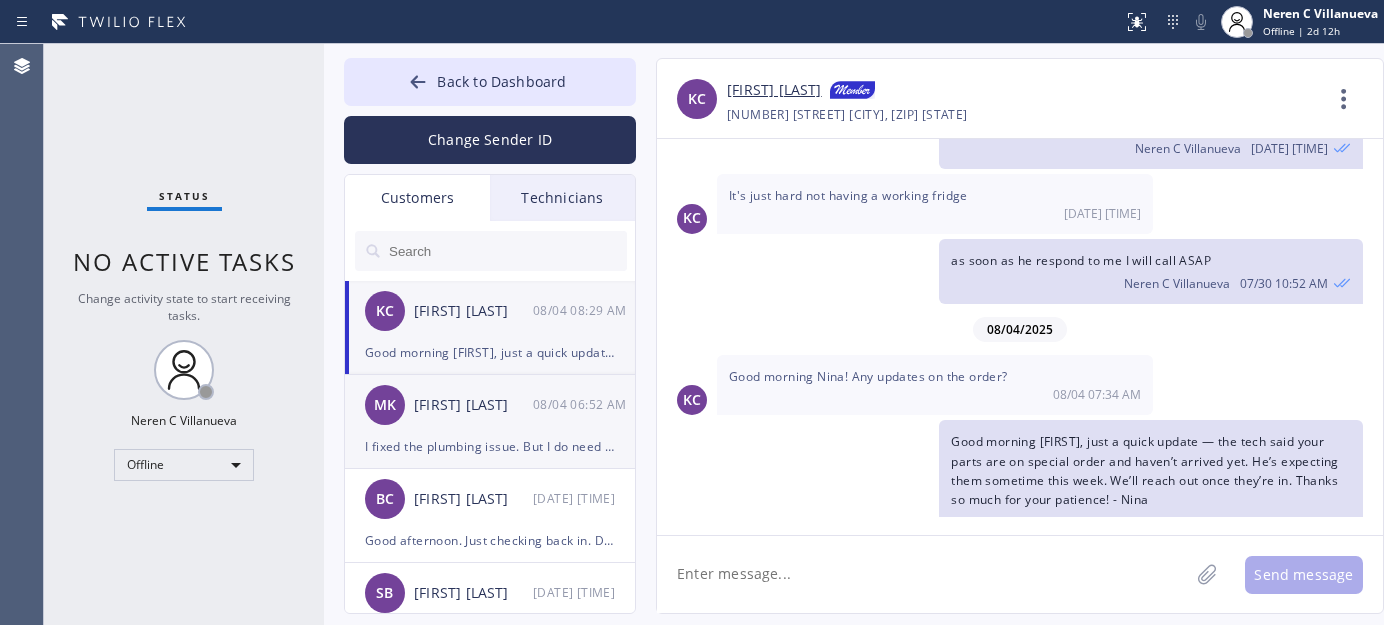 click on "I fixed the plumbing issue. But I do need Igor to come out and fix the dishwasher.
I talked to a call center in the Philippines on Saturday. They were not that helpful.   They said they were transferring me to dispatch, but that never happened." at bounding box center [490, 446] 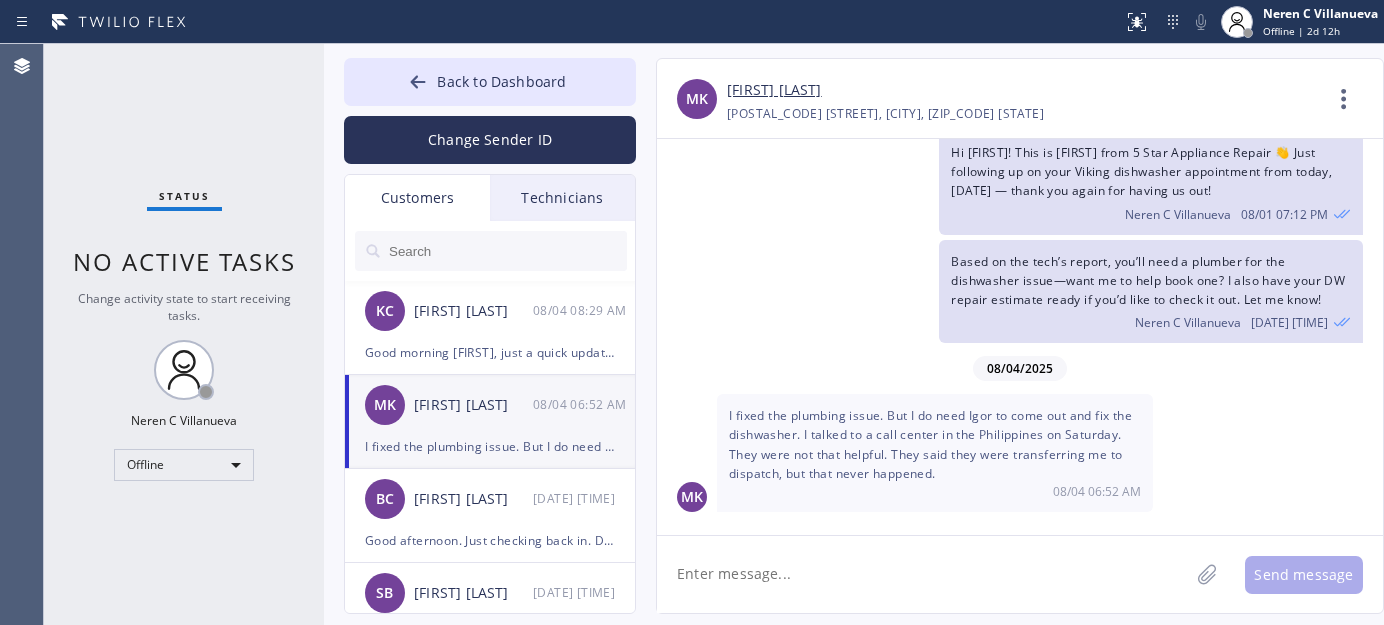 scroll, scrollTop: 51, scrollLeft: 0, axis: vertical 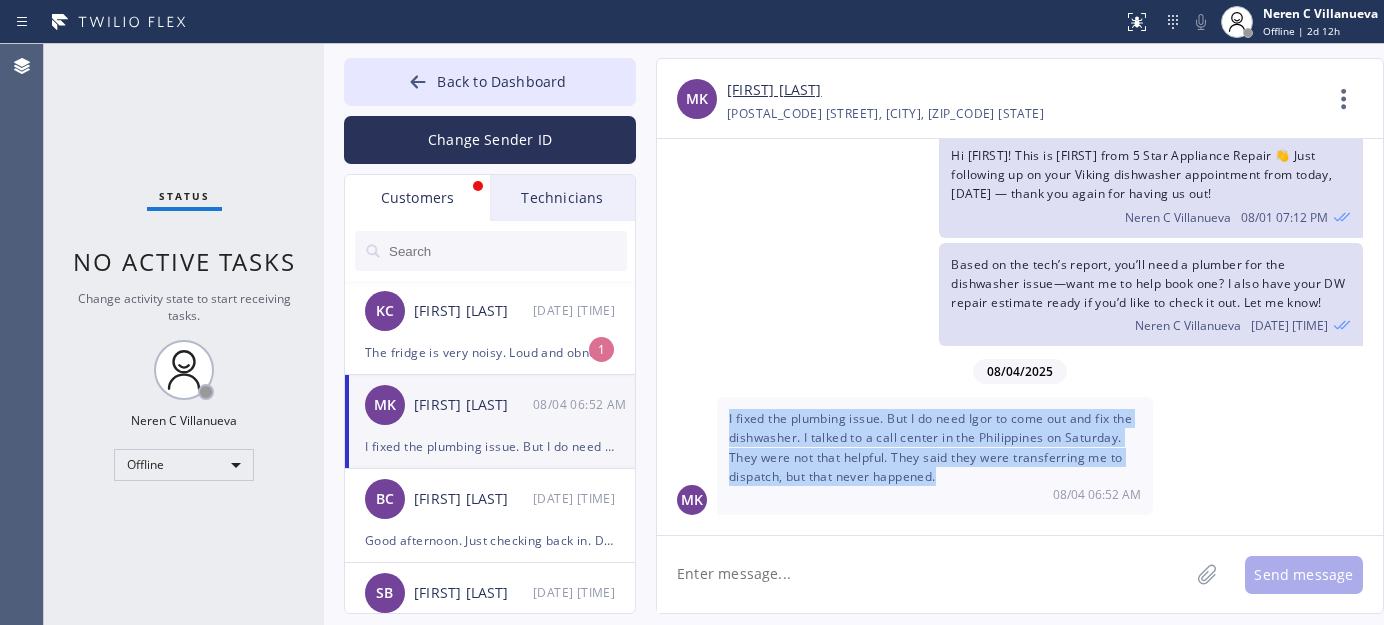 drag, startPoint x: 946, startPoint y: 476, endPoint x: 720, endPoint y: 423, distance: 232.13142 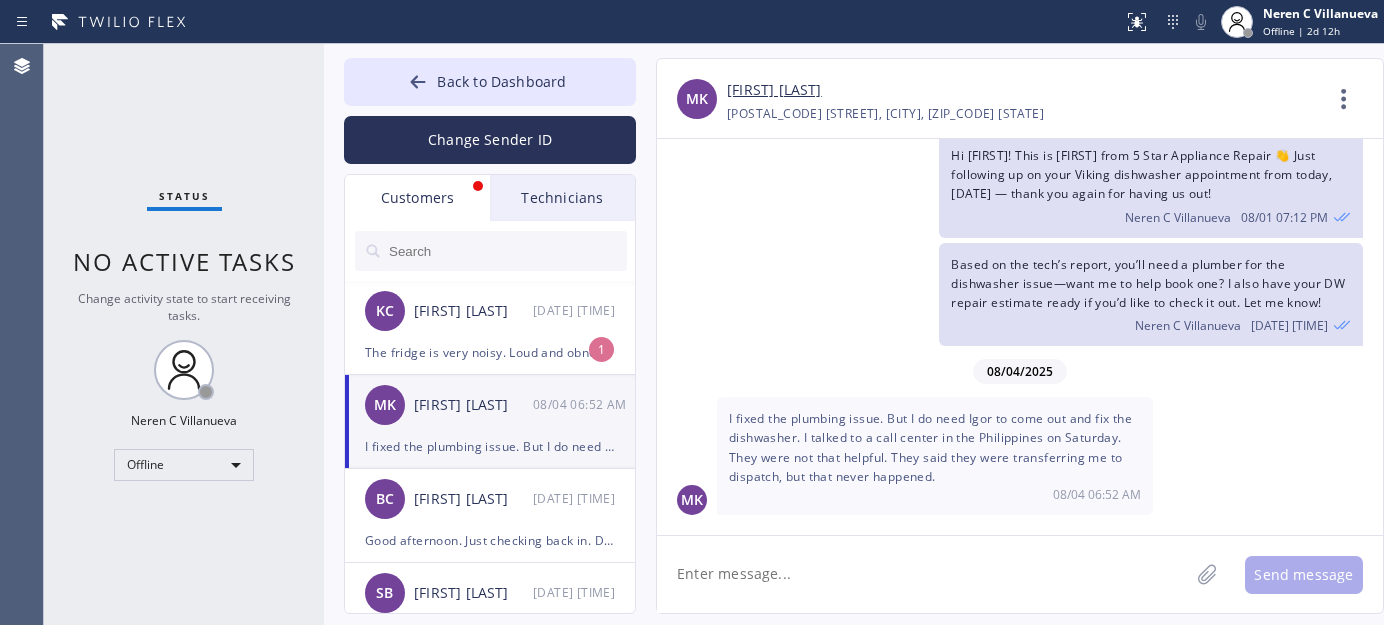 click 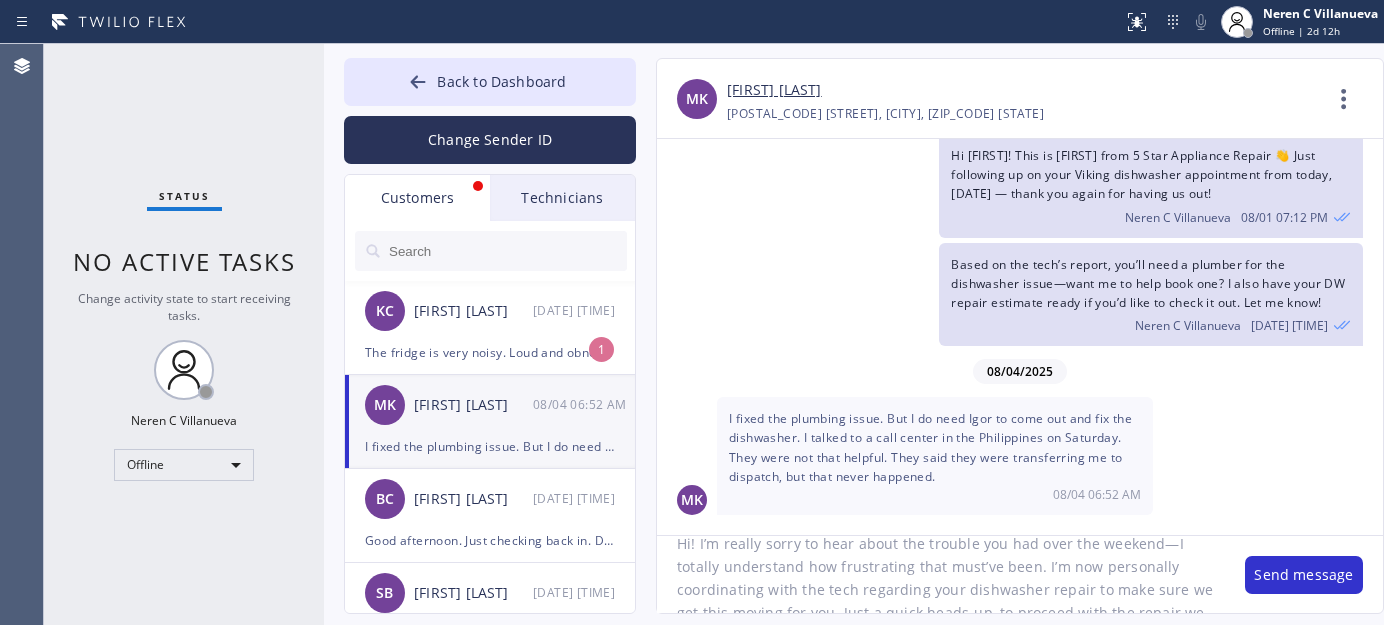 scroll, scrollTop: 0, scrollLeft: 0, axis: both 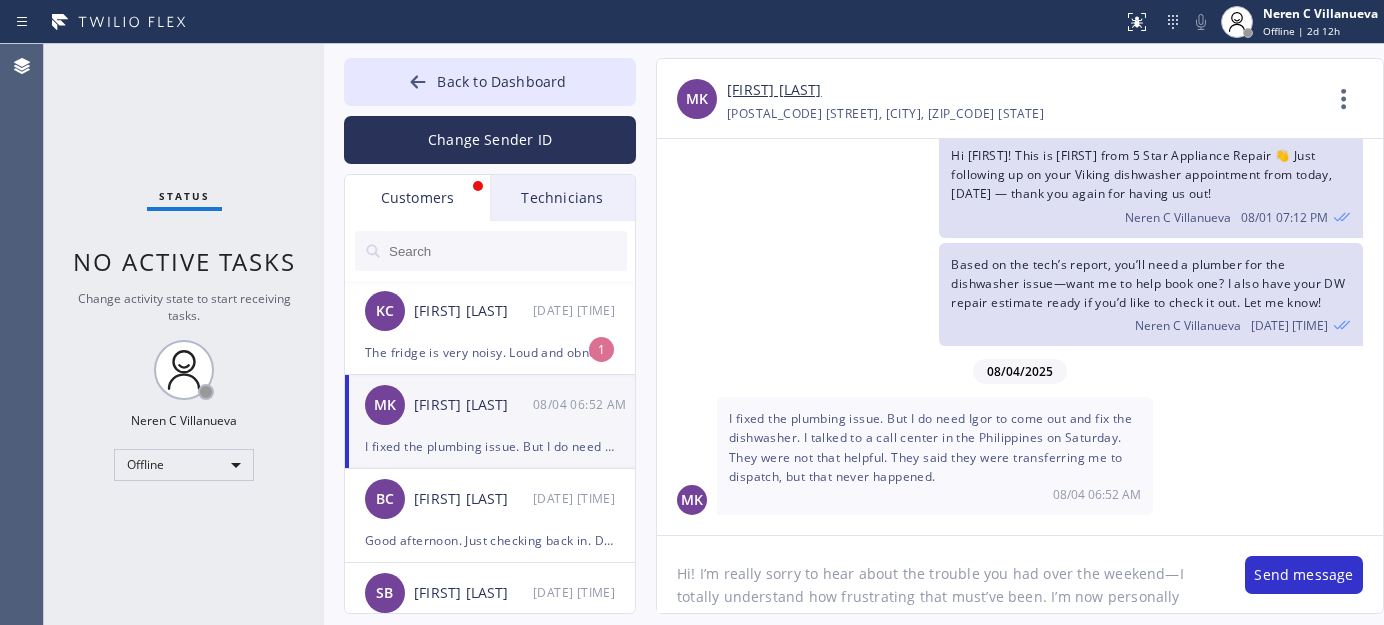 click on "Hi! I’m really sorry to hear about the trouble you had over the weekend—I totally understand how frustrating that must’ve been. I’m now personally coordinating with the tech regarding your dishwasher repair to make sure we get this moving for you. Just a quick heads-up, to proceed with the repair we do require a deposit. Let me know if you'd like to go over the next steps—I’m here to help!" 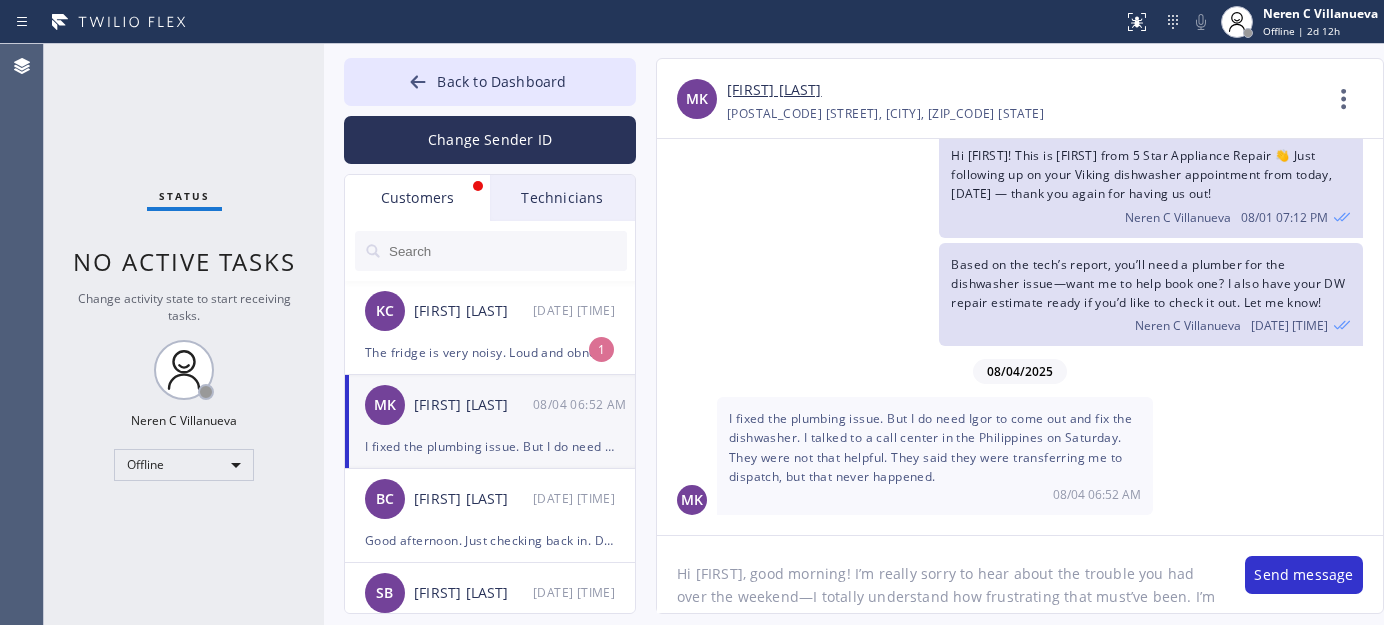 scroll, scrollTop: 87, scrollLeft: 0, axis: vertical 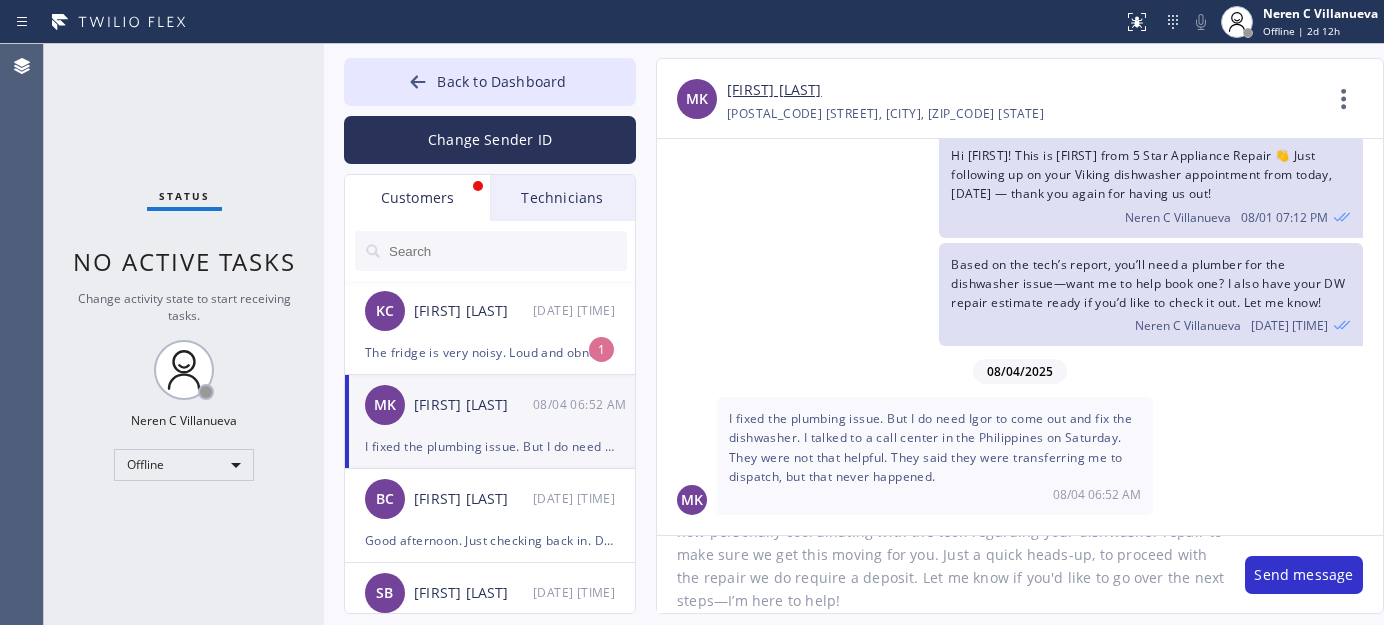 drag, startPoint x: 725, startPoint y: 602, endPoint x: 879, endPoint y: 612, distance: 154.32434 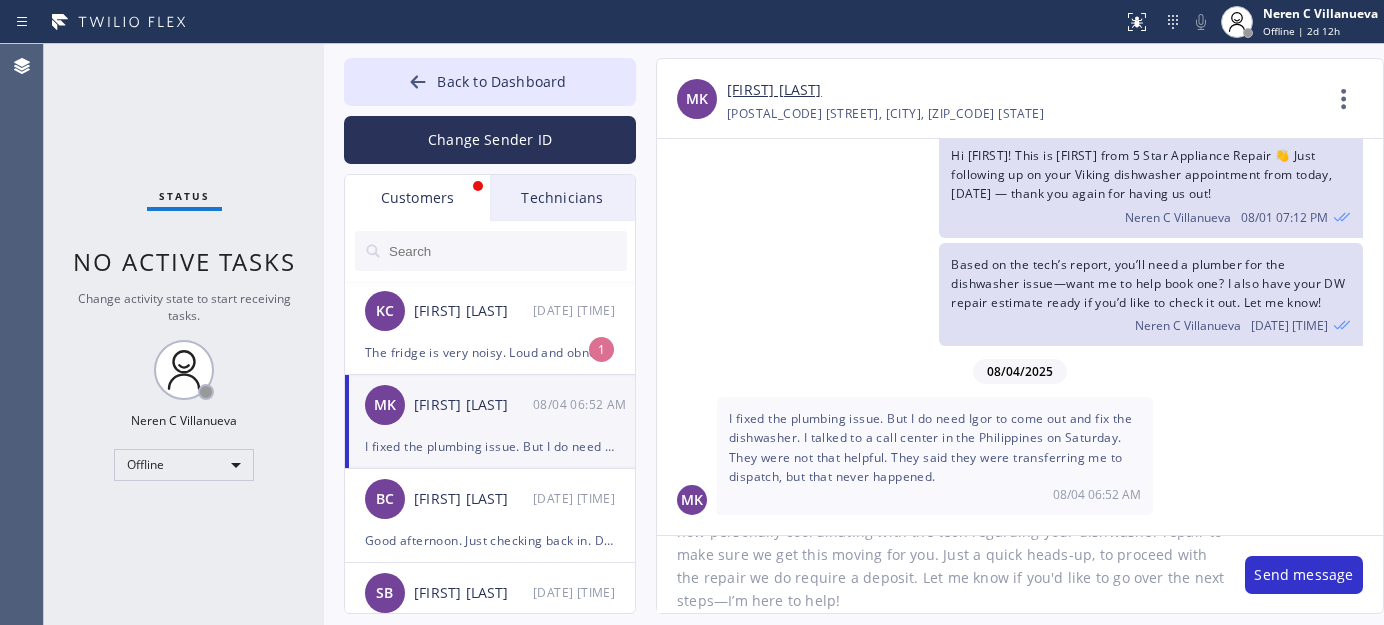 click on "Hi [FIRST], good morning! I’m really sorry to hear about the trouble you had over the weekend—I totally understand how frustrating that must’ve been. I’m now personally coordinating with the tech regarding your dishwasher repair to make sure we get this moving for you. Just a quick heads-up, to proceed with the repair we do require a deposit. Let me know if you'd like to go over the next steps—I’m here to help!" 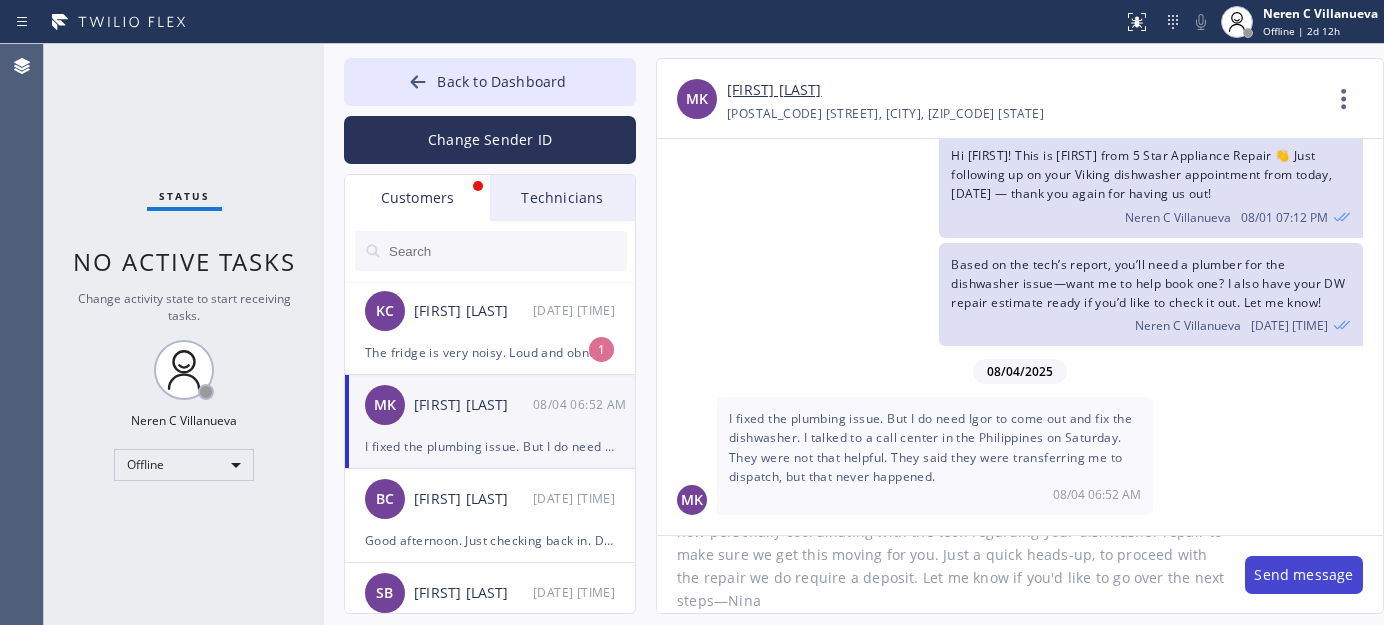 type on "Hi [FIRST], good morning! I’m really sorry to hear about the trouble you had over the weekend—I totally understand how frustrating that must’ve been. I’m now personally coordinating with the tech regarding your dishwasher repair to make sure we get this moving for you. Just a quick heads-up, to proceed with the repair we do require a deposit. Let me know if you'd like to go over the next steps—Nina" 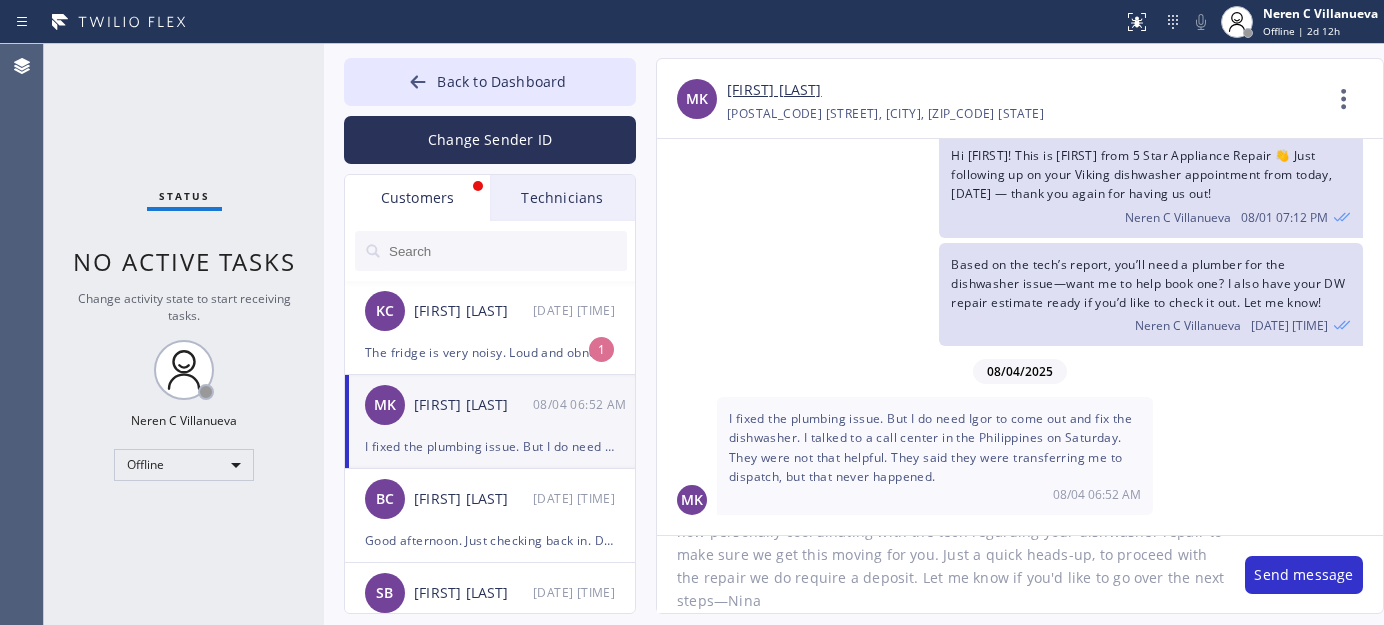 drag, startPoint x: 1281, startPoint y: 572, endPoint x: 1254, endPoint y: 535, distance: 45.80393 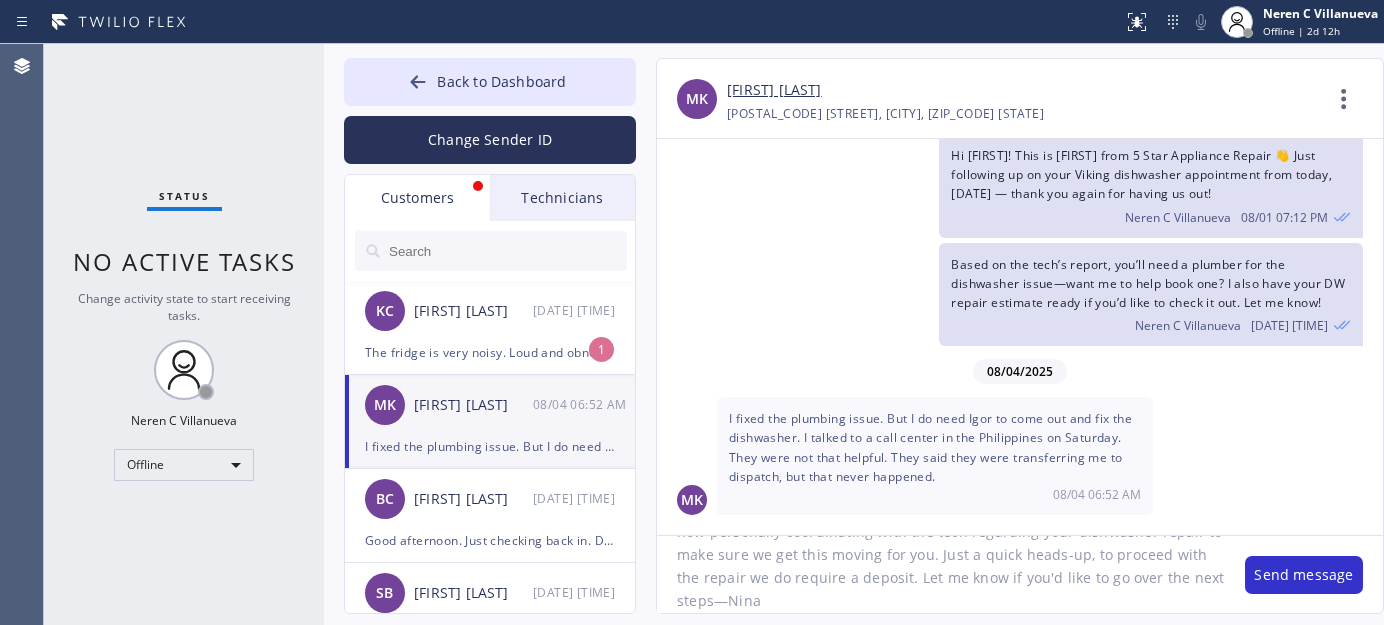 click on "Send message" at bounding box center (1304, 575) 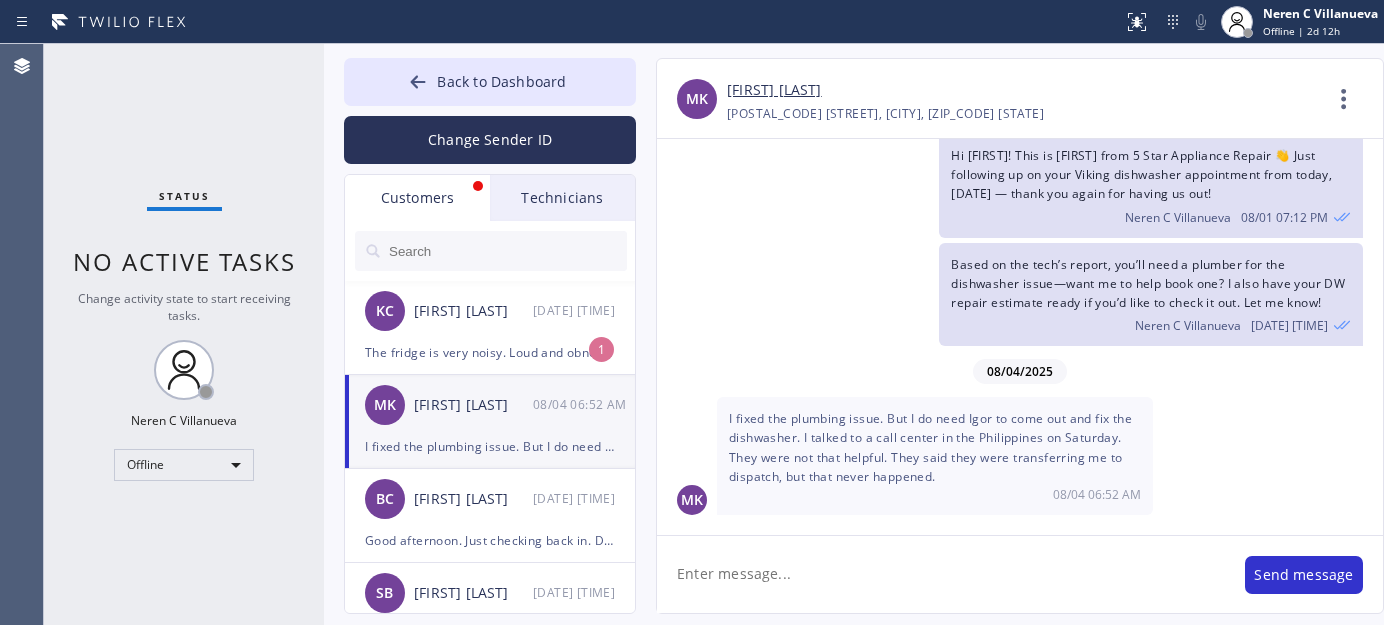 scroll, scrollTop: 0, scrollLeft: 0, axis: both 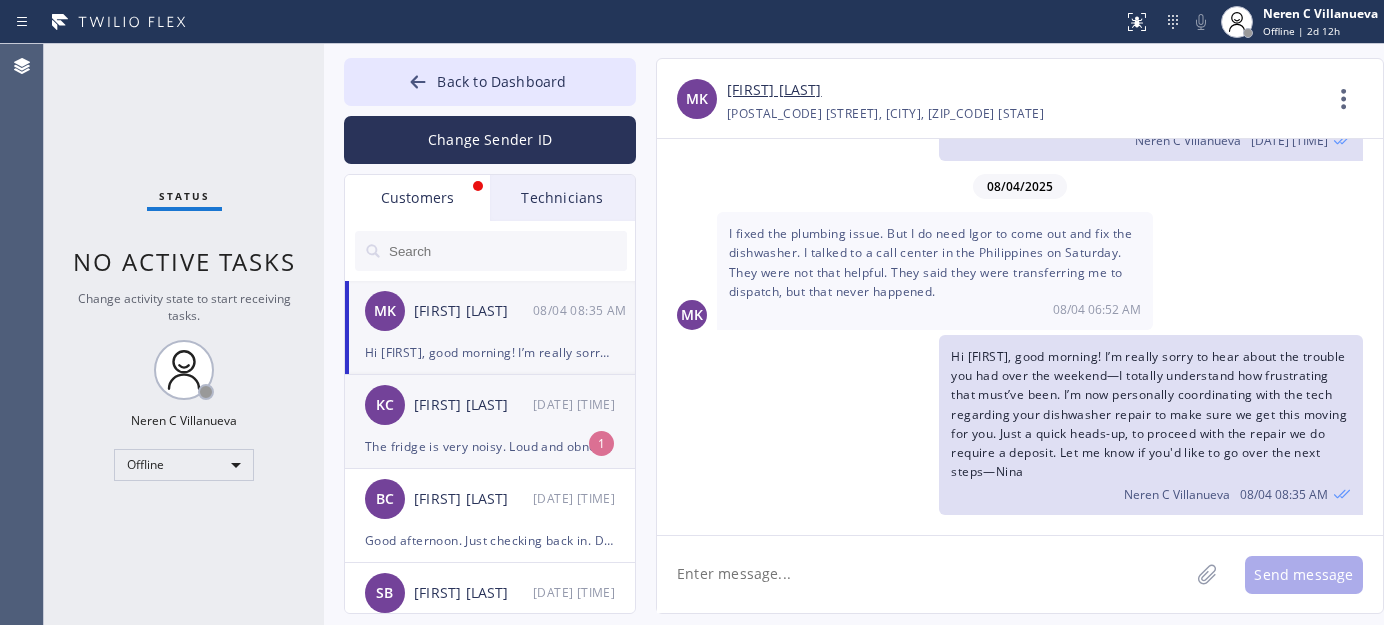 click on "[FIRST] [LAST] [DATE] [TIME]" at bounding box center [491, 405] 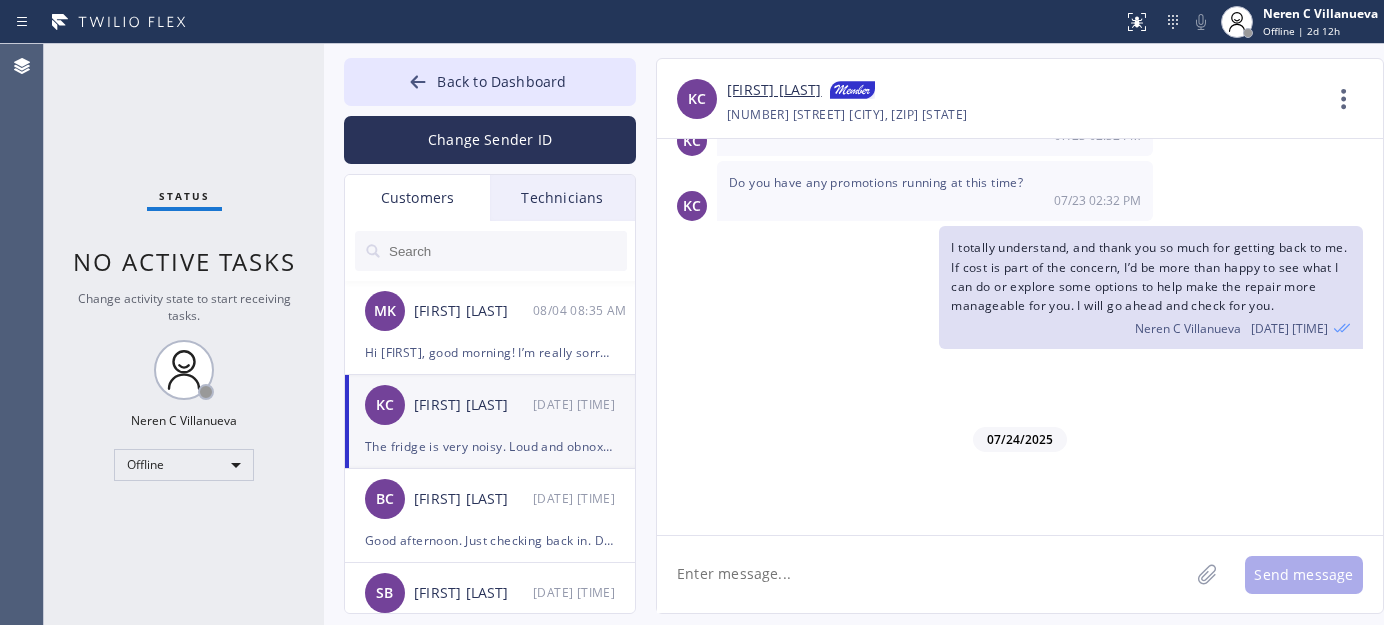 scroll, scrollTop: 2500, scrollLeft: 0, axis: vertical 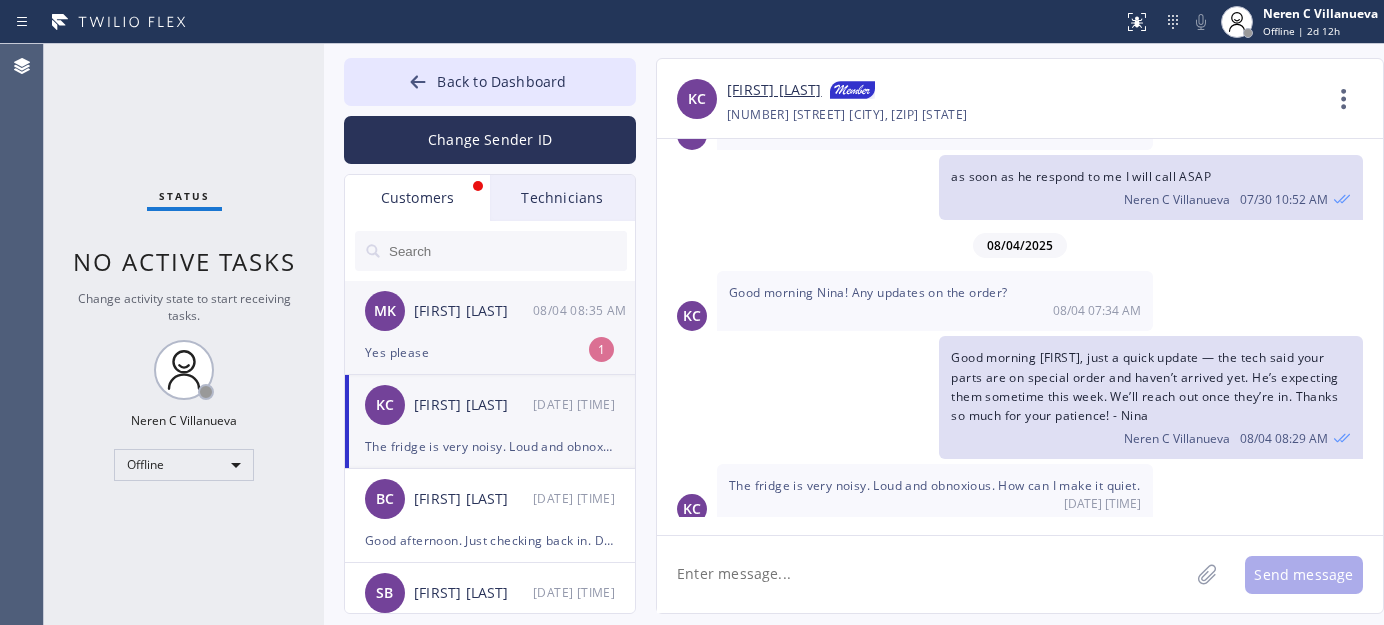 click on "Yes please" at bounding box center (490, 352) 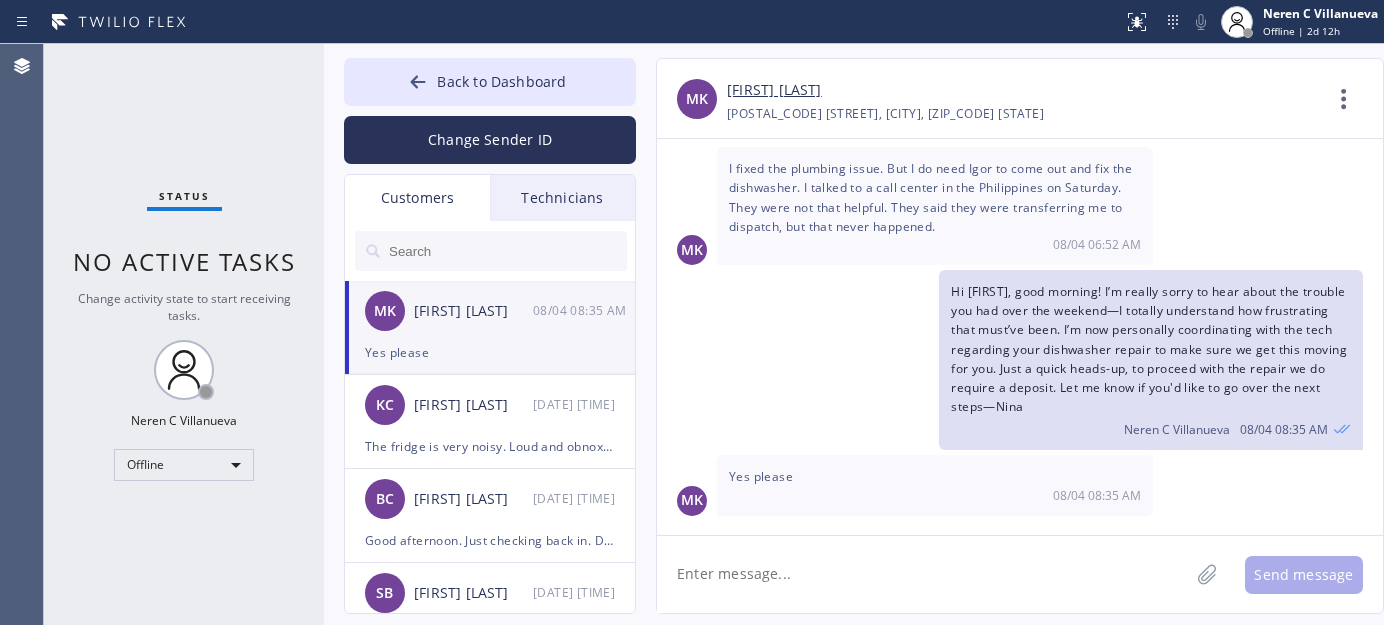 scroll, scrollTop: 301, scrollLeft: 0, axis: vertical 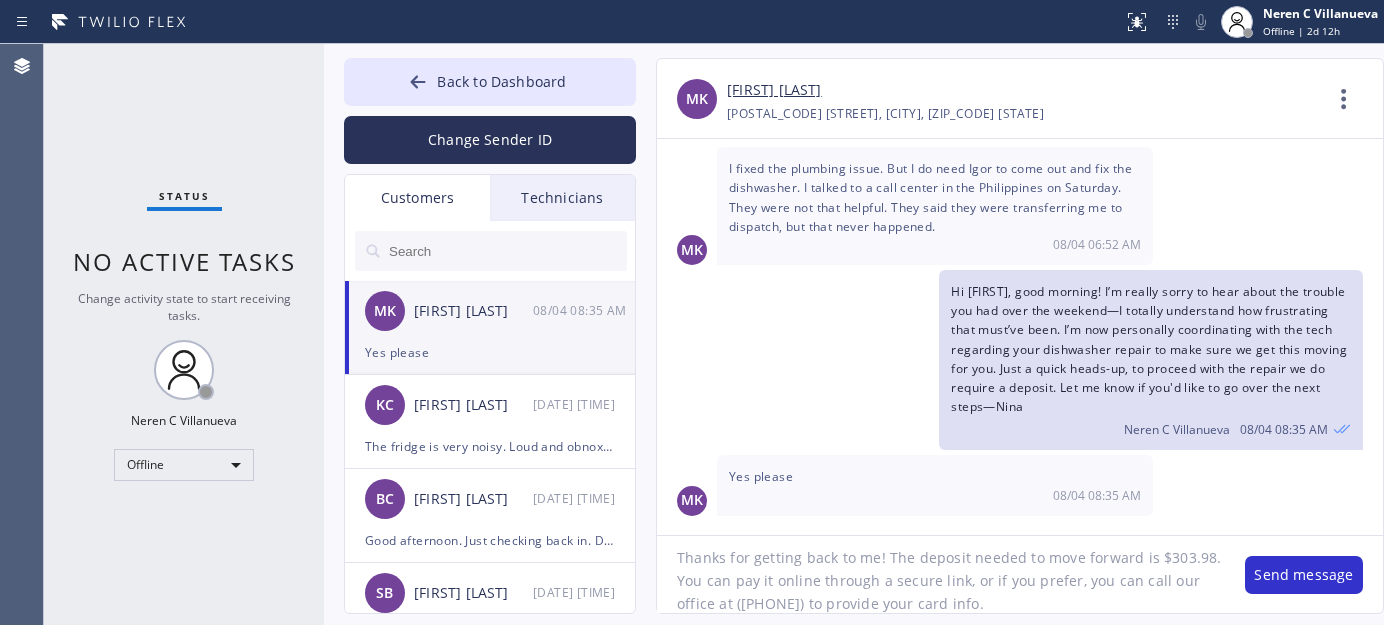 type on "Thanks for getting back to me! The deposit needed to move forward is $303.98. You can pay it online through a secure link, or if you prefer, you can call our office at ([PHONE]) to provide your card info." 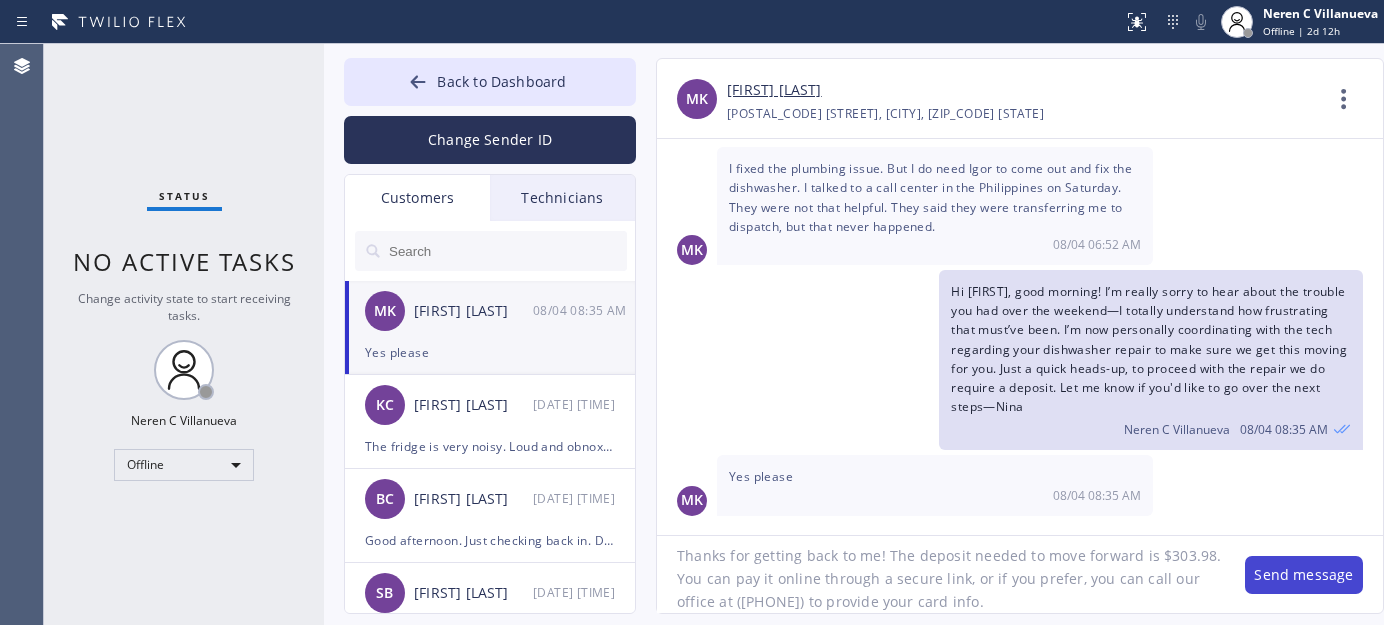 click on "Send message" at bounding box center [1304, 575] 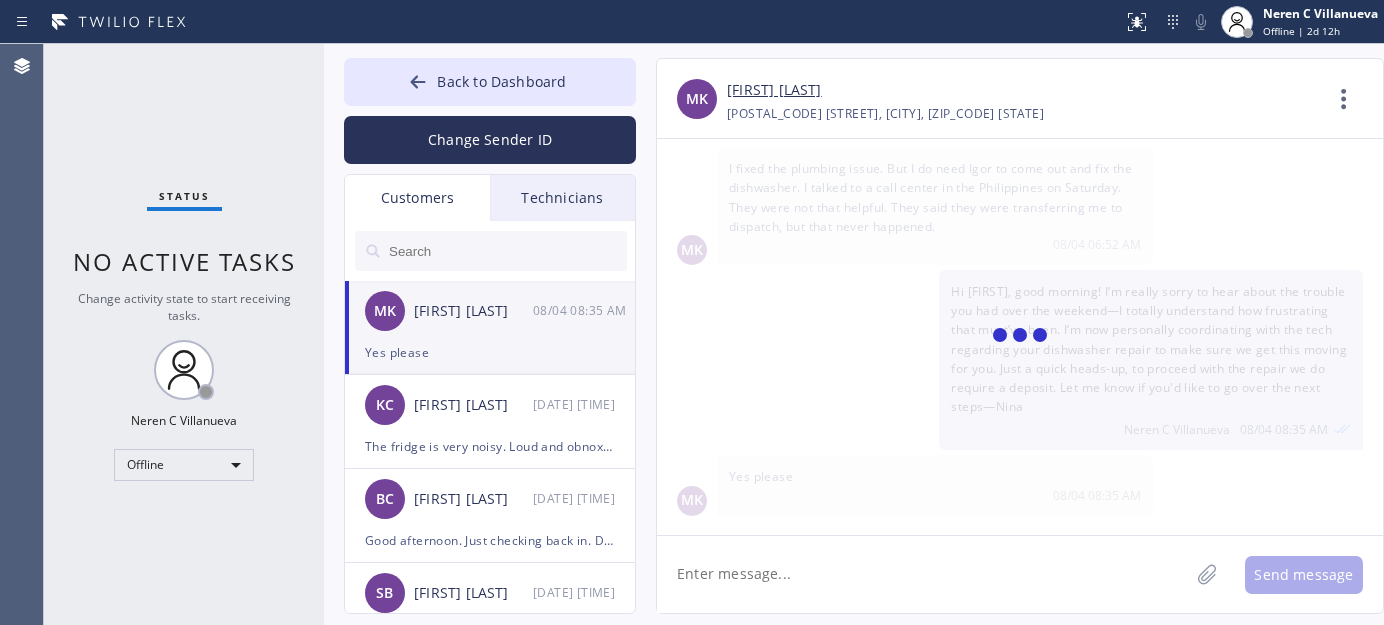 scroll, scrollTop: 301, scrollLeft: 0, axis: vertical 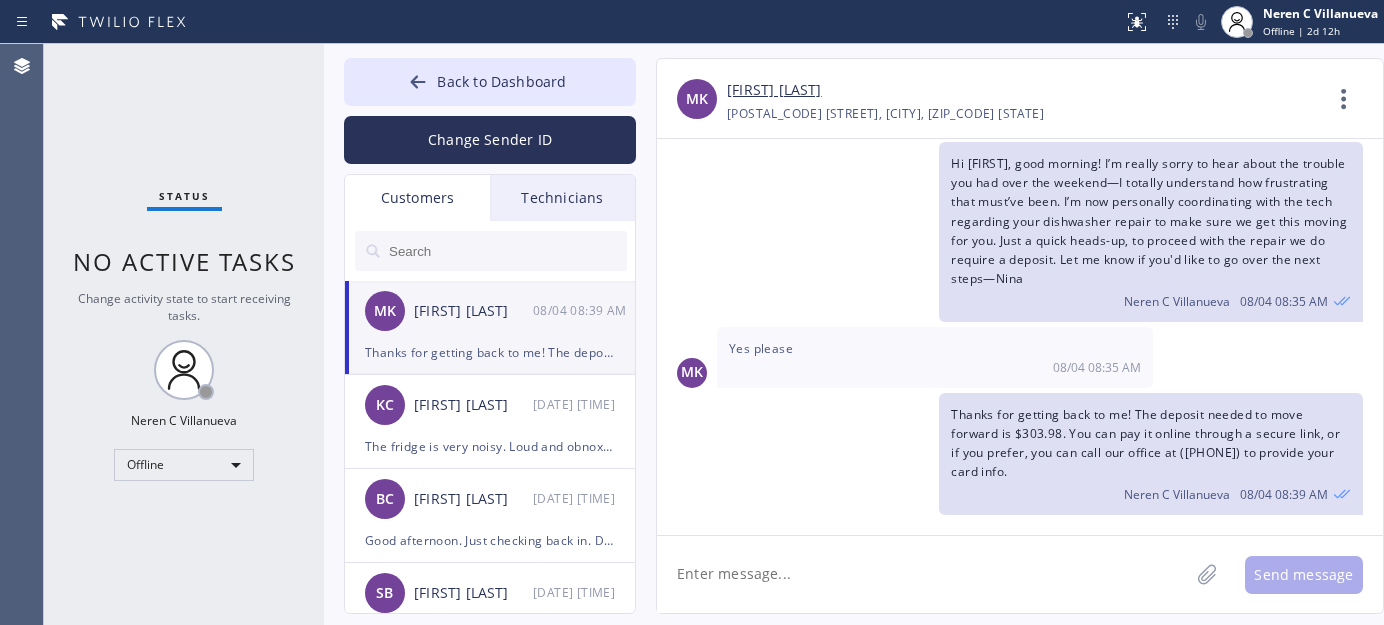 paste on "Once the deposit is placed, we’ll go ahead and order the parts. It usually takes about 5–7 business days for them to arrive, depending on shipping and availability. As soon as we have everything, we’ll give you a call right away to schedule the installation appointment. Let me know what works best for you!" 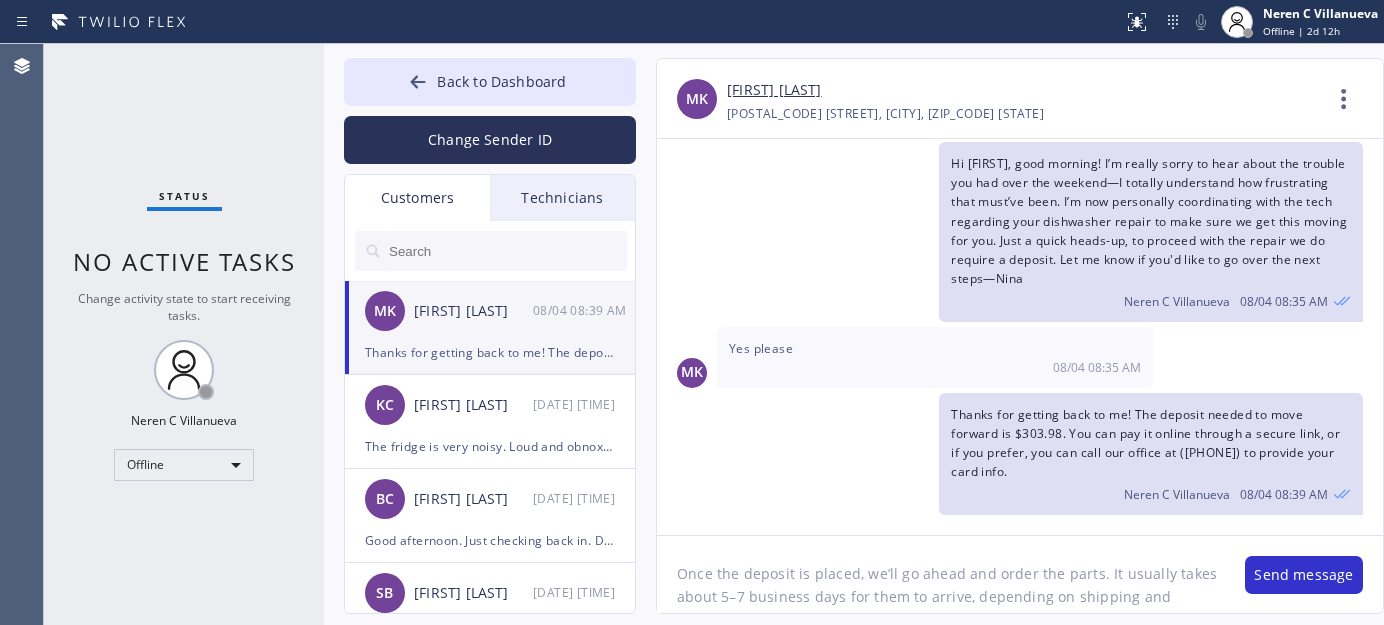 scroll, scrollTop: 40, scrollLeft: 0, axis: vertical 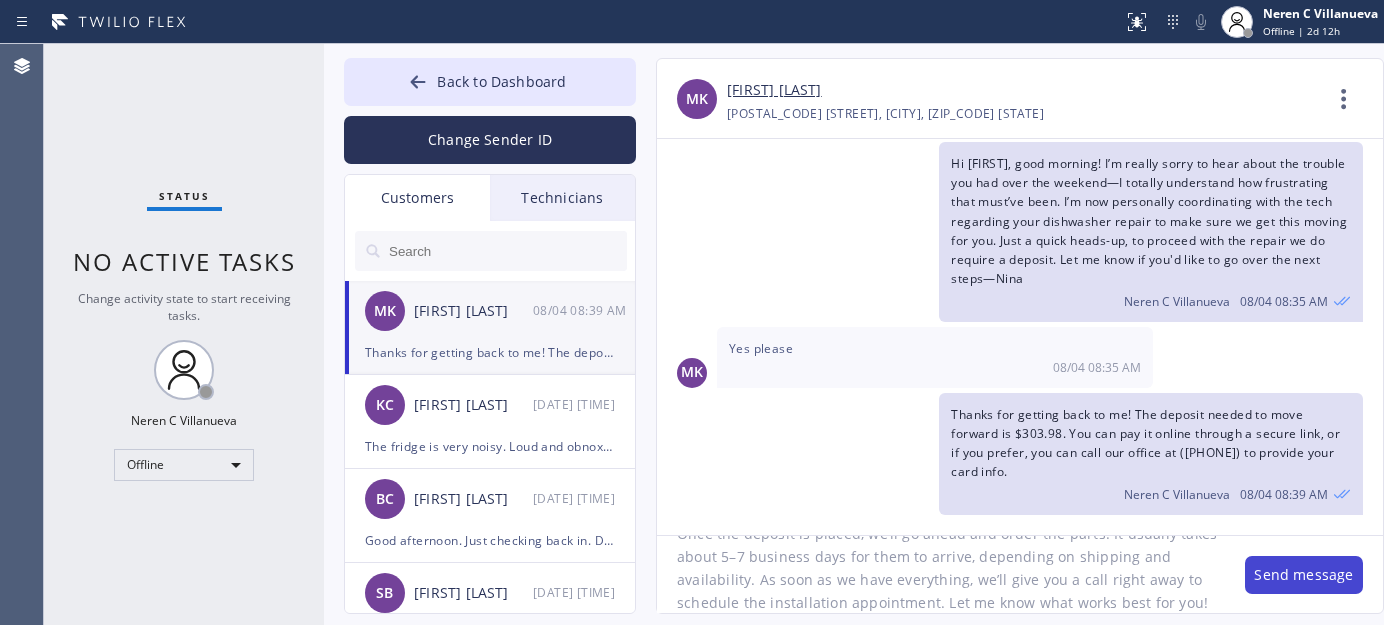 type on "Once the deposit is placed, we’ll go ahead and order the parts. It usually takes about 5–7 business days for them to arrive, depending on shipping and availability. As soon as we have everything, we’ll give you a call right away to schedule the installation appointment. Let me know what works best for you!" 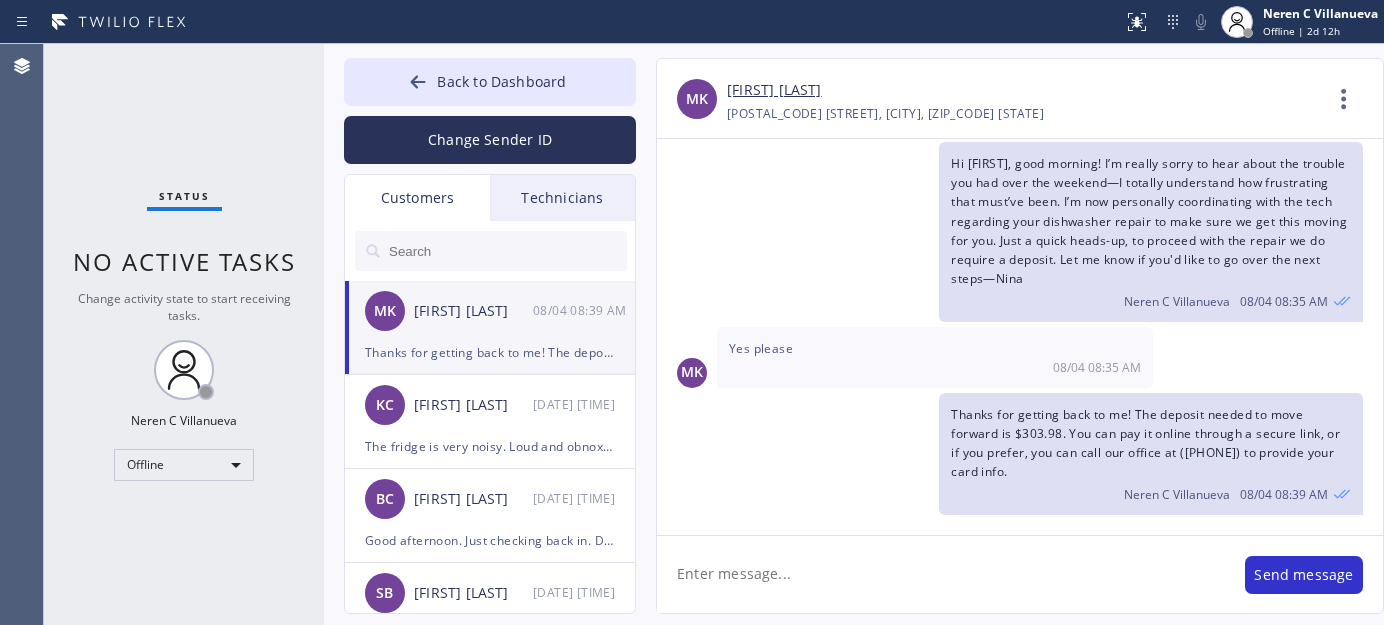 scroll, scrollTop: 0, scrollLeft: 0, axis: both 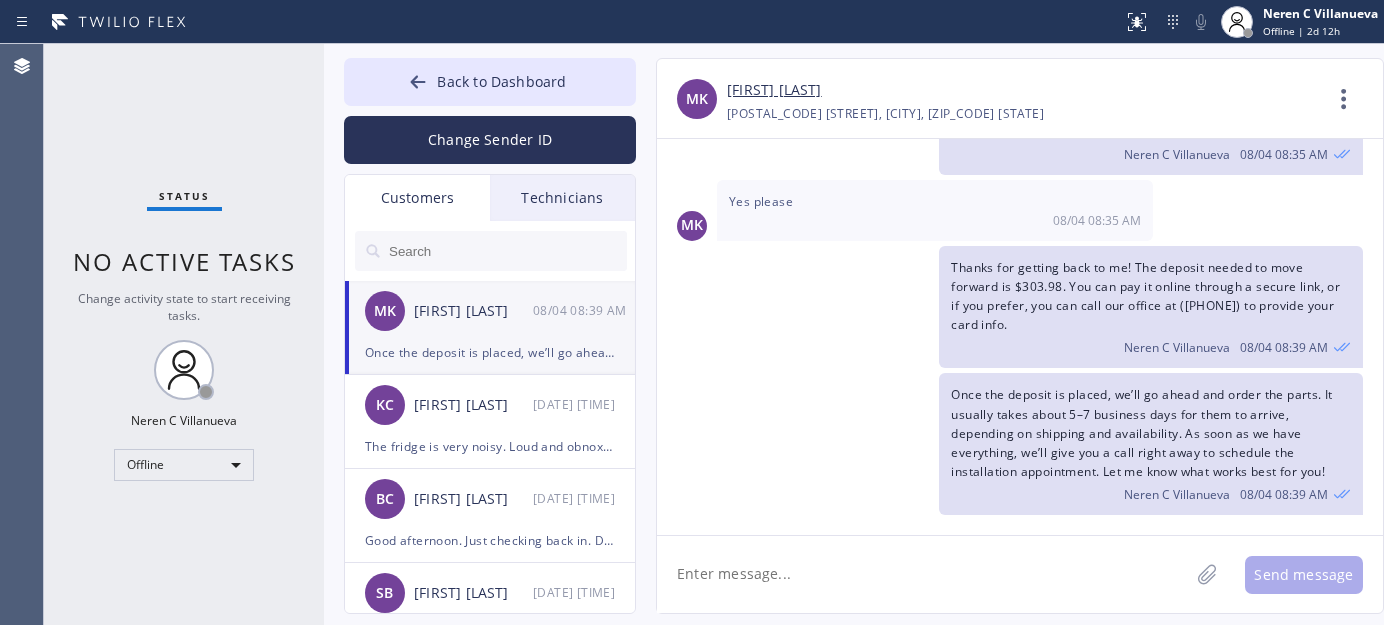 click on "MK [FIRST] [DATE] [TIME]" at bounding box center [491, 311] 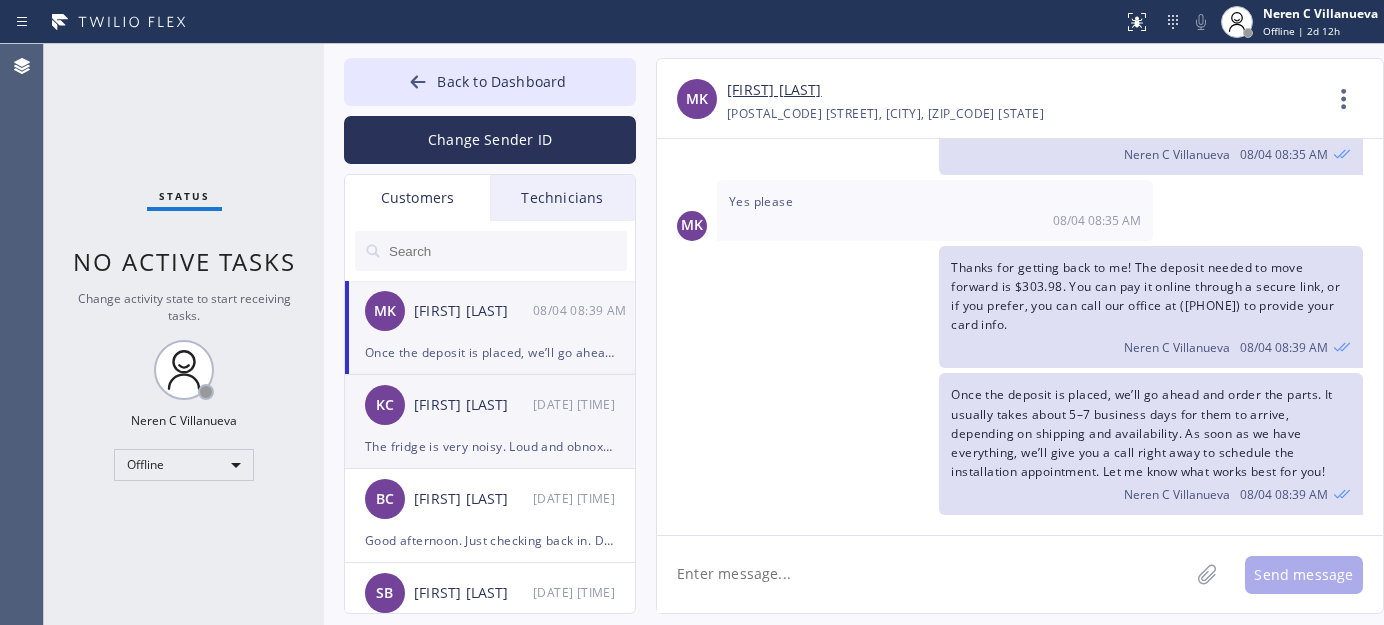 click on "[FIRST] [LAST] [DATE] [TIME]" at bounding box center [491, 405] 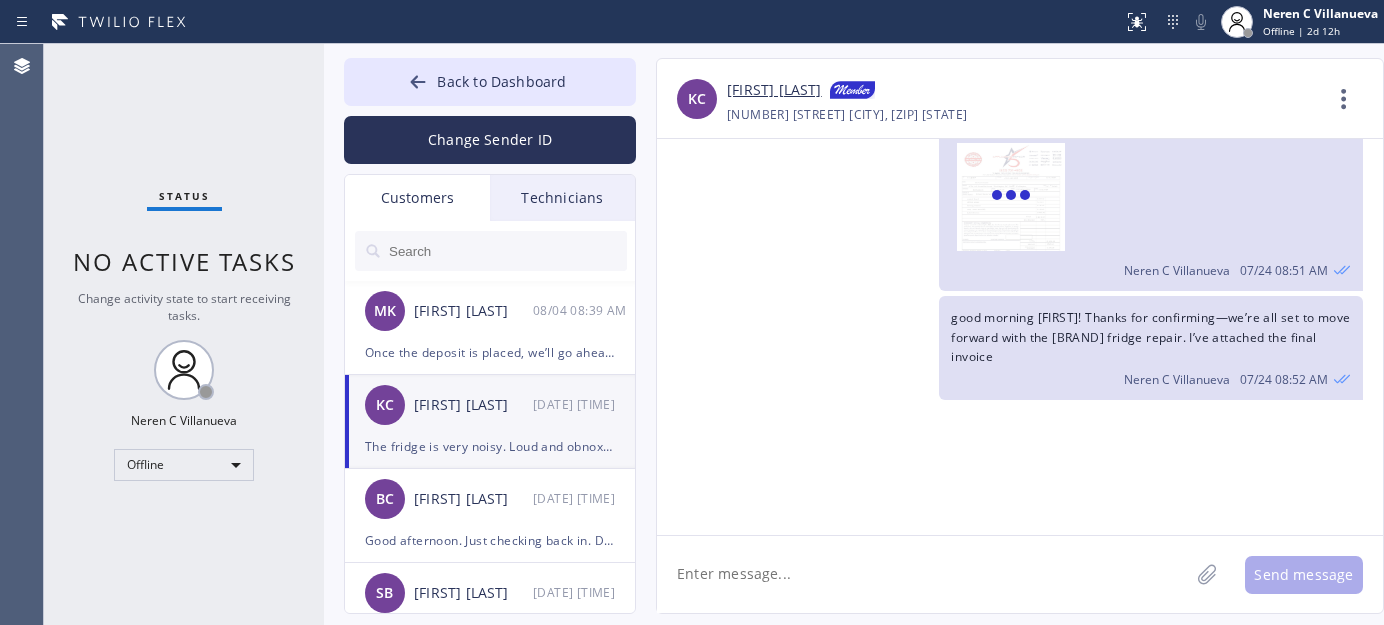 scroll, scrollTop: 2500, scrollLeft: 0, axis: vertical 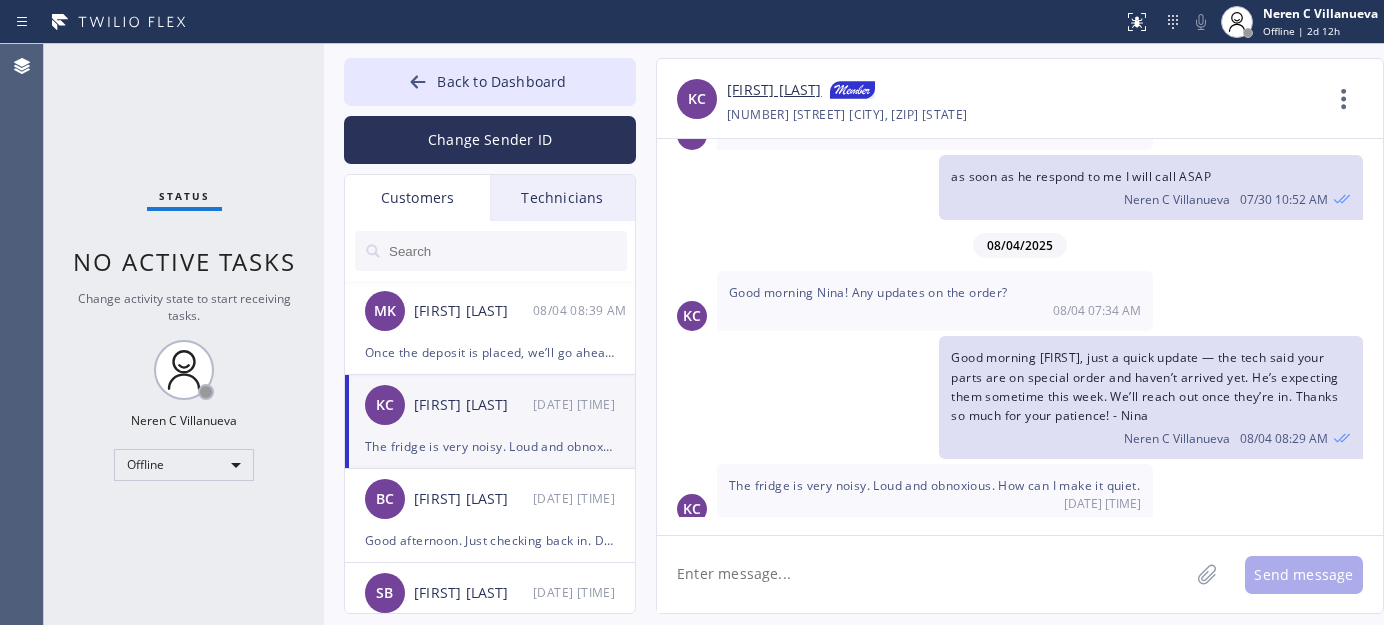click on "The fridge is very noisy. Loud and obnoxious. How can I make it quiet. [DATE] [TIME]" at bounding box center [935, 494] 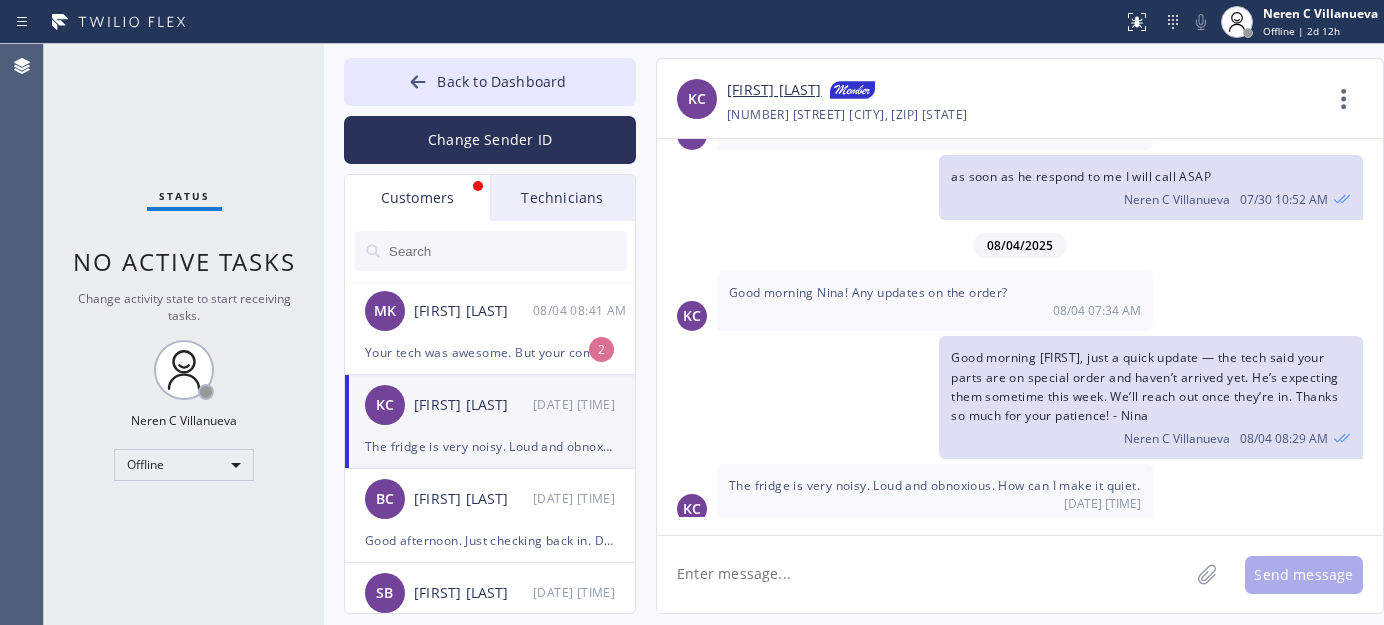 drag, startPoint x: 475, startPoint y: 332, endPoint x: 632, endPoint y: 391, distance: 167.72 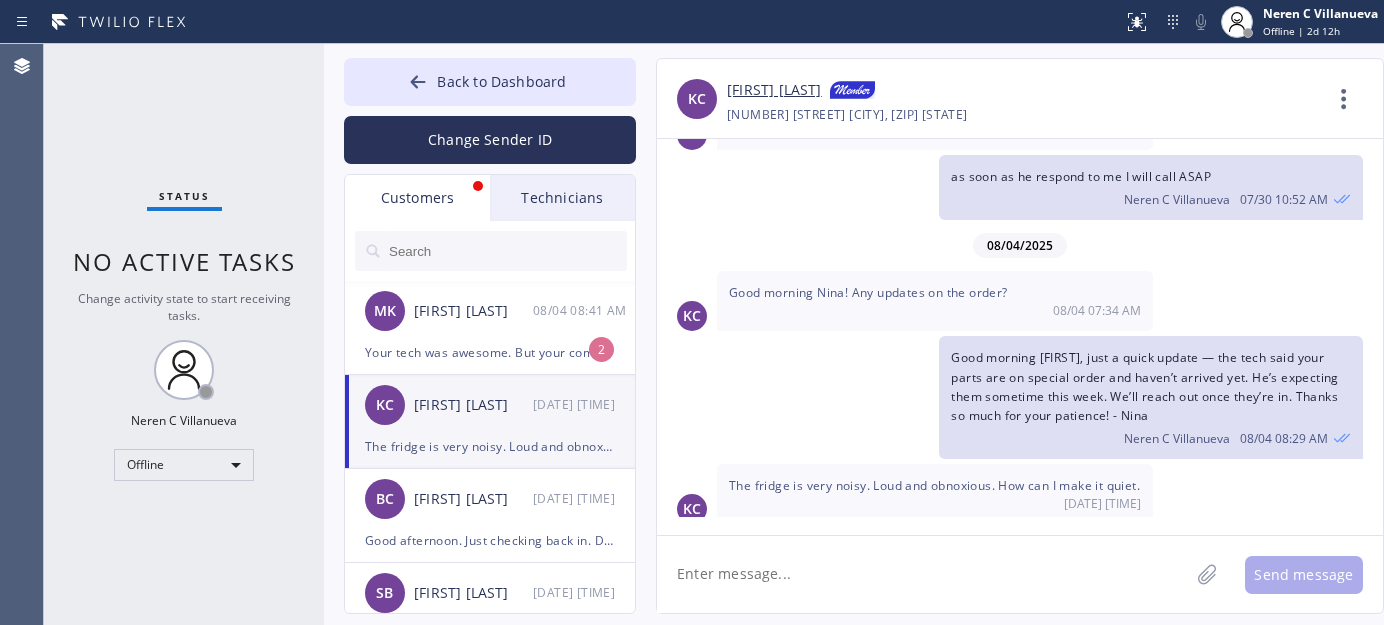 click on "[INITIALS] [FIRST] [LAST] [DATE] [TIME]" at bounding box center (491, 311) 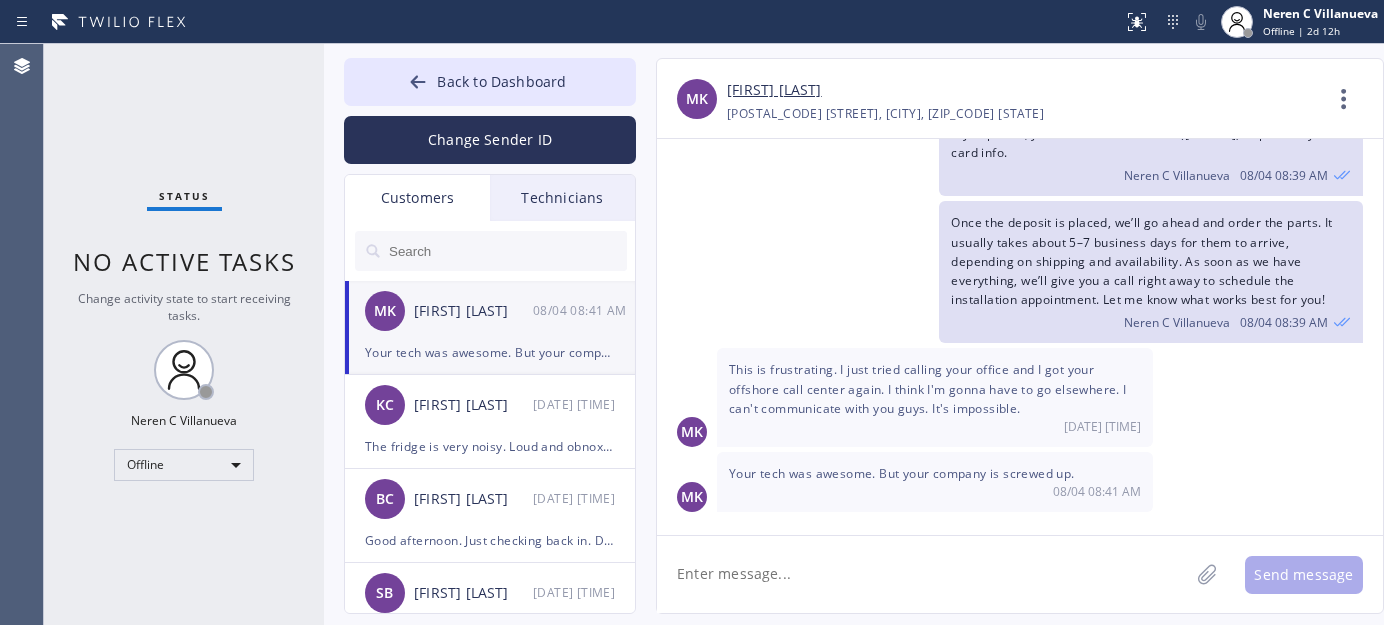 scroll, scrollTop: 744, scrollLeft: 0, axis: vertical 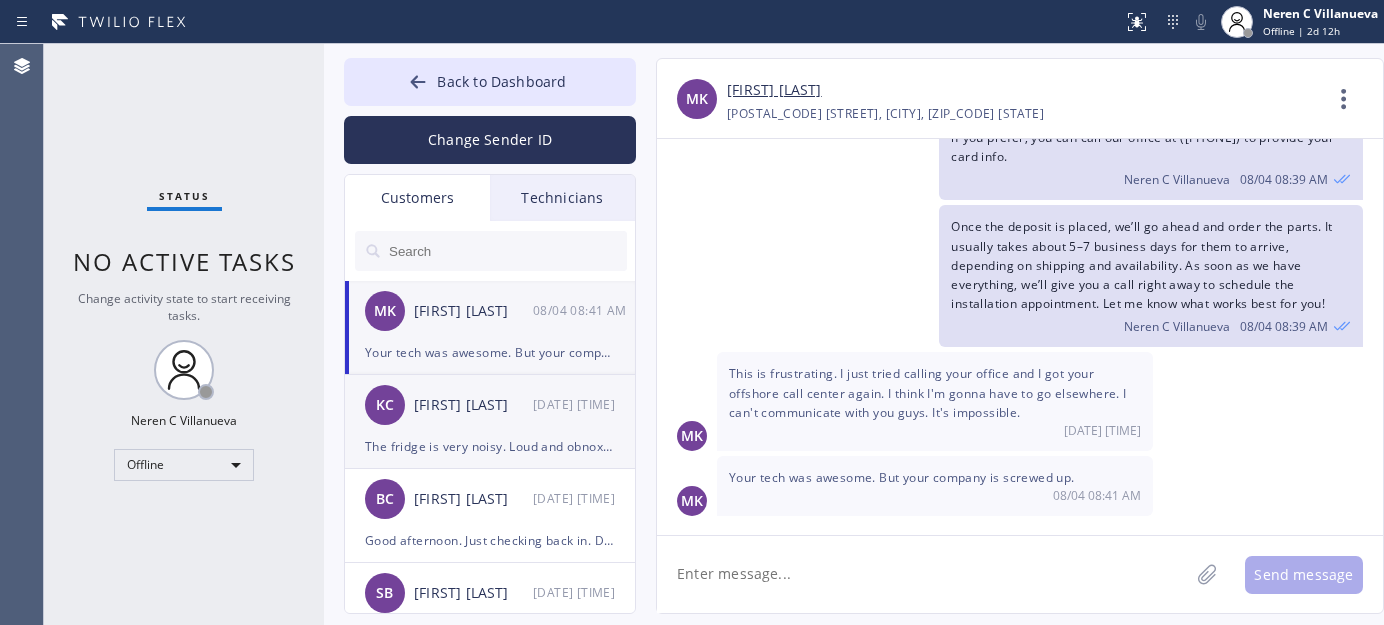 click on "[FIRST] [LAST] [DATE] [TIME]" at bounding box center (491, 405) 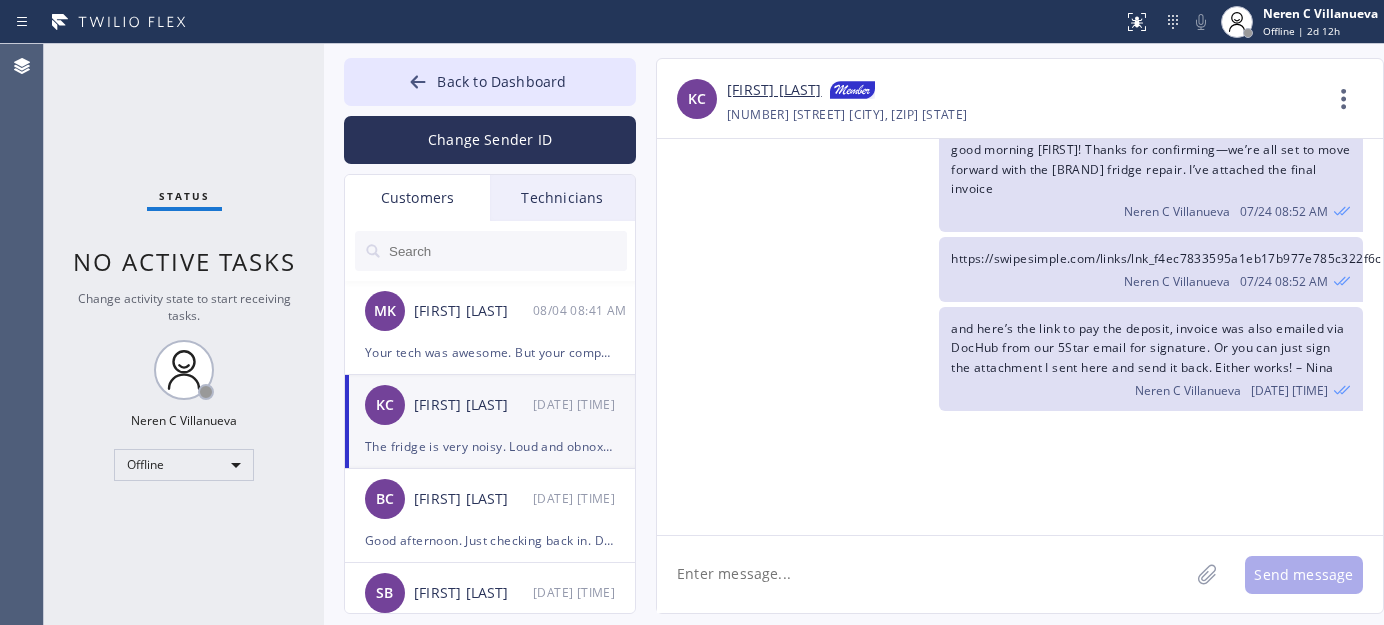 scroll, scrollTop: 2500, scrollLeft: 0, axis: vertical 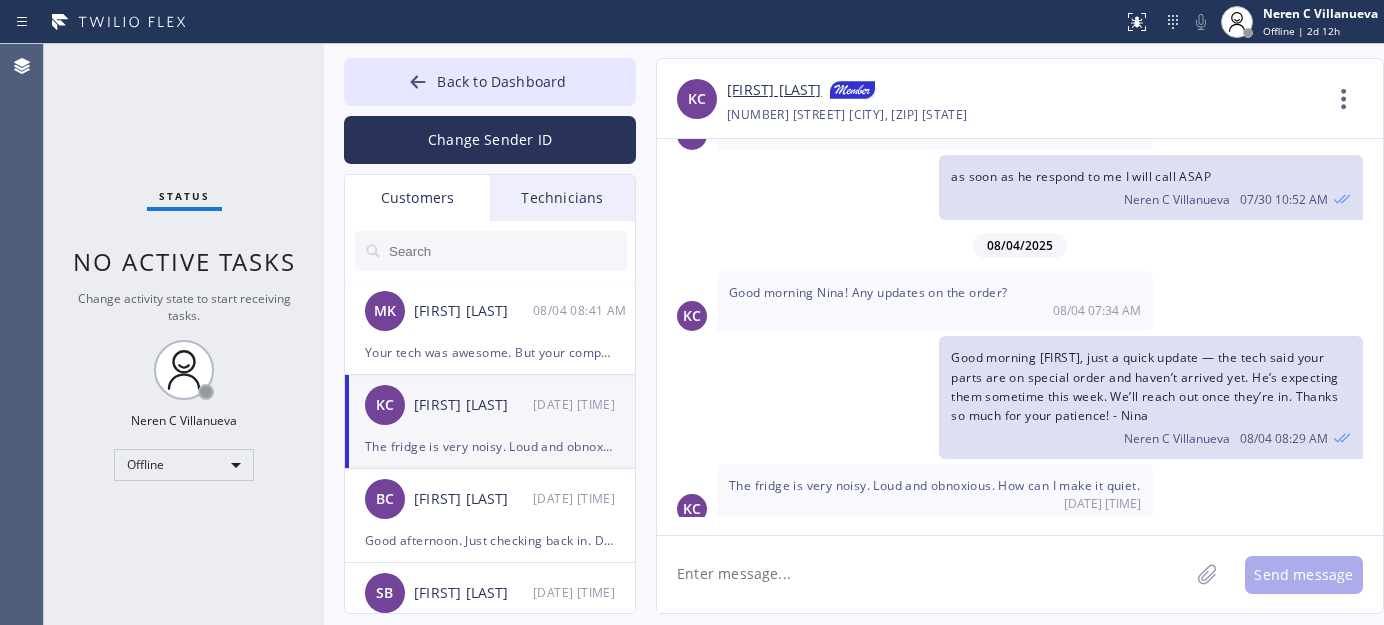 click 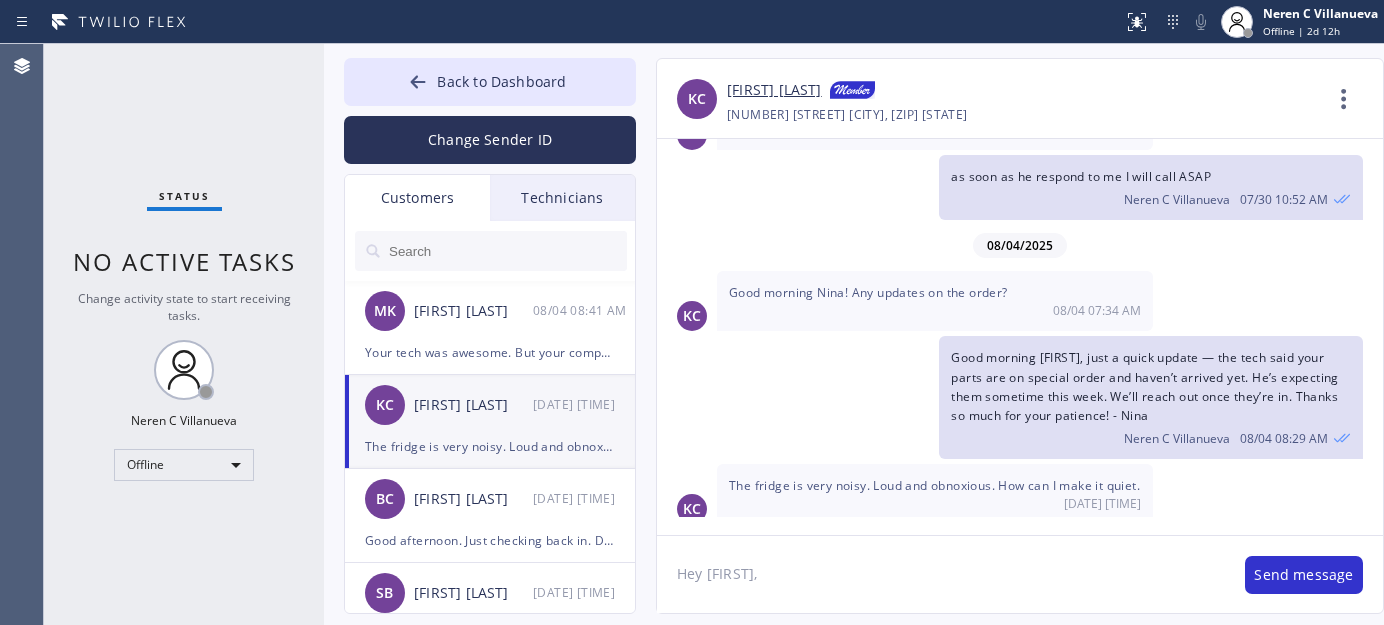 paste on "per the technician, it's better to unplug the unit for now. This will help defrost the system. He’s working on getting the parts today and if all goes well, we’re hoping to get the repair done by tomorrow. I’ll keep you posted!" 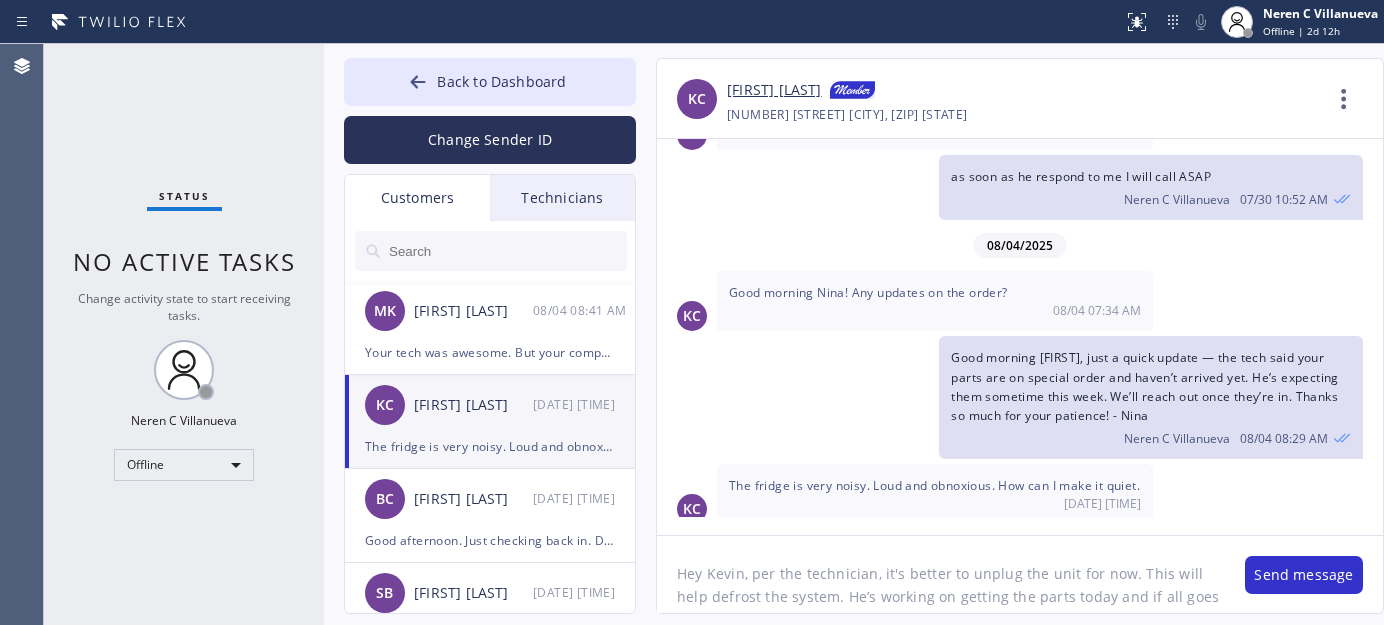 scroll, scrollTop: 16, scrollLeft: 0, axis: vertical 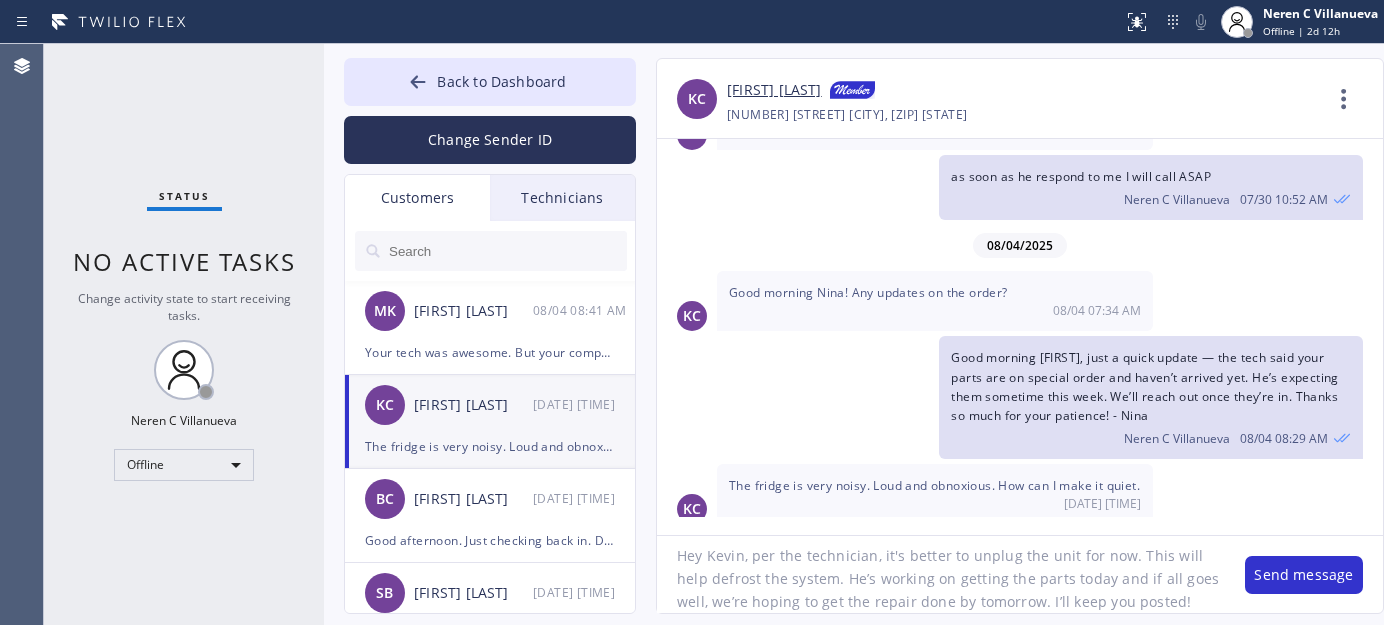 type on "Hey Kevin, per the technician, it's better to unplug the unit for now. This will help defrost the system. He’s working on getting the parts today and if all goes well, we’re hoping to get the repair done by tomorrow. I’ll keep you posted!" 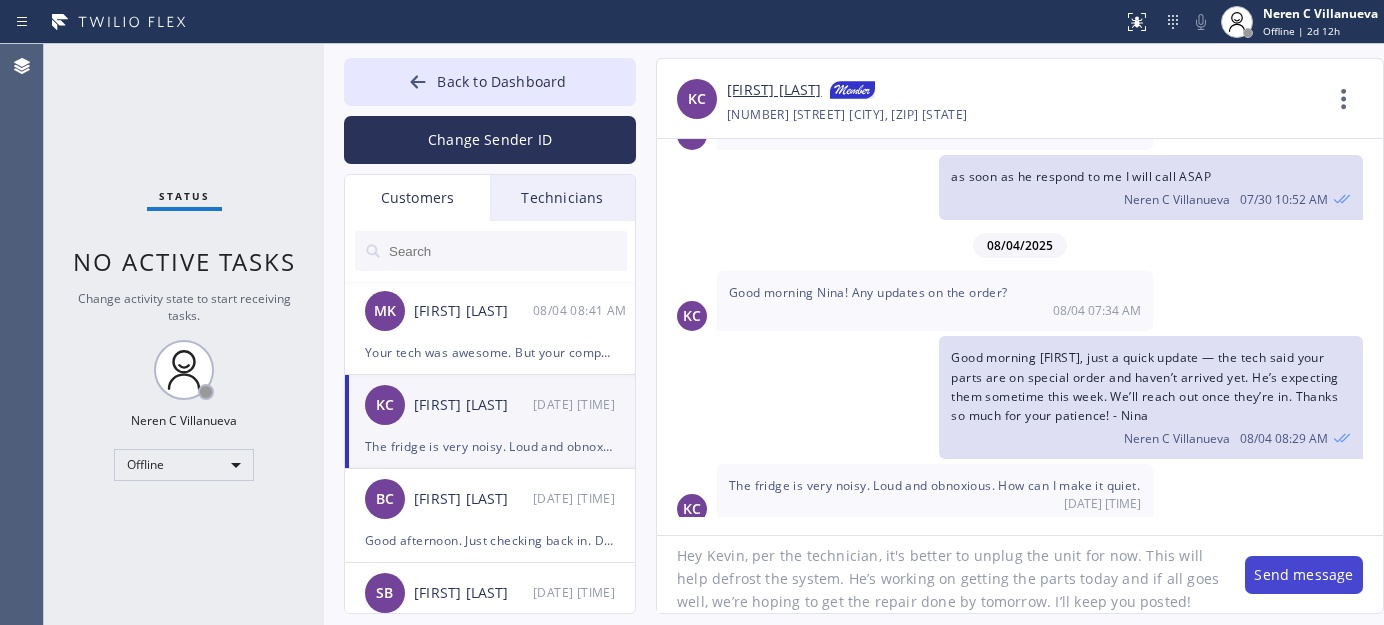 click on "Send message" at bounding box center (1304, 575) 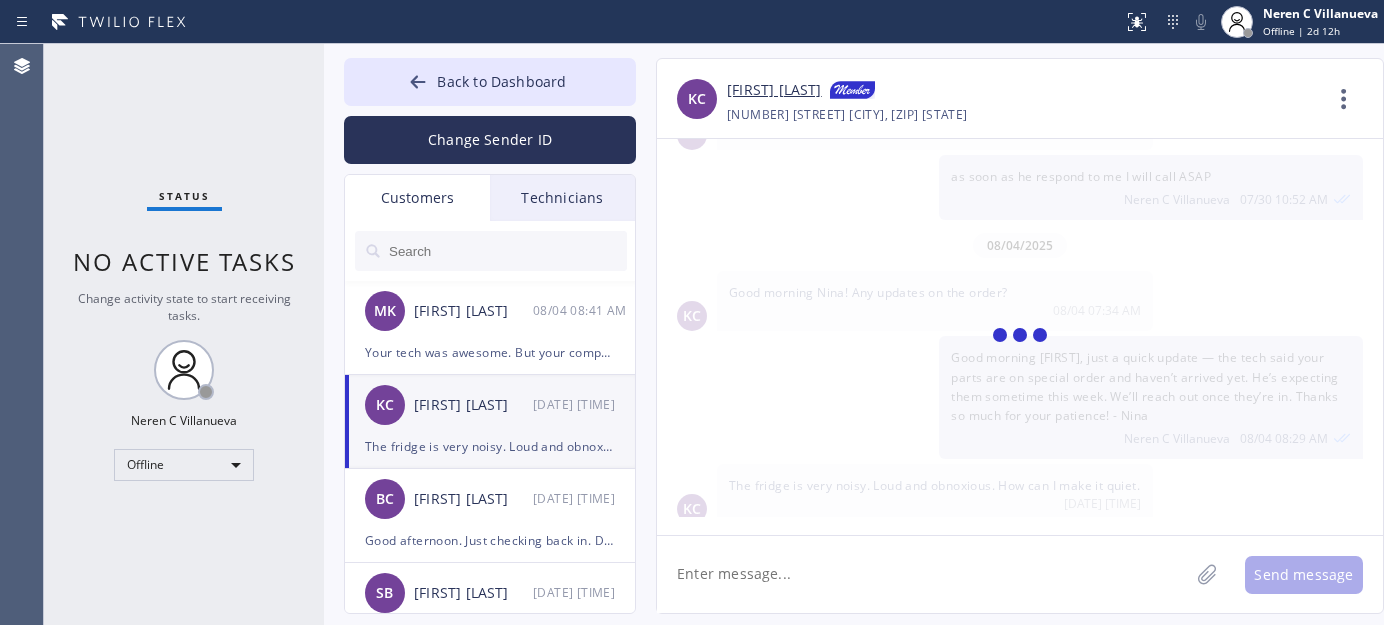 scroll, scrollTop: 0, scrollLeft: 0, axis: both 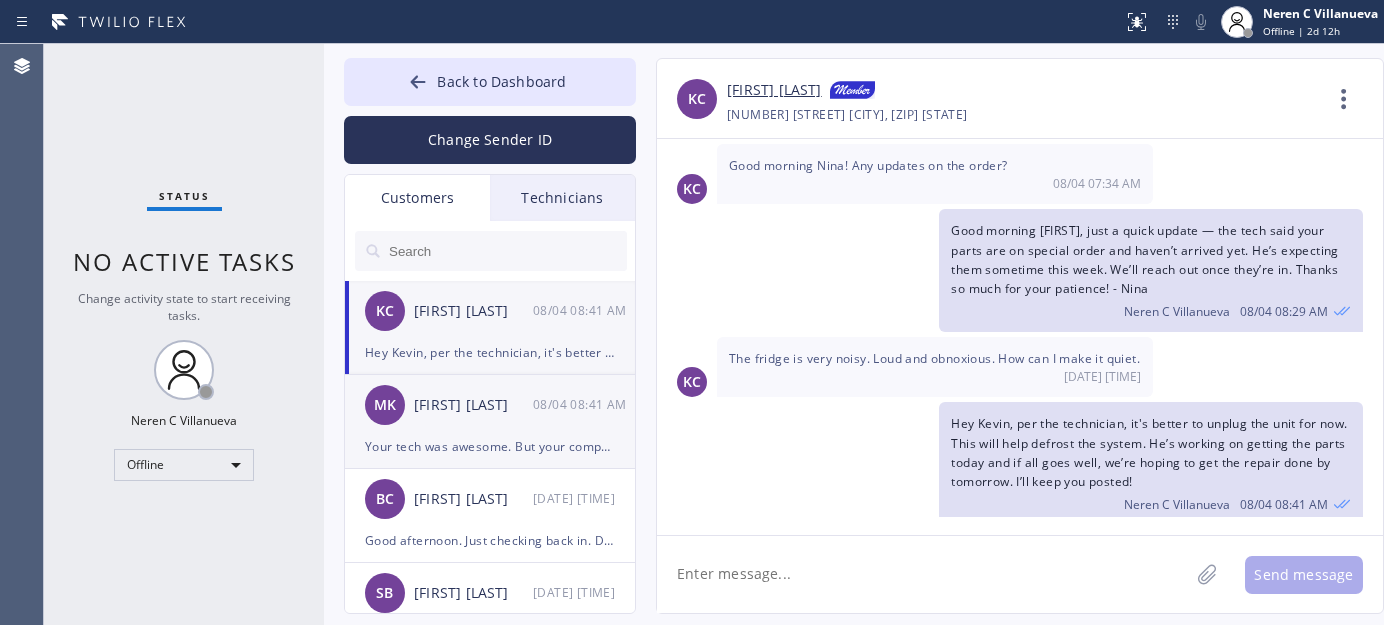 click on "[INITIALS] [FIRST] [LAST] [DATE] [TIME]" at bounding box center [491, 405] 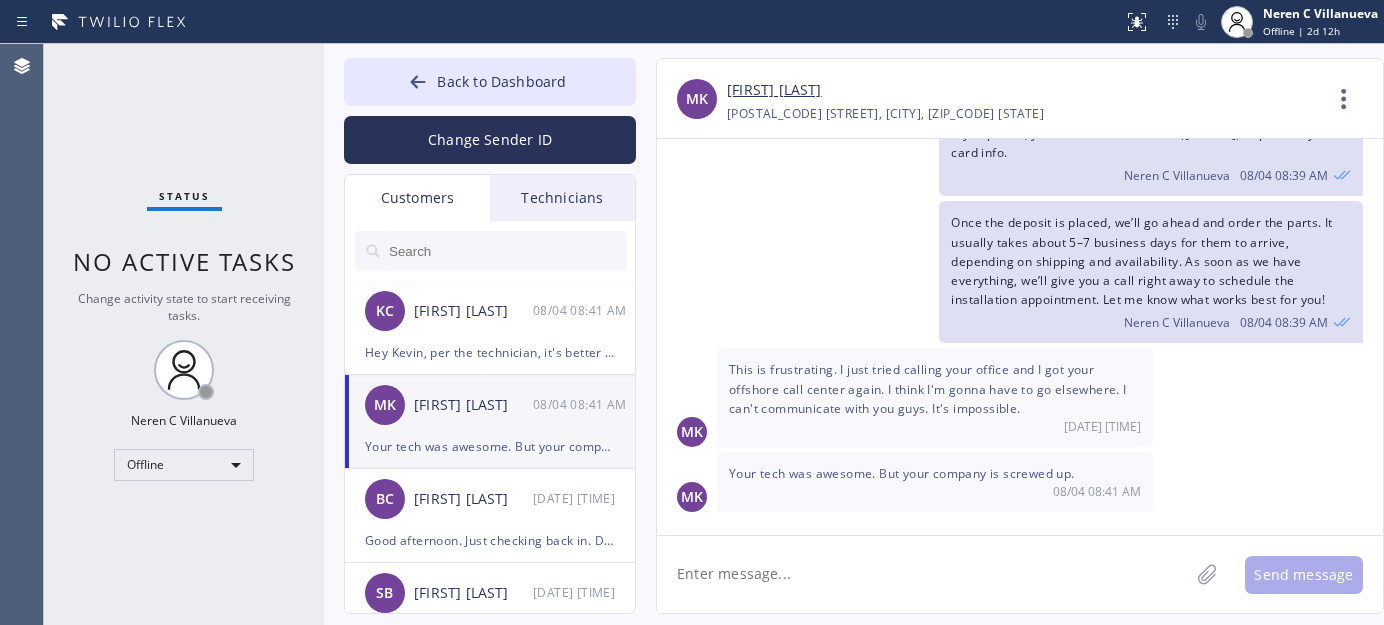 scroll, scrollTop: 744, scrollLeft: 0, axis: vertical 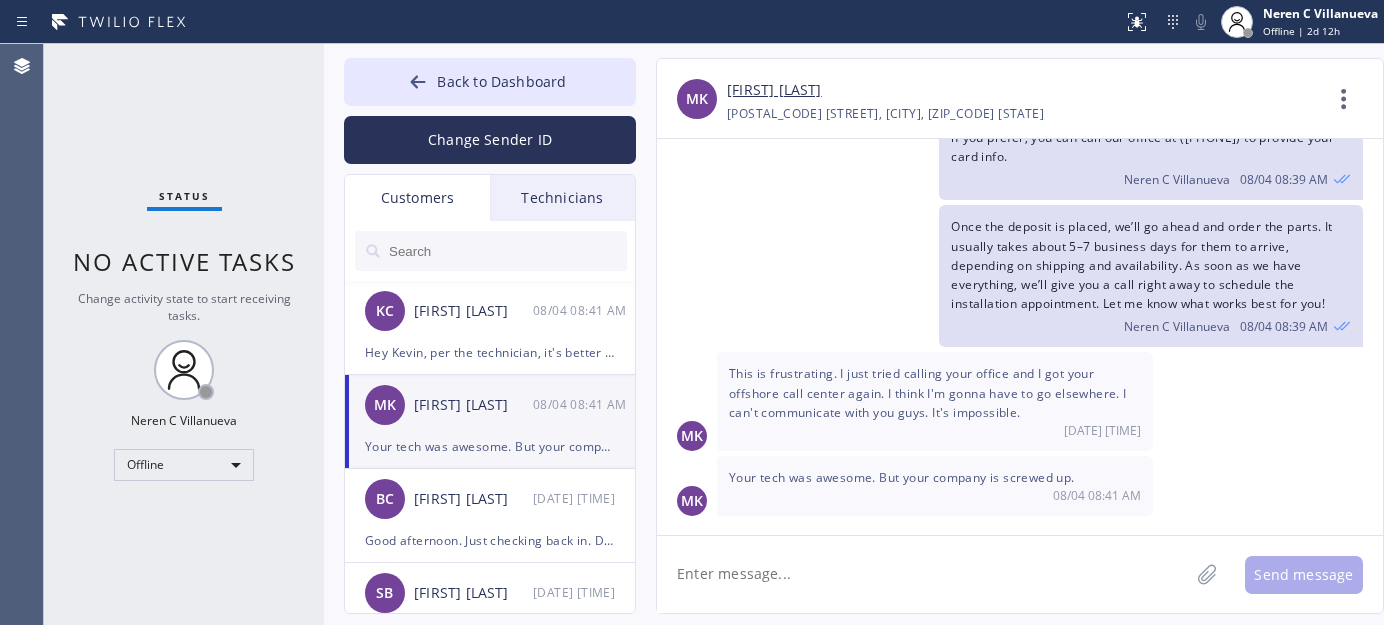 click 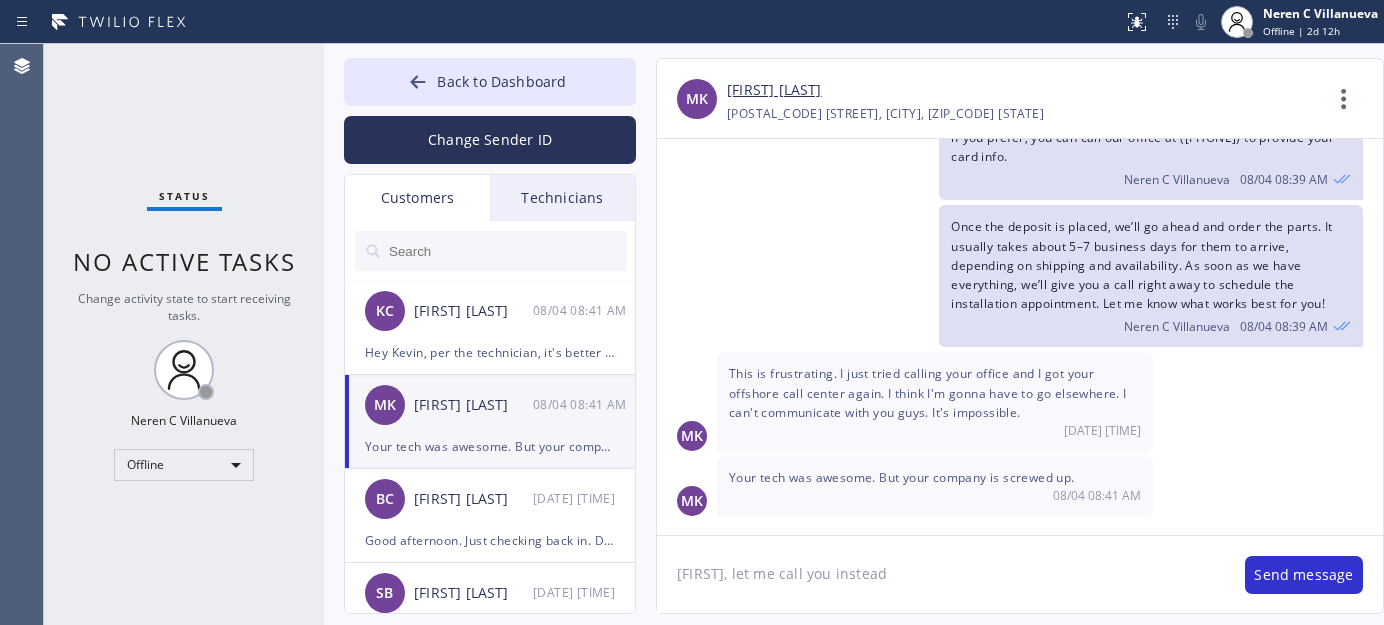 type on "[FIRST], let me call you instead." 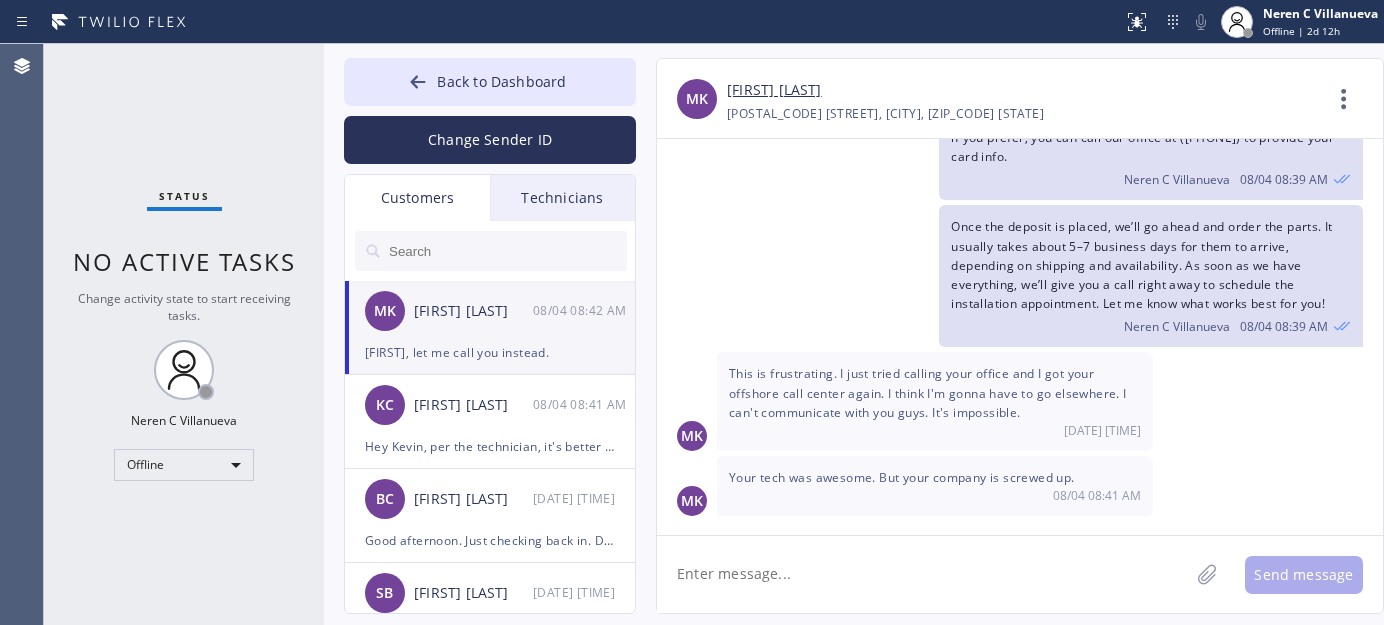 scroll, scrollTop: 813, scrollLeft: 0, axis: vertical 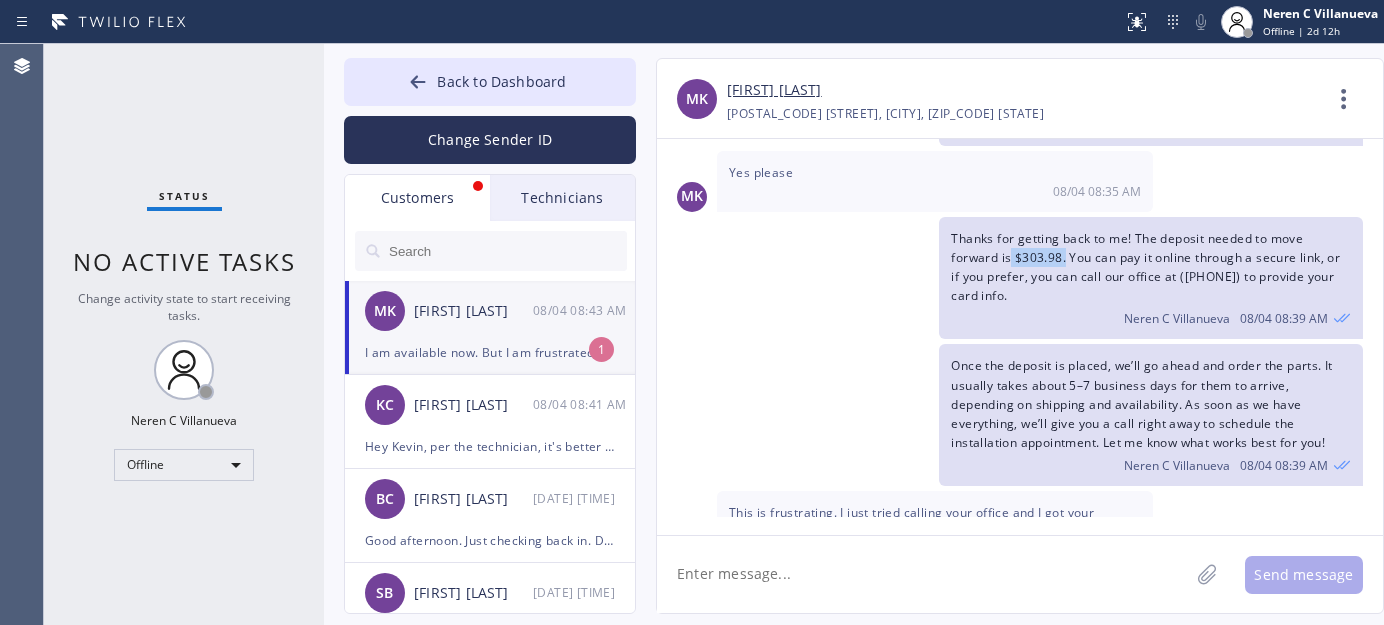 drag, startPoint x: 1012, startPoint y: 252, endPoint x: 1065, endPoint y: 253, distance: 53.009434 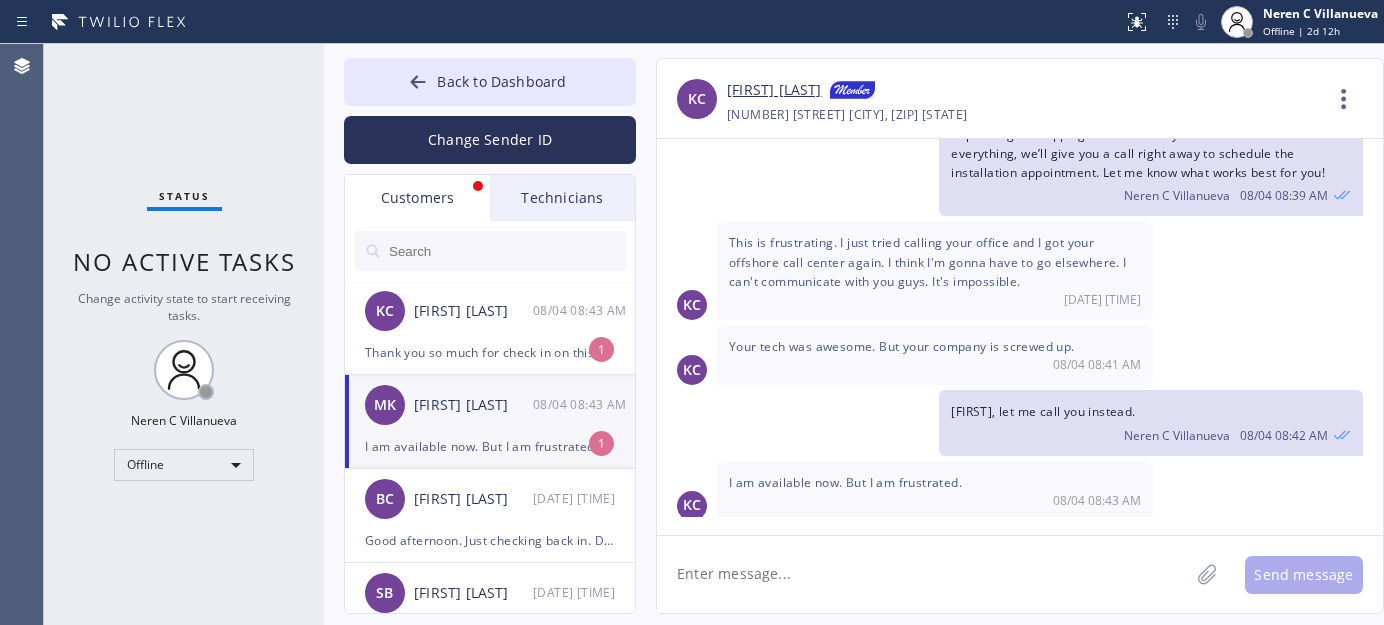 scroll, scrollTop: 878, scrollLeft: 0, axis: vertical 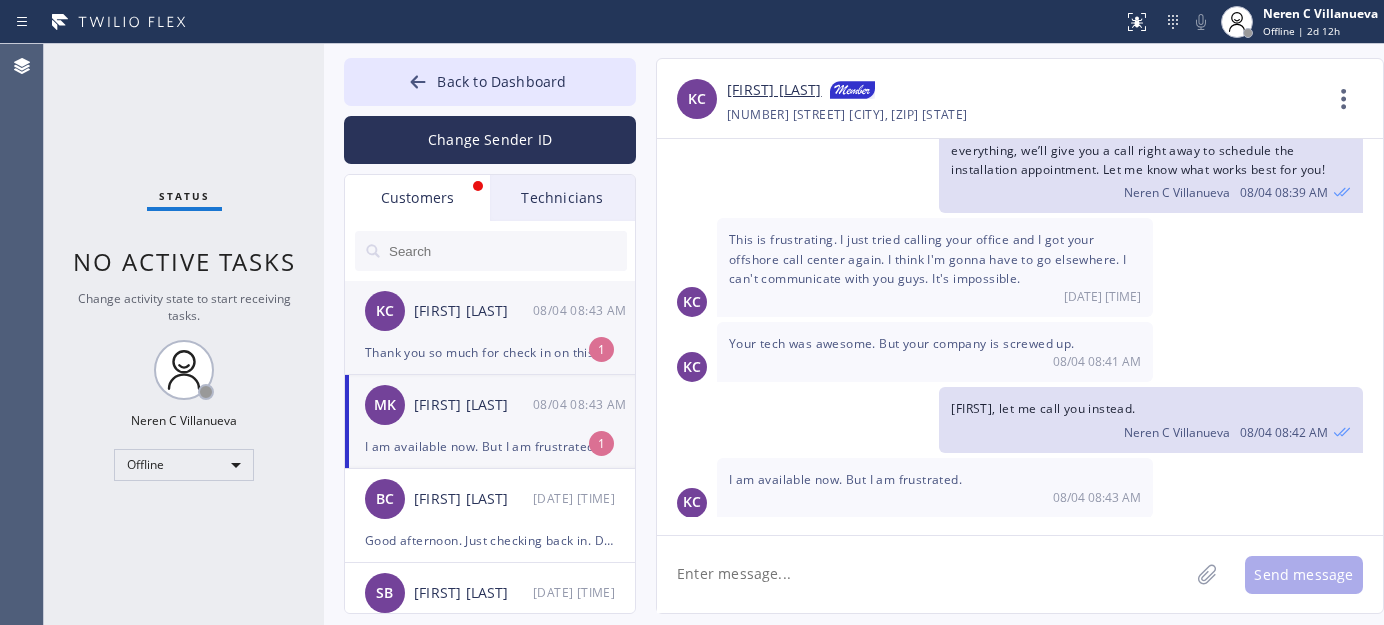 click on "[FIRST] [LAST] [DATE] [TIME]" at bounding box center [491, 311] 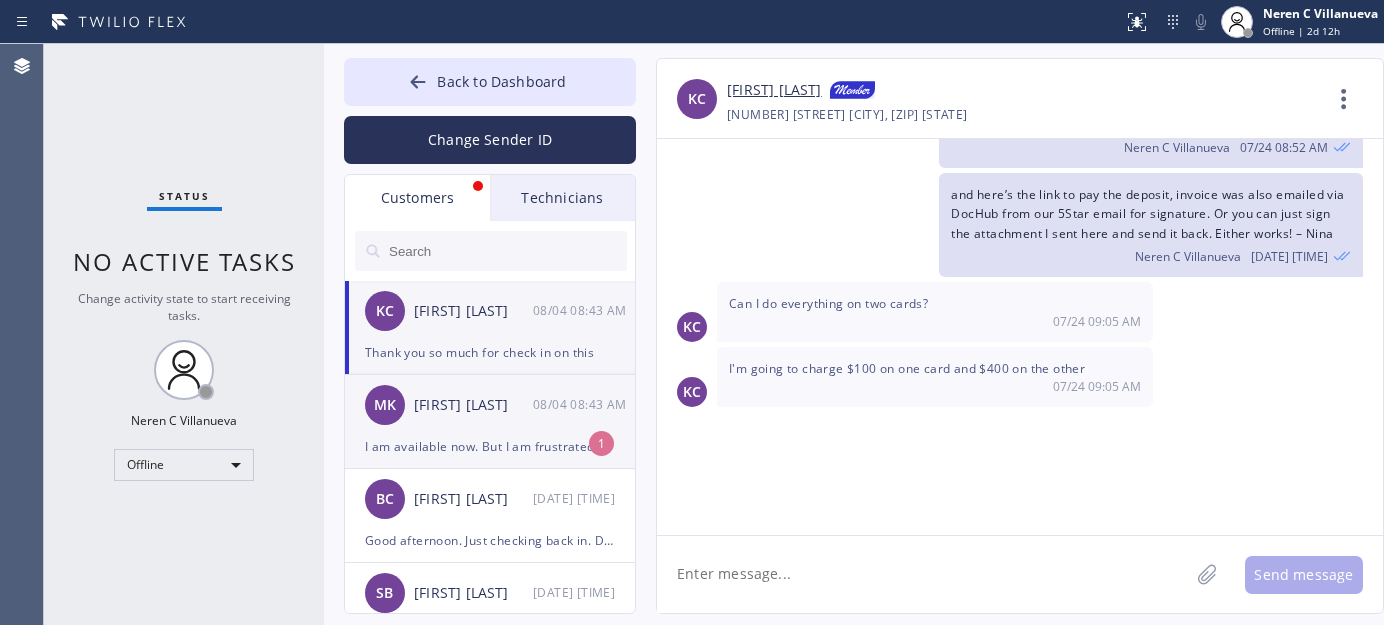 scroll, scrollTop: 2693, scrollLeft: 0, axis: vertical 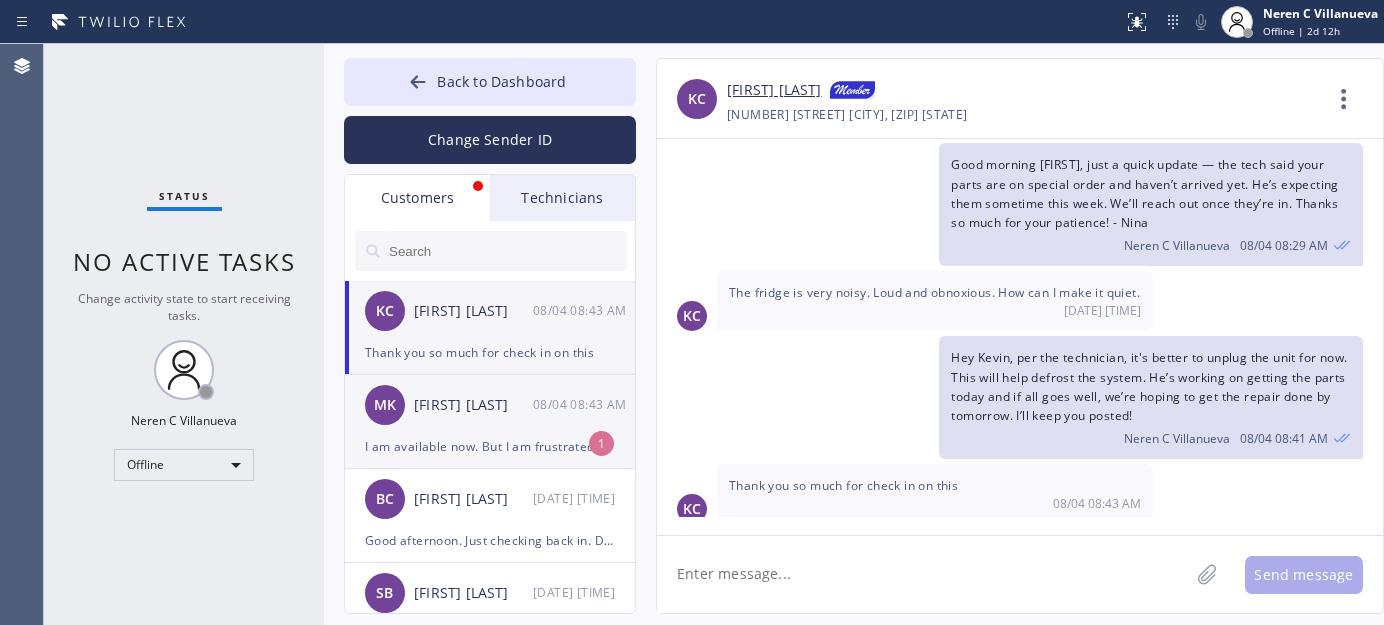 click on "[FIRST] [FIRST] 08/04 08:43 AM" at bounding box center (491, 405) 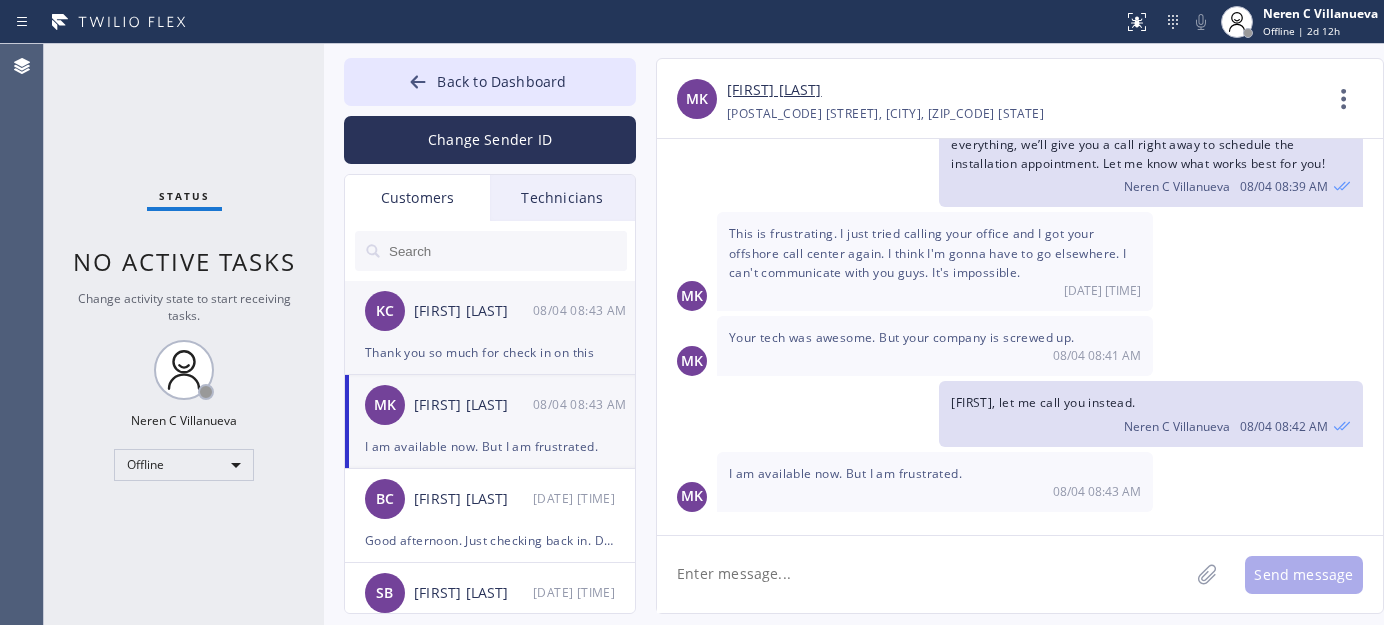 scroll, scrollTop: 878, scrollLeft: 0, axis: vertical 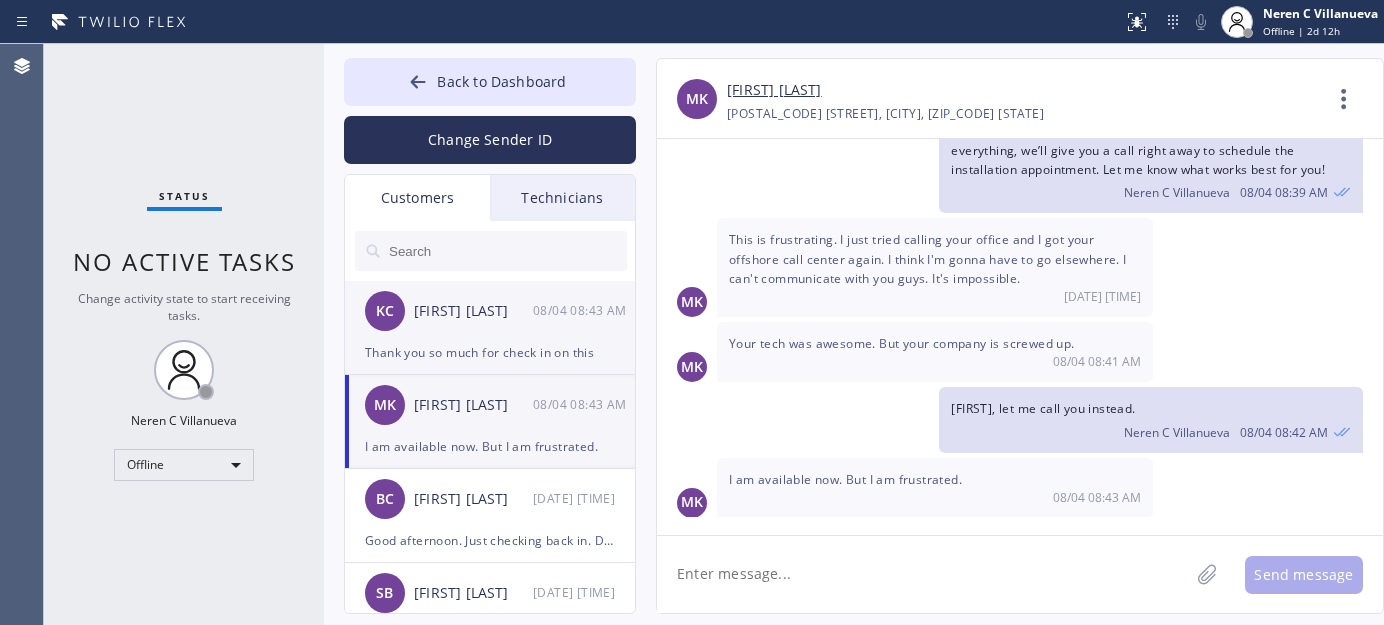 click on "Thank you so much for check in on this" at bounding box center [490, 352] 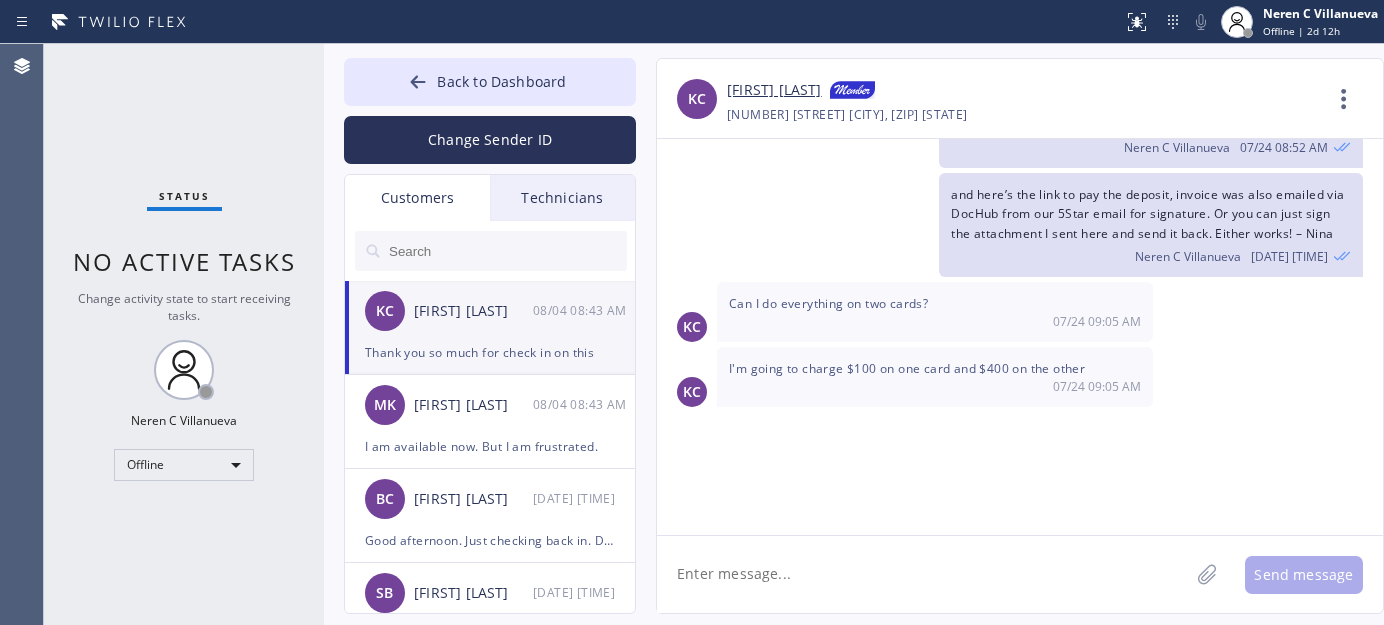 scroll, scrollTop: 2693, scrollLeft: 0, axis: vertical 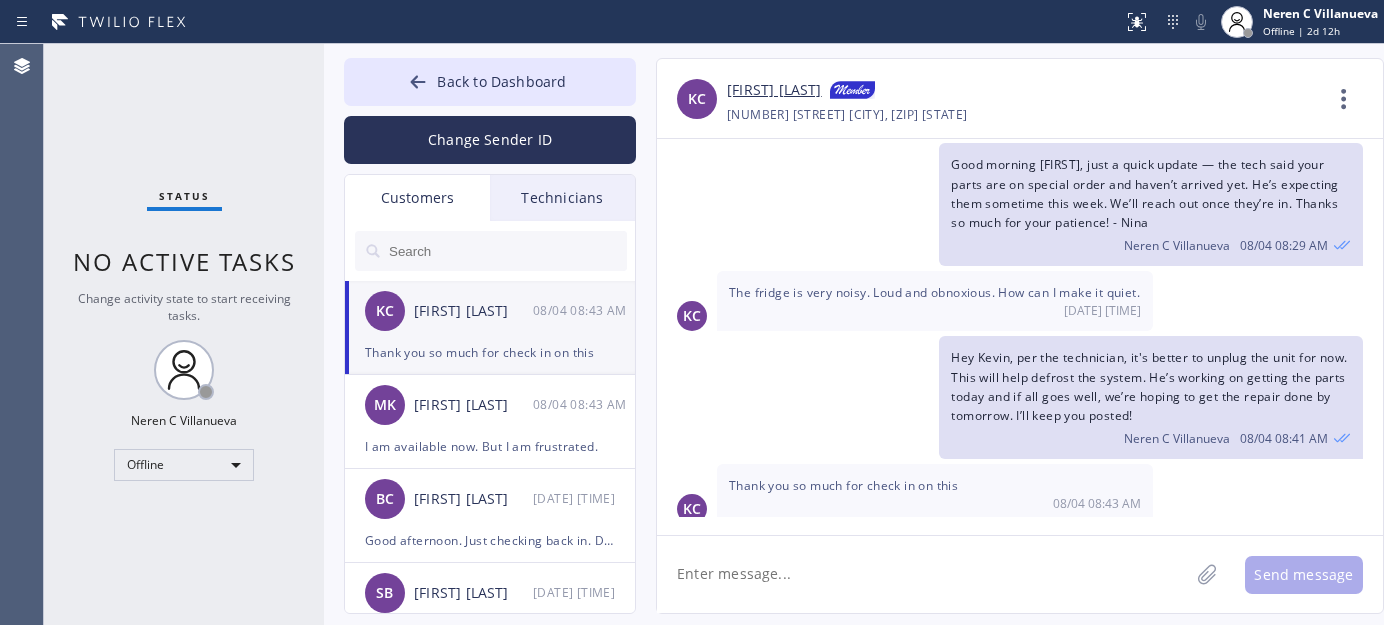 click 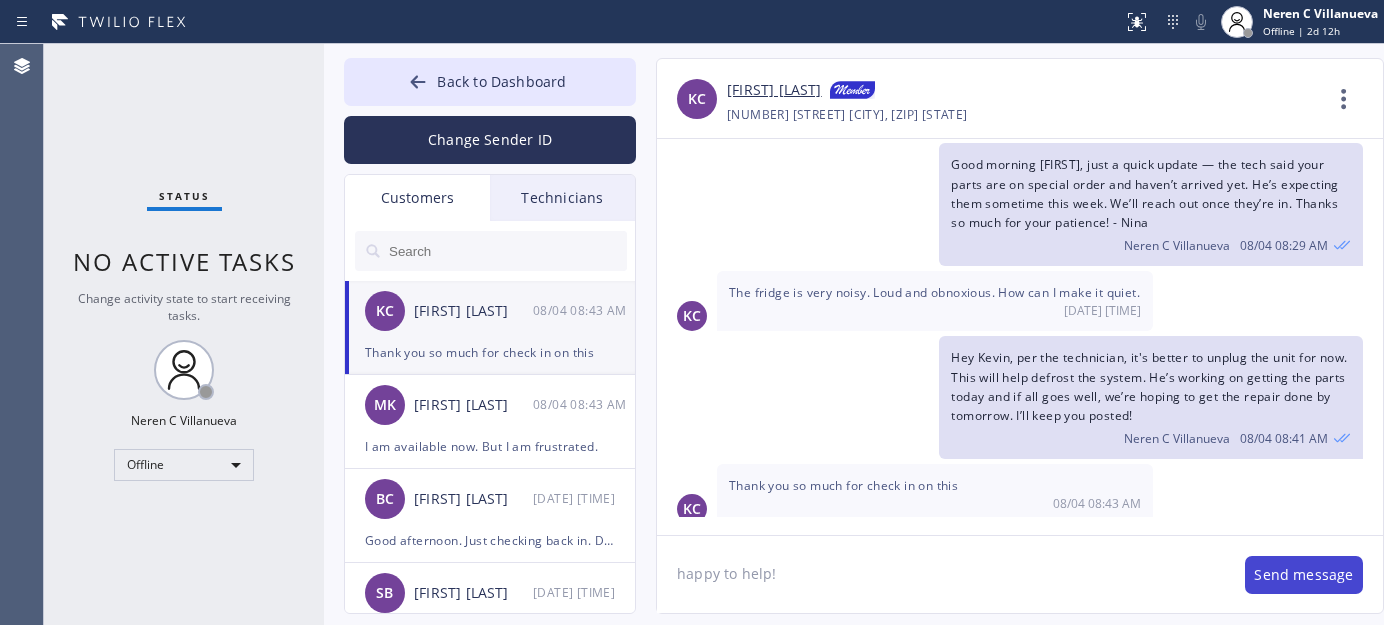 type on "happy to help!" 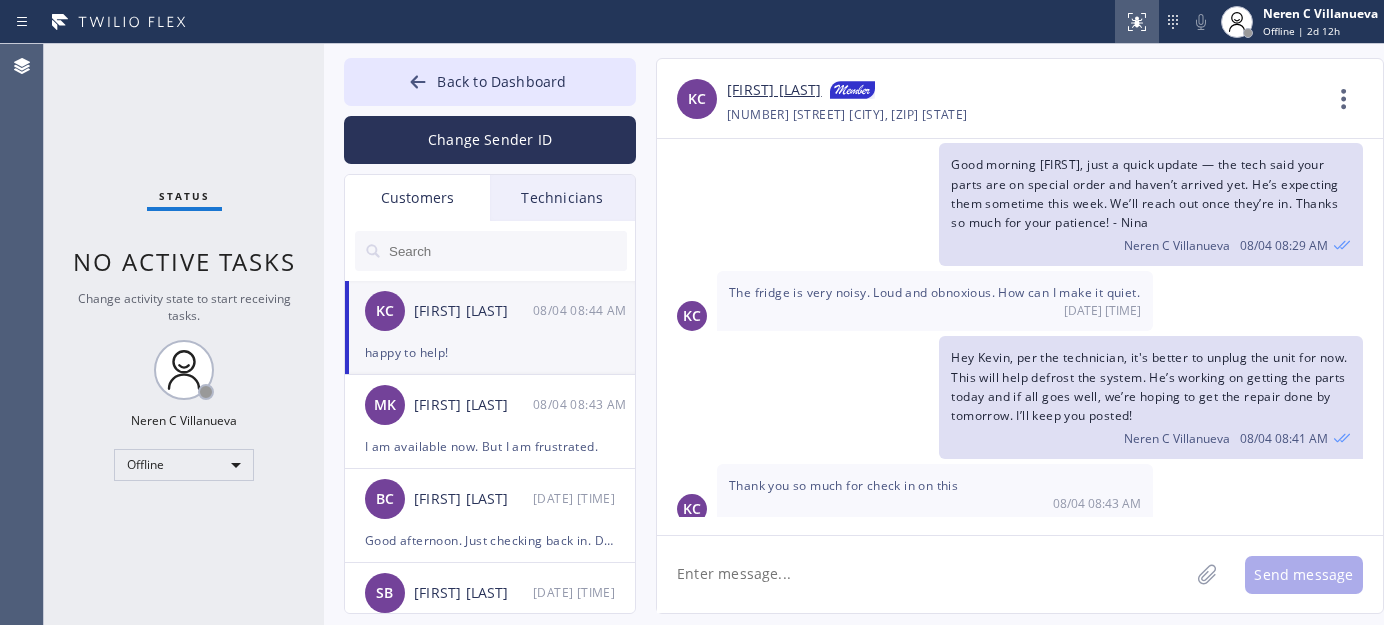 scroll, scrollTop: 2762, scrollLeft: 0, axis: vertical 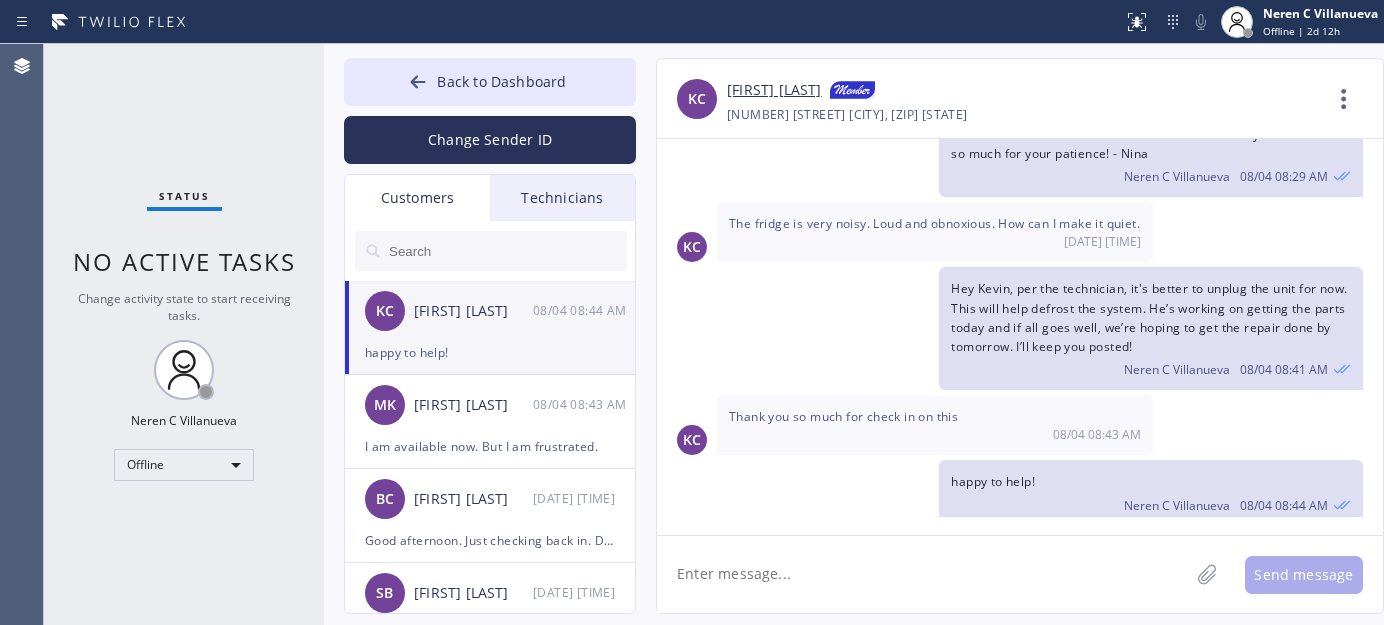 click 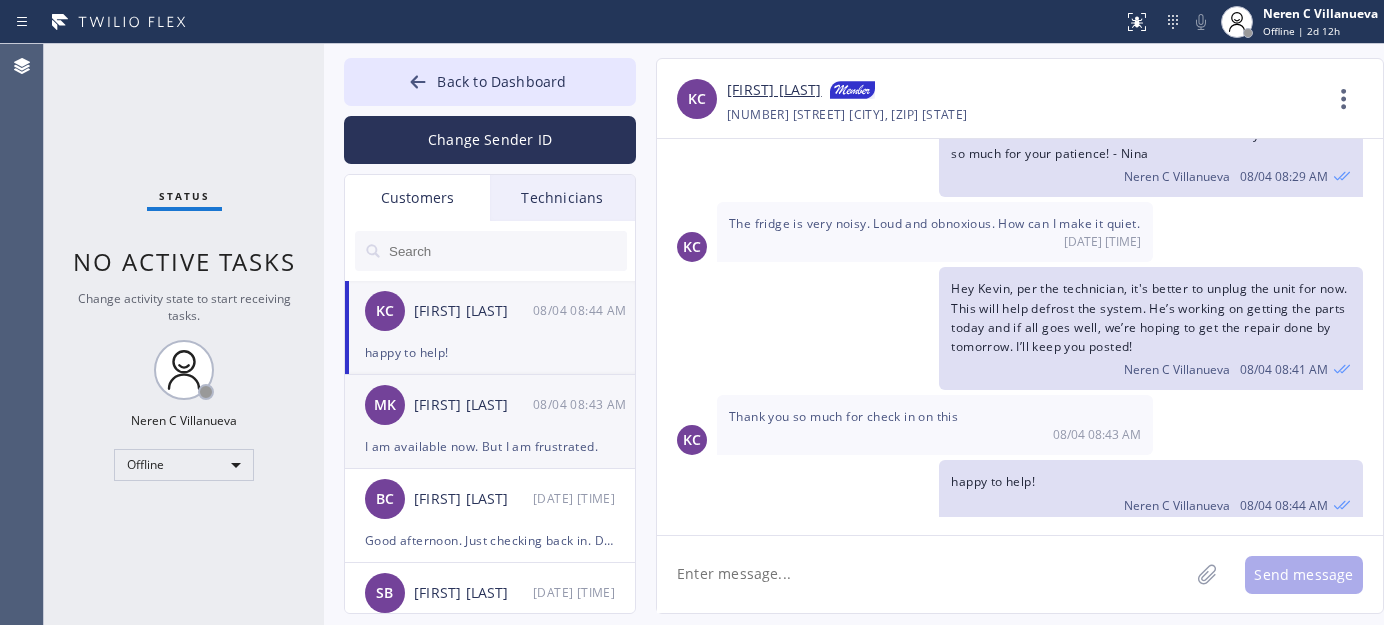 click on "[FIRST] [LAST]" at bounding box center [473, 405] 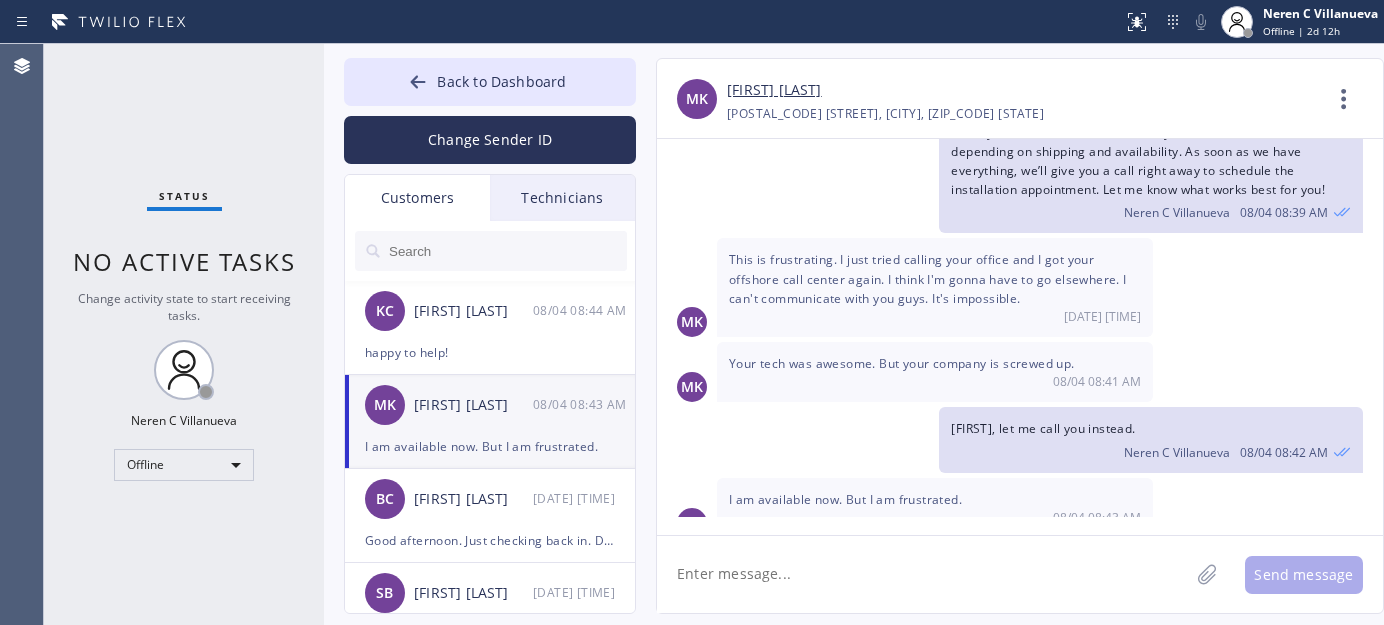scroll, scrollTop: 878, scrollLeft: 0, axis: vertical 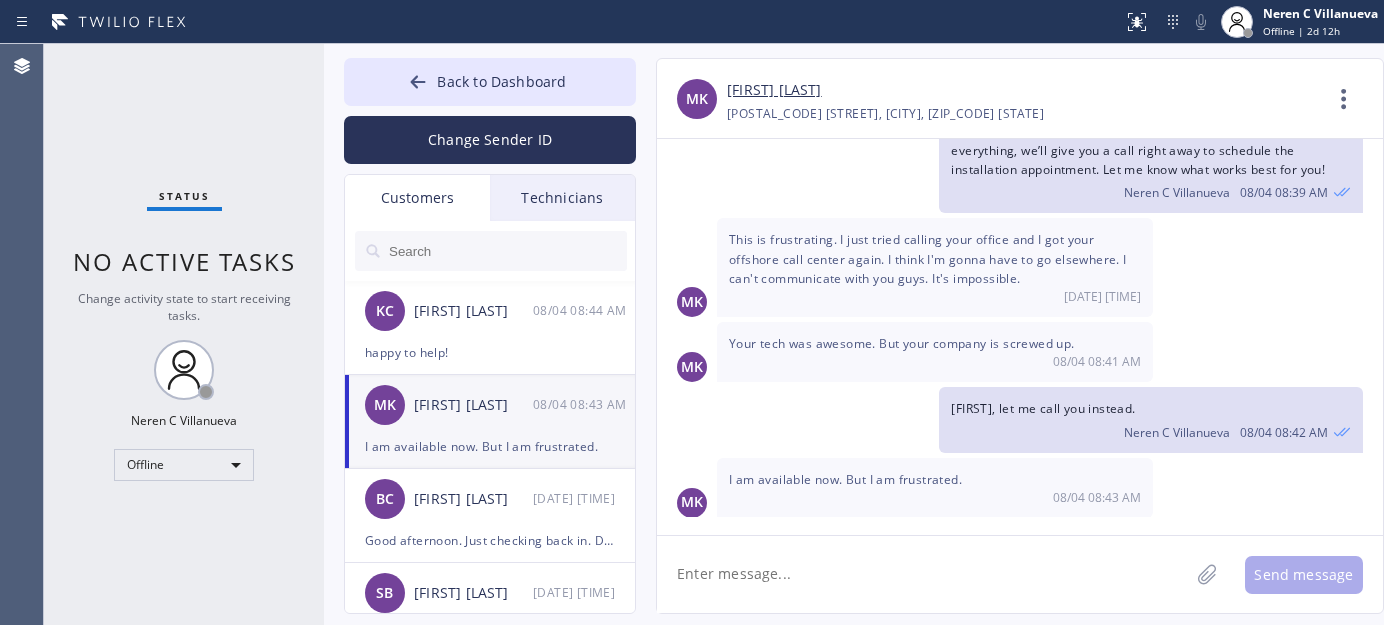 click 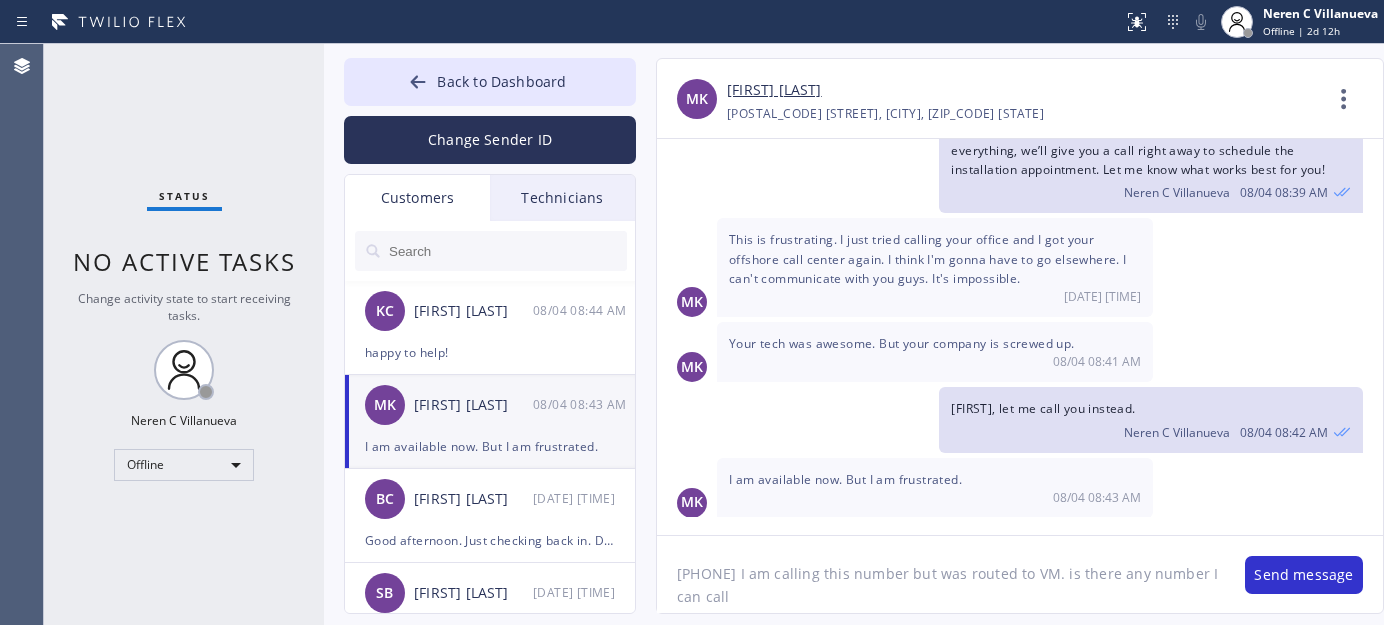 type on "([PHONE]) I am calling this number but was routed to VM. is there any number I can call?" 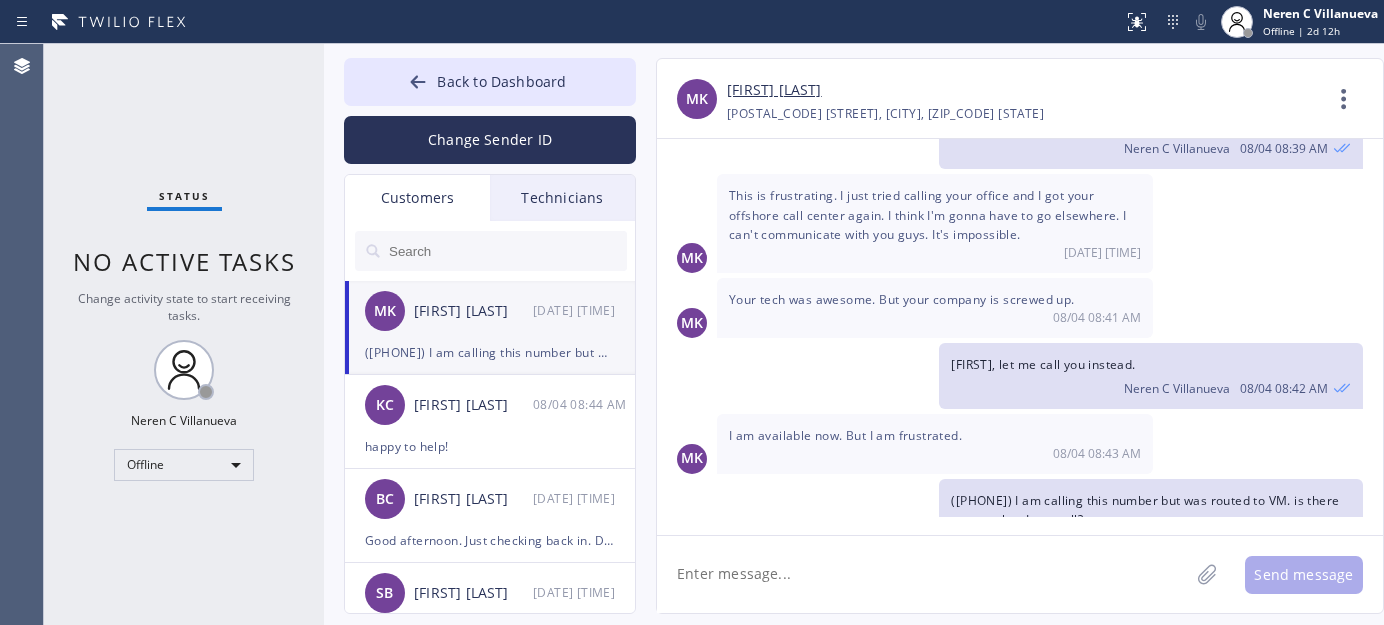 scroll, scrollTop: 967, scrollLeft: 0, axis: vertical 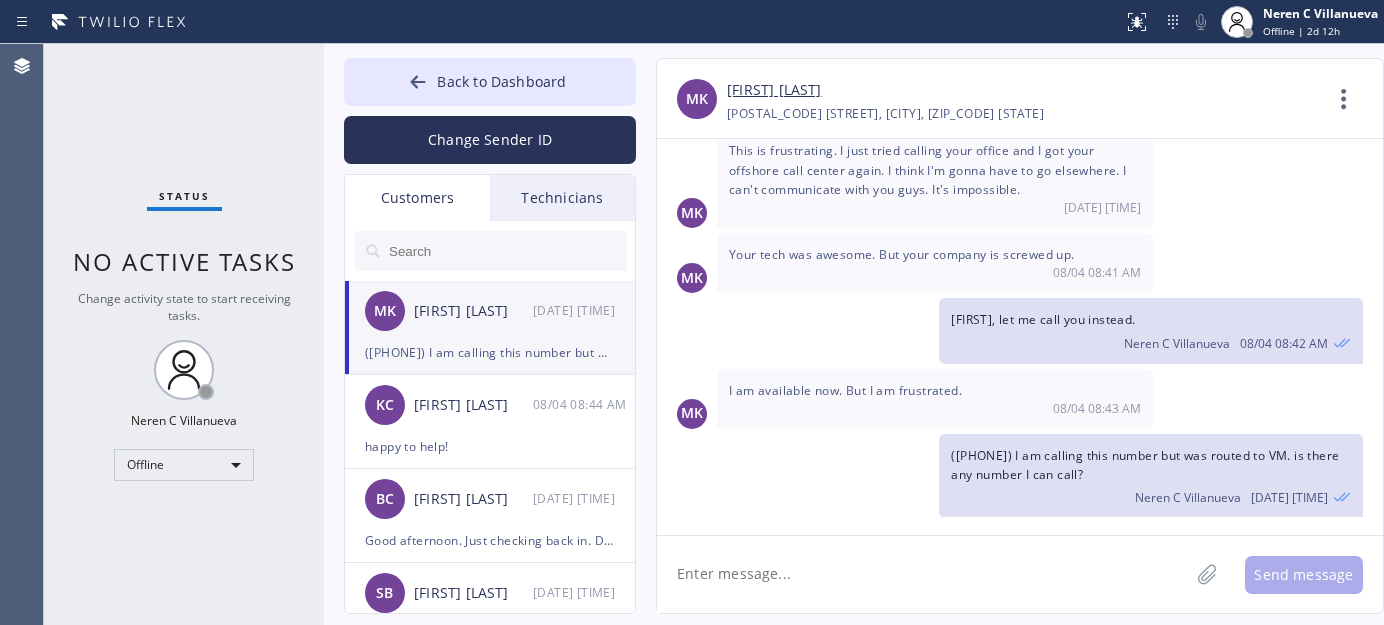 click 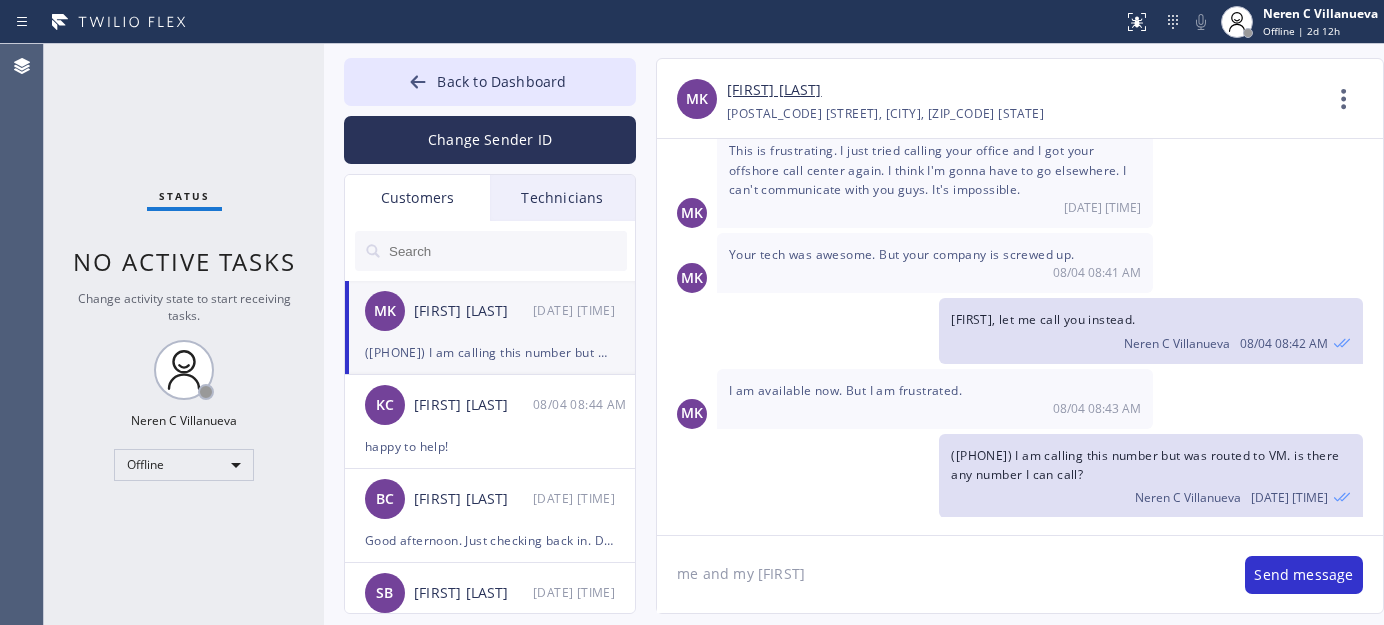 type on "me and my colleague" 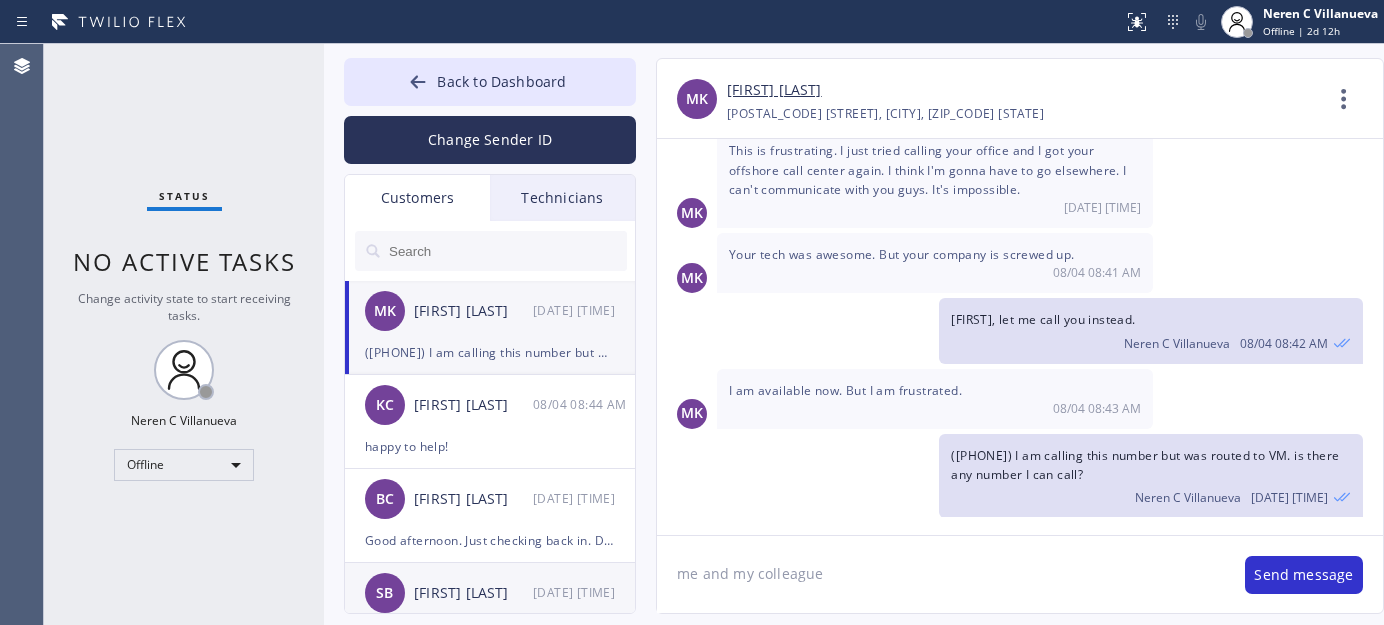drag, startPoint x: 864, startPoint y: 581, endPoint x: 633, endPoint y: 579, distance: 231.00865 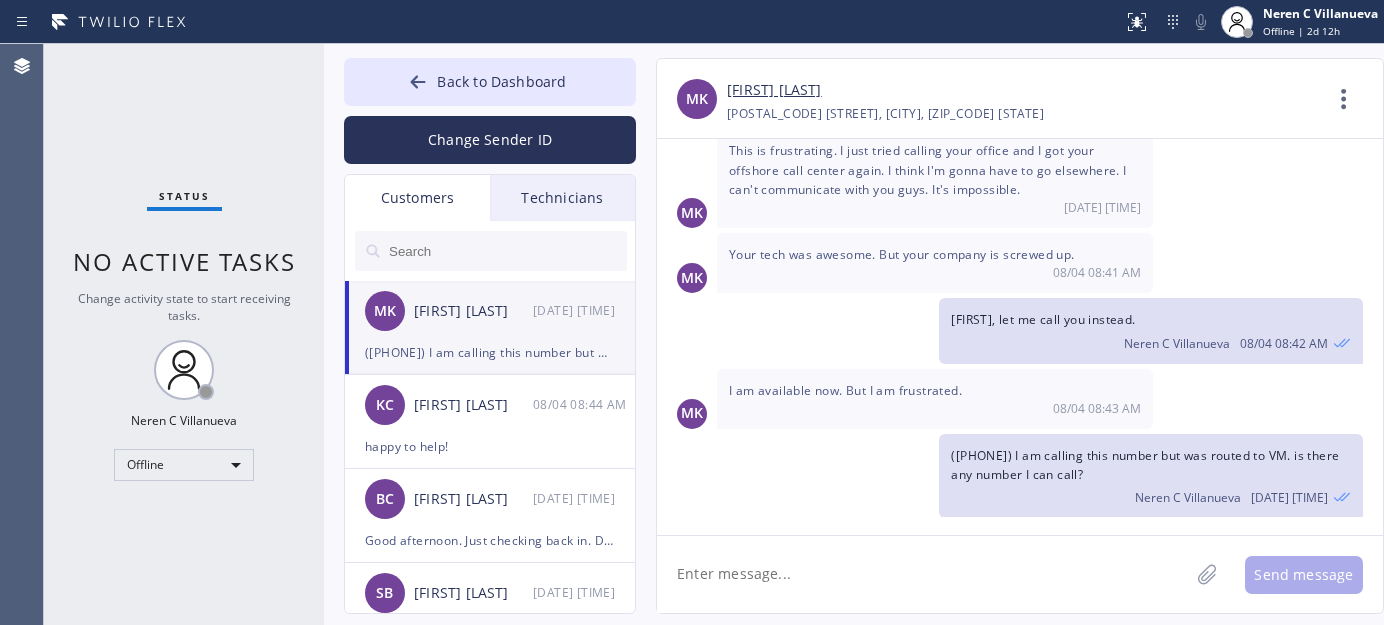 click 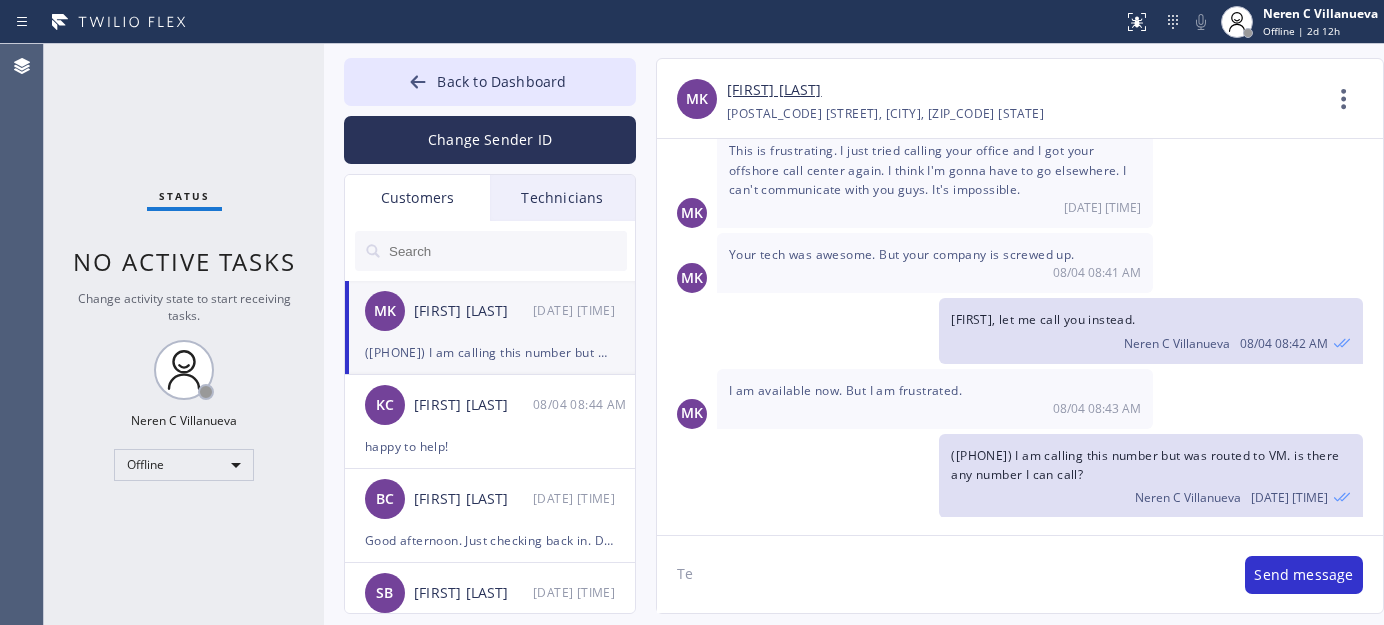 type on "T" 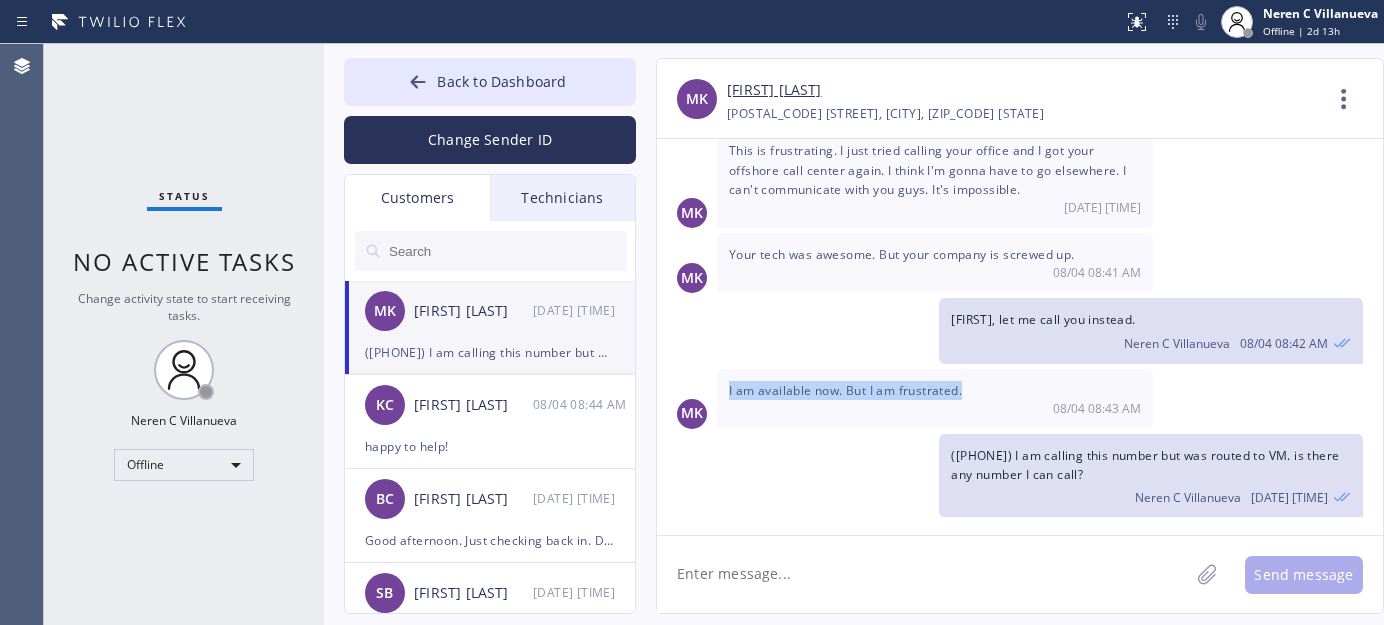 drag, startPoint x: 729, startPoint y: 387, endPoint x: 896, endPoint y: 391, distance: 167.0479 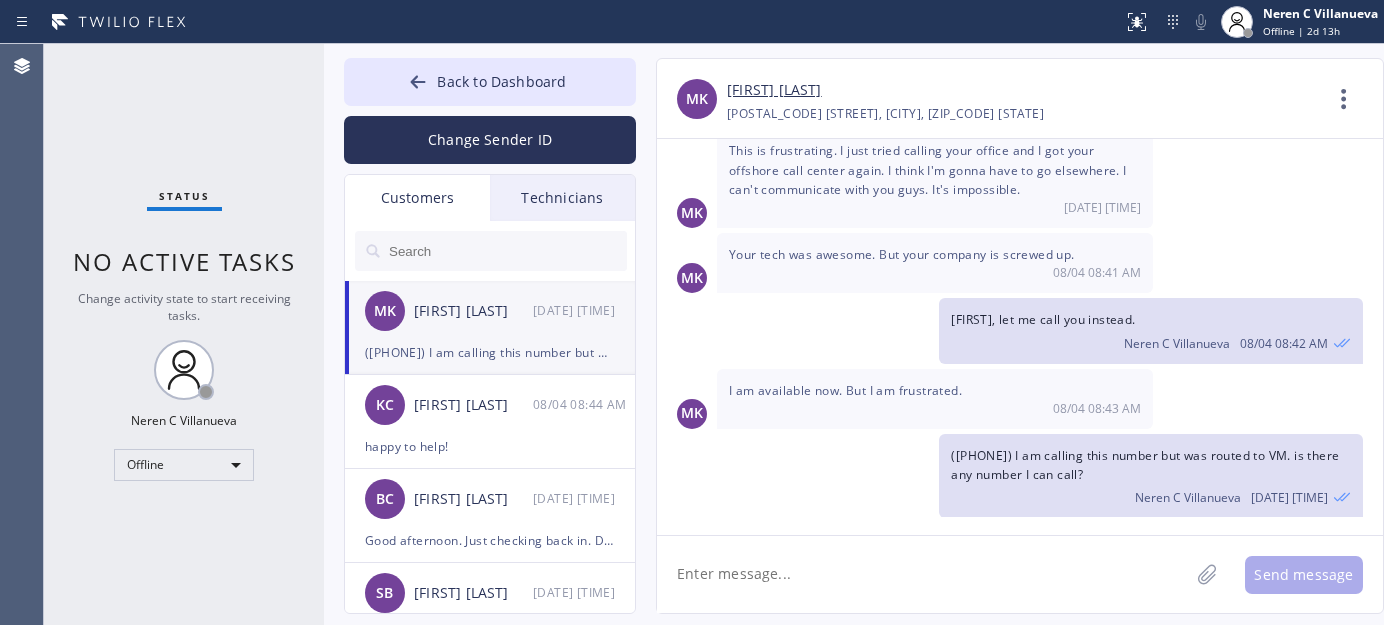 click 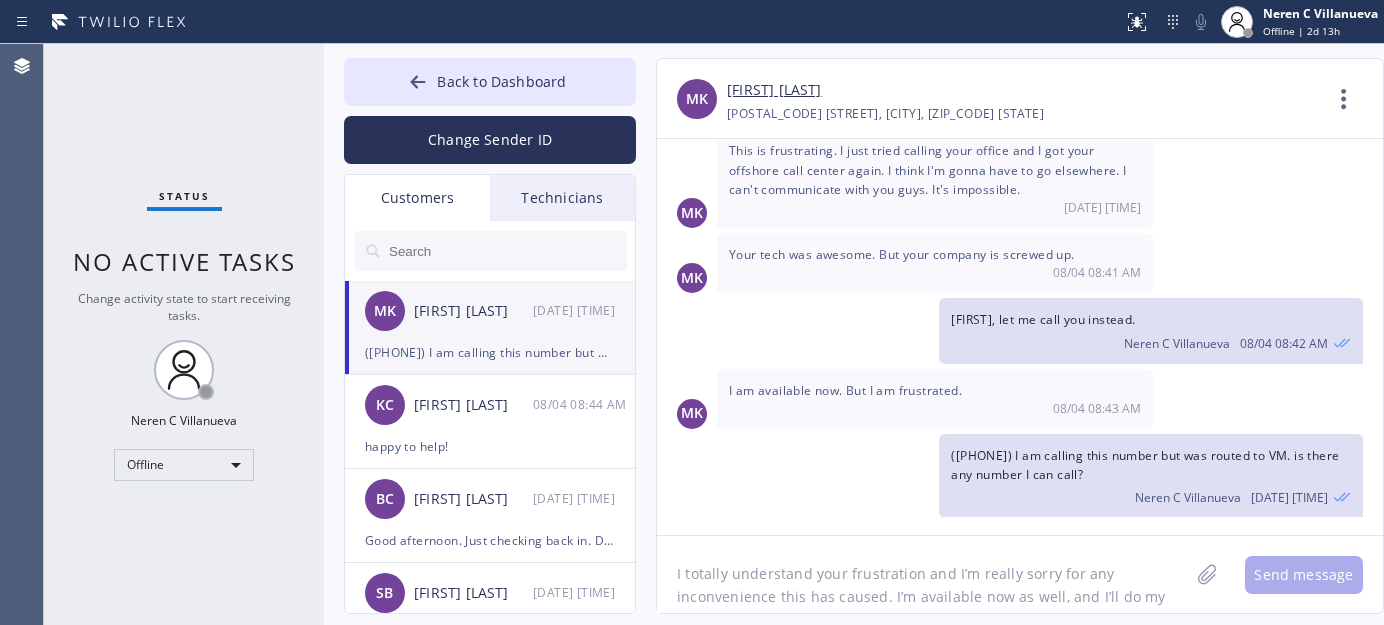 scroll, scrollTop: 16, scrollLeft: 0, axis: vertical 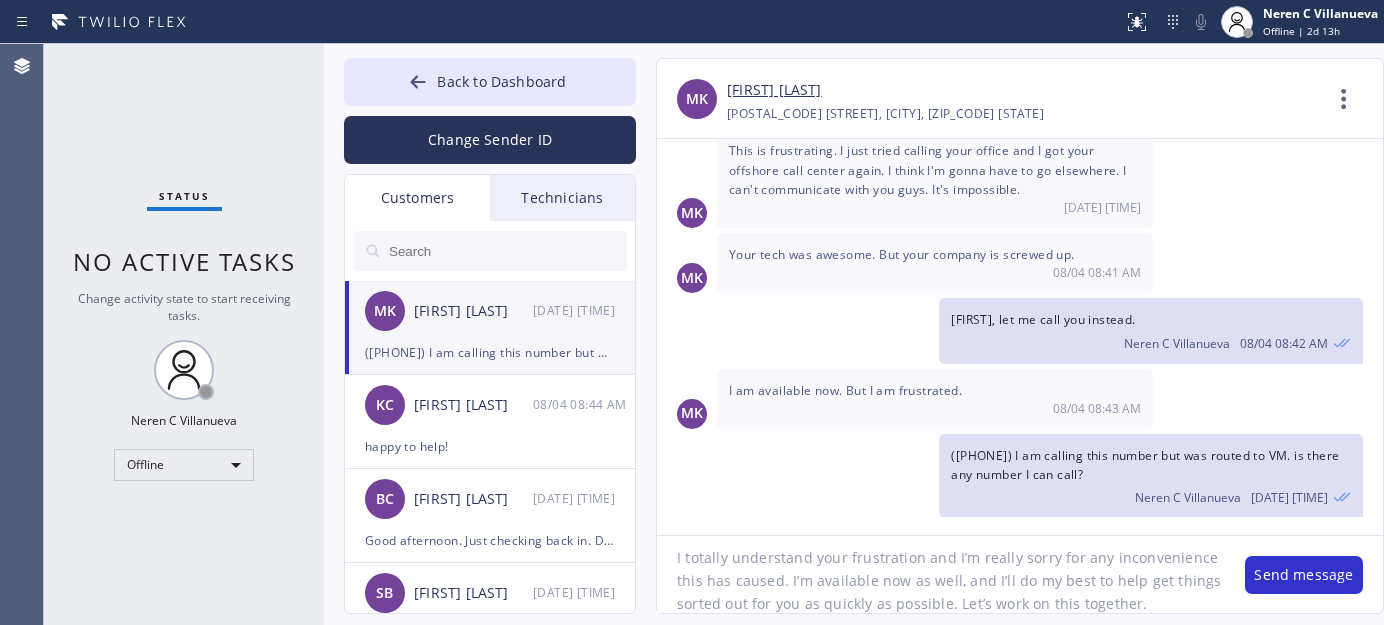 drag, startPoint x: 788, startPoint y: 578, endPoint x: 985, endPoint y: 586, distance: 197.16237 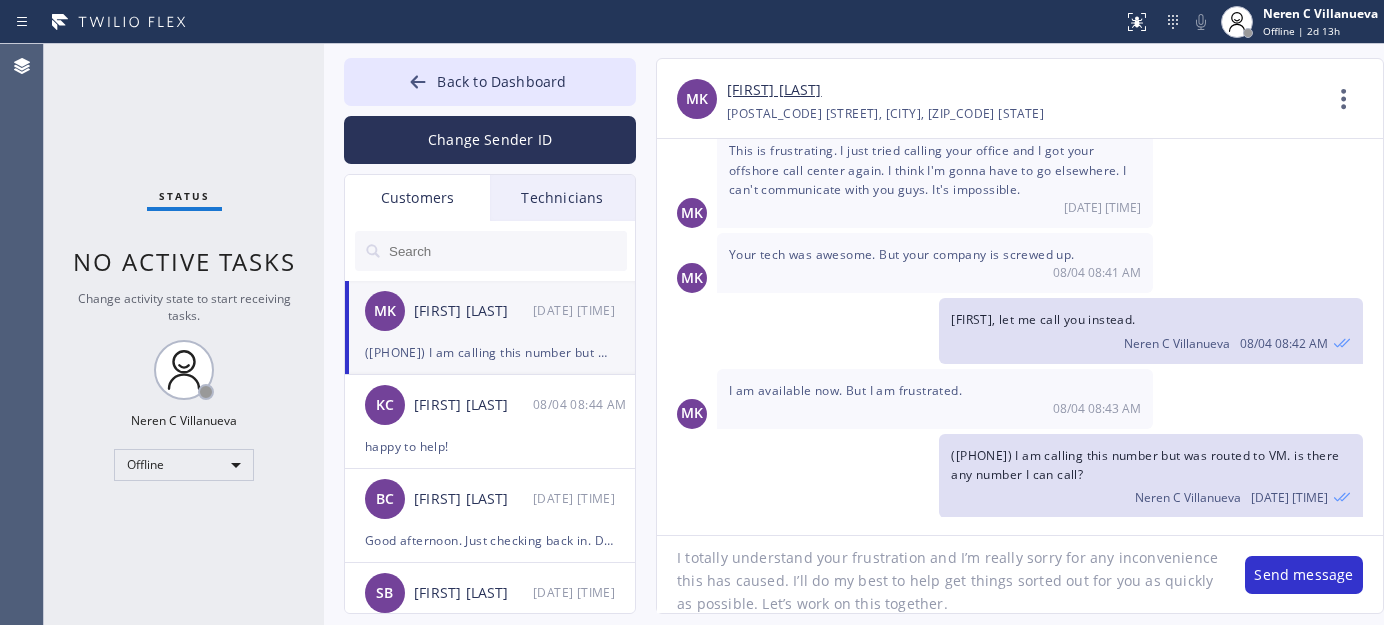 scroll, scrollTop: 18, scrollLeft: 0, axis: vertical 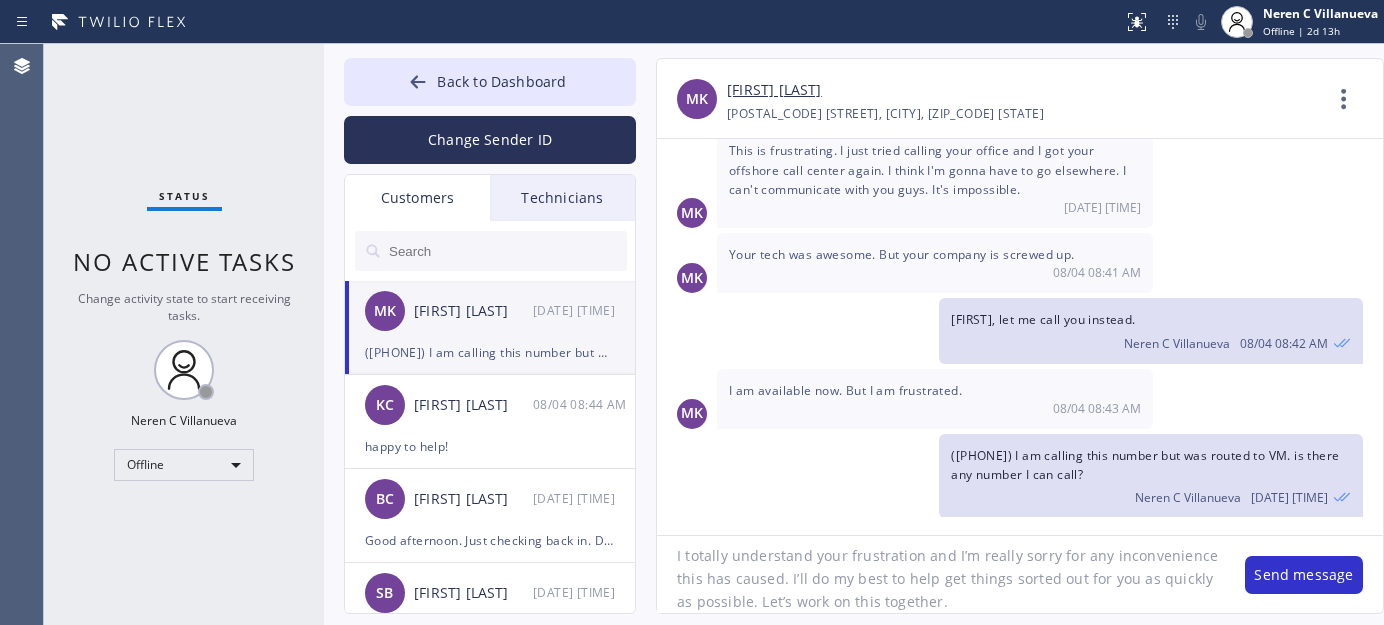 click on "I totally understand your frustration and I’m really sorry for any inconvenience this has caused. I’ll do my best to help get things sorted out for you as quickly as possible. Let’s work on this together." 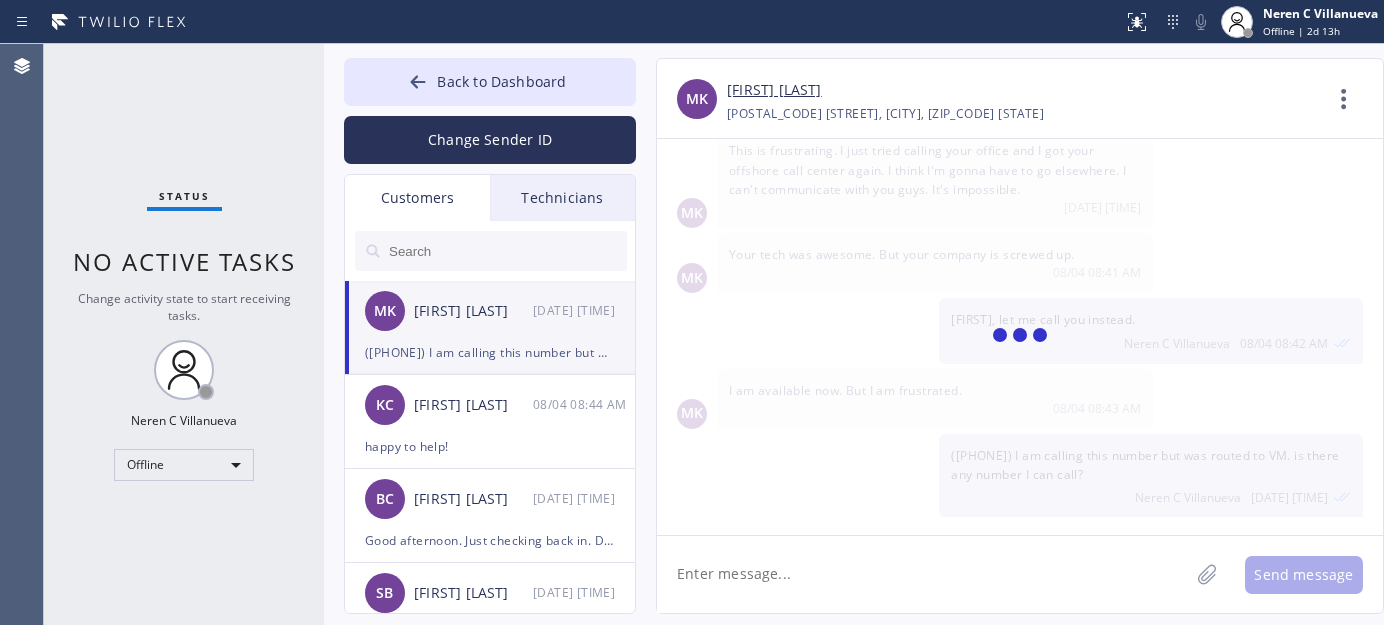 scroll, scrollTop: 968, scrollLeft: 0, axis: vertical 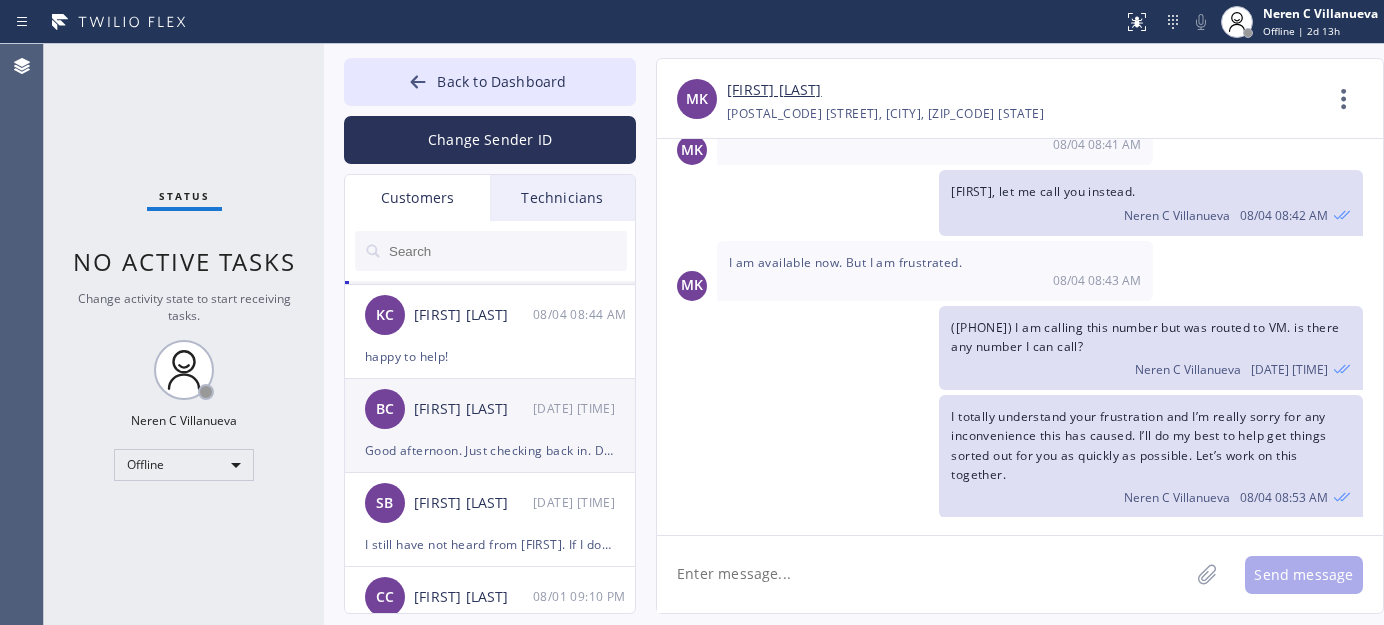 click on "[FIRST] [LAST] [DATE] [TIME]" at bounding box center (491, 409) 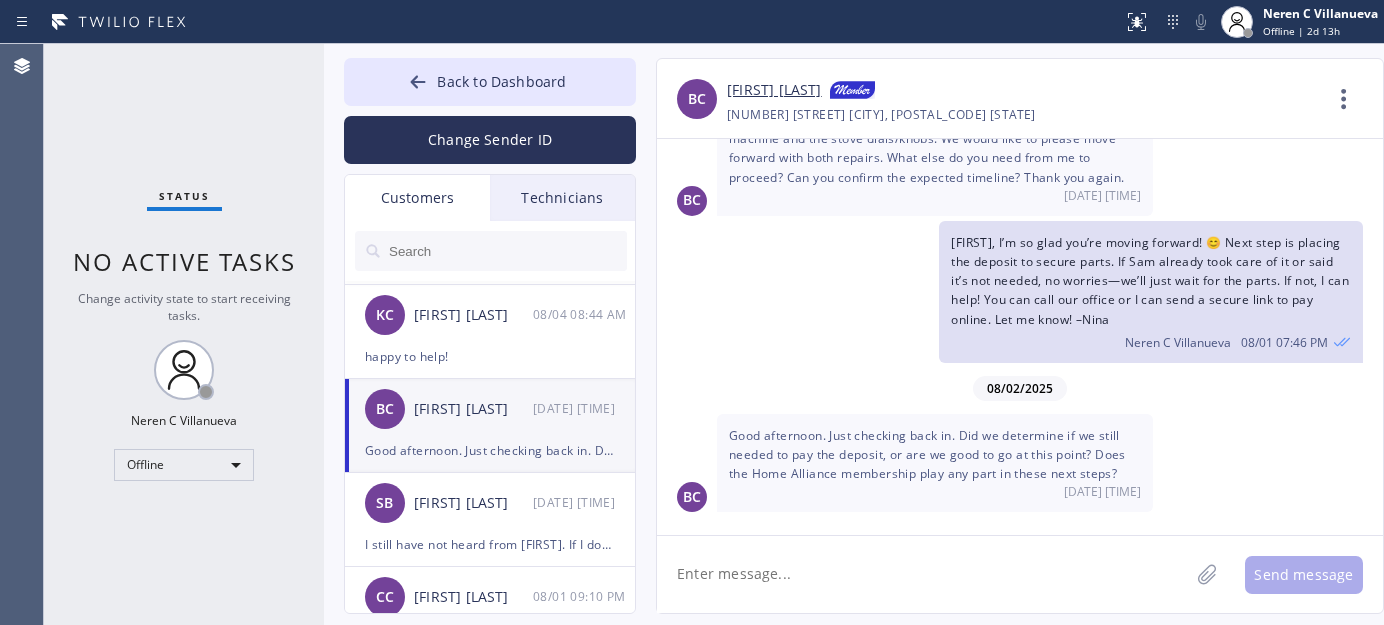 scroll, scrollTop: 378, scrollLeft: 0, axis: vertical 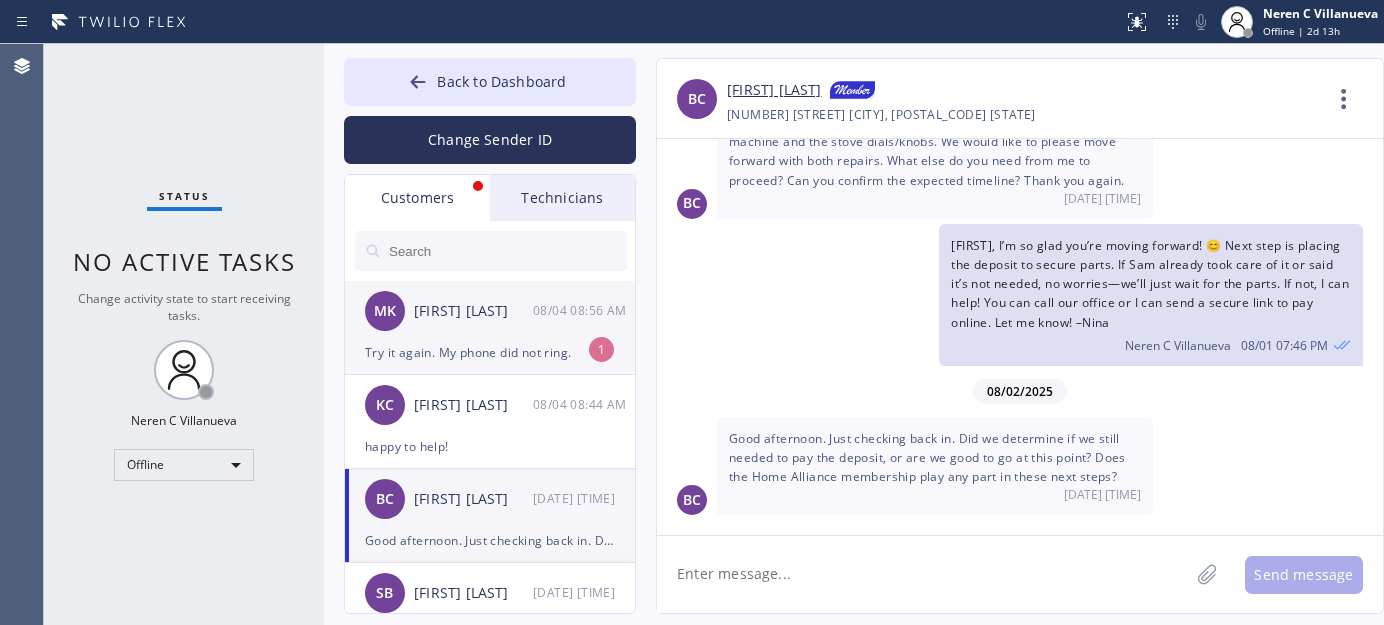click on "Try it again. My phone did not ring." at bounding box center [490, 352] 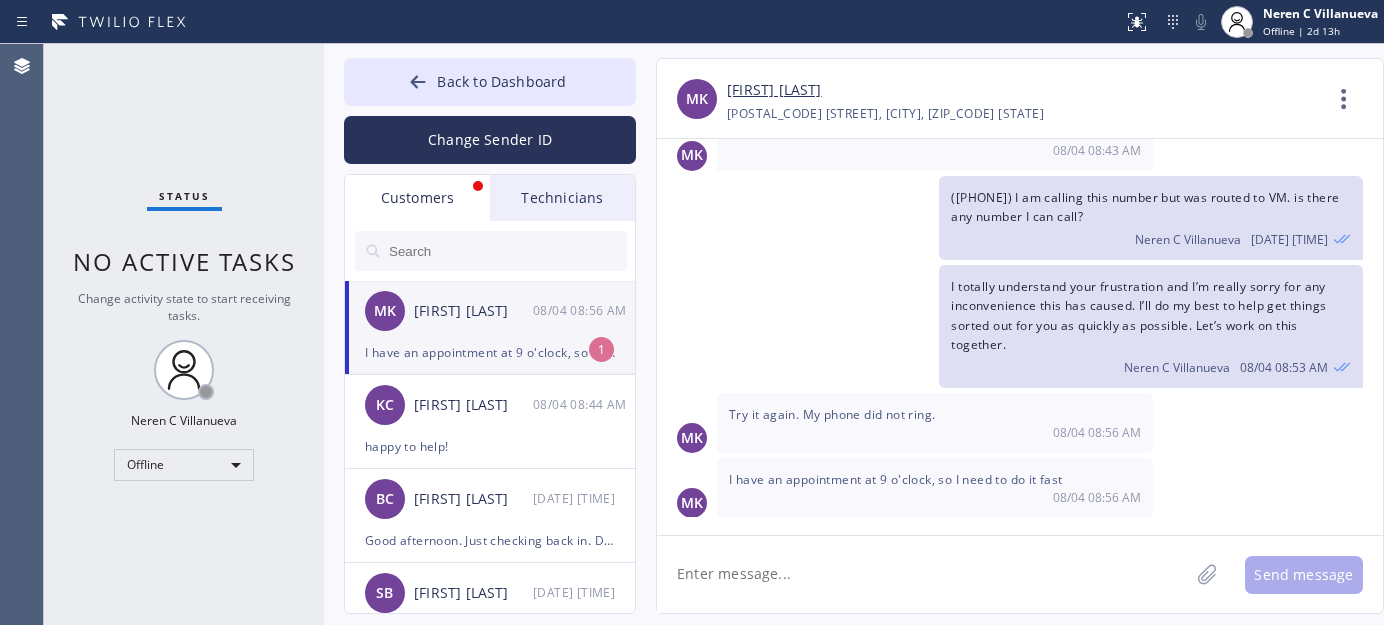 scroll, scrollTop: 1224, scrollLeft: 0, axis: vertical 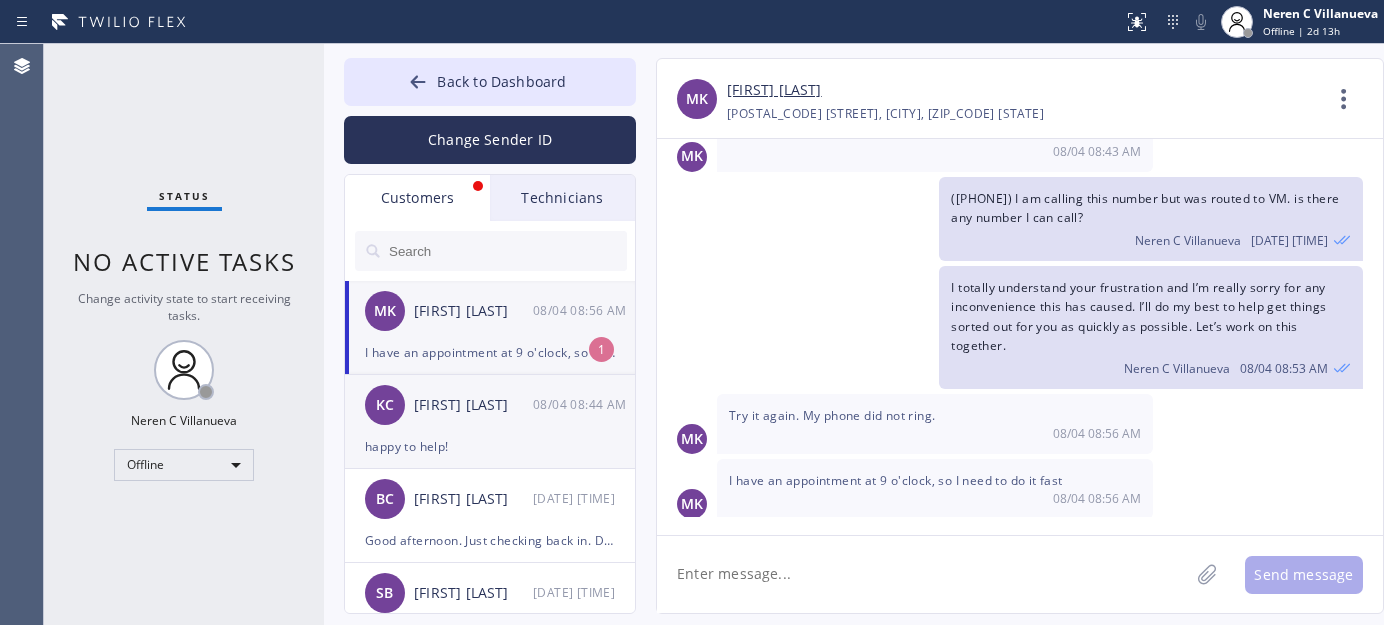 click on "[FIRST] [LAST]" at bounding box center [473, 405] 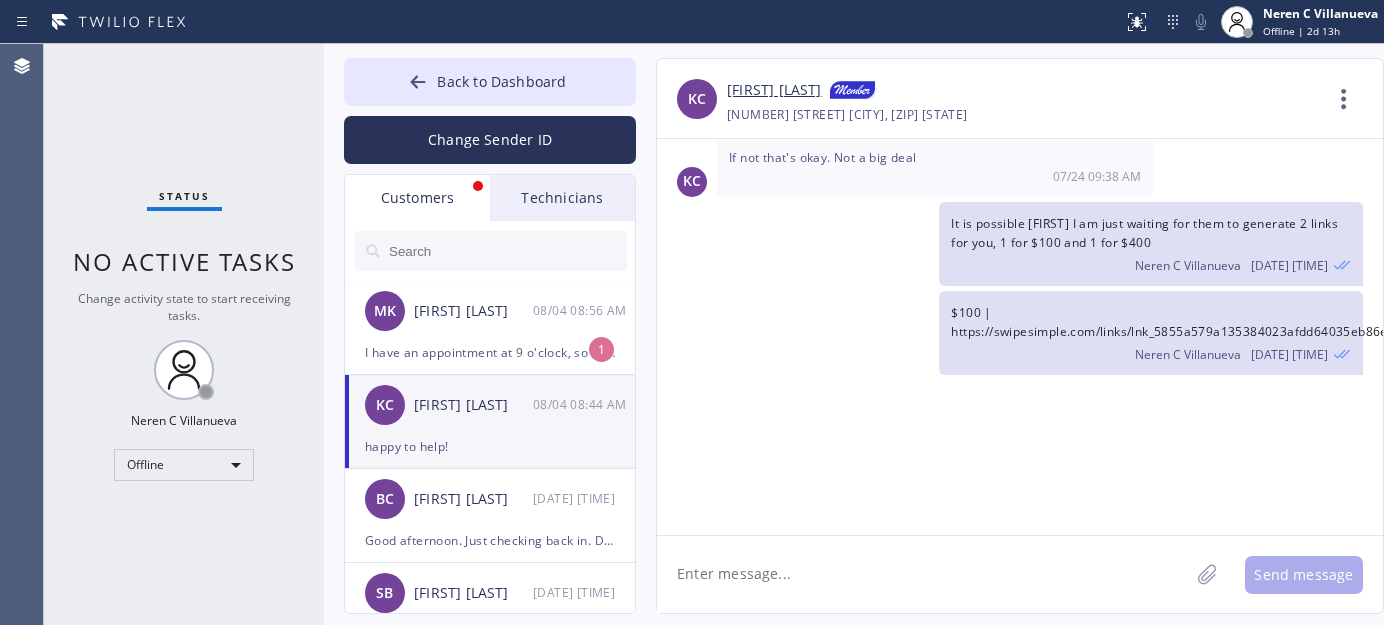 scroll, scrollTop: 2762, scrollLeft: 0, axis: vertical 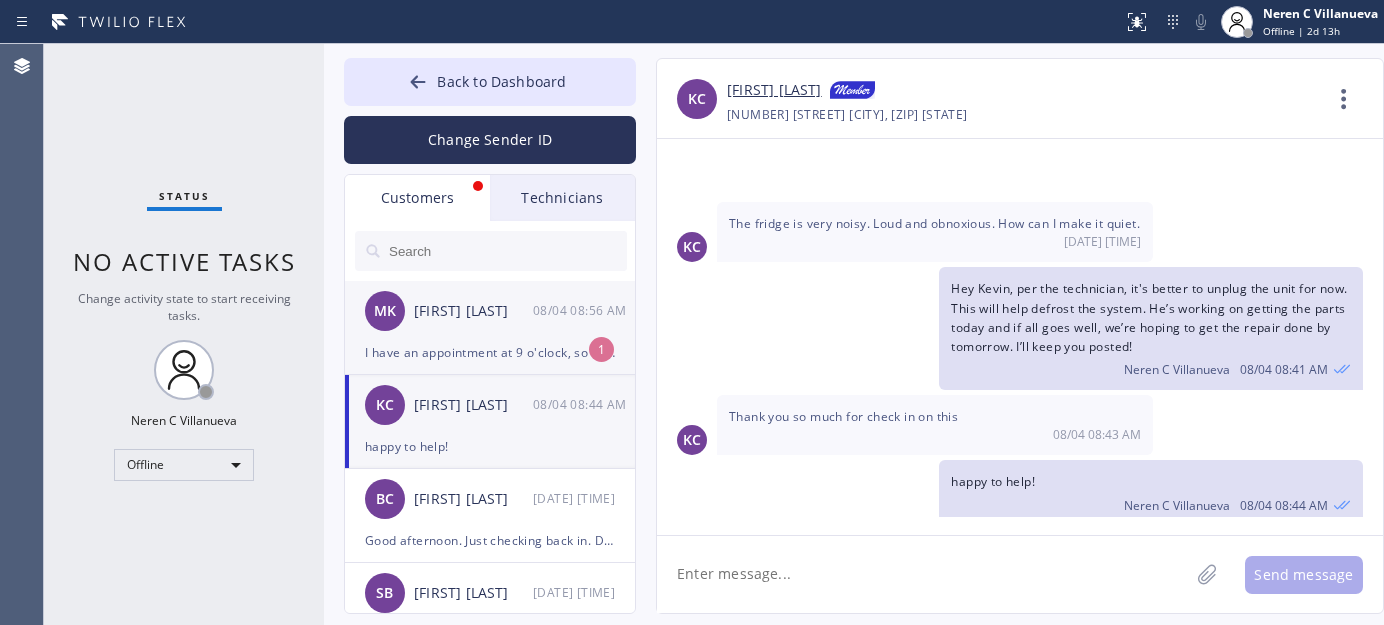 click on "[COMPANY] [NAME] [DATE] [TIME]" at bounding box center [491, 311] 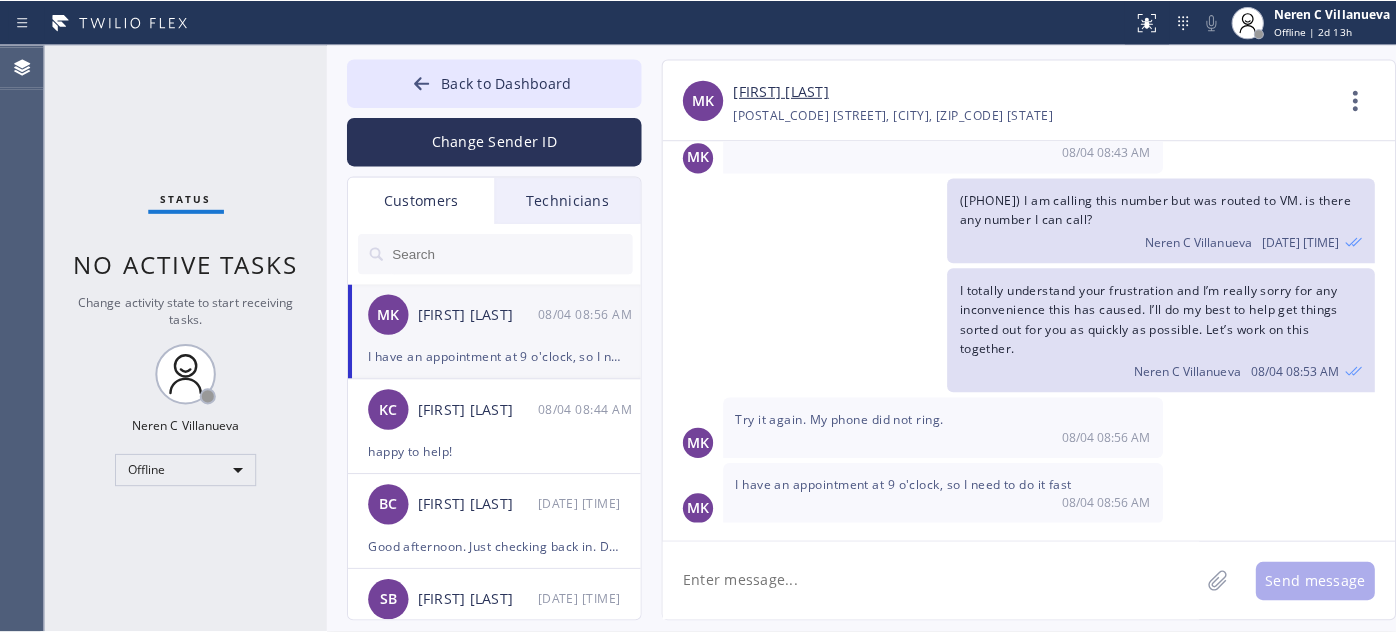 scroll, scrollTop: 1224, scrollLeft: 0, axis: vertical 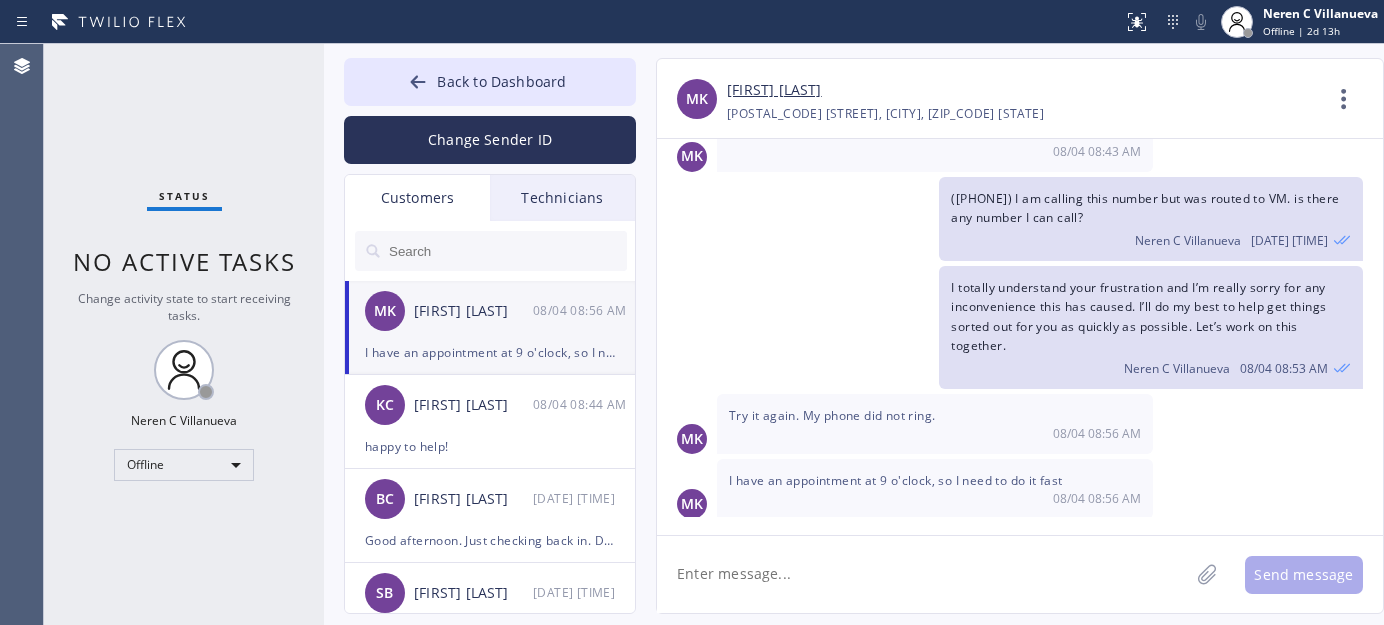 click 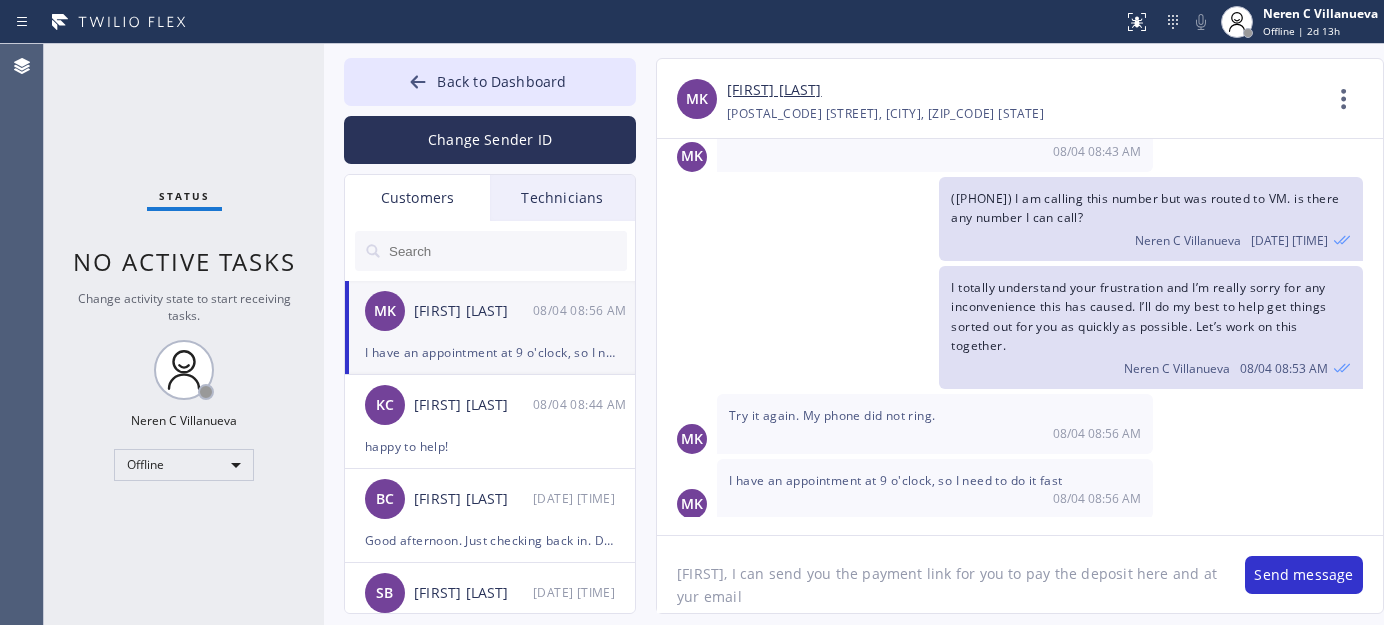 click on "[FIRST], I can send you the payment link for you to pay the deposit here and at yur email" 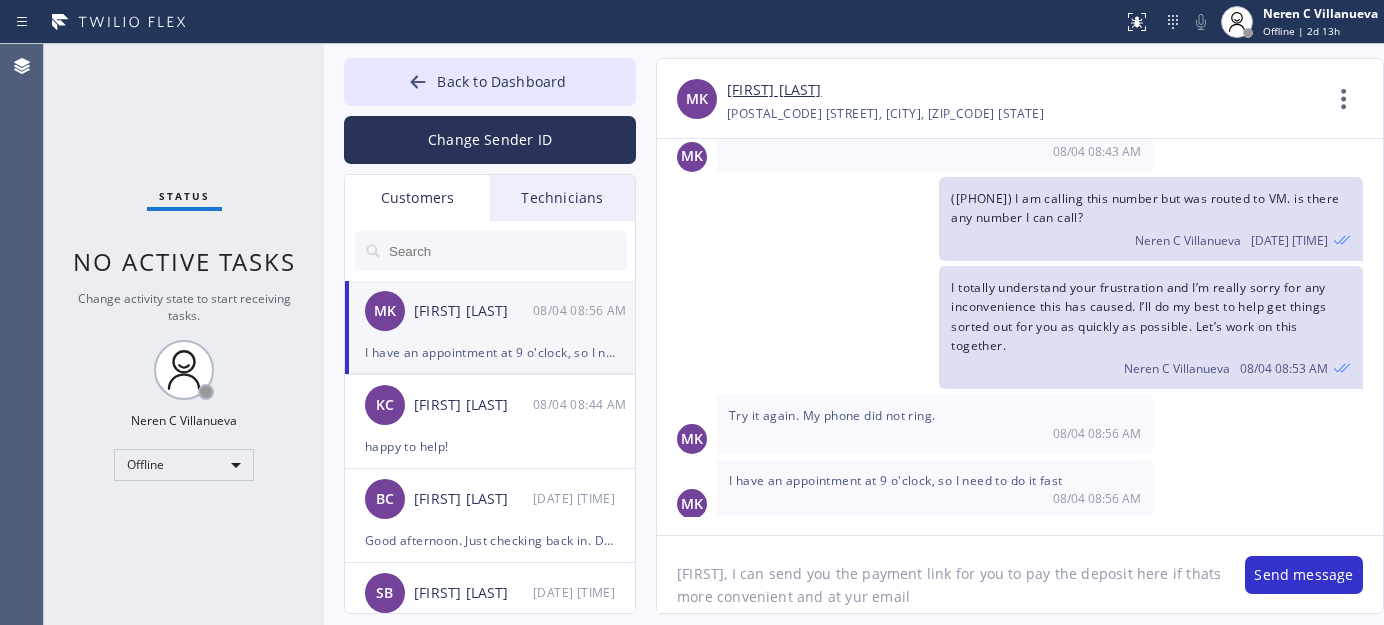 click on "[FIRST], I can send you the payment link for you to pay the deposit here if thats more convenient and at yur email" 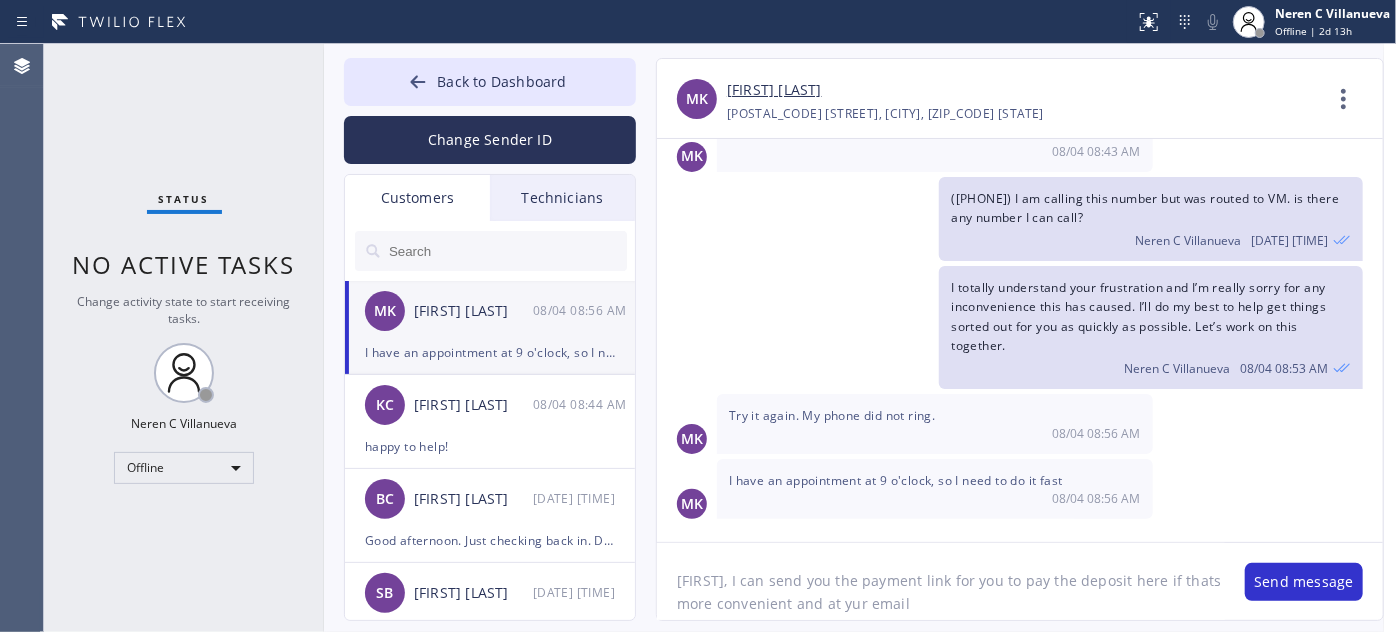 scroll, scrollTop: 1218, scrollLeft: 0, axis: vertical 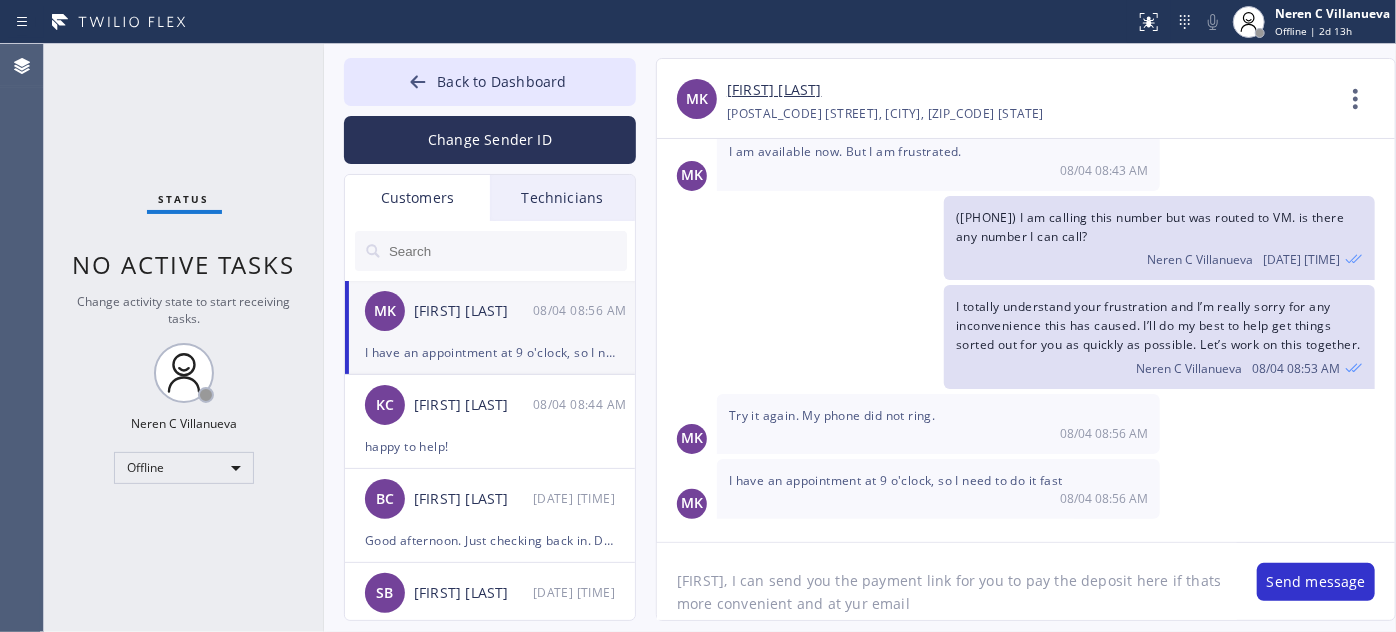 paste on "[EMAIL]" 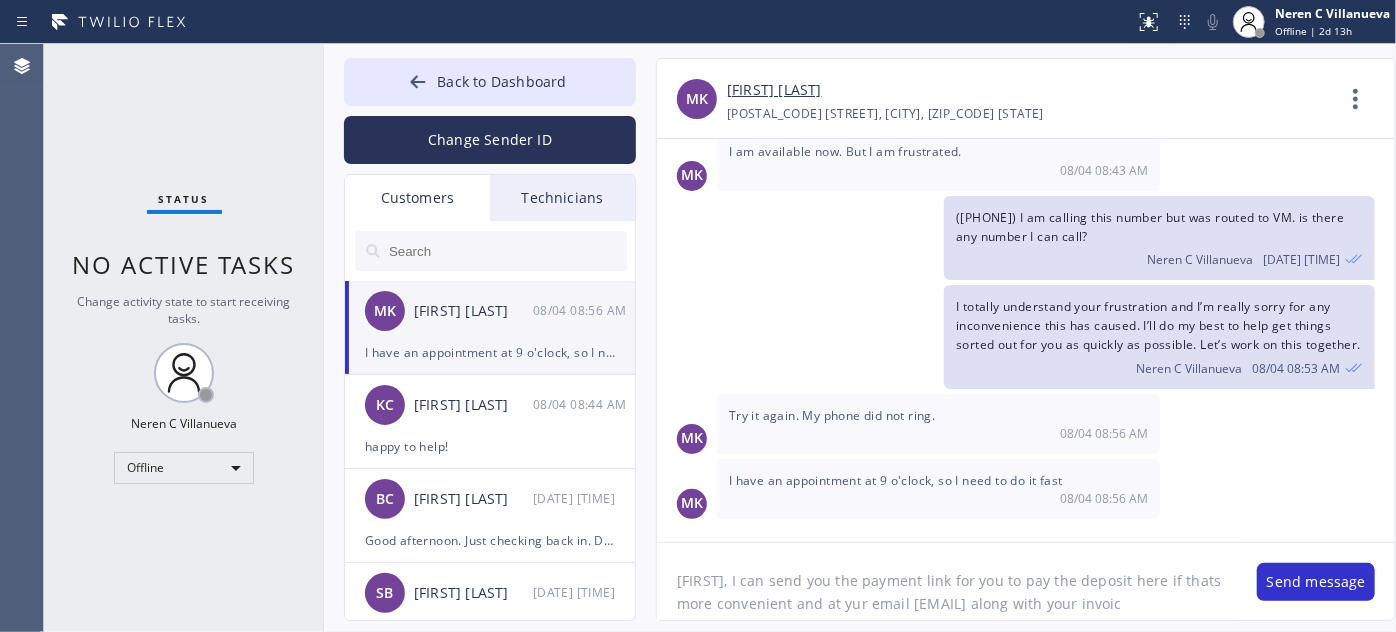 type on "[FIRST], I can send you the payment link for you to pay the deposit here if thats more convenient and at yur email [EMAIL] along with your invoice" 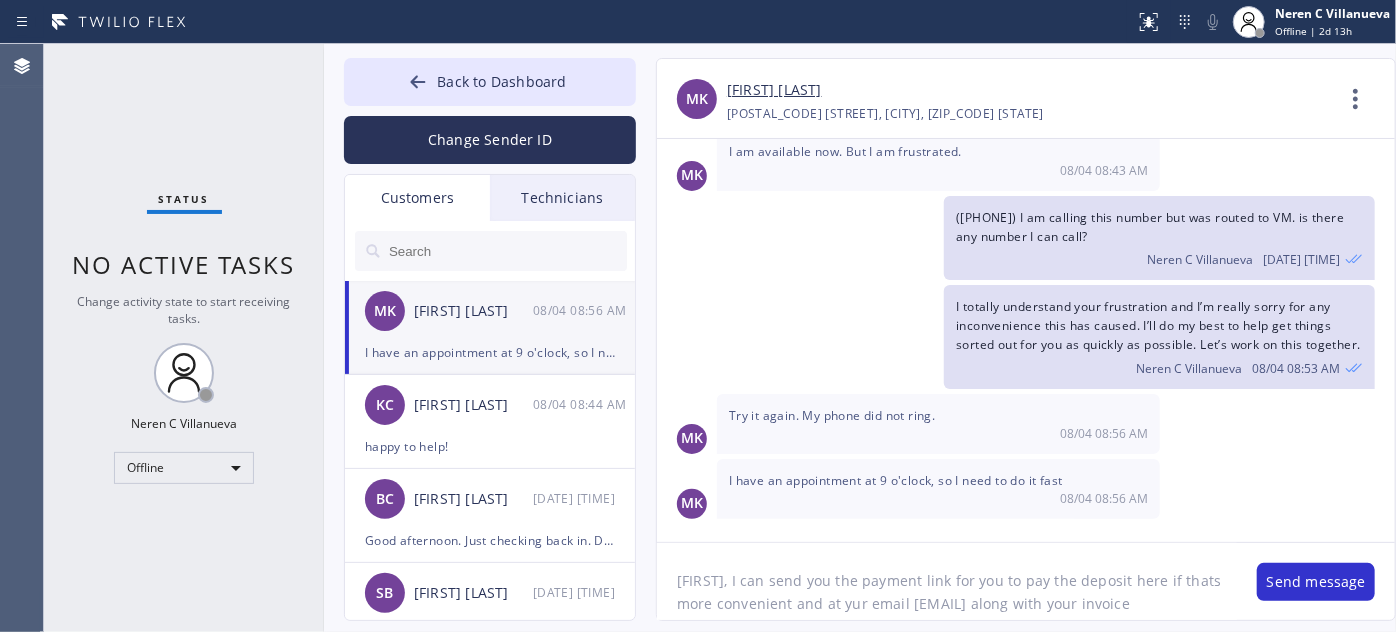 drag, startPoint x: 1198, startPoint y: 607, endPoint x: 665, endPoint y: 583, distance: 533.54004 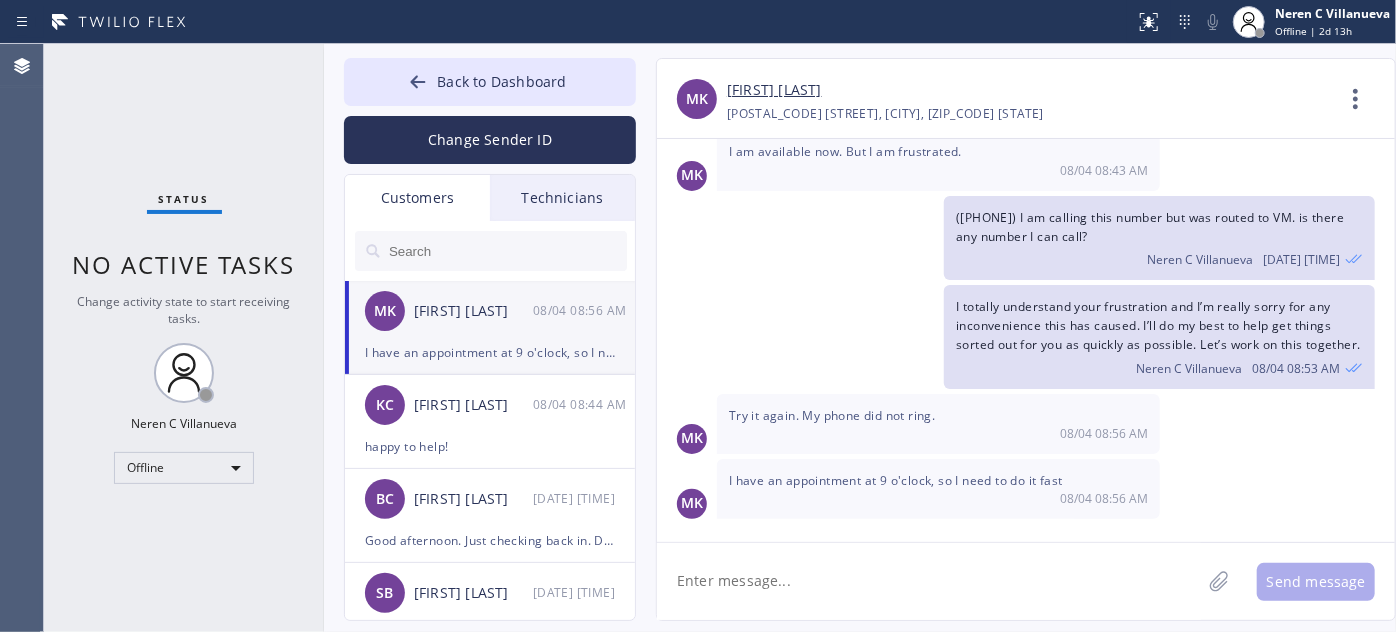 paste on "Hi [FIRST], I tried calling again but wasn’t able to reach you. I can send you the payment link here if that’s more convenient for you, and I’ll also send it to your email at [EMAIL] along with your invoice. I just want to help move this forward for you—I’m doing my best to make it easy!" 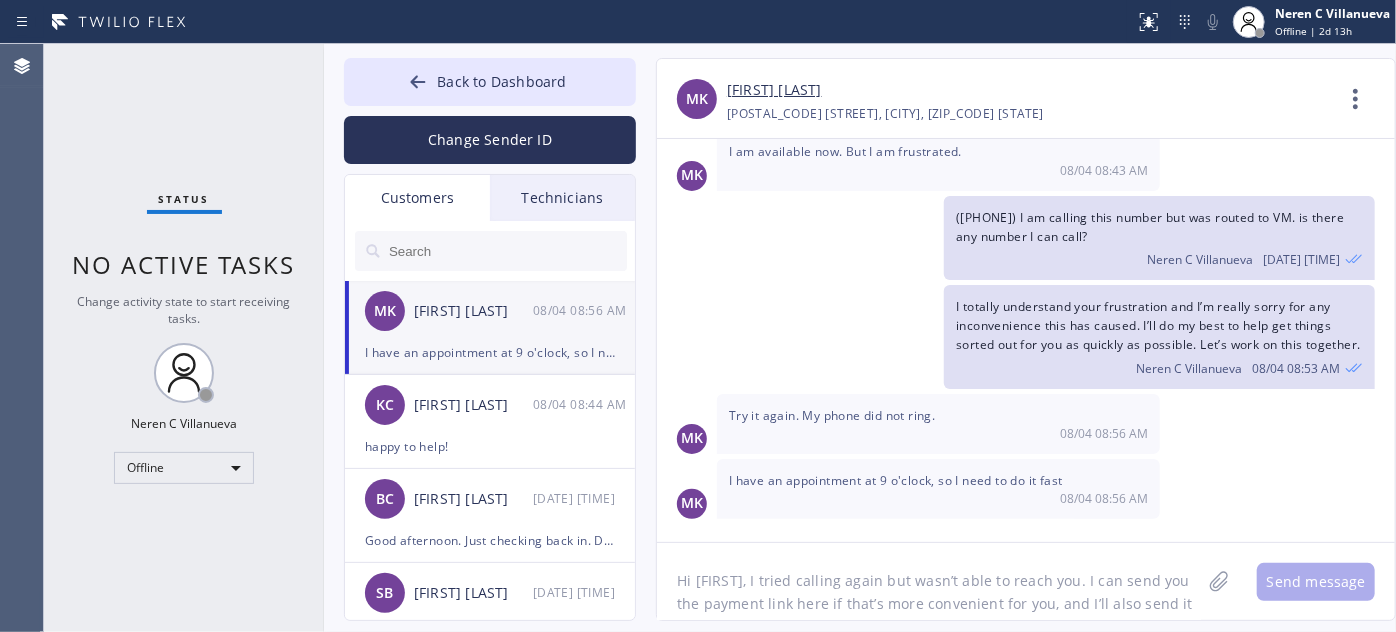 scroll, scrollTop: 40, scrollLeft: 0, axis: vertical 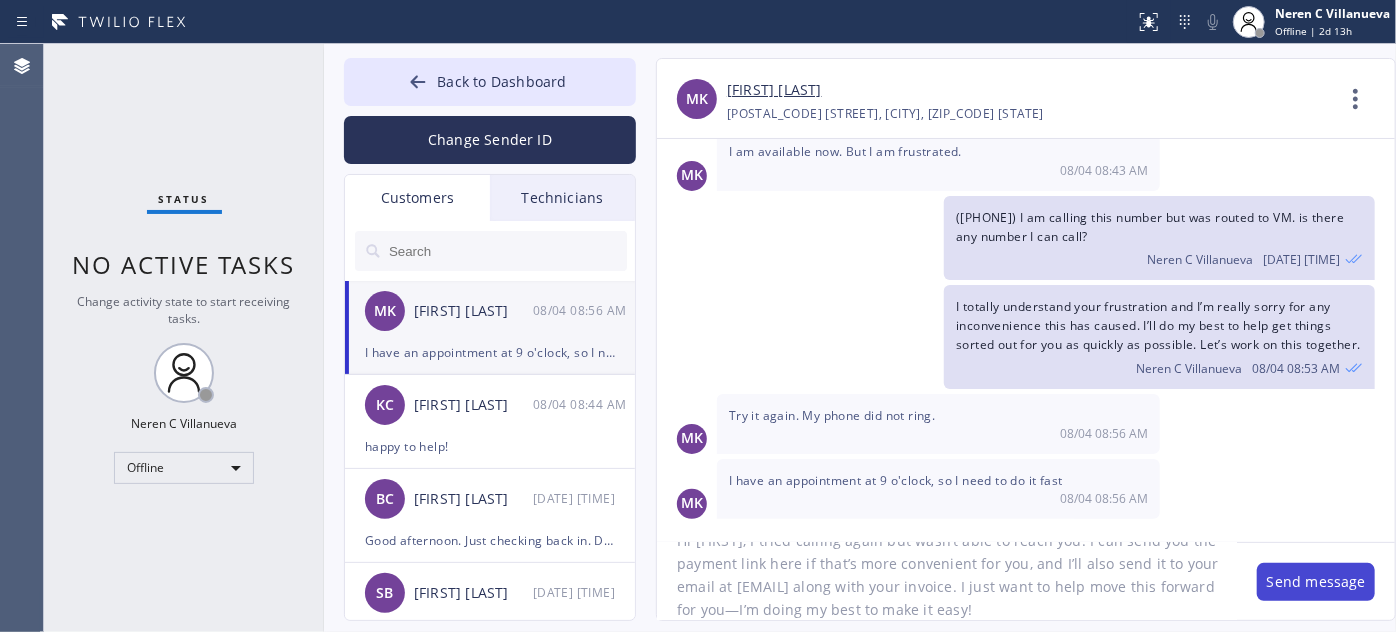 type on "Hi [FIRST], I tried calling again but wasn’t able to reach you. I can send you the payment link here if that’s more convenient for you, and I’ll also send it to your email at [EMAIL] along with your invoice. I just want to help move this forward for you—I’m doing my best to make it easy!" 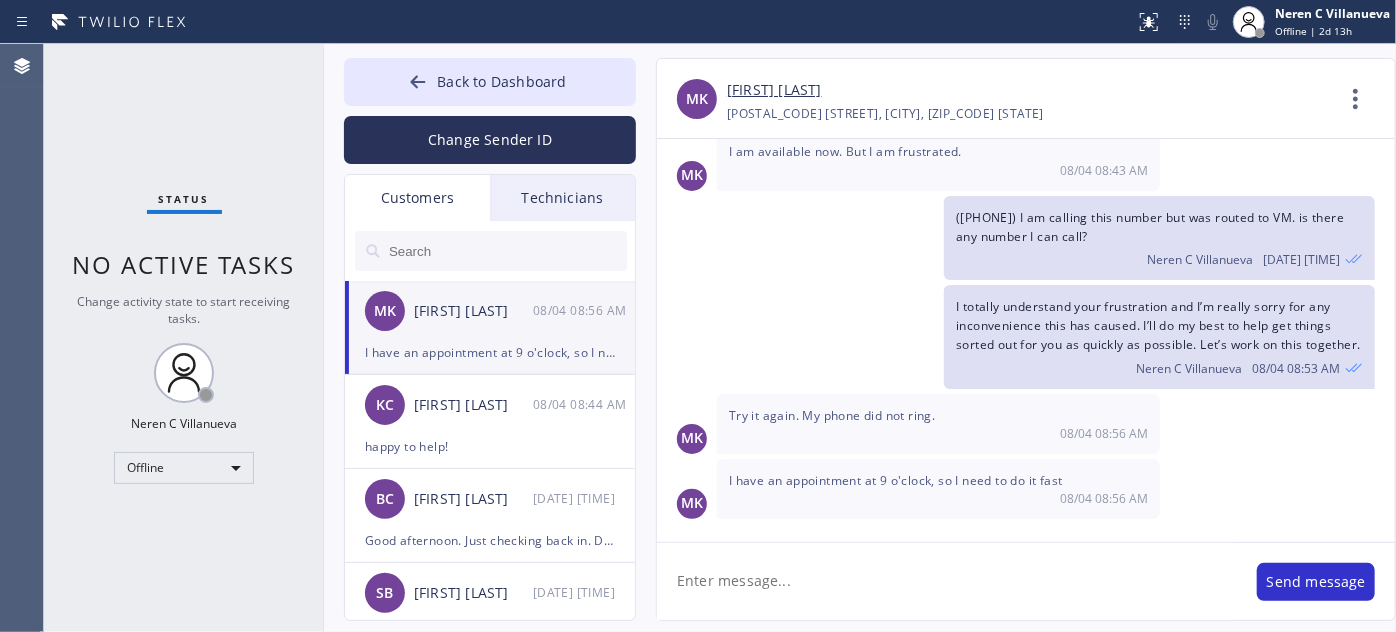 scroll, scrollTop: 0, scrollLeft: 0, axis: both 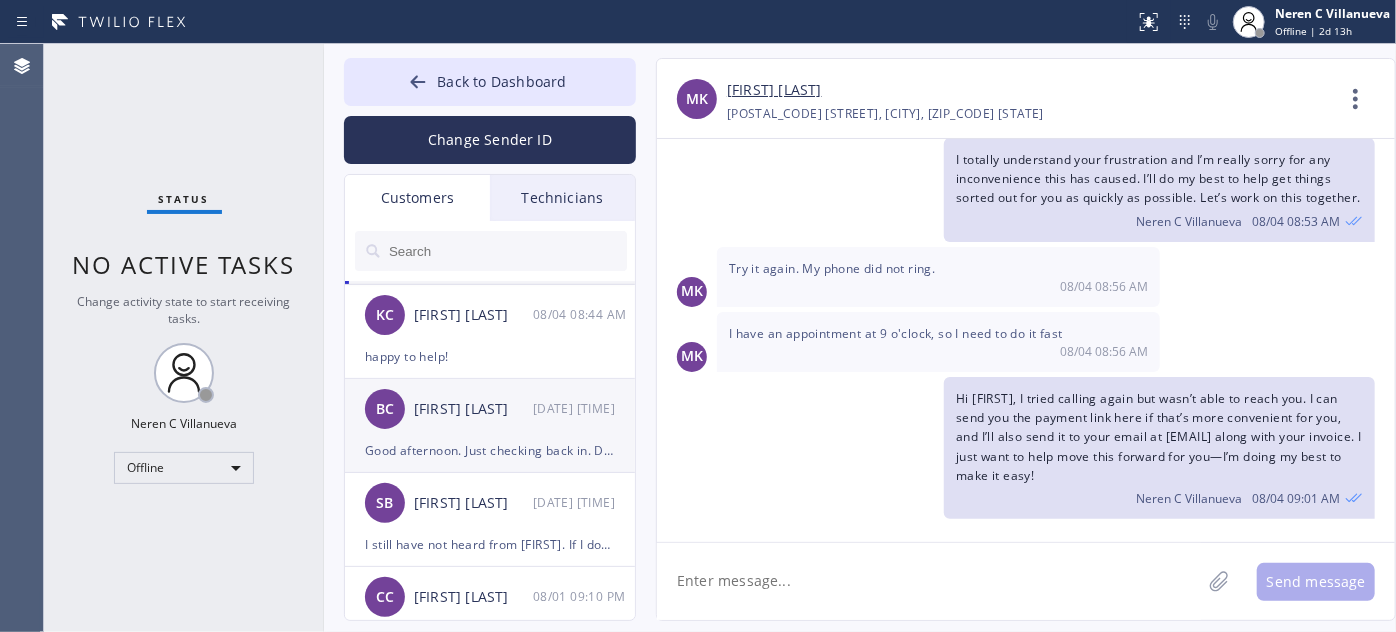 click on "Good afternoon. Just checking back in. Did we determine if we still needed to pay the deposit, or are we good to go at this point? Does the Home Alliance membership play any part in these next steps?" at bounding box center (490, 450) 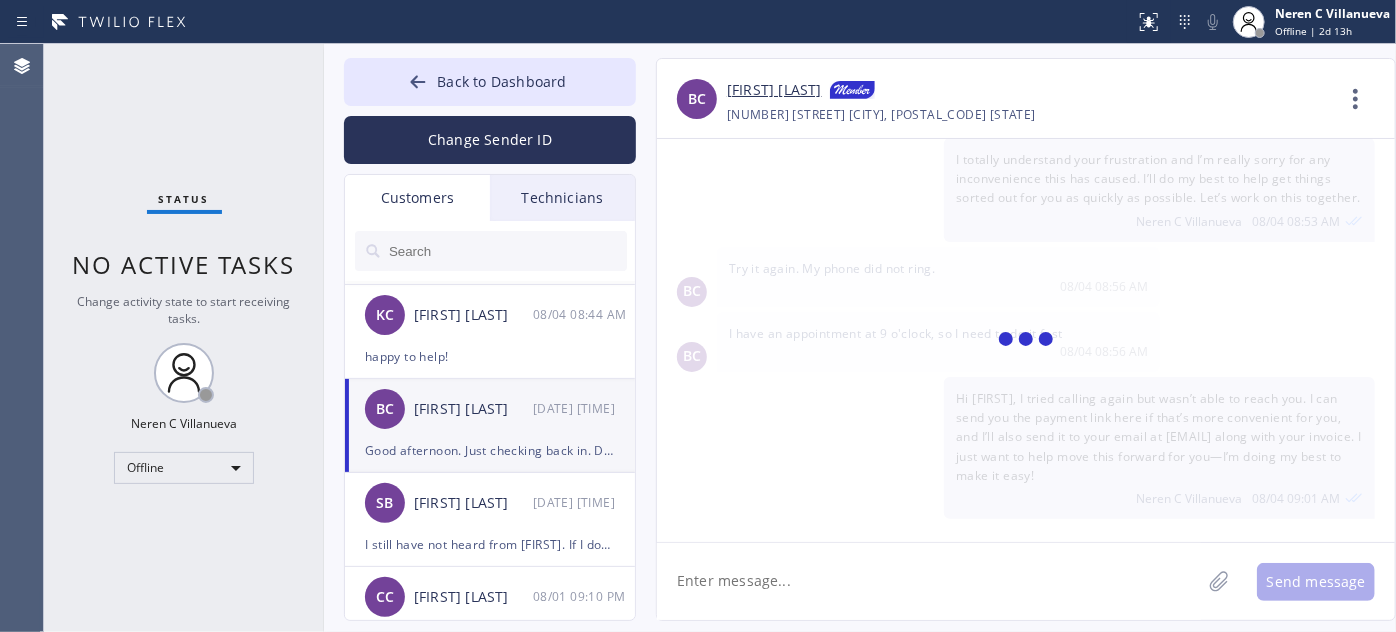 click on "[FIRST] [LAST] [DATE] [TIME]" at bounding box center (491, 409) 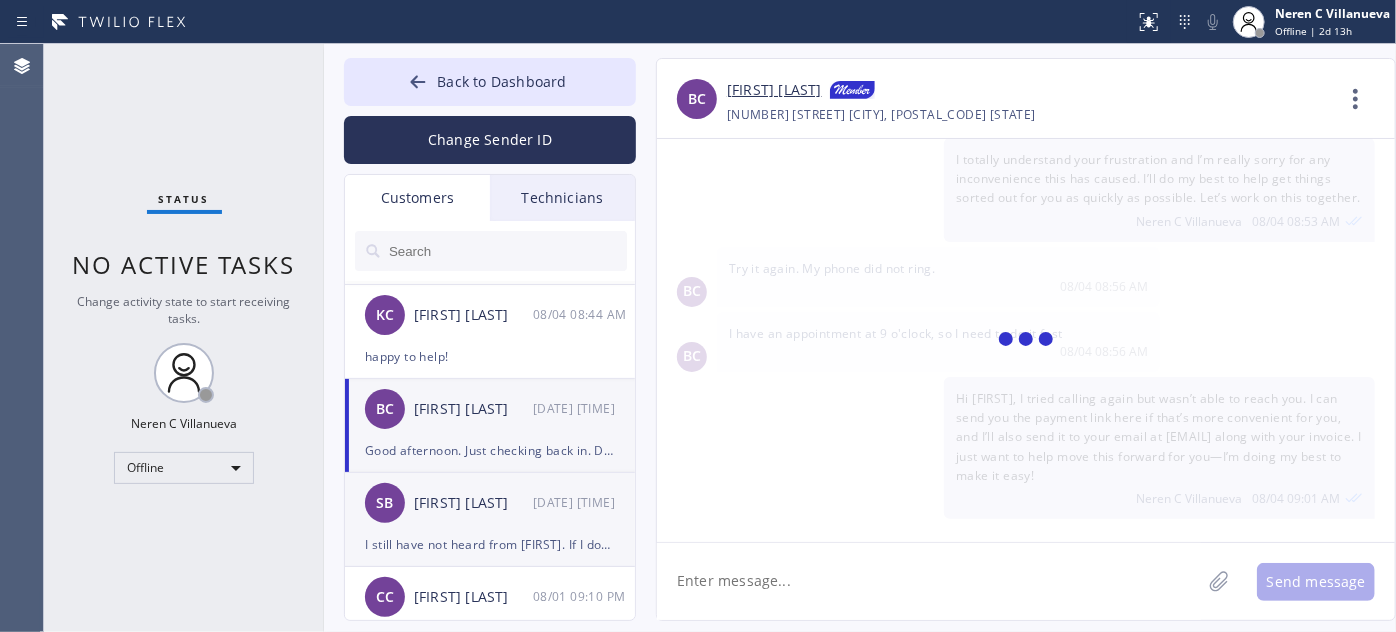 click on "[FIRST] [LAST]" at bounding box center [473, 503] 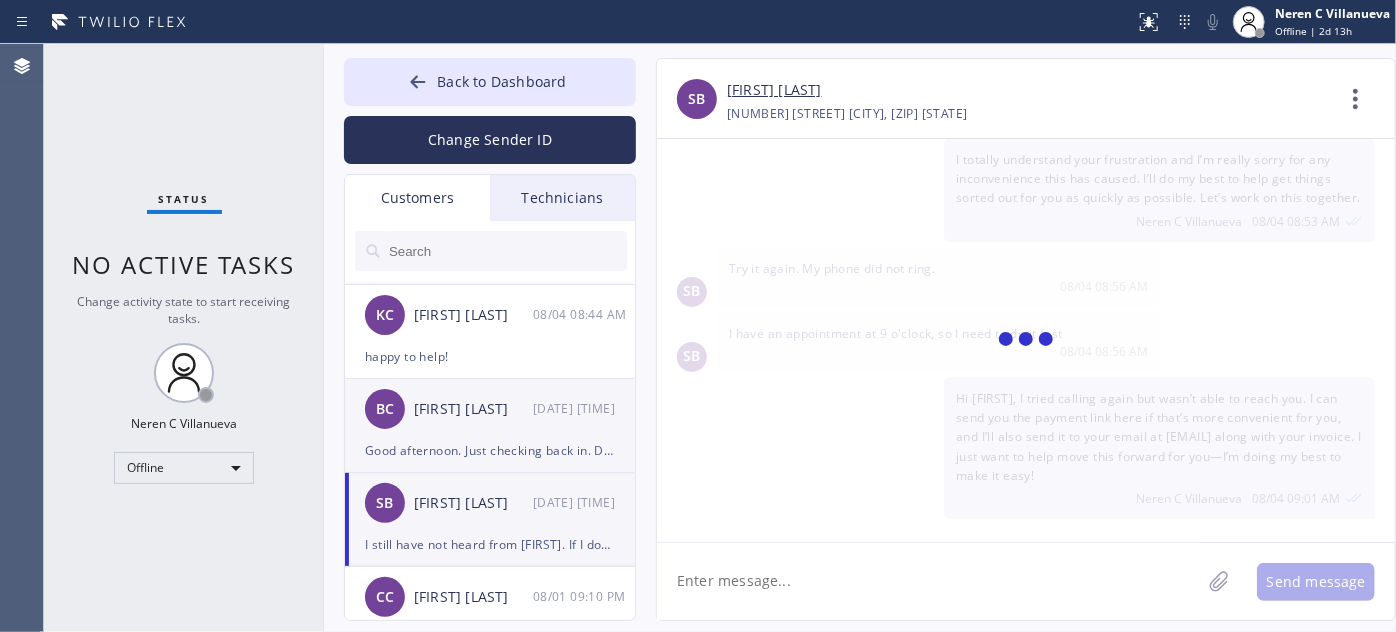 click on "Good afternoon. Just checking back in. Did we determine if we still needed to pay the deposit, or are we good to go at this point? Does the Home Alliance membership play any part in these next steps?" at bounding box center (490, 450) 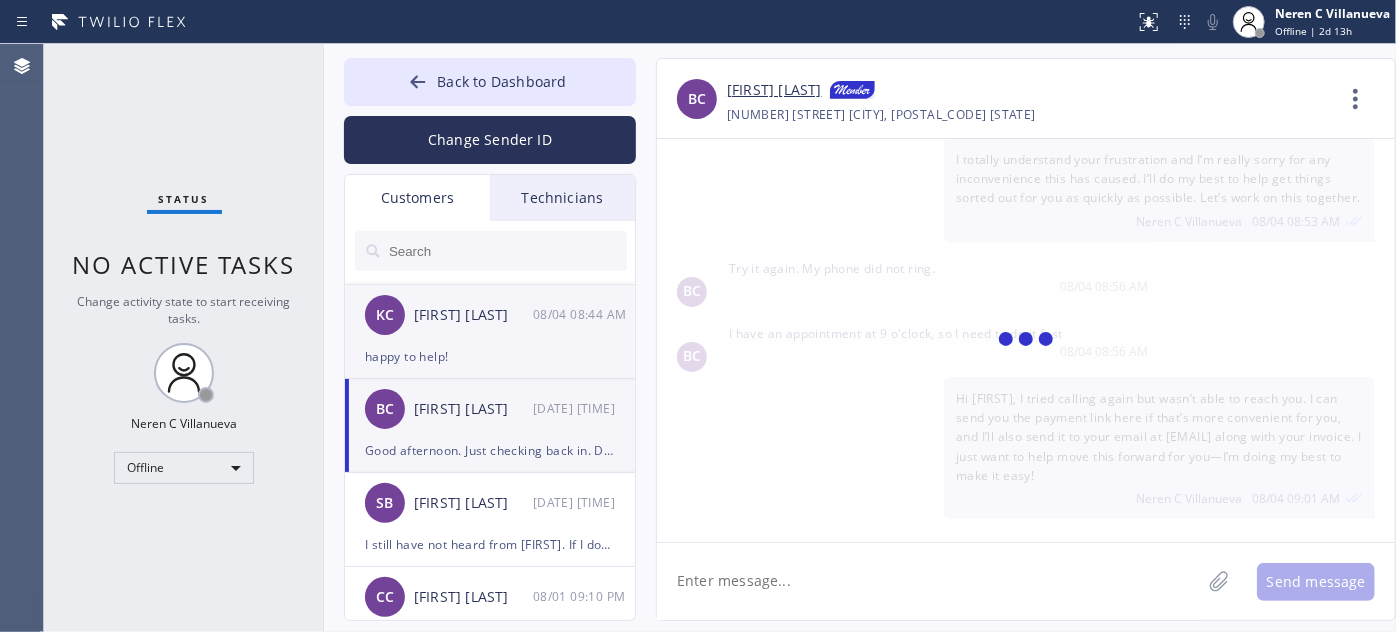 click on "happy to help!" at bounding box center [490, 356] 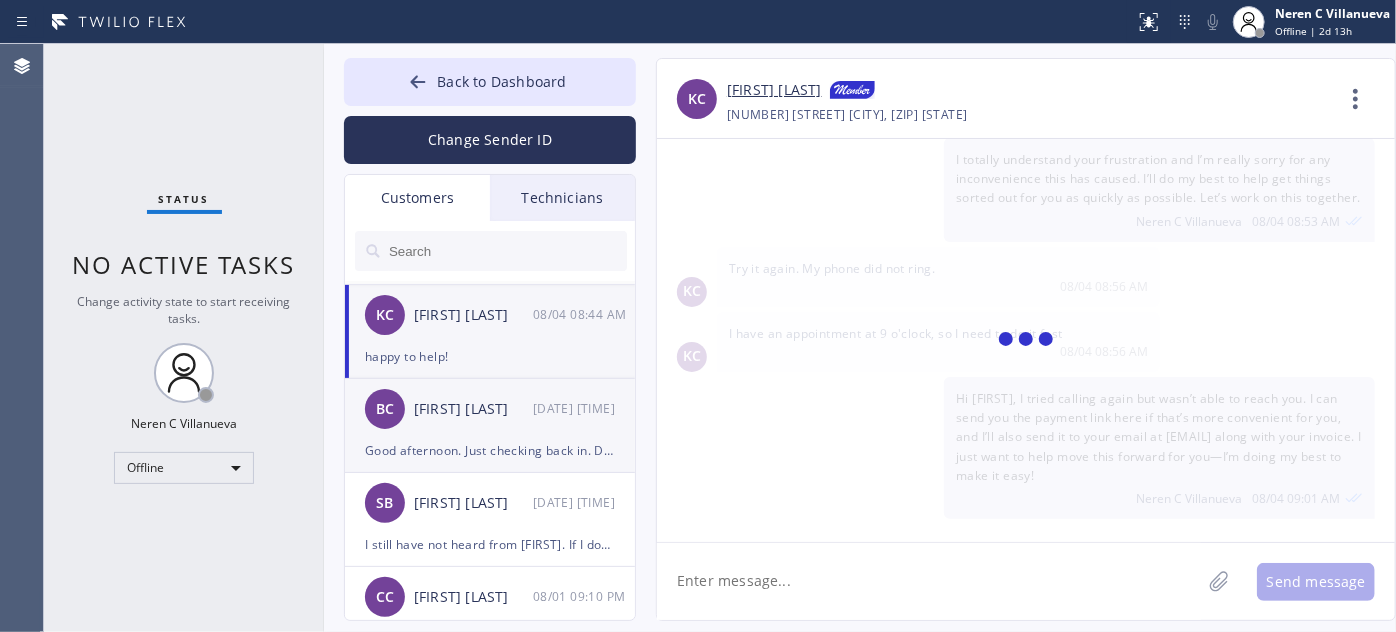 scroll, scrollTop: 0, scrollLeft: 0, axis: both 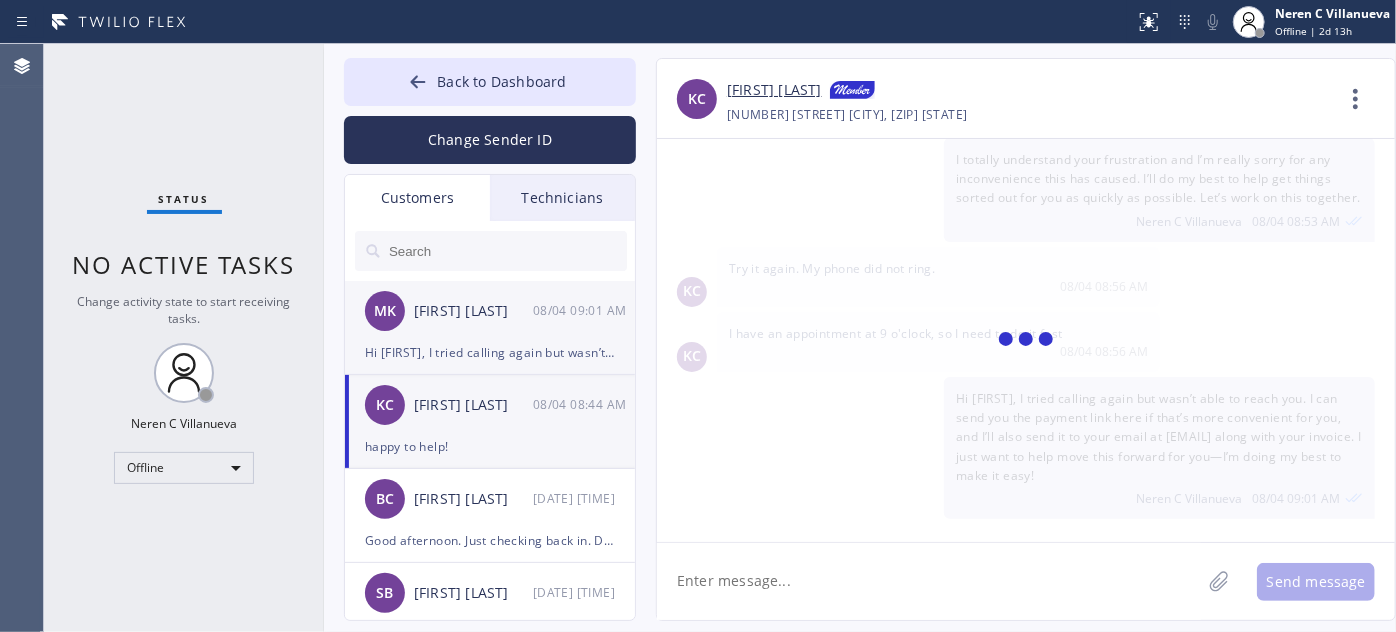 click on "[FIRST] [LAST]" at bounding box center [473, 311] 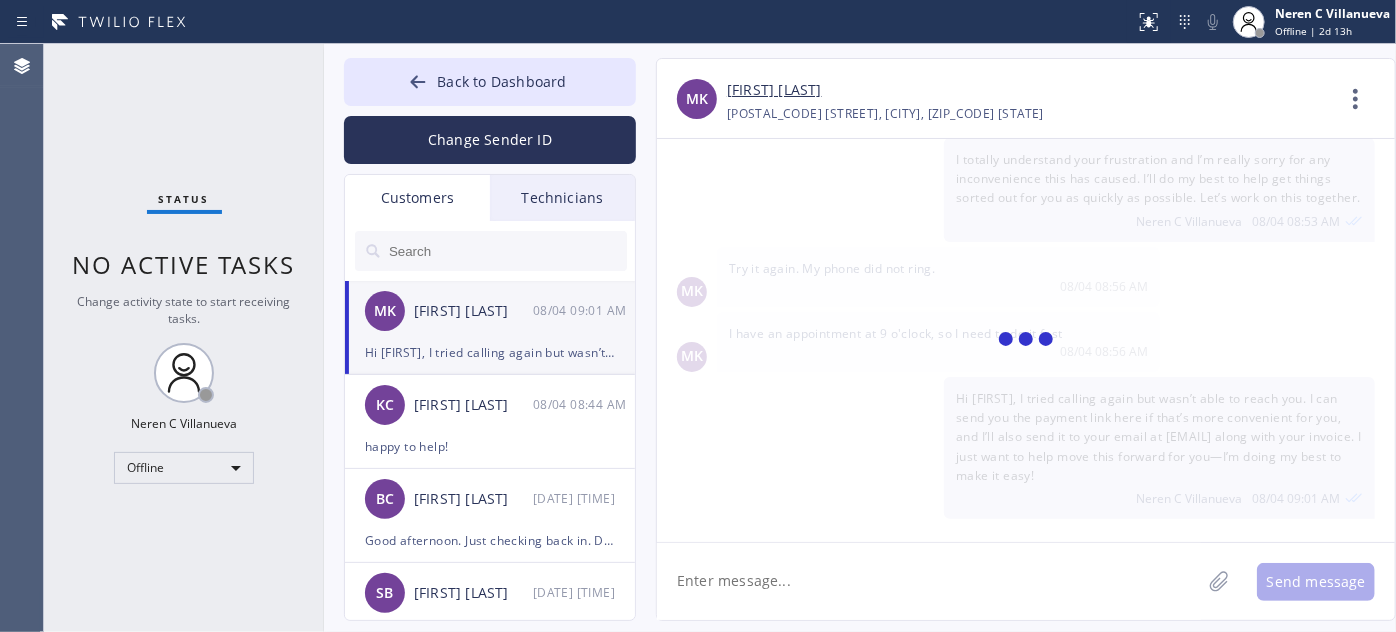 click on "Hi [FIRST], I tried calling again but wasn’t able to reach you. I can send you the payment link here if that’s more convenient for you, and I’ll also send it to your email at [EMAIL] along with your invoice. I just want to help move this forward for you—I’m doing my best to make it easy!" at bounding box center [490, 352] 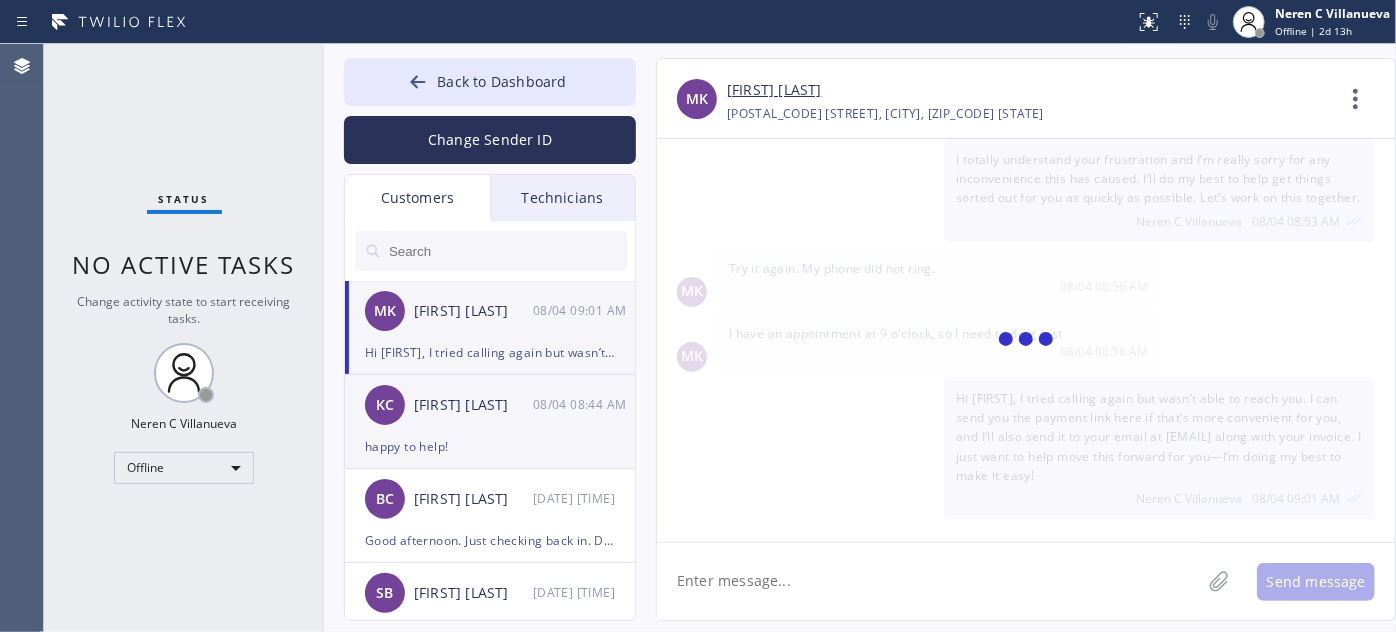 click on "happy to help!" at bounding box center [490, 446] 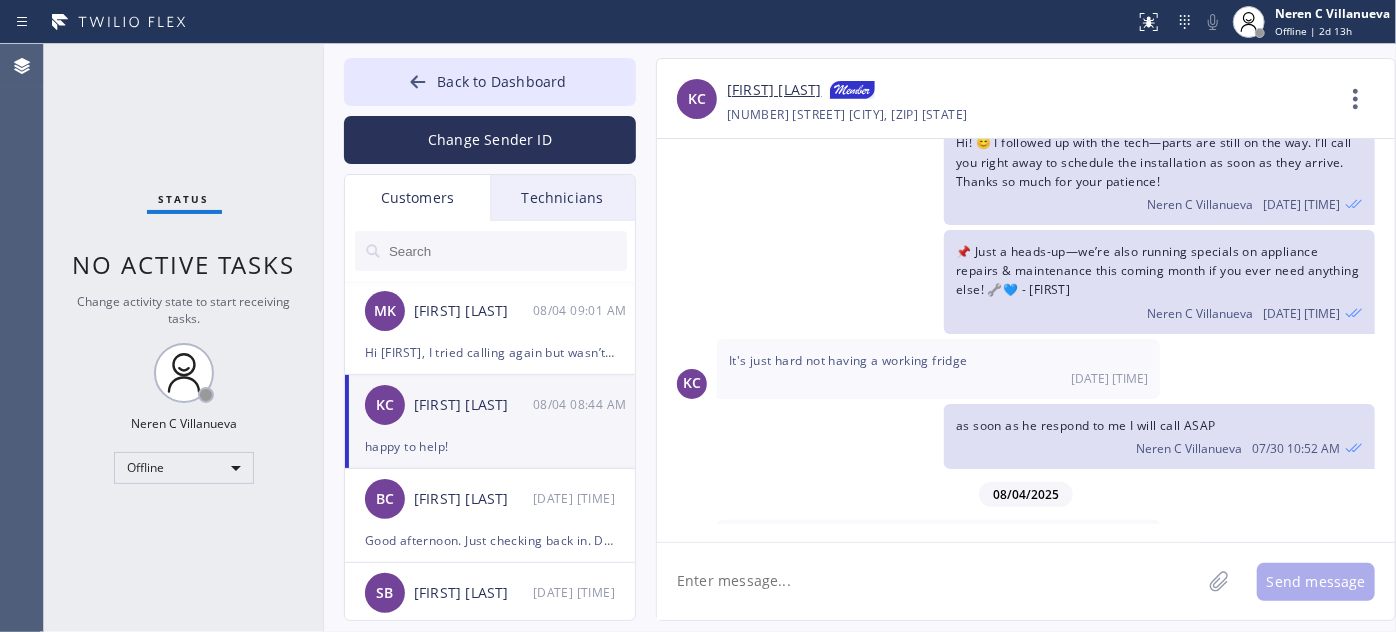 scroll, scrollTop: 2263, scrollLeft: 0, axis: vertical 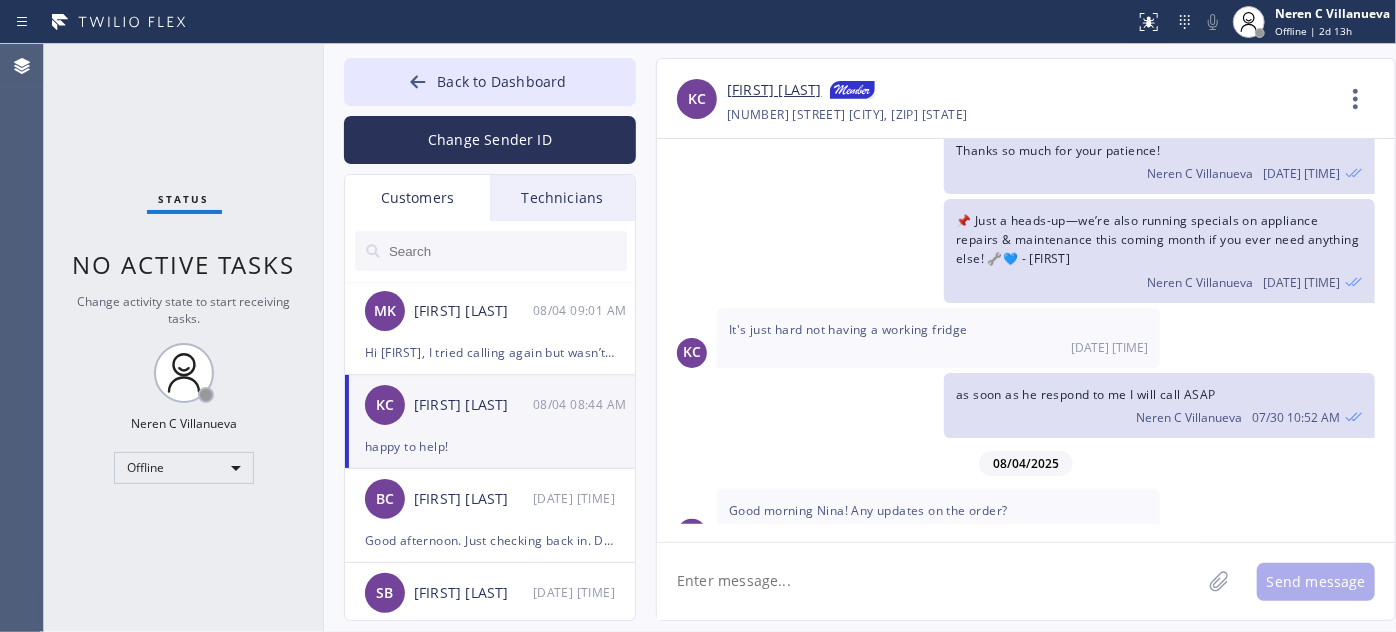 click on "[FIRST] [LAST] 08/04 08:44 AM" at bounding box center [491, 405] 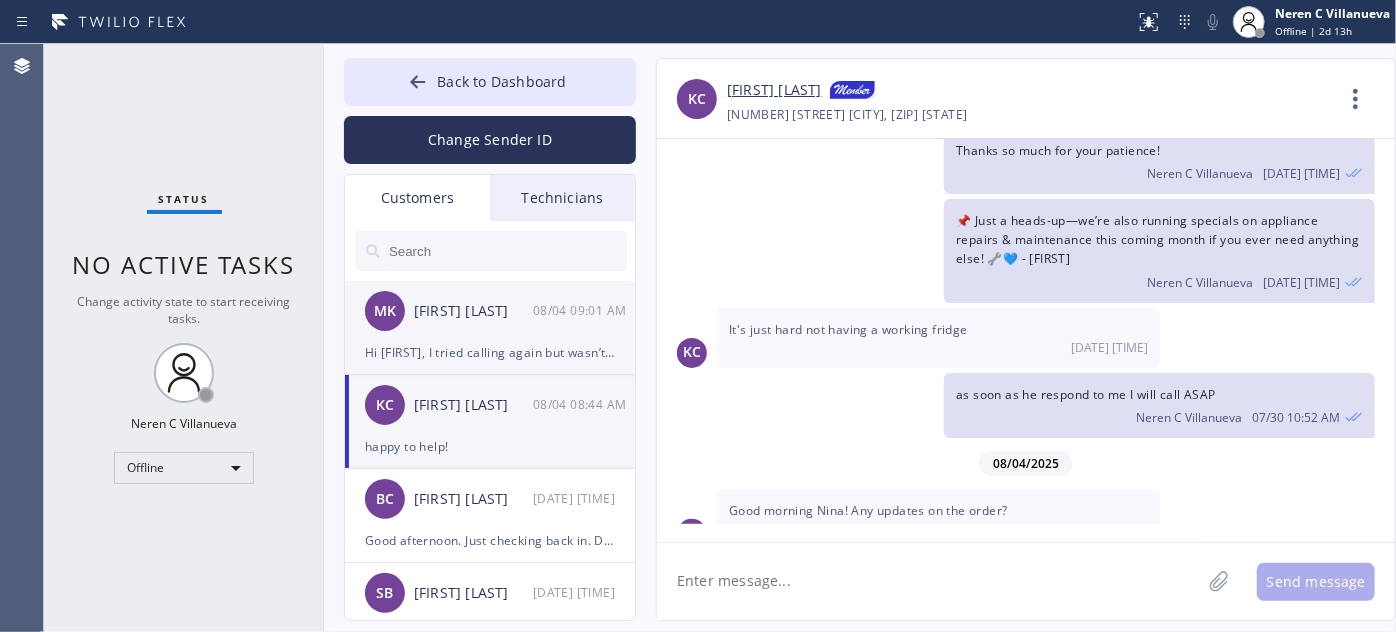 click on "Hi [FIRST], I tried calling again but wasn’t able to reach you. I can send you the payment link here if that’s more convenient for you, and I’ll also send it to your email at [EMAIL] along with your invoice. I just want to help move this forward for you—I’m doing my best to make it easy!" at bounding box center [490, 352] 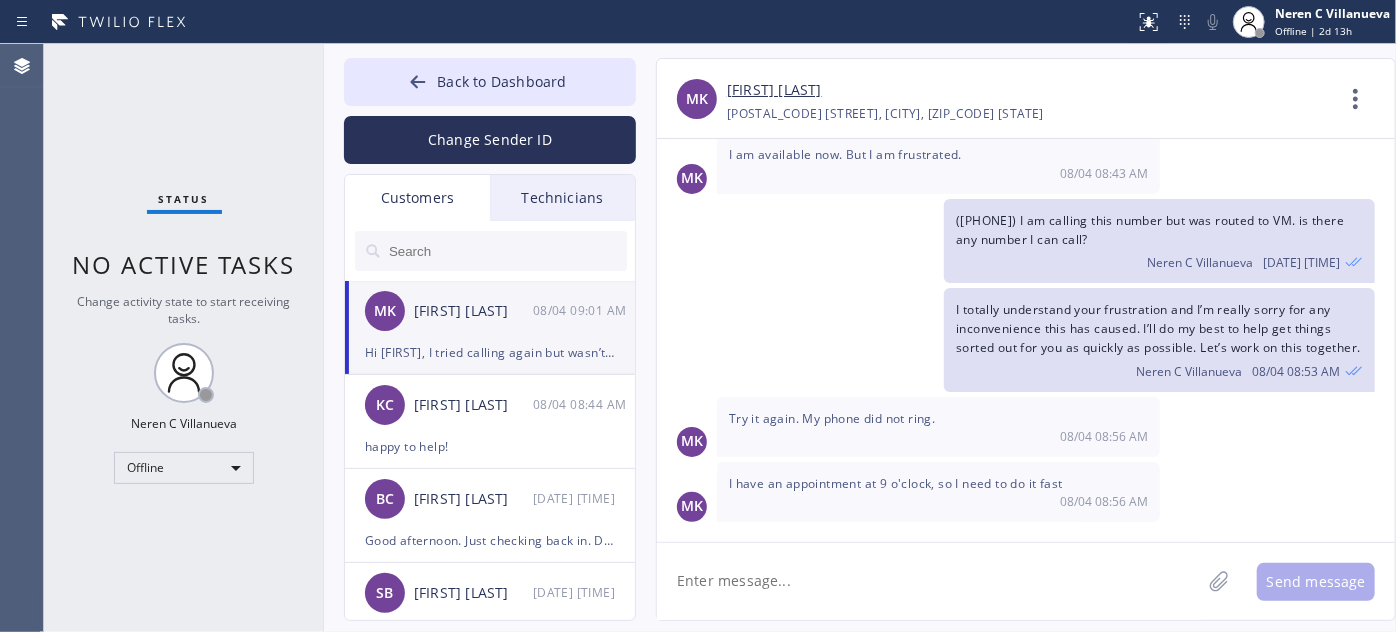 scroll, scrollTop: 1365, scrollLeft: 0, axis: vertical 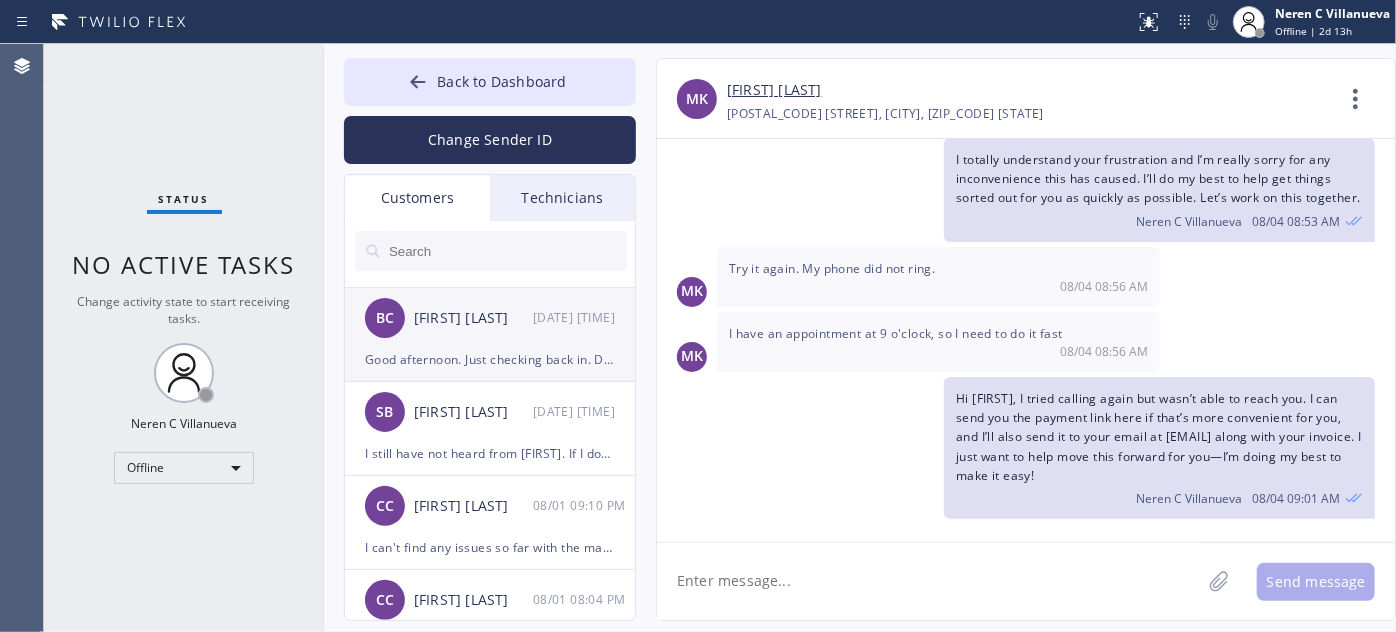 click on "Good afternoon. Just checking back in. Did we determine if we still needed to pay the deposit, or are we good to go at this point? Does the Home Alliance membership play any part in these next steps?" at bounding box center (490, 359) 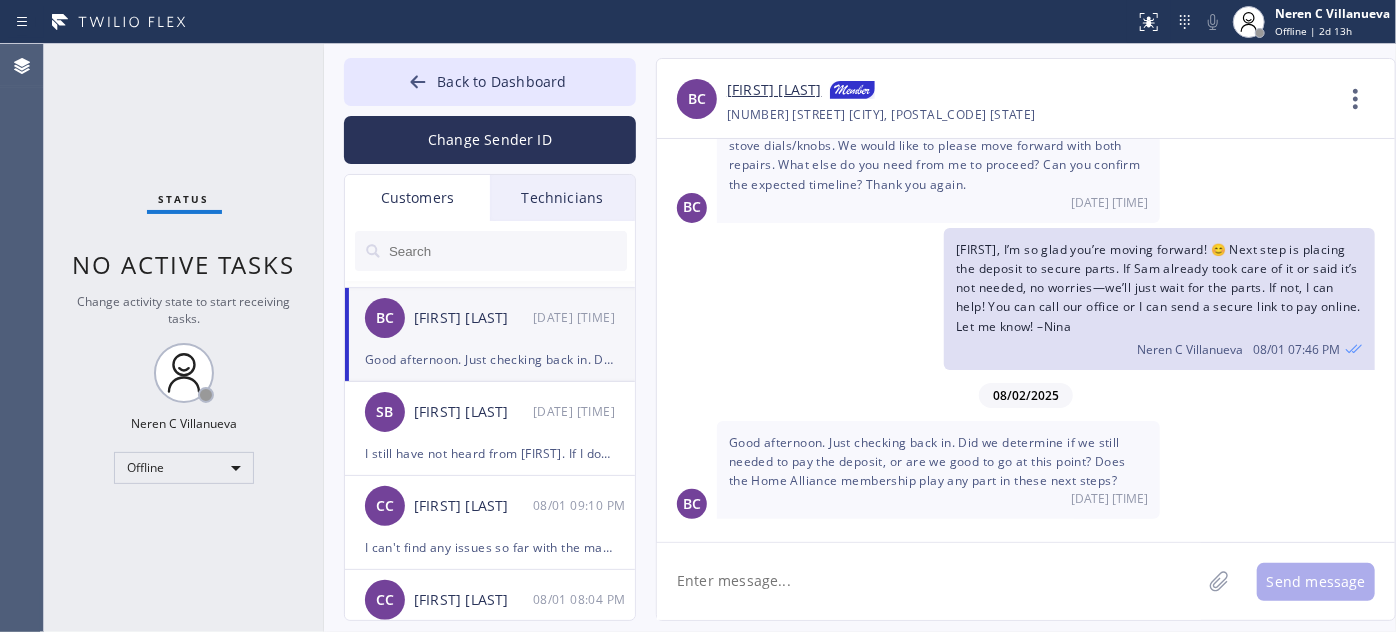 scroll, scrollTop: 371, scrollLeft: 0, axis: vertical 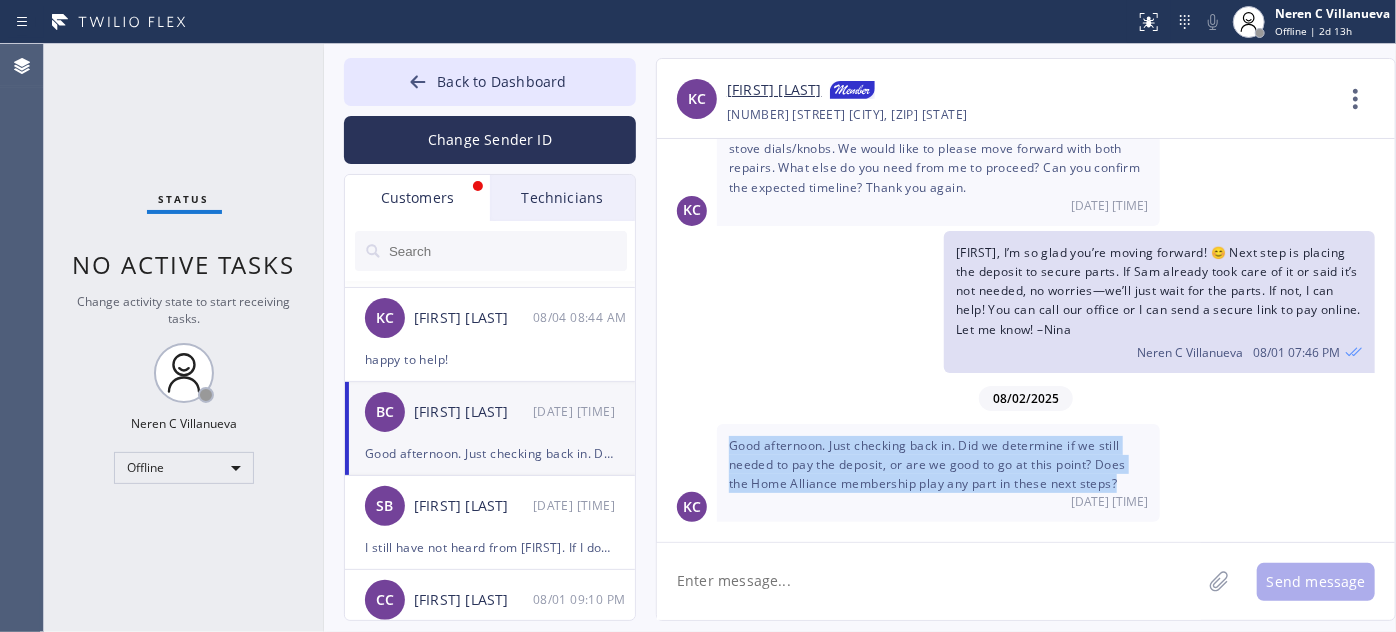 drag, startPoint x: 729, startPoint y: 436, endPoint x: 1001, endPoint y: 476, distance: 274.92545 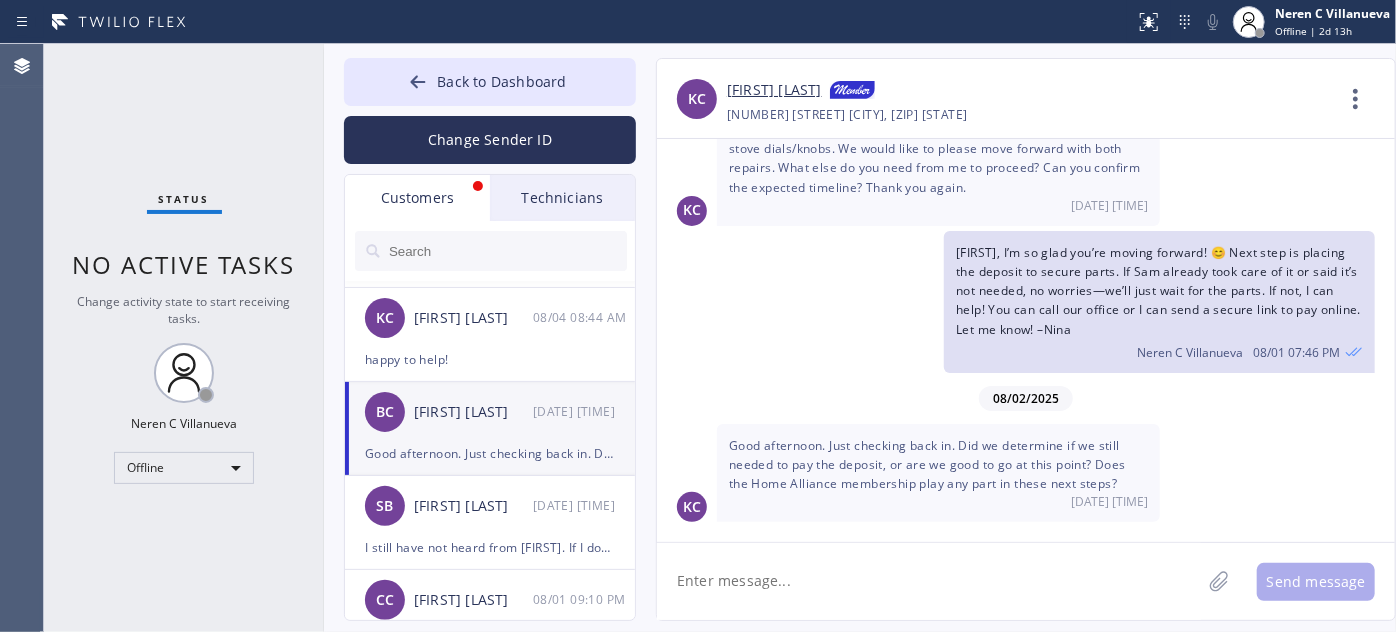 click on "Good afternoon. Just checking back in. Did we determine if we still needed to pay the deposit, or are we good to go at this point? Does the Home Alliance membership play any part in these next steps?" at bounding box center [490, 453] 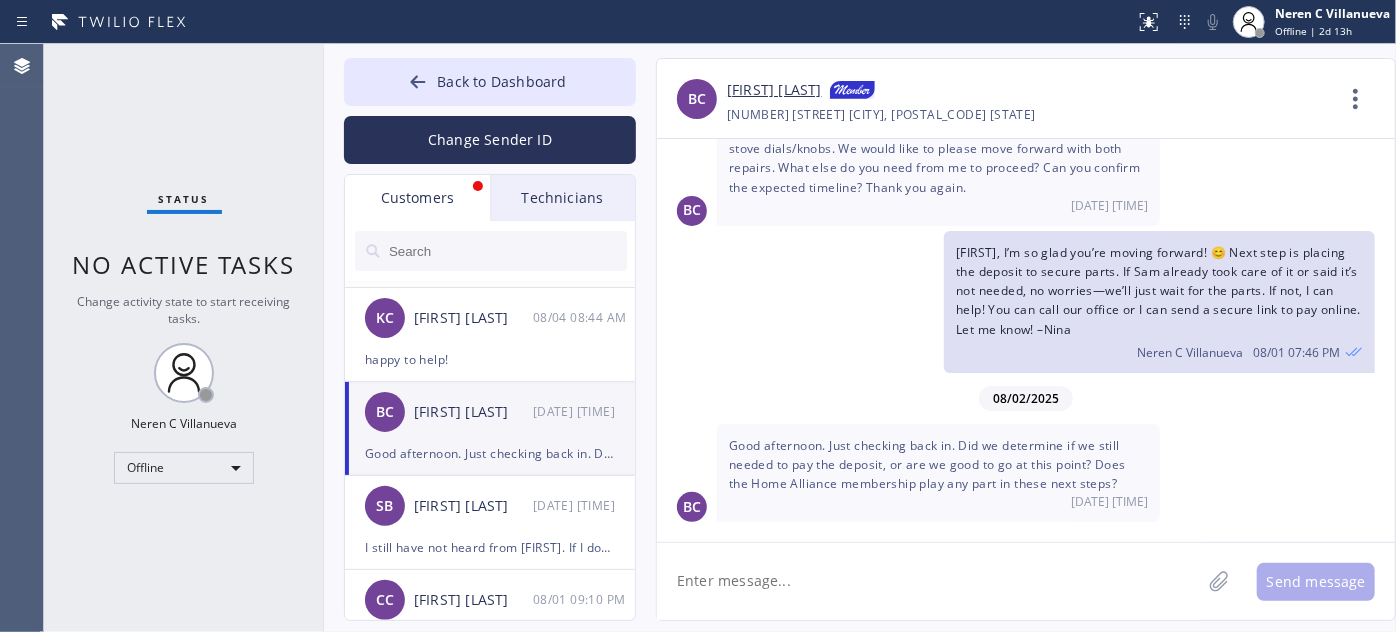 click 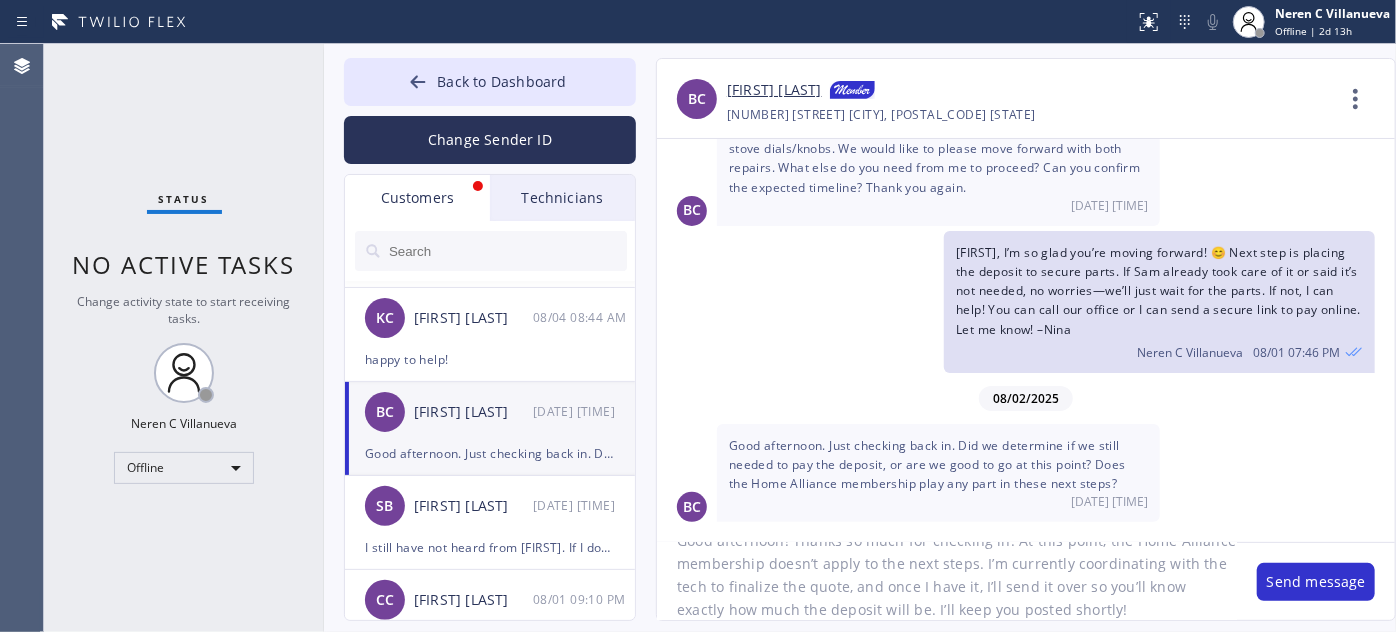 scroll, scrollTop: 0, scrollLeft: 0, axis: both 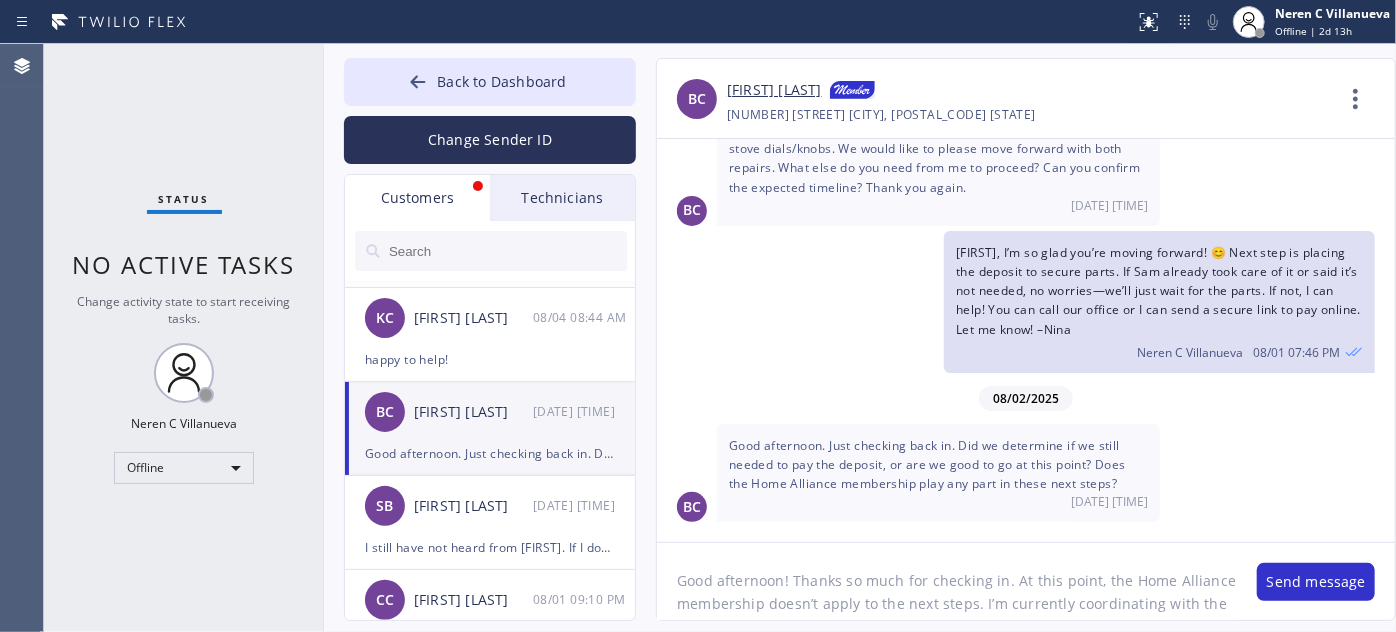 drag, startPoint x: 781, startPoint y: 578, endPoint x: 719, endPoint y: 578, distance: 62 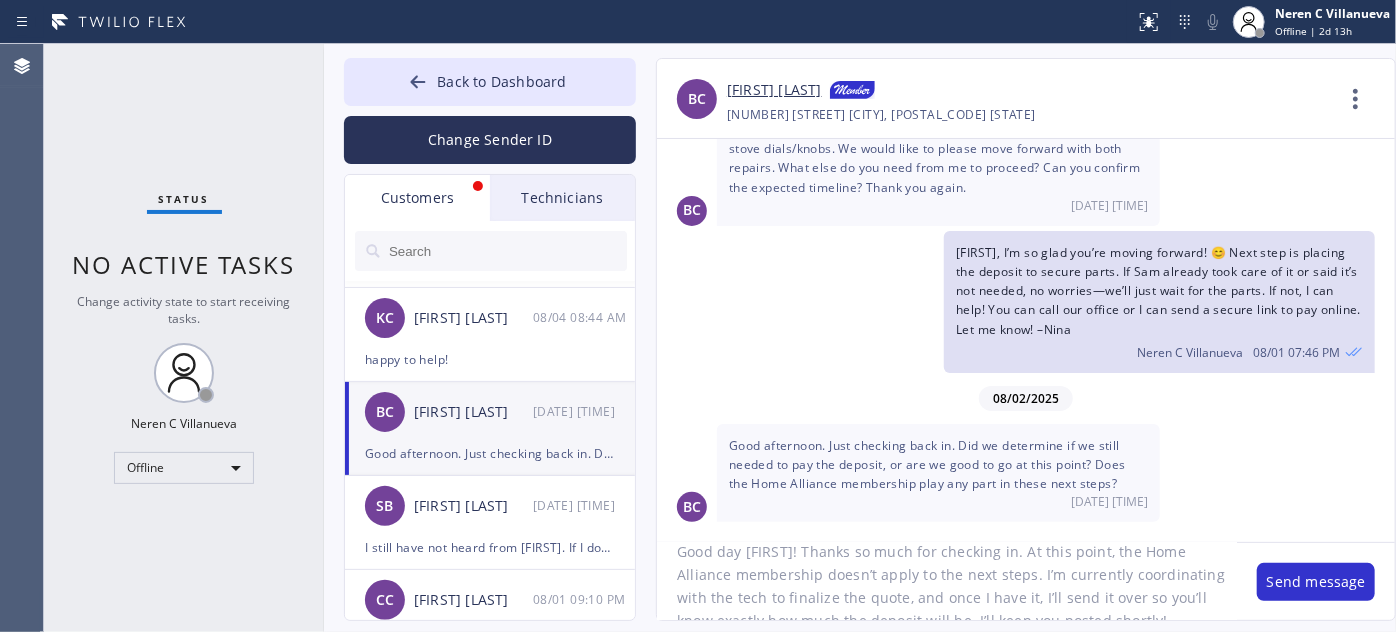scroll, scrollTop: 41, scrollLeft: 0, axis: vertical 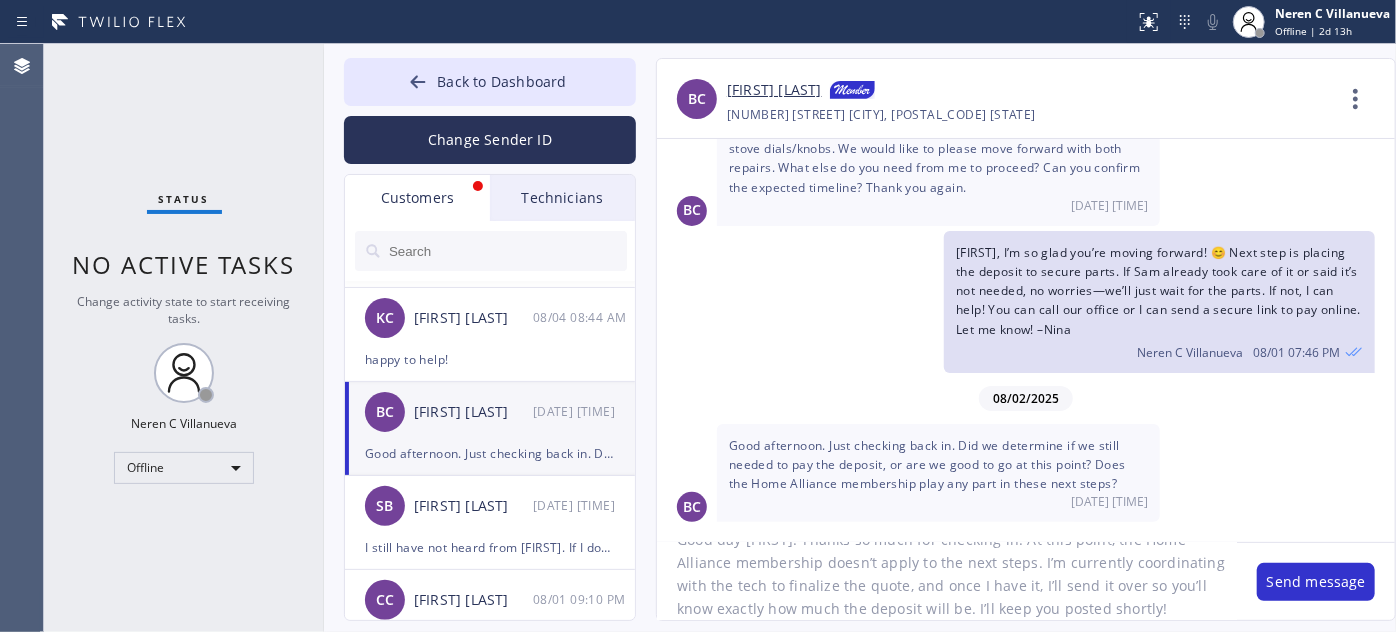 click on "Good day [FIRST]! Thanks so much for checking in. At this point, the Home Alliance membership doesn’t apply to the next steps. I’m currently coordinating with the tech to finalize the quote, and once I have it, I’ll send it over so you’ll know exactly how much the deposit will be. I’ll keep you posted shortly!" 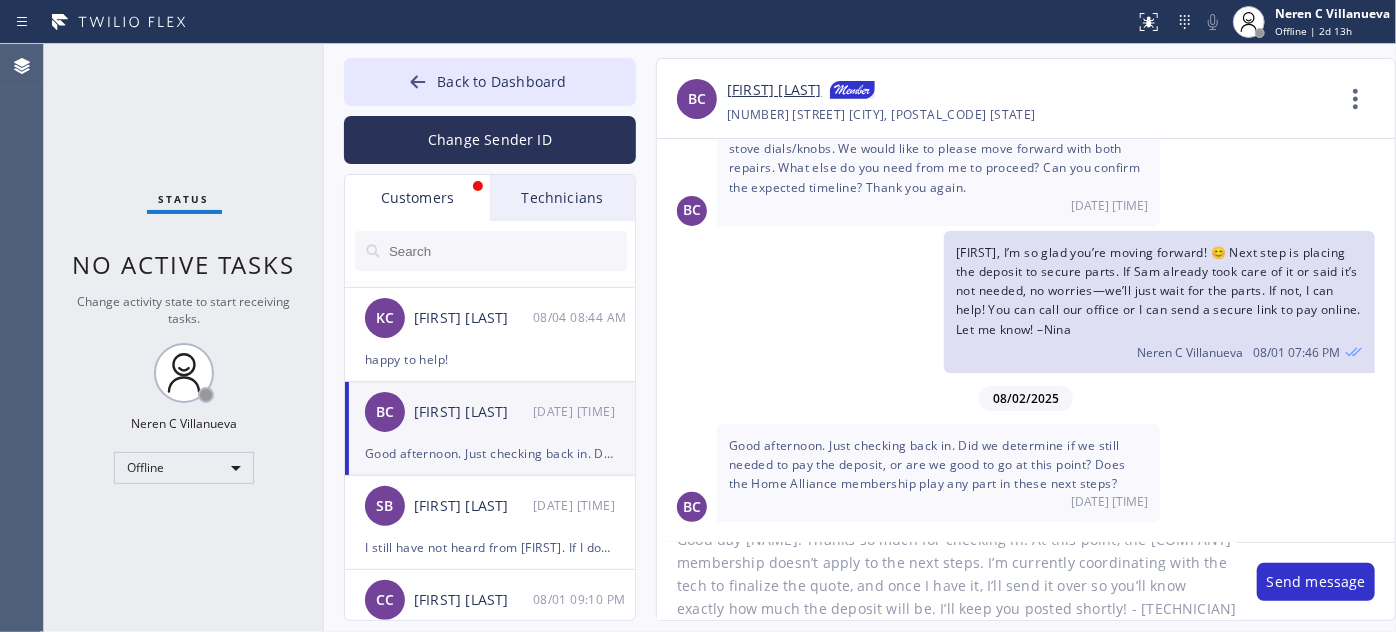 type on "Good day [FIRST]! Thanks so much for checking in. At this point, the Home Alliance membership doesn’t apply to the next steps. I’m currently coordinating with the tech to finalize the quote, and once I have it, I’ll send it over so you’ll know exactly how much the deposit will be. I’ll keep you posted shortly! - [FIRST]" 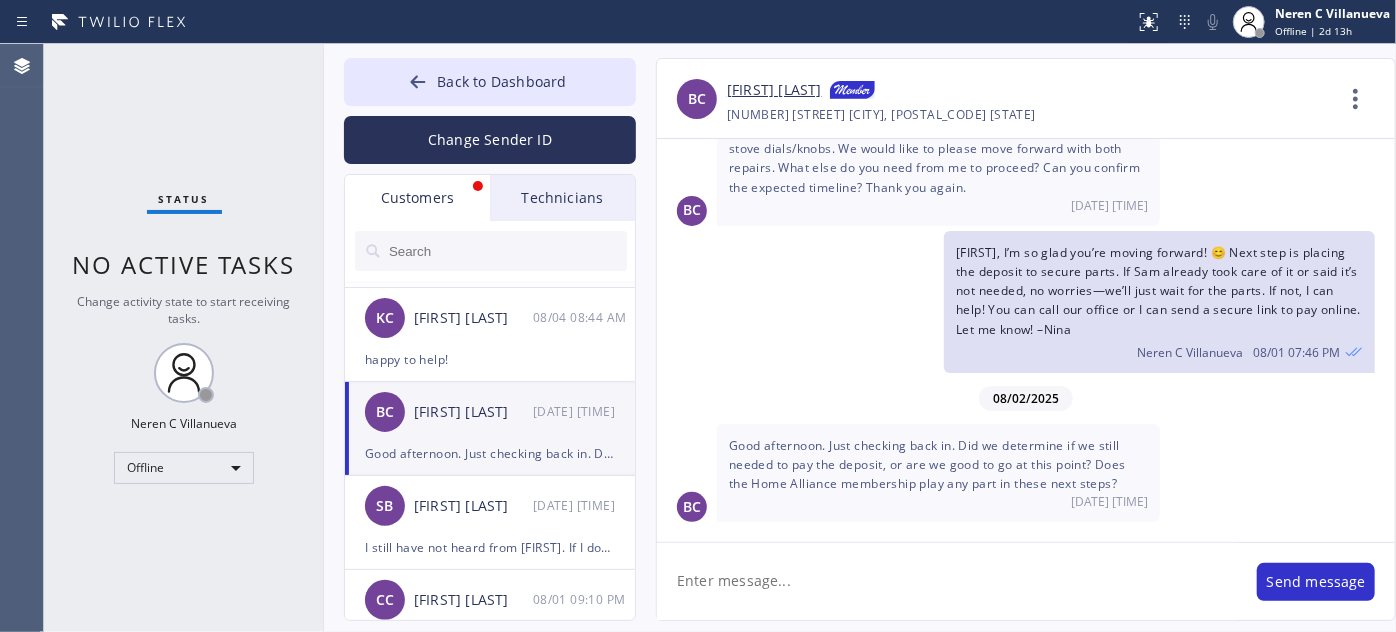scroll, scrollTop: 0, scrollLeft: 0, axis: both 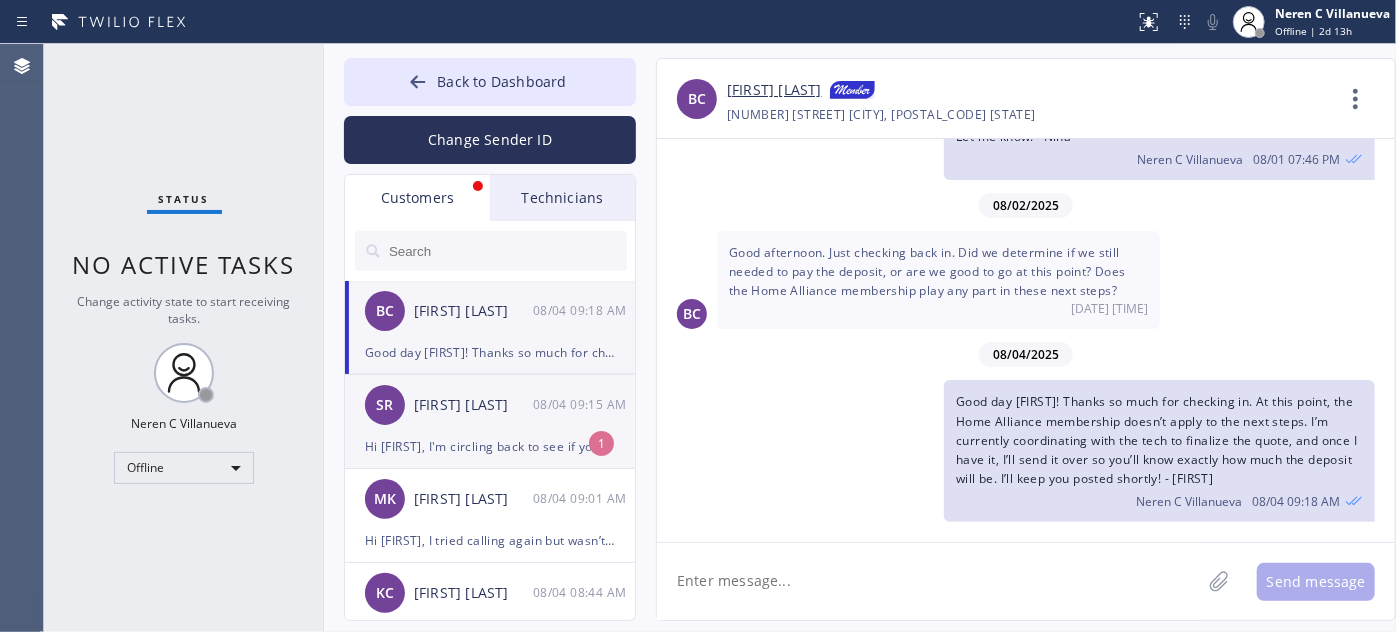 click on "SR [FIRST] [LAST] [DATE] [TIME]" at bounding box center (491, 405) 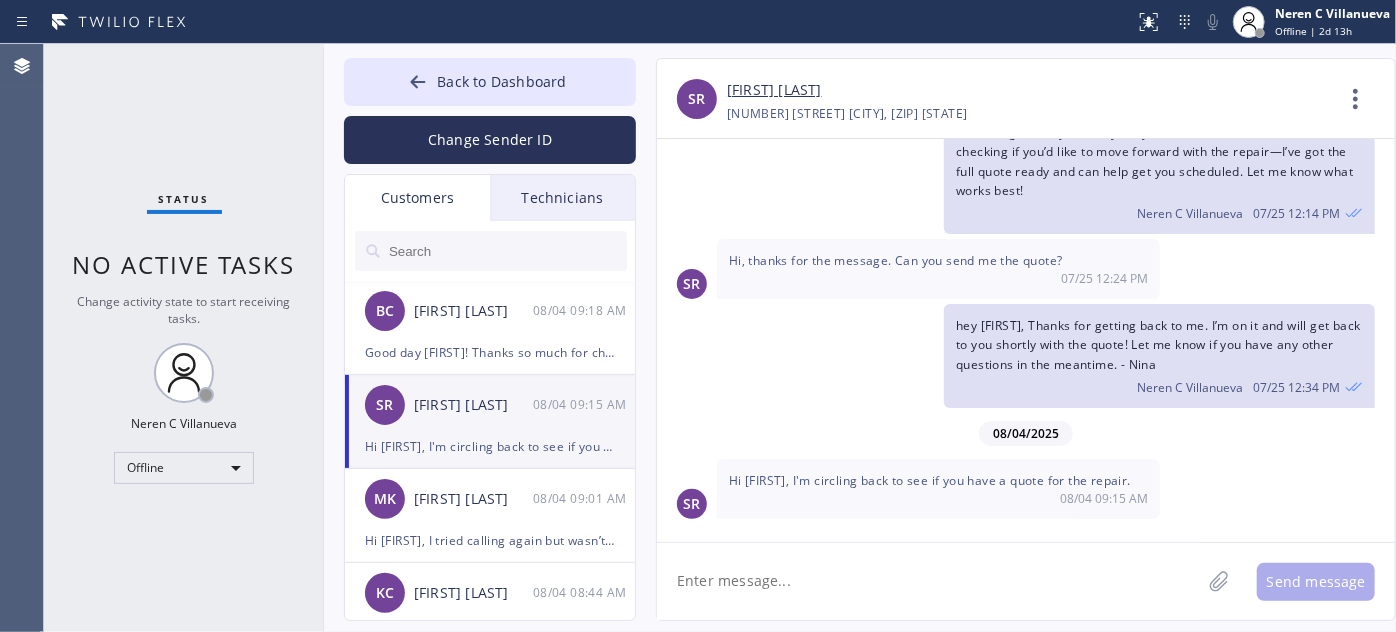 scroll, scrollTop: 90, scrollLeft: 0, axis: vertical 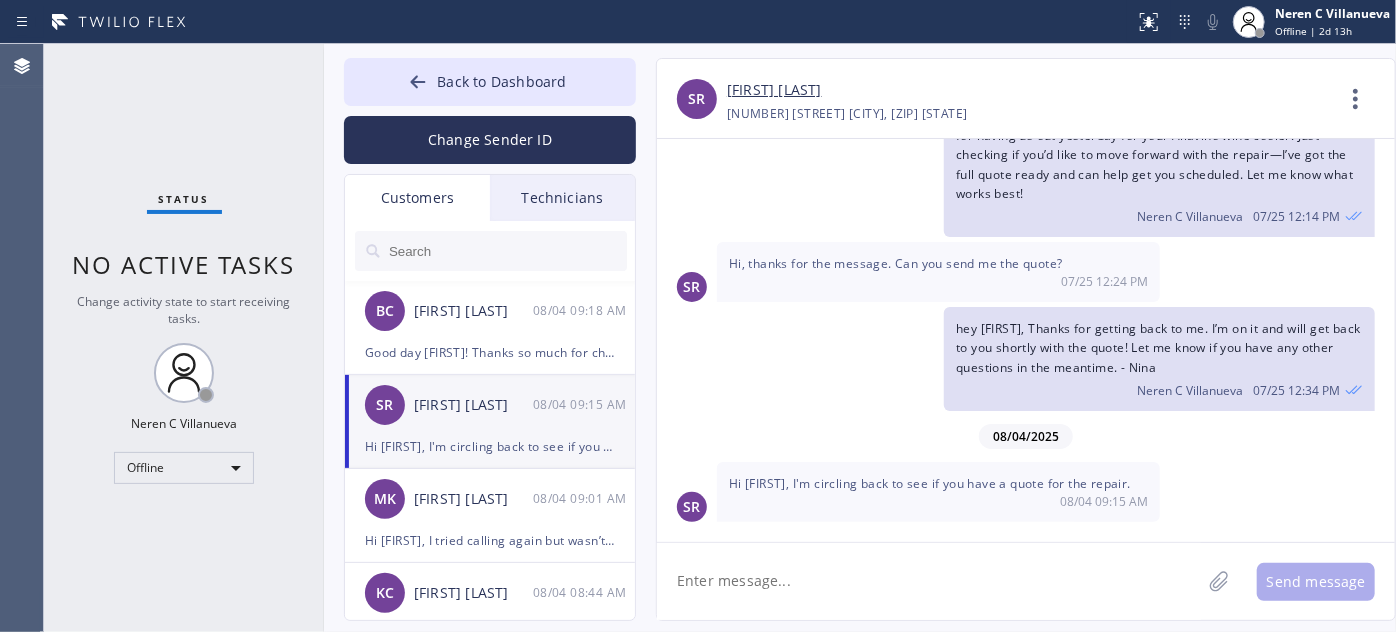 click on "SR [FIRST] [LAST] [DATE] [TIME]" at bounding box center [491, 405] 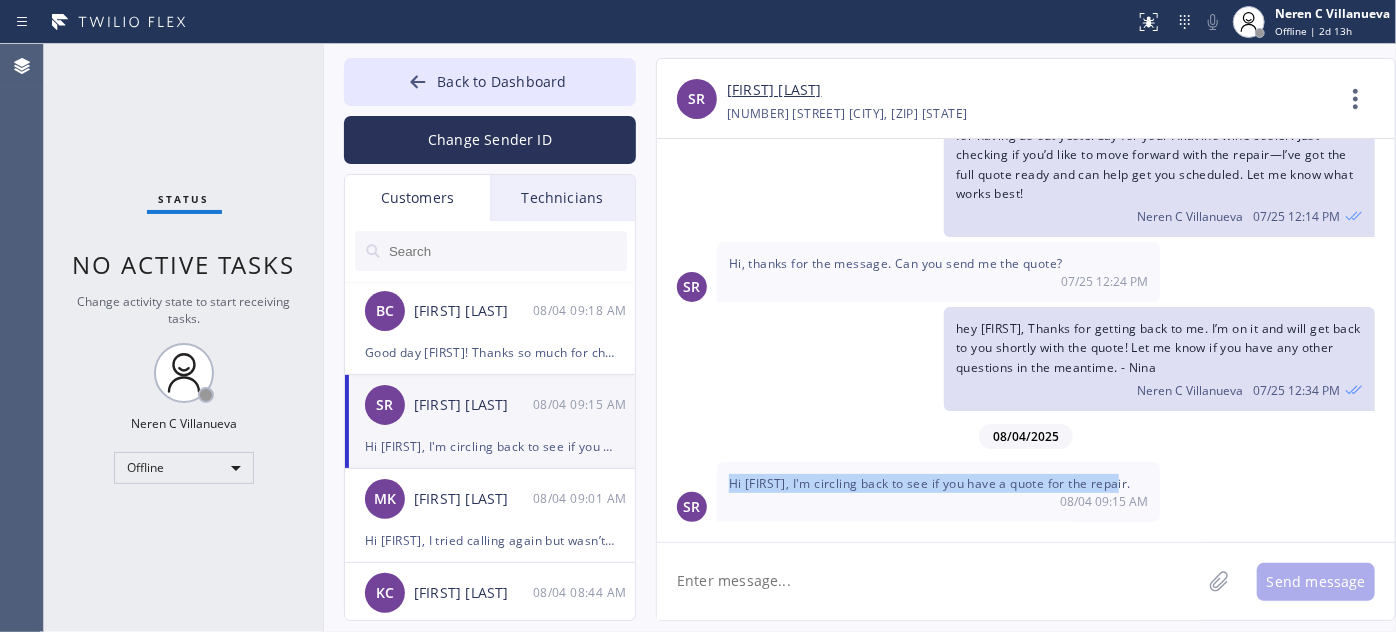 drag, startPoint x: 731, startPoint y: 481, endPoint x: 1140, endPoint y: 478, distance: 409.01102 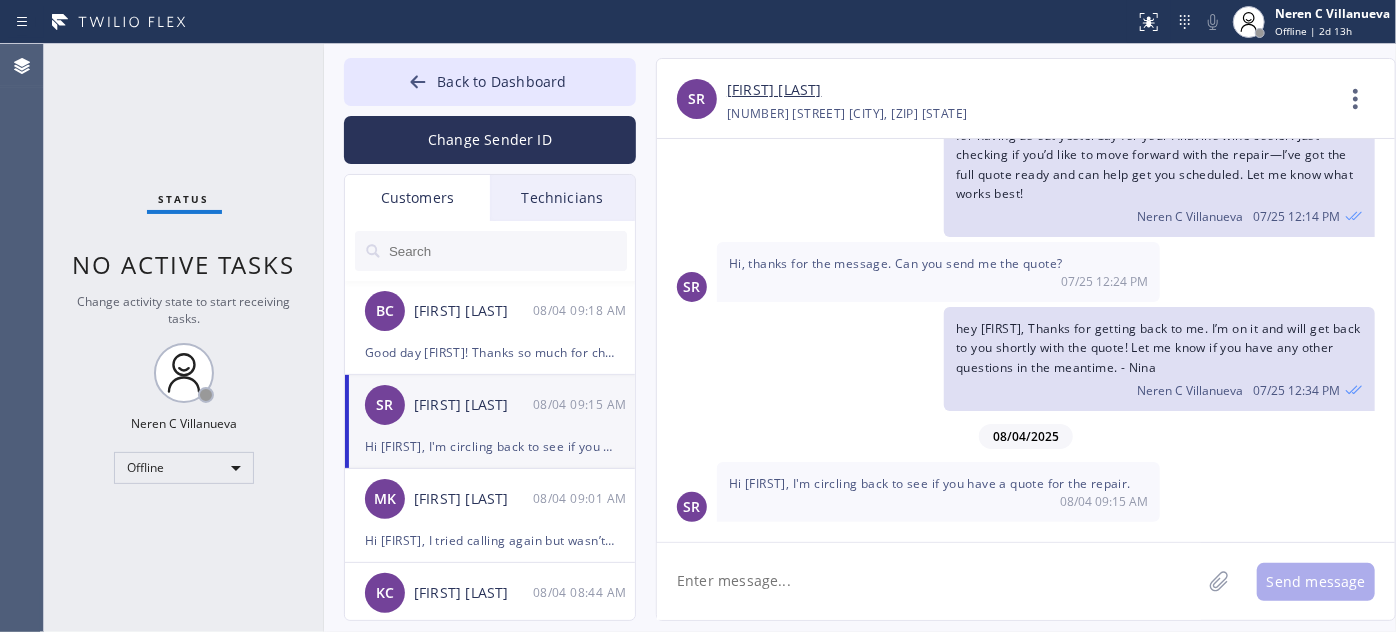 click 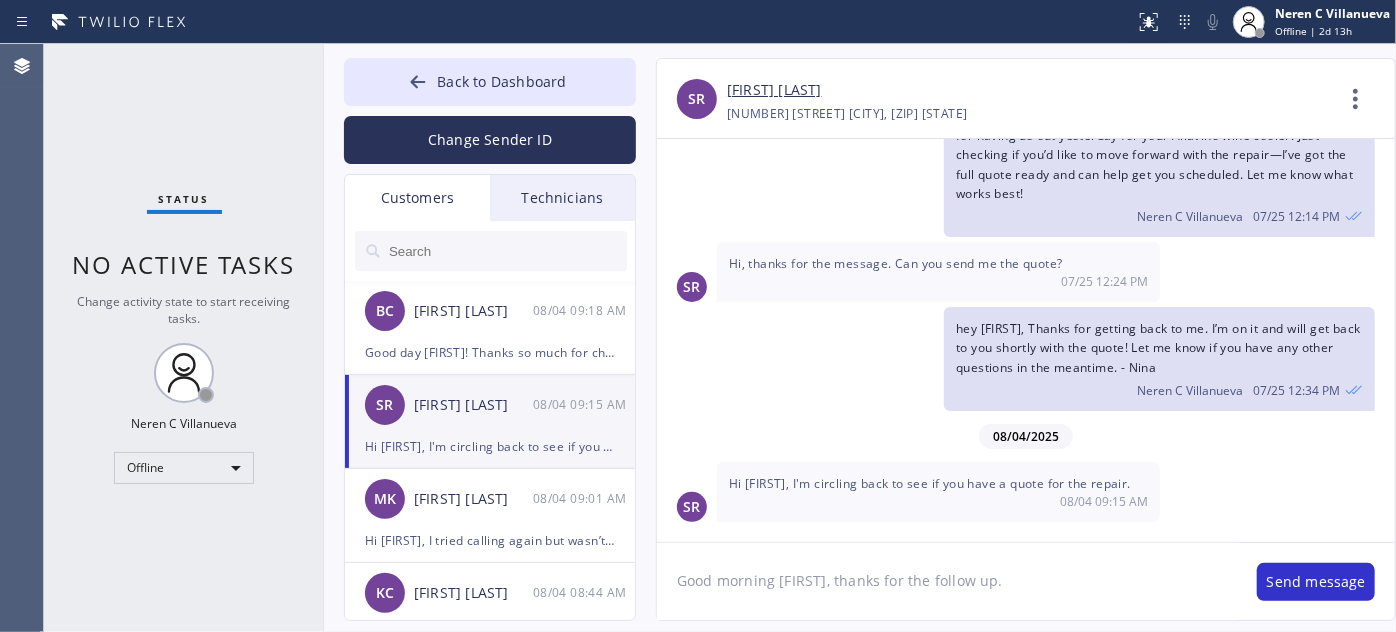 paste on "I’m currently checking on this and looking into the status. I’ll update you as soon as I have the info. Thank you for your patience!" 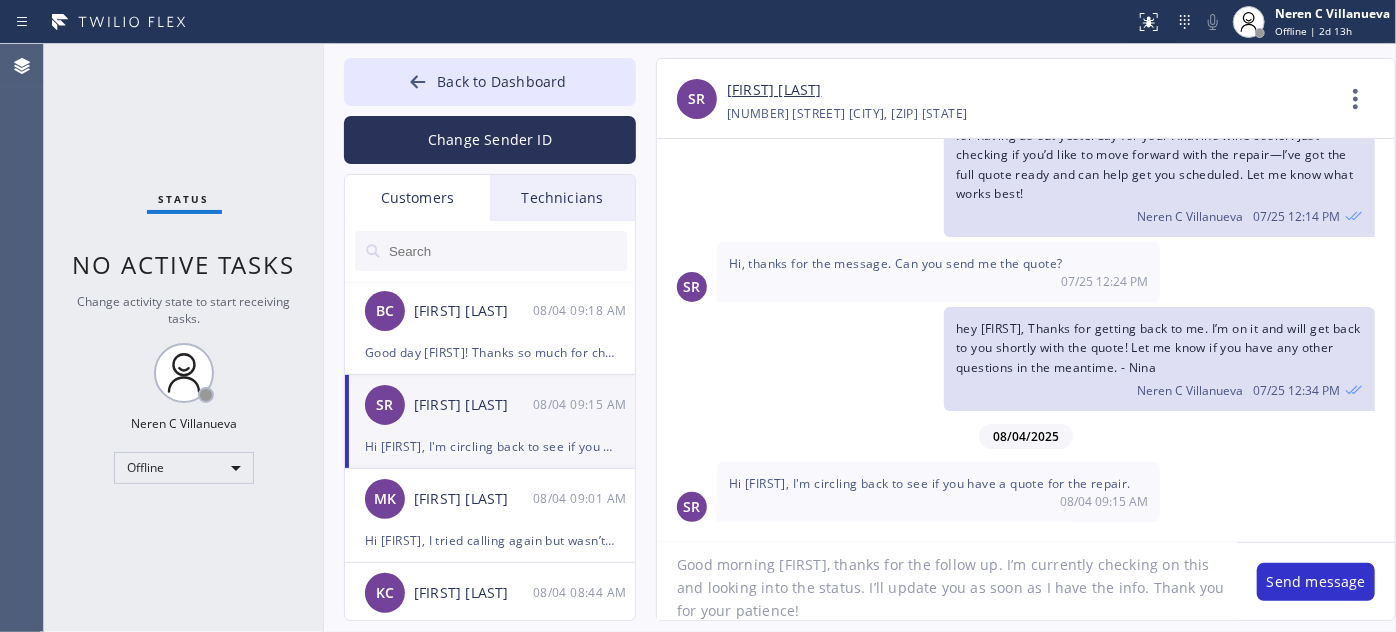 scroll, scrollTop: 18, scrollLeft: 0, axis: vertical 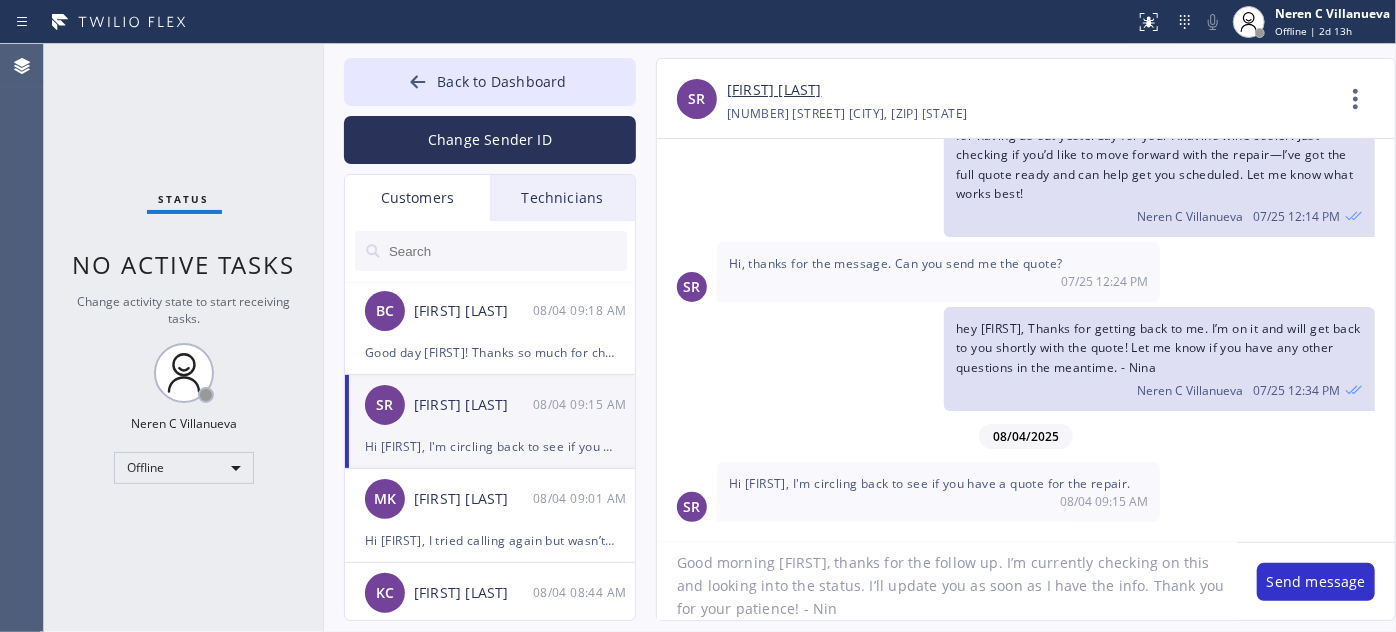 type on "Good morning [FIRST], thanks for the follow up. I’m currently checking on this and looking into the status. I’ll update you as soon as I have the info. Thank you for your patience! - Nina" 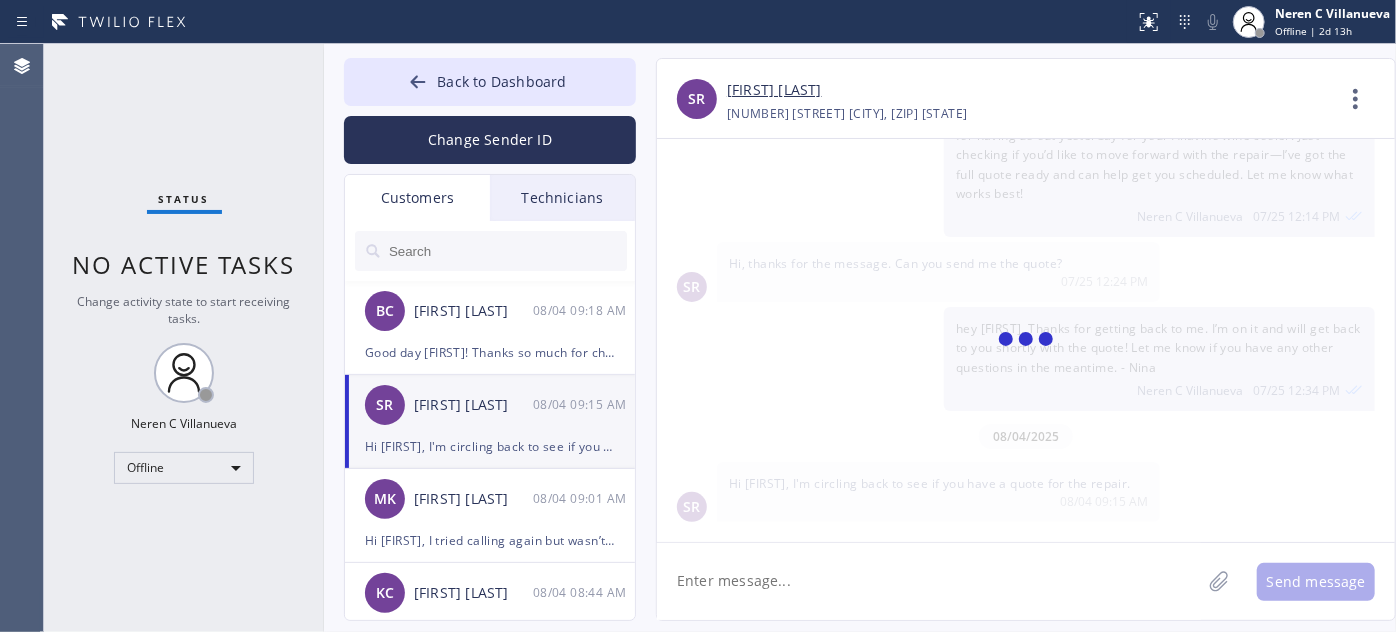 scroll, scrollTop: 0, scrollLeft: 0, axis: both 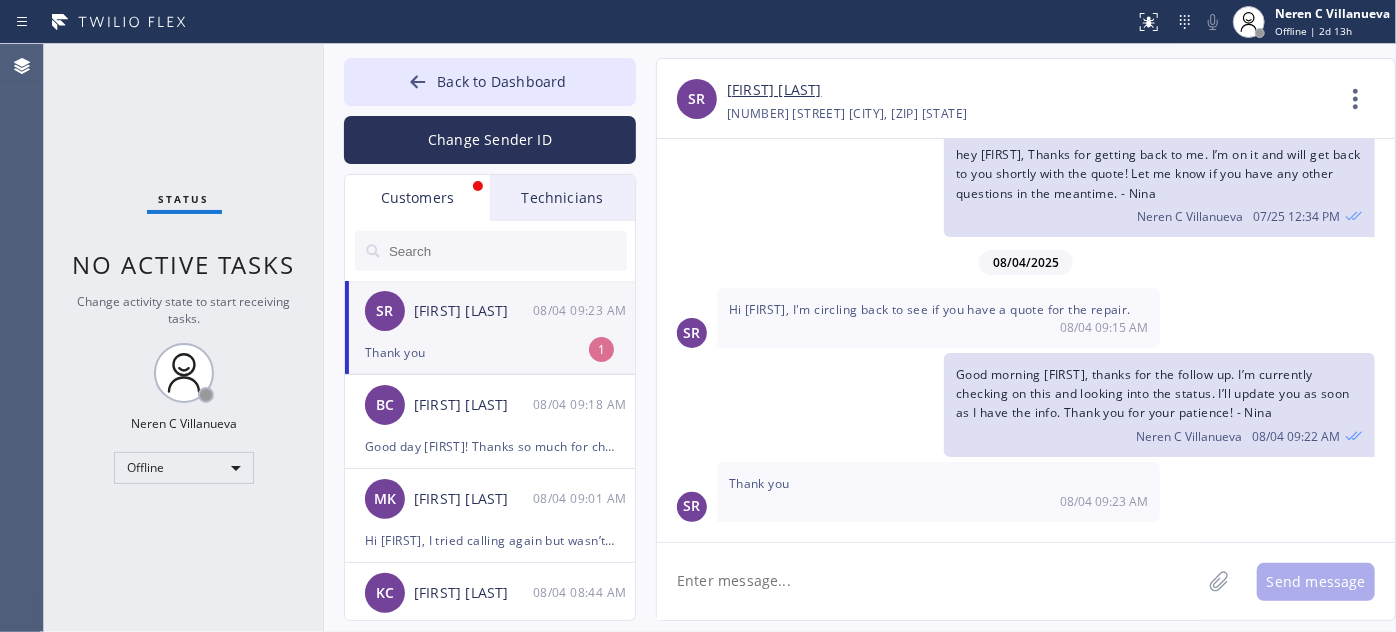 drag, startPoint x: 474, startPoint y: 335, endPoint x: 1094, endPoint y: 4, distance: 702.8236 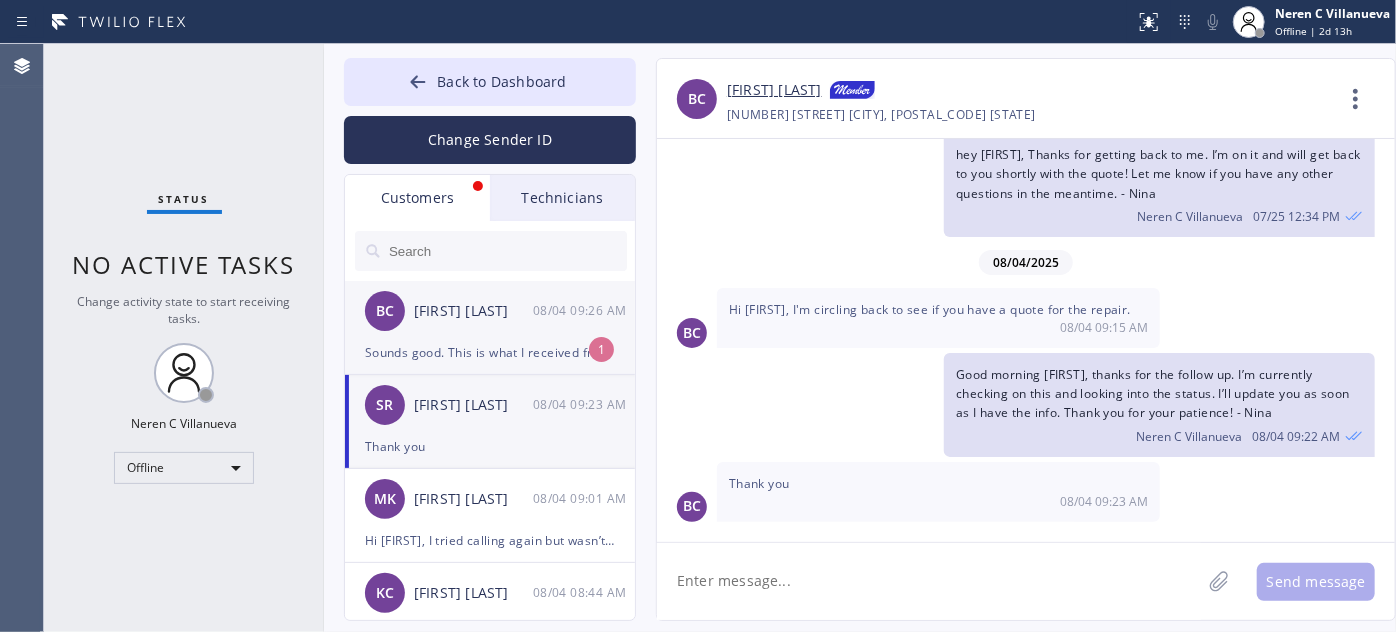 click on "[FIRST] [LAST]" at bounding box center (473, 311) 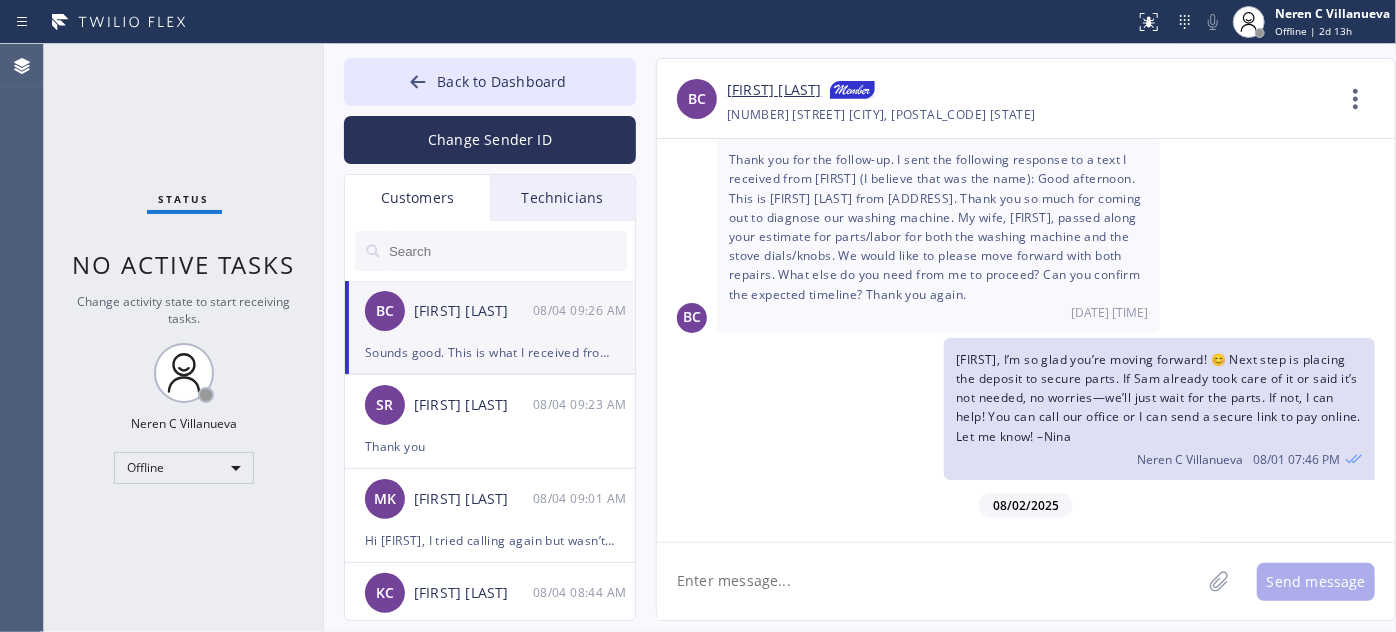 scroll, scrollTop: 686, scrollLeft: 0, axis: vertical 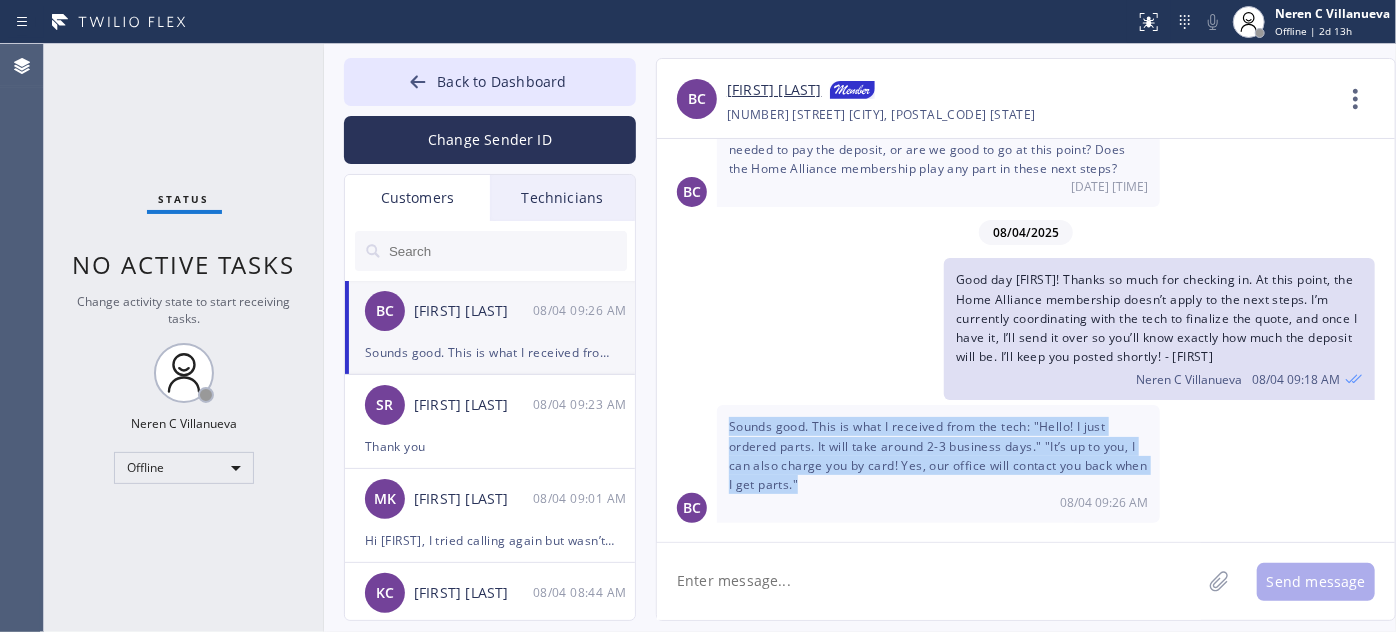 drag, startPoint x: 848, startPoint y: 483, endPoint x: 723, endPoint y: 423, distance: 138.65425 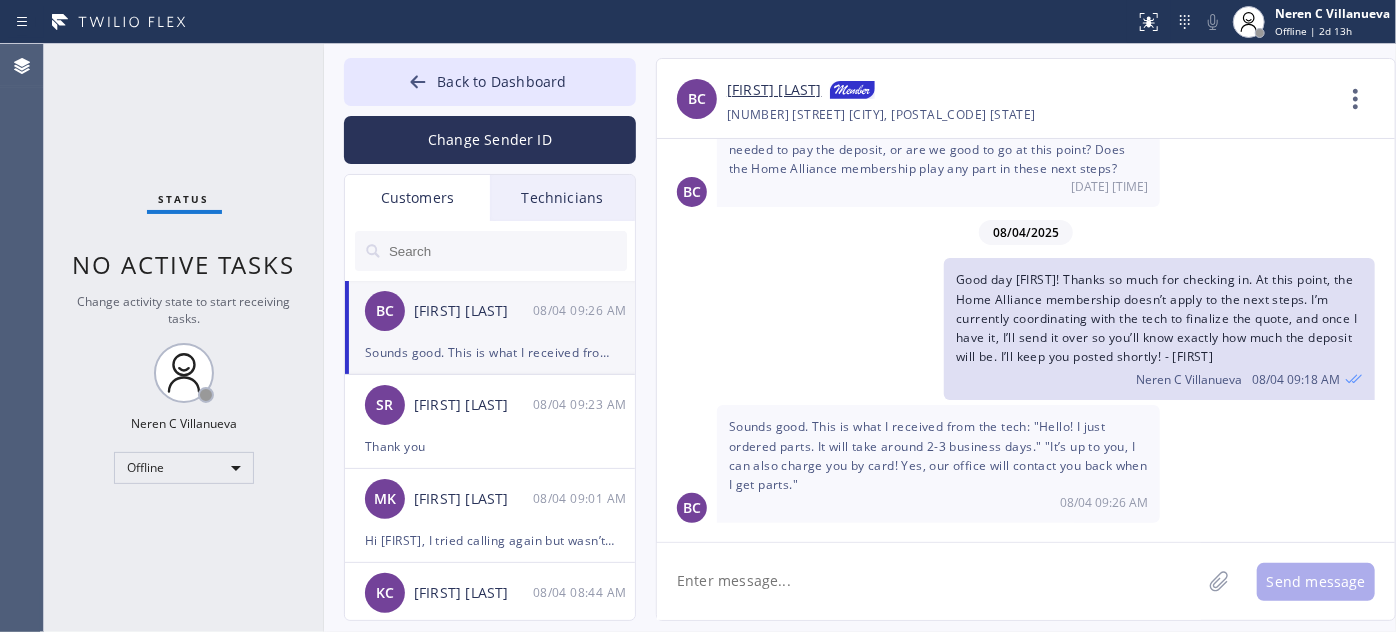 paste on "Thanks for letting me know! Our next step now is to wait for the tech’s update once the parts arrive. As soon as the parts are in the hands of the tech, we’ll reach out to you right away to schedule the parts installation appointment. Please feel free to reach out if you have any questions in the meantime!" 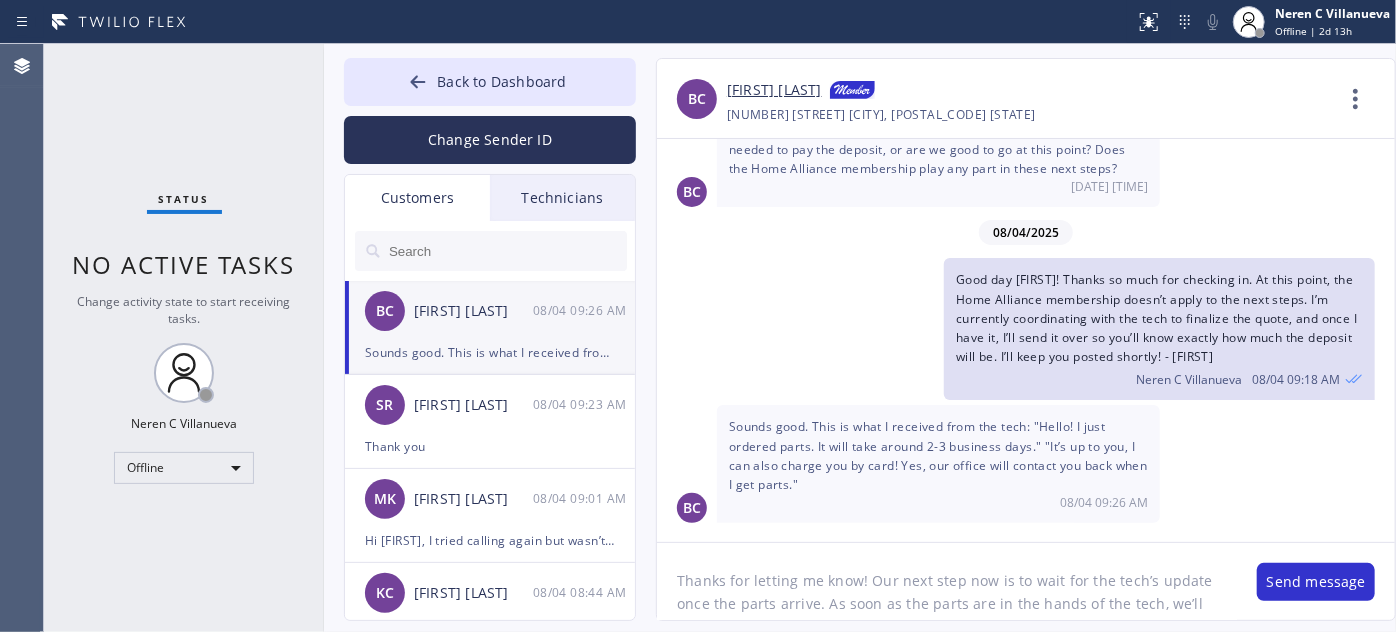 scroll, scrollTop: 40, scrollLeft: 0, axis: vertical 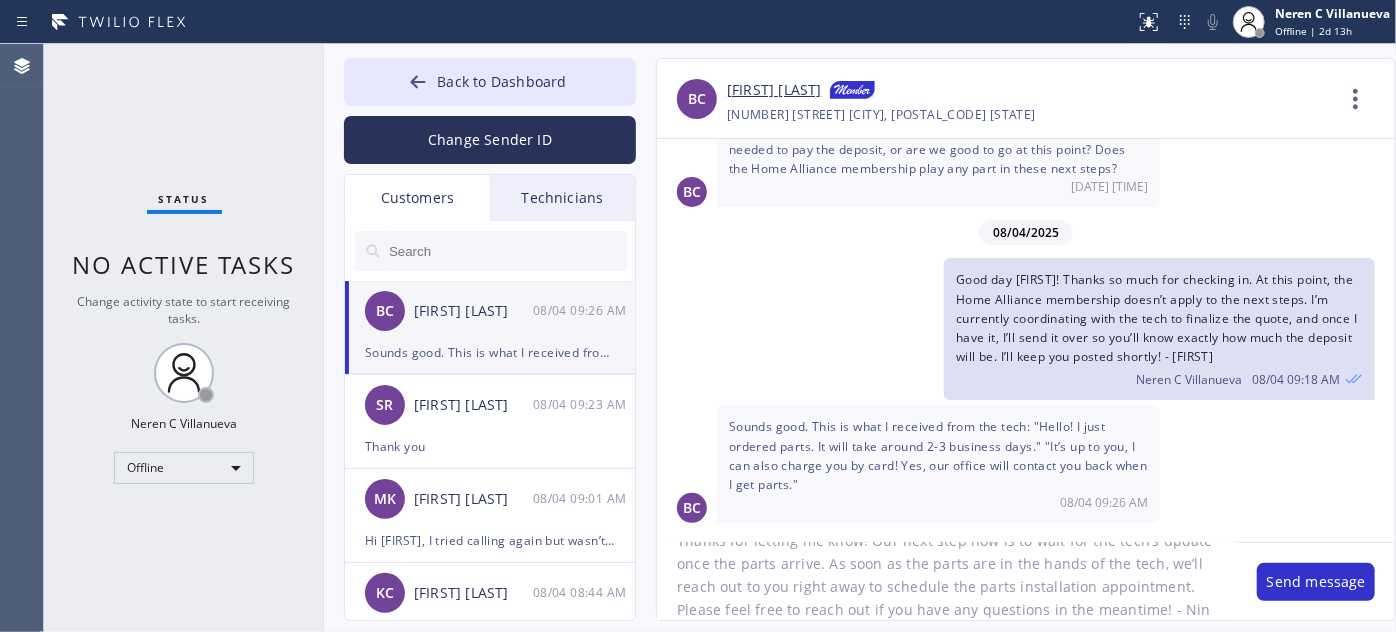 type on "Thanks for letting me know! Our next step now is to wait for the tech’s update once the parts arrive. As soon as the parts are in the hands of the tech, we’ll reach out to you right away to schedule the parts installation appointment. Please feel free to reach out if you have any questions in the meantime! - Nina" 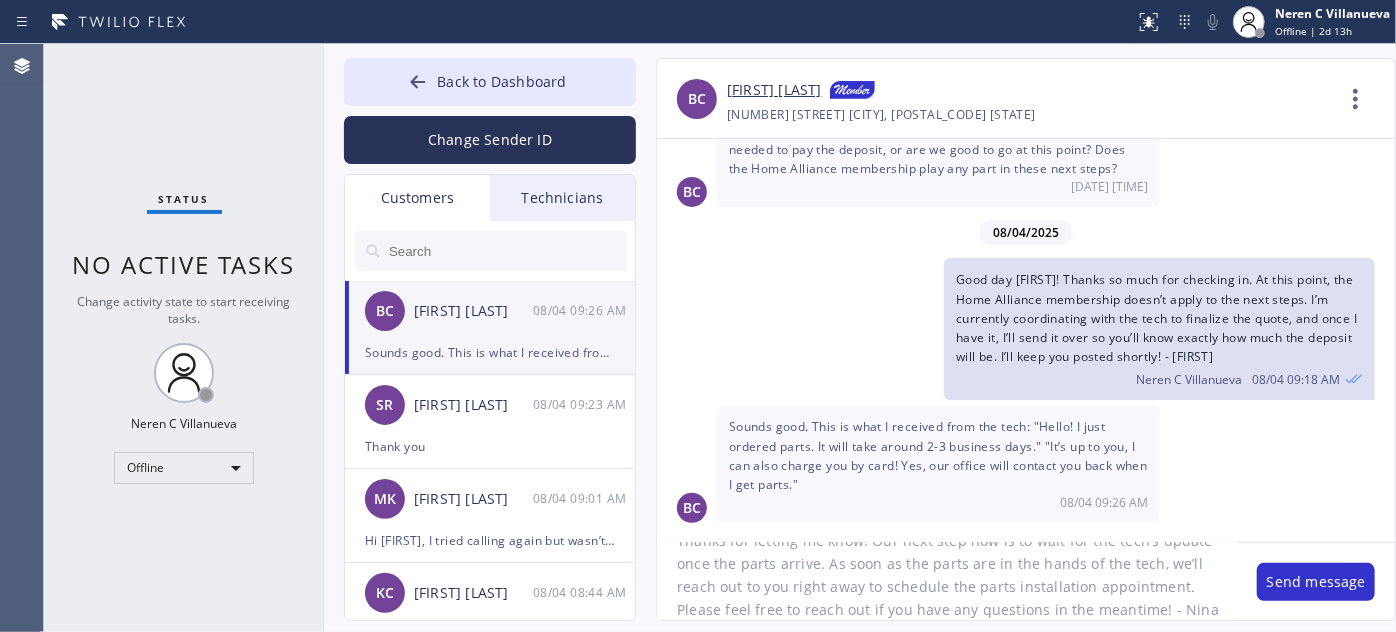type 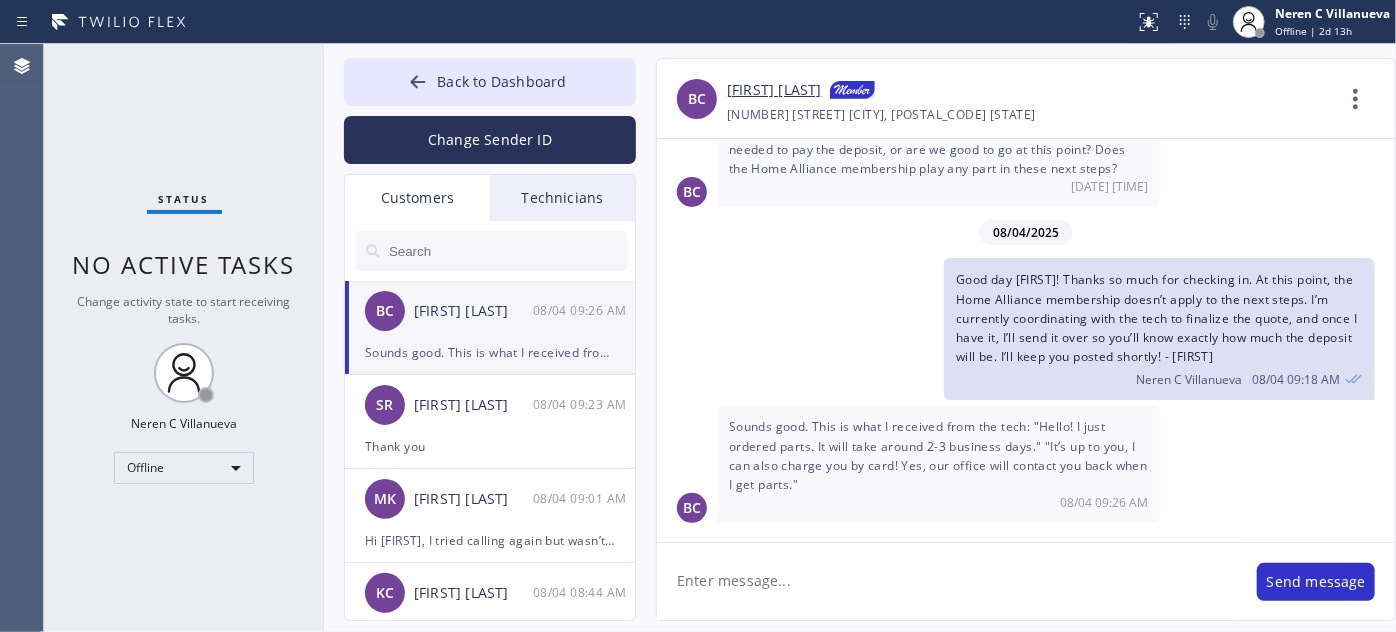scroll, scrollTop: 0, scrollLeft: 0, axis: both 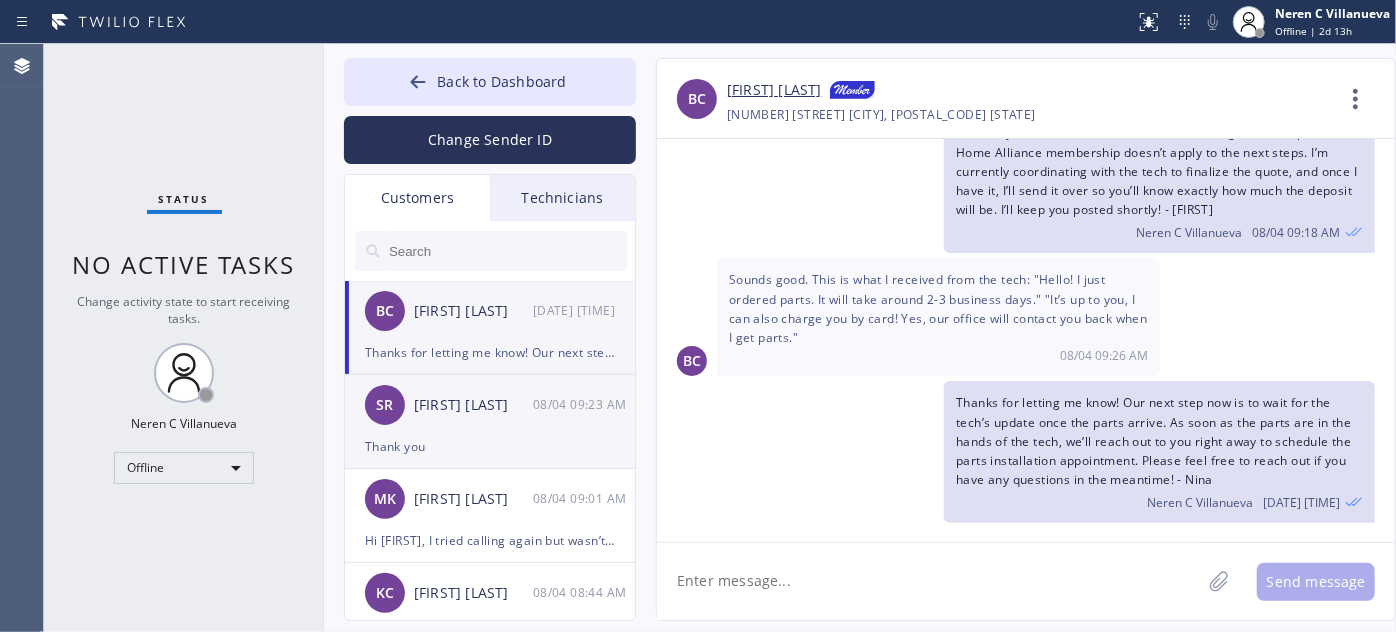 click on "[INITIALS] [FIRST] [LAST] [DATE] [TIME]" at bounding box center (491, 405) 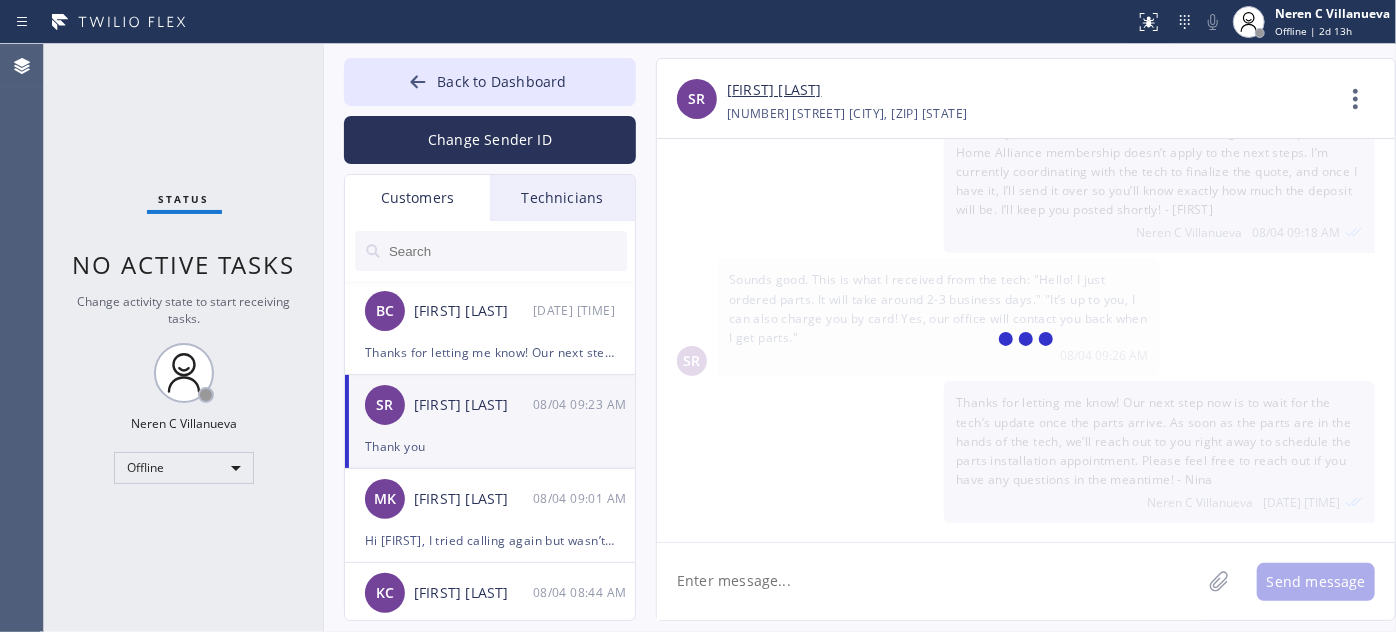 click on "[INITIALS] [FIRST] [LAST] [DATE] [TIME]" at bounding box center (491, 405) 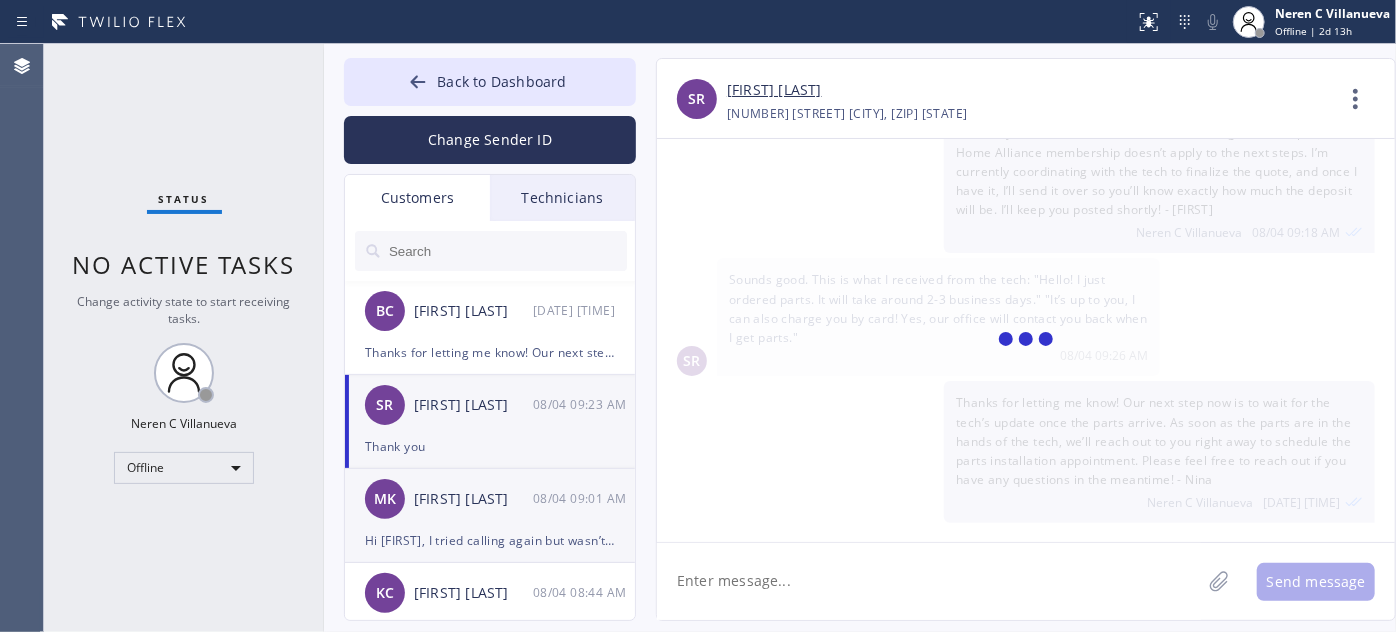 drag, startPoint x: 482, startPoint y: 522, endPoint x: 605, endPoint y: 530, distance: 123.25989 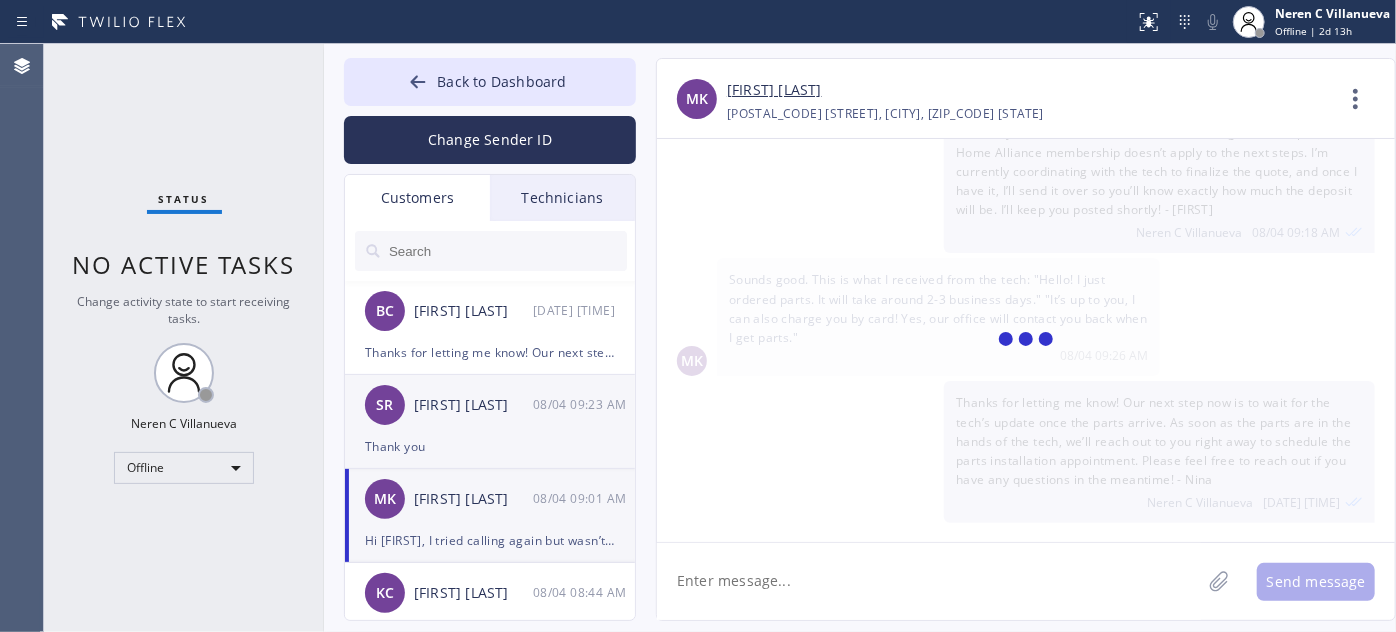 click on "08/04 09:23 AM" at bounding box center (585, 404) 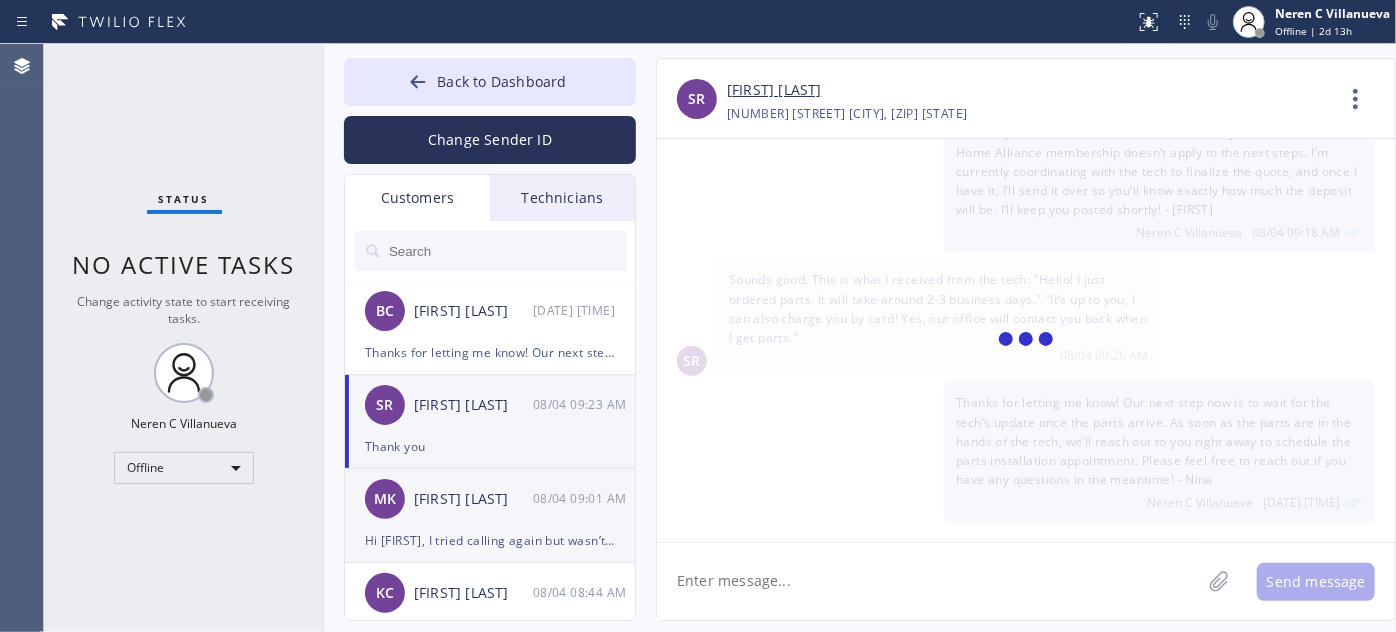 scroll, scrollTop: 181, scrollLeft: 0, axis: vertical 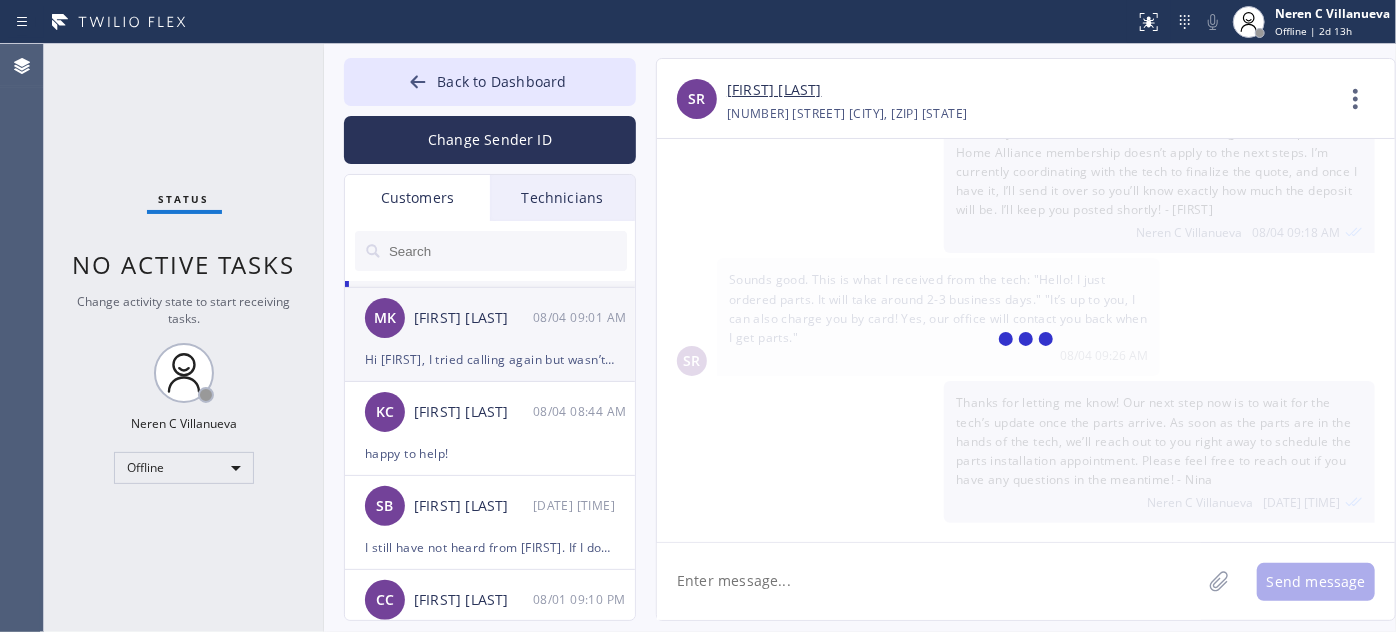 click on "Hi [FIRST], I tried calling again but wasn’t able to reach you. I can send you the payment link here if that’s more convenient for you, and I’ll also send it to your email at [EMAIL] along with your invoice. I just want to help move this forward for you—I’m doing my best to make it easy!" at bounding box center (490, 359) 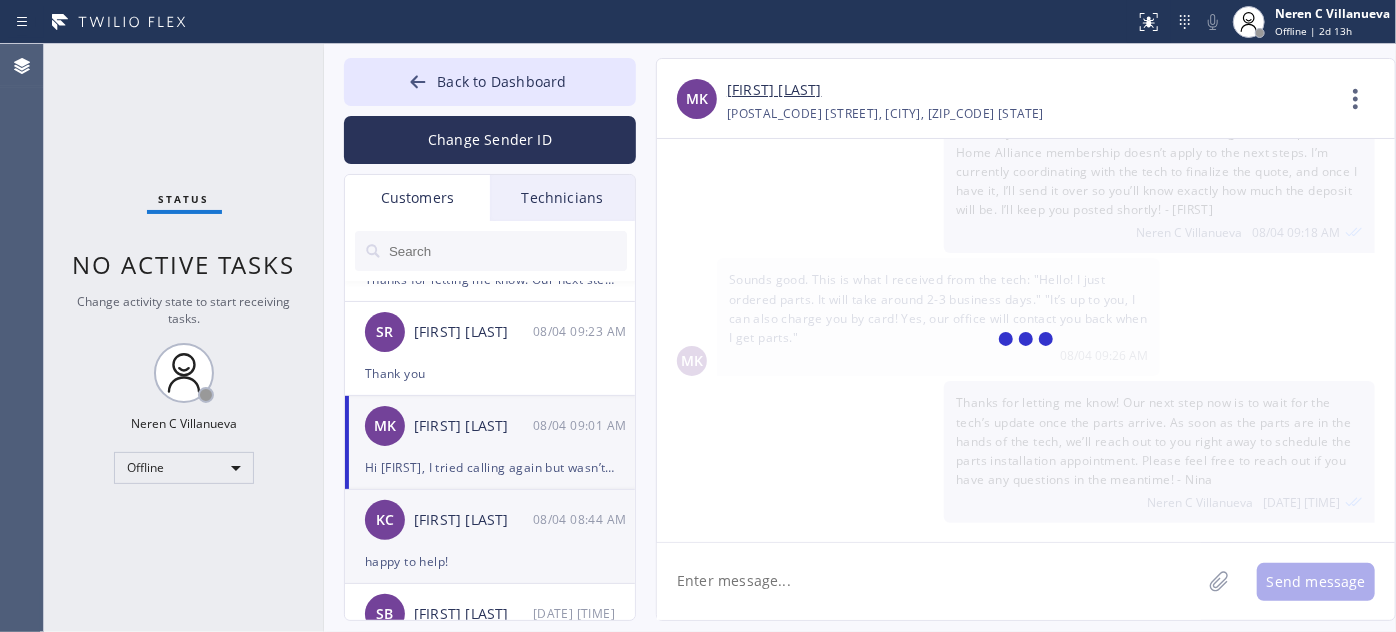 scroll, scrollTop: 0, scrollLeft: 0, axis: both 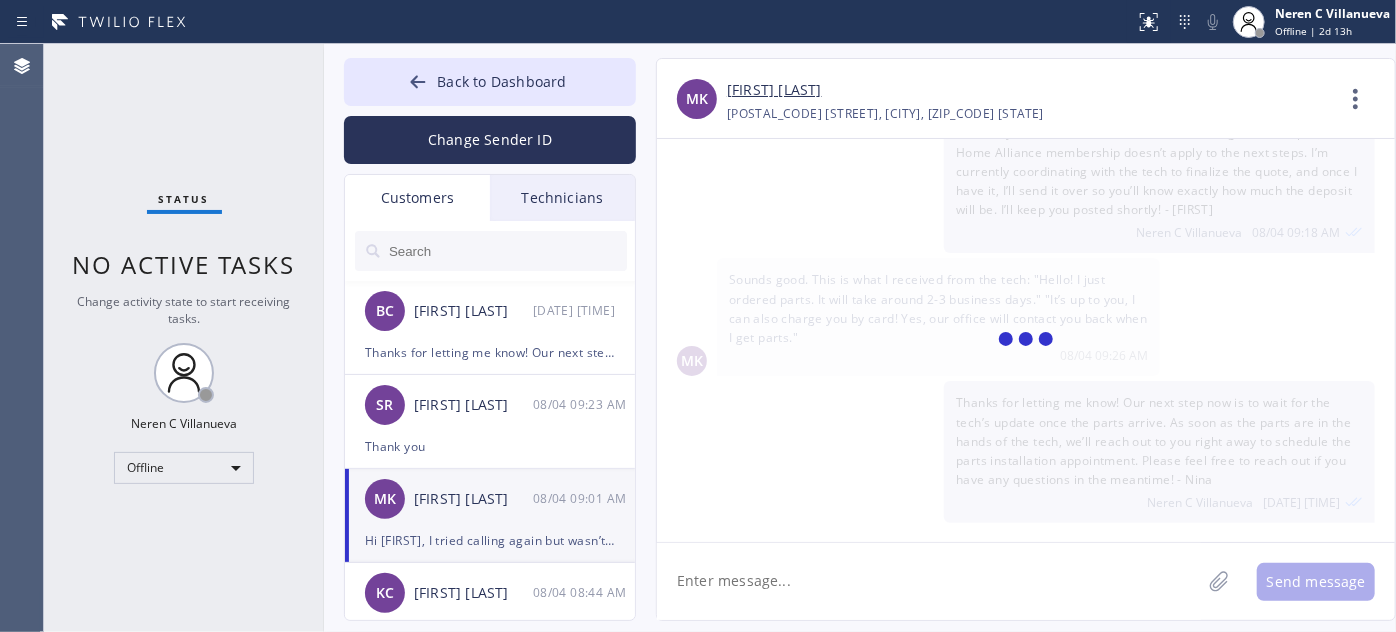 click on "MK [FIRST] [LAST] [DATE] [TIME]" at bounding box center [491, 499] 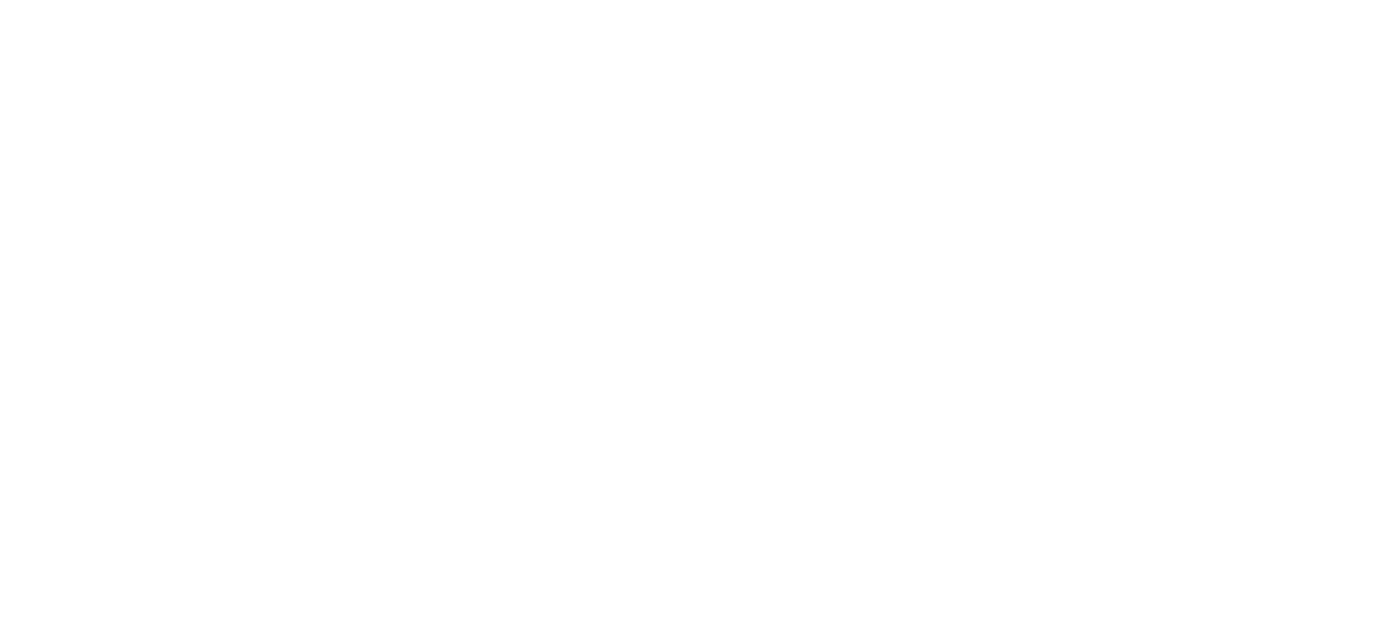 scroll, scrollTop: 0, scrollLeft: 0, axis: both 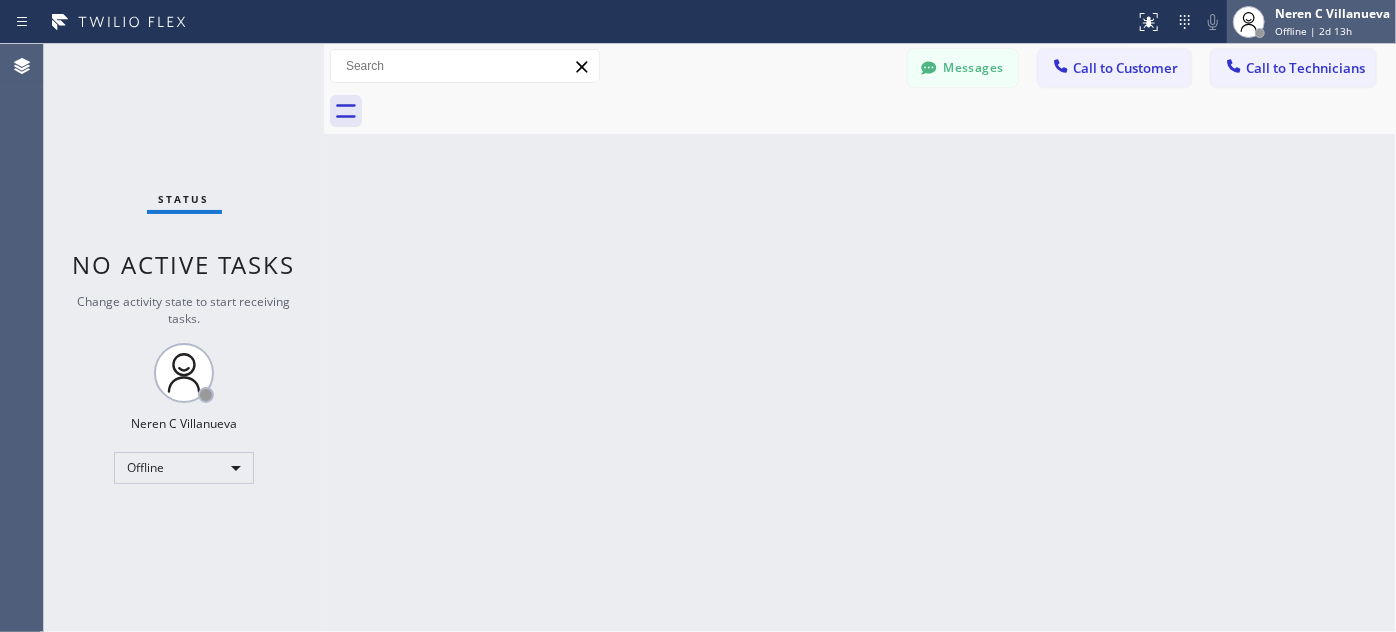 click on "Offline | 2d 13h" at bounding box center (1313, 31) 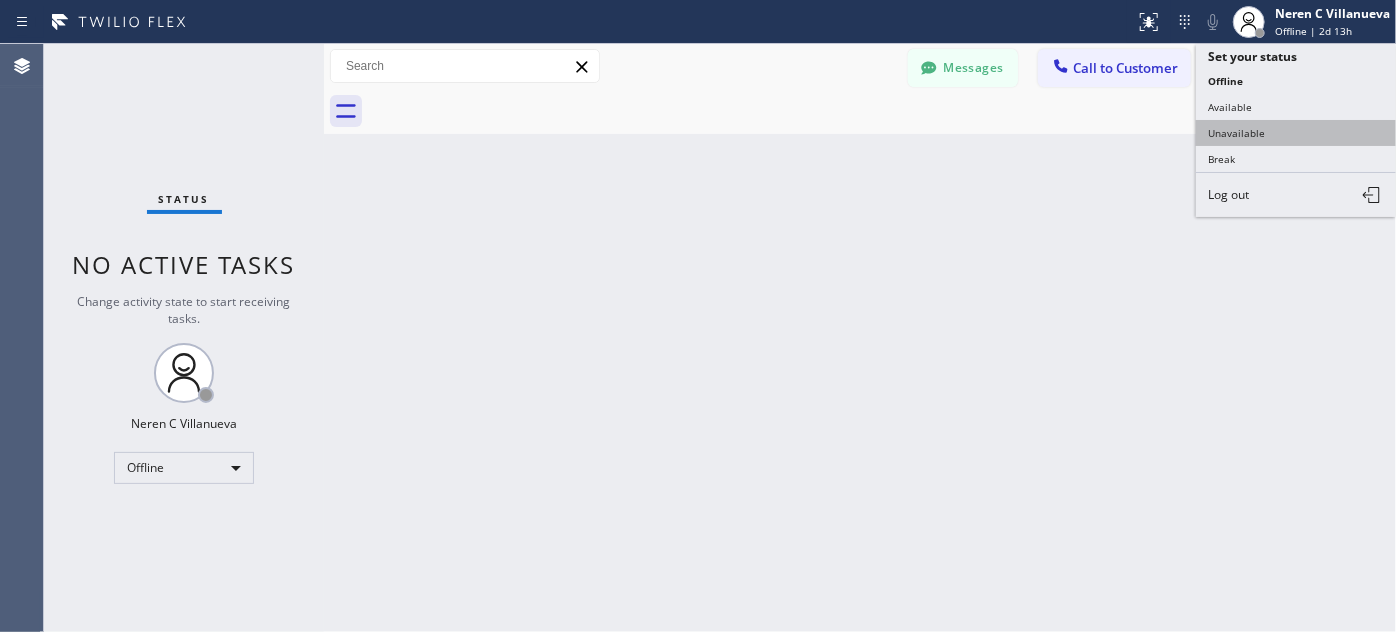 click on "Unavailable" at bounding box center (1296, 133) 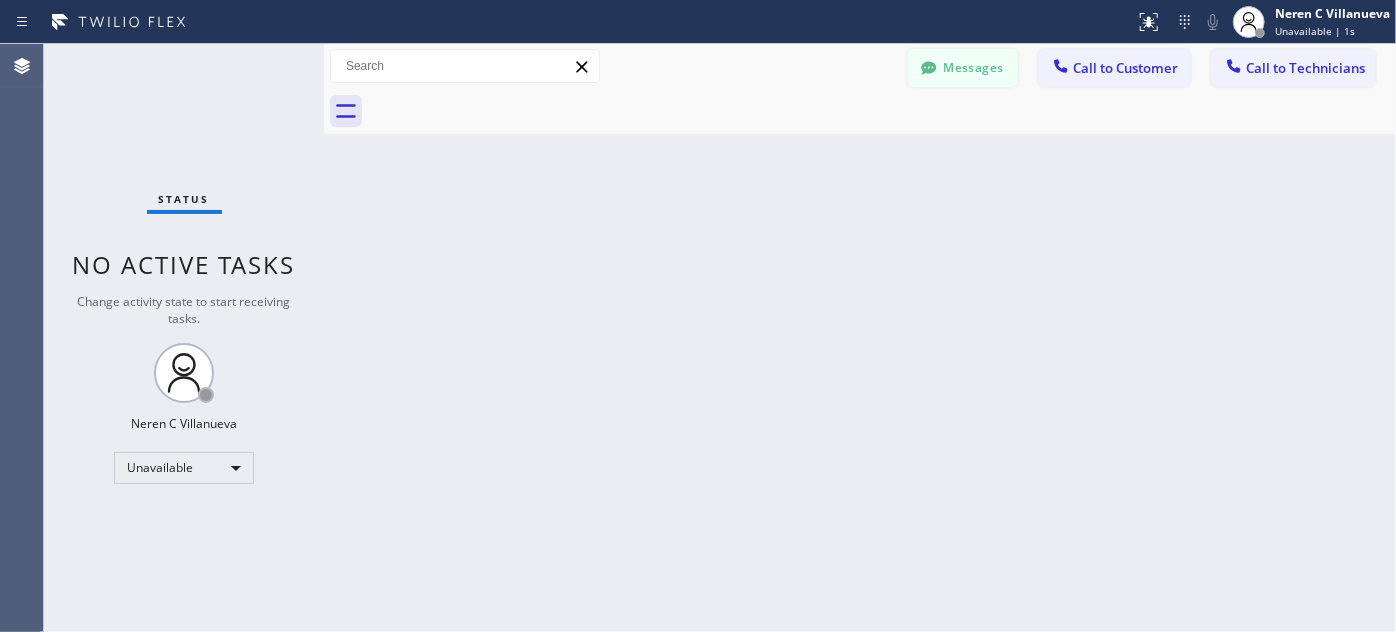 click on "Messages" at bounding box center (963, 68) 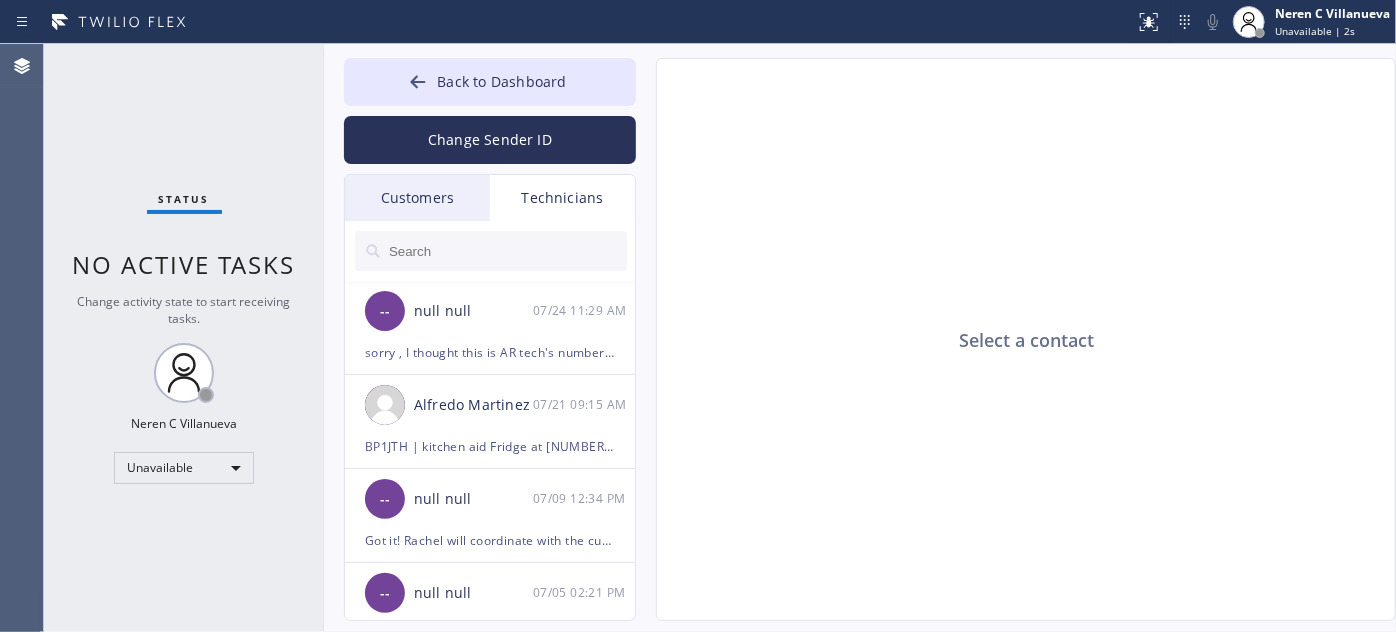 drag, startPoint x: 442, startPoint y: 199, endPoint x: 917, endPoint y: 343, distance: 496.34766 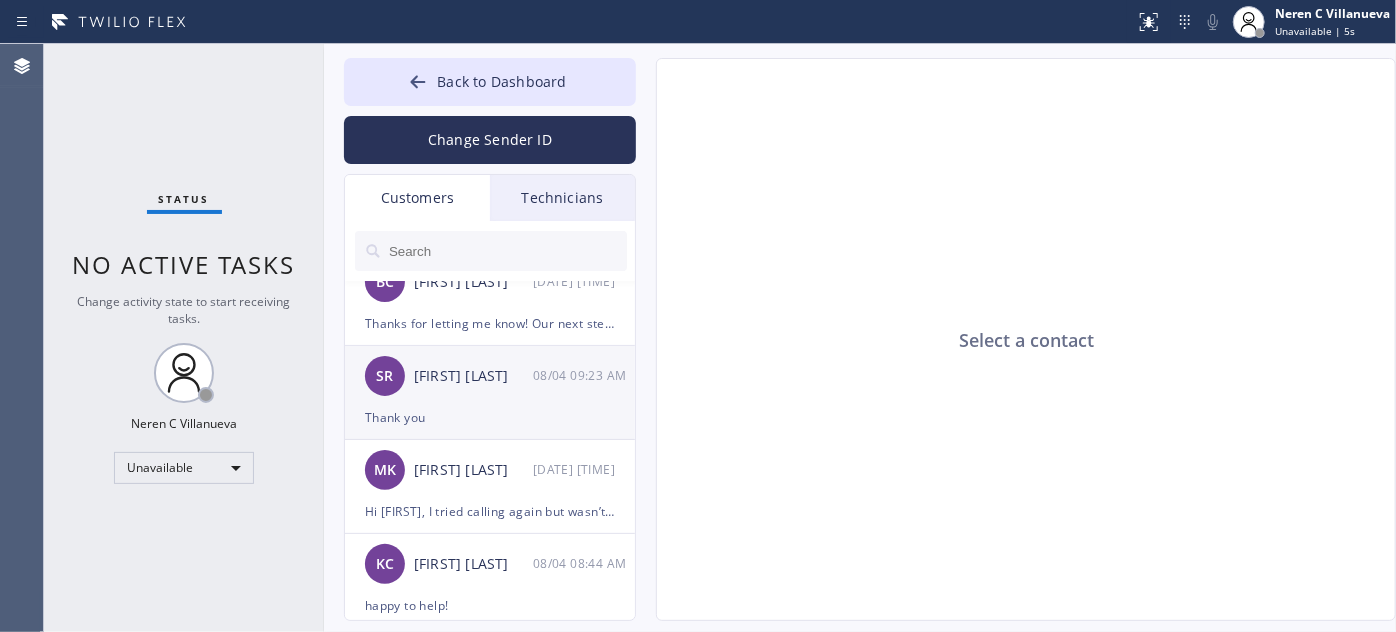 scroll, scrollTop: 0, scrollLeft: 0, axis: both 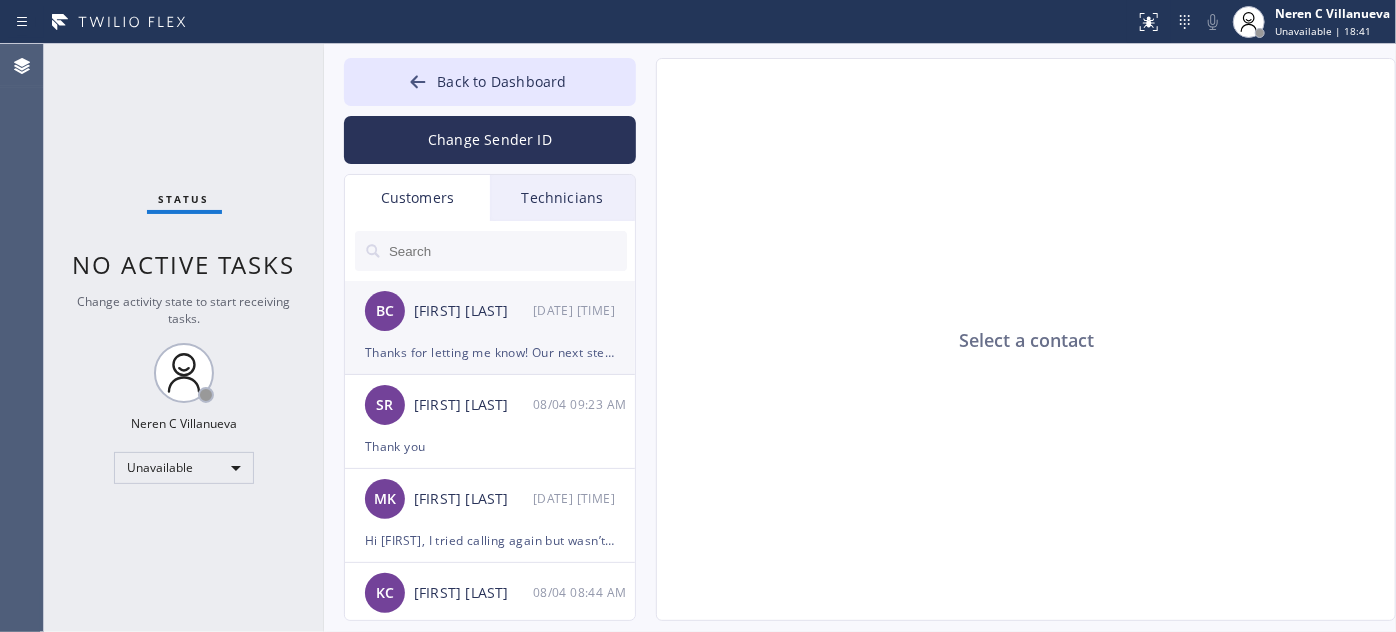 click on "BC Brian Cataldi 08/04 09:28 AM" at bounding box center [491, 311] 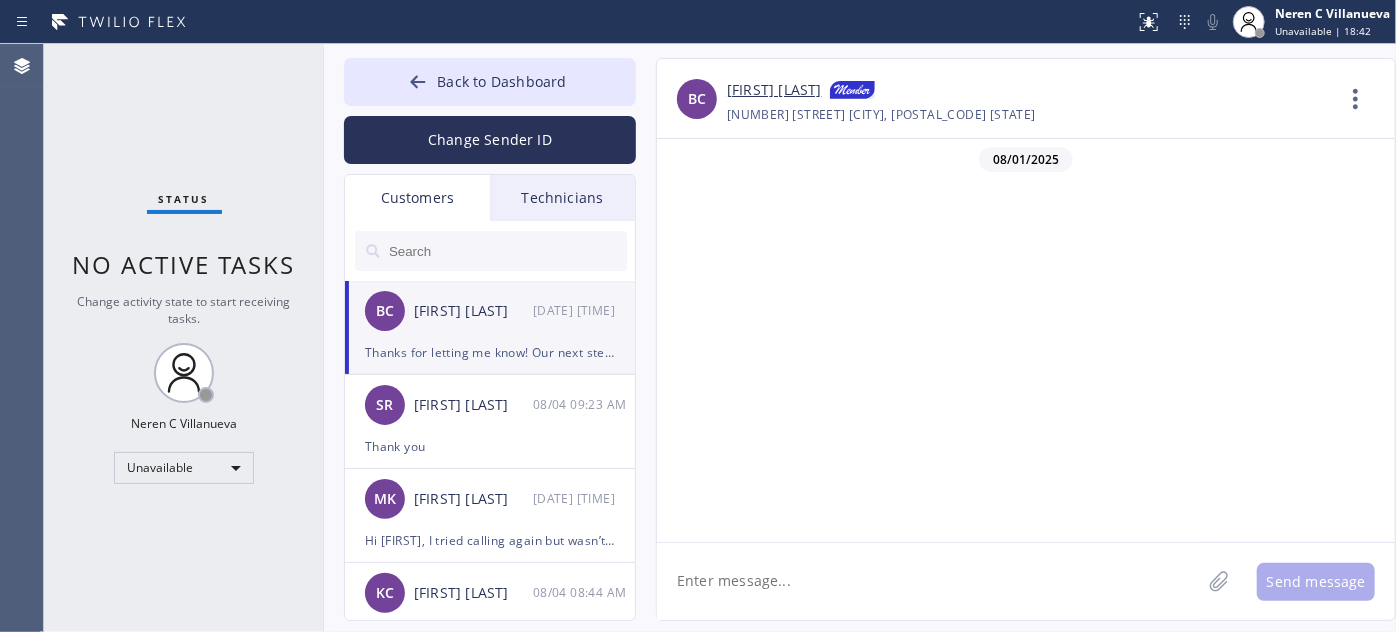 scroll, scrollTop: 833, scrollLeft: 0, axis: vertical 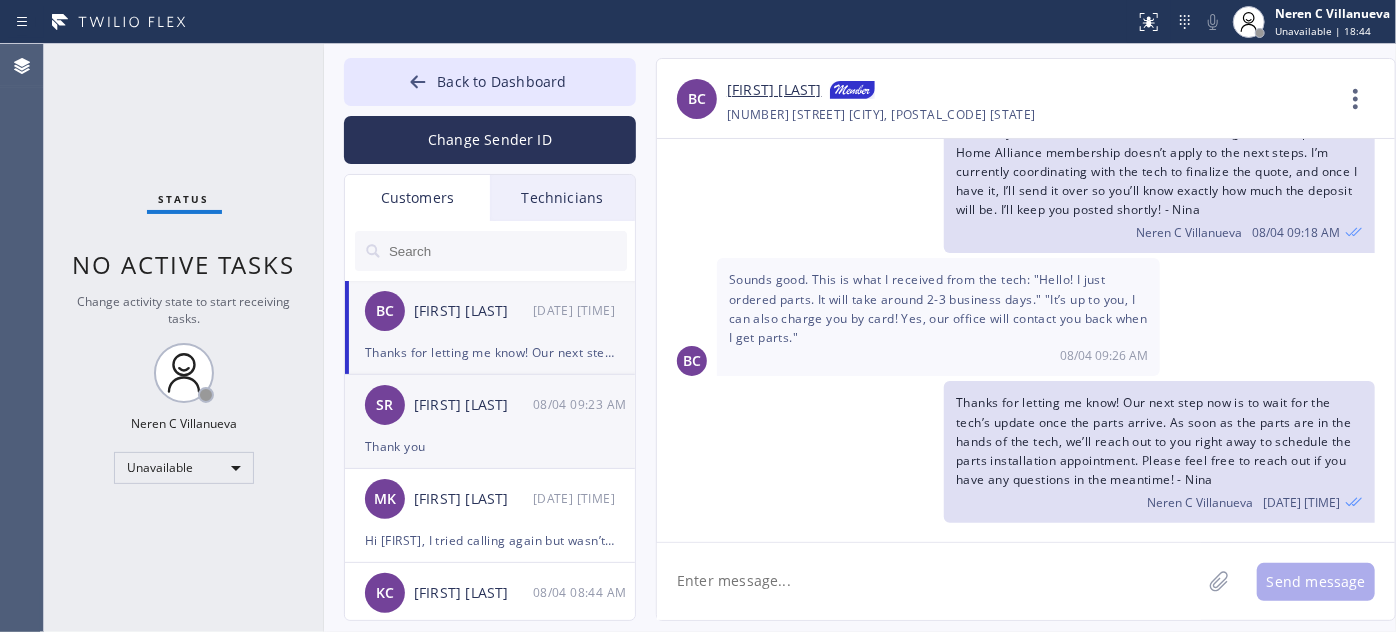 click on "[INITIALS] [FIRST] [LAST] [DATE] [TIME]" at bounding box center (491, 405) 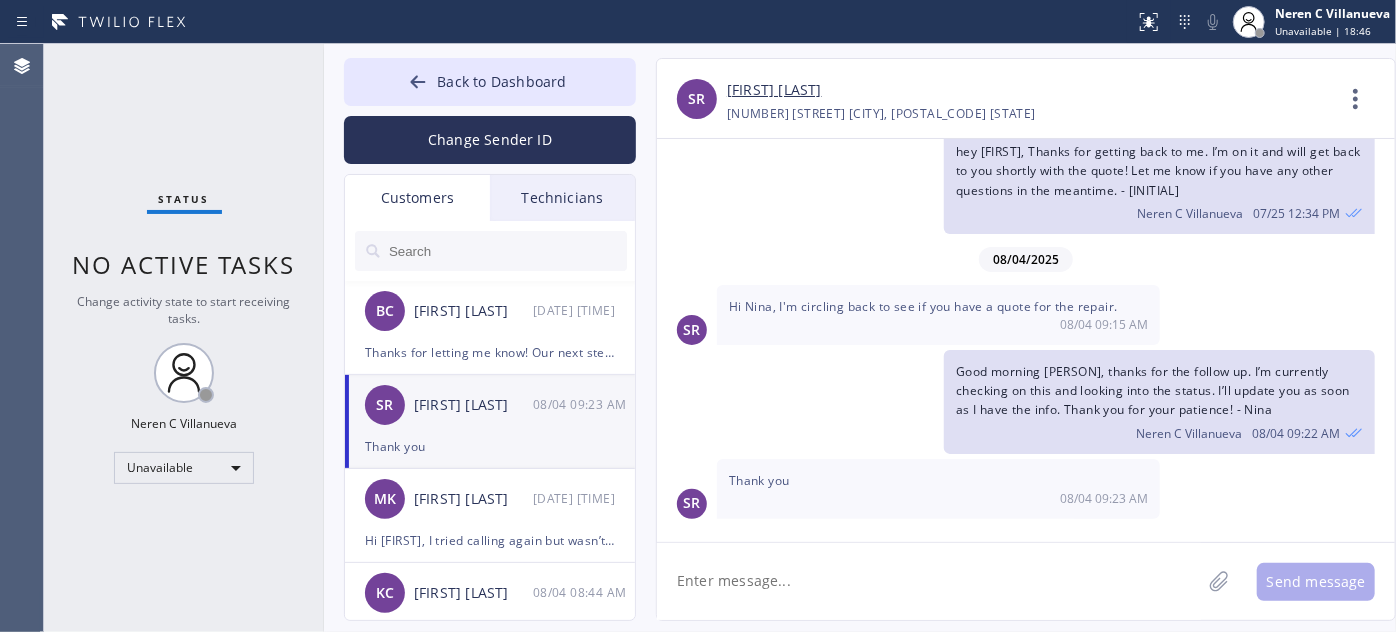 scroll, scrollTop: 264, scrollLeft: 0, axis: vertical 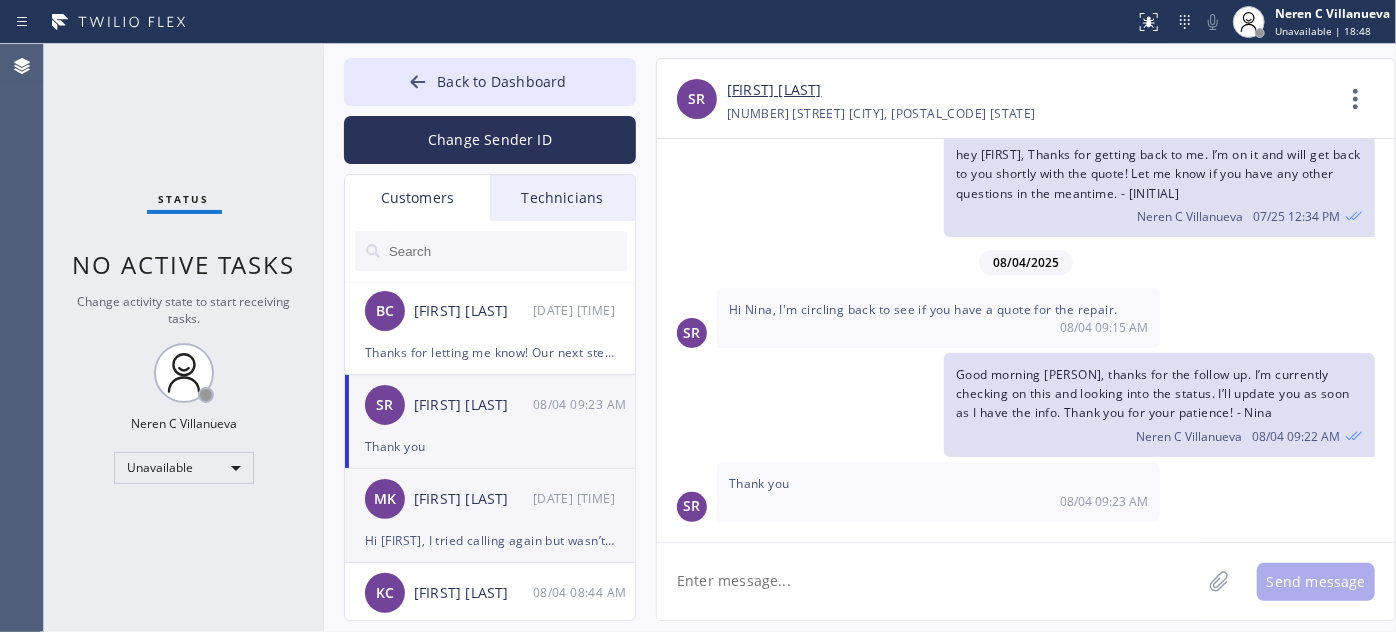 click on "MK Mark Knutson 08/04 09:01 AM Hi Mark, I tried calling again but wasn’t able to reach you. I can send you the payment link here if that’s more convenient for you, and I’ll also send it to your email at mknutson99@gmail.com along with your invoice. I just want to help move this forward for you—I’m doing my best to make it easy!" 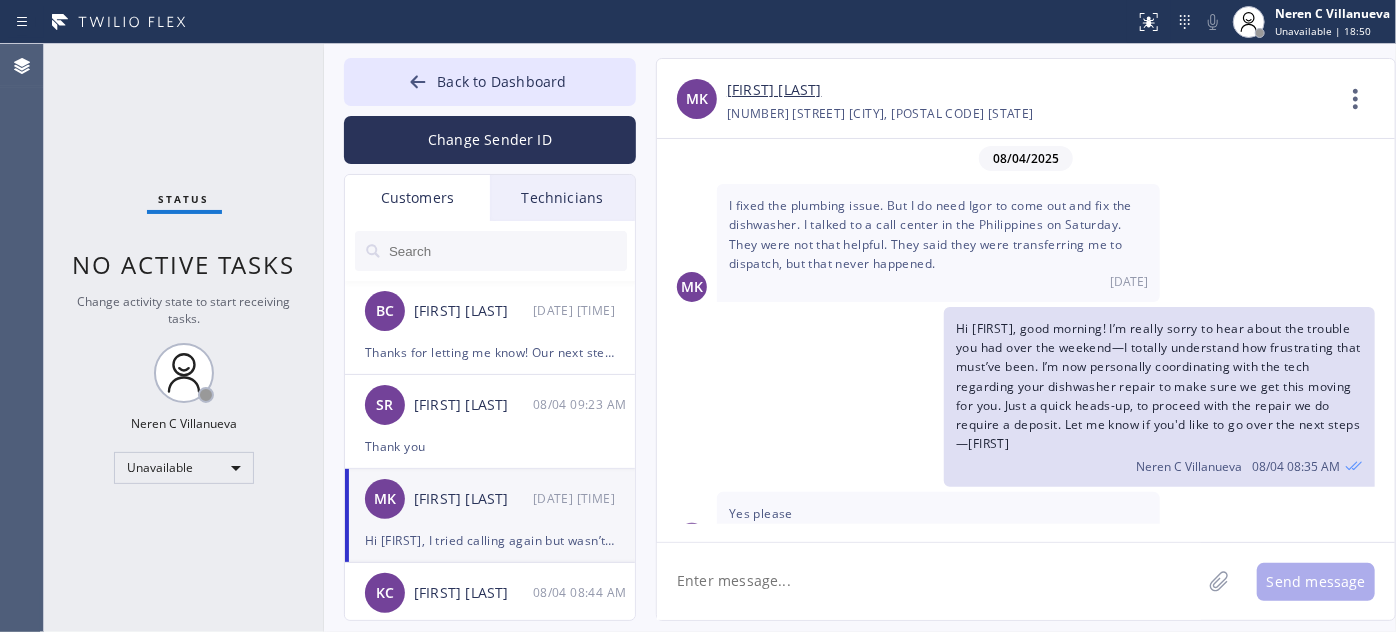 scroll, scrollTop: 1365, scrollLeft: 0, axis: vertical 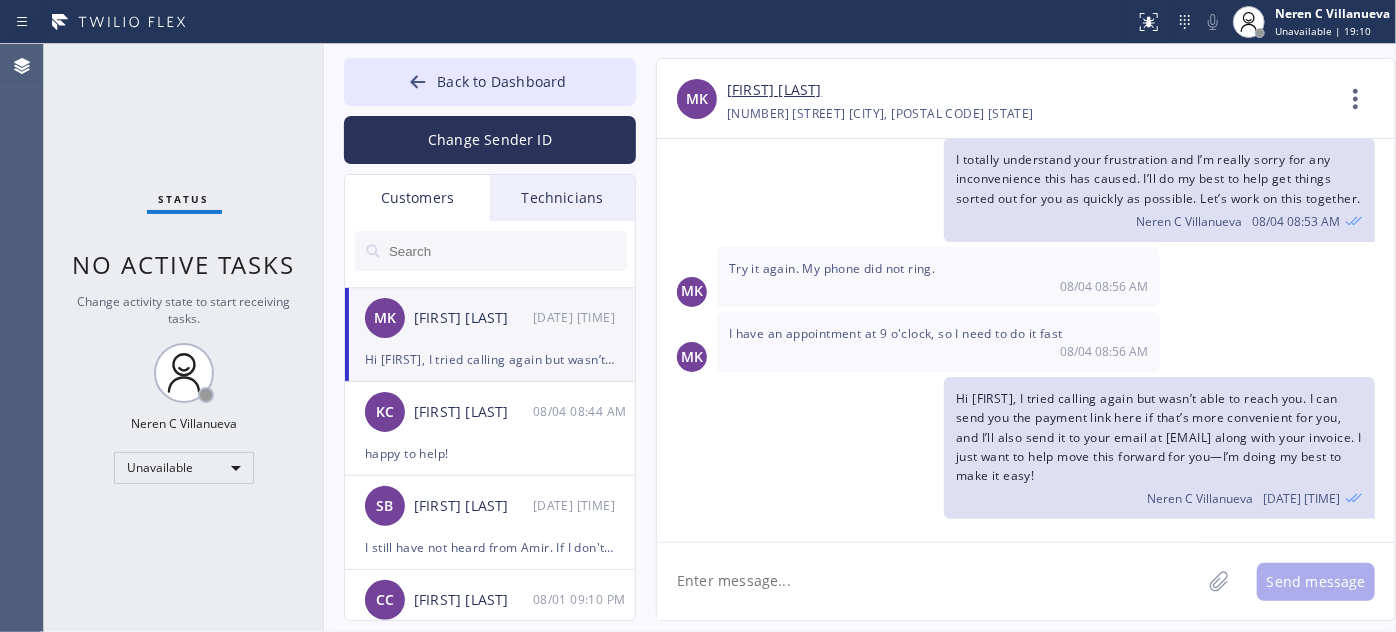 click 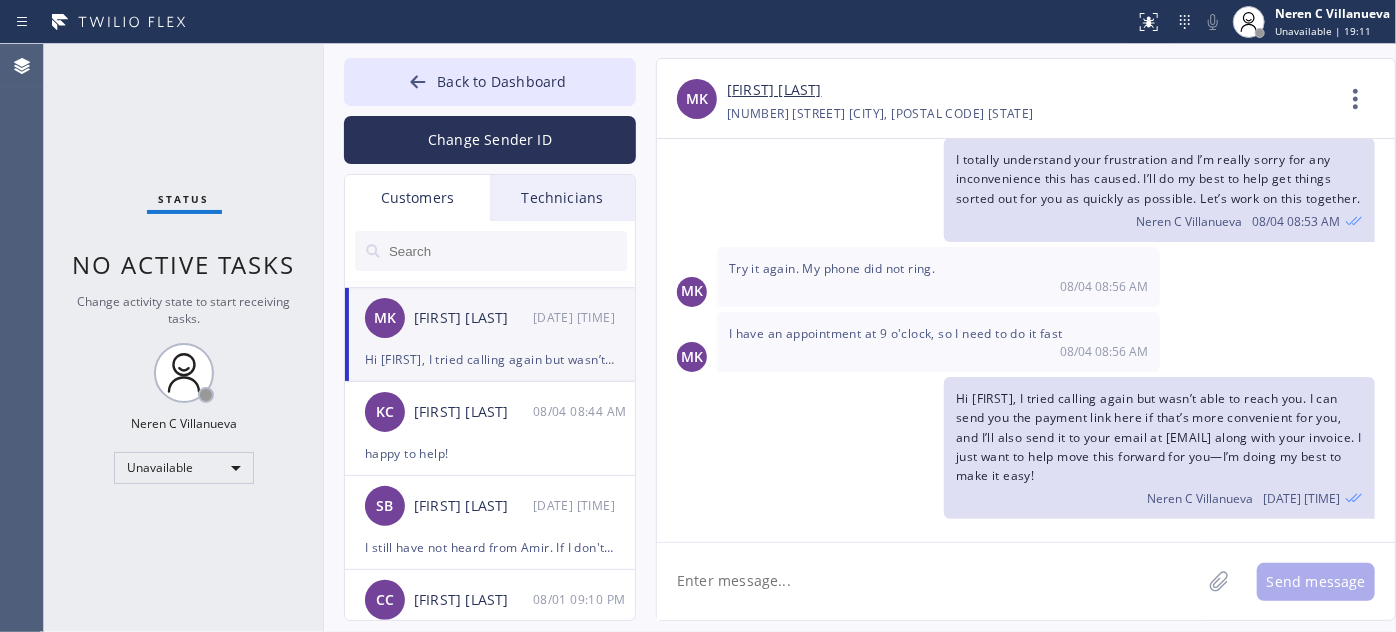 paste on "https://swipesimple.com/links/lnk_6aad532d3b44b4349453c187e75a965f" 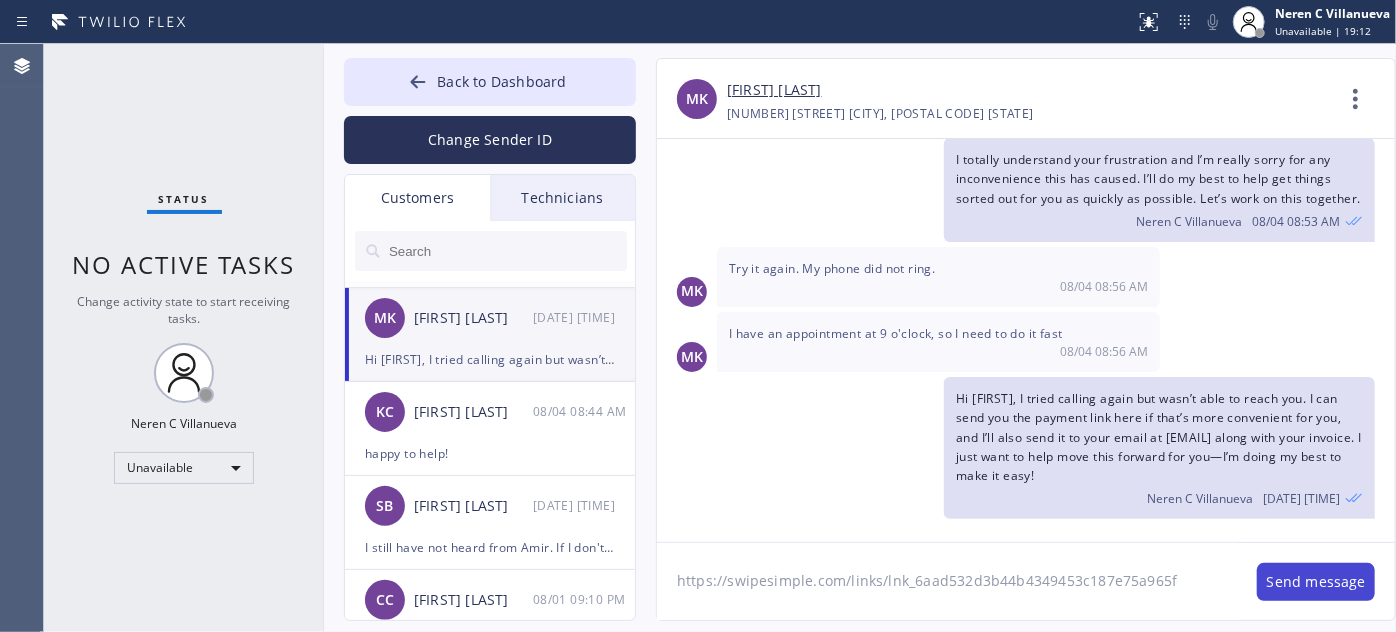 type on "https://swipesimple.com/links/lnk_6aad532d3b44b4349453c187e75a965f" 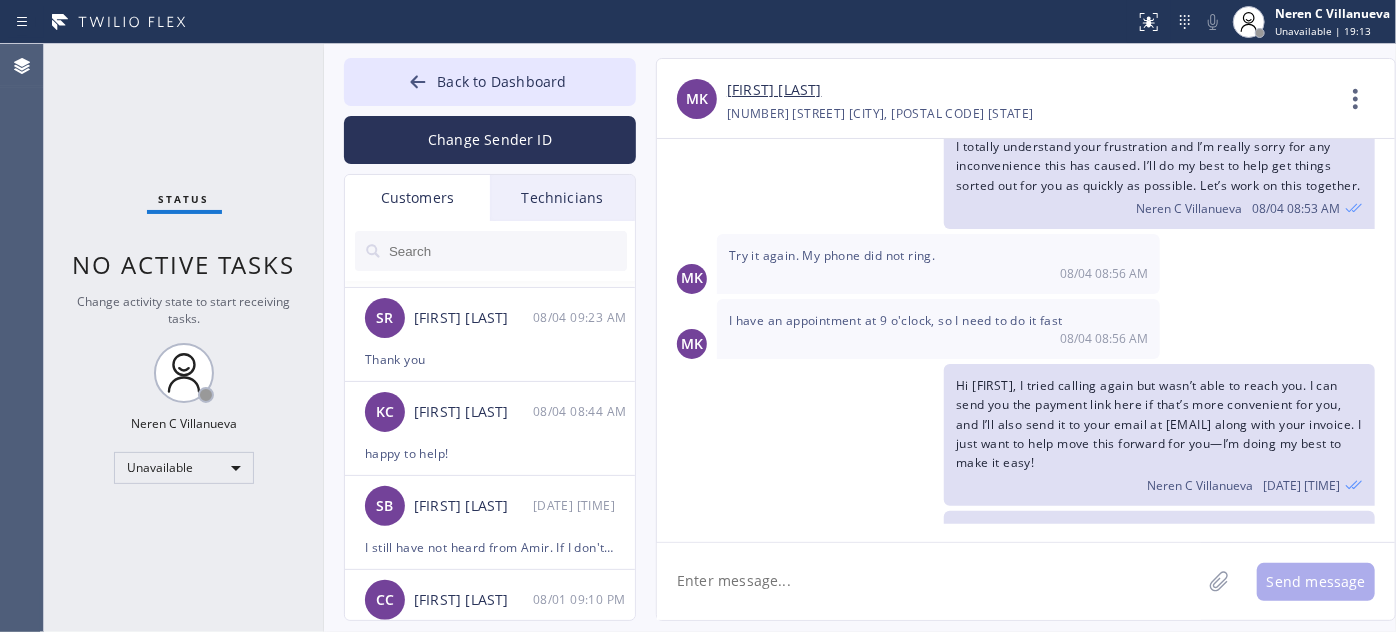 scroll, scrollTop: 1434, scrollLeft: 0, axis: vertical 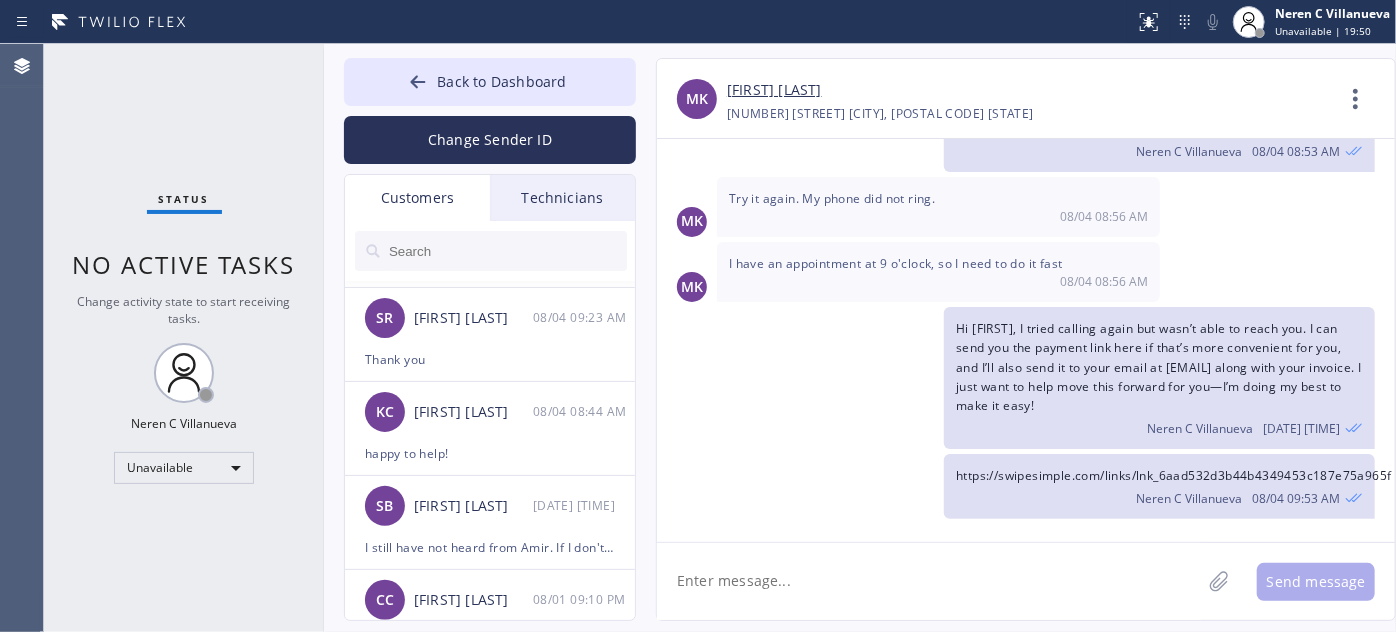 paste on "Hi [Customer's Name], just sharing the link here for the deposit as discussed: [Insert Link]
Please let me know once it’s completed so I can take care of the next steps for you. Thank you!" 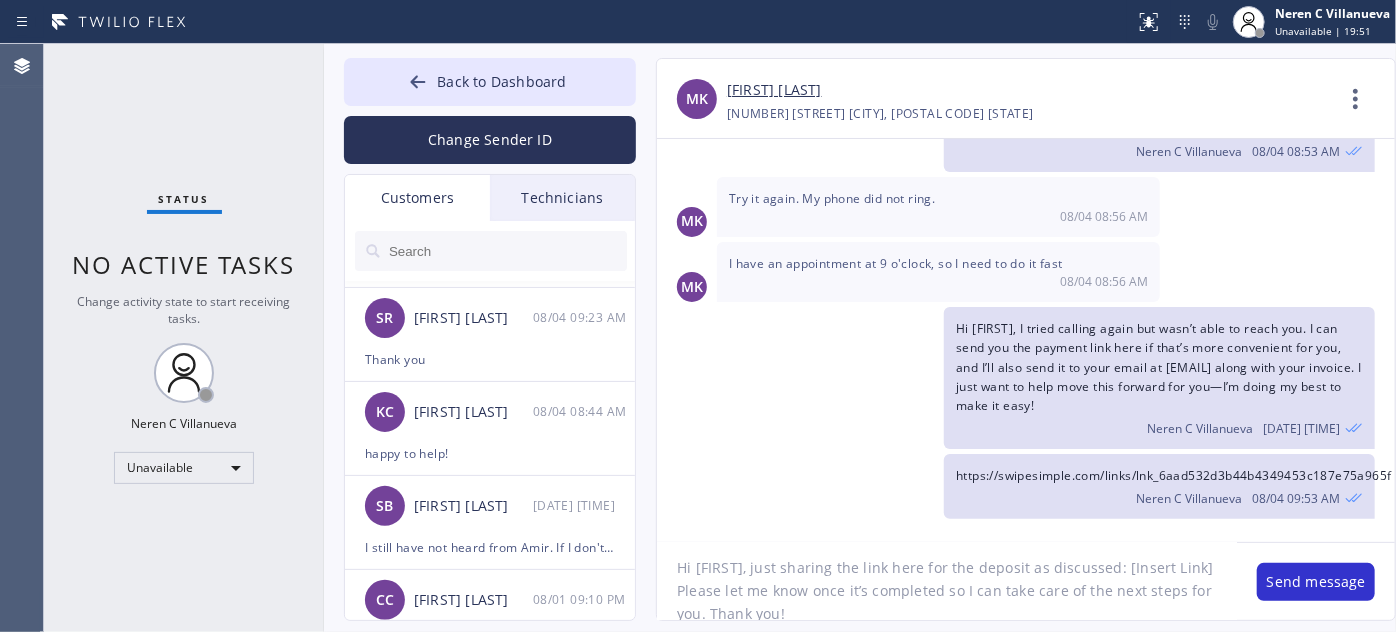 scroll, scrollTop: 0, scrollLeft: 0, axis: both 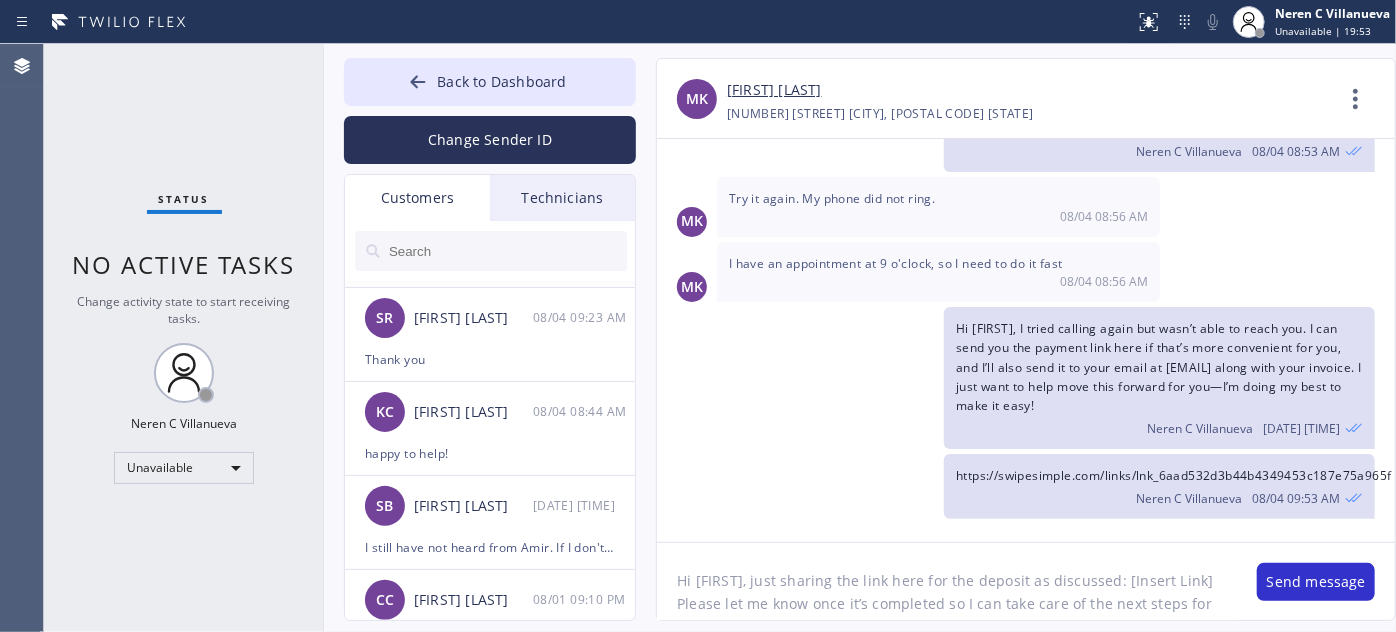drag, startPoint x: 695, startPoint y: 576, endPoint x: 821, endPoint y: 572, distance: 126.06348 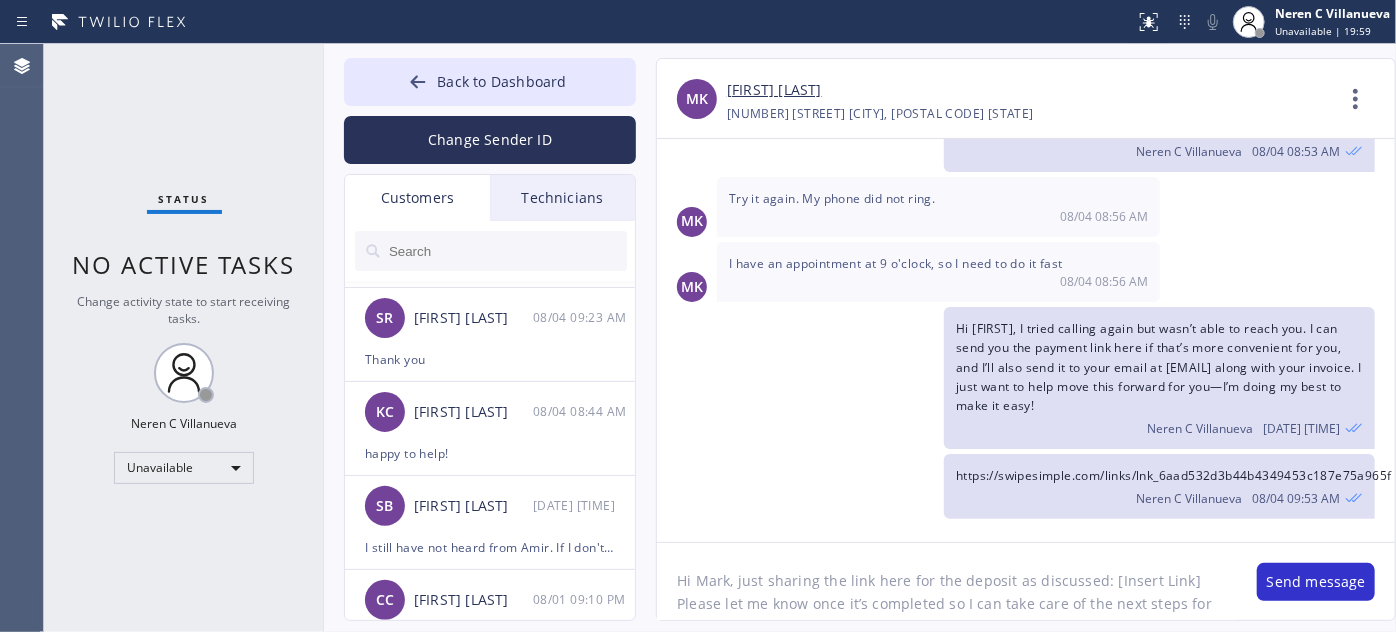 drag, startPoint x: 1095, startPoint y: 585, endPoint x: 1187, endPoint y: 588, distance: 92.0489 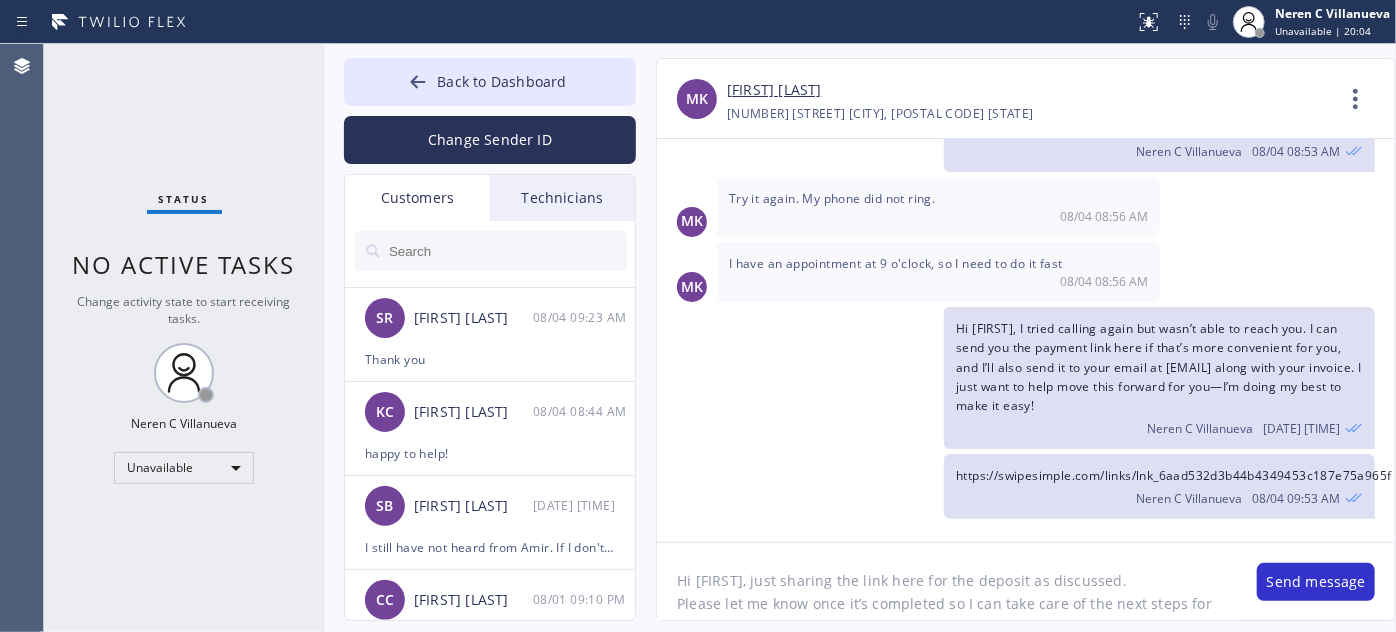 click on "Hi Mark, just sharing the link here for the deposit as discussed.
Please let me know once it’s completed so I can take care of the next steps for you. Thank you!" 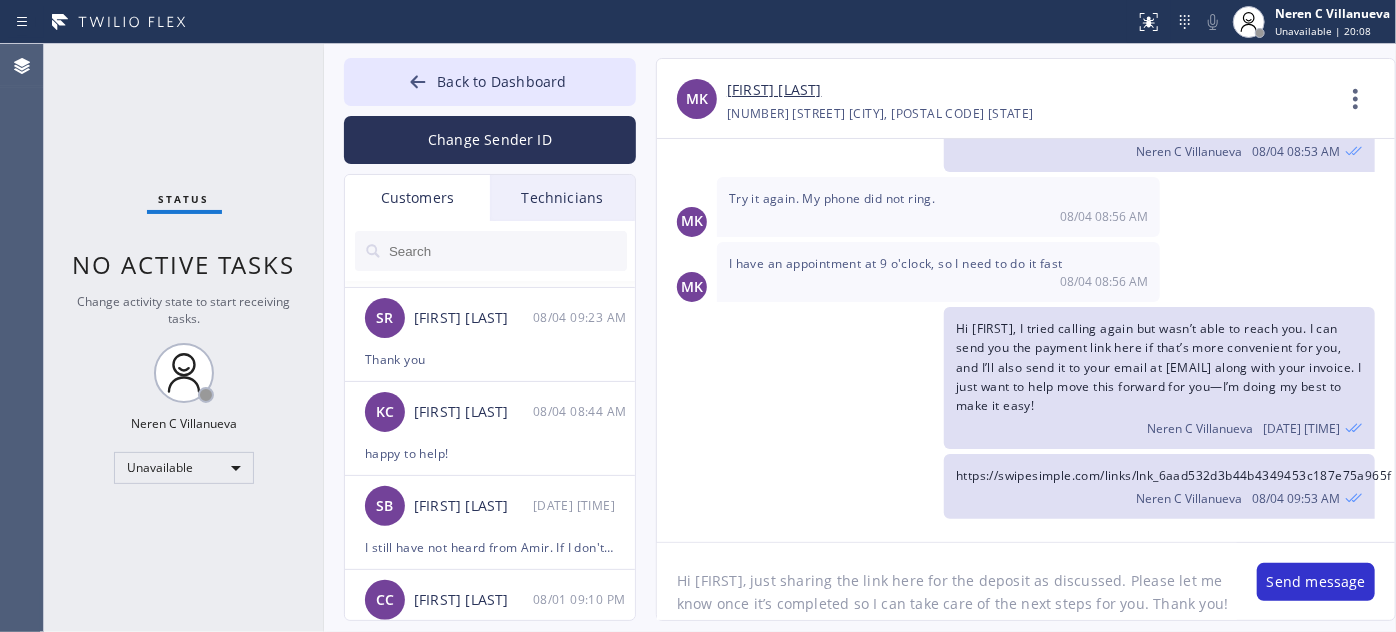 click on "Hi Mark, just sharing the link here for the deposit as discussed. Please let me know once it’s completed so I can take care of the next steps for you. Thank you!" 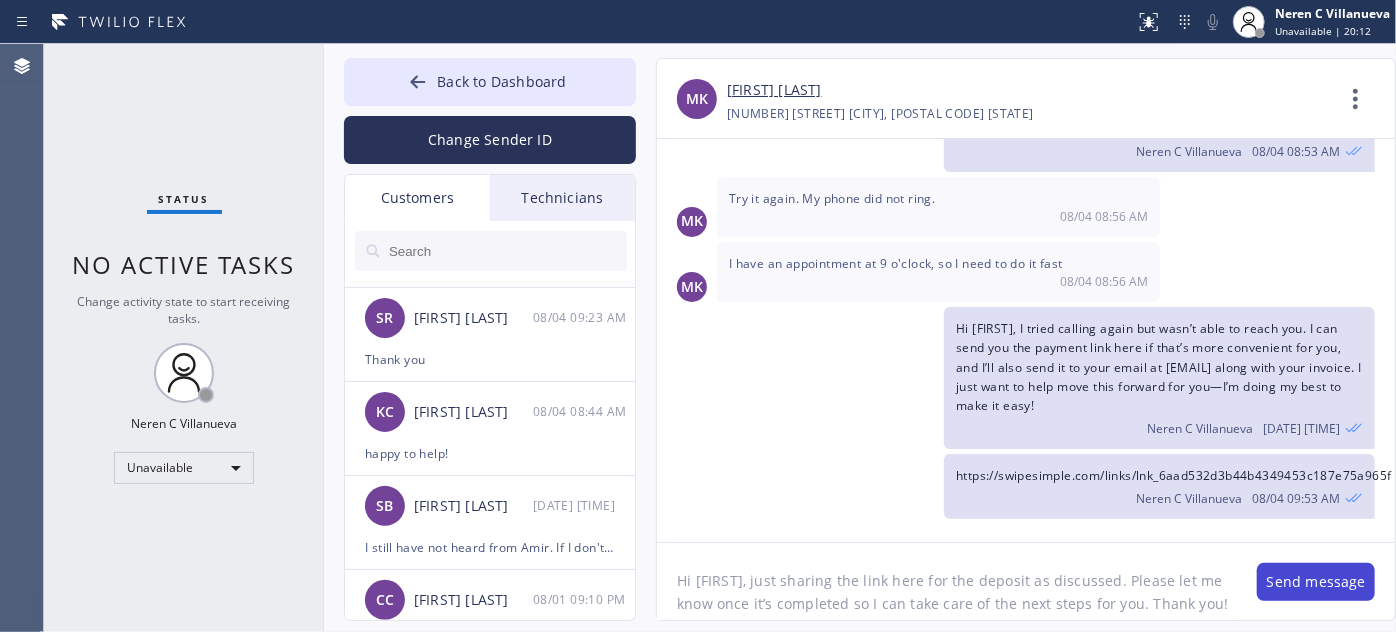 type on "Hi Mark, just sharing the link here for the deposit as discussed. Please let me know once it’s completed so I can take care of the next steps for you. Thank you! -Nina" 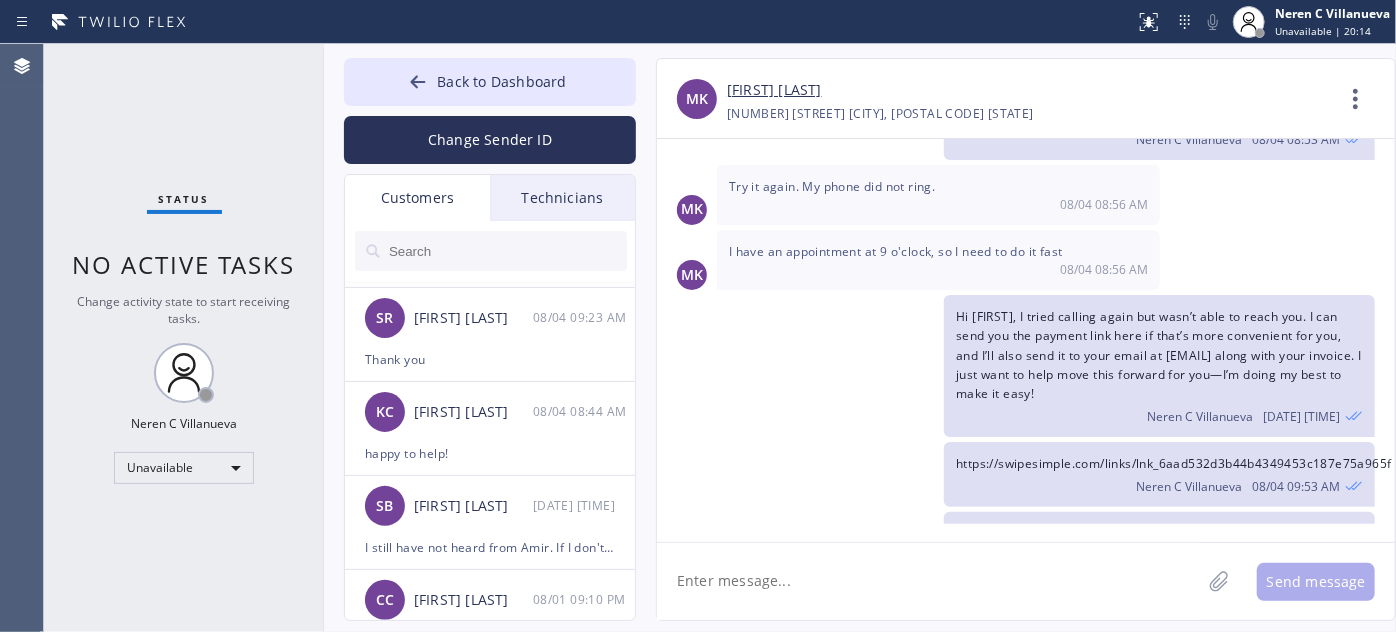 scroll, scrollTop: 1543, scrollLeft: 0, axis: vertical 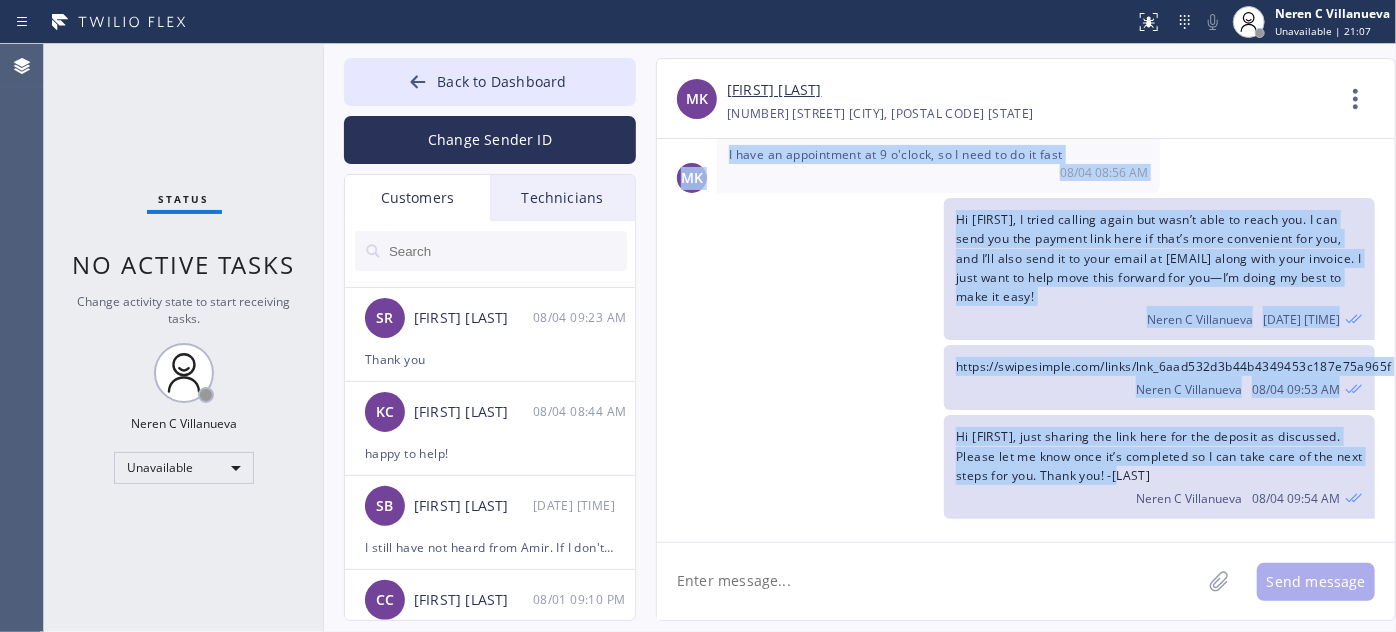 drag, startPoint x: 954, startPoint y: 224, endPoint x: 1186, endPoint y: 477, distance: 343.26813 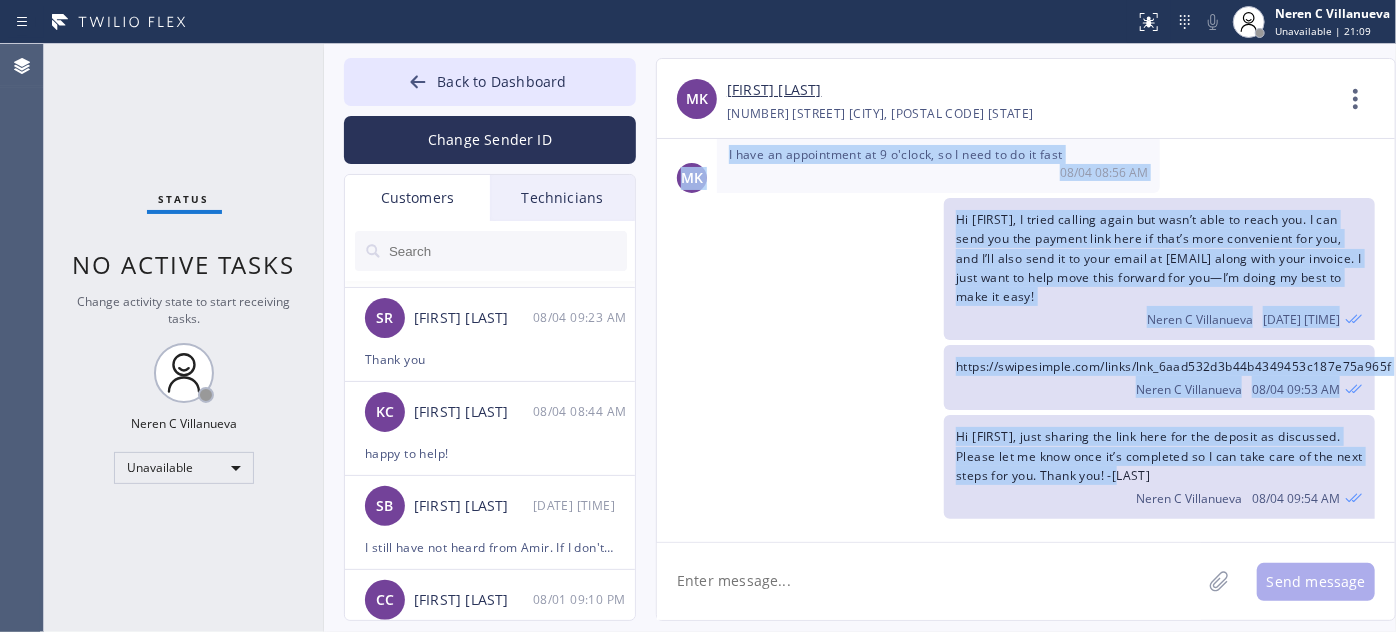 copy on "Hi Mark, good morning! I’m really sorry to hear about the trouble you had over the weekend—I totally understand how frustrating that must’ve been. I’m now personally coordinating with the tech regarding your dishwasher repair to make sure we get this moving for you. Just a quick heads-up, to proceed with the repair we do require a deposit. Let me know if you'd like to go over the next steps—Nina Neren C  Villanueva 08/04 08:35 AM MK Yes please
08/04 08:35 AM Thanks for getting back to me! The deposit needed to move forward is $303.98. You can pay it online through a secure link, or if you prefer, you can call our office at (855) 731-4952 to provide your card info. Neren C  Villanueva 08/04 08:39 AM Once the deposit is placed, we’ll go ahead and order the parts. It usually takes about 5–7 business days for them to arrive, depending on shipping and availability. As soon as we have everything, we’ll give you a call right away to schedule the installation appointment. Let me know what works best for you! Nere..." 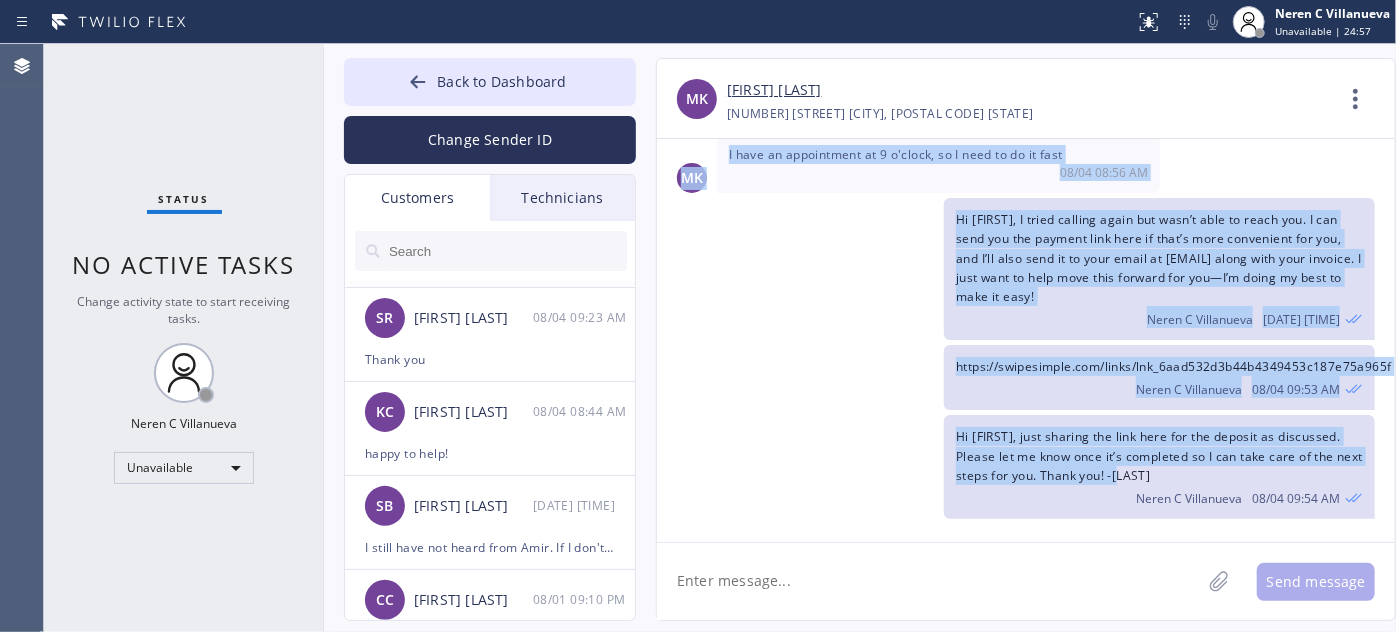 click on "https://swipesimple.com/links/lnk_6aad532d3b44b4349453c187e75a965f Neren C  Villanueva 08/04 09:53 AM" at bounding box center [1016, 377] 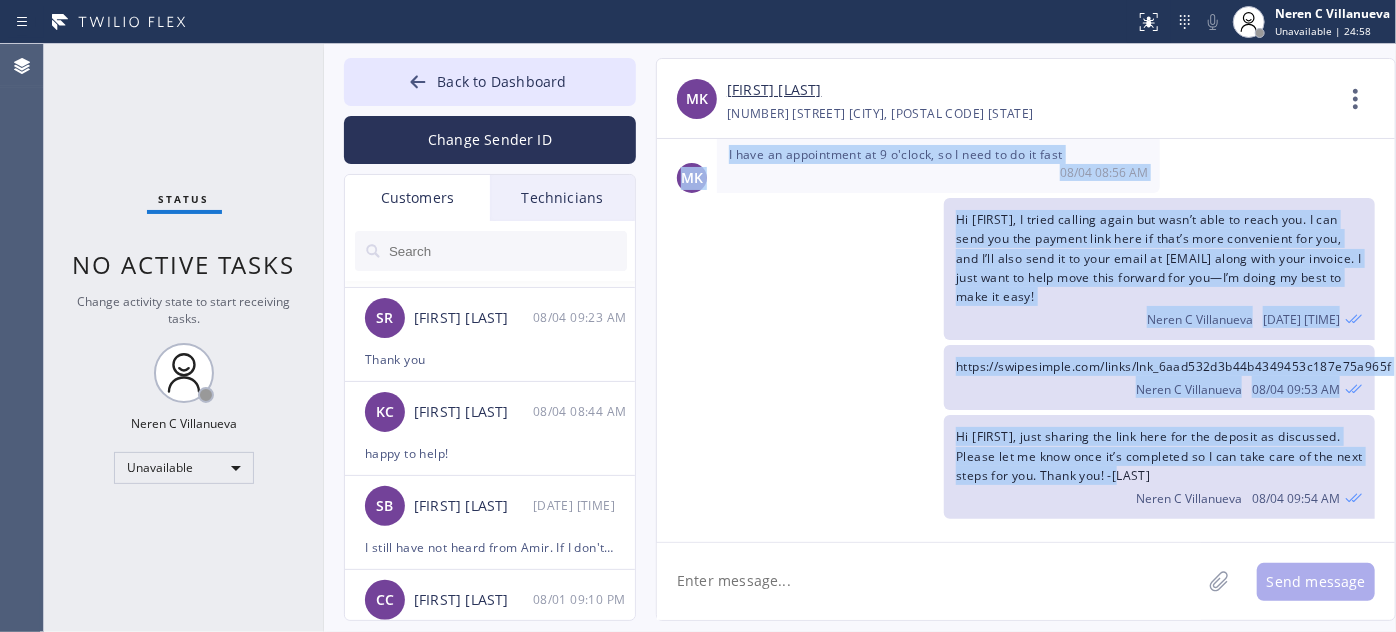 click on "https://swipesimple.com/links/lnk_6aad532d3b44b4349453c187e75a965f Neren C  Villanueva 08/04 09:53 AM" at bounding box center (1016, 377) 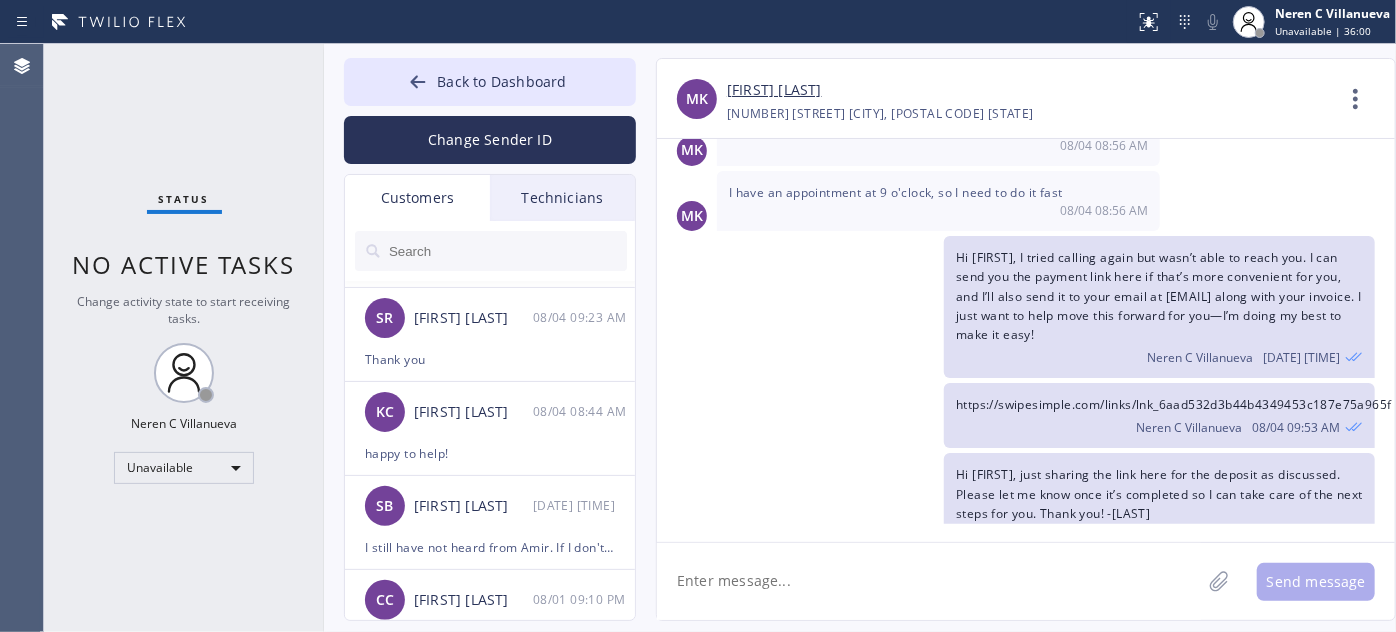 scroll, scrollTop: 1543, scrollLeft: 0, axis: vertical 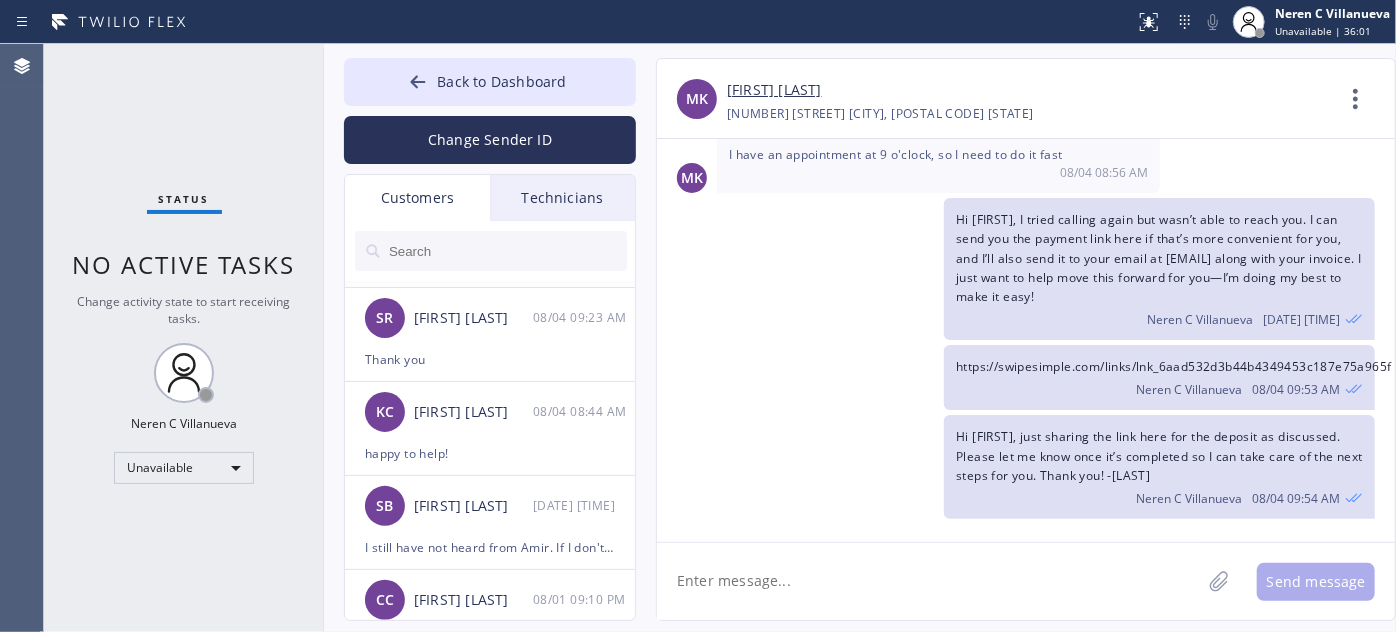 click 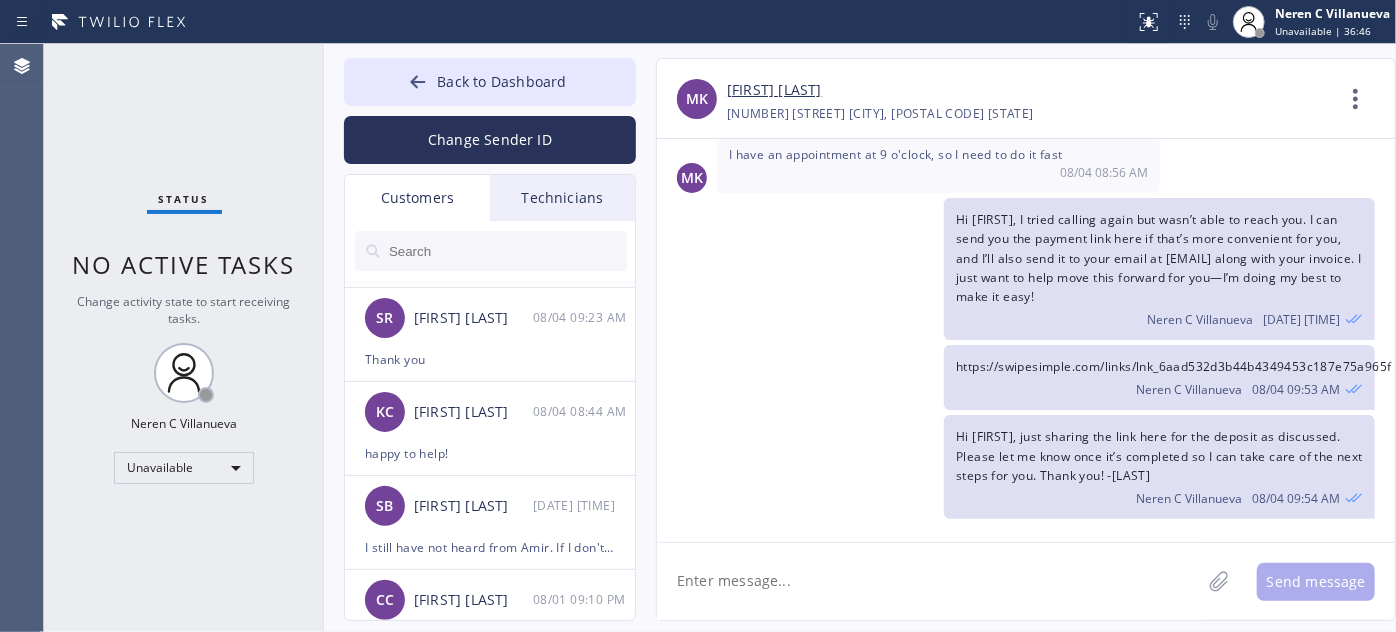 paste on "I also sent the estimate and payment link to your email. If it’s not in your inbox, kindly check your spam or junk folder too. Let me know if you’d like me to resend it — happy to help!" 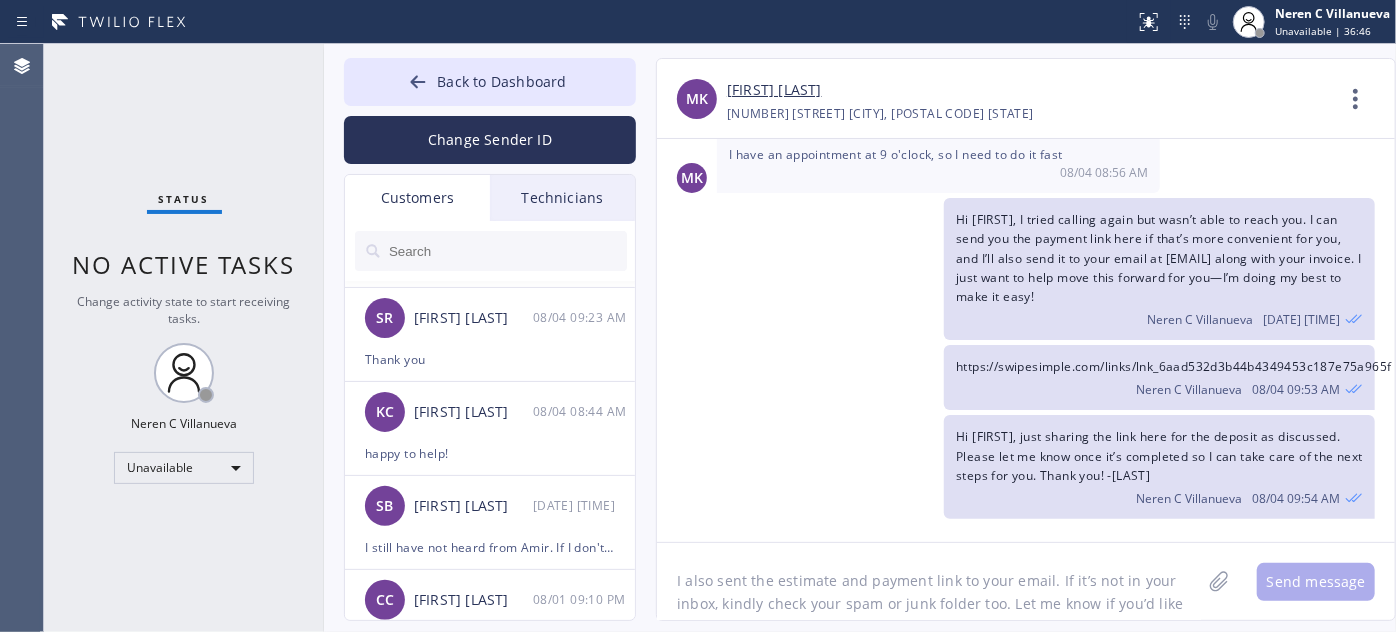 scroll, scrollTop: 16, scrollLeft: 0, axis: vertical 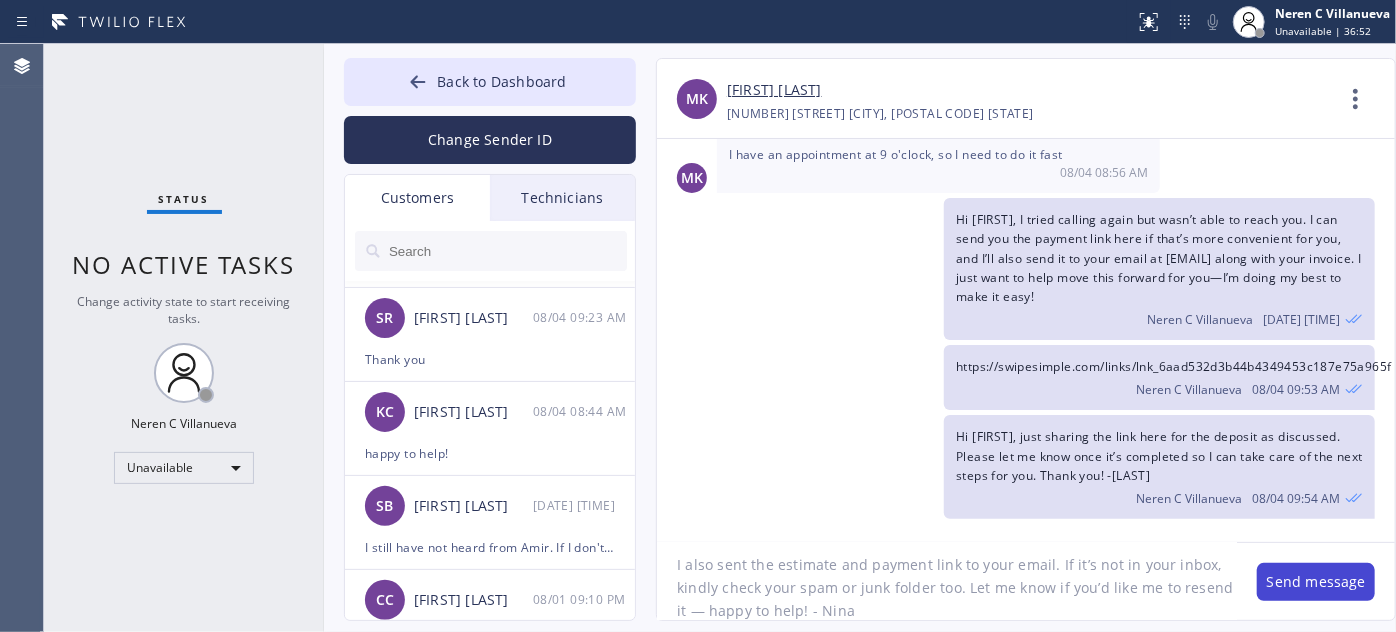 type on "I also sent the estimate and payment link to your email. If it’s not in your inbox, kindly check your spam or junk folder too. Let me know if you’d like me to resend it — happy to help! - Nina" 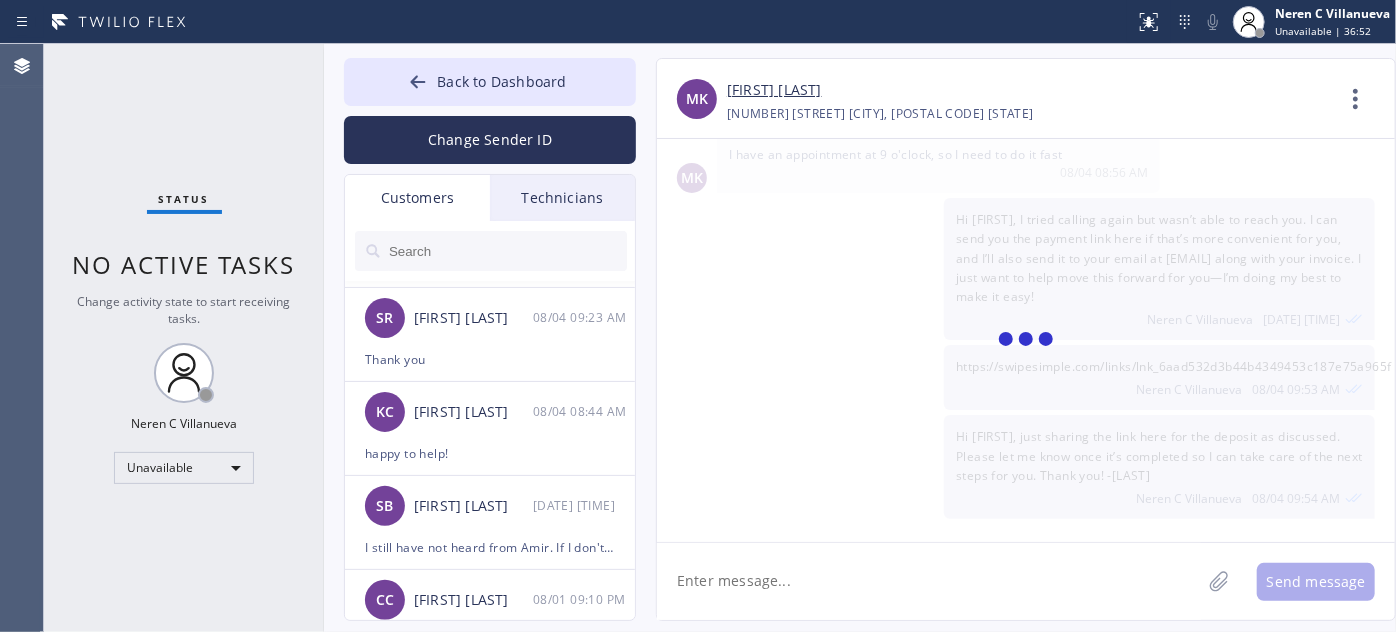 scroll, scrollTop: 0, scrollLeft: 0, axis: both 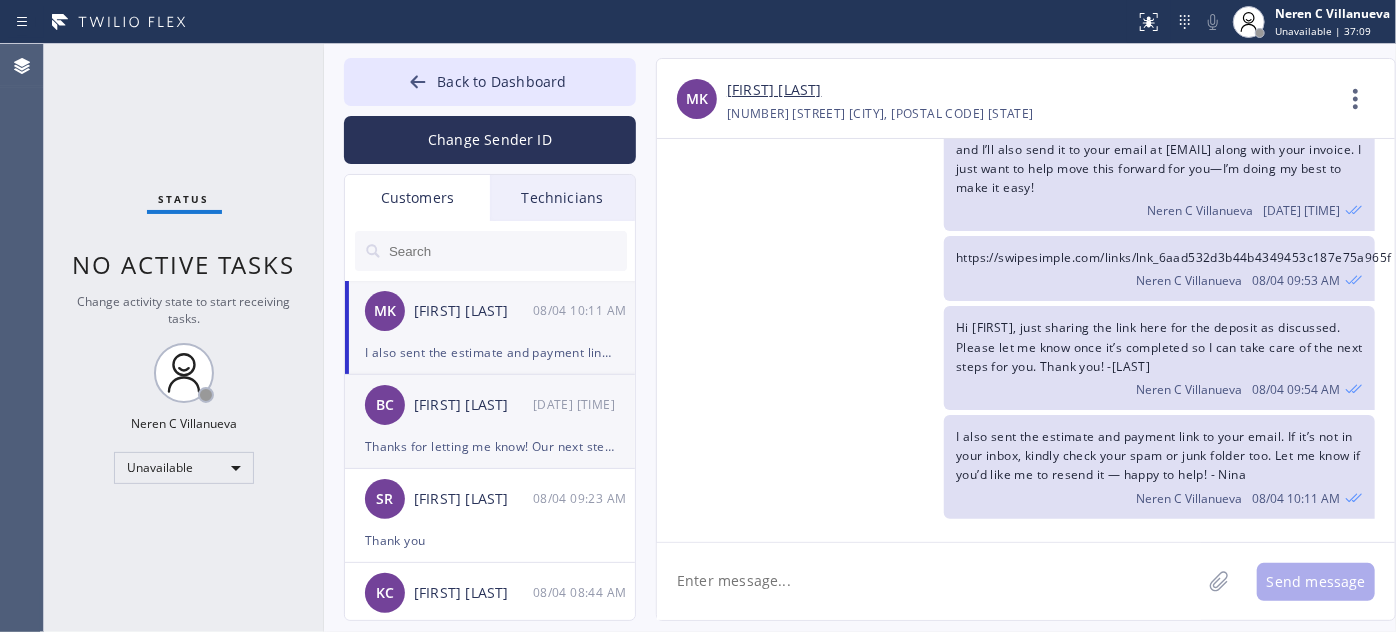 click on "Thanks for letting me know! Our next step now is to wait for the tech’s update once the parts arrive. As soon as the parts are in the hands of the tech, we’ll reach out to you right away to schedule the parts installation appointment. Please feel free to reach out if you have any questions in the meantime! - Nina" at bounding box center [490, 446] 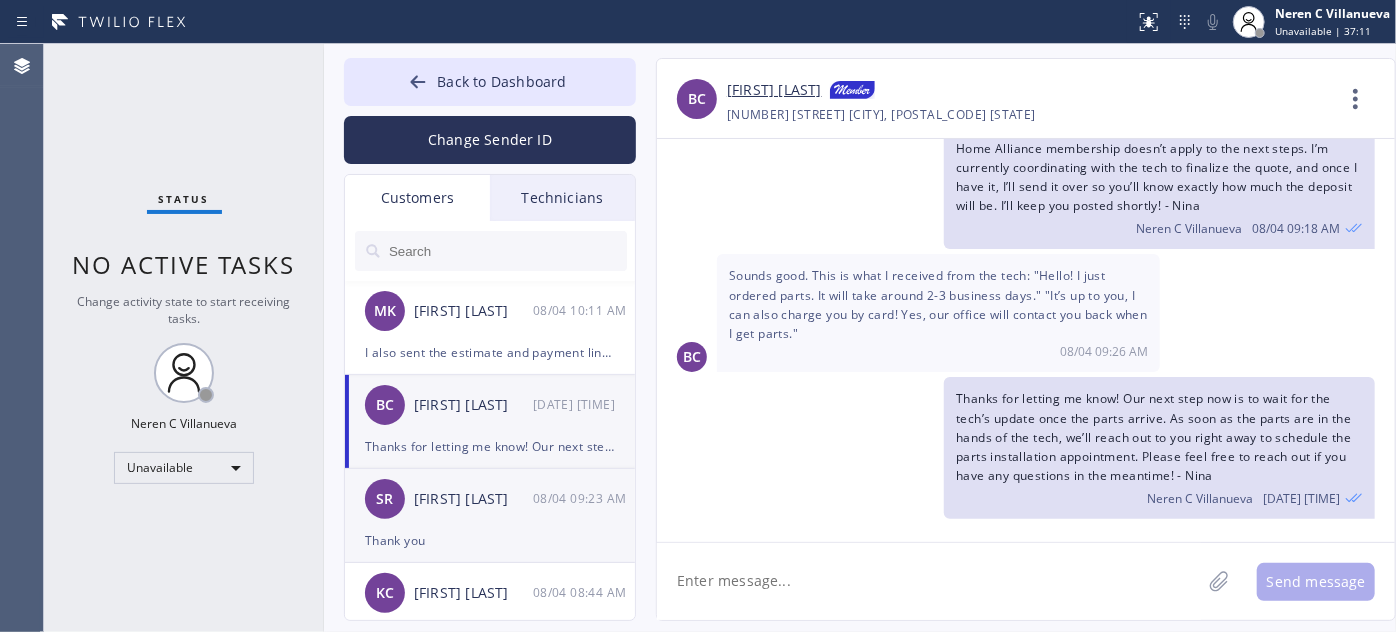 scroll, scrollTop: 833, scrollLeft: 0, axis: vertical 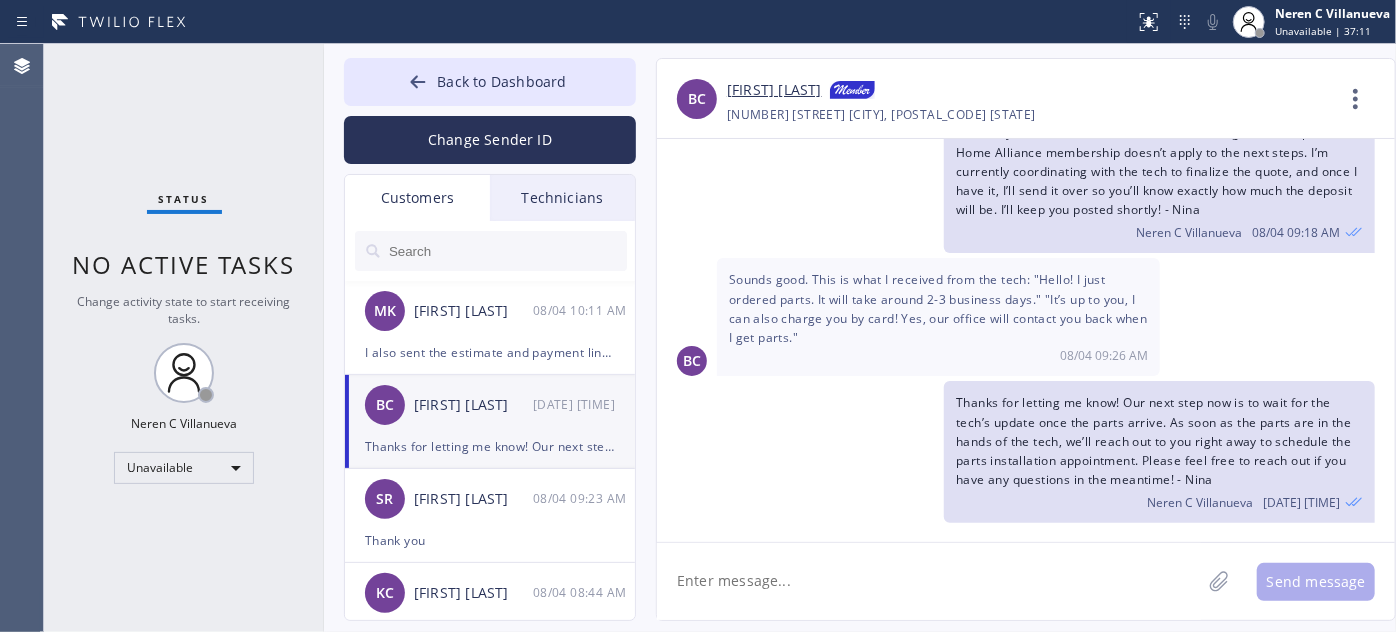 drag, startPoint x: 508, startPoint y: 518, endPoint x: 552, endPoint y: 429, distance: 99.282425 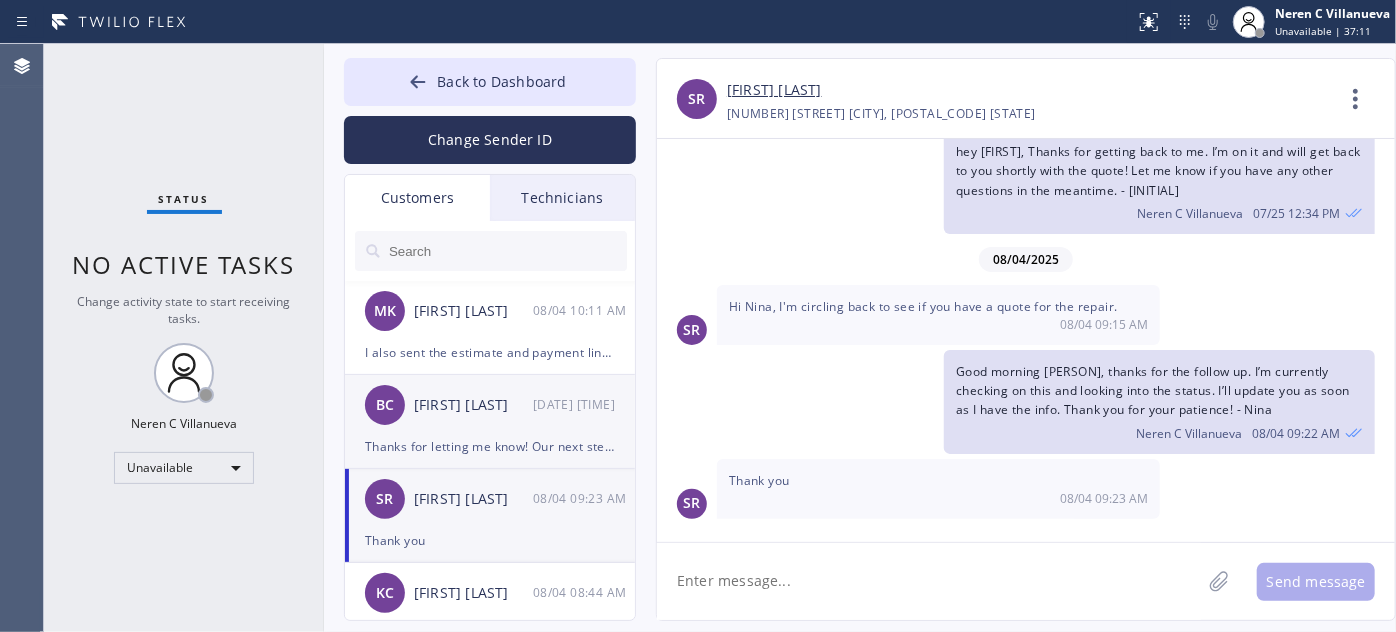 scroll, scrollTop: 264, scrollLeft: 0, axis: vertical 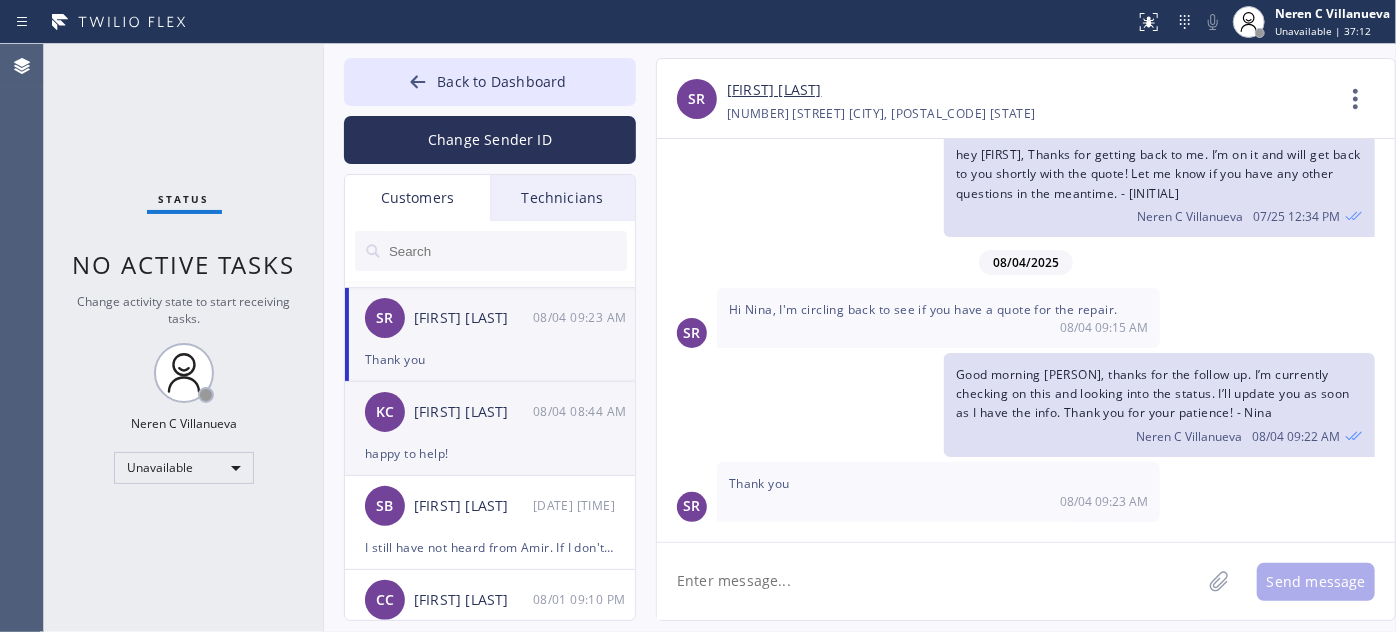 click on "happy to help!" at bounding box center (490, 453) 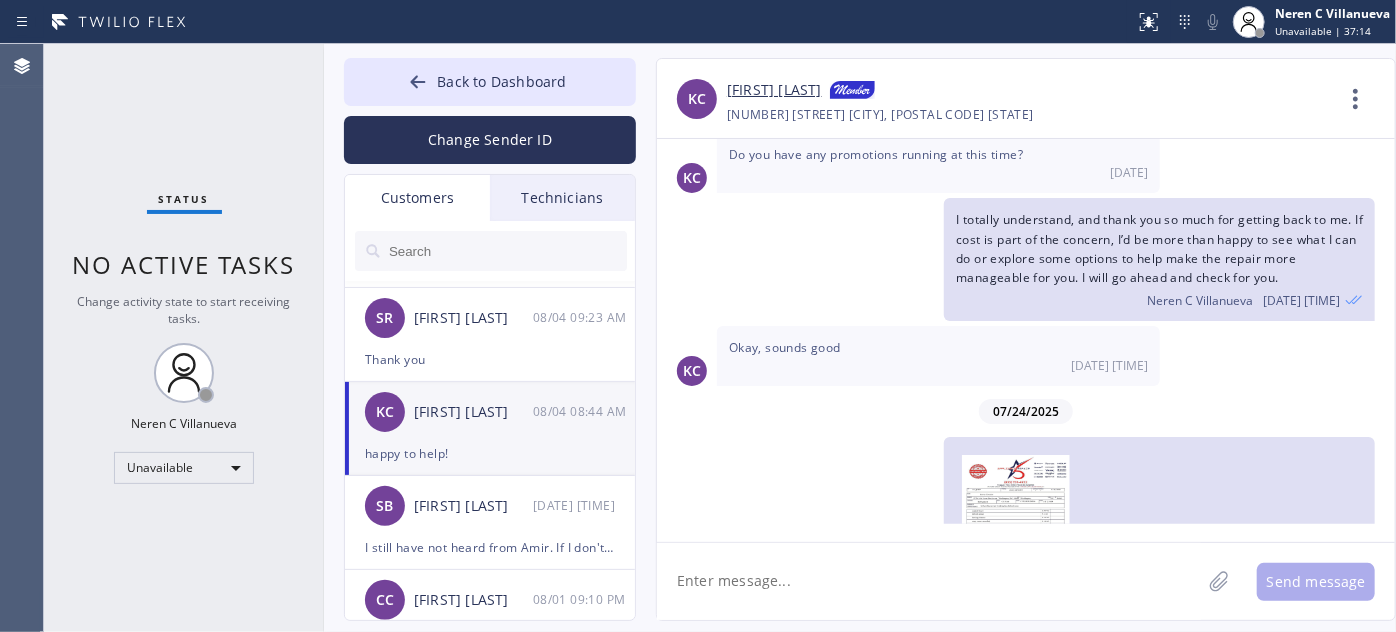 scroll, scrollTop: 2717, scrollLeft: 0, axis: vertical 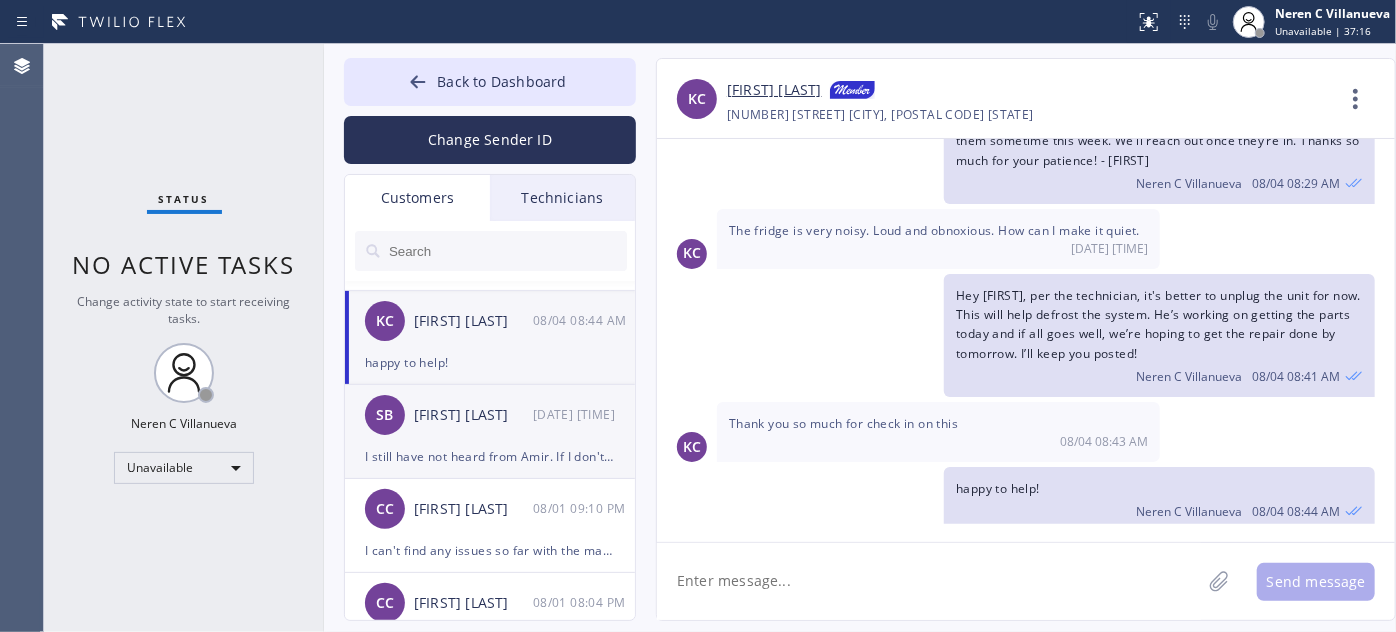click on "I still have not heard from [FIRST].  If I don't hear soon I am going to dispute the charge" at bounding box center [490, 456] 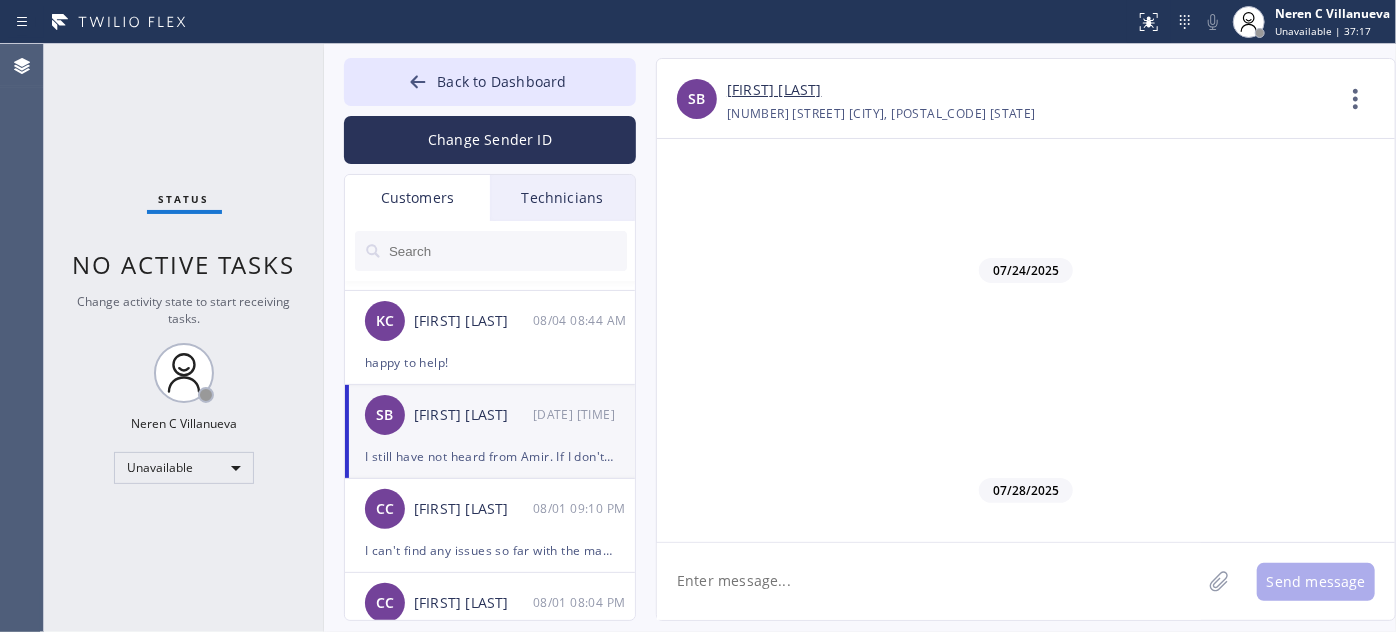 scroll, scrollTop: 3188, scrollLeft: 0, axis: vertical 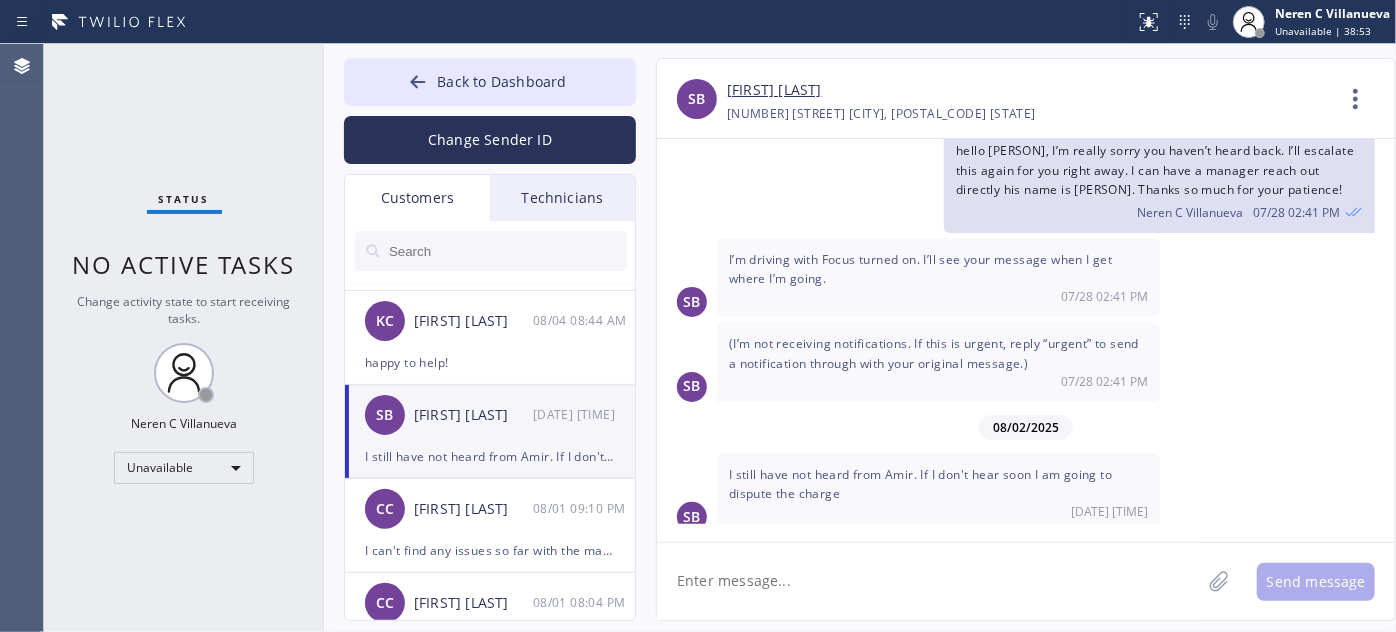 drag, startPoint x: 853, startPoint y: 482, endPoint x: 720, endPoint y: 458, distance: 135.14807 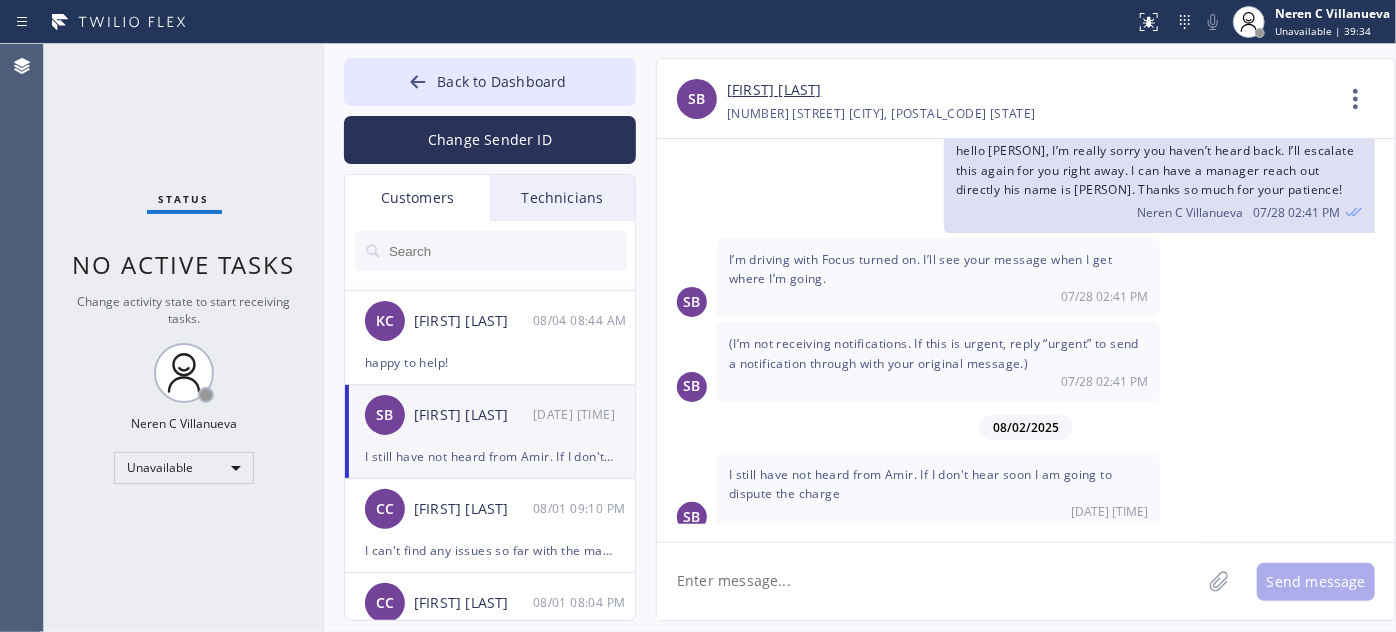 click 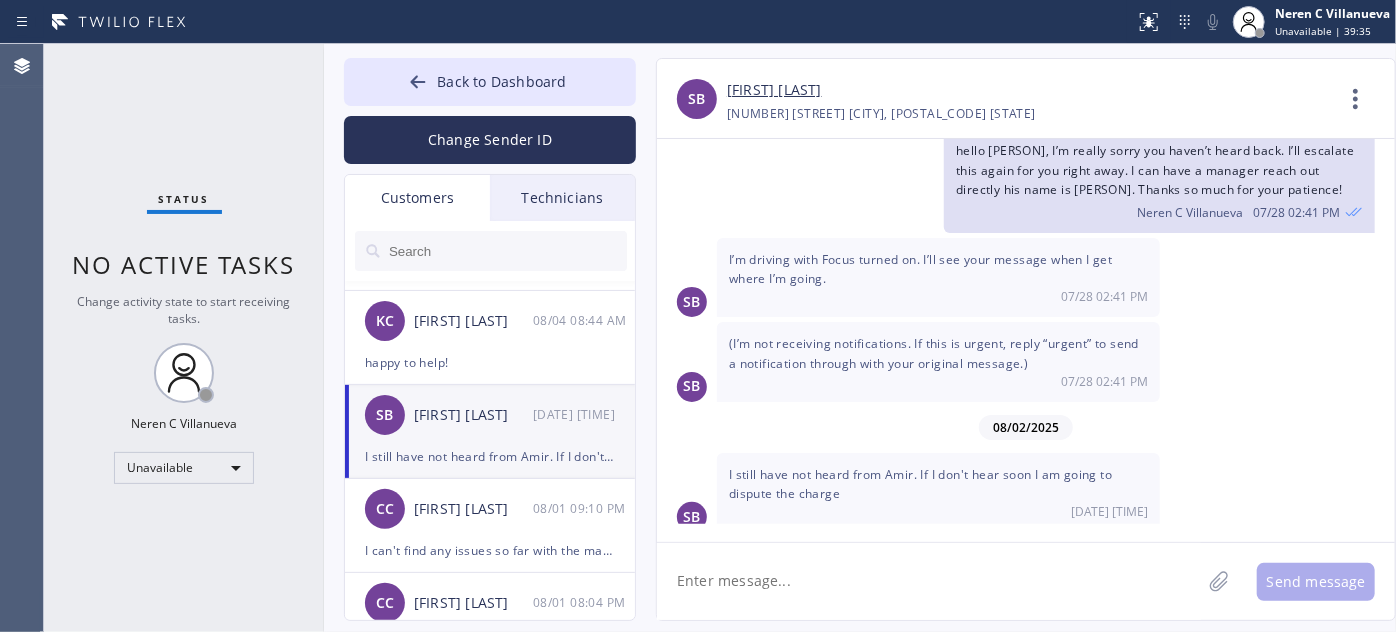 paste on "Hi [Customer Name], thanks for your patience and for letting me know. I’m really sorry you haven’t heard back yet—I totally understand your concern. I’ll reach out to Amir right now to get an update and will follow up with you as soon as I hear back." 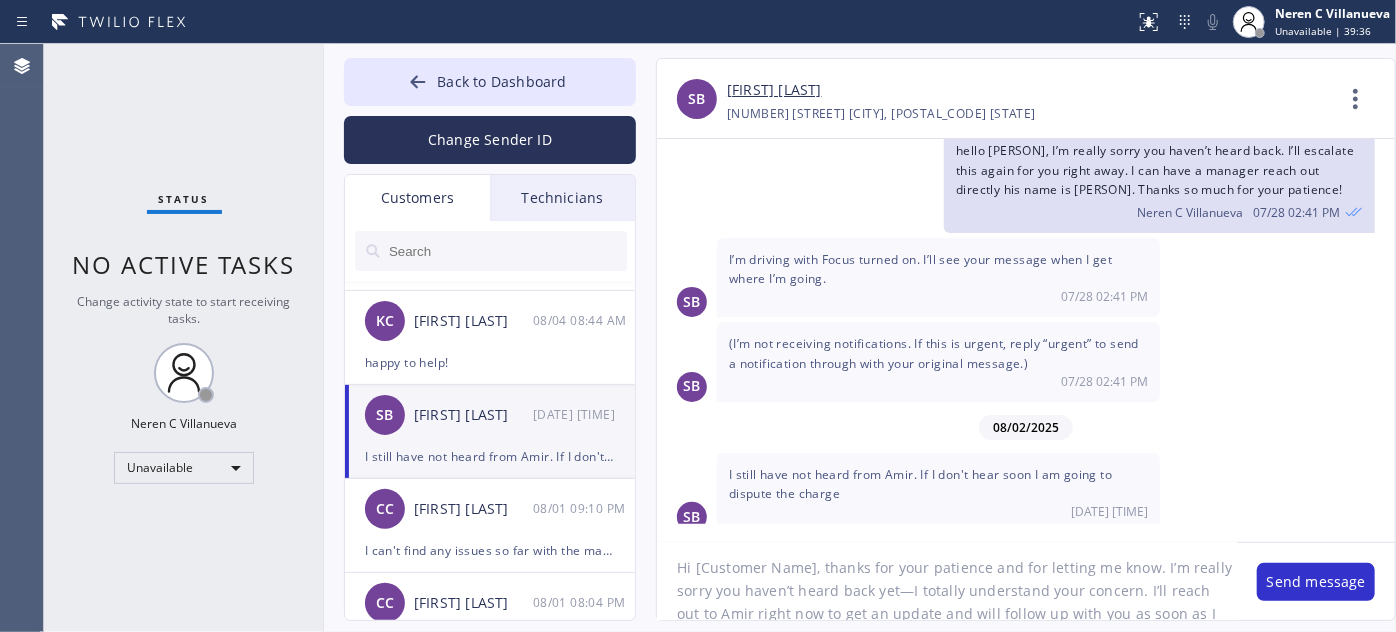 scroll, scrollTop: 0, scrollLeft: 0, axis: both 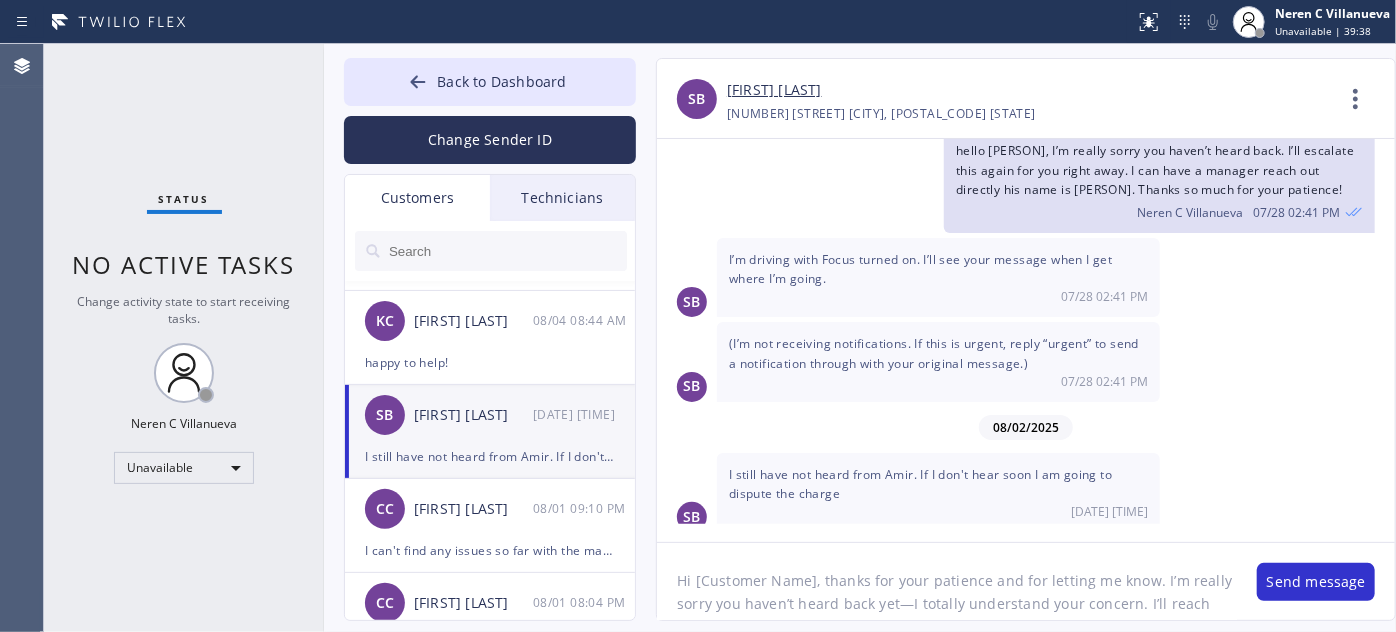 drag, startPoint x: 694, startPoint y: 575, endPoint x: 813, endPoint y: 576, distance: 119.0042 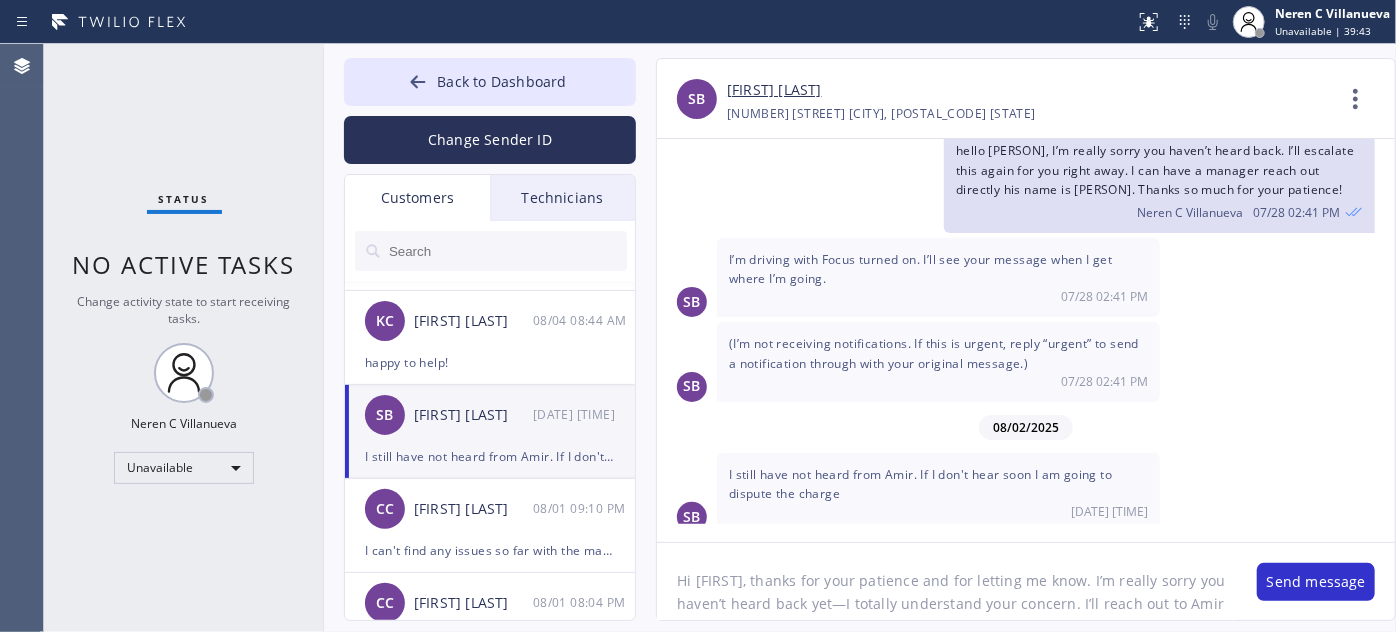 type on "Hi Steve, thanks for your patience and for letting me know. I’m really sorry you haven’t heard back yet—I totally understand your concern. I’ll reach out to Amir right now to get an update and will follow up with you as soon as I hear back." 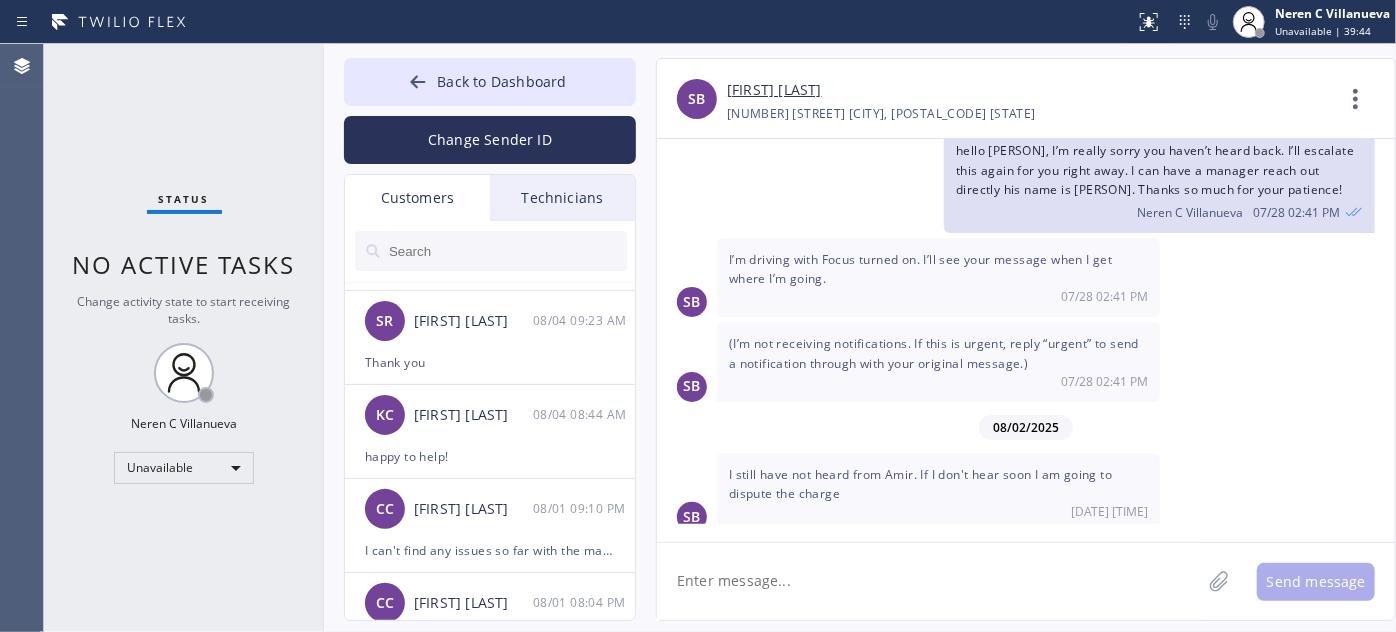 scroll, scrollTop: 3361, scrollLeft: 0, axis: vertical 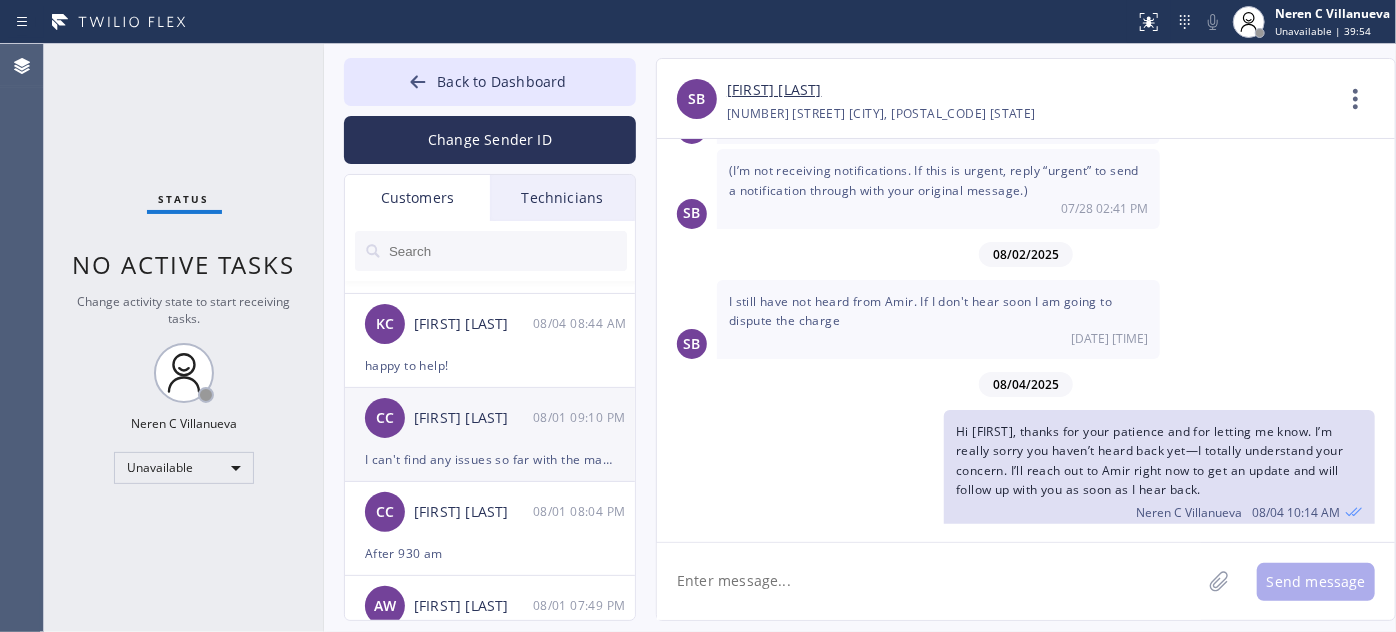 click on "CC Catherine  Carr 08/01 09:10 PM" at bounding box center [491, 418] 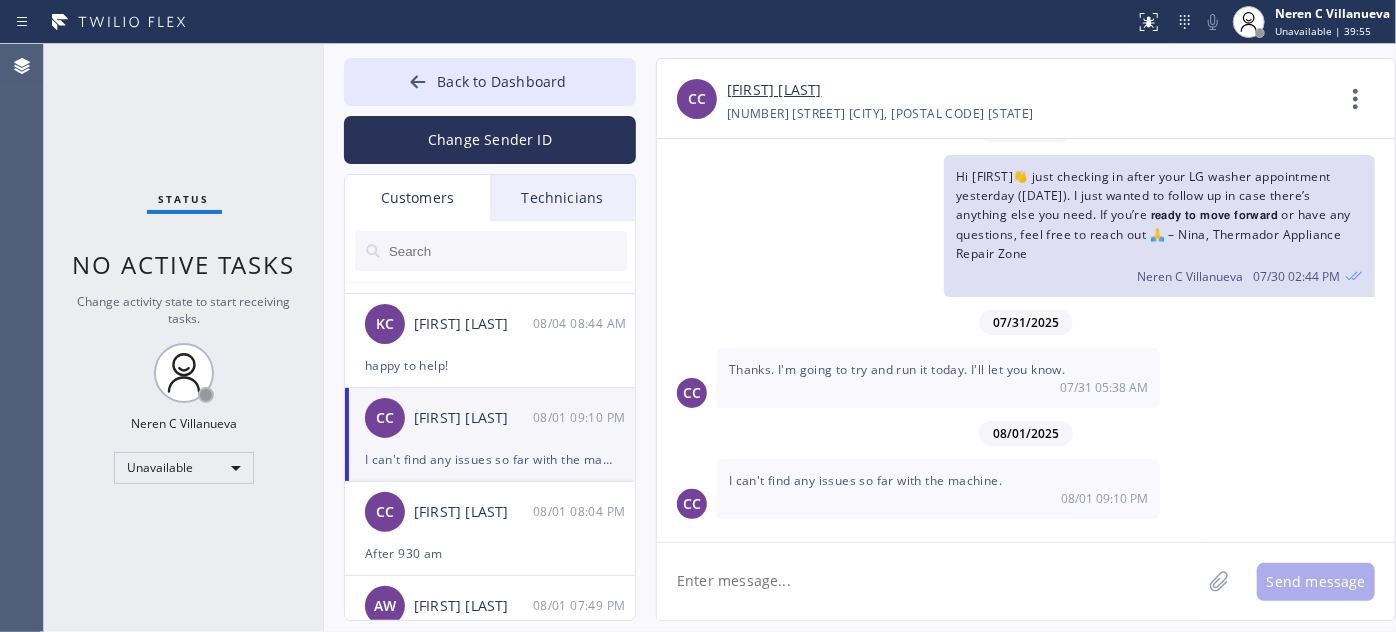 scroll, scrollTop: 28, scrollLeft: 0, axis: vertical 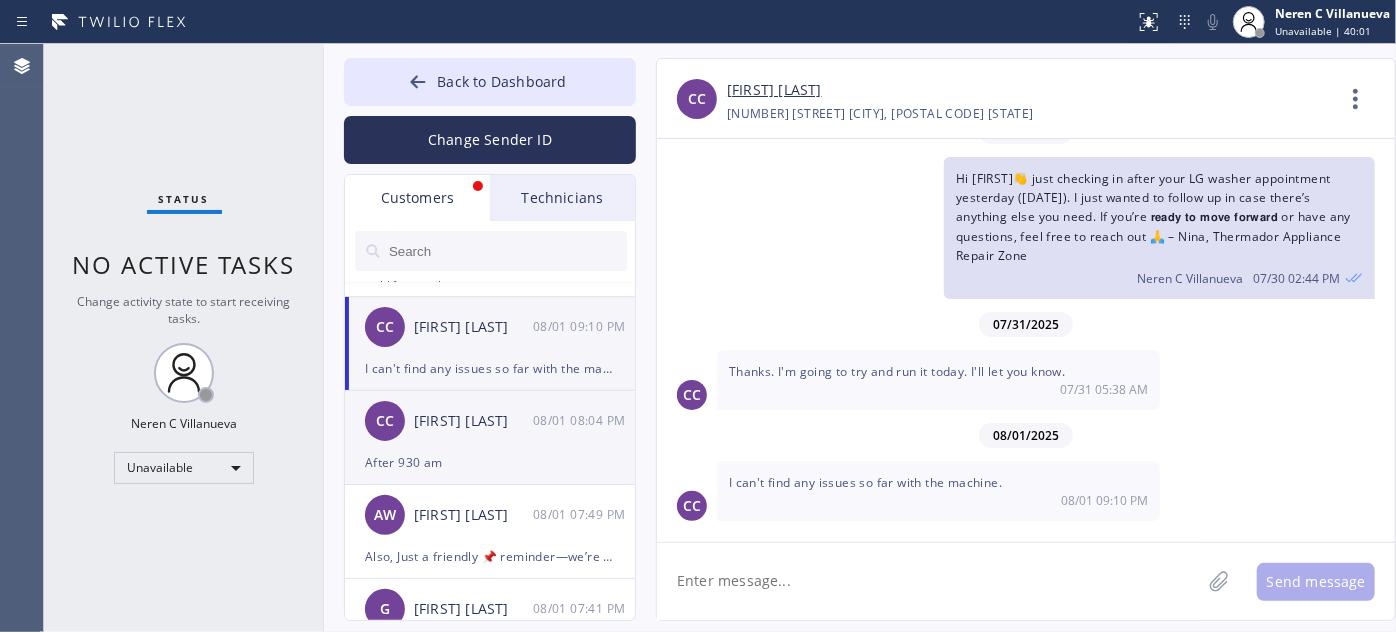 click on "After 930 am" at bounding box center (490, 462) 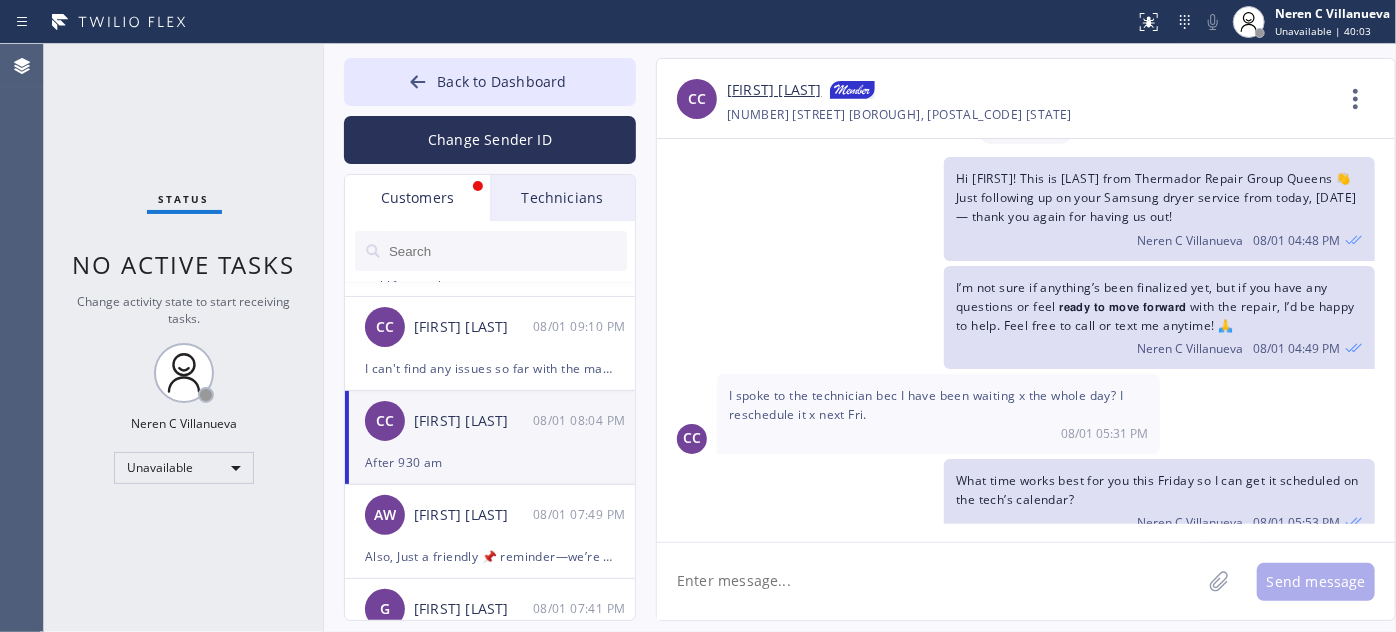 scroll, scrollTop: 307, scrollLeft: 0, axis: vertical 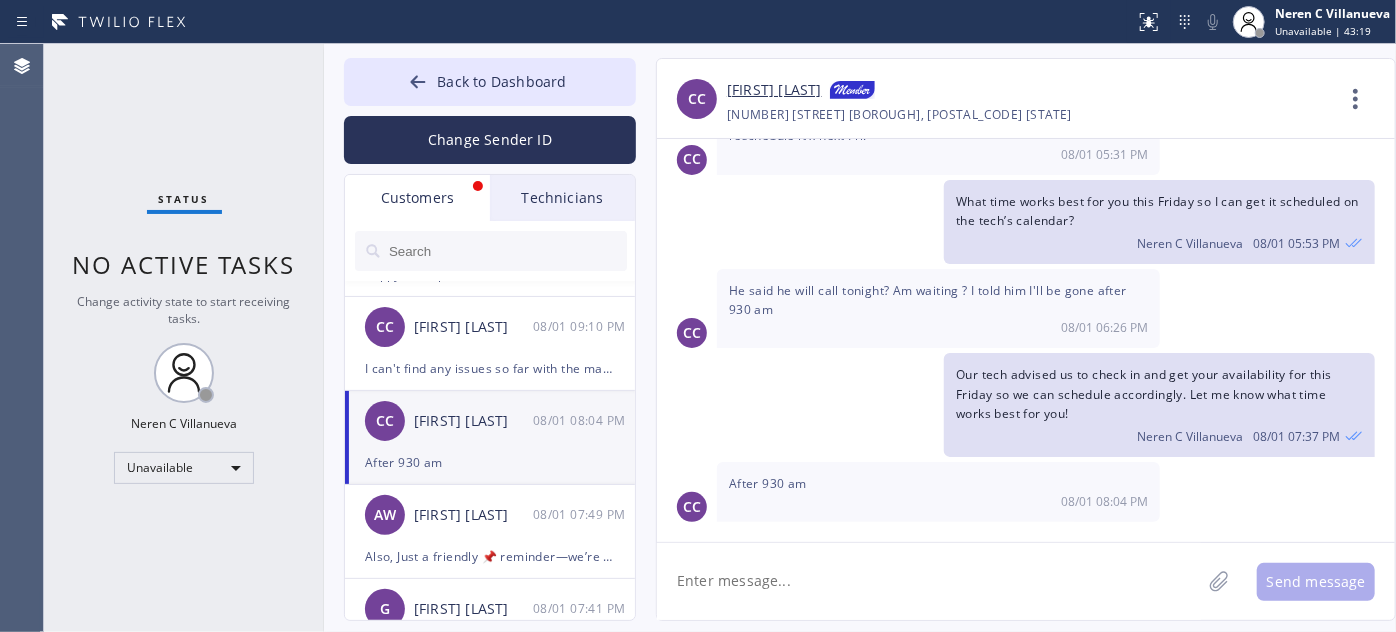 paste on "Hi [Customer's Name], just wanted to follow up and let you know we’ve gone ahead and rescheduled your appointment for Friday, August 8th, 2025 between 10:00 AM and 1:00 PM. Please let me know if you need to make any changes—happy to help!" 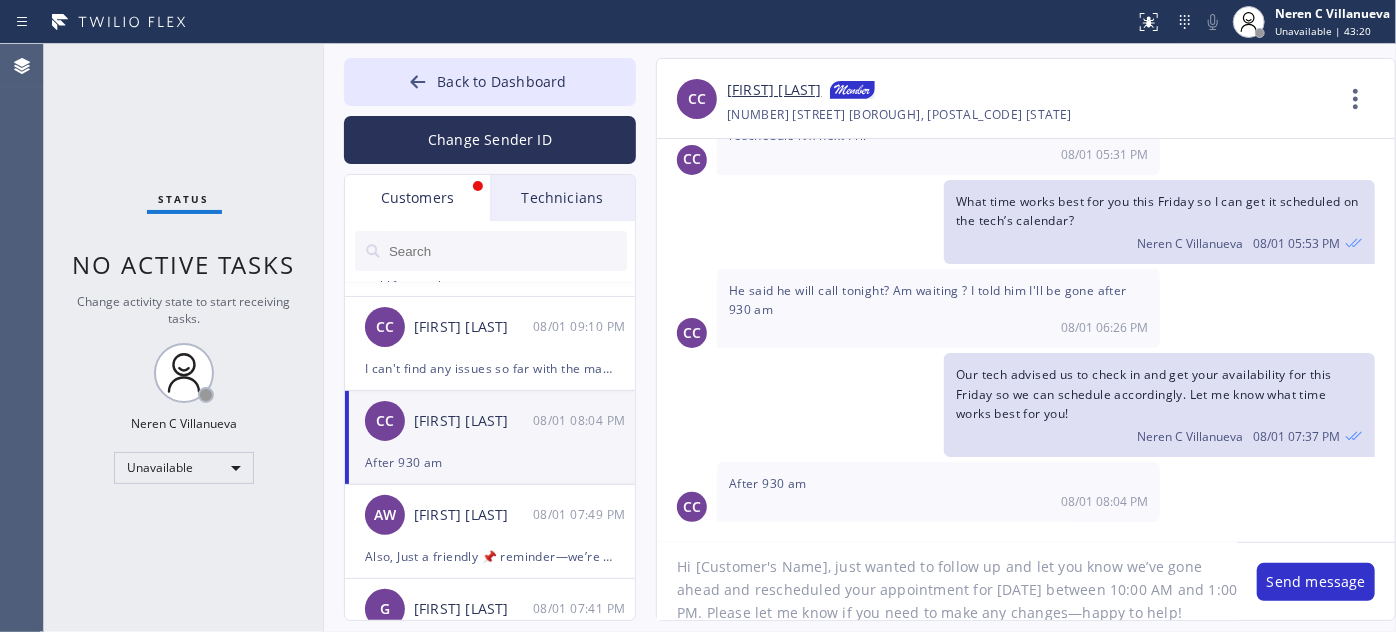 scroll, scrollTop: 0, scrollLeft: 0, axis: both 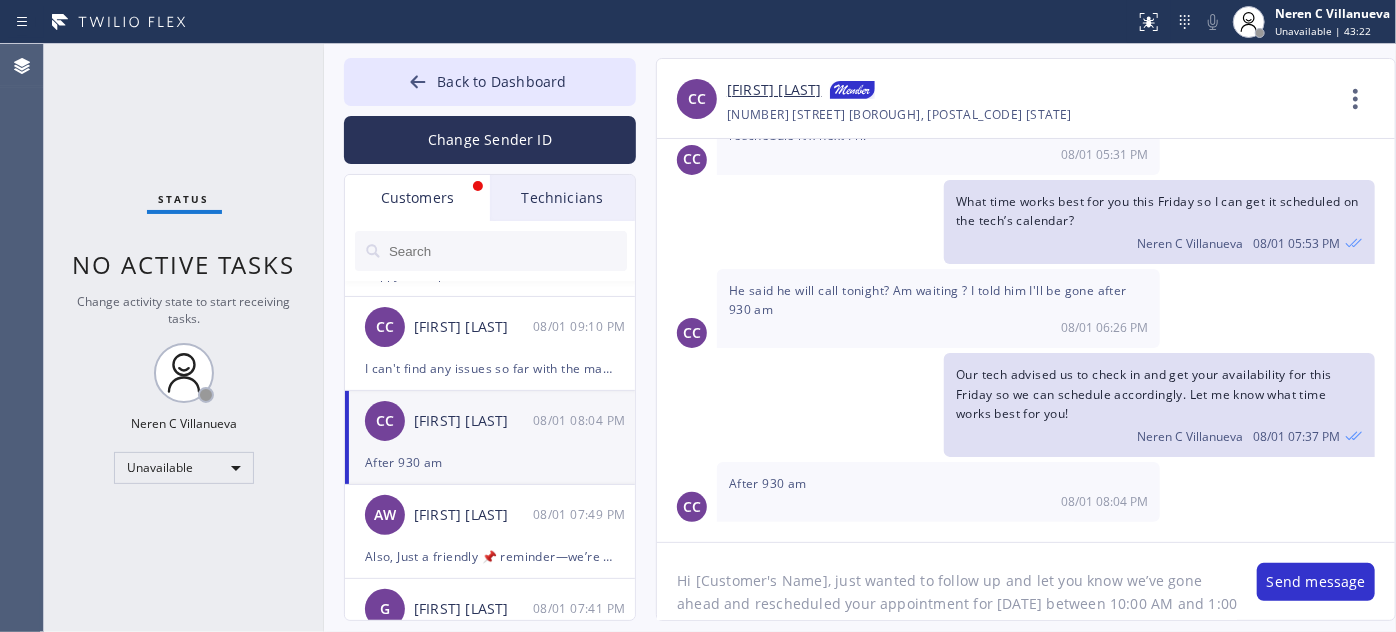 drag, startPoint x: 692, startPoint y: 580, endPoint x: 823, endPoint y: 570, distance: 131.38112 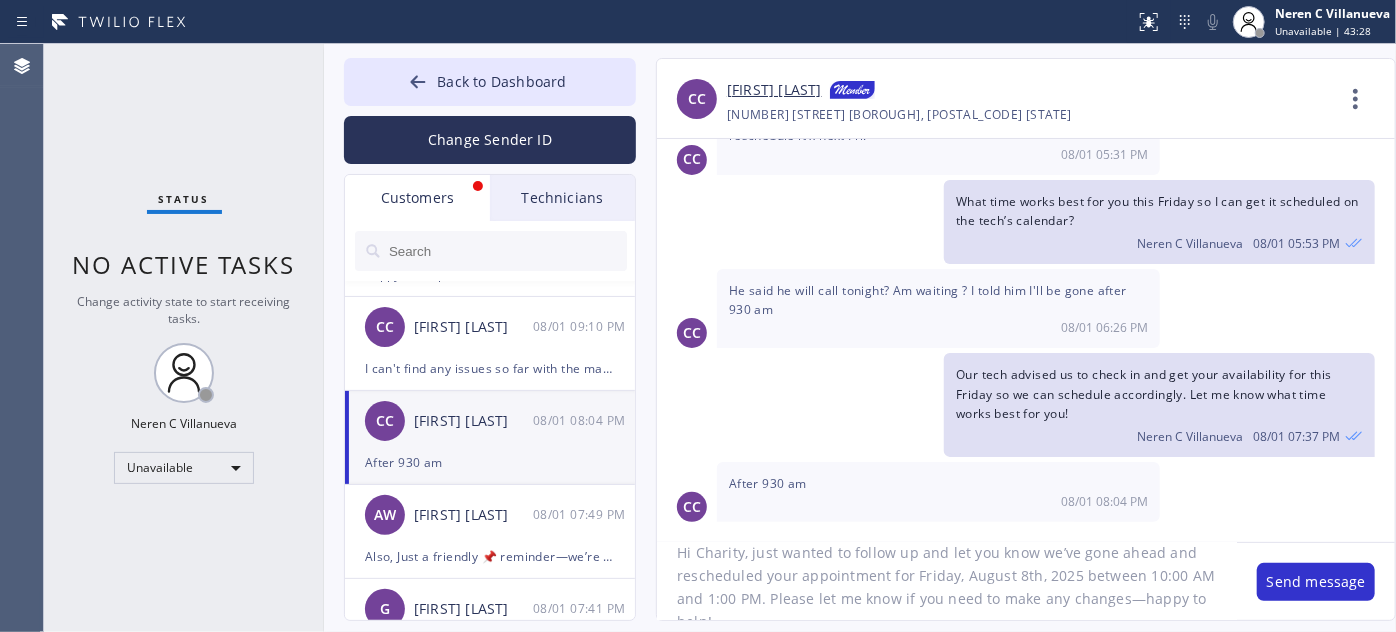 scroll, scrollTop: 41, scrollLeft: 0, axis: vertical 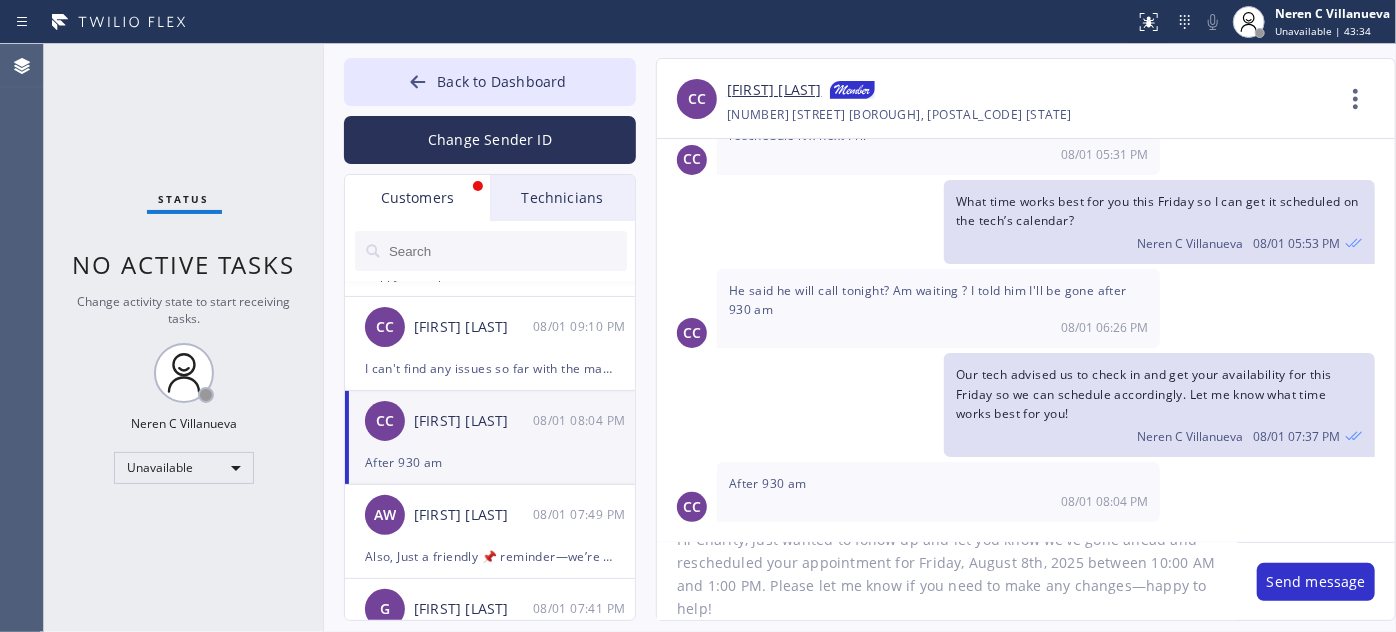 click on "Hi Charity, just wanted to follow up and let you know we’ve gone ahead and rescheduled your appointment for Friday, August 8th, 2025 between 10:00 AM and 1:00 PM. Please let me know if you need to make any changes—happy to help!" 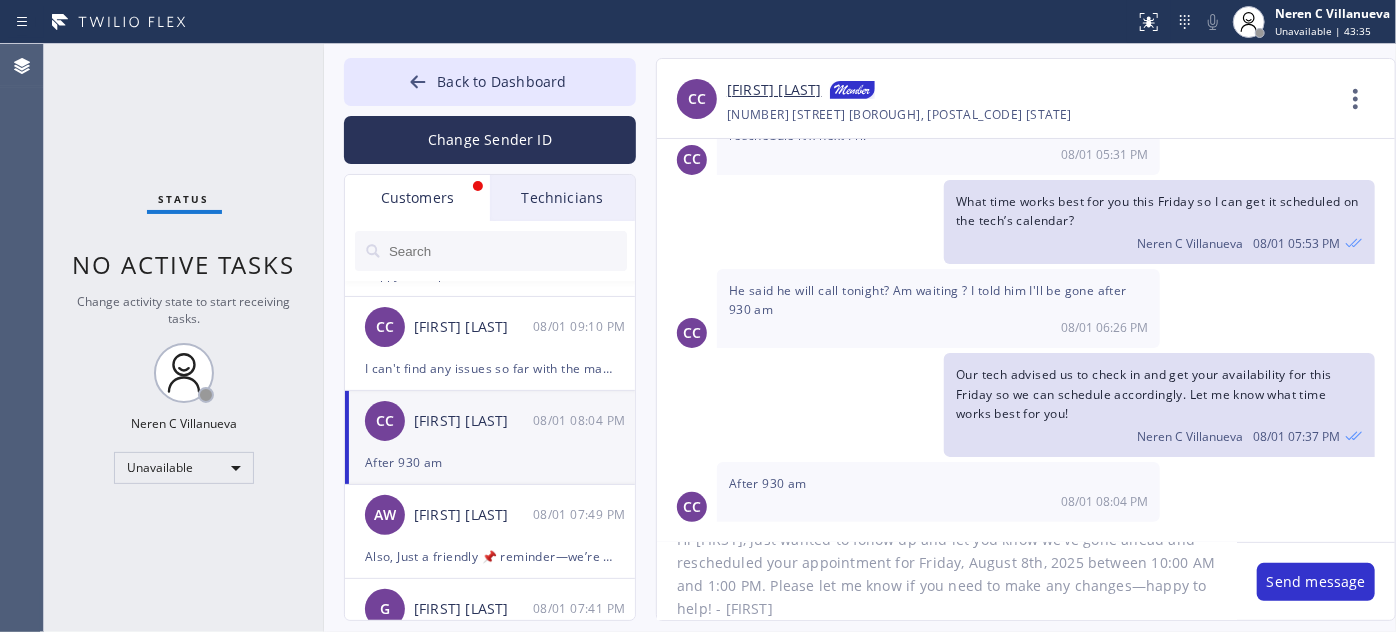 type on "Hi Charity, just wanted to follow up and let you know we’ve gone ahead and rescheduled your appointment for Friday, August 8th, 2025 between 10:00 AM and 1:00 PM. Please let me know if you need to make any changes—happy to help! - Nina" 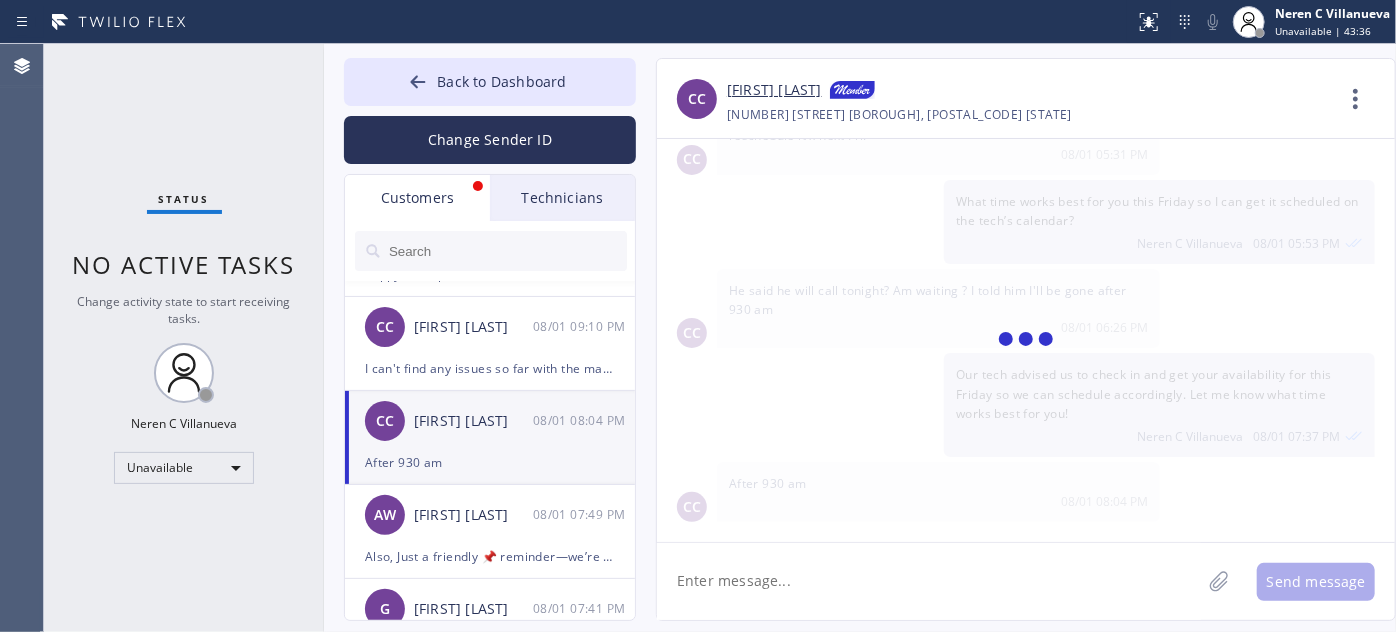 scroll, scrollTop: 0, scrollLeft: 0, axis: both 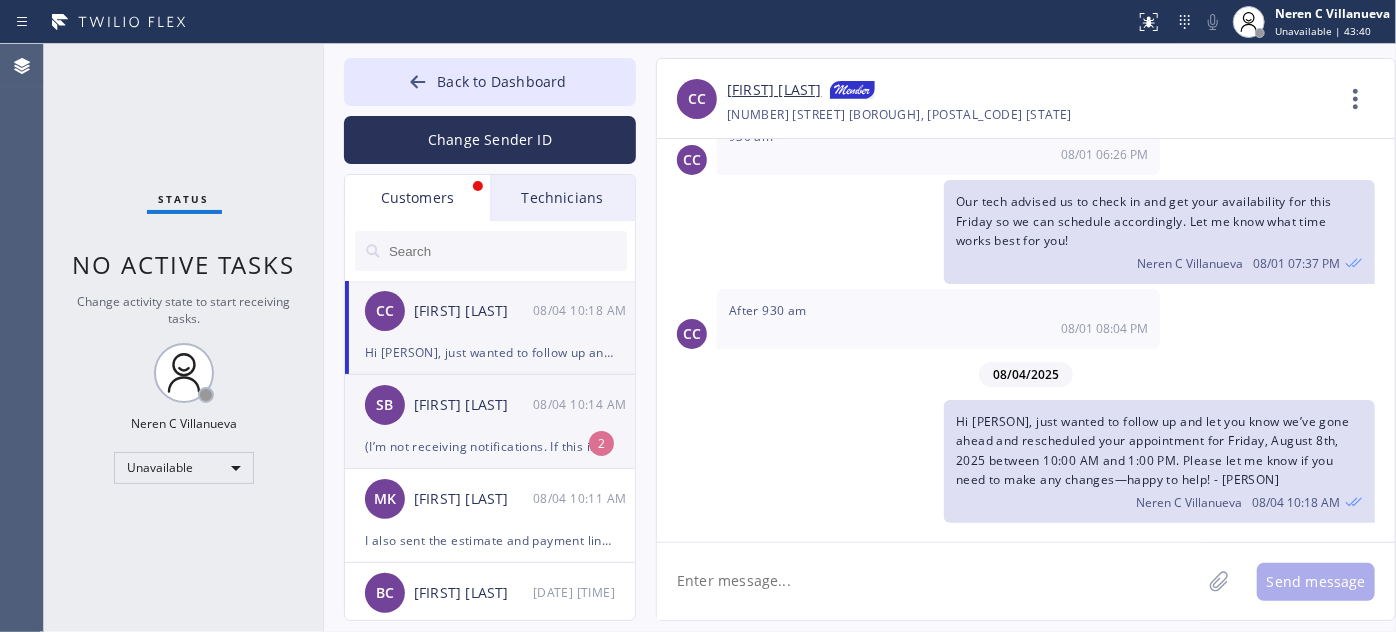 click on "(I’m not receiving notifications. If this is urgent, reply “urgent” to send a notification through with your original message.)" at bounding box center (490, 446) 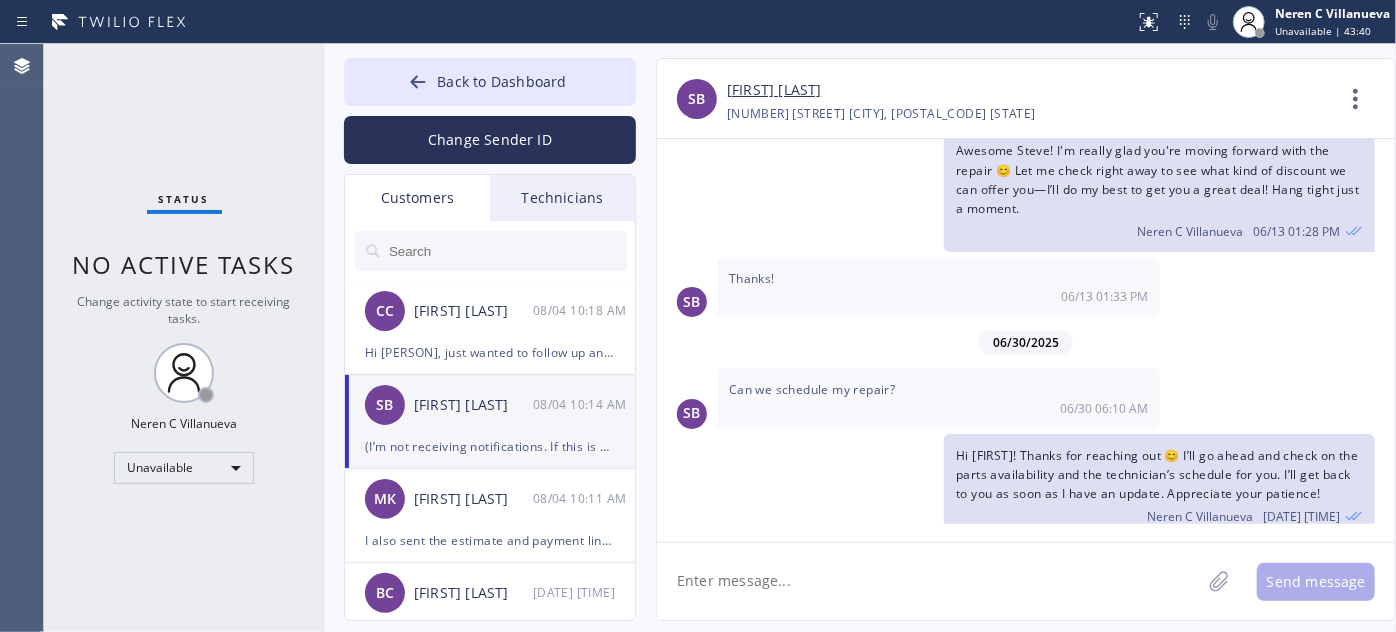 scroll, scrollTop: 3529, scrollLeft: 0, axis: vertical 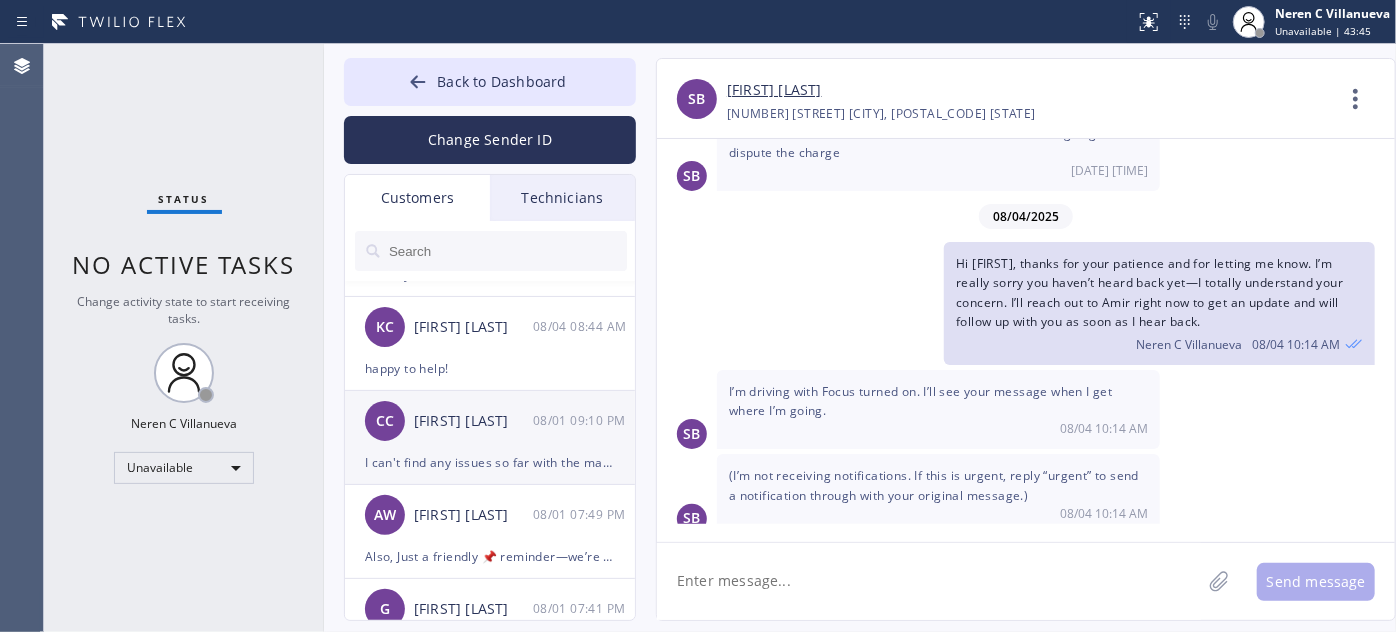 click on "CC Catherine  Carr 08/01 09:10 PM" at bounding box center (491, 421) 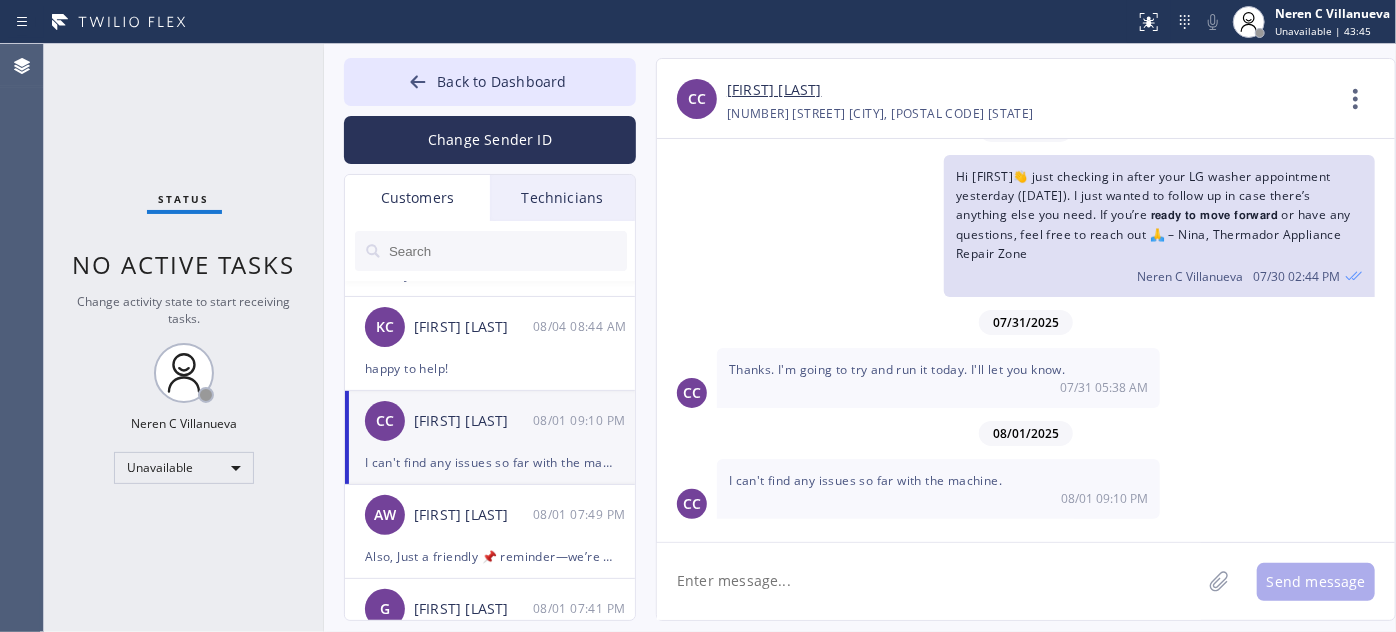 scroll, scrollTop: 28, scrollLeft: 0, axis: vertical 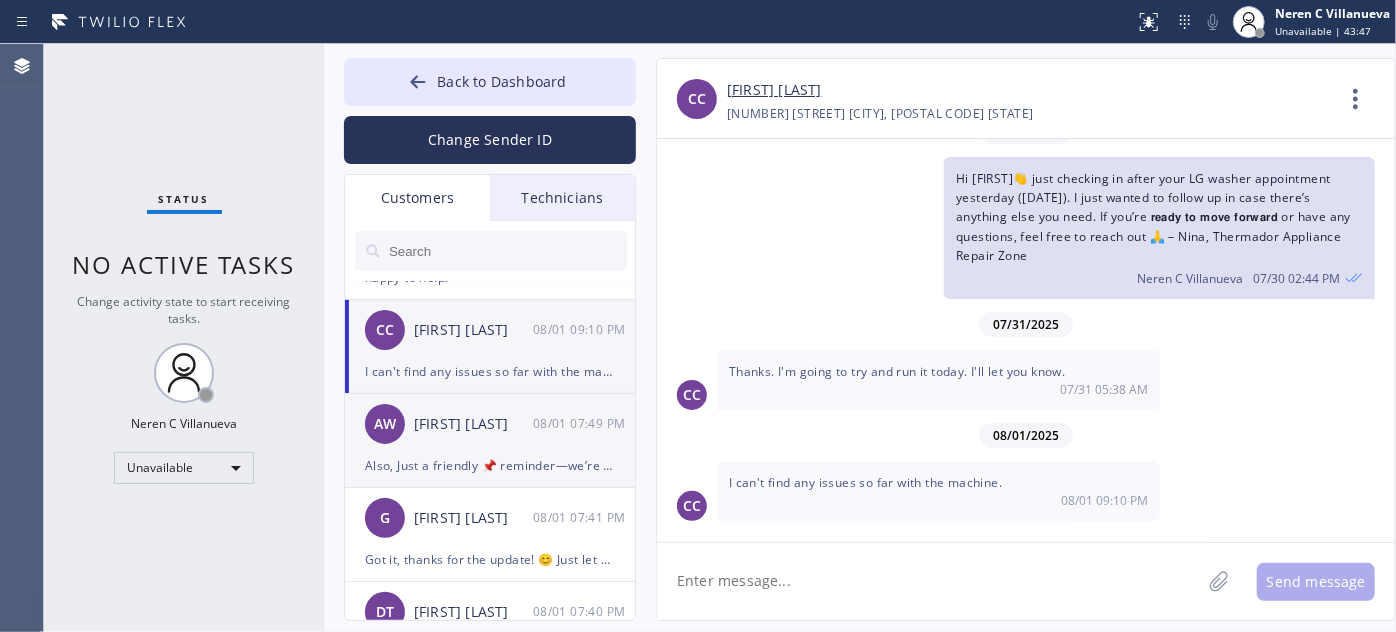 click on "AW Amy Whalen 08/01 07:49 PM" at bounding box center (491, 424) 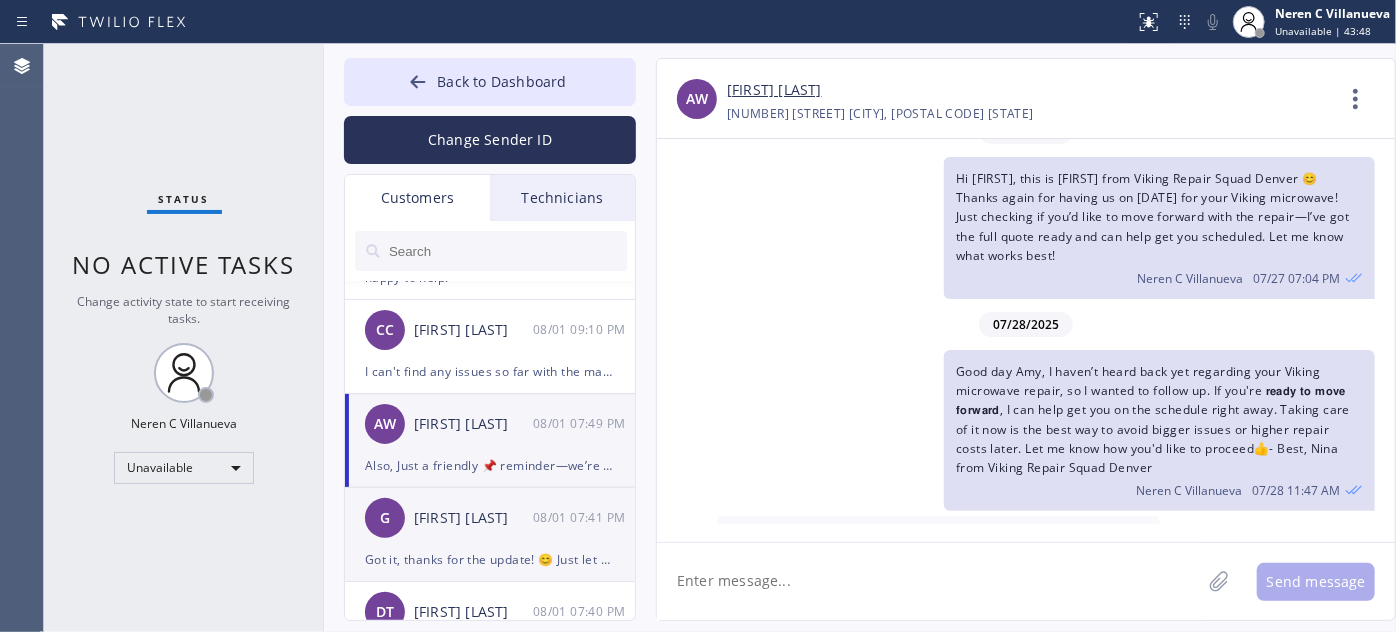 scroll, scrollTop: 614, scrollLeft: 0, axis: vertical 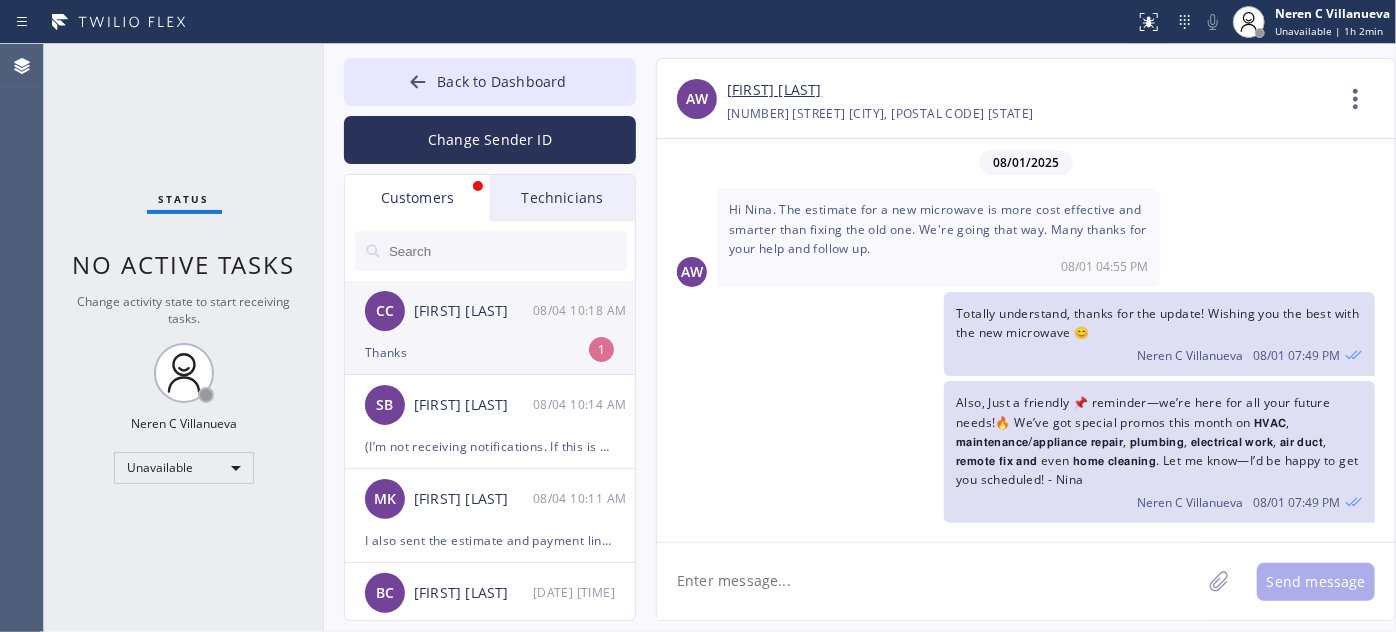 click on "CC Charity Carandang 08/04 10:18 AM" at bounding box center [491, 311] 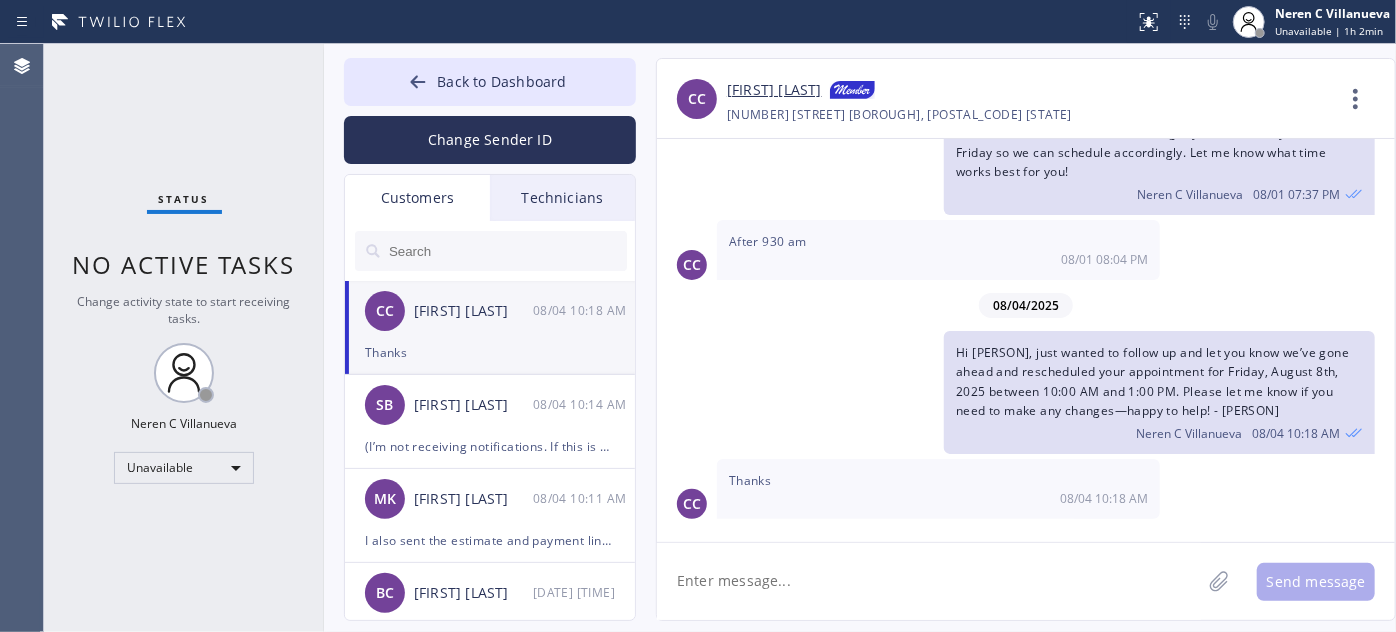 scroll, scrollTop: 545, scrollLeft: 0, axis: vertical 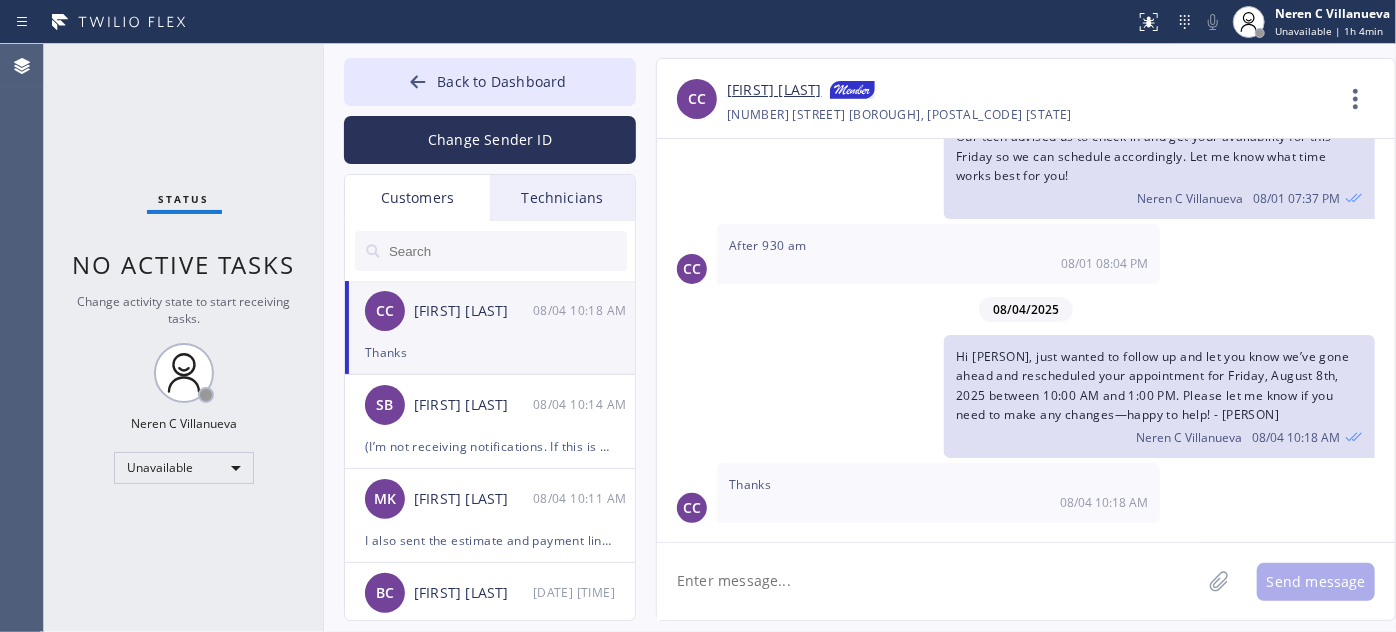 click at bounding box center [507, 251] 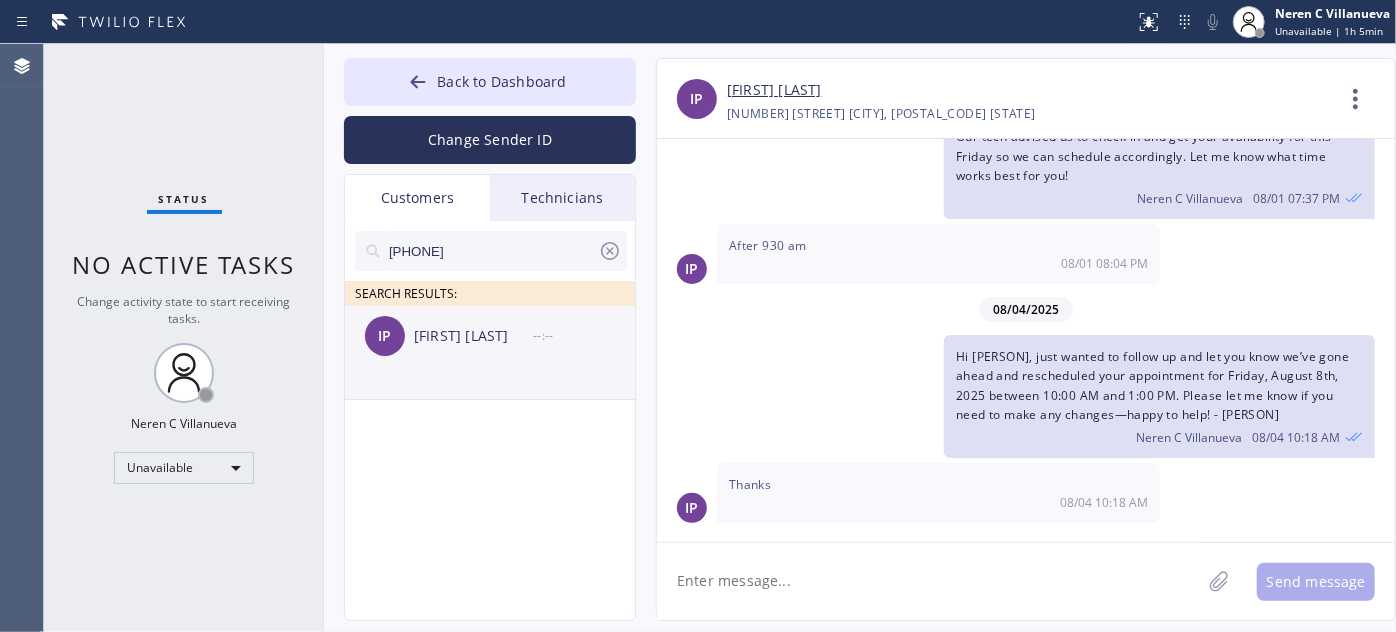 click on "IP Irene  Parker --:--" 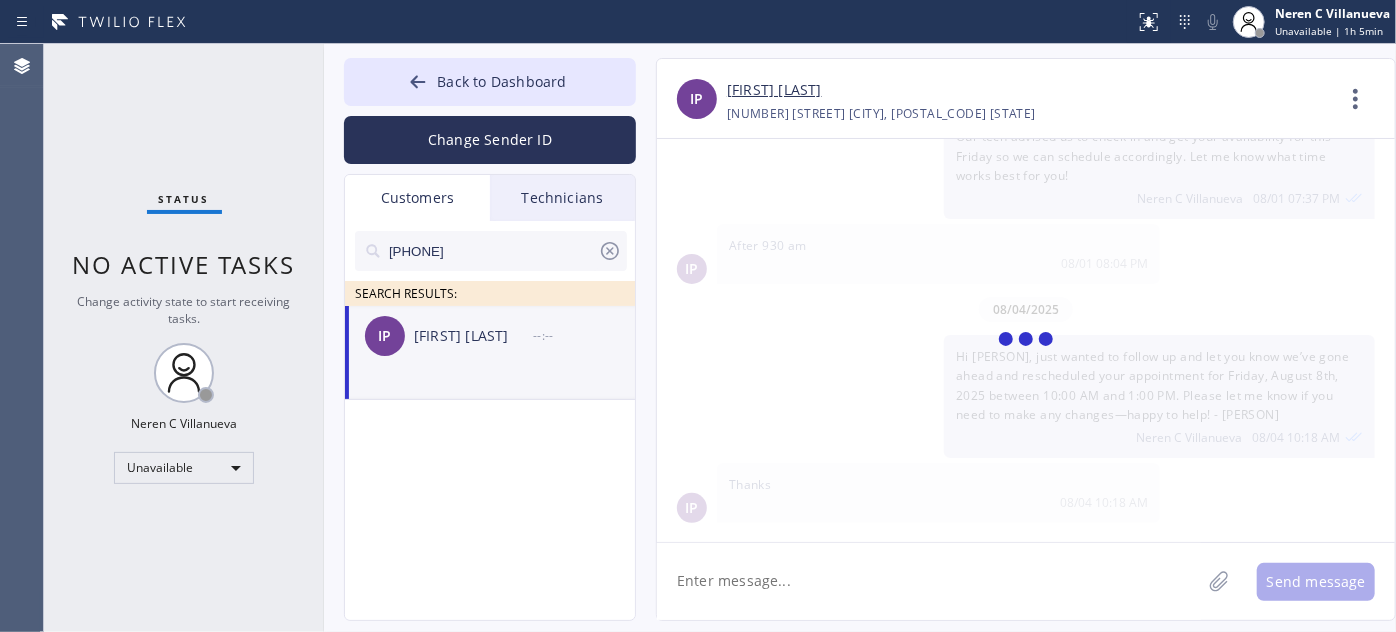 scroll, scrollTop: 0, scrollLeft: 0, axis: both 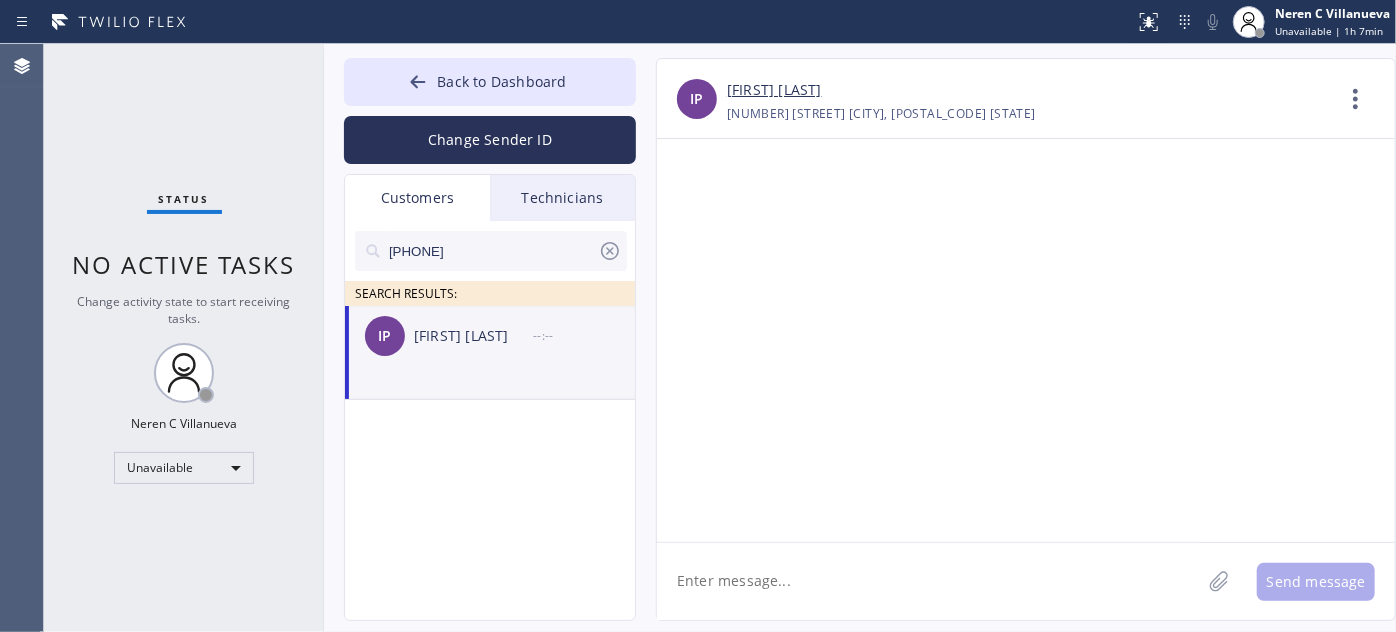 click on "IP Irene  Parker --:--" at bounding box center [491, 336] 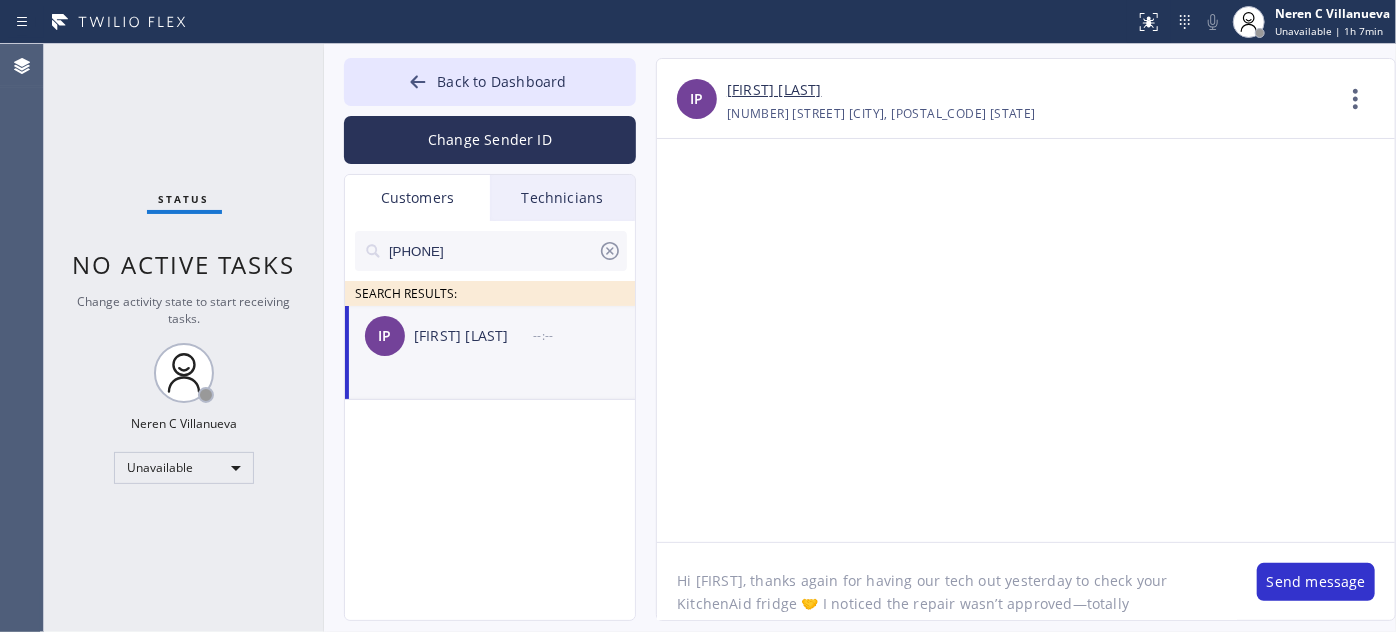 scroll, scrollTop: 62, scrollLeft: 0, axis: vertical 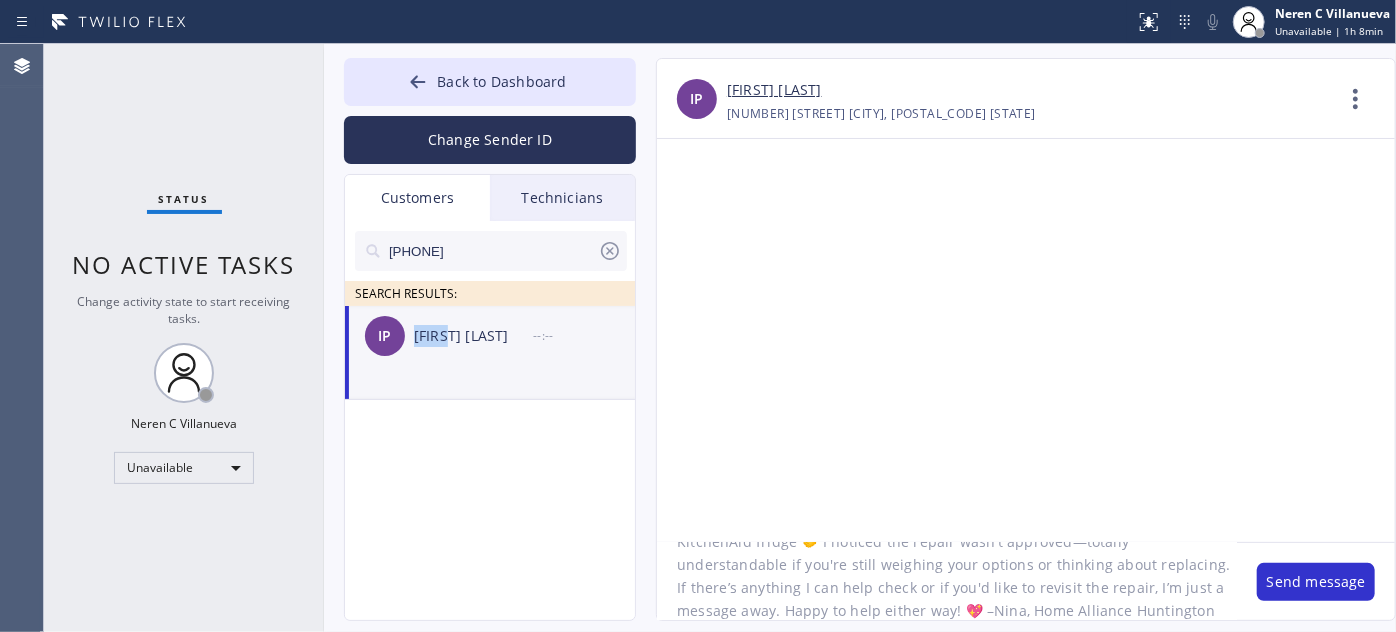 drag, startPoint x: 414, startPoint y: 340, endPoint x: 448, endPoint y: 343, distance: 34.132095 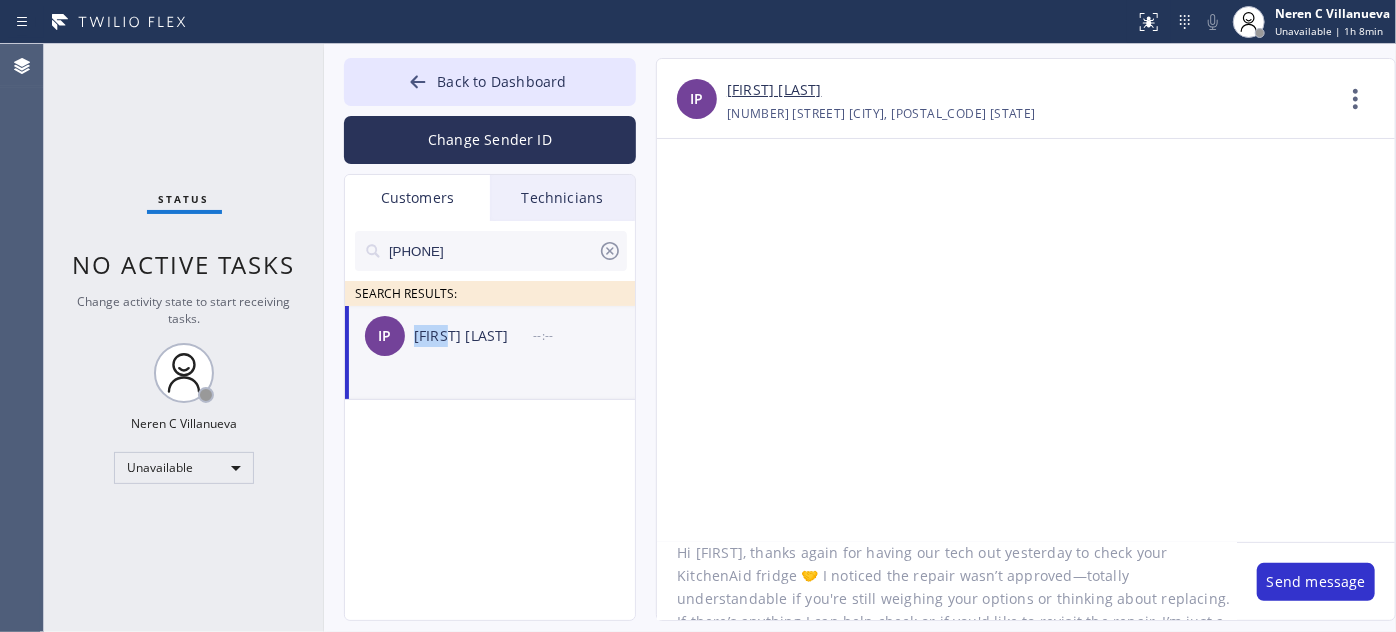scroll, scrollTop: 0, scrollLeft: 0, axis: both 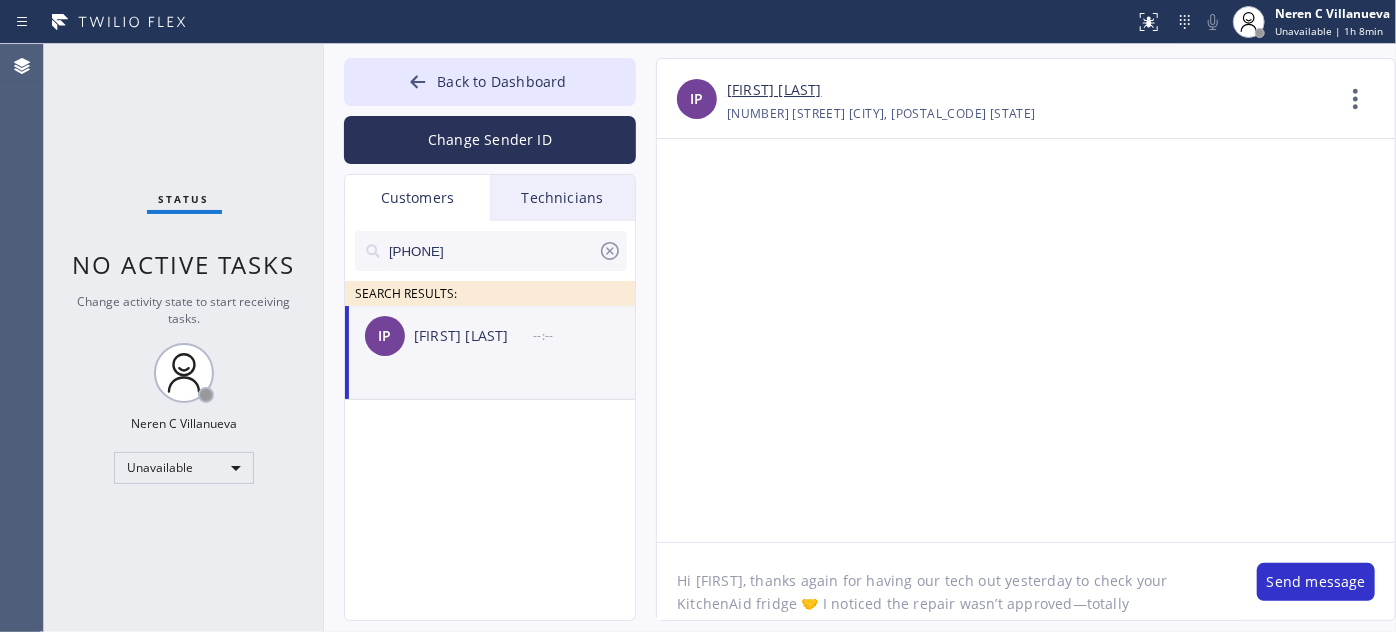 drag, startPoint x: 692, startPoint y: 572, endPoint x: 730, endPoint y: 573, distance: 38.013157 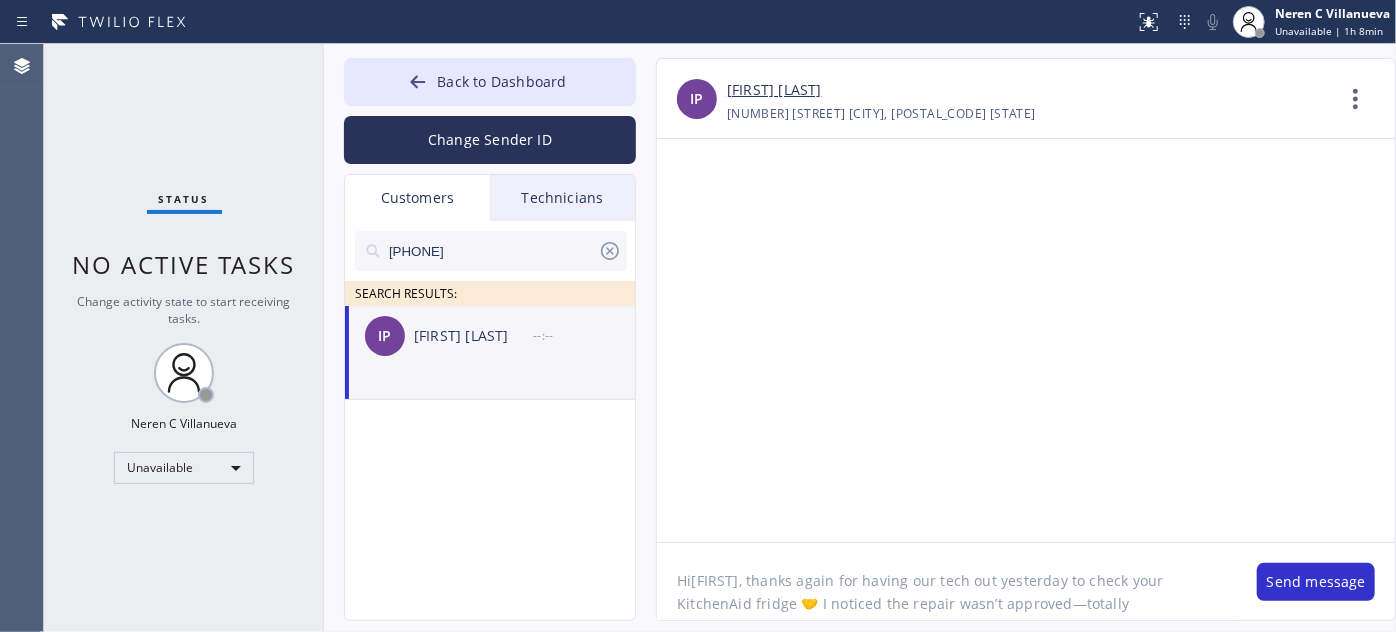 click on "HiIrene, thanks again for having our tech out yesterday to check your KitchenAid fridge 🤝 I noticed the repair wasn’t approved—totally understandable if you're still weighing your options or thinking about replacing. If there’s anything I can help check or if you'd like to revisit the repair, I’m just a message away. Happy to help either way! 💖 –Nina, Home Alliance Huntington Beach" 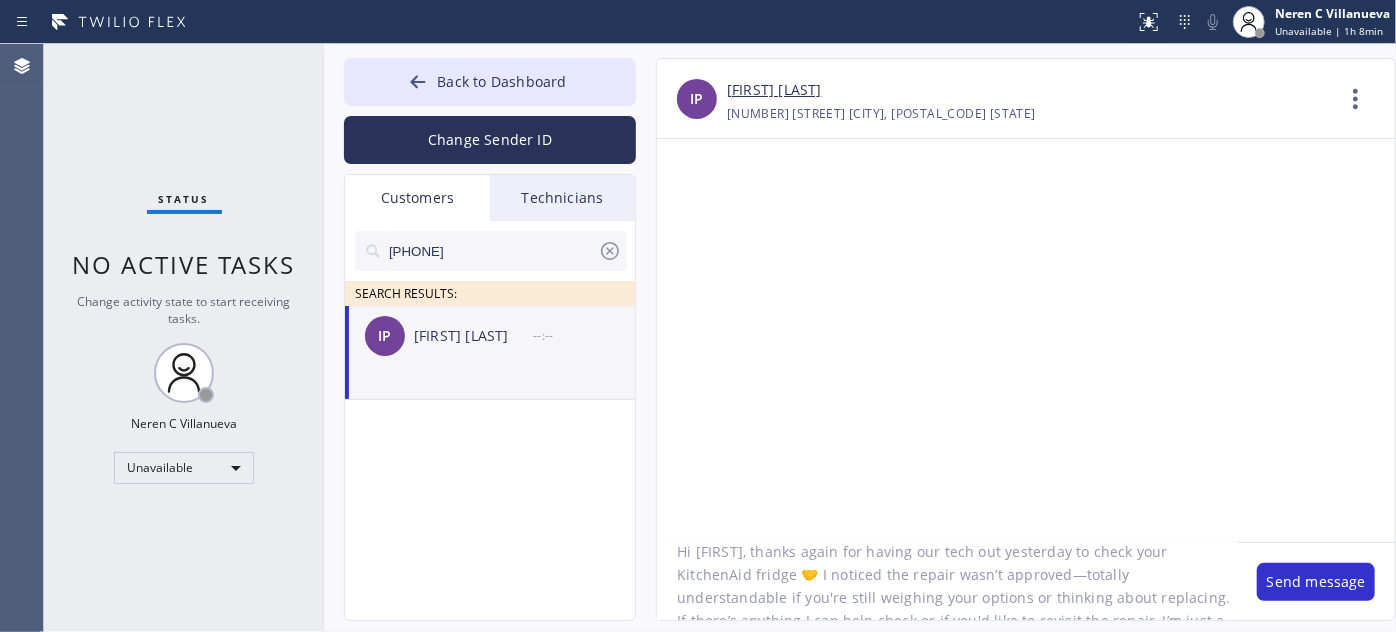 scroll, scrollTop: 0, scrollLeft: 0, axis: both 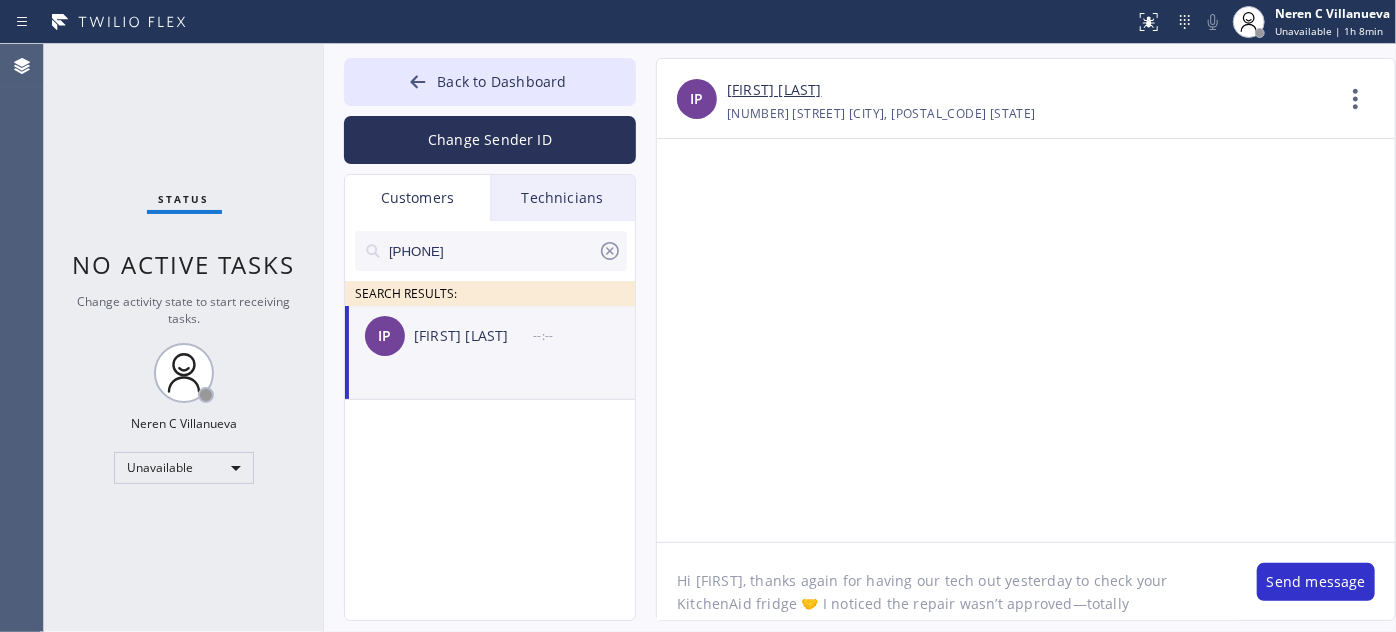 drag, startPoint x: 1053, startPoint y: 580, endPoint x: 981, endPoint y: 585, distance: 72.1734 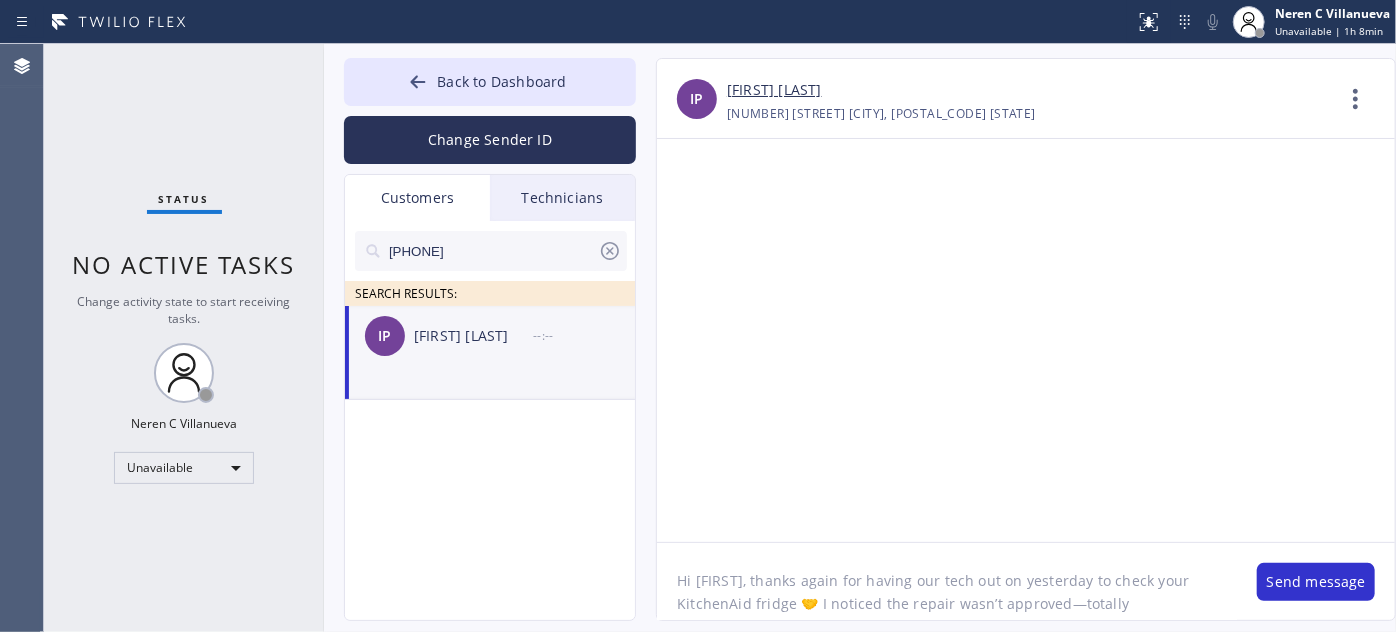 paste on "08/02" 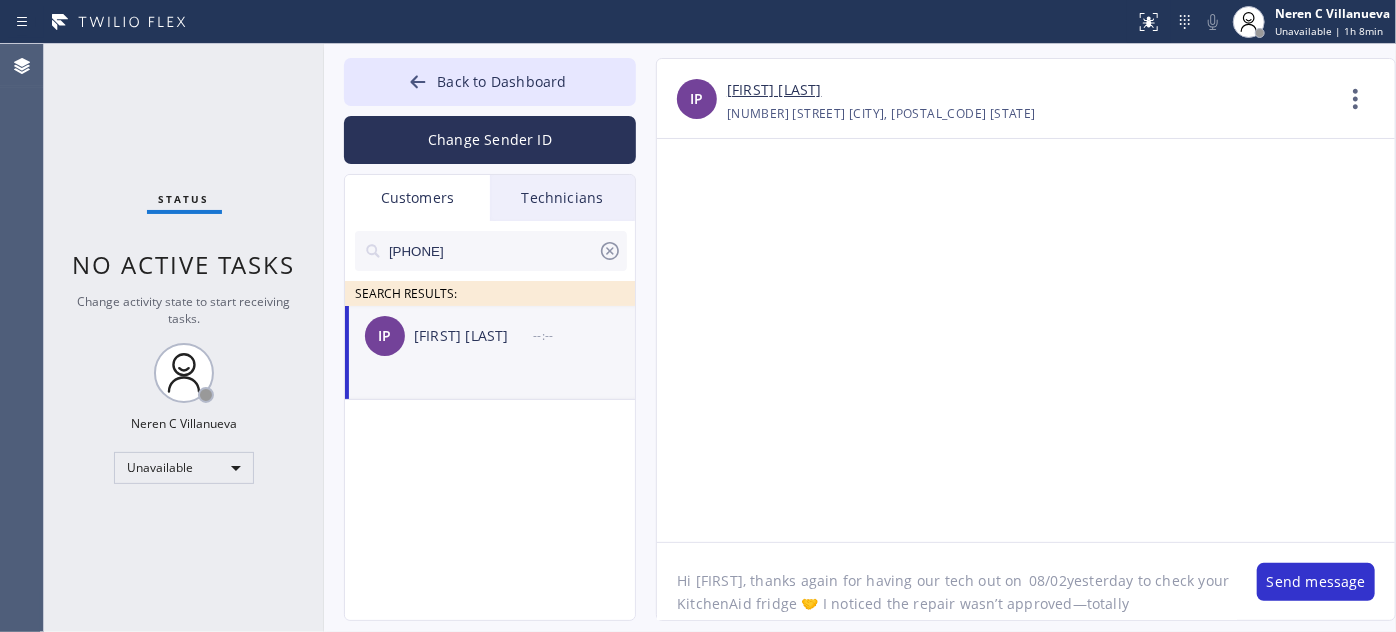 click on "Hi Irene, thanks again for having our tech out on 	08/02yesterday to check your KitchenAid fridge 🤝 I noticed the repair wasn’t approved—totally understandable if you're still weighing your options or thinking about replacing. If there’s anything I can help check or if you'd like to revisit the repair, I’m just a message away. Happy to help either way! 💖 –Nina, Home Alliance Huntington Beach" 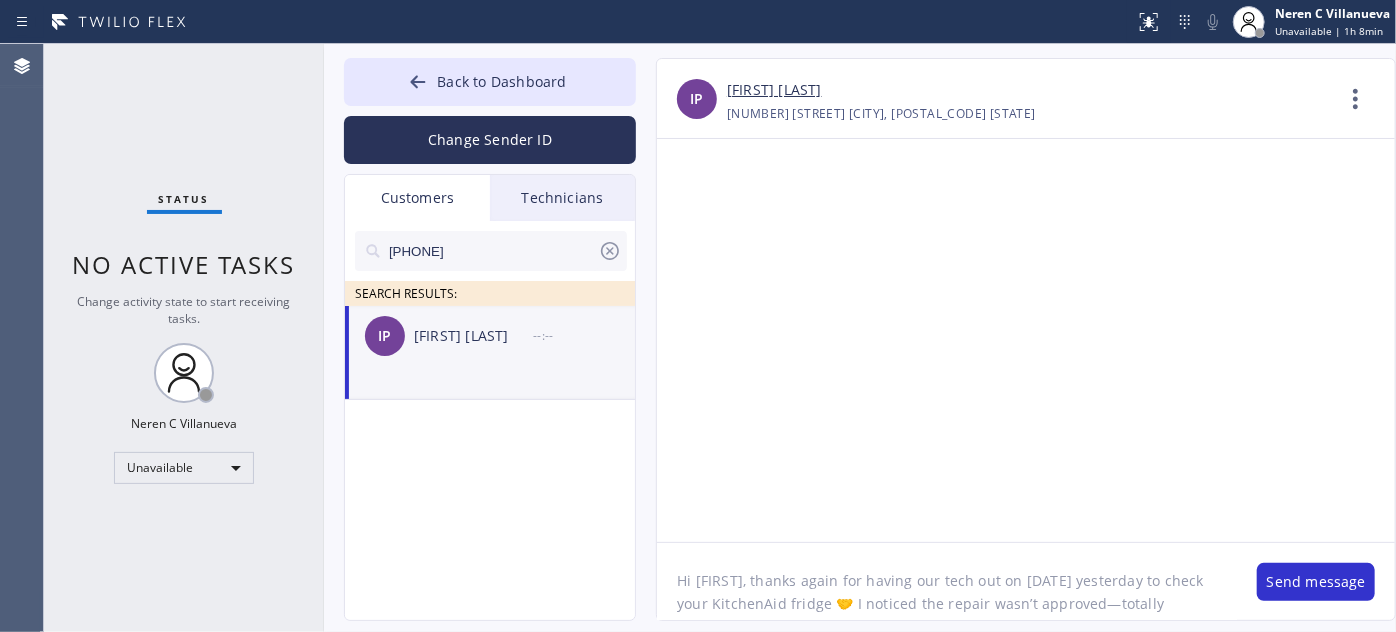 drag, startPoint x: 1044, startPoint y: 583, endPoint x: 1107, endPoint y: 575, distance: 63.505905 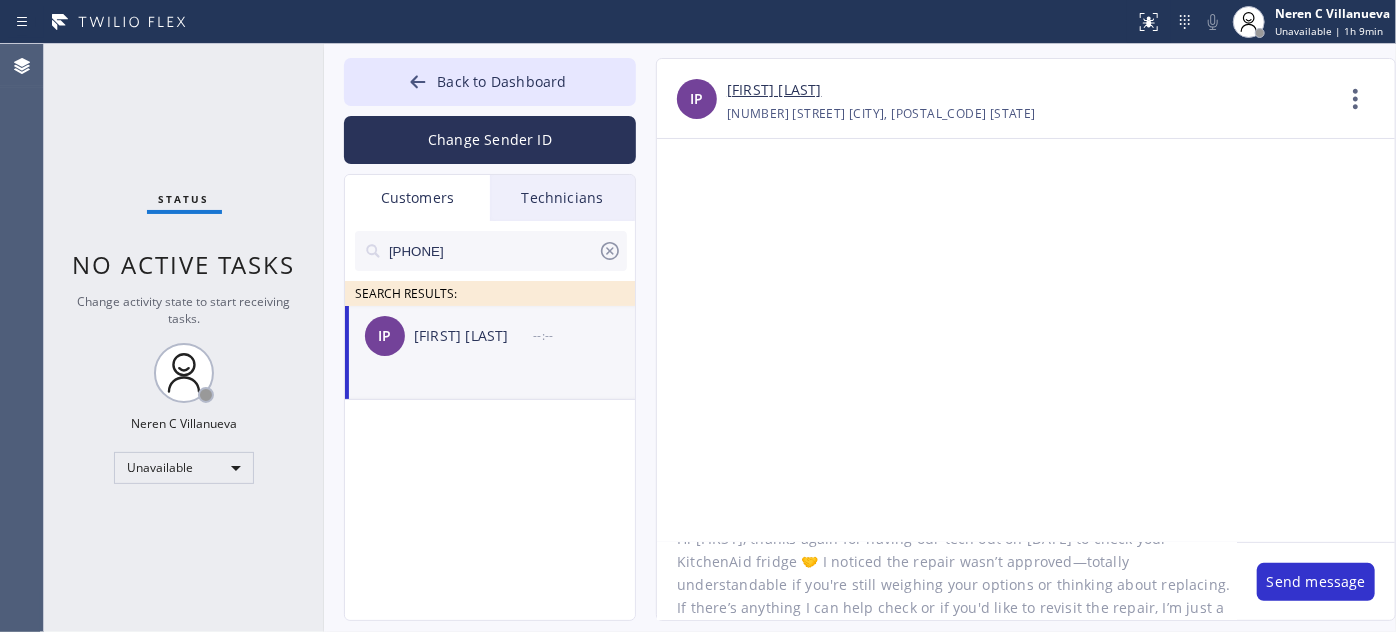 scroll, scrollTop: 64, scrollLeft: 0, axis: vertical 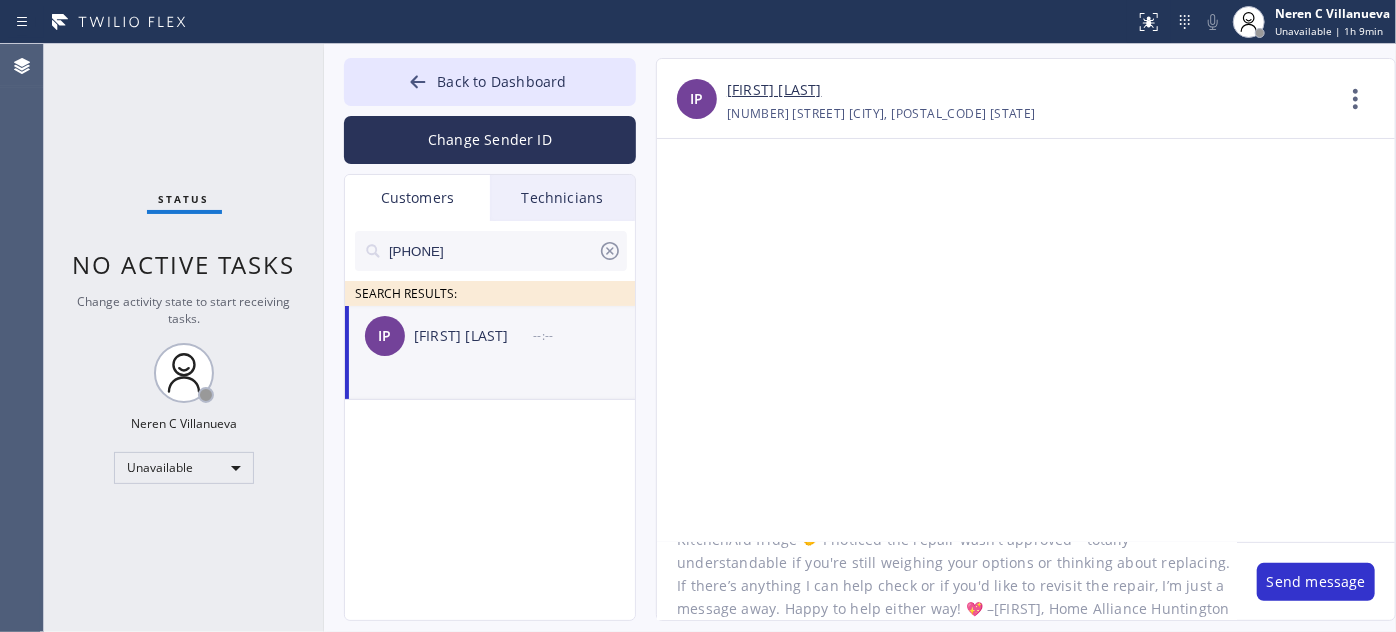 drag, startPoint x: 857, startPoint y: 604, endPoint x: 1089, endPoint y: 604, distance: 232 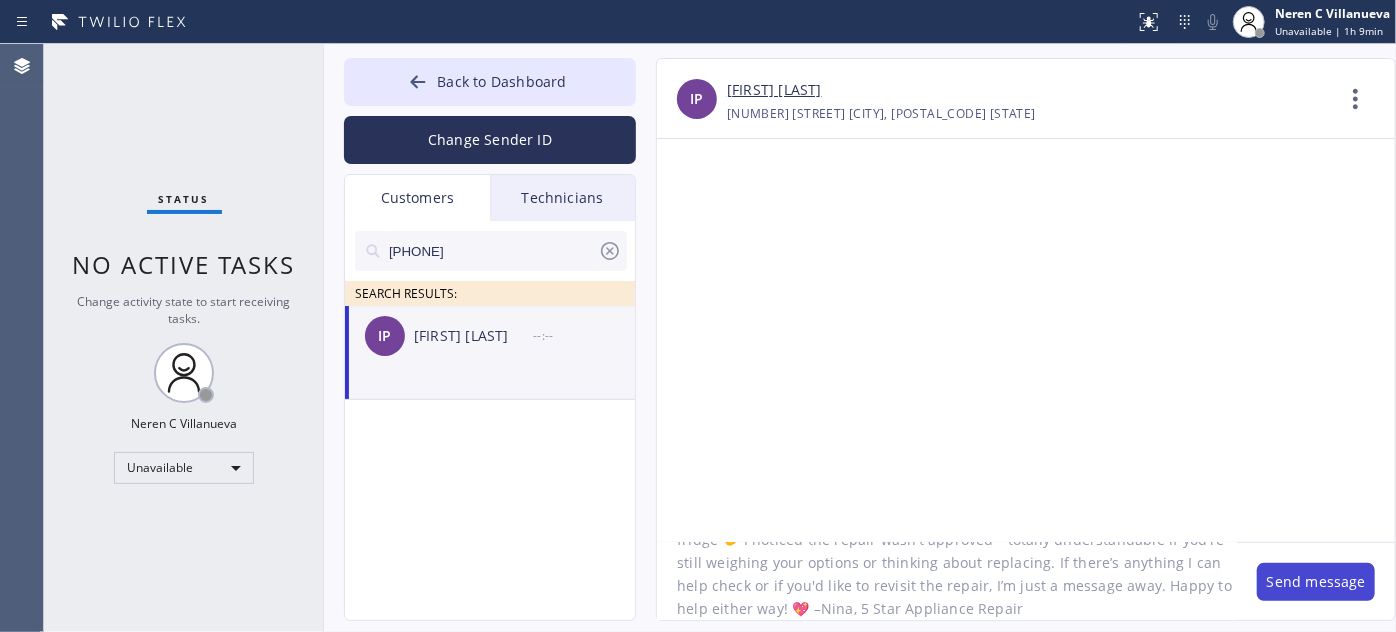 type on "Hi Irene, thanks again for having our tech out on 08/0 to check your KitchenAid fridge 🤝 I noticed the repair wasn’t approved—totally understandable if you're still weighing your options or thinking about replacing. If there’s anything I can help check or if you'd like to revisit the repair, I’m just a message away. Happy to help either way! 💖 –Nina, 5 Star Appliance Repair" 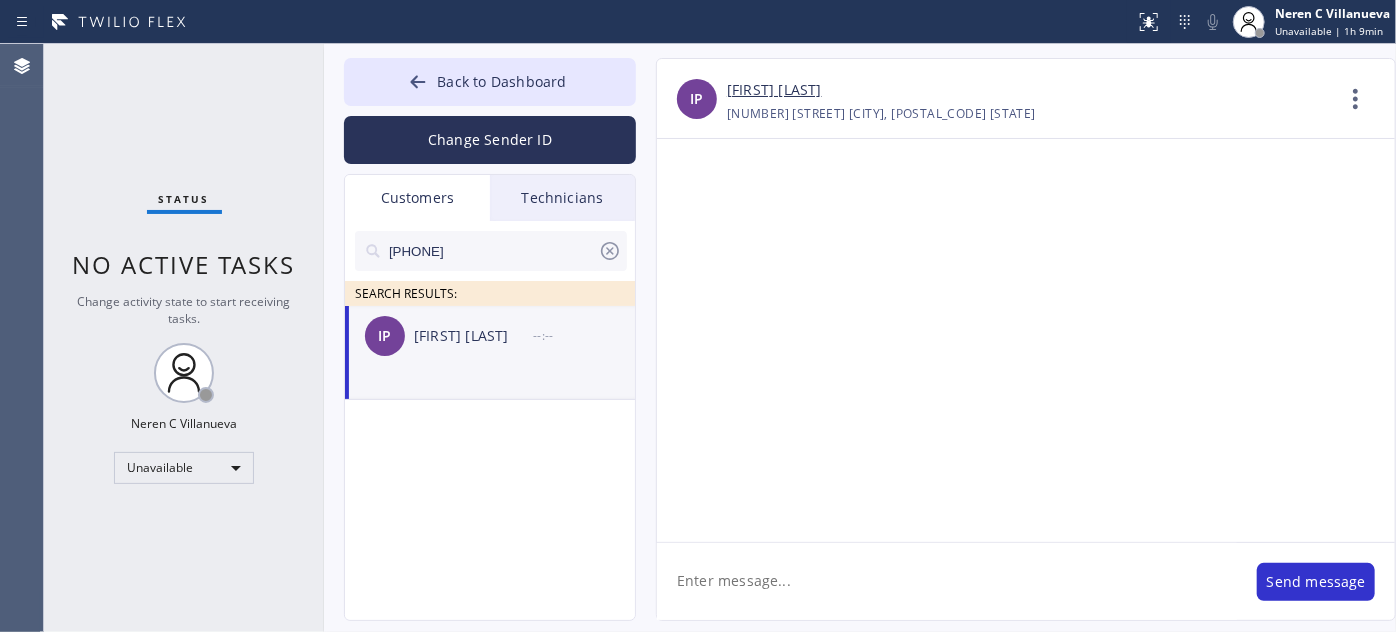 scroll, scrollTop: 0, scrollLeft: 0, axis: both 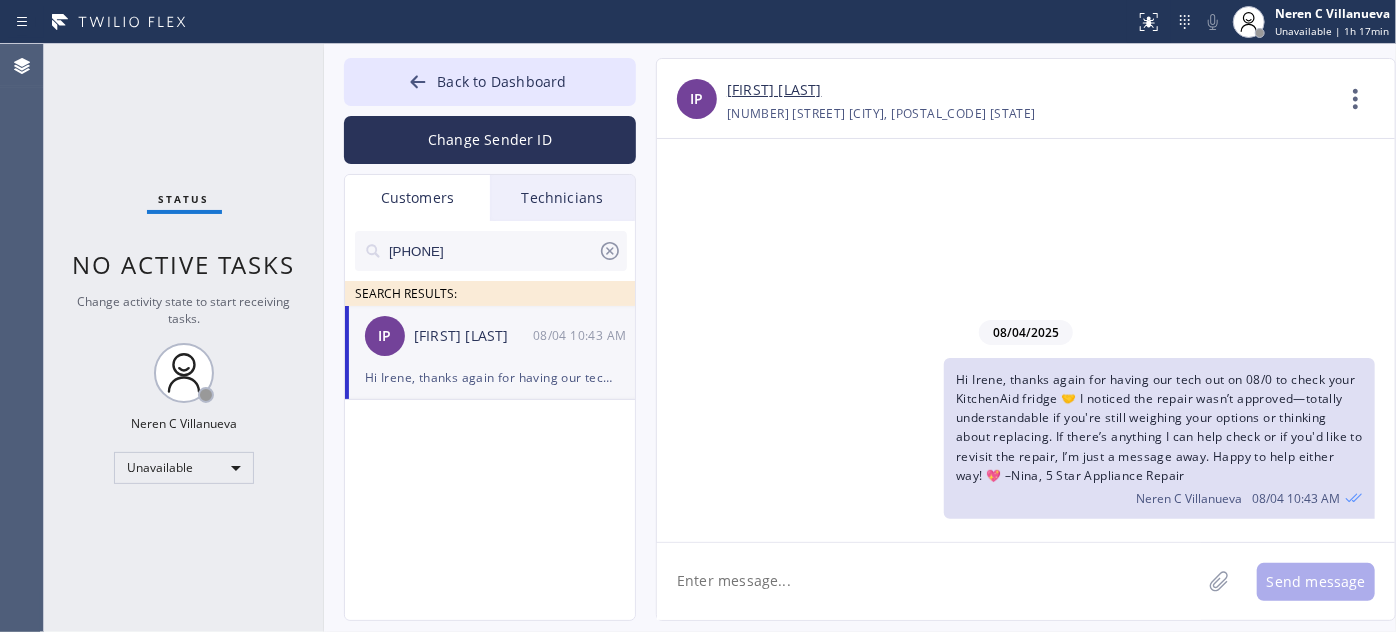 click 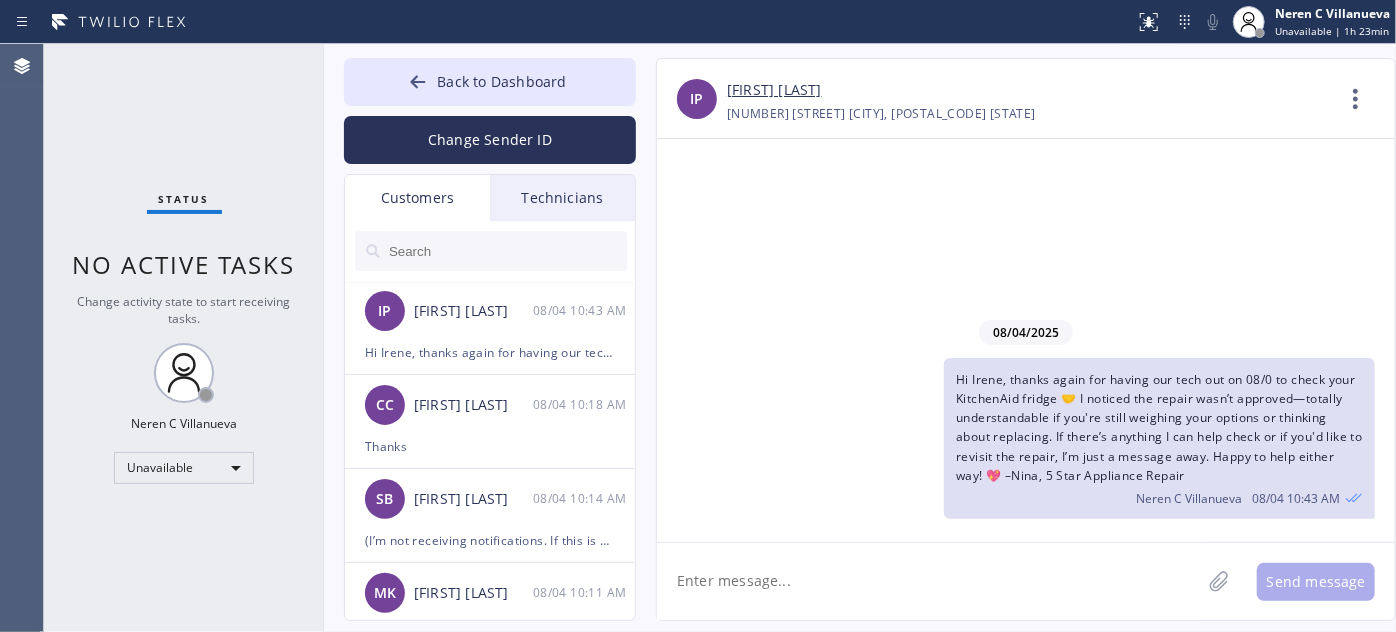 click at bounding box center [507, 251] 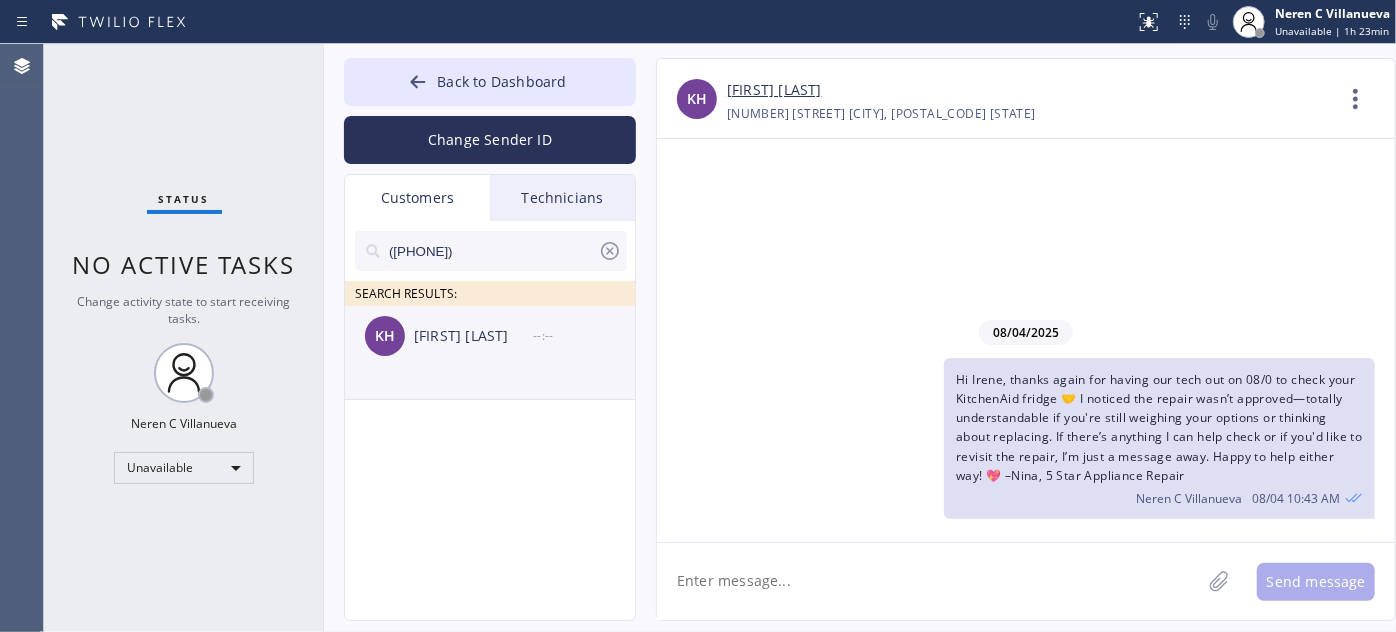 click on "[FIRST] [LAST]" at bounding box center (473, 336) 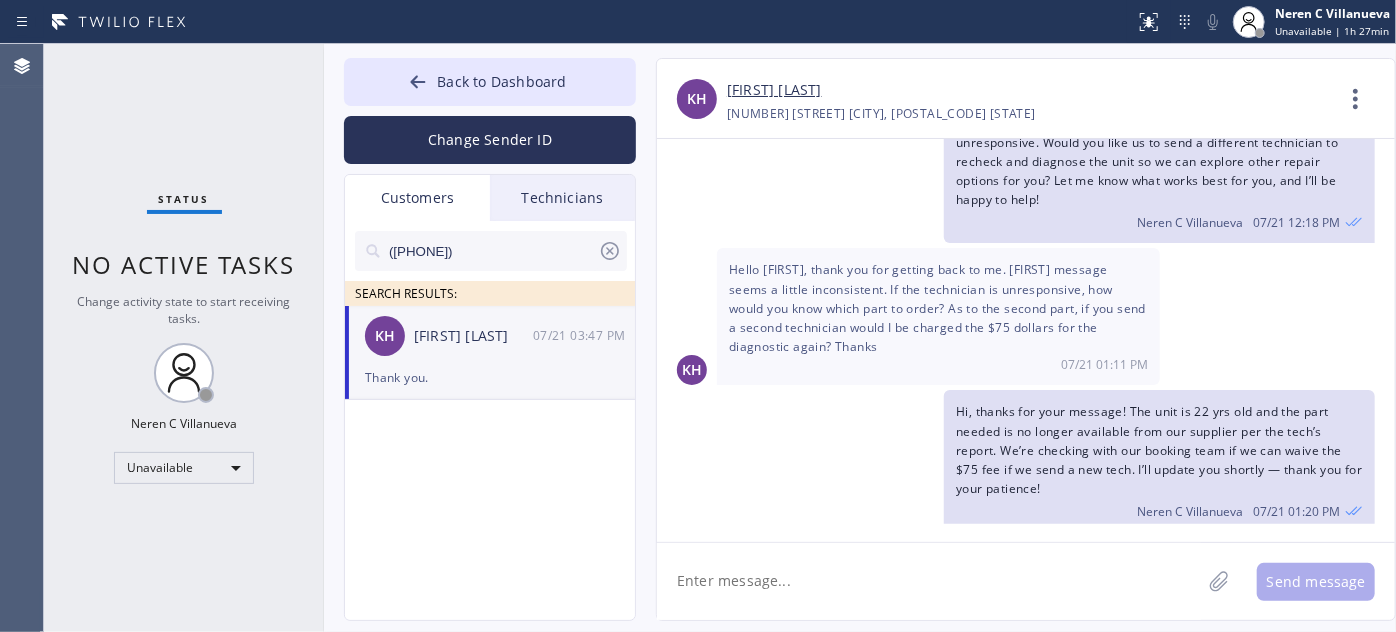 scroll, scrollTop: 515, scrollLeft: 0, axis: vertical 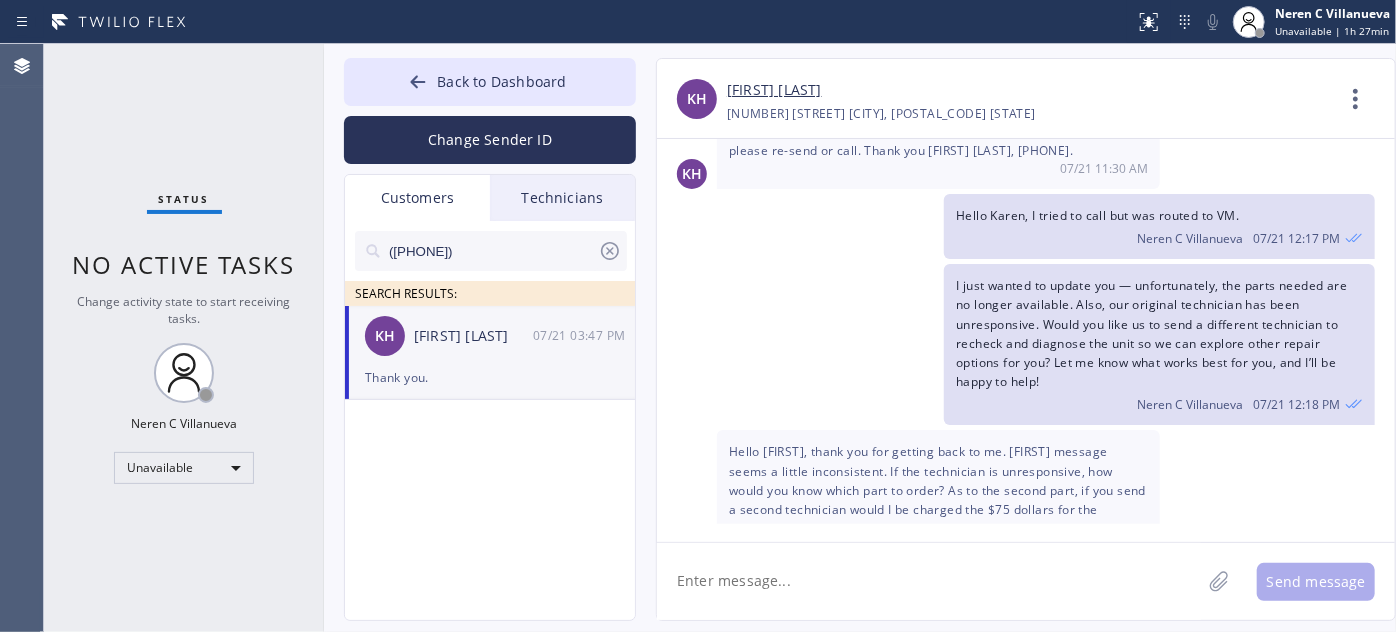 click 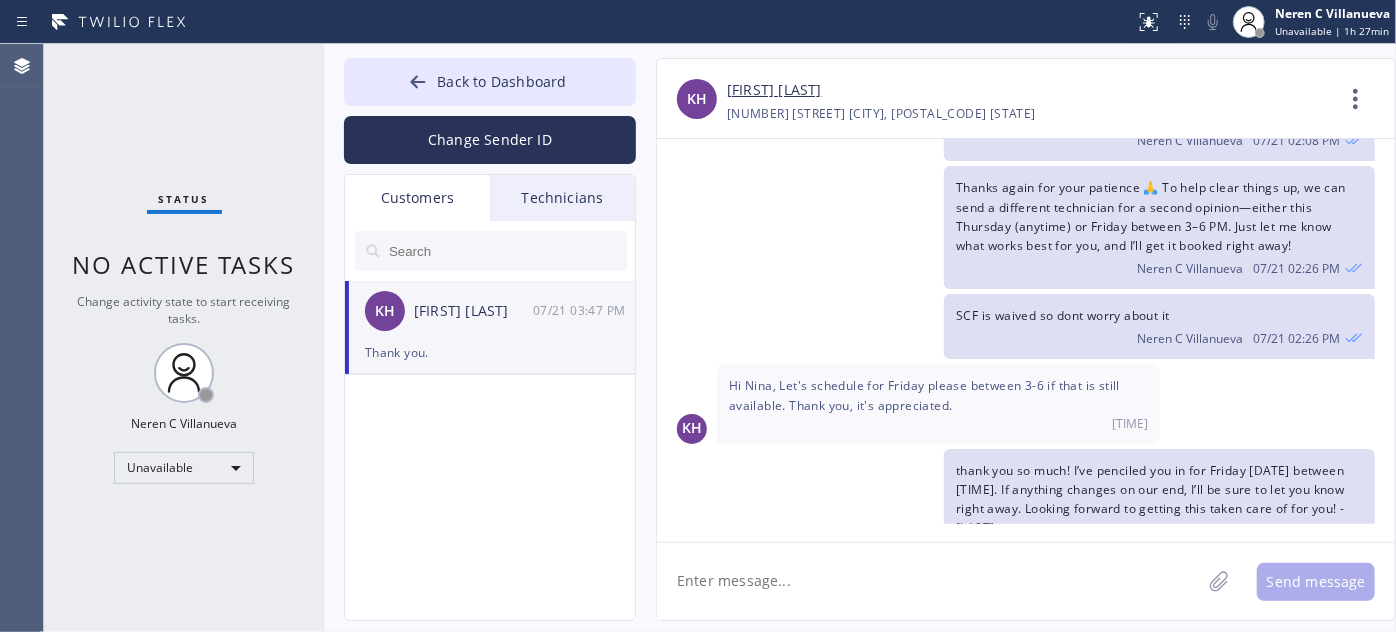 scroll, scrollTop: 1333, scrollLeft: 0, axis: vertical 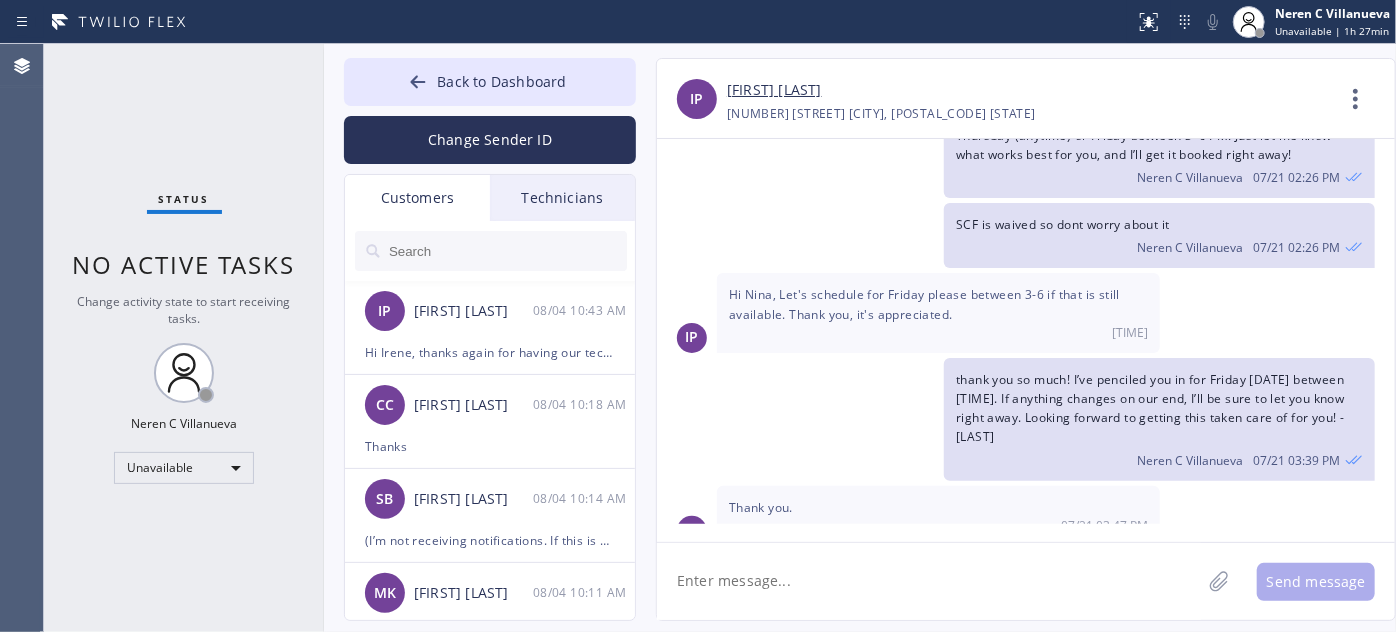click 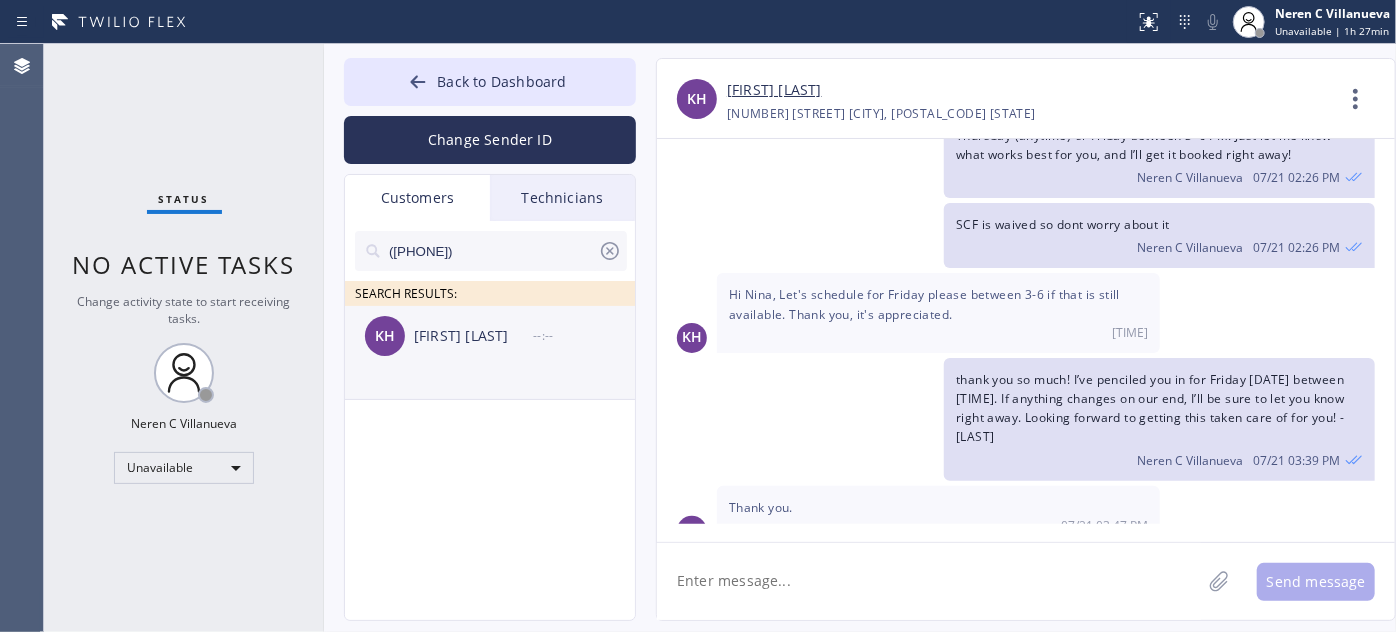 click on "KH Karen Hagan --:--" at bounding box center [491, 336] 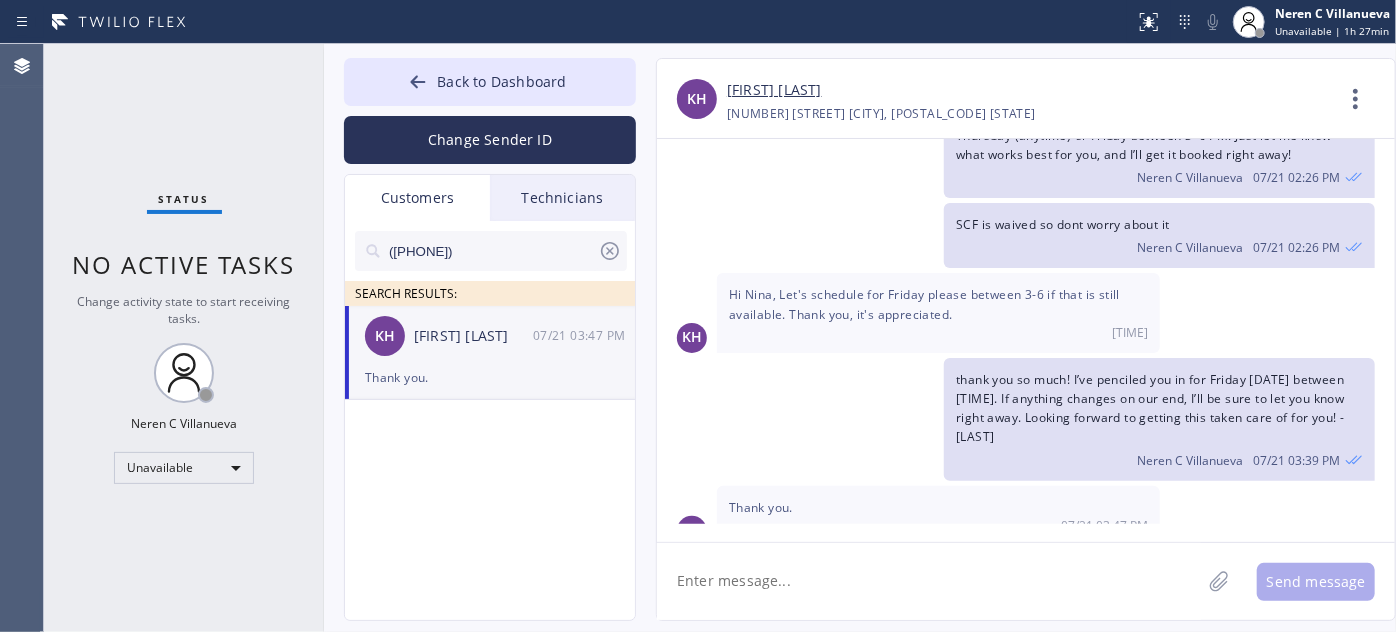 click 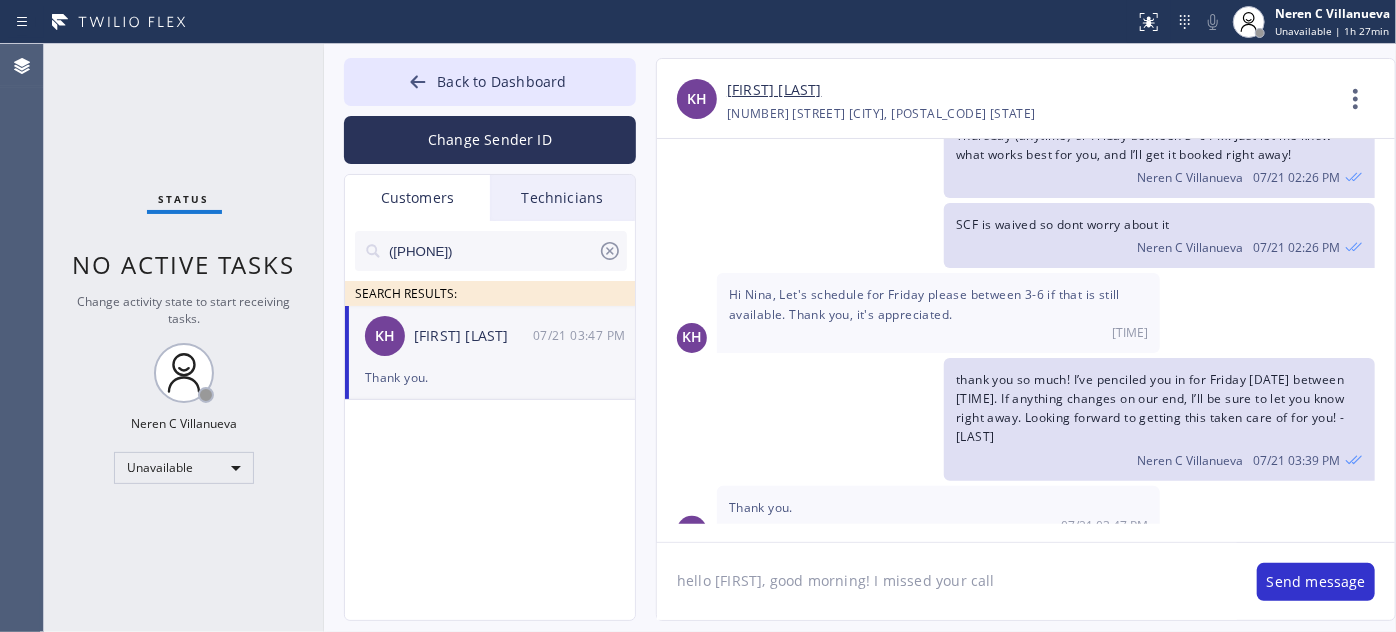 drag, startPoint x: 856, startPoint y: 578, endPoint x: 797, endPoint y: 588, distance: 59.841457 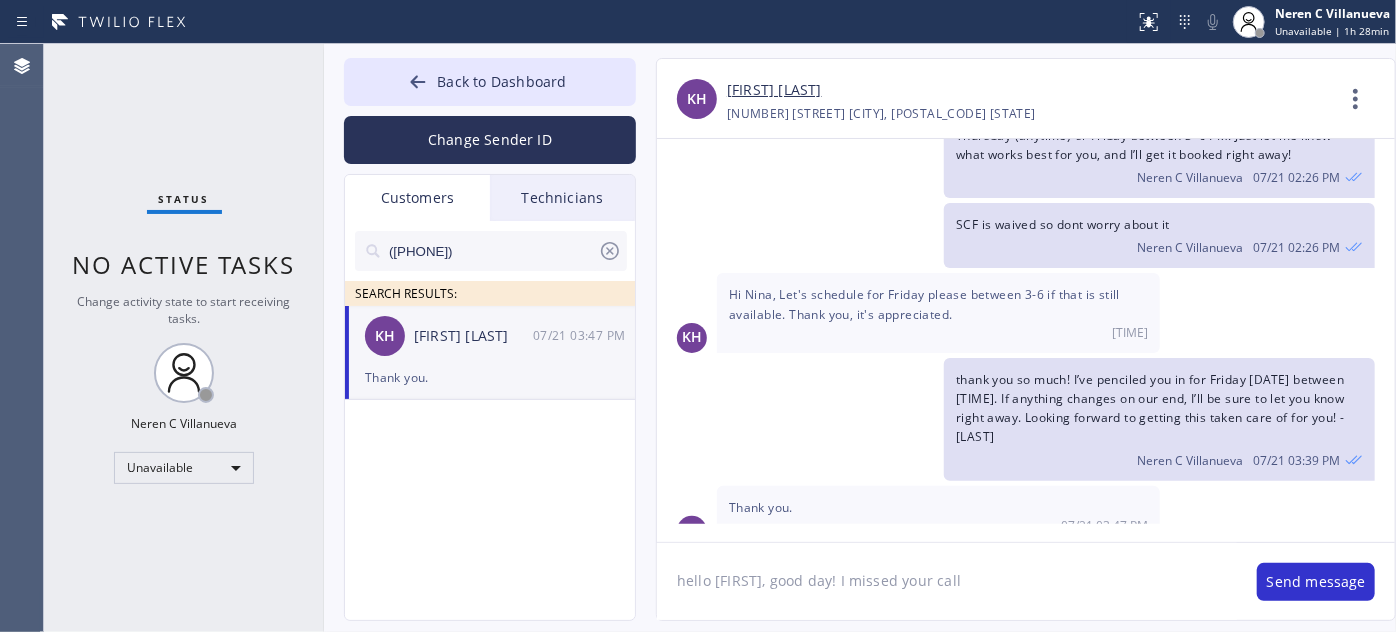 click on "hello Karen, good day! I missed your call" 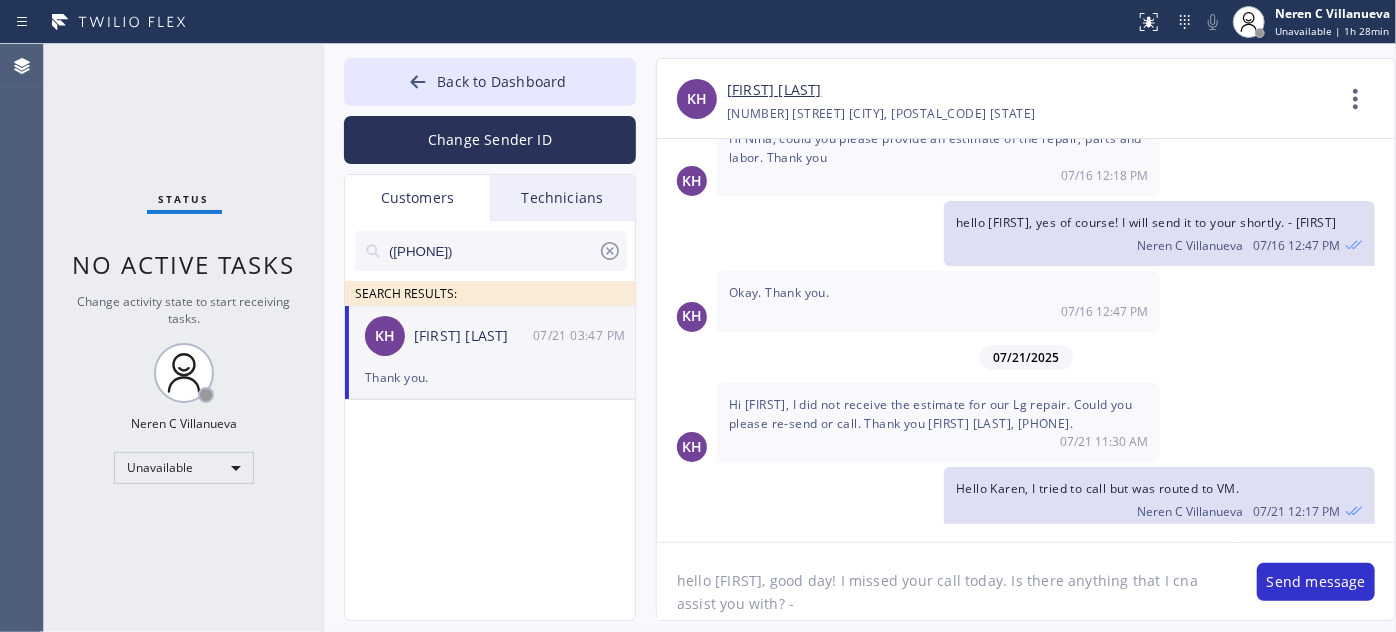 scroll, scrollTop: 333, scrollLeft: 0, axis: vertical 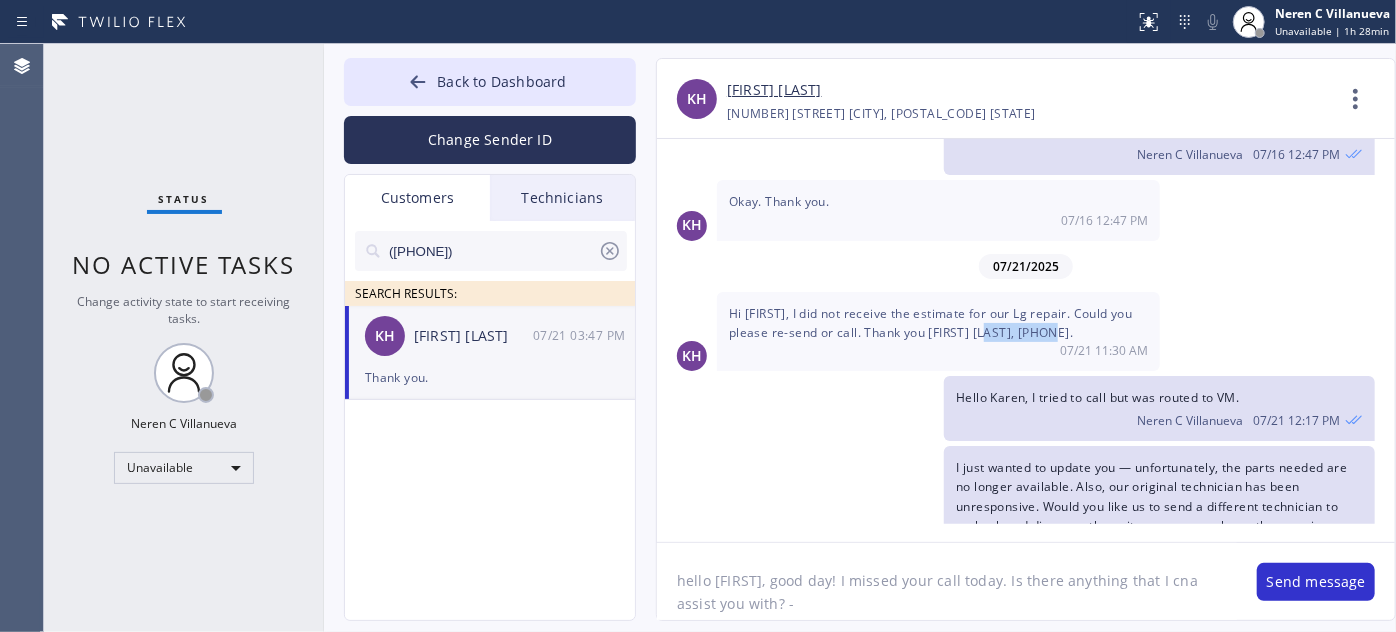 drag, startPoint x: 1010, startPoint y: 329, endPoint x: 1109, endPoint y: 325, distance: 99.08077 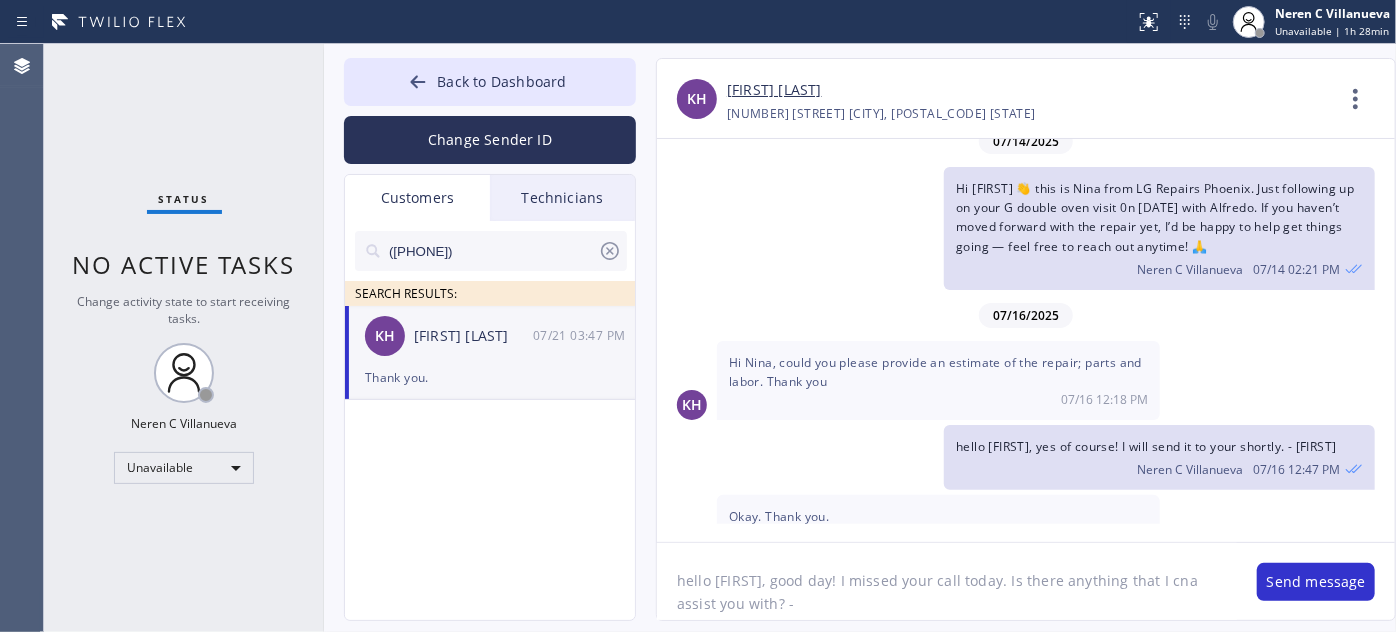 scroll, scrollTop: 0, scrollLeft: 0, axis: both 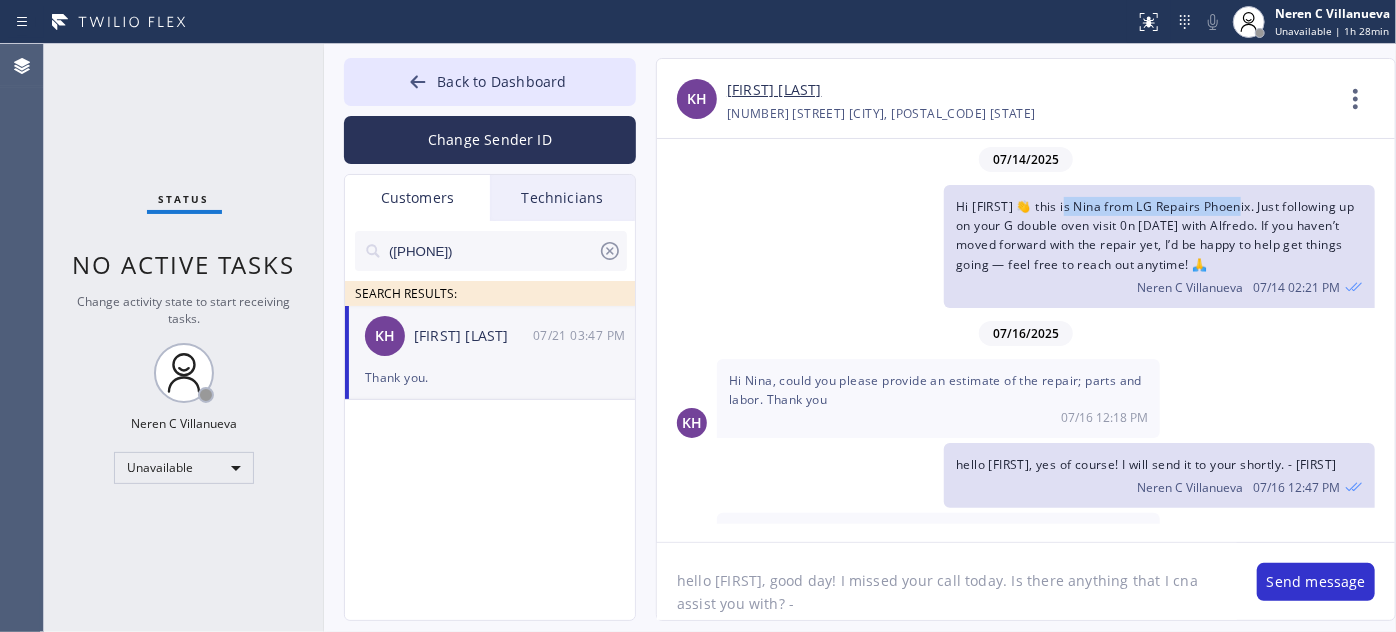 drag, startPoint x: 1071, startPoint y: 201, endPoint x: 1250, endPoint y: 202, distance: 179.00279 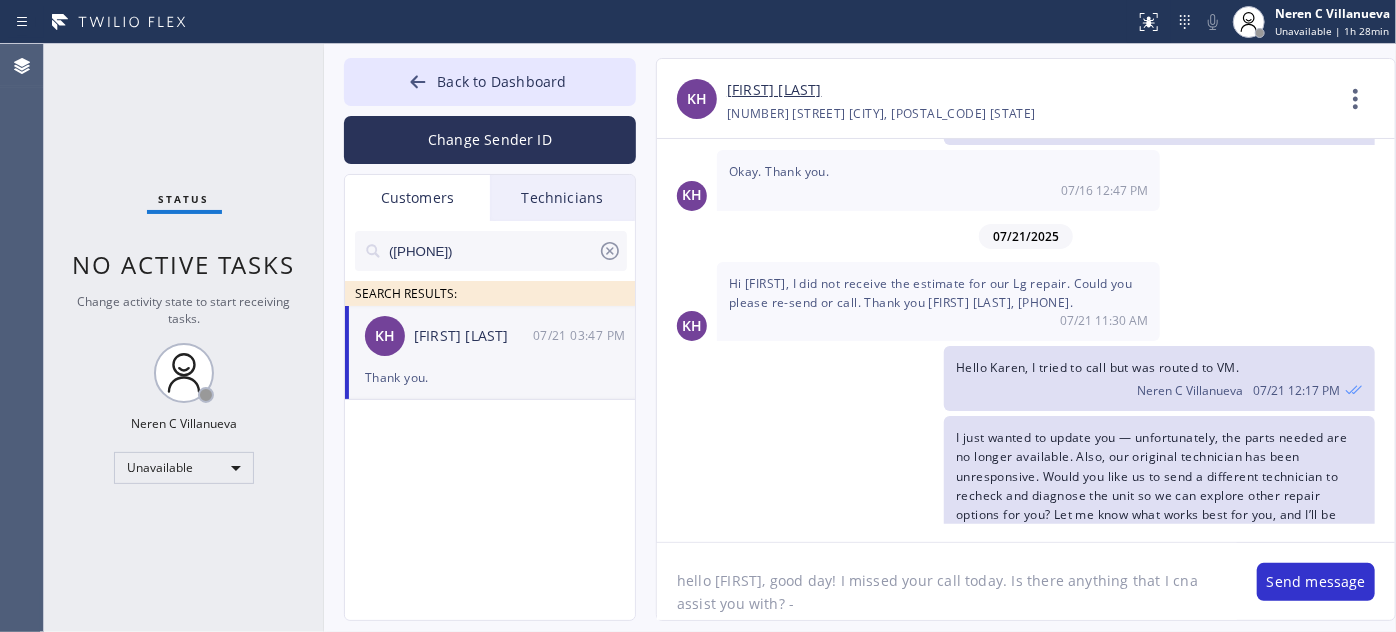 click on "hello Karen, good day! I missed your call today. Is there anything that I cna assist you with? -" 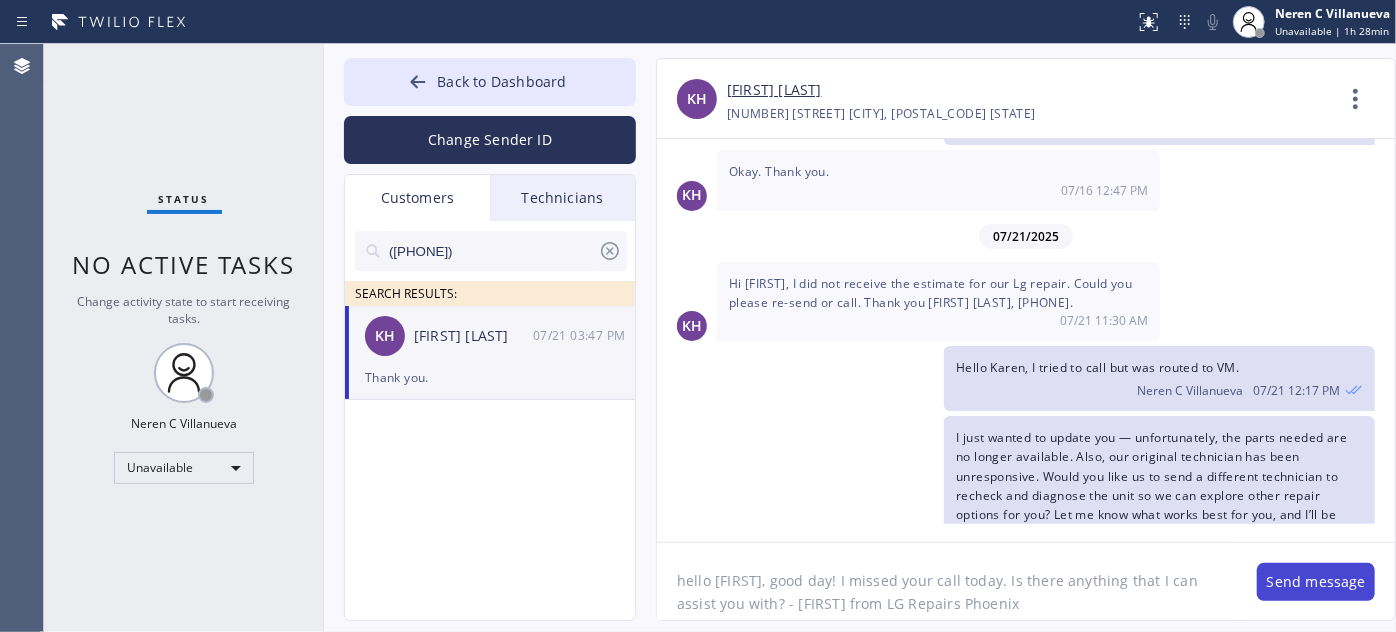 type on "hello Karen, good day! I missed your call today. Is there anything that I can assist you with? - Nina from LG Repairs Phoenix" 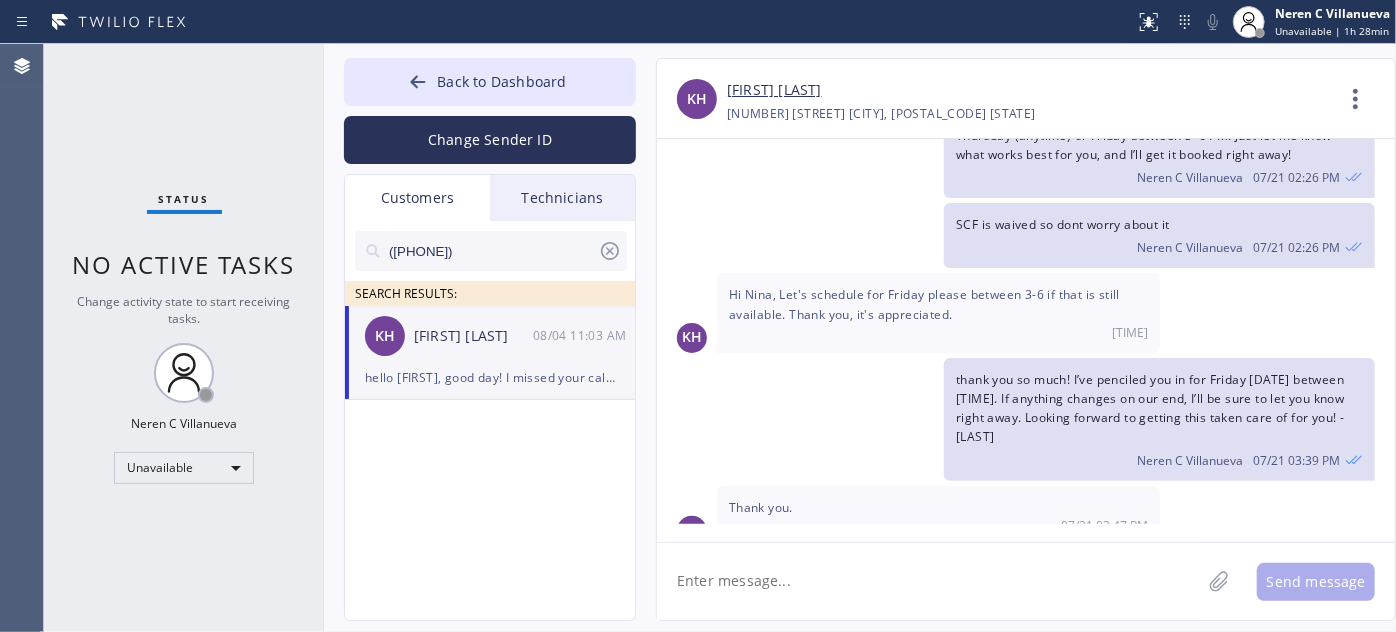 scroll, scrollTop: 1469, scrollLeft: 0, axis: vertical 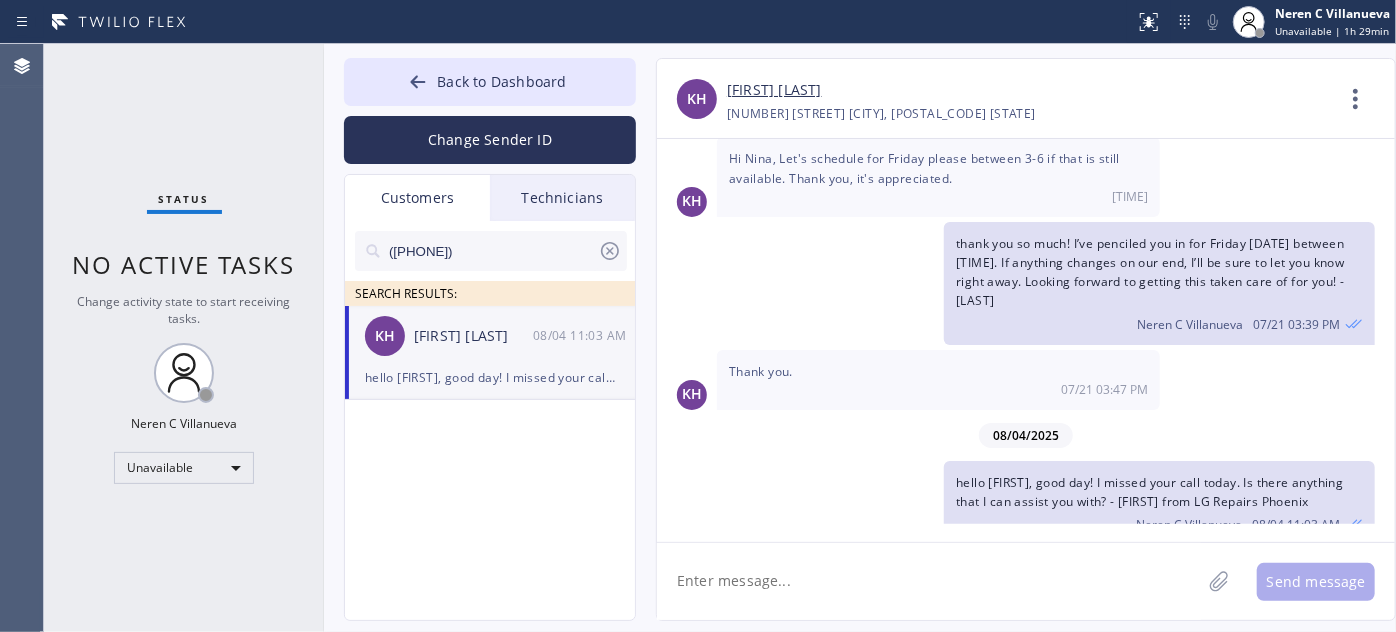 drag, startPoint x: 529, startPoint y: 254, endPoint x: 297, endPoint y: 246, distance: 232.1379 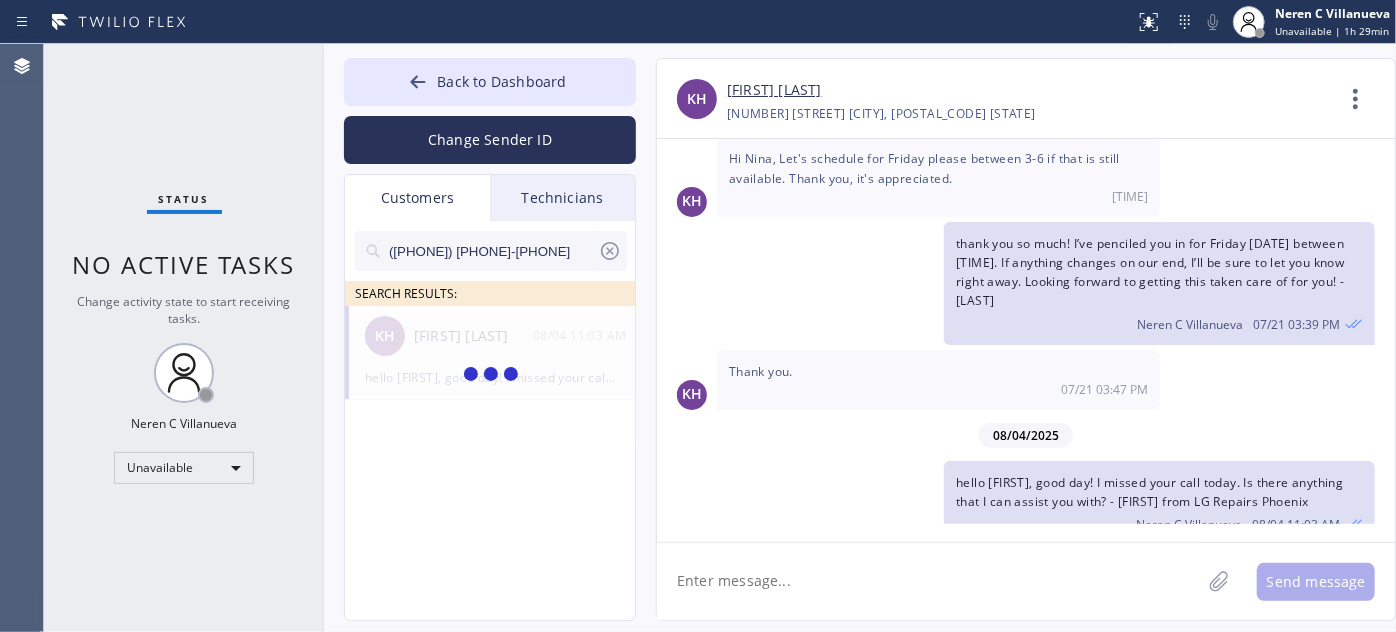 type on "(858) 255-9955" 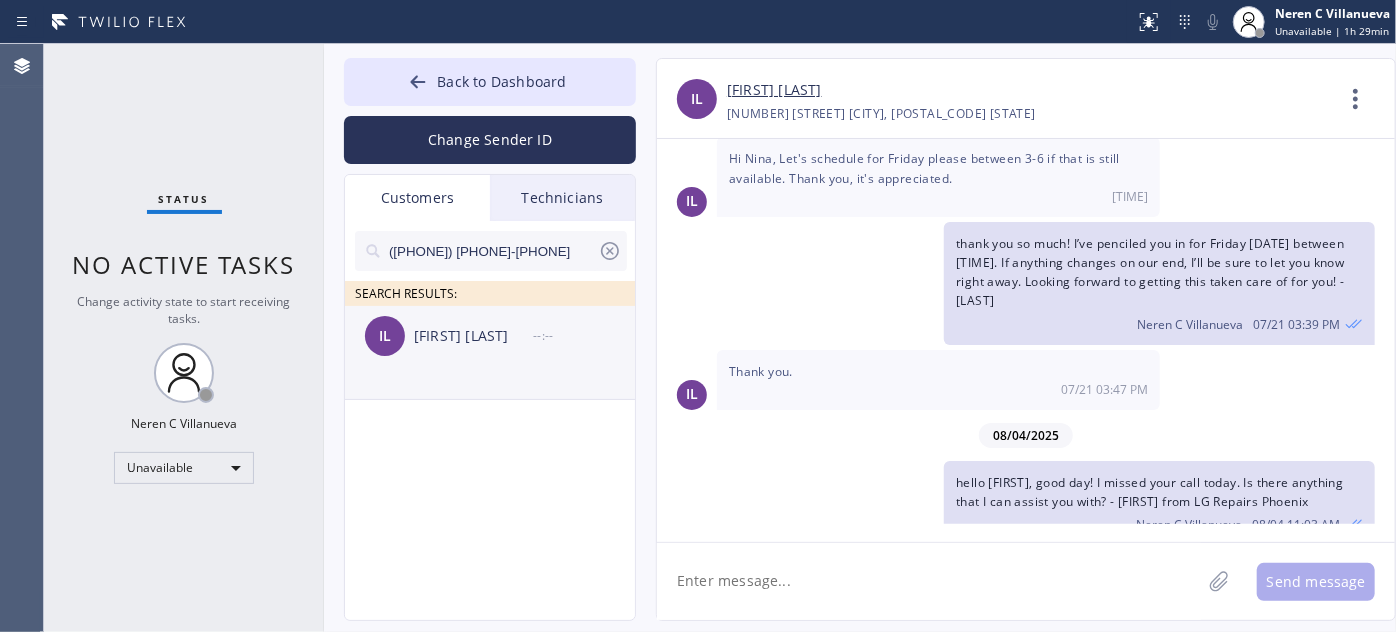 drag, startPoint x: 554, startPoint y: 359, endPoint x: 587, endPoint y: 370, distance: 34.785053 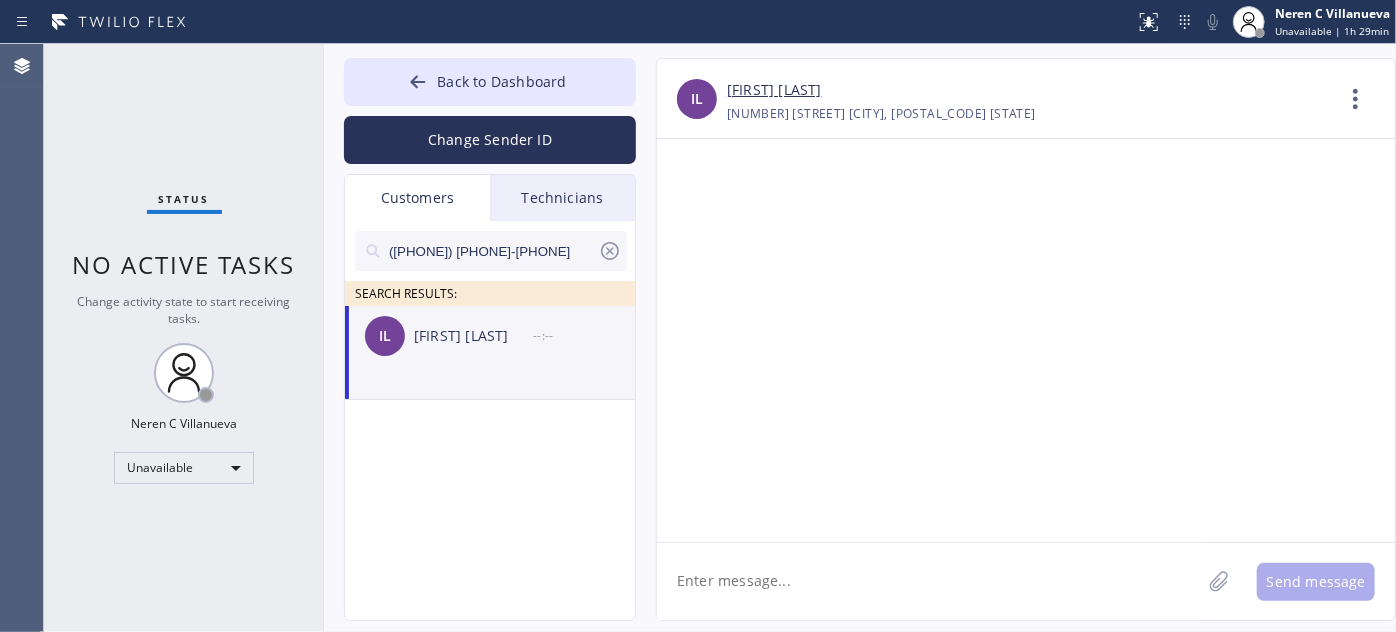 scroll, scrollTop: 0, scrollLeft: 0, axis: both 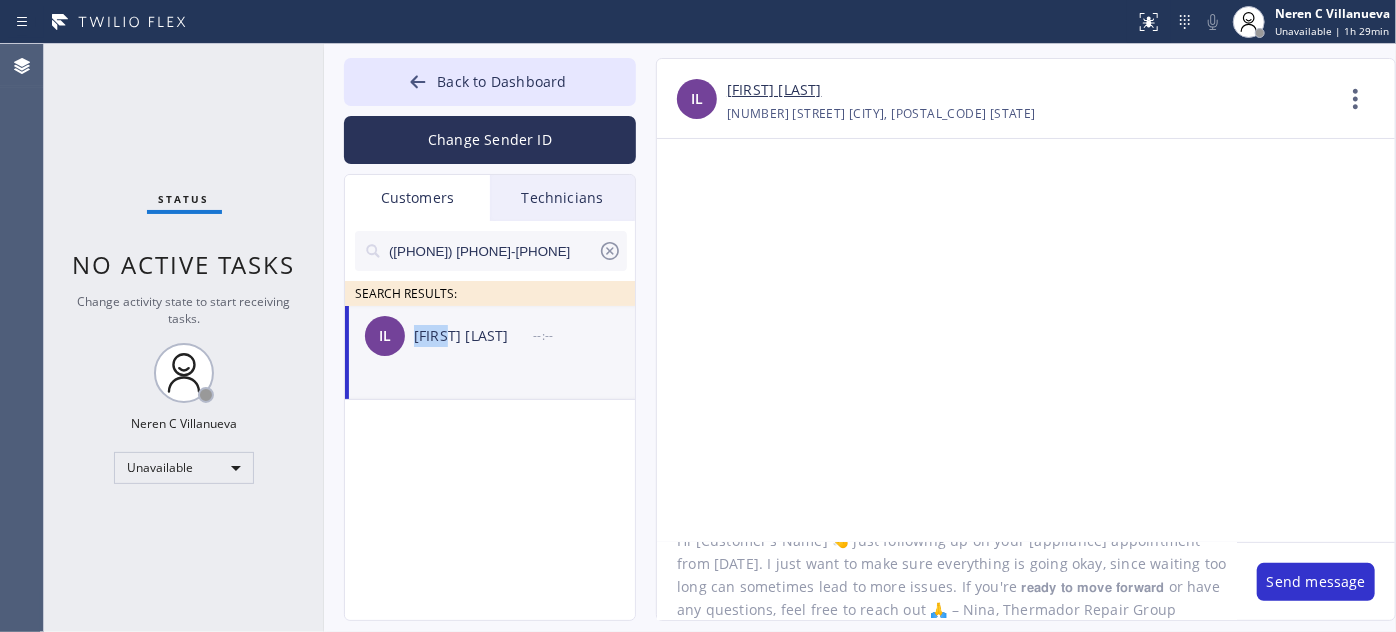 drag, startPoint x: 418, startPoint y: 342, endPoint x: 448, endPoint y: 346, distance: 30.265491 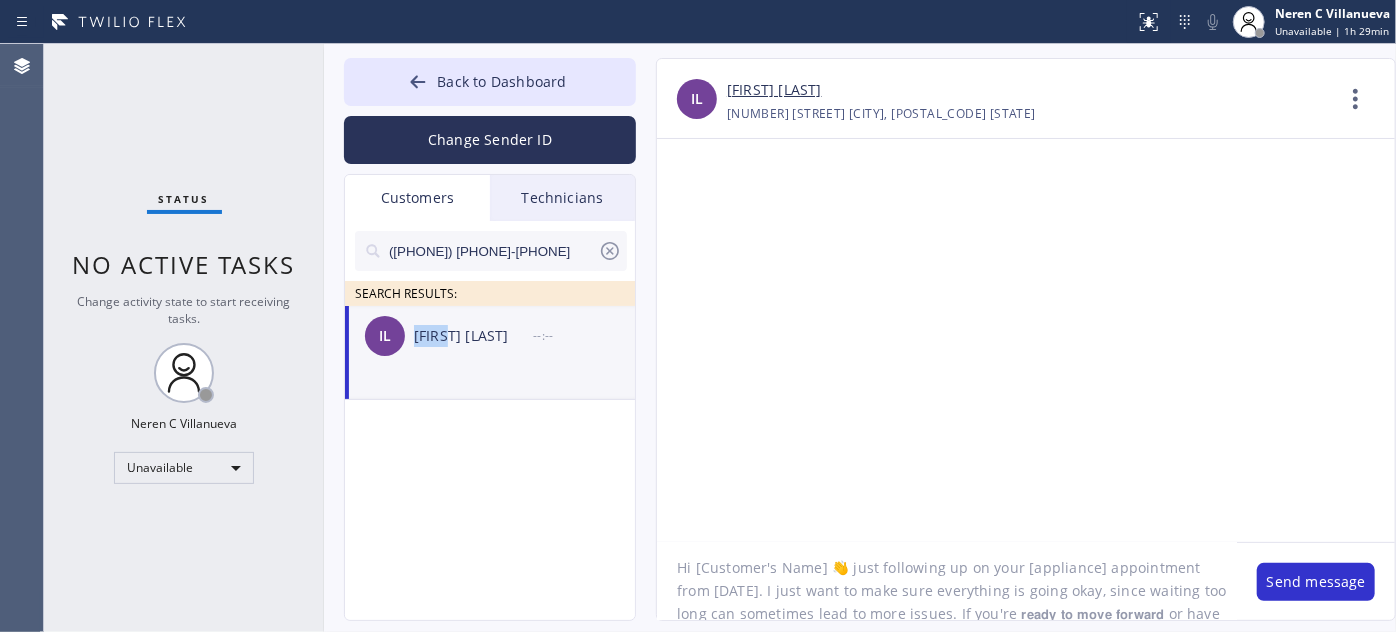 scroll, scrollTop: 0, scrollLeft: 0, axis: both 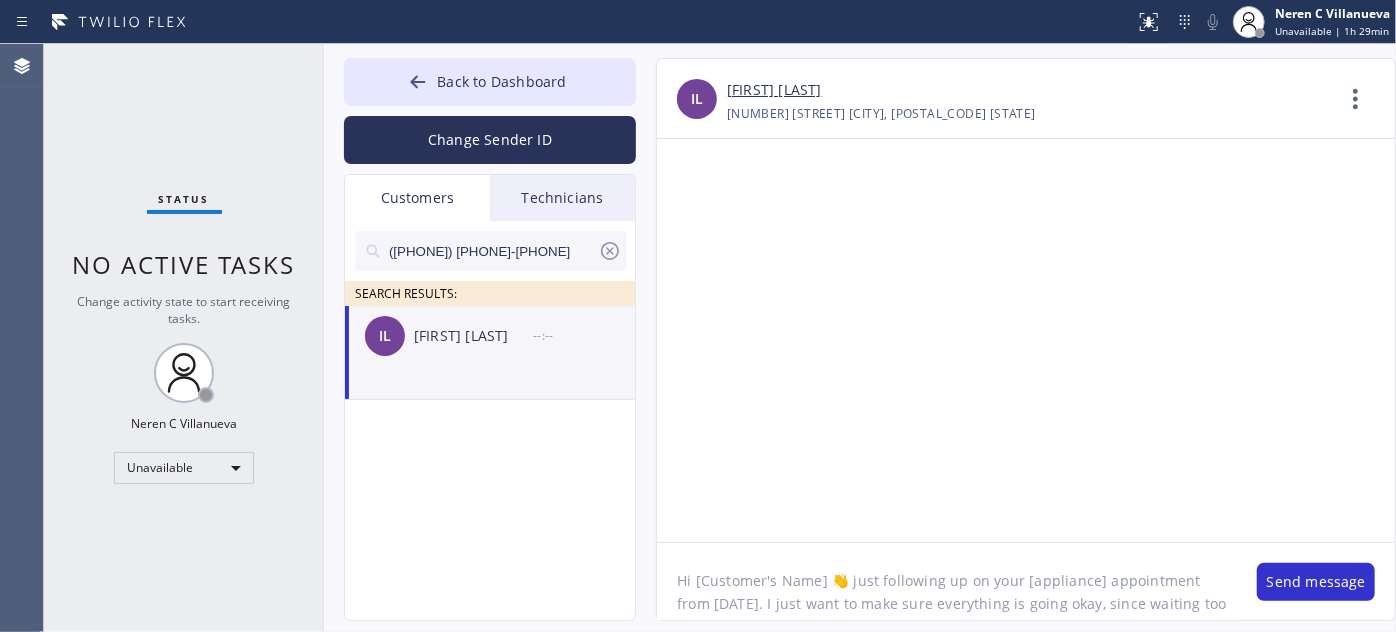 drag, startPoint x: 696, startPoint y: 577, endPoint x: 824, endPoint y: 578, distance: 128.0039 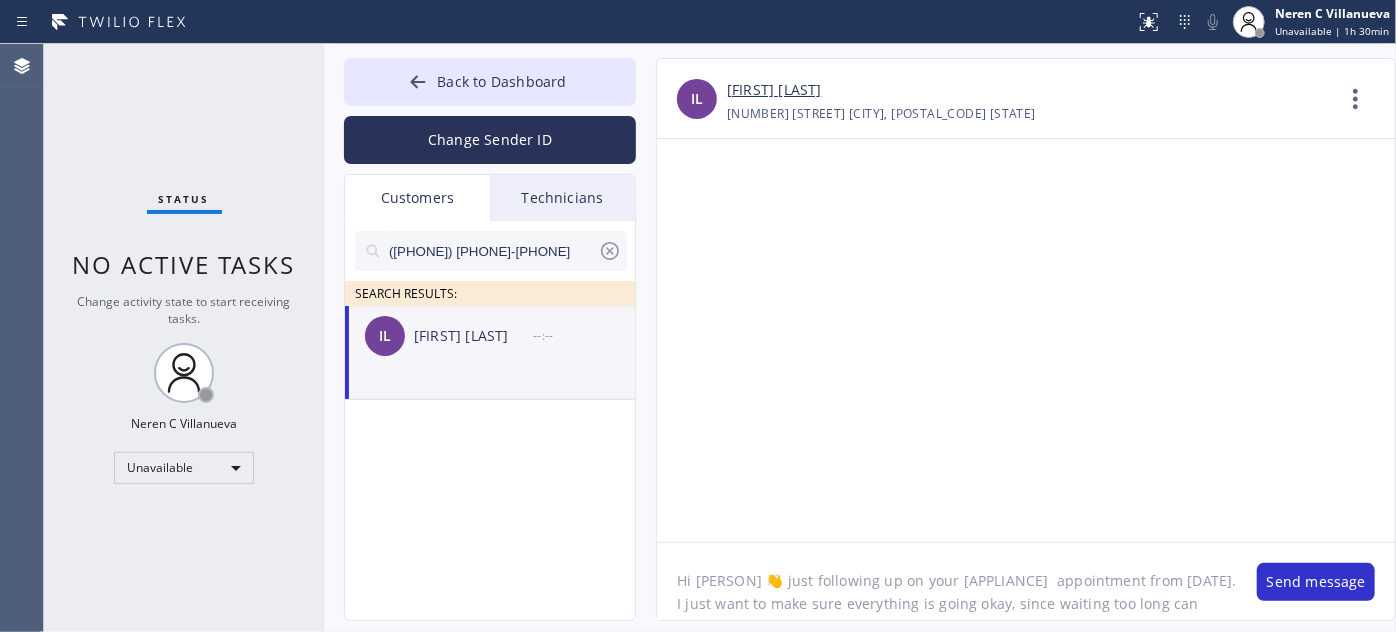 drag, startPoint x: 923, startPoint y: 583, endPoint x: 1003, endPoint y: 582, distance: 80.00625 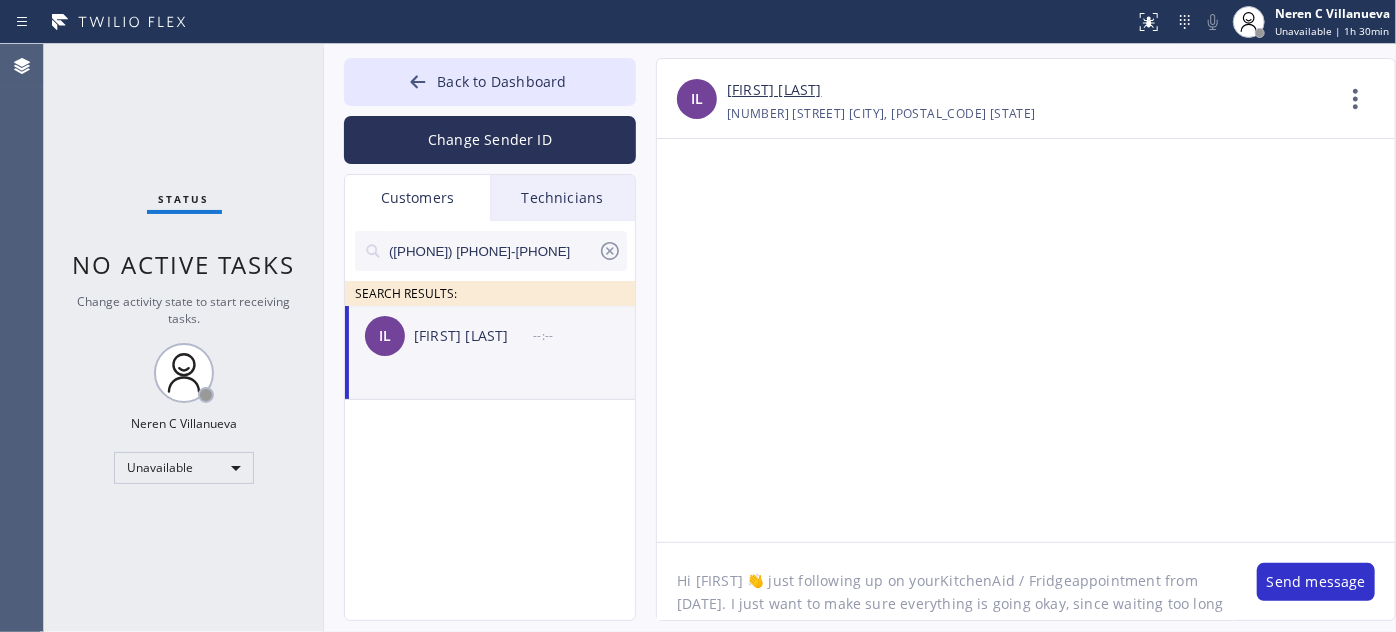 click on "Hi Irene 👋 just following up on yourKitchenAid / Fridgeappointment from 7/25. I just want to make sure everything is going okay, since waiting too long can sometimes lead to more issues. If you're 𝗿𝗲𝗮𝗱𝘆 𝘁𝗼 𝗺𝗼𝘃𝗲 𝗳𝗼𝗿𝘄𝗮𝗿𝗱 or have any questions, feel free to reach out 🙏 – Nina, Thermador Repair Group" 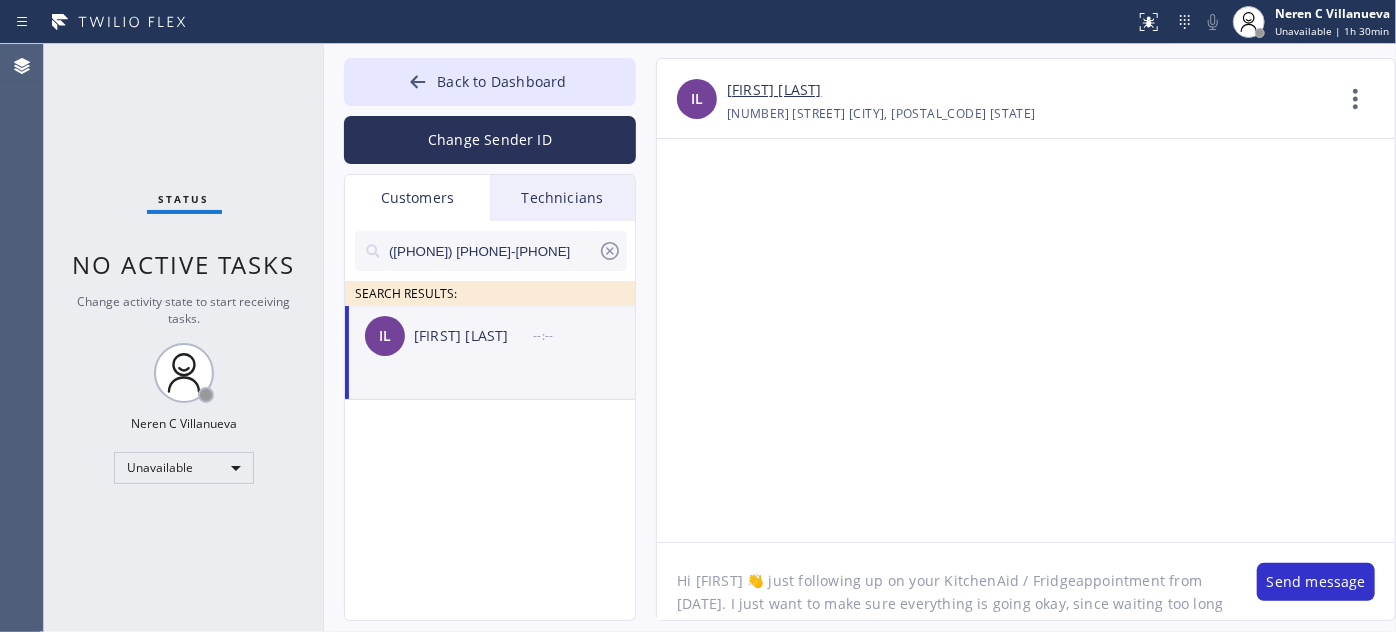 drag, startPoint x: 1014, startPoint y: 578, endPoint x: 1002, endPoint y: 578, distance: 12 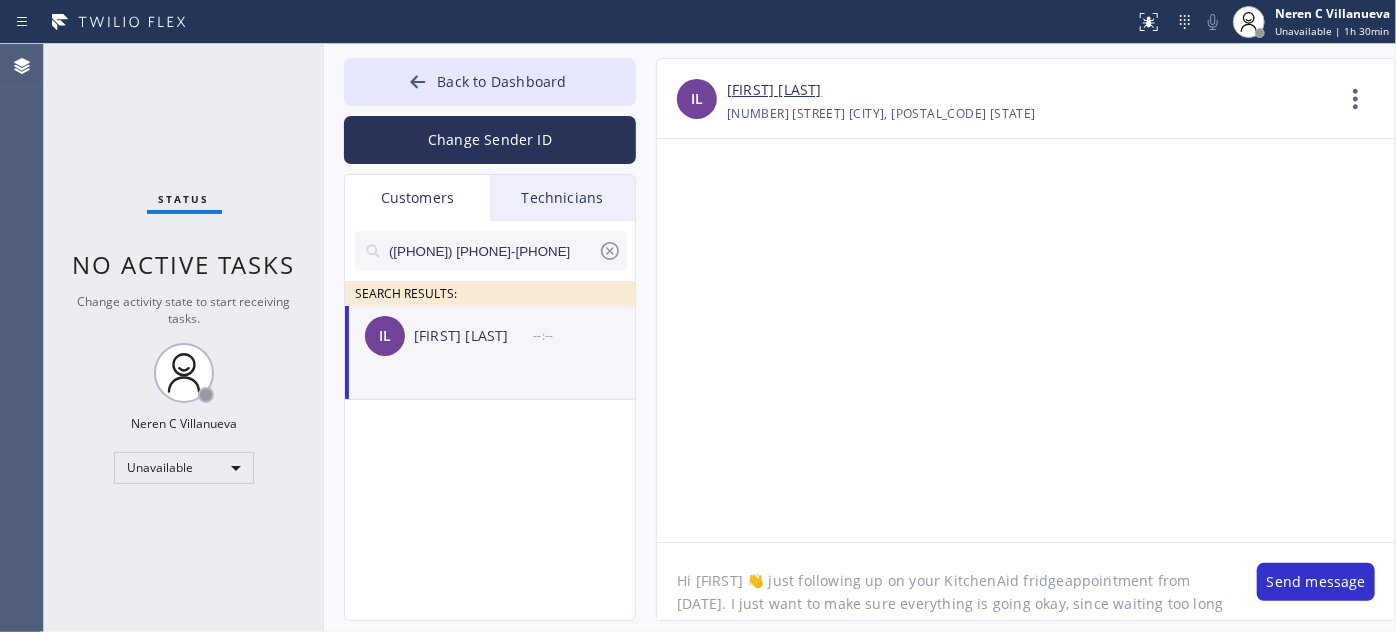 click on "Hi Irene 👋 just following up on your KitchenAid fridgeappointment from 7/25. I just want to make sure everything is going okay, since waiting too long can sometimes lead to more issues. If you're 𝗿𝗲𝗮𝗱𝘆 𝘁𝗼 𝗺𝗼𝘃𝗲 𝗳𝗼𝗿𝘄𝗮𝗿𝗱 or have any questions, feel free to reach out 🙏 – Nina, Thermador Repair Group" 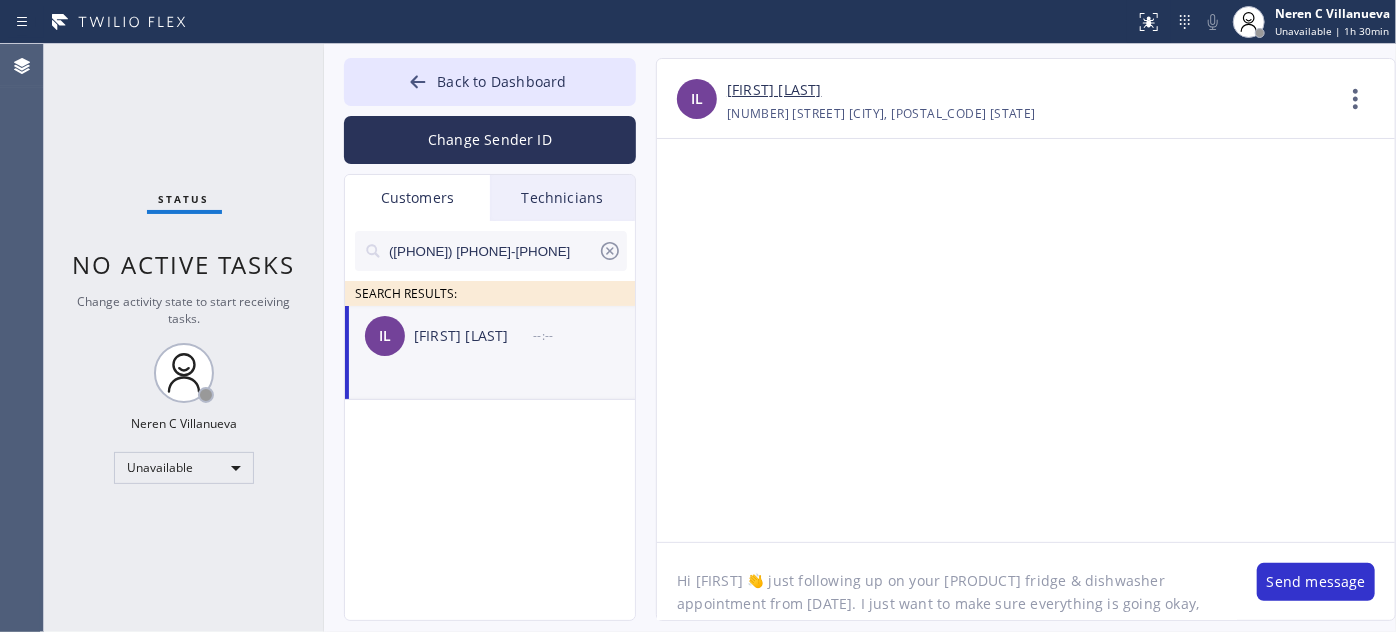 scroll, scrollTop: 9, scrollLeft: 0, axis: vertical 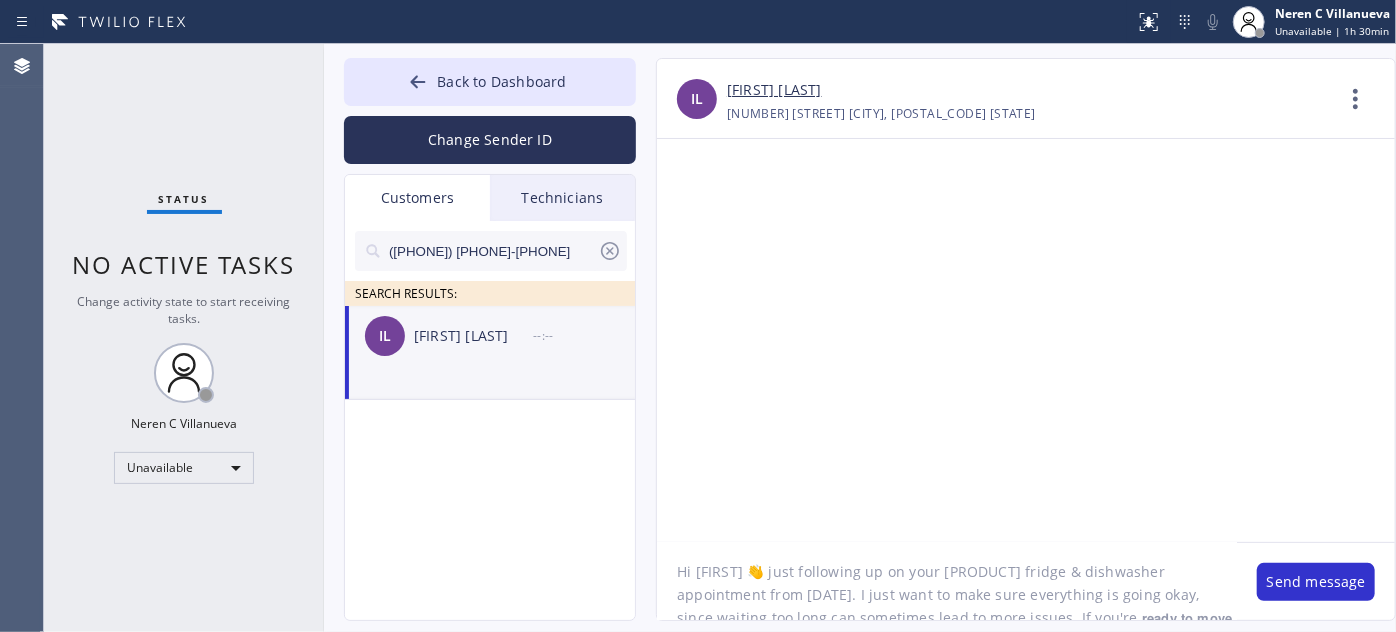 drag, startPoint x: 803, startPoint y: 607, endPoint x: 830, endPoint y: 596, distance: 29.15476 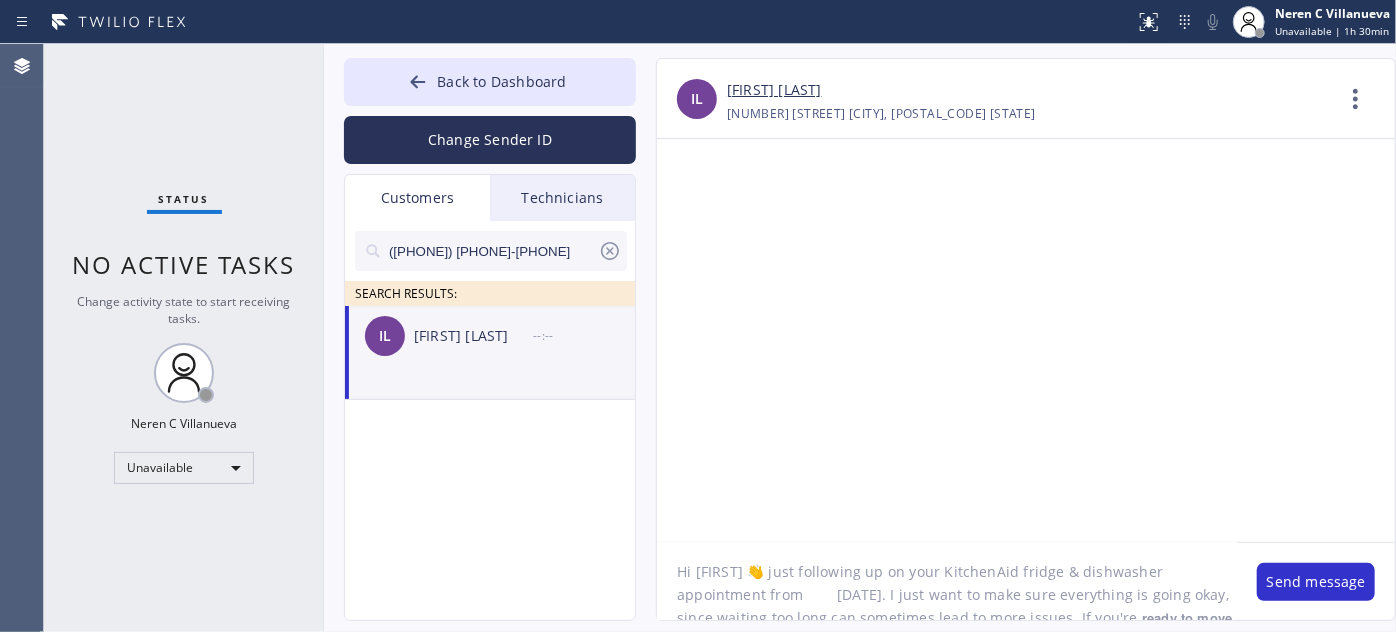 drag, startPoint x: 824, startPoint y: 590, endPoint x: 837, endPoint y: 631, distance: 43.011627 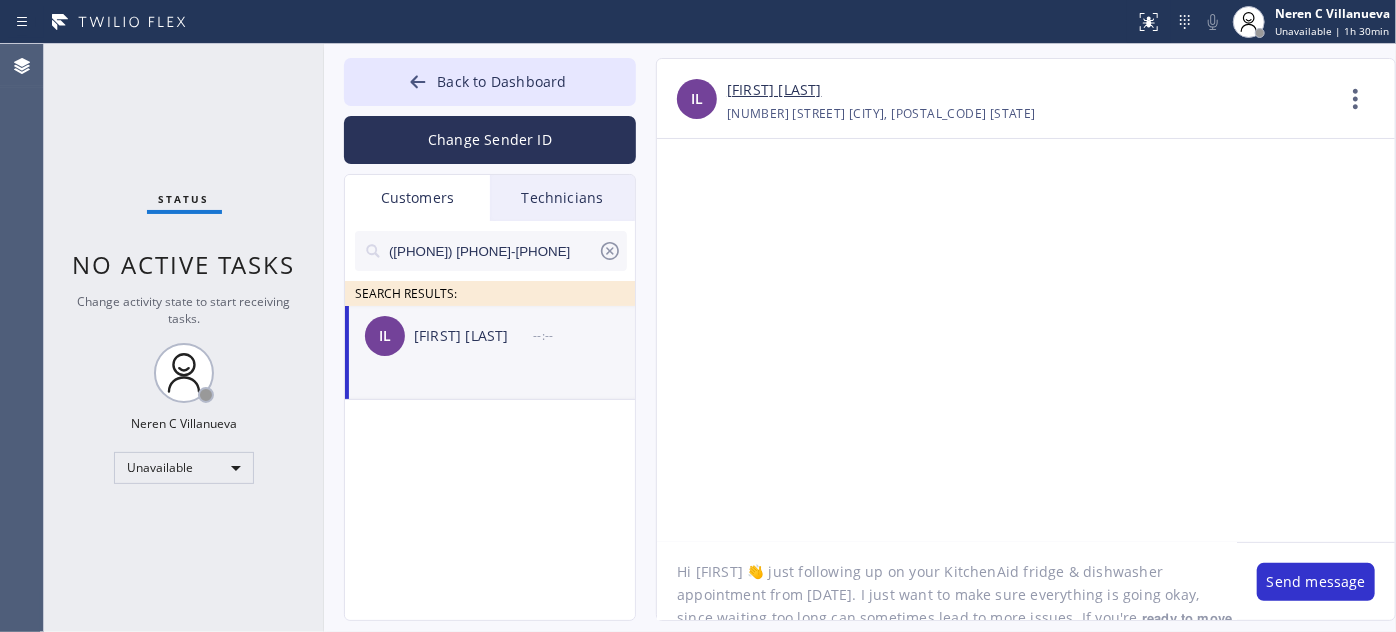 click on "Hi Irene 👋 just following up on your KitchenAid fridge & dishwasher appointment from 08/02. I just want to make sure everything is going okay, since waiting too long can sometimes lead to more issues. If you're 𝗿𝗲𝗮𝗱𝘆 𝘁𝗼 𝗺𝗼𝘃𝗲 𝗳𝗼𝗿𝘄𝗮𝗿𝗱 or have any questions, feel free to reach out 🙏 – Nina, Thermador Repair Group" 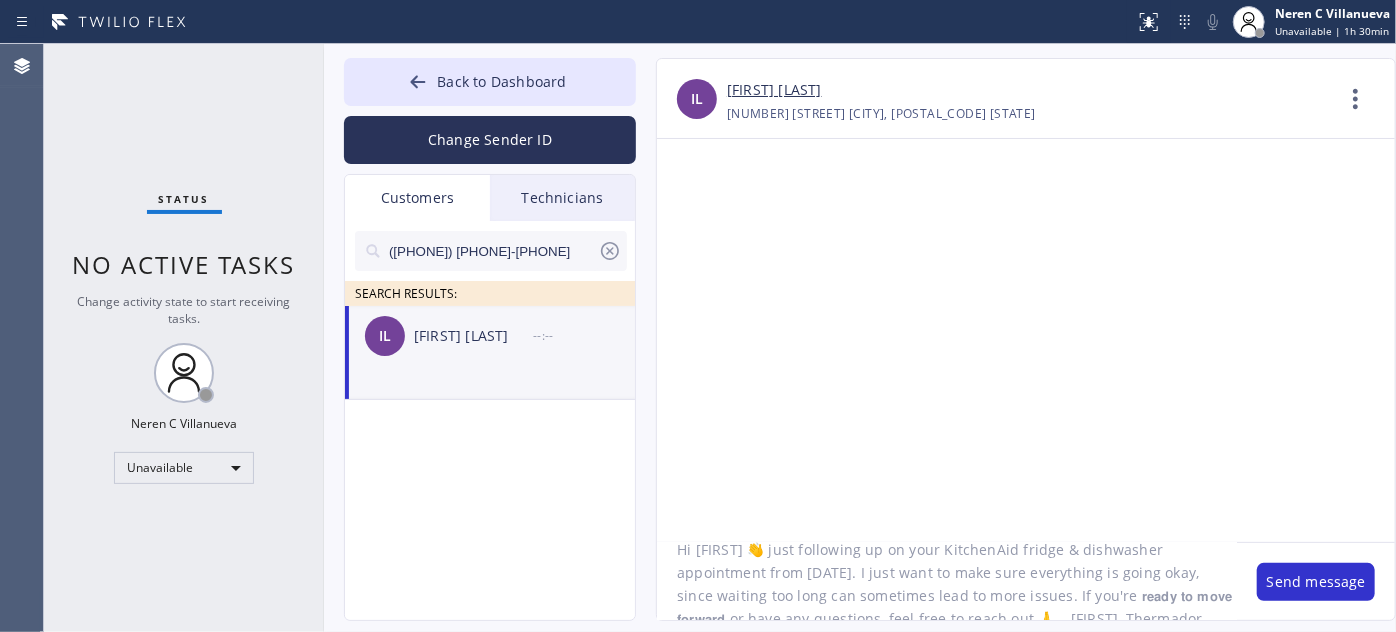 scroll, scrollTop: 64, scrollLeft: 0, axis: vertical 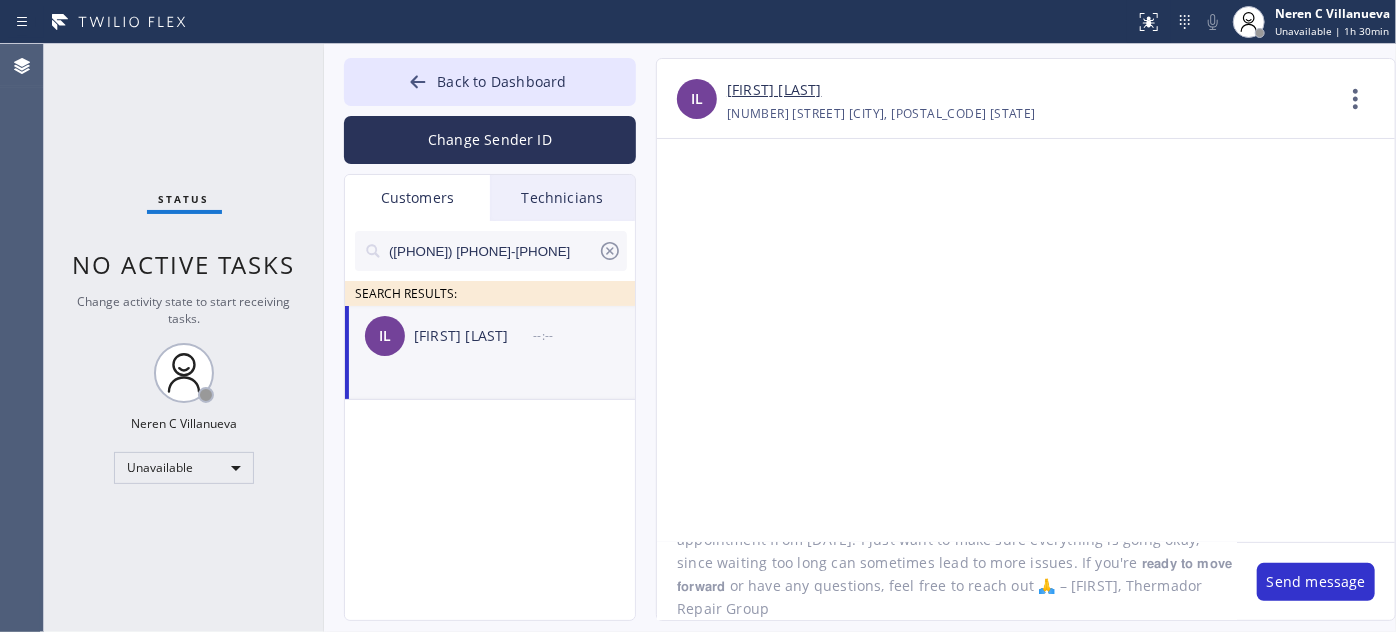 drag, startPoint x: 1106, startPoint y: 584, endPoint x: 1200, endPoint y: 606, distance: 96.540146 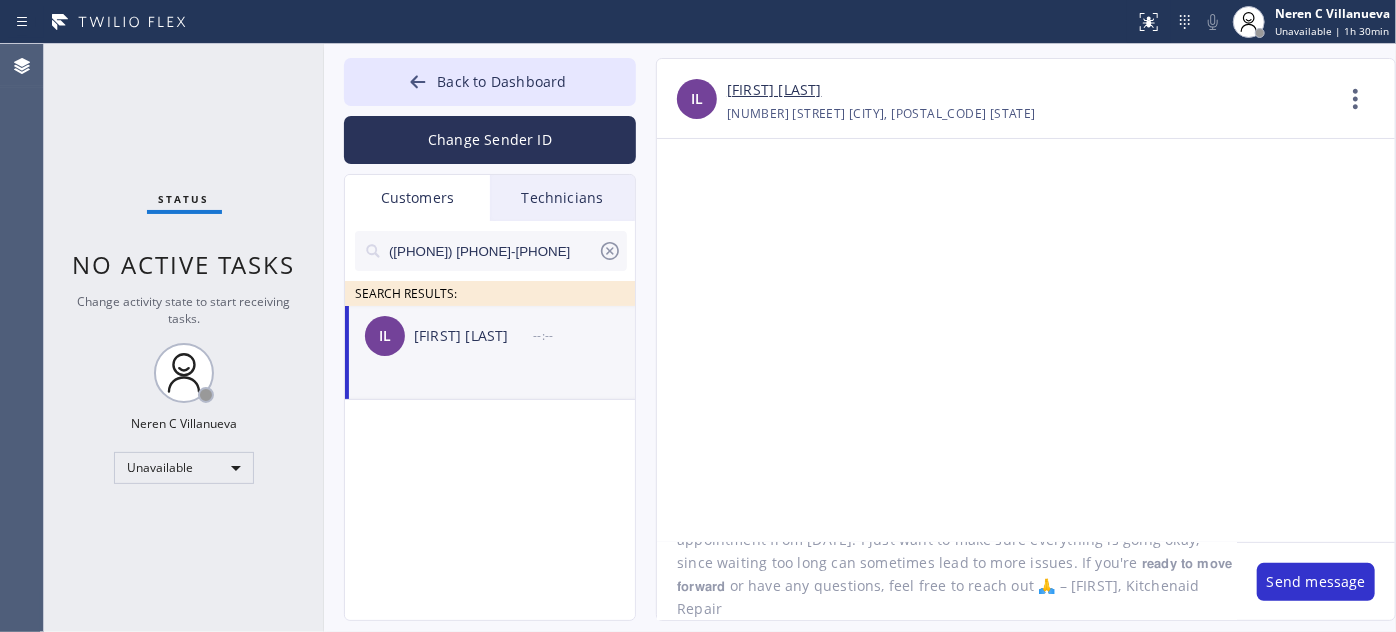 scroll, scrollTop: 41, scrollLeft: 0, axis: vertical 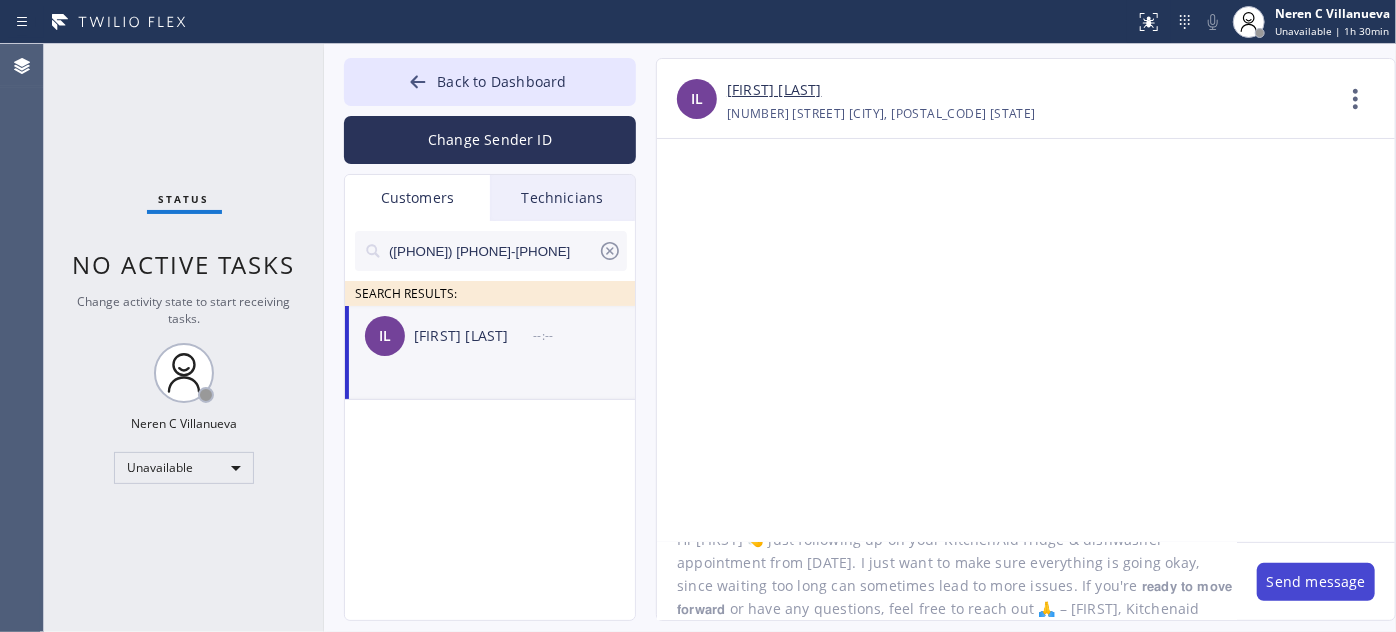 type on "Hi Irene 👋 just following up on your KitchenAid fridge & dishwasher appointment from 08/02. I just want to make sure everything is going okay, since waiting too long can sometimes lead to more issues. If you're 𝗿𝗲𝗮𝗱𝘆 𝘁𝗼 𝗺𝗼𝘃𝗲 𝗳𝗼𝗿𝘄𝗮𝗿𝗱 or have any questions, feel free to reach out 🙏 – Nina, Kitchenaid Repair" 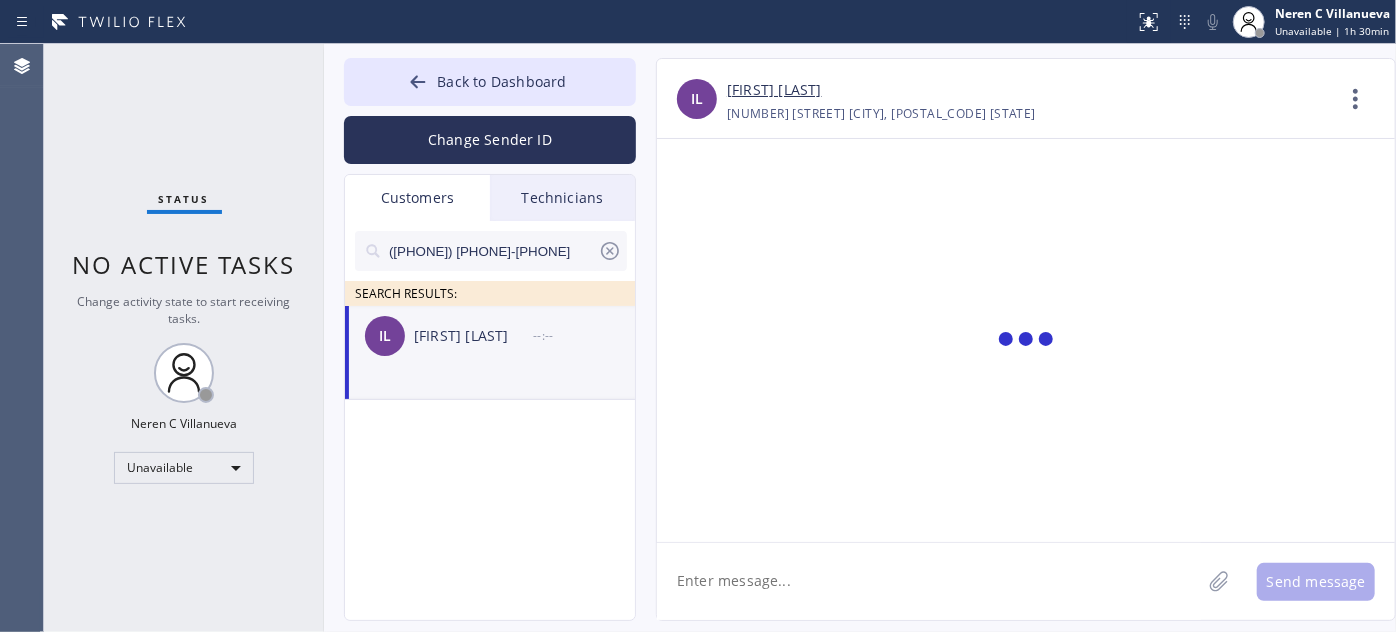 scroll, scrollTop: 0, scrollLeft: 0, axis: both 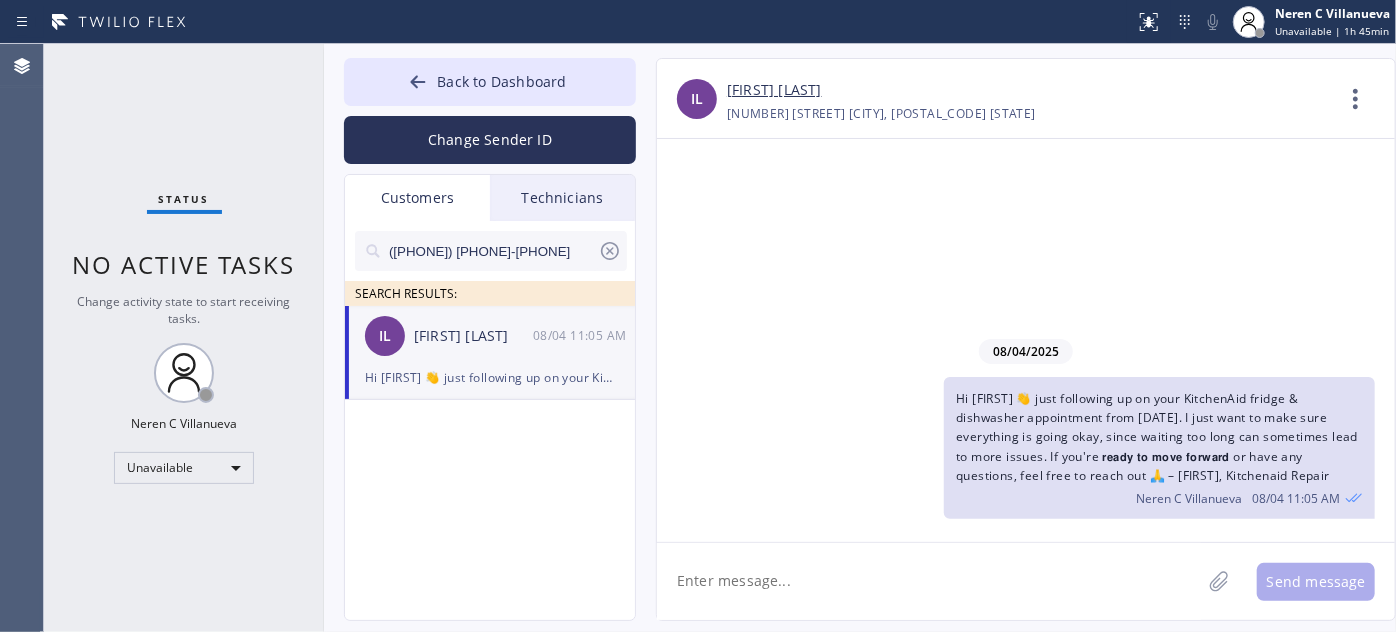 paste on "Hi Gary, I completely understand you don’t want to move forward—and I truly respect your decision. I’m just really sorry again the visit didn’t meet your expectations. If you ever need help down the line, I’m here." 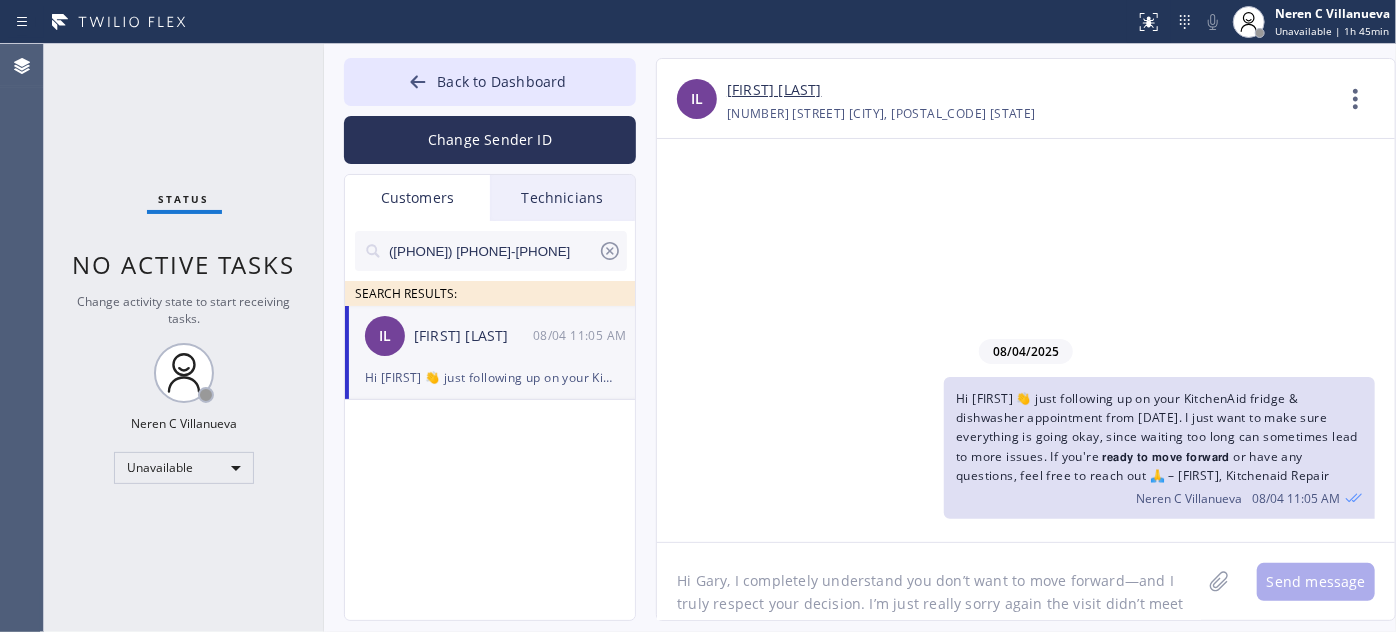 scroll, scrollTop: 16, scrollLeft: 0, axis: vertical 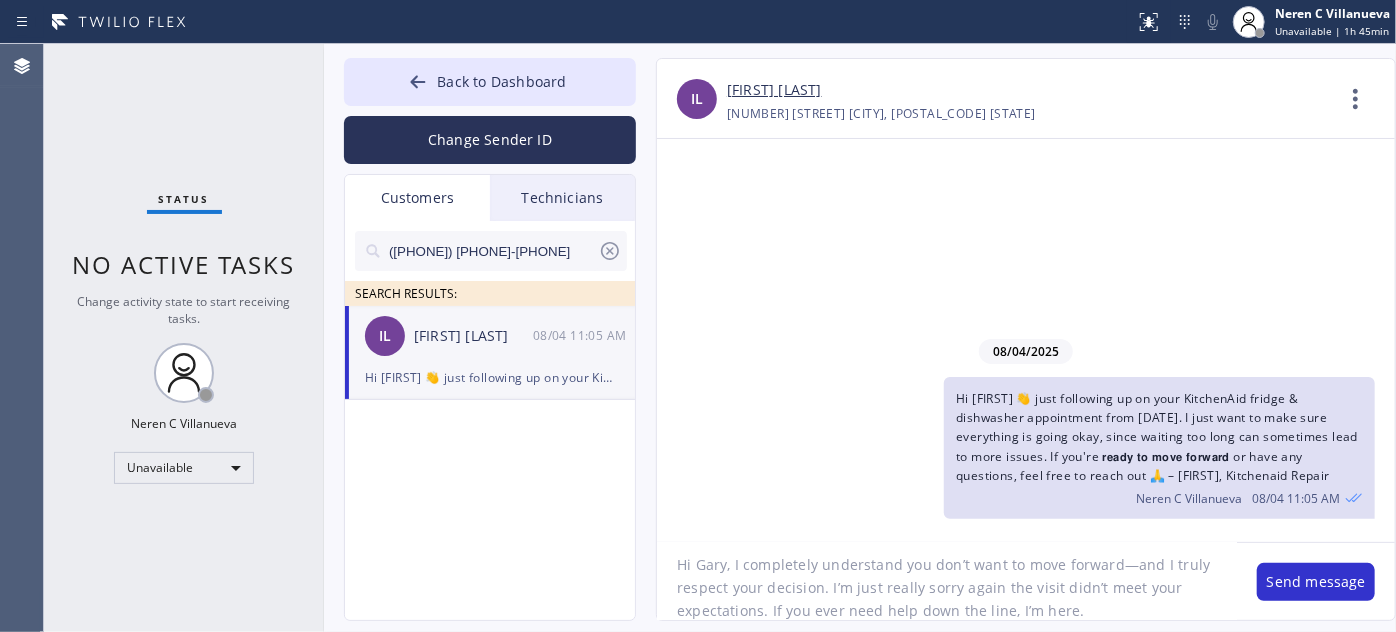 drag, startPoint x: 725, startPoint y: 559, endPoint x: 656, endPoint y: 562, distance: 69.065186 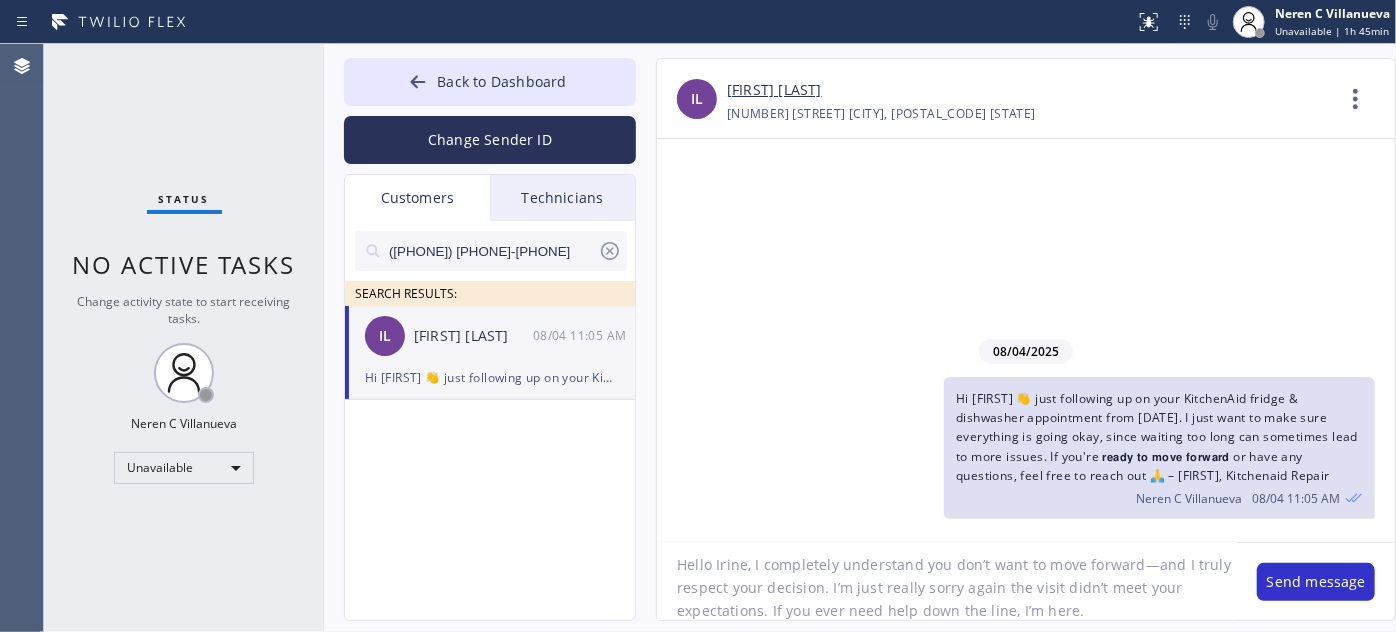 drag, startPoint x: 1044, startPoint y: 567, endPoint x: 1134, endPoint y: 566, distance: 90.005554 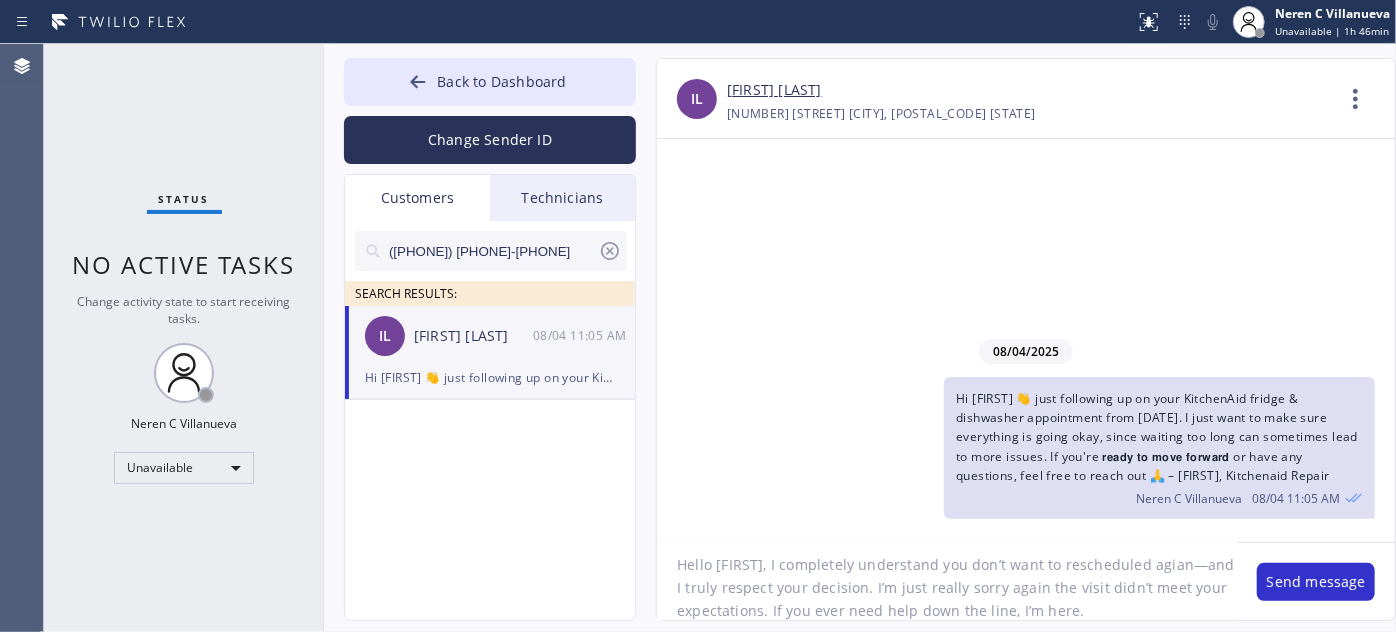 click on "Hello Irine, I completely understand you don’t want to rescheduled agian—and I truly respect your decision. I’m just really sorry again the visit didn’t meet your expectations. If you ever need help down the line, I’m here." 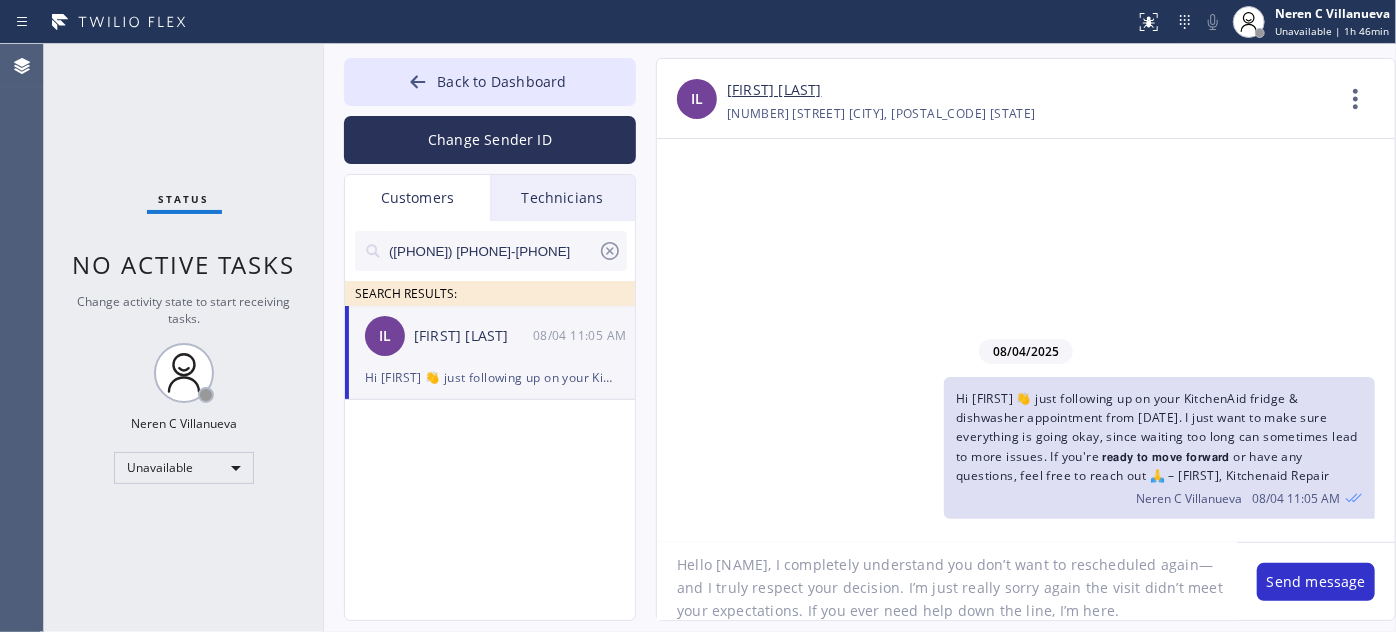 scroll, scrollTop: 18, scrollLeft: 0, axis: vertical 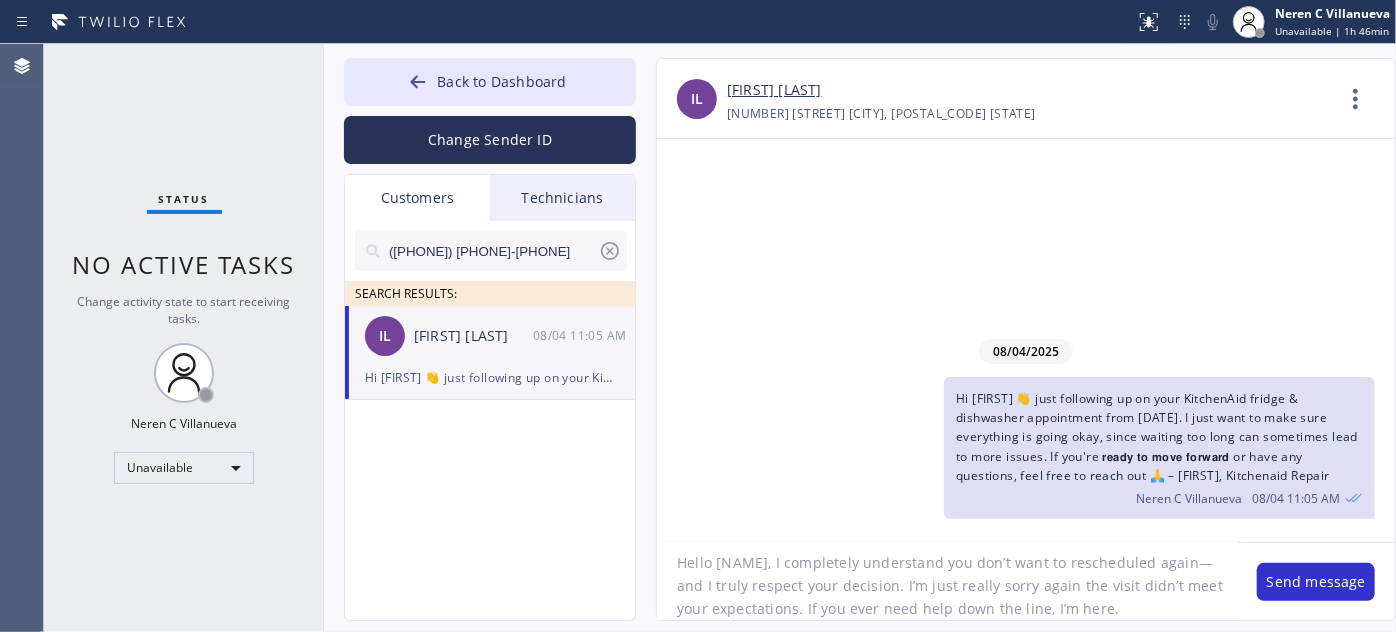 click on "Hello Irine, I completely understand you don’t want to rescheduled again—and I truly respect your decision. I’m just really sorry again the visit didn’t meet your expectations. If you ever need help down the line, I’m here." 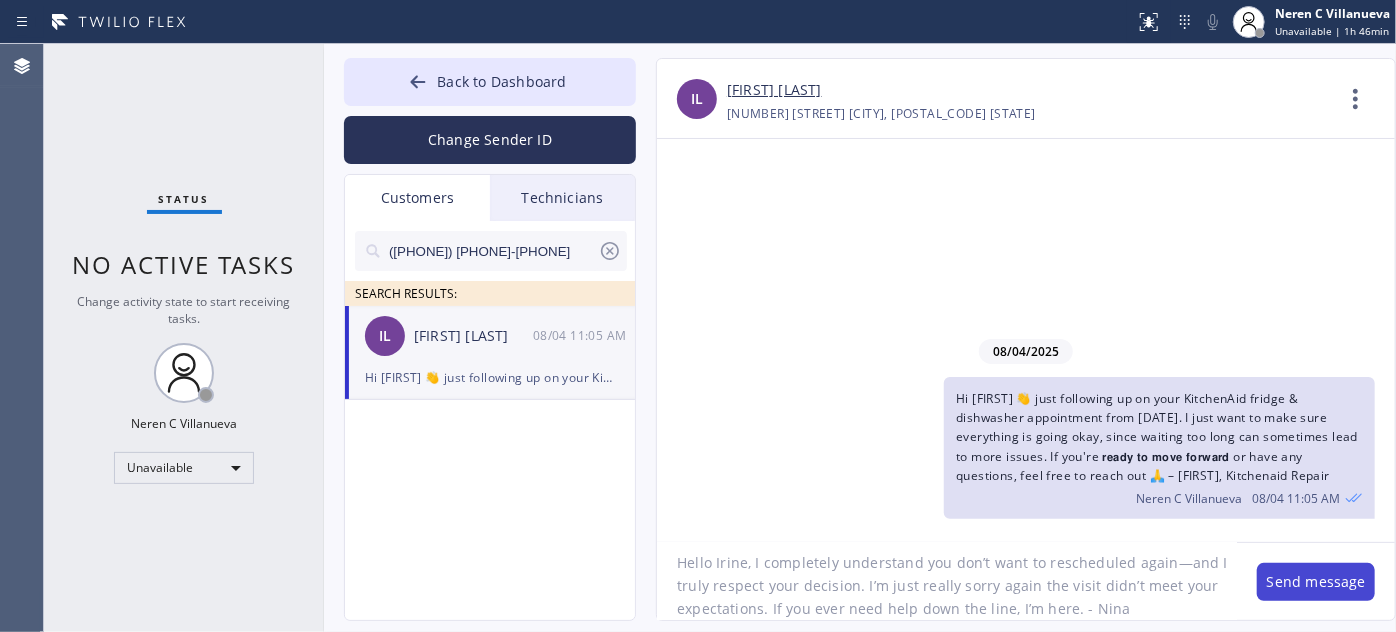 type on "Hello Irine, I completely understand you don’t want to rescheduled again—and I truly respect your decision. I’m just really sorry again the visit didn’t meet your expectations. If you ever need help down the line, I’m here. - Nina" 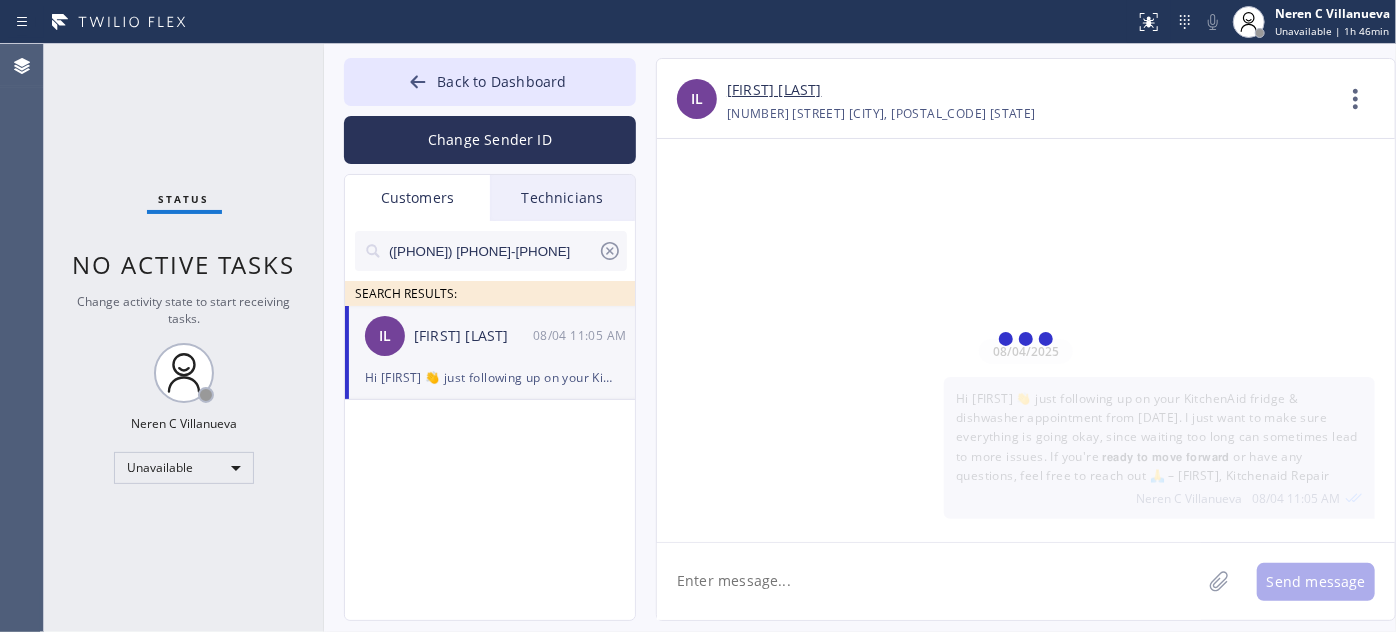 scroll, scrollTop: 0, scrollLeft: 0, axis: both 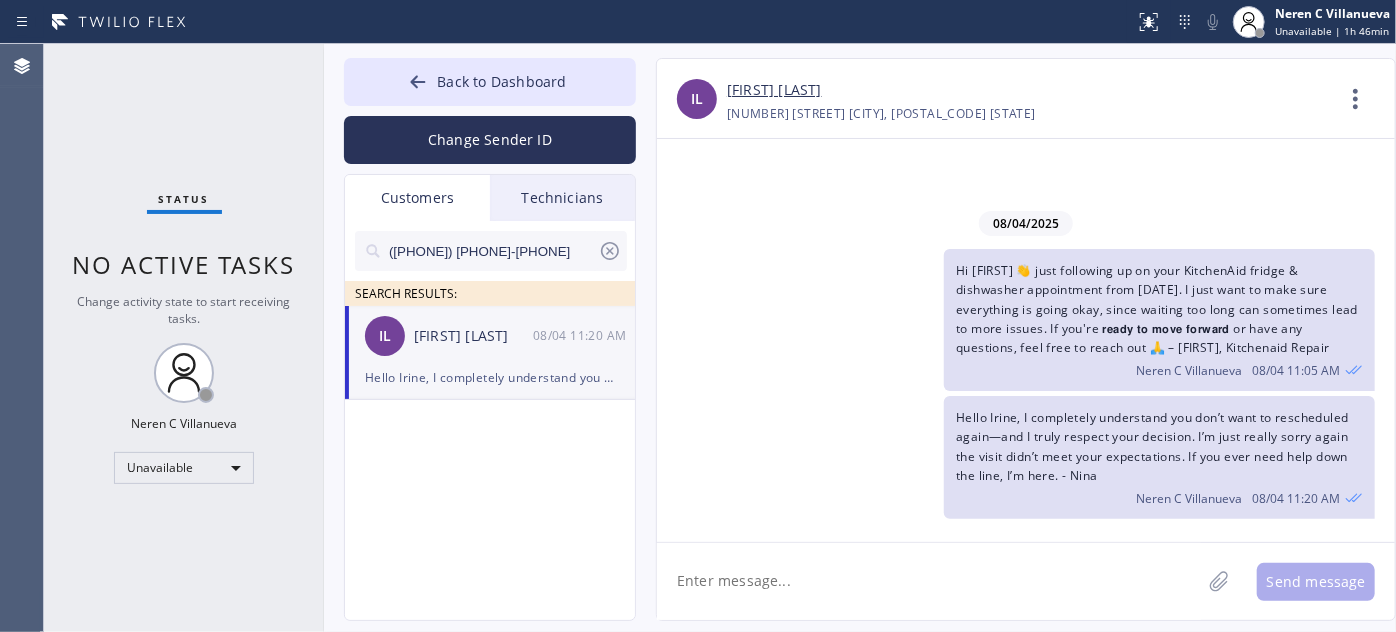 click on "Irene Litvan" at bounding box center (774, 90) 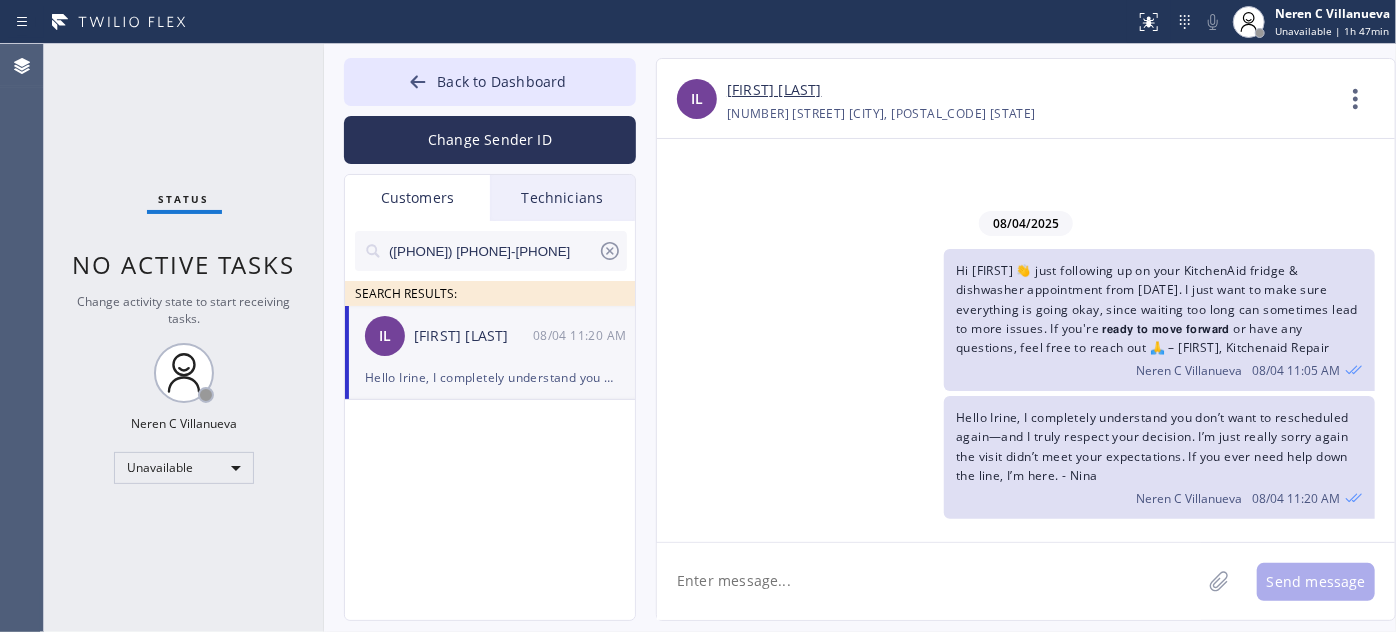 drag, startPoint x: 489, startPoint y: 244, endPoint x: 314, endPoint y: 249, distance: 175.07141 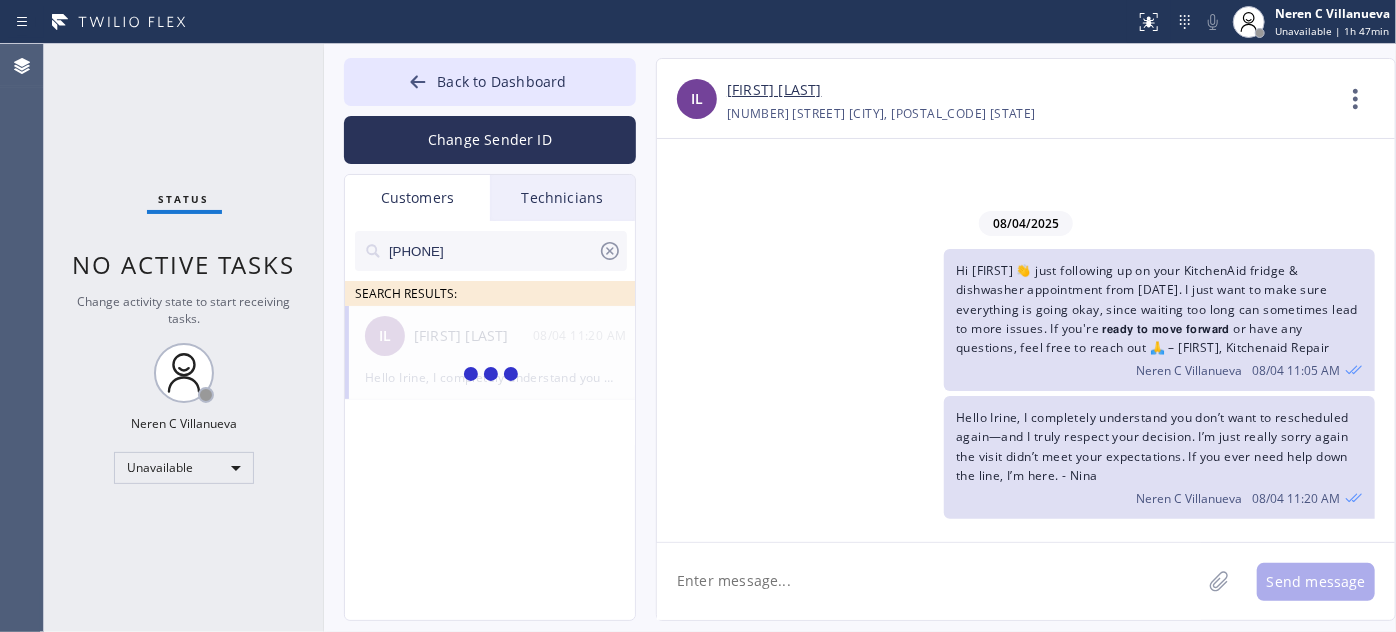 type on "(206) 465-7170" 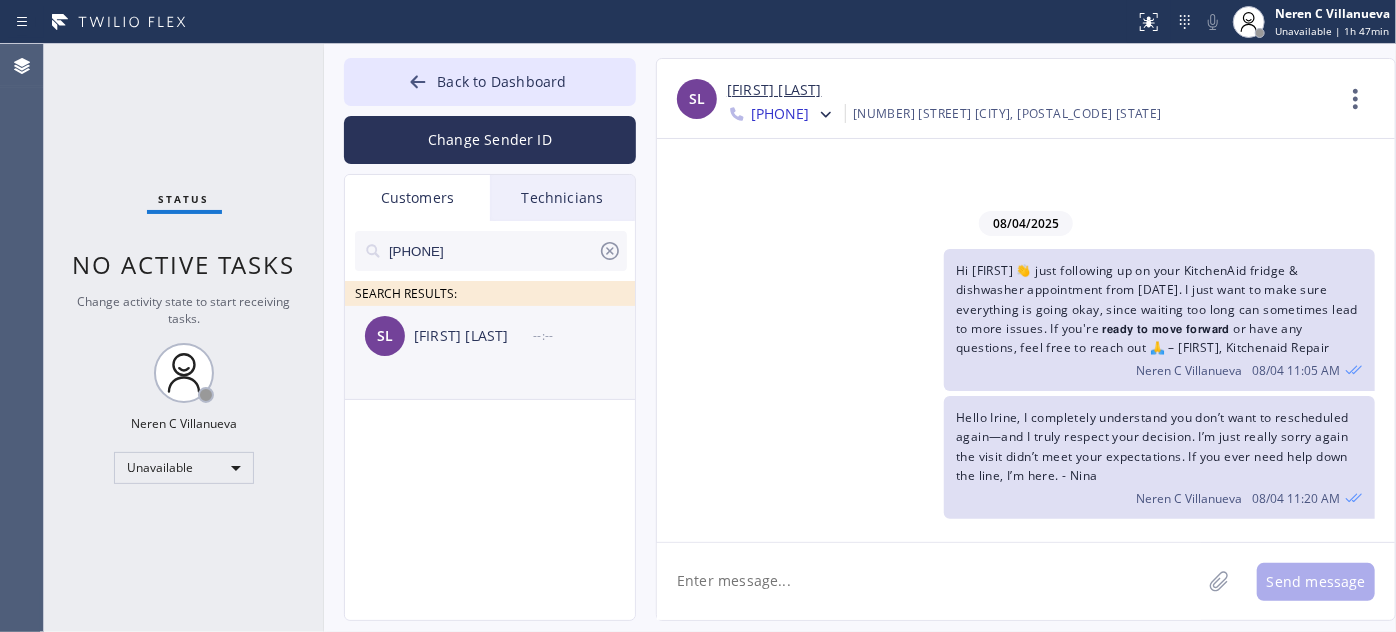 click on "SL Sean Lane --:--" at bounding box center (491, 336) 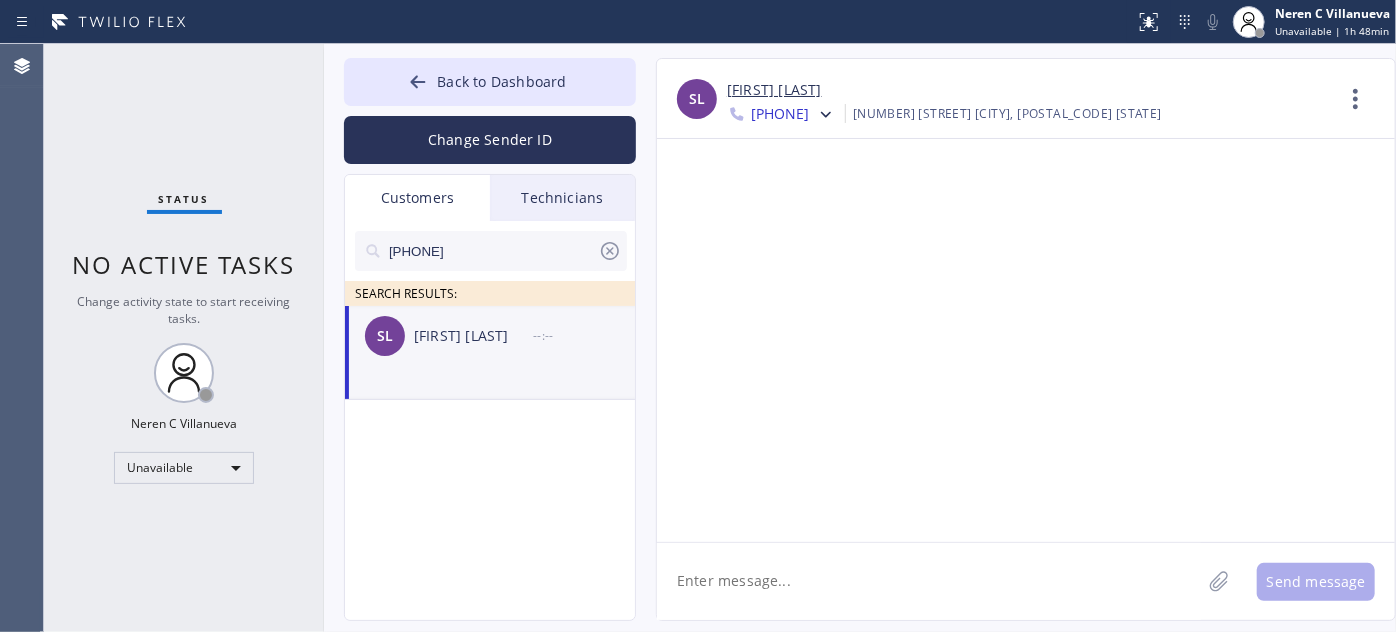 click 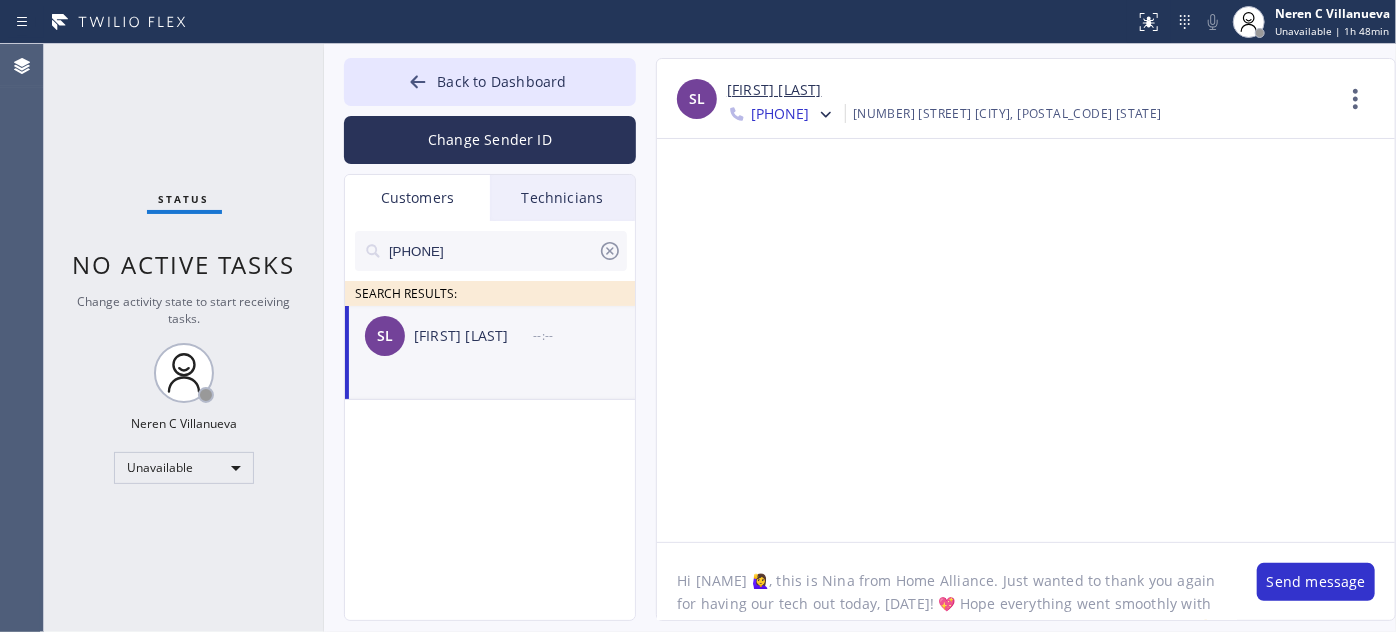 scroll, scrollTop: 16, scrollLeft: 0, axis: vertical 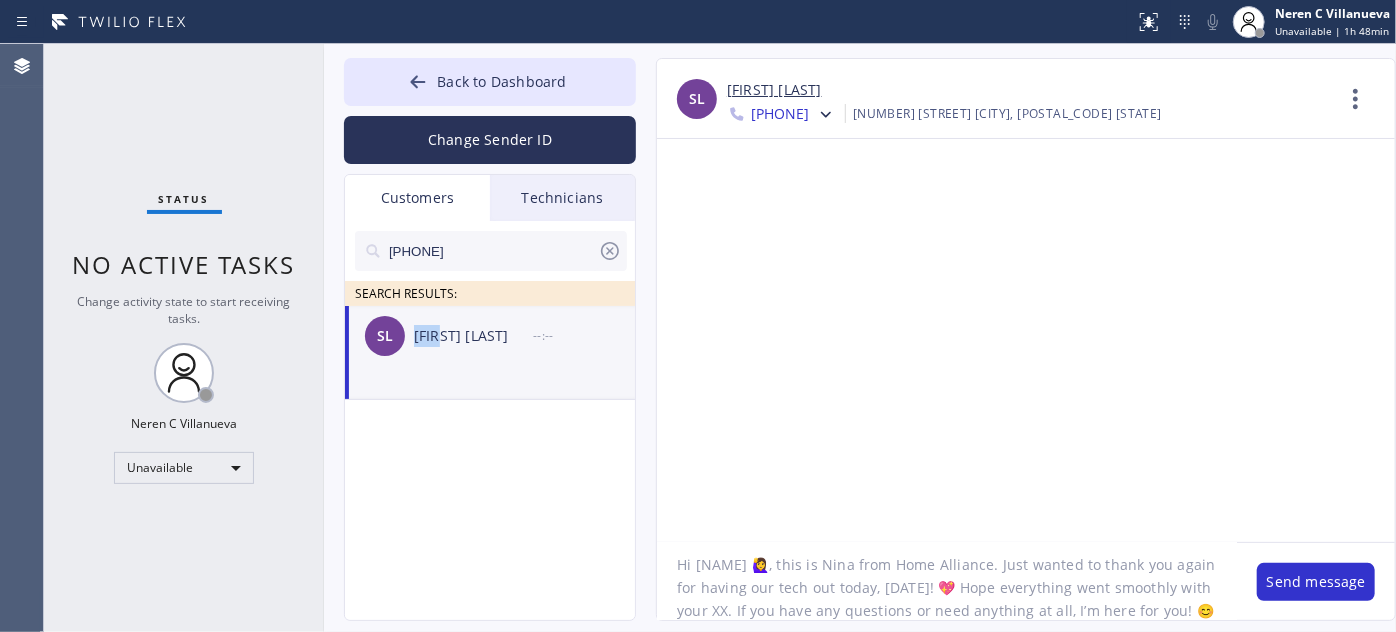 drag, startPoint x: 415, startPoint y: 338, endPoint x: 444, endPoint y: 346, distance: 30.083218 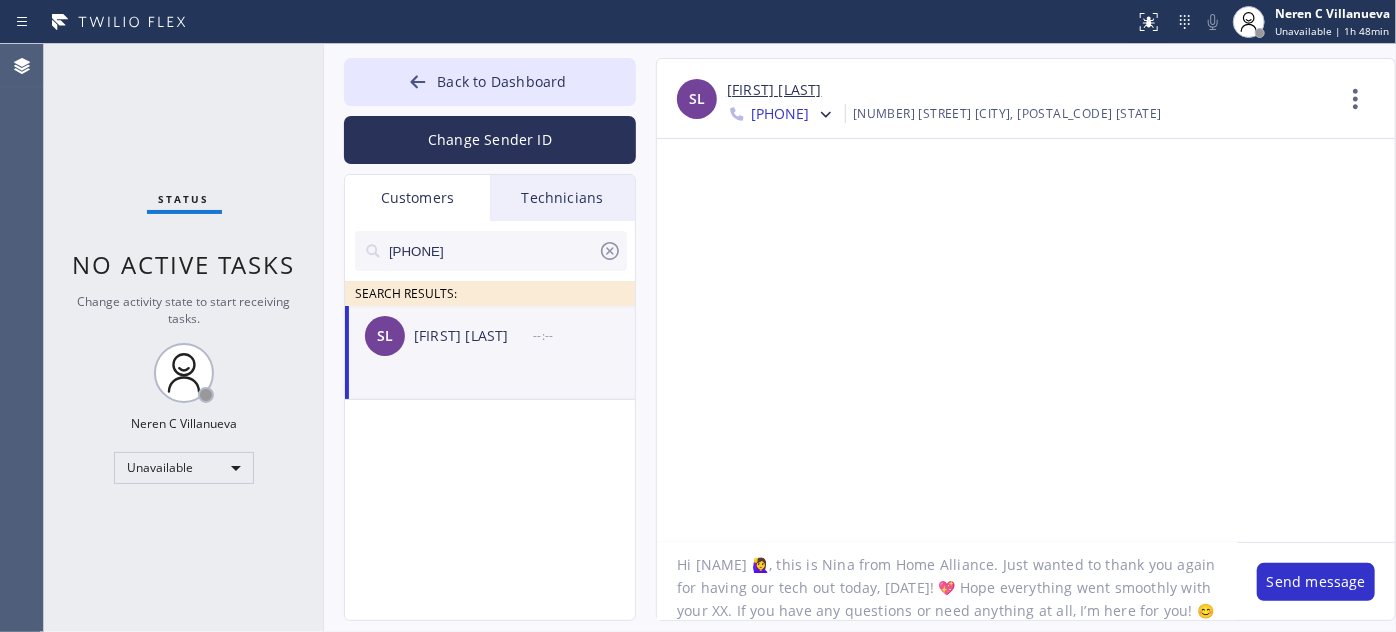 drag, startPoint x: 696, startPoint y: 562, endPoint x: 735, endPoint y: 562, distance: 39 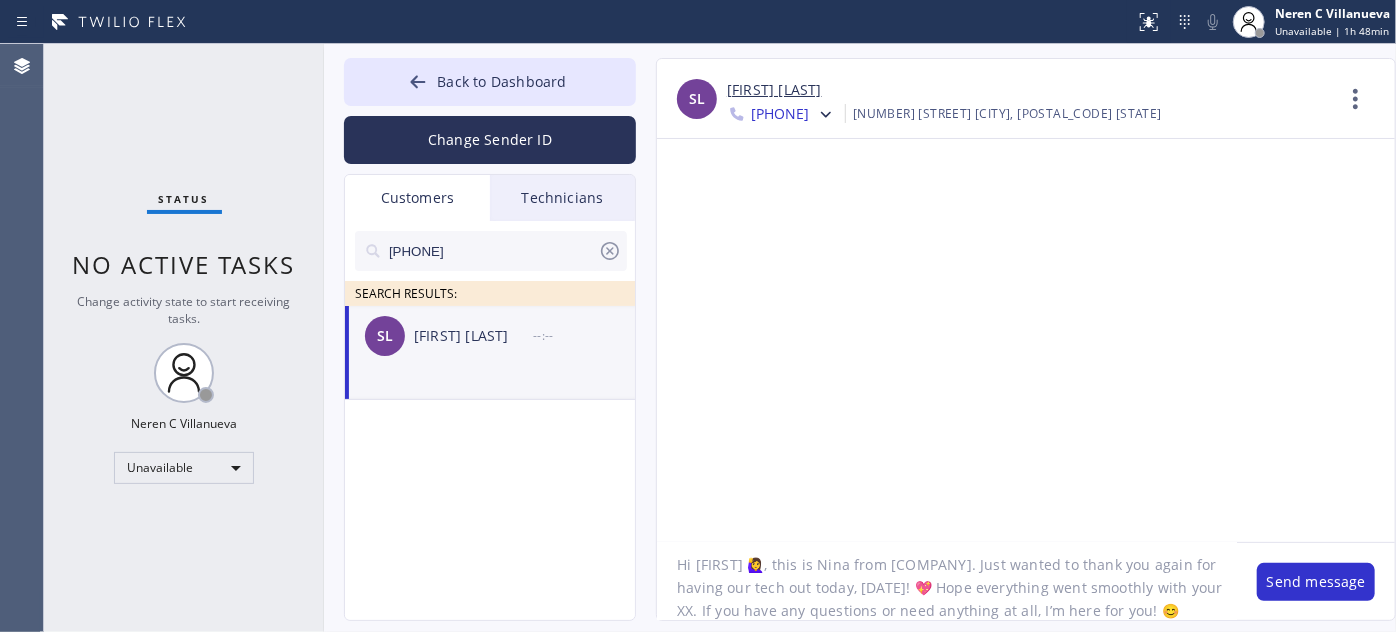 drag, startPoint x: 875, startPoint y: 565, endPoint x: 969, endPoint y: 564, distance: 94.00532 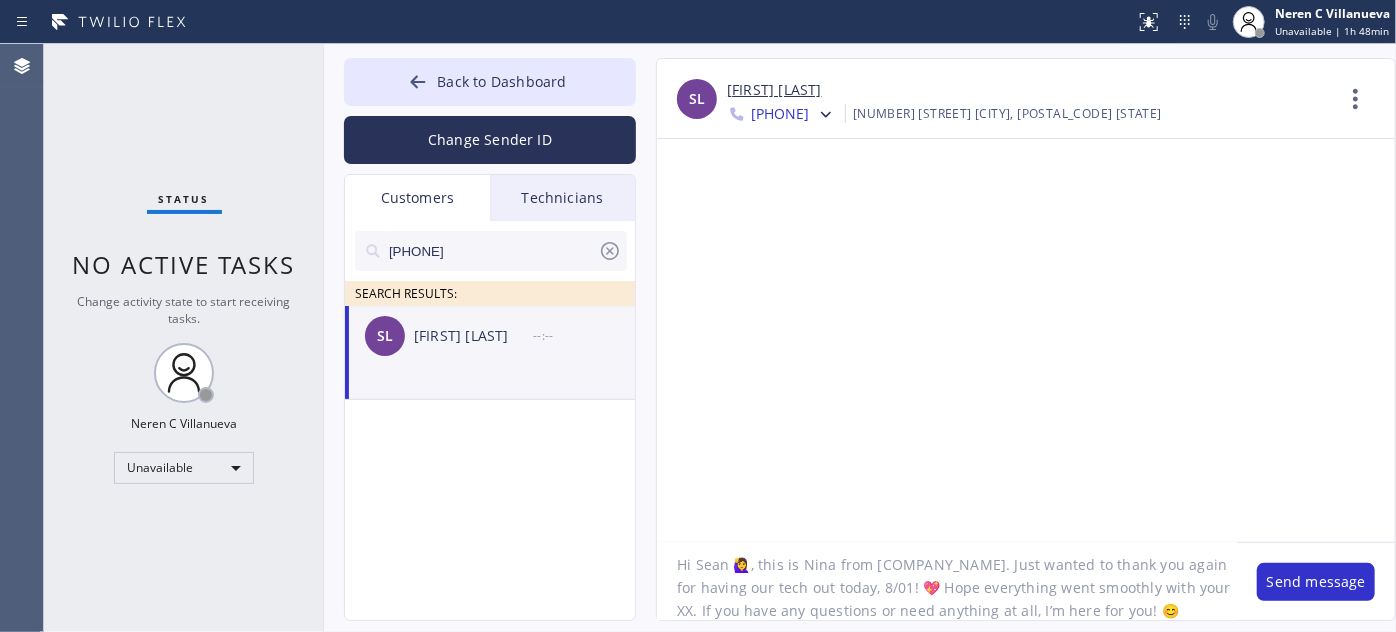 click on "Hi Sean 🙋‍♀️, this is Nina from Kent Appliance Mending. Just wanted to thank you again for having our tech out today, 8/01! 💖 Hope everything went smoothly with your XX. If you have any questions or need anything at all, I’m here for you! 😊" 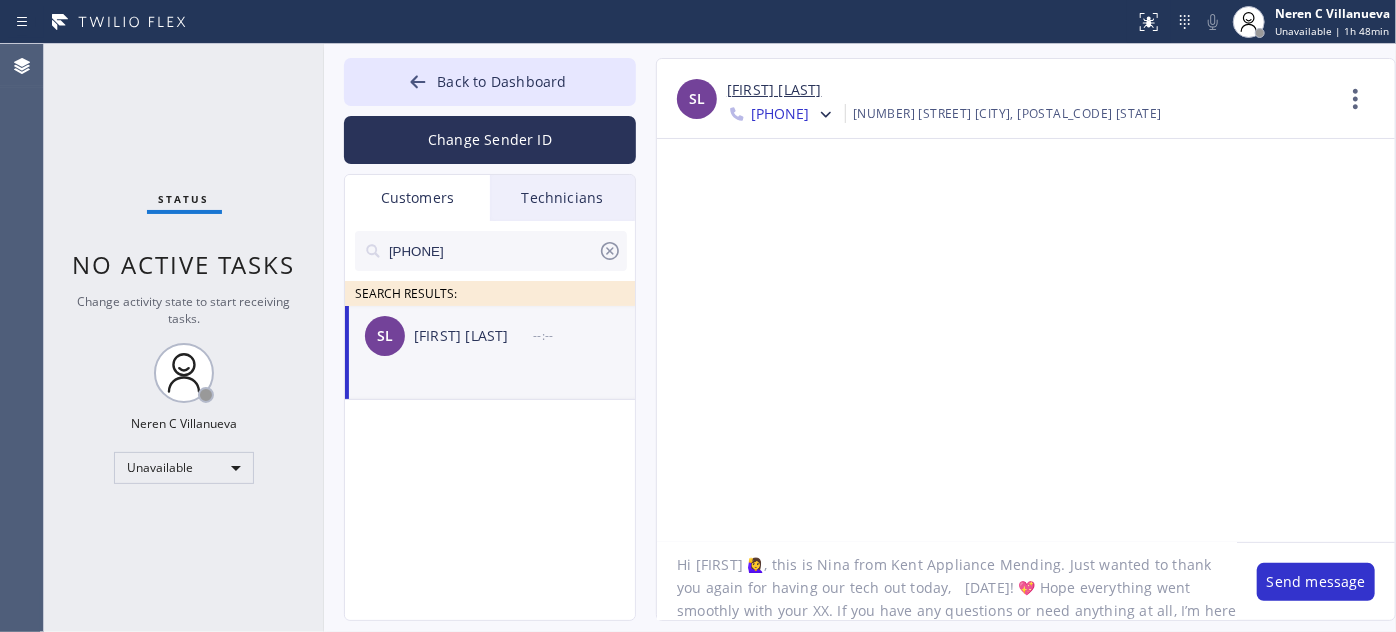 click on "Hi Sean 🙋‍♀️, this is Nina from Kent Appliance Mending. Just wanted to thank you again for having our tech out today, 	08/02! 💖 Hope everything went smoothly with your XX. If you have any questions or need anything at all, I’m here for you! 😊" 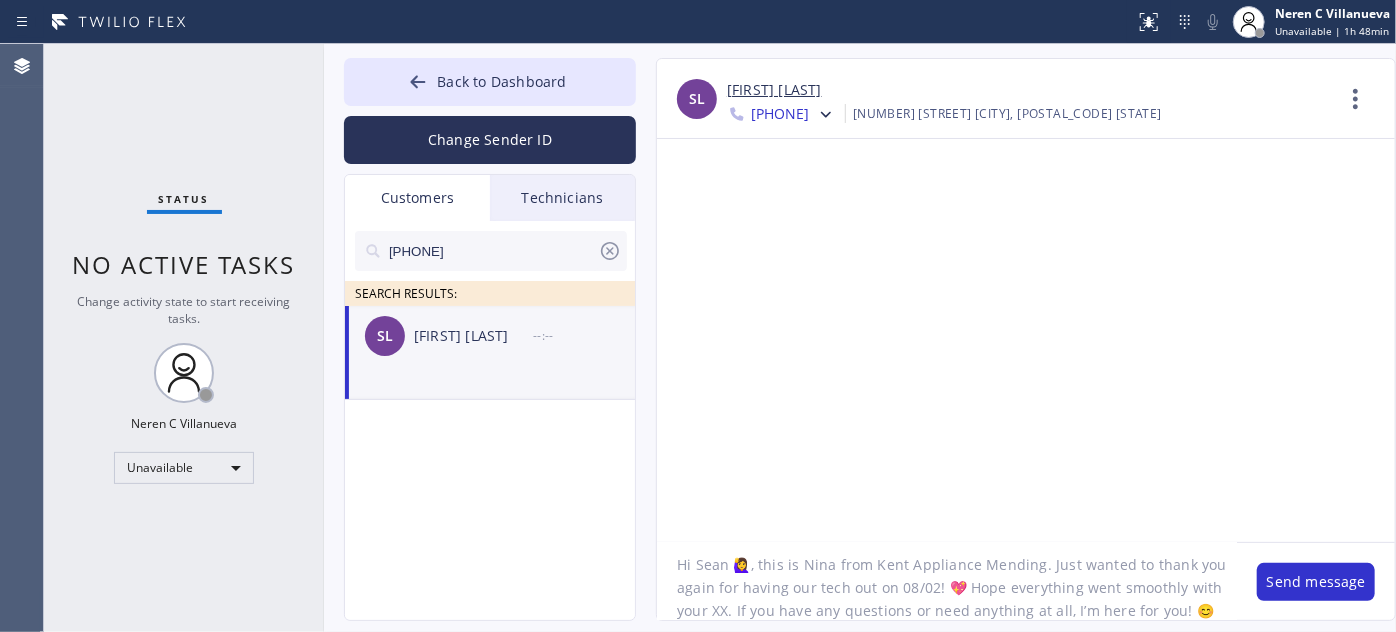 scroll, scrollTop: 18, scrollLeft: 0, axis: vertical 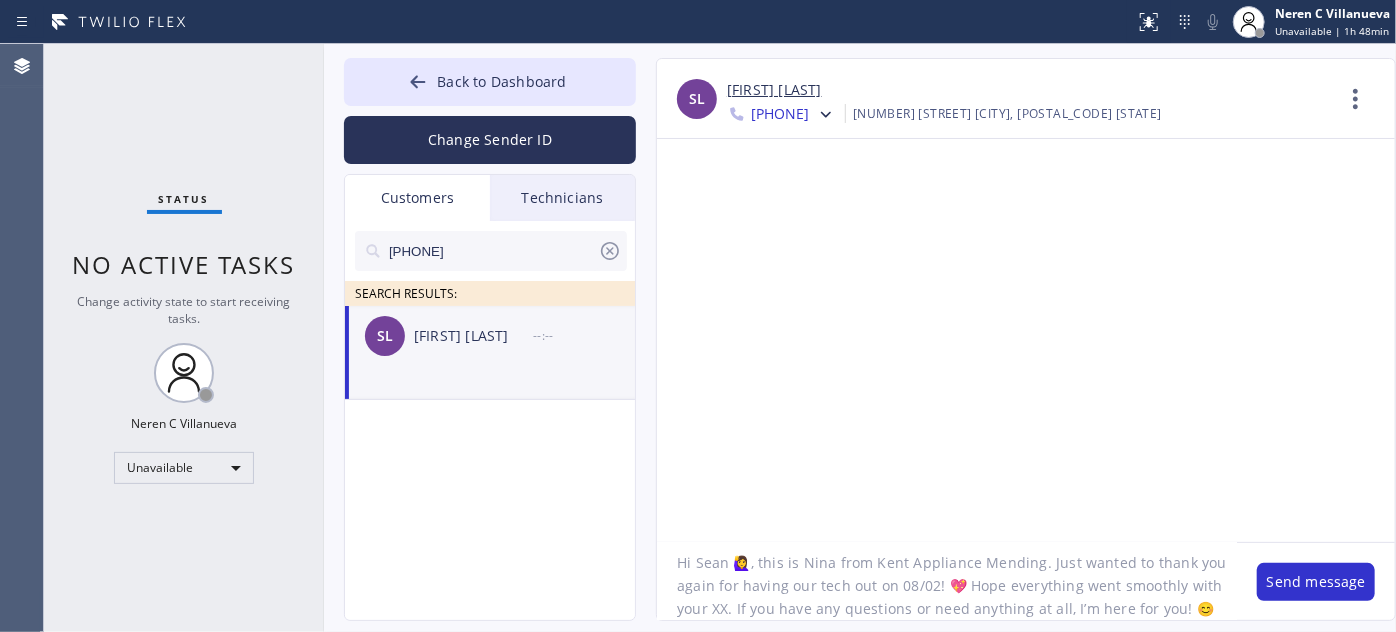 drag, startPoint x: 711, startPoint y: 610, endPoint x: 727, endPoint y: 605, distance: 16.763054 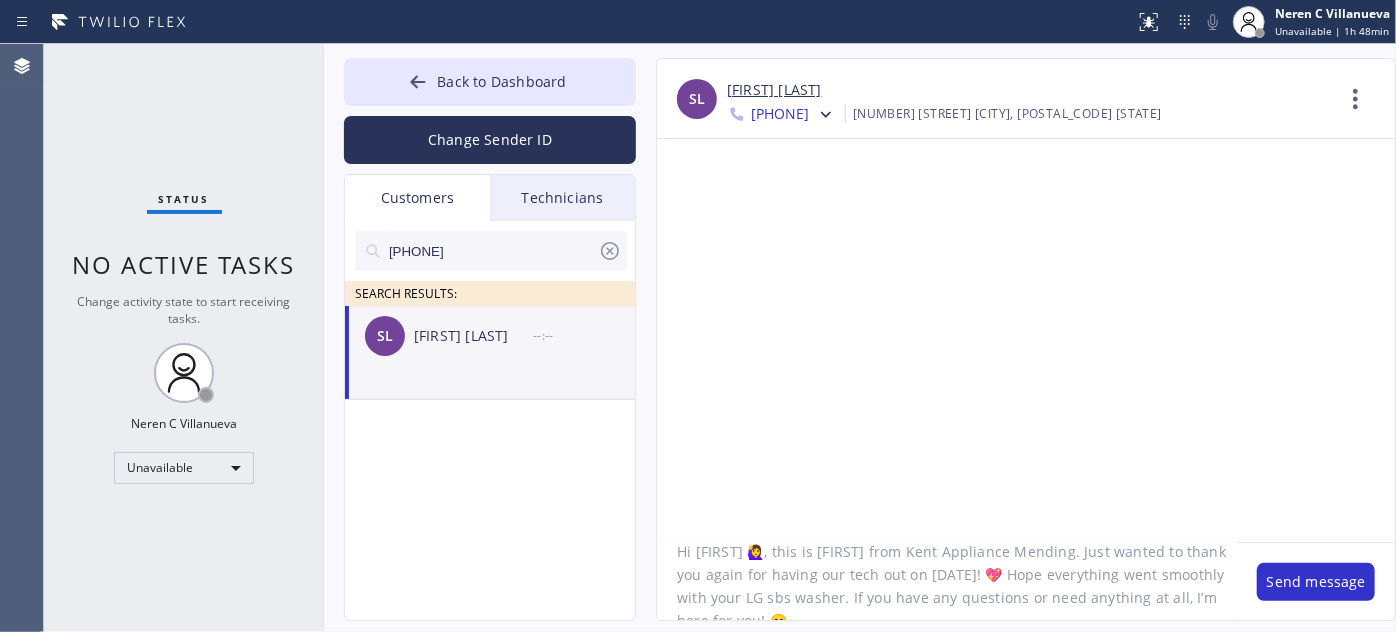 scroll, scrollTop: 41, scrollLeft: 0, axis: vertical 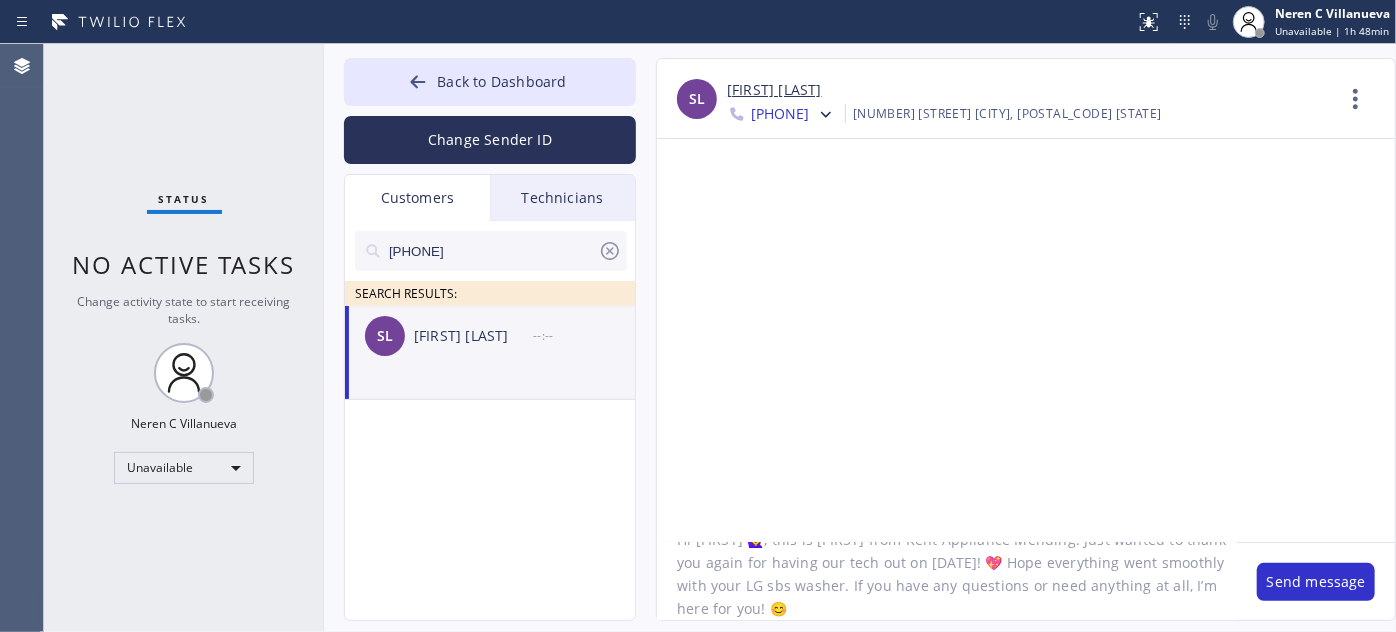 drag, startPoint x: 760, startPoint y: 606, endPoint x: 736, endPoint y: 591, distance: 28.301943 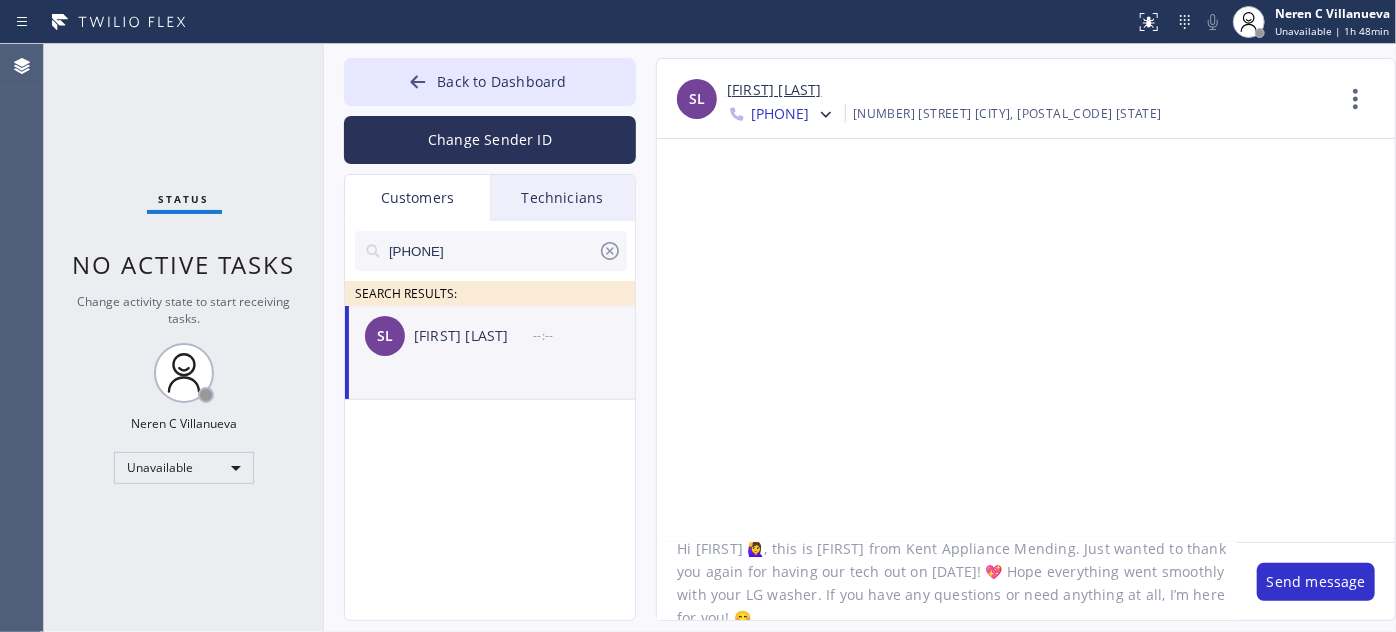 scroll, scrollTop: 41, scrollLeft: 0, axis: vertical 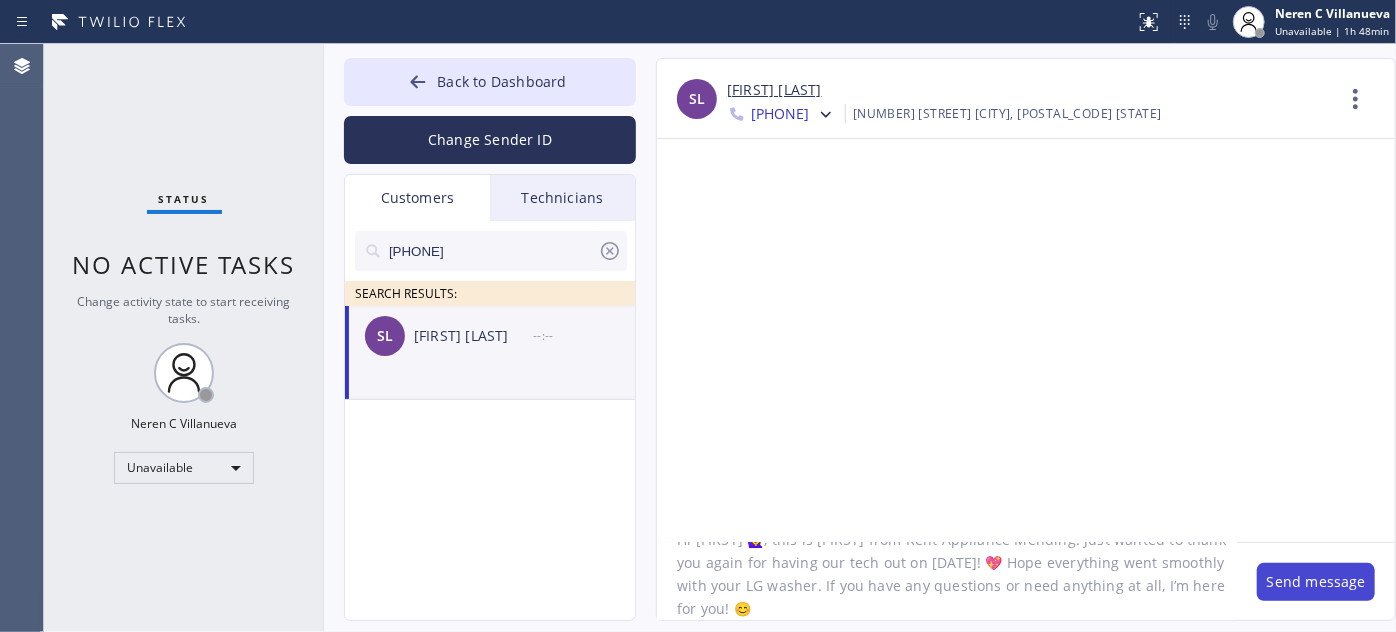 type on "Hi Sean 🙋‍♀️, this is Nina from Kent Appliance Mending. Just wanted to thank you again for having our tech out on 08/02! 💖 Hope everything went smoothly with your LG washer. If you have any questions or need anything at all, I’m here for you! 😊" 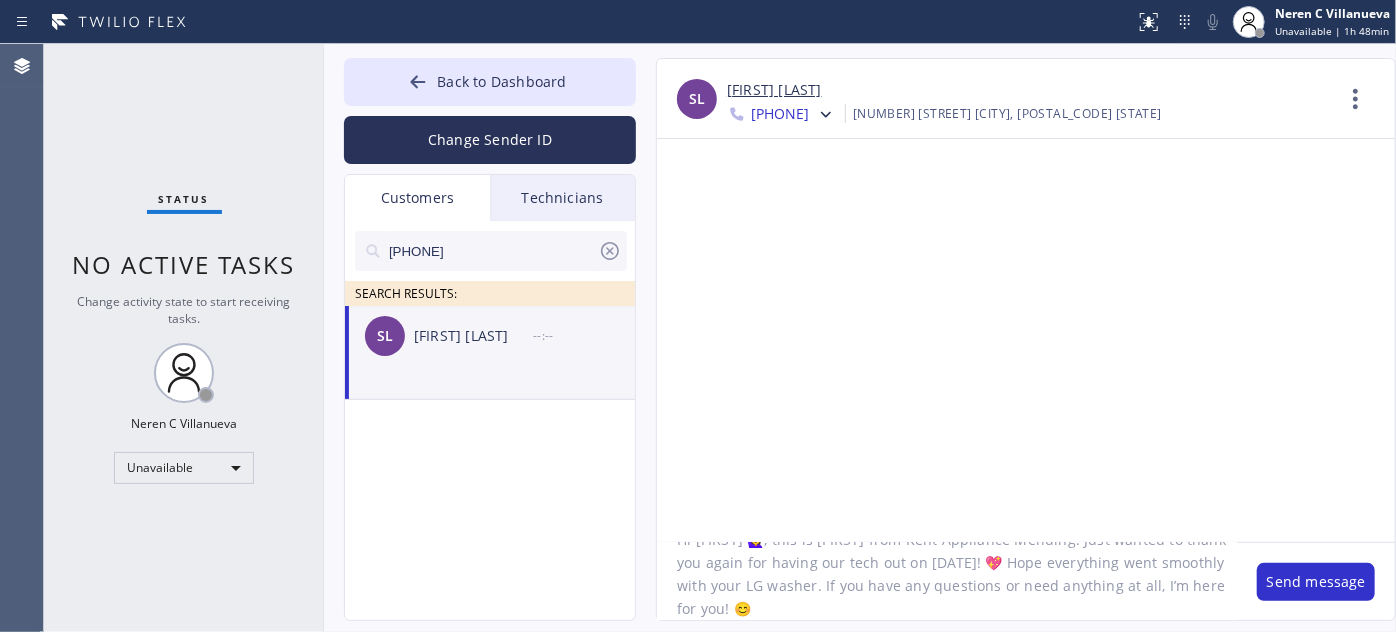 drag, startPoint x: 1293, startPoint y: 588, endPoint x: 1234, endPoint y: 550, distance: 70.178345 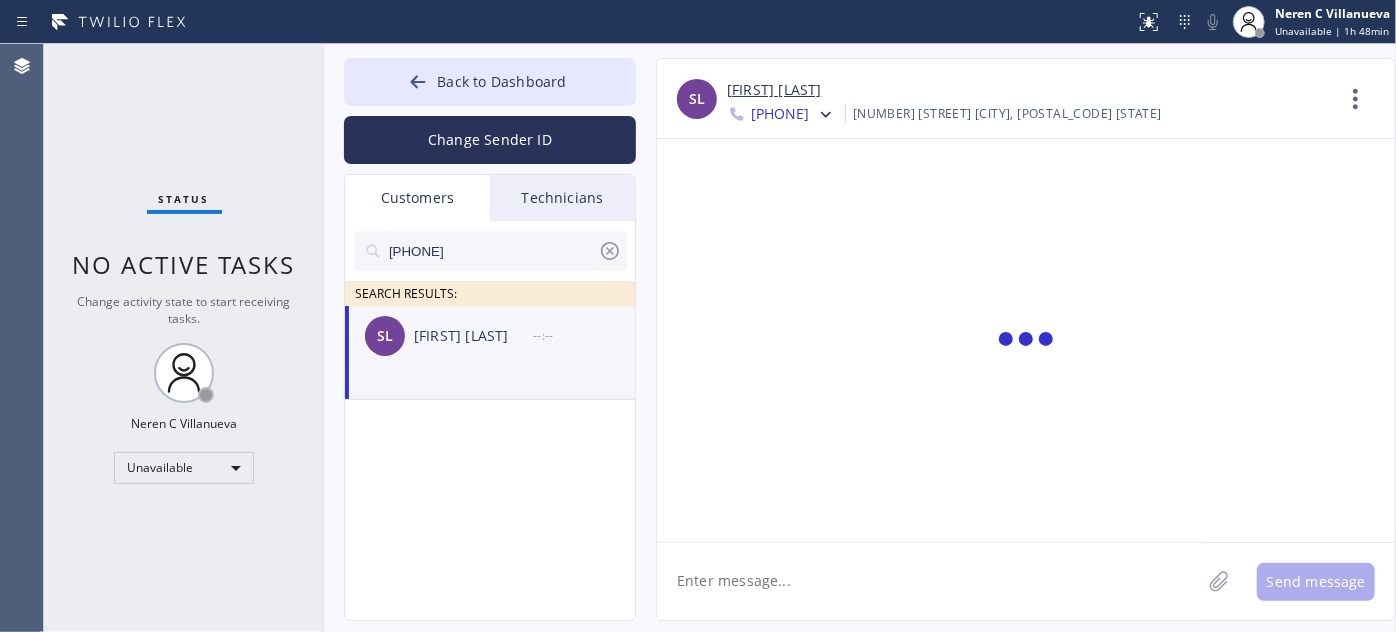 scroll, scrollTop: 0, scrollLeft: 0, axis: both 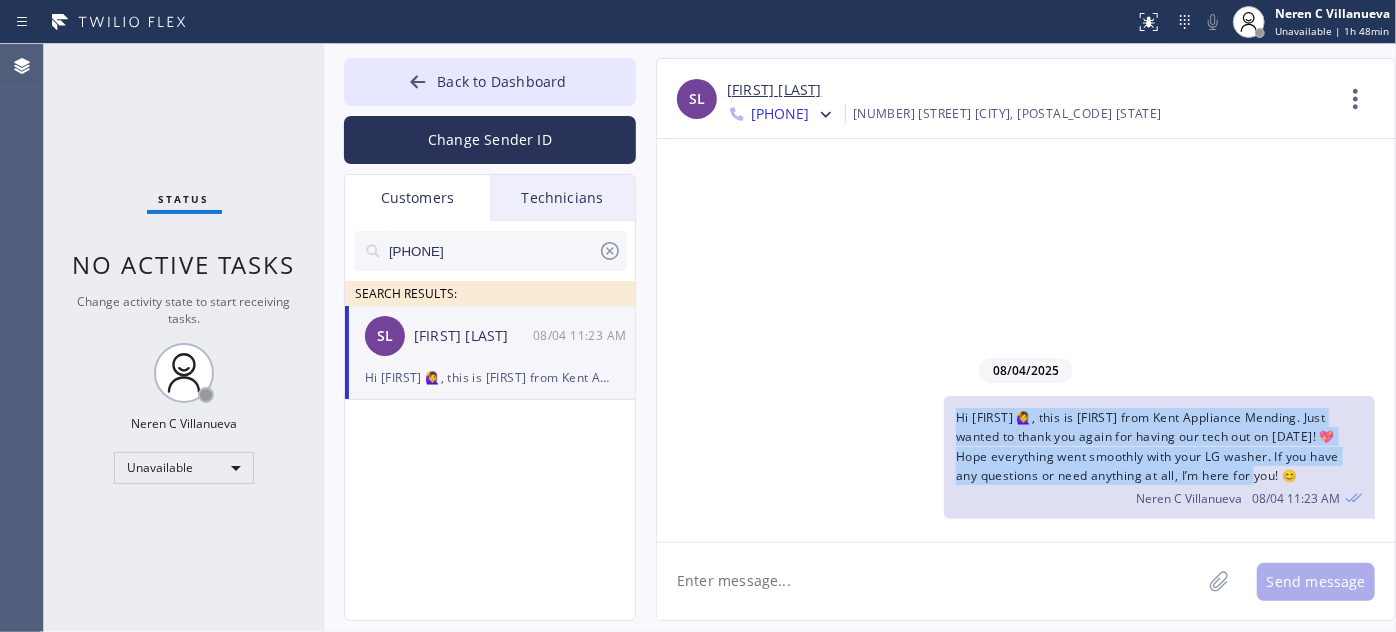 drag, startPoint x: 1288, startPoint y: 476, endPoint x: 930, endPoint y: 415, distance: 363.15976 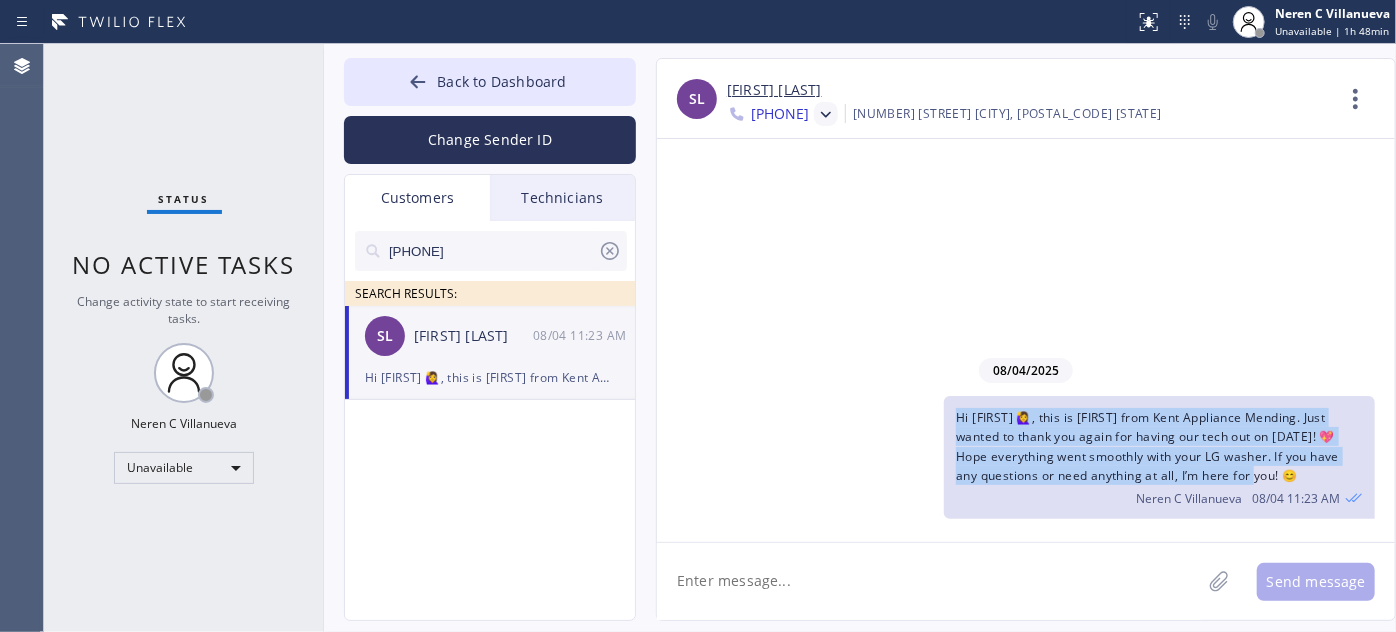click 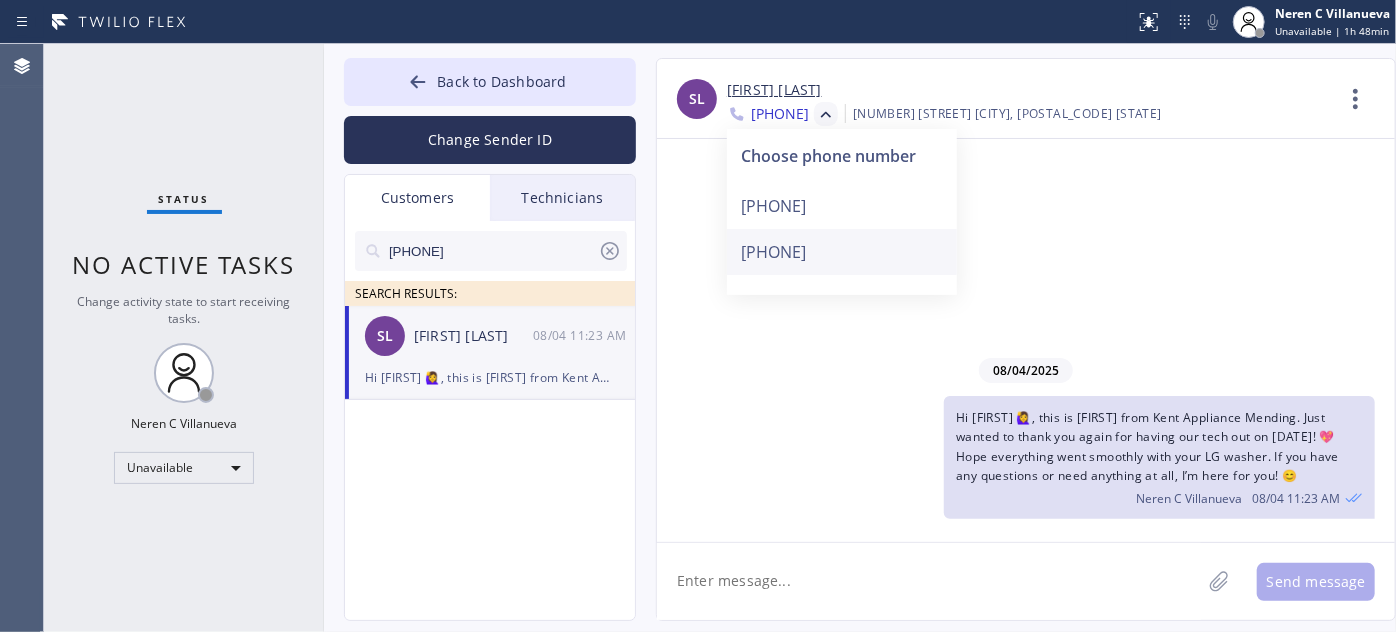 click on "+12067797879" at bounding box center (842, 252) 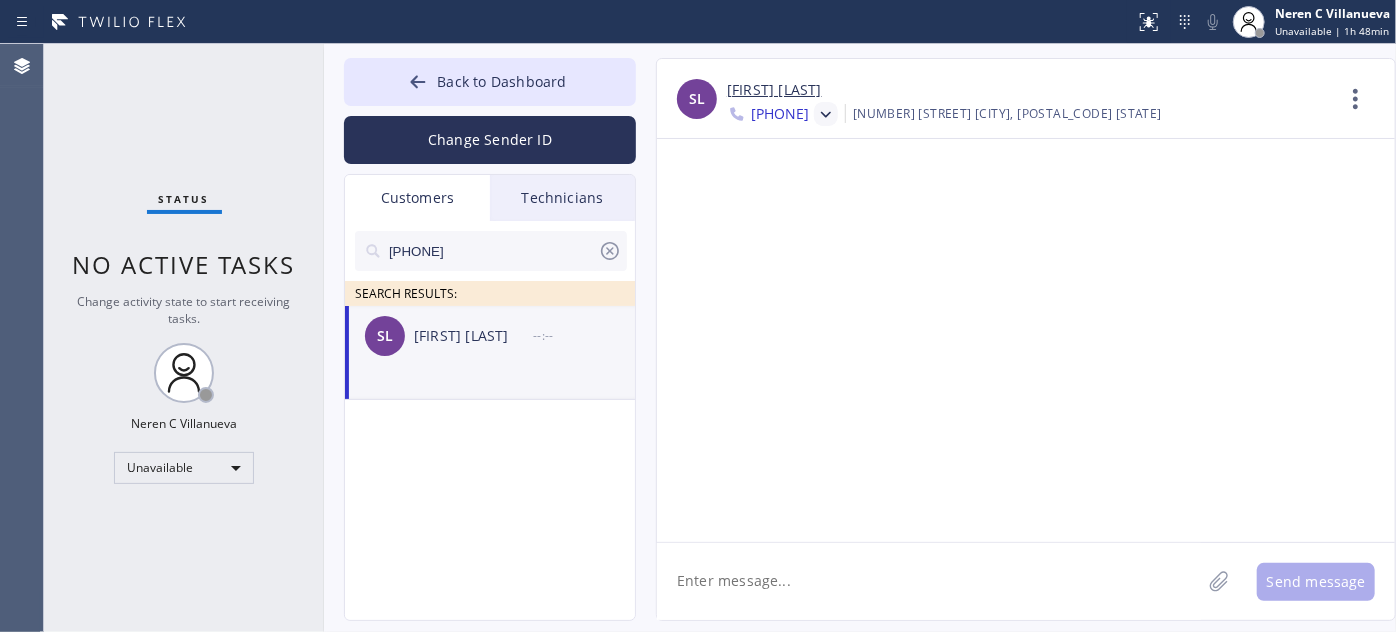 click 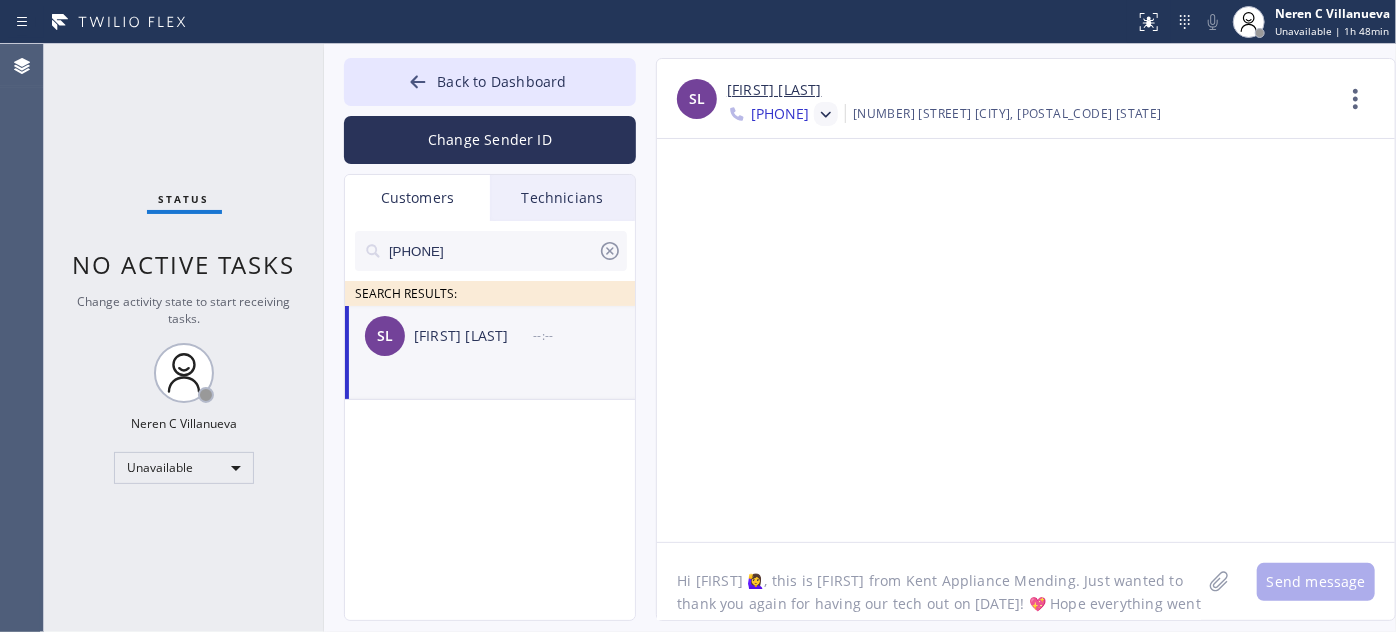 scroll, scrollTop: 40, scrollLeft: 0, axis: vertical 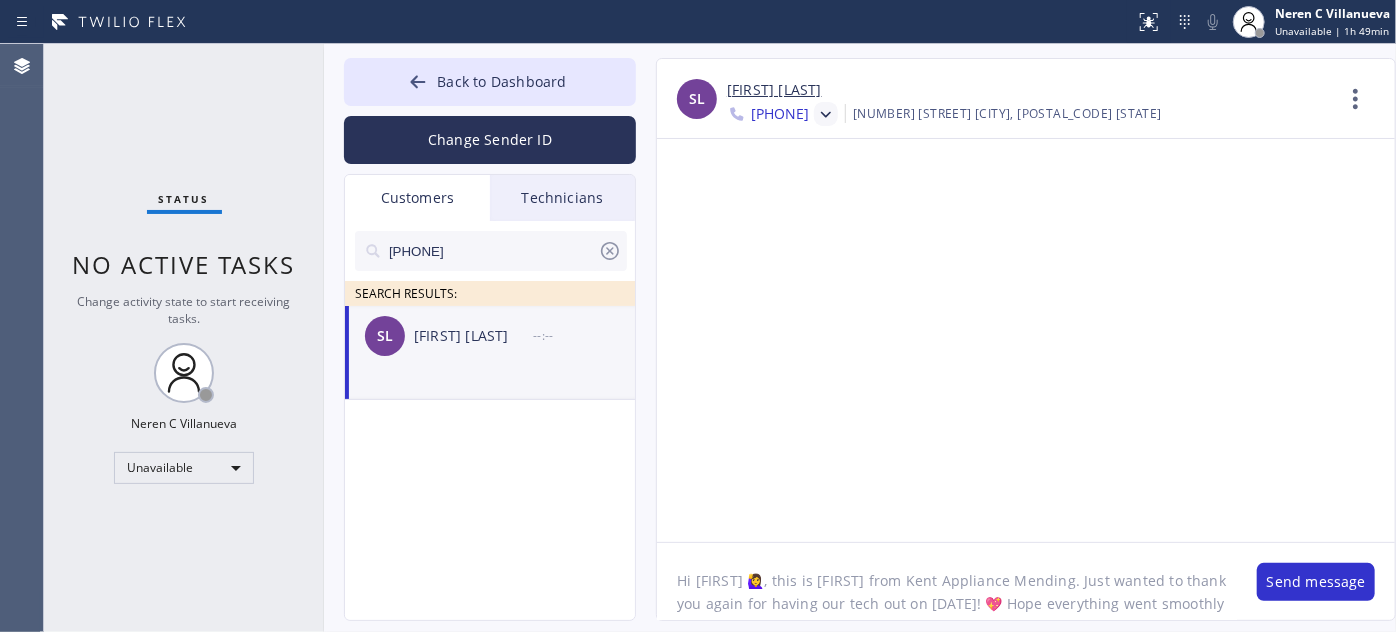 click on "Hi Sean 🙋‍♀️, this is Nina from Kent Appliance Mending. Just wanted to thank you again for having our tech out on 08/02! 💖 Hope everything went smoothly with your LG washer. If you have any questions or need anything at all, I’m here for you! 😊" 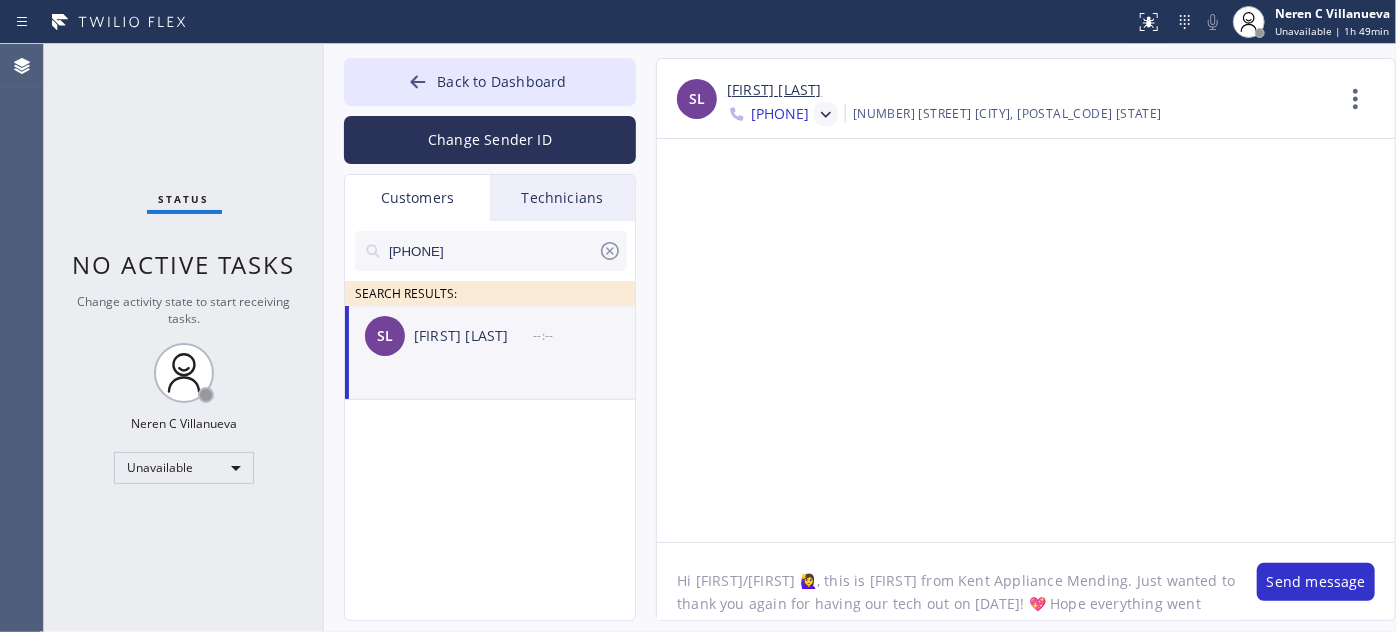 type on "Hi Mayisha/Sean 🙋‍♀️, this is Nina from Kent Appliance Mending. Just wanted to thank you again for having our tech out on 08/02! 💖 Hope everything went smoothly with your LG washer. If you have any questions or need anything at all, I’m here for you! 😊" 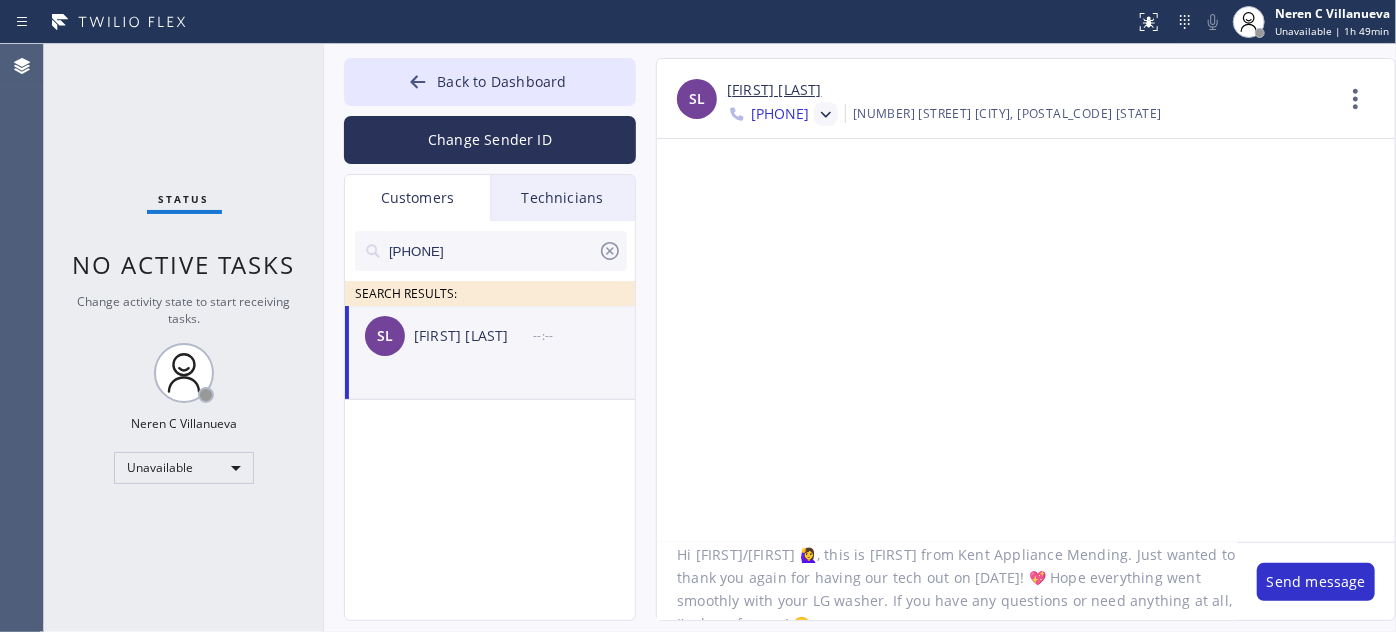 scroll, scrollTop: 41, scrollLeft: 0, axis: vertical 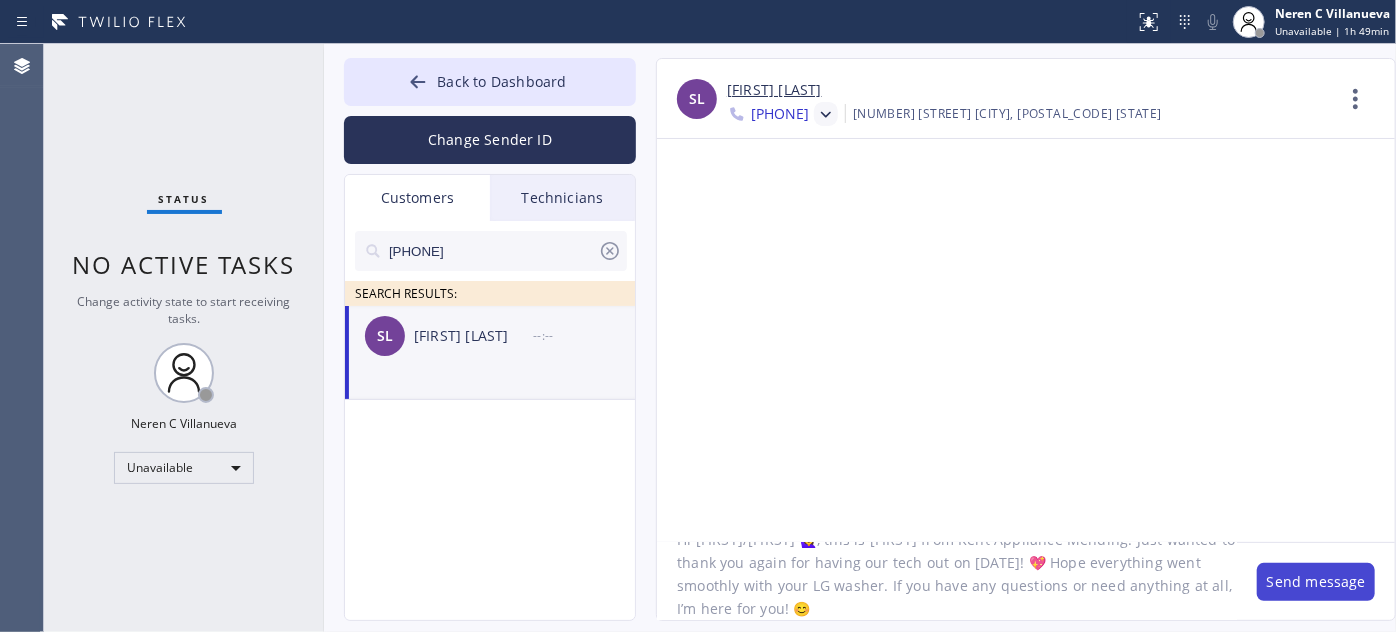 click on "Send message" at bounding box center (1316, 582) 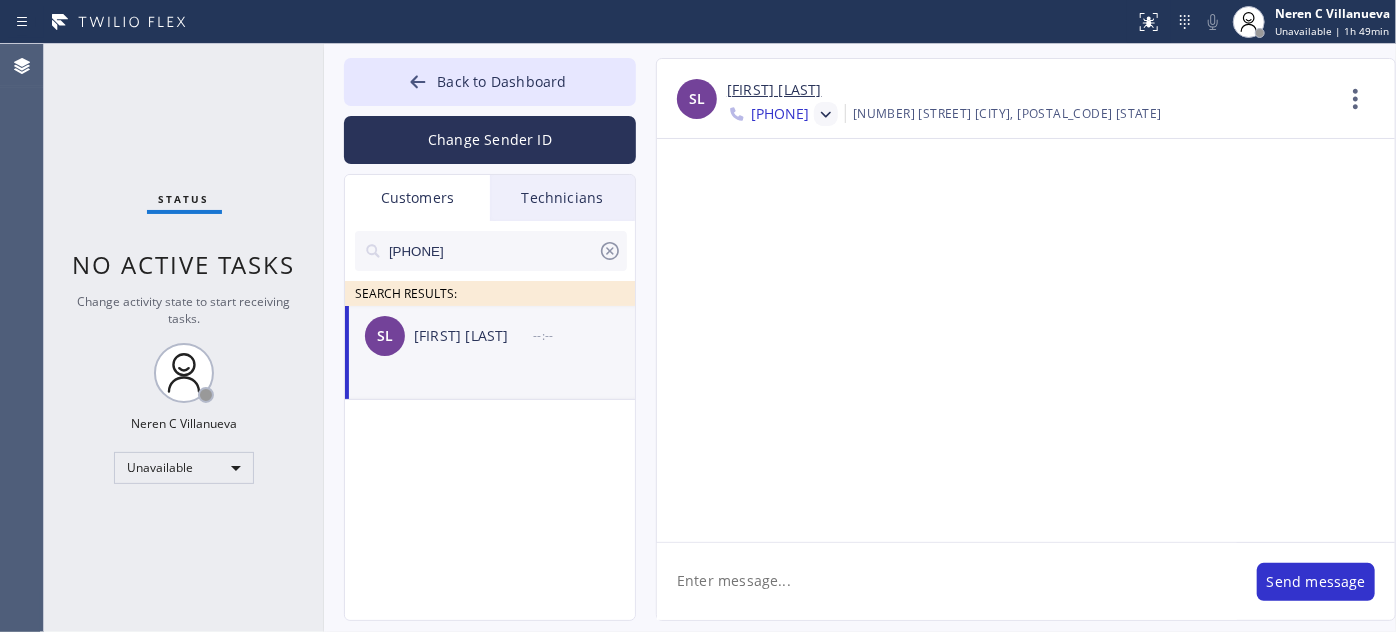 scroll, scrollTop: 0, scrollLeft: 0, axis: both 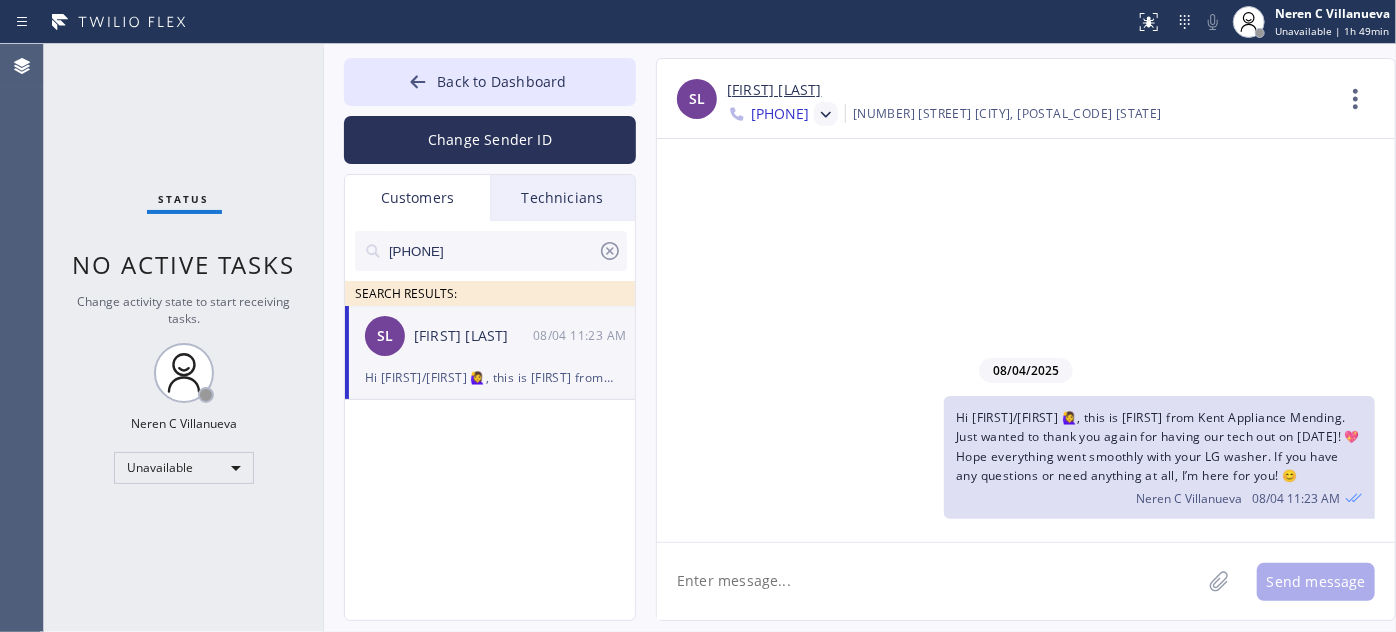 paste on "Also, Just a friendly 📌 reminder—we’re here for all your future needs!🔥 We’ve got special promos this month on 𝗛𝗩𝗔𝗖, 𝗺𝗮𝗶𝗻𝘁𝗲𝗻𝗮𝗻𝗰𝗲/𝗮𝗽𝗽𝗹𝗶𝗮𝗻𝗰𝗲 𝗿𝗲𝗽𝗮𝗶𝗿, 𝗽𝗹𝘂𝗺𝗯𝗶𝗻𝗴, 𝗲𝗹𝗲𝗰𝘁𝗿𝗶𝗰𝗮𝗹 𝘄𝗼𝗿𝗸, 𝗮𝗶𝗿 𝗱𝘂𝗰𝘁, 𝗿𝗲𝗺𝗼𝘁𝗲 𝗳𝗶𝘅 𝗮𝗻𝗱 even 𝗵𝗼𝗺𝗲 𝗰𝗹𝗲𝗮𝗻𝗶𝗻𝗴. Let me know—I’d be happy to get you scheduled!" 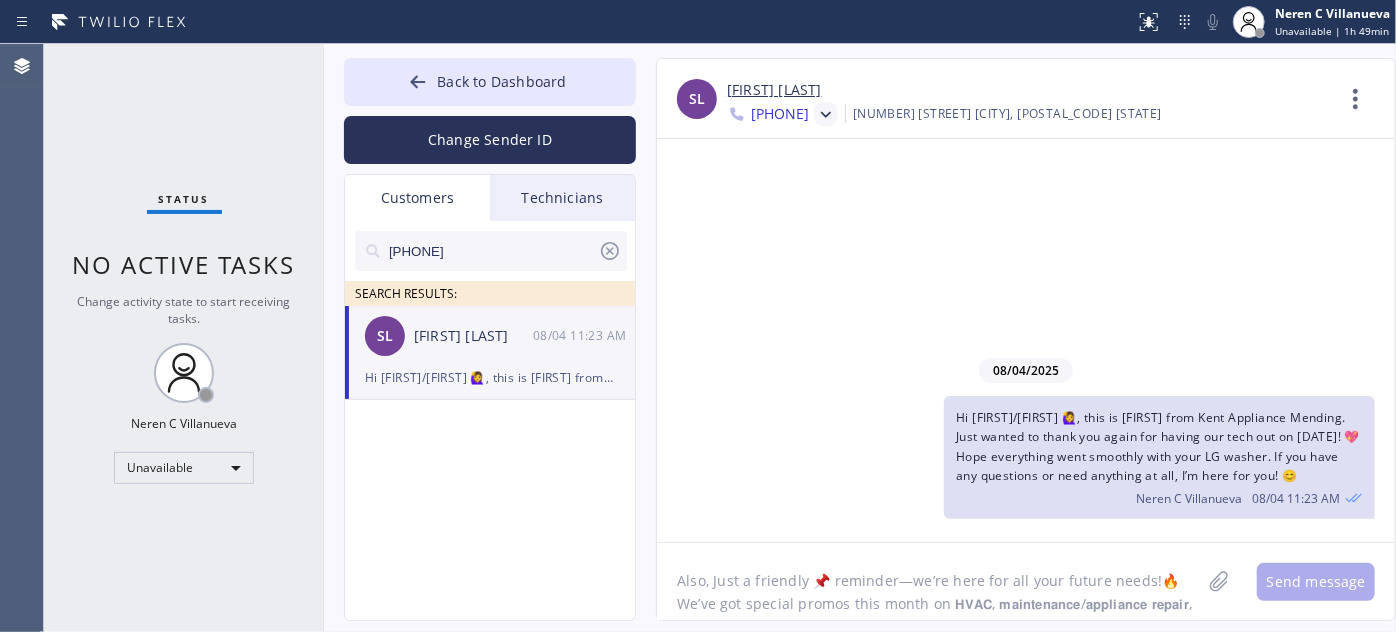 scroll, scrollTop: 40, scrollLeft: 0, axis: vertical 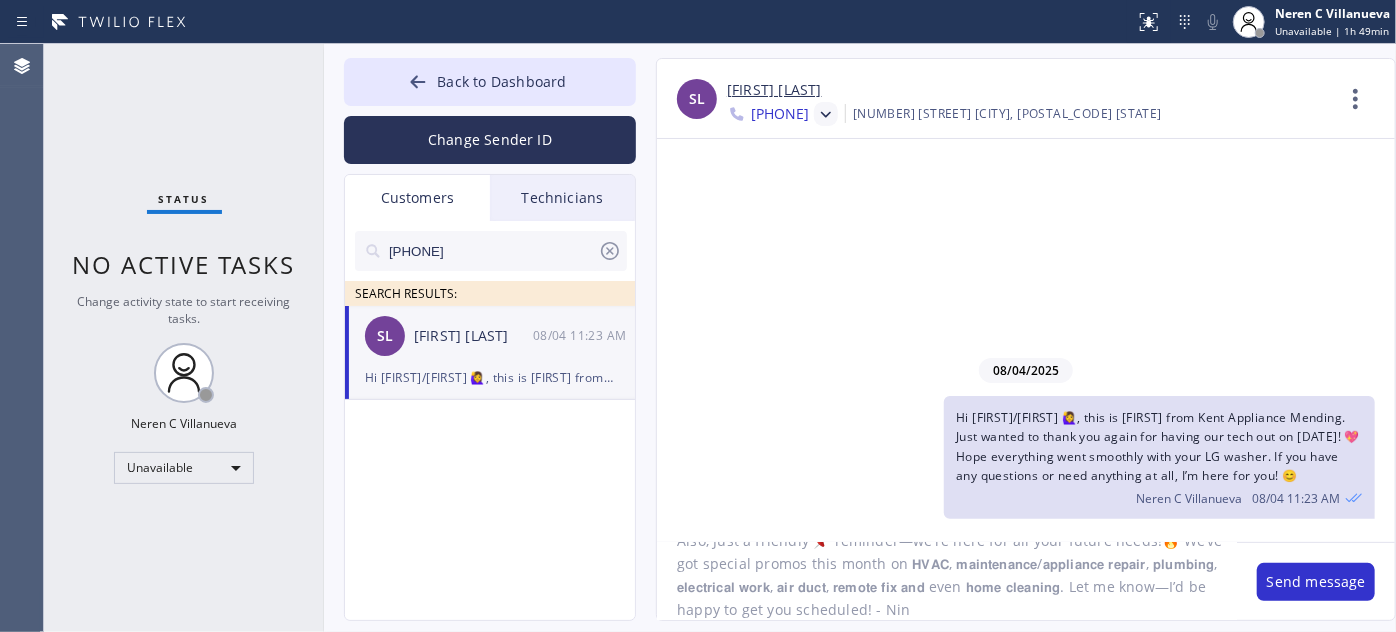 type on "Also, Just a friendly 📌 reminder—we’re here for all your future needs!🔥 We’ve got special promos this month on 𝗛𝗩𝗔𝗖, 𝗺𝗮𝗶𝗻𝘁𝗲𝗻𝗮𝗻𝗰𝗲/𝗮𝗽𝗽𝗹𝗶𝗮𝗻𝗰𝗲 𝗿𝗲𝗽𝗮𝗶𝗿, 𝗽𝗹𝘂𝗺𝗯𝗶𝗻𝗴, 𝗲𝗹𝗲𝗰𝘁𝗿𝗶𝗰𝗮𝗹 𝘄𝗼𝗿𝗸, 𝗮𝗶𝗿 𝗱𝘂𝗰𝘁, 𝗿𝗲𝗺𝗼𝘁𝗲 𝗳𝗶𝘅 𝗮𝗻𝗱 even 𝗵𝗼𝗺𝗲 𝗰𝗹𝗲𝗮𝗻𝗶𝗻𝗴. Let me know—I’d be happy to get you scheduled! - Nina" 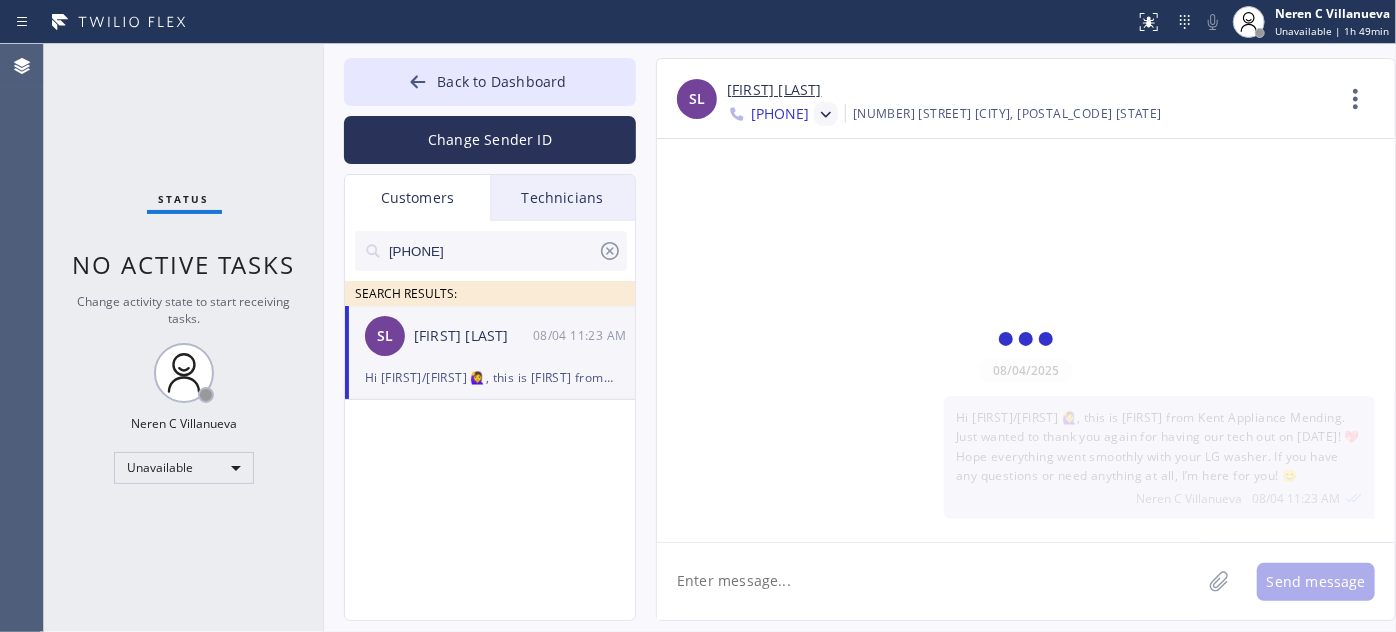 scroll, scrollTop: 0, scrollLeft: 0, axis: both 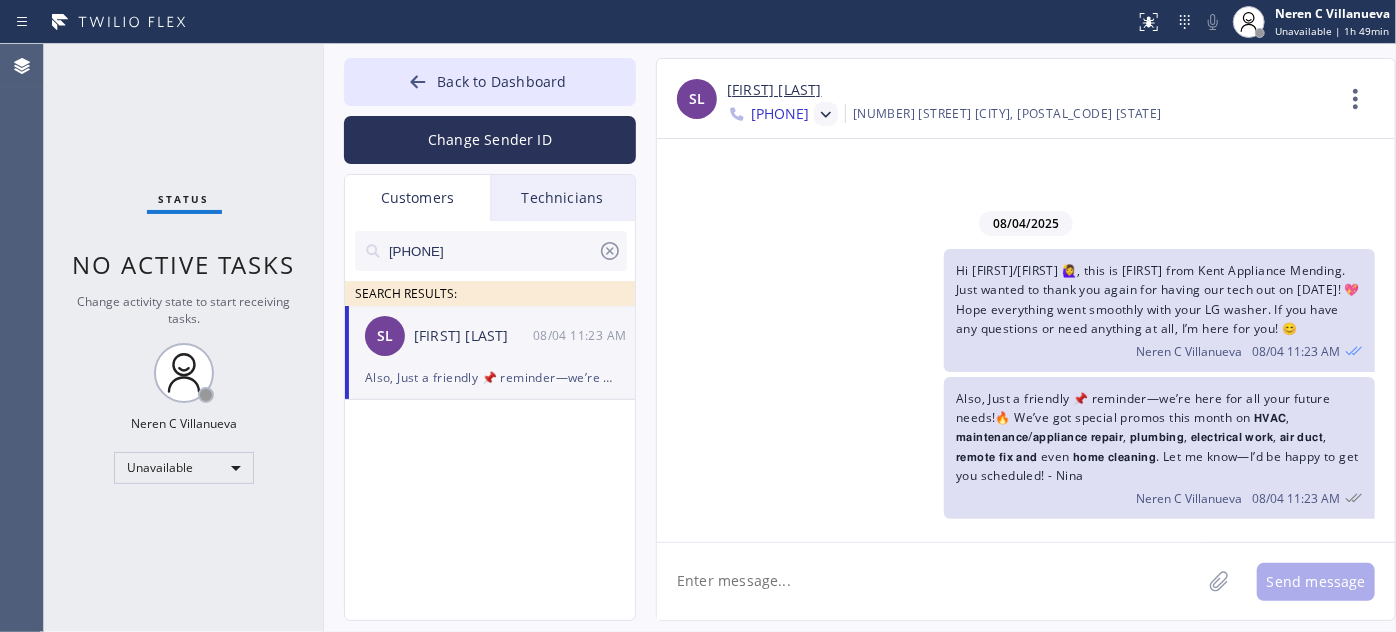 click 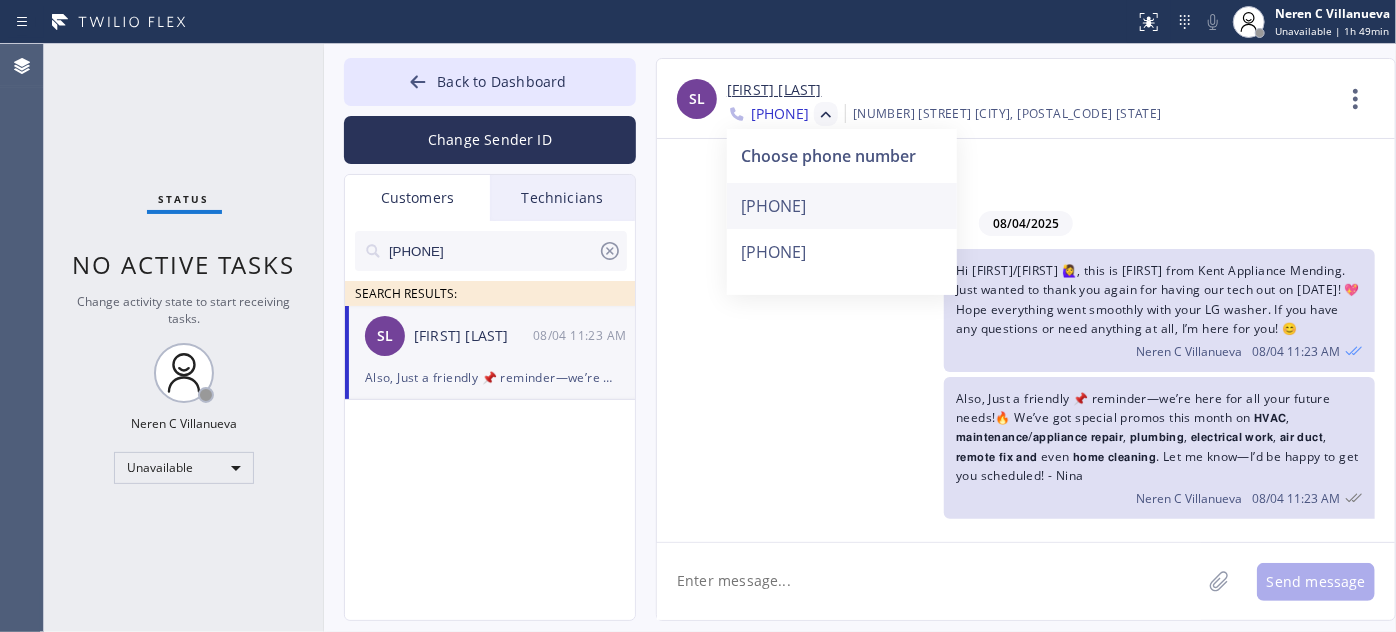 click on "+12064657170" at bounding box center [842, 206] 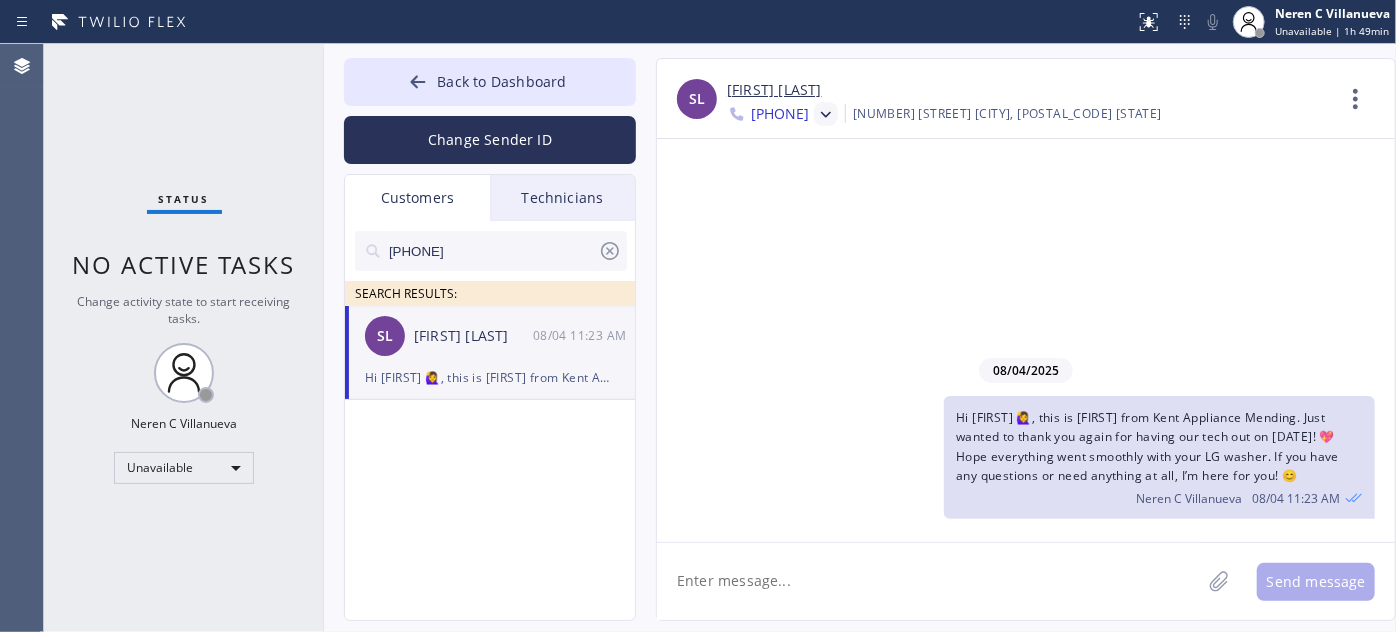 paste on "Also, Just a friendly 📌 reminder—we’re here for all your future needs!🔥 We’ve got special promos this month on 𝗛𝗩𝗔𝗖, 𝗺𝗮𝗶𝗻𝘁𝗲𝗻𝗮𝗻𝗰𝗲/𝗮𝗽𝗽𝗹𝗶𝗮𝗻𝗰𝗲 𝗿𝗲𝗽𝗮𝗶𝗿, 𝗽𝗹𝘂𝗺𝗯𝗶𝗻𝗴, 𝗲𝗹𝗲𝗰𝘁𝗿𝗶𝗰𝗮𝗹 𝘄𝗼𝗿𝗸, 𝗮𝗶𝗿 𝗱𝘂𝗰𝘁, 𝗿𝗲𝗺𝗼𝘁𝗲 𝗳𝗶𝘅 𝗮𝗻𝗱 even 𝗵𝗼𝗺𝗲 𝗰𝗹𝗲𝗮𝗻𝗶𝗻𝗴. Let me know—I’d be happy to get you scheduled!" 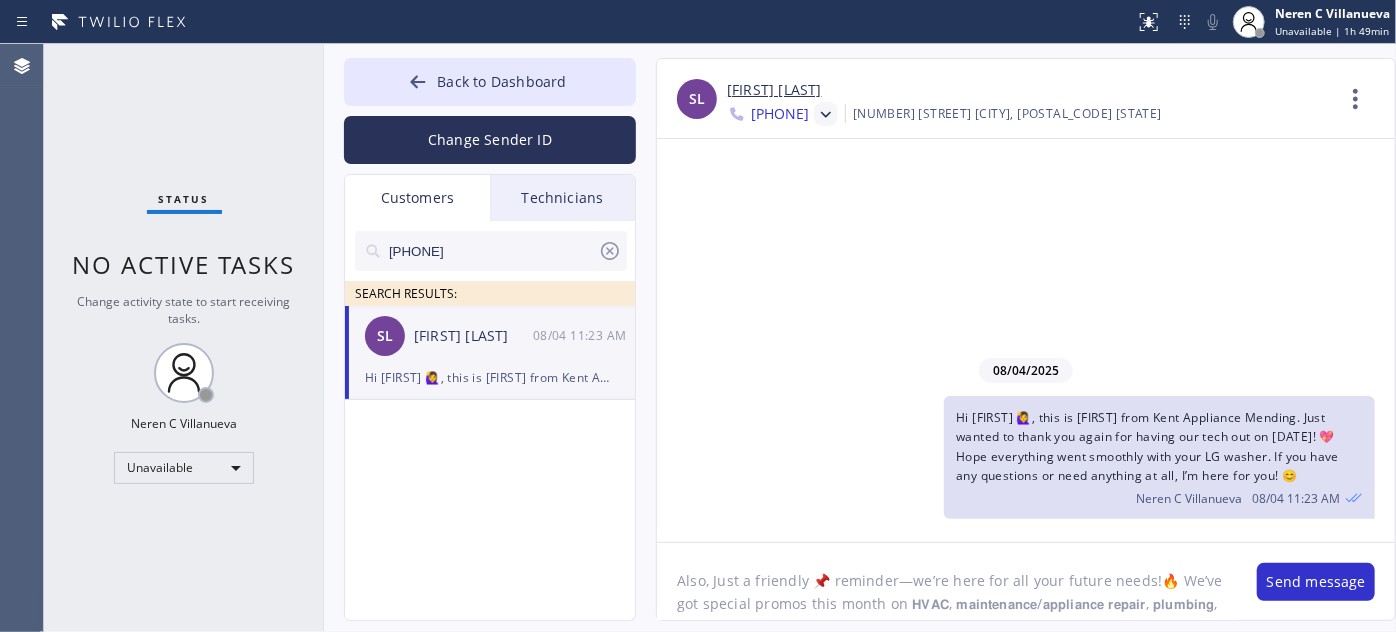 scroll, scrollTop: 41, scrollLeft: 0, axis: vertical 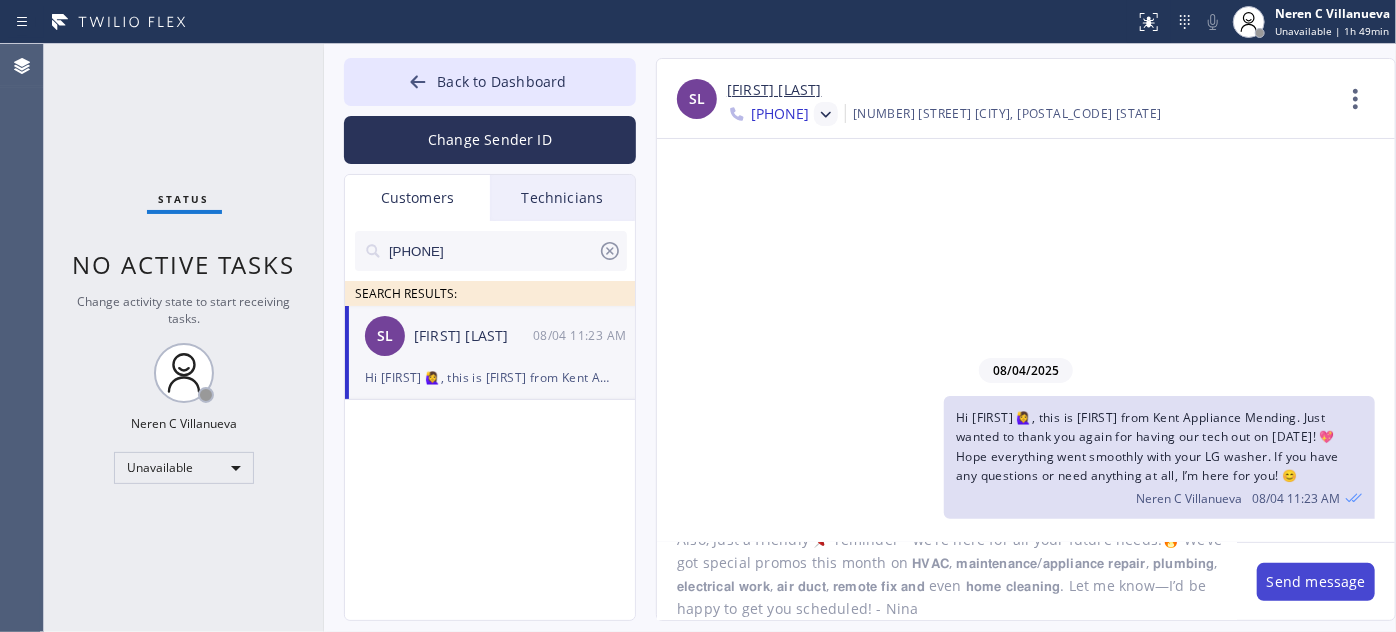 type on "Also, Just a friendly 📌 reminder—we’re here for all your future needs!🔥 We’ve got special promos this month on 𝗛𝗩𝗔𝗖, 𝗺𝗮𝗶𝗻𝘁𝗲𝗻𝗮𝗻𝗰𝗲/𝗮𝗽𝗽𝗹𝗶𝗮𝗻𝗰𝗲 𝗿𝗲𝗽𝗮𝗶𝗿, 𝗽𝗹𝘂𝗺𝗯𝗶𝗻𝗴, 𝗲𝗹𝗲𝗰𝘁𝗿𝗶𝗰𝗮𝗹 𝘄𝗼𝗿𝗸, 𝗮𝗶𝗿 𝗱𝘂𝗰𝘁, 𝗿𝗲𝗺𝗼𝘁𝗲 𝗳𝗶𝘅 𝗮𝗻𝗱 even 𝗵𝗼𝗺𝗲 𝗰𝗹𝗲𝗮𝗻𝗶𝗻𝗴. Let me know—I’d be happy to get you scheduled! - Nina" 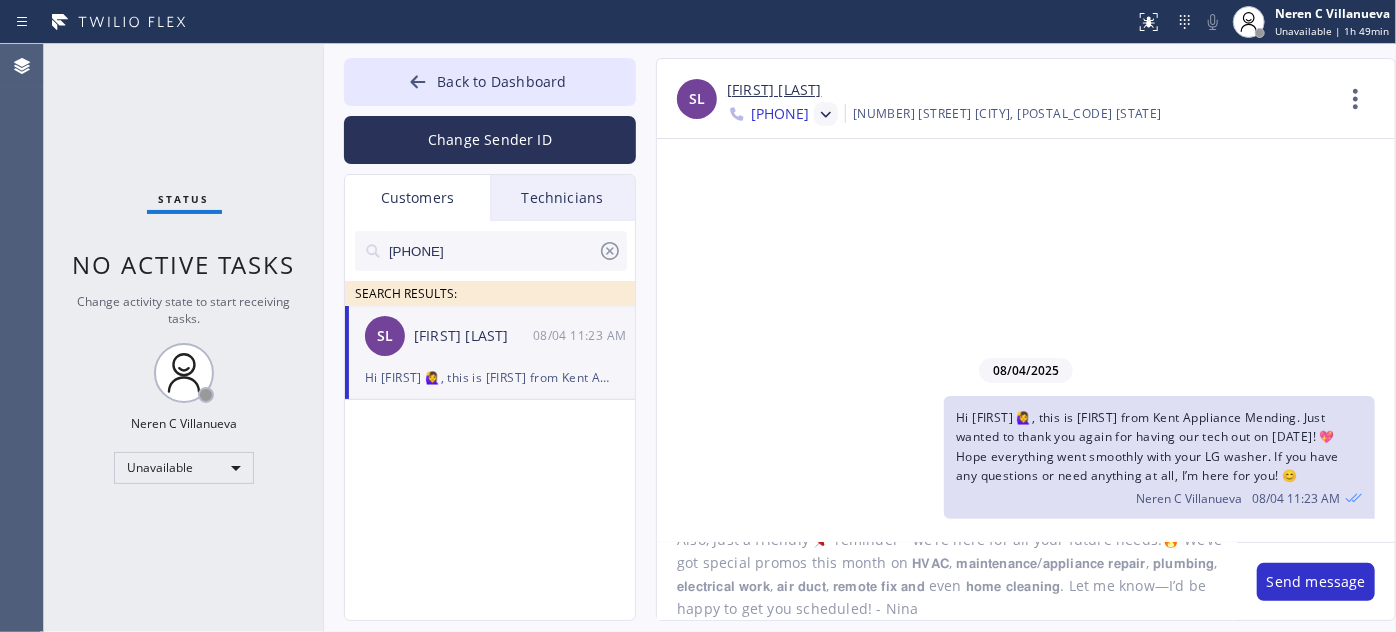 drag, startPoint x: 1304, startPoint y: 580, endPoint x: 1285, endPoint y: 548, distance: 37.215588 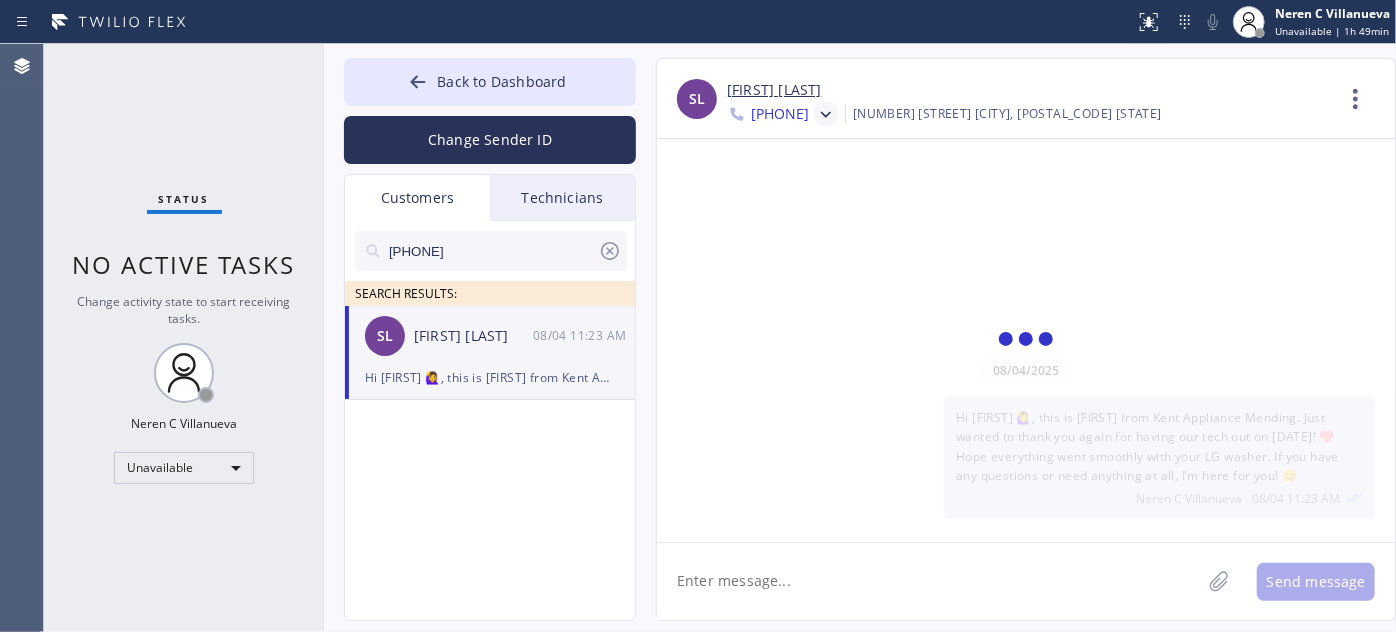 scroll, scrollTop: 0, scrollLeft: 0, axis: both 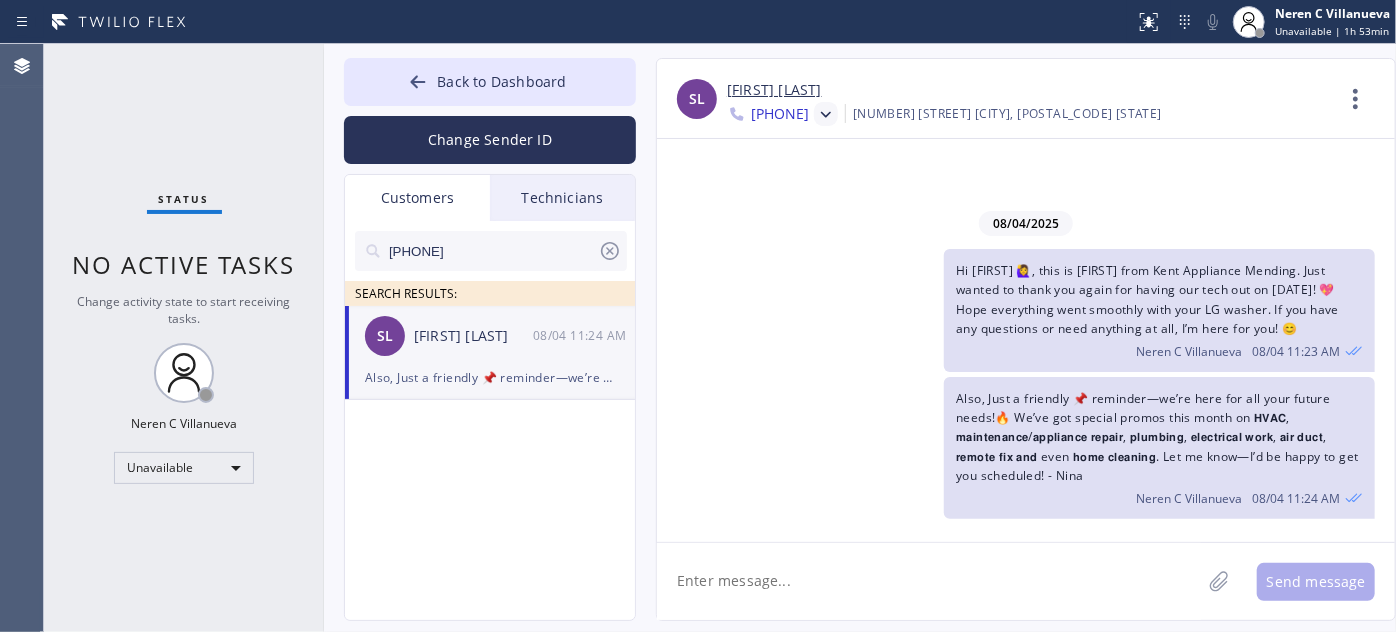 click on "SL Sean Lane 08/04 11:24 AM" at bounding box center (491, 336) 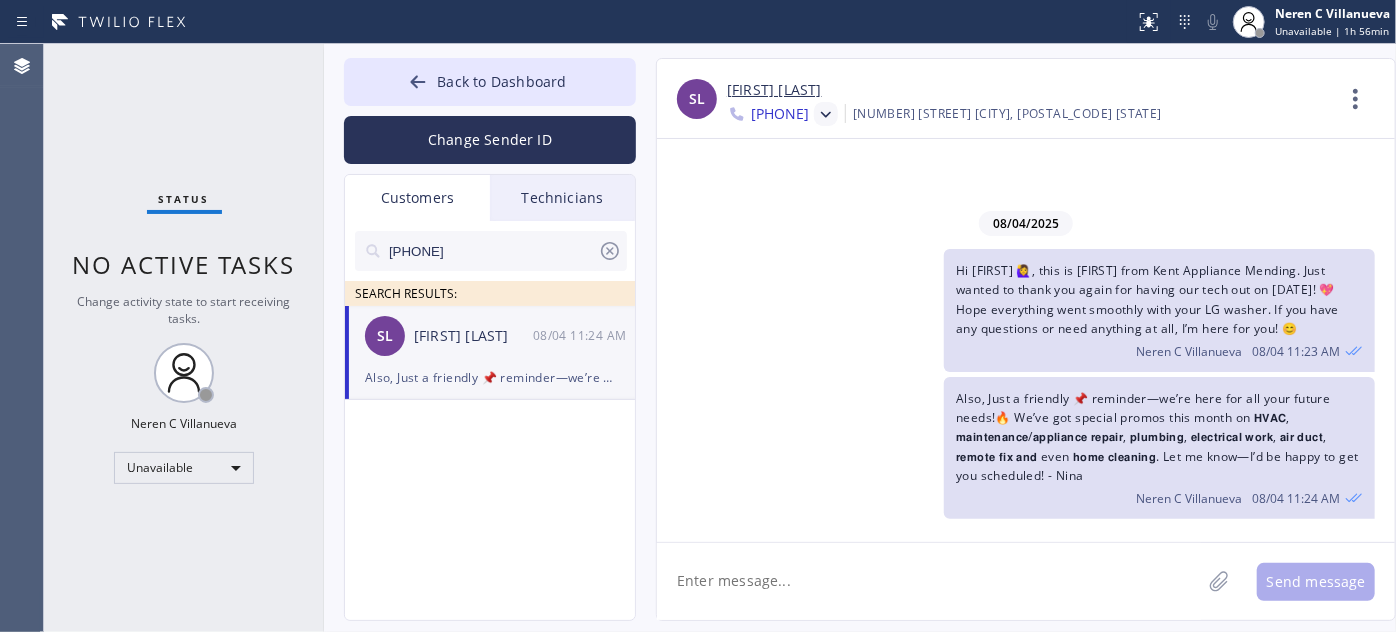 click 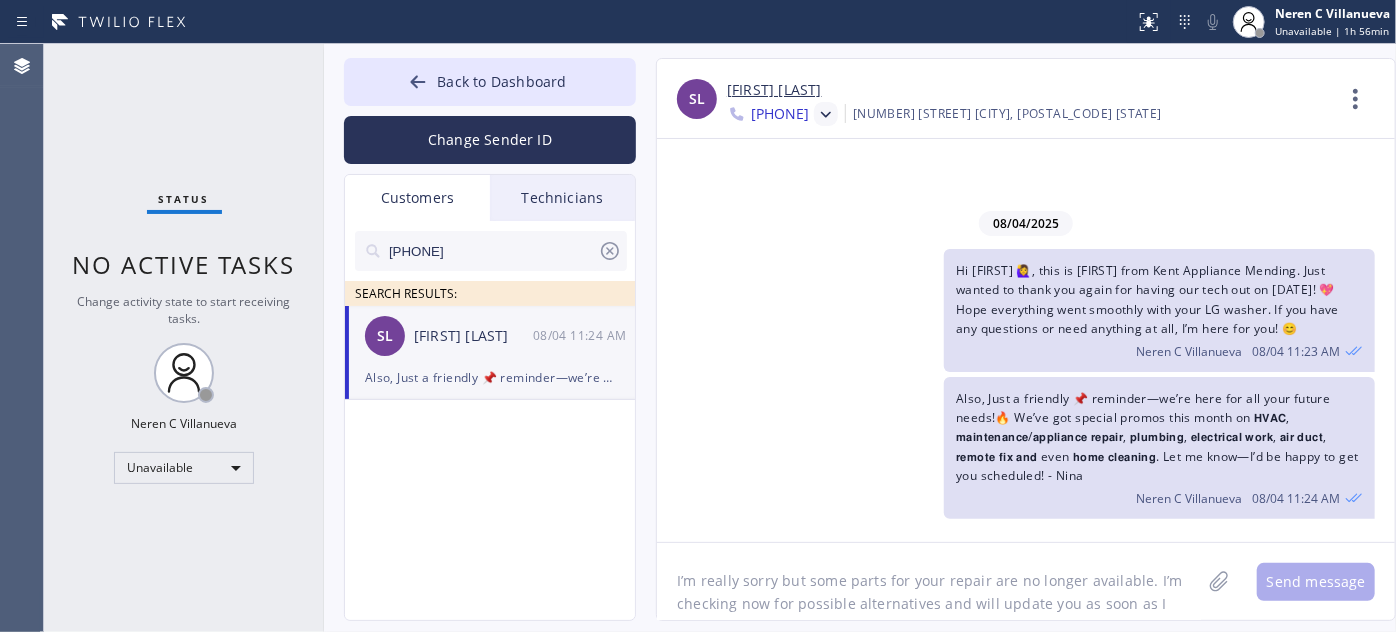 scroll, scrollTop: 16, scrollLeft: 0, axis: vertical 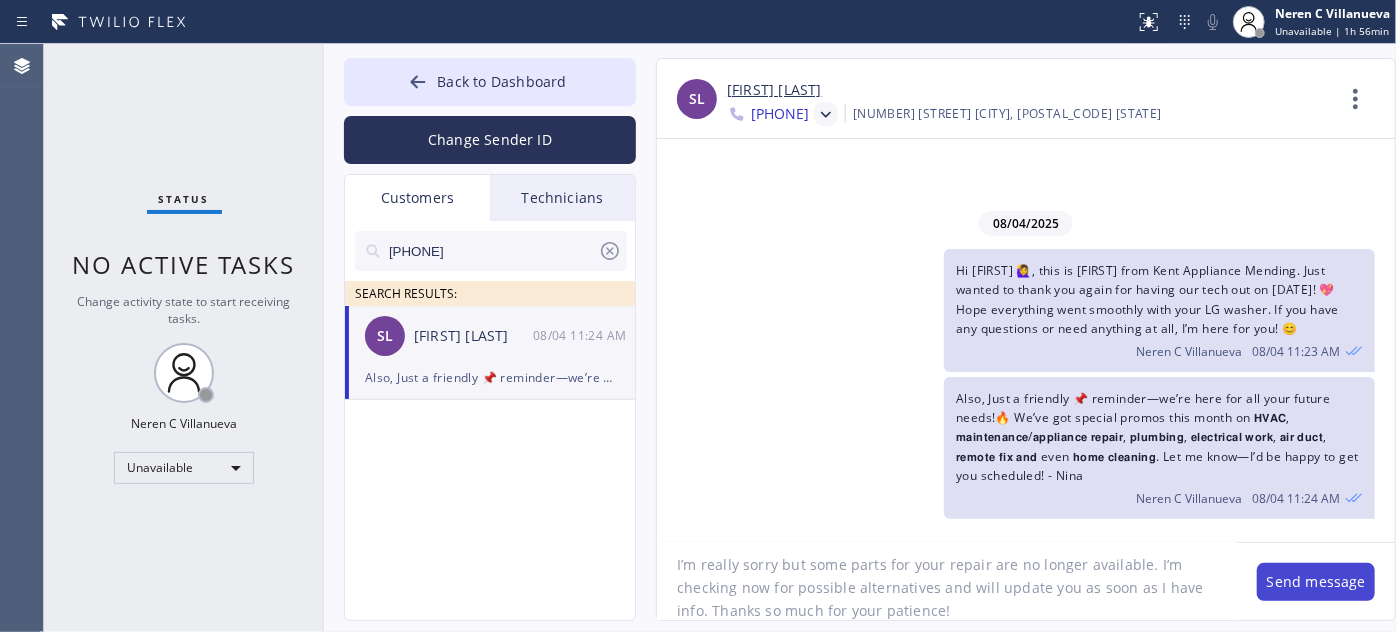 type on "I’m really sorry but some parts for your repair are no longer available. I’m checking now for possible alternatives and will update you as soon as I have info. Thanks so much for your patience!" 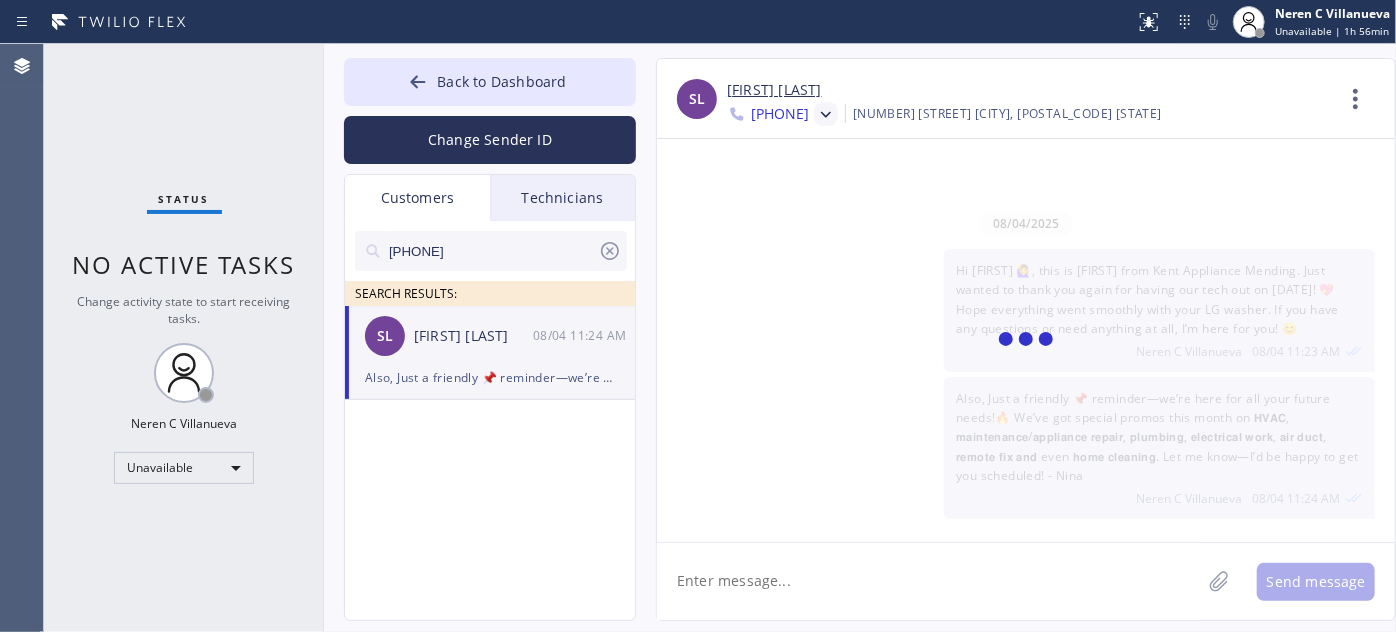 scroll, scrollTop: 0, scrollLeft: 0, axis: both 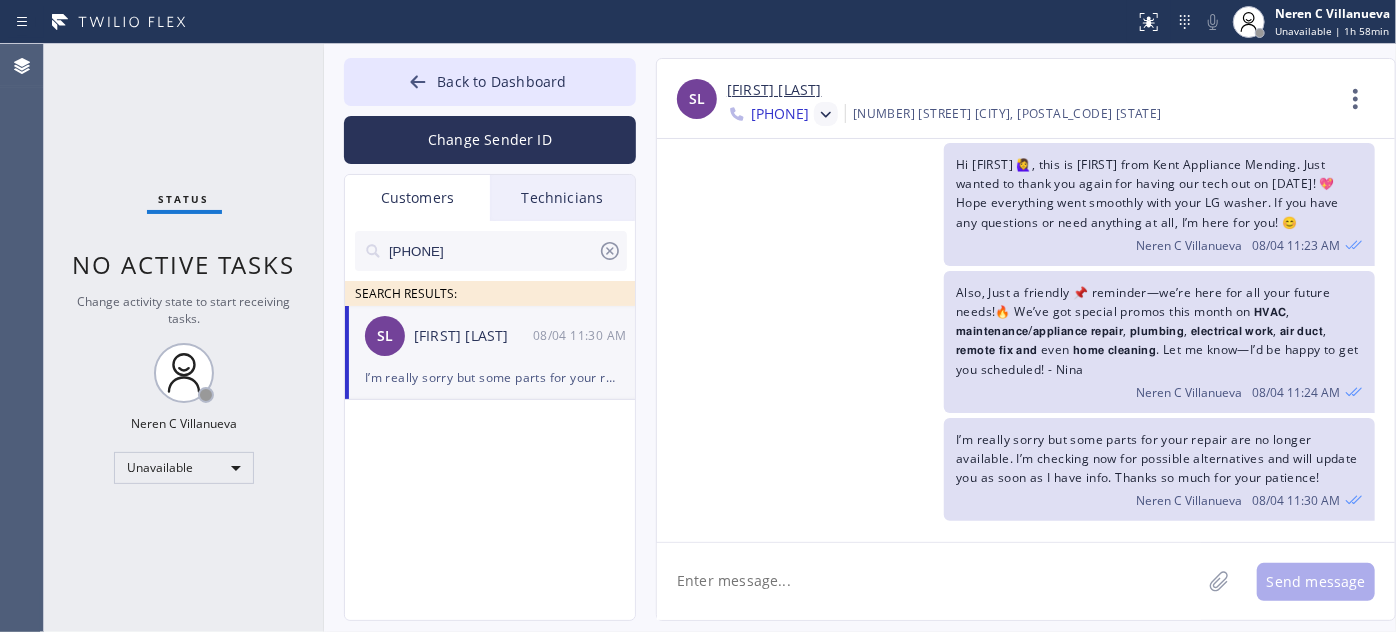 drag, startPoint x: 504, startPoint y: 256, endPoint x: 367, endPoint y: 254, distance: 137.0146 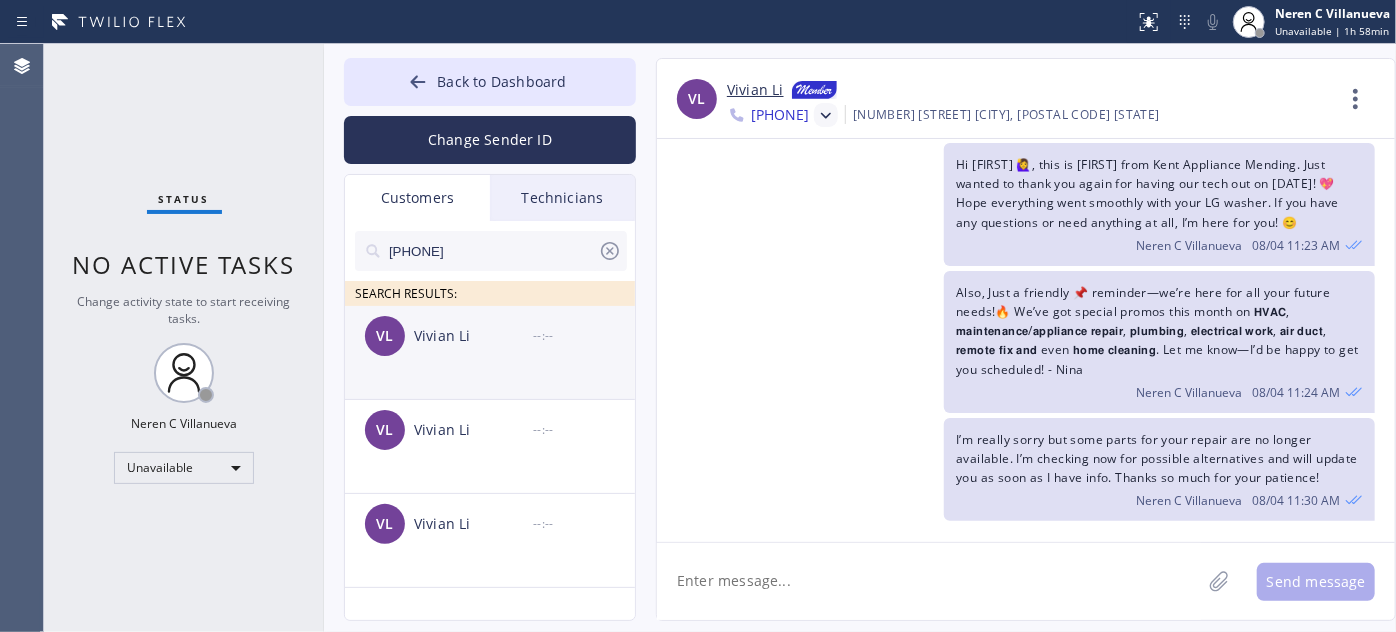 click on "VL Vivian Li --:--" at bounding box center [491, 336] 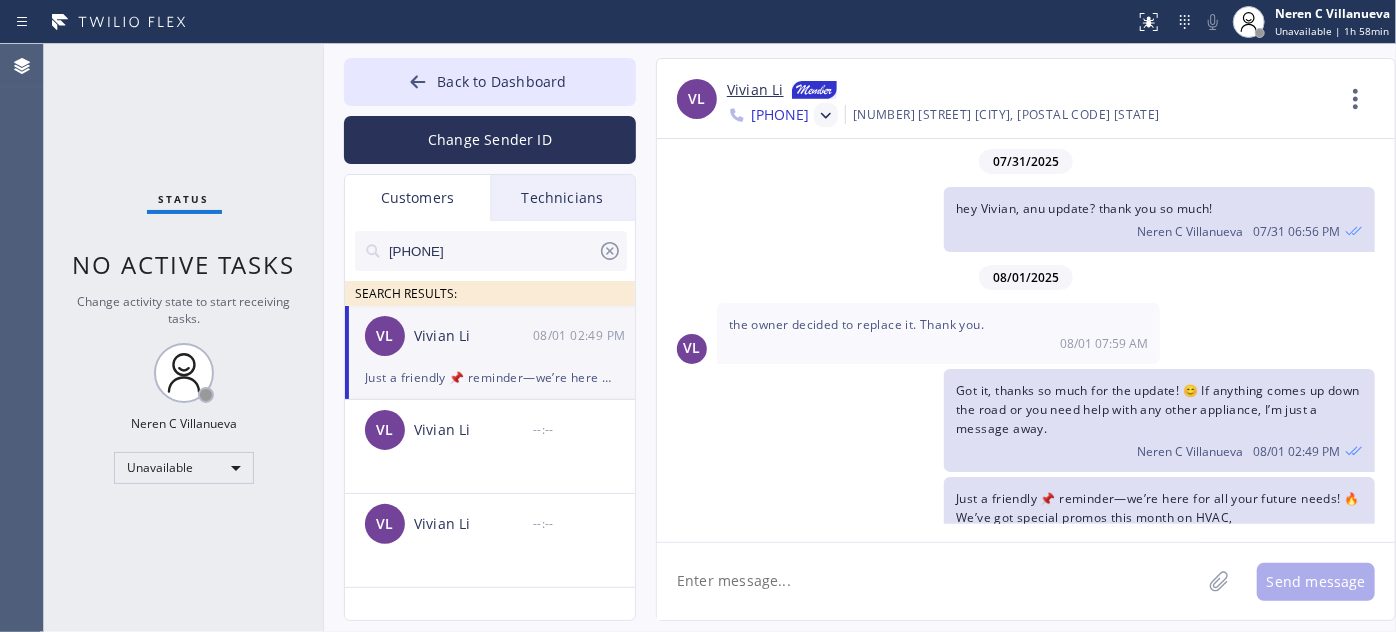 scroll, scrollTop: 1100, scrollLeft: 0, axis: vertical 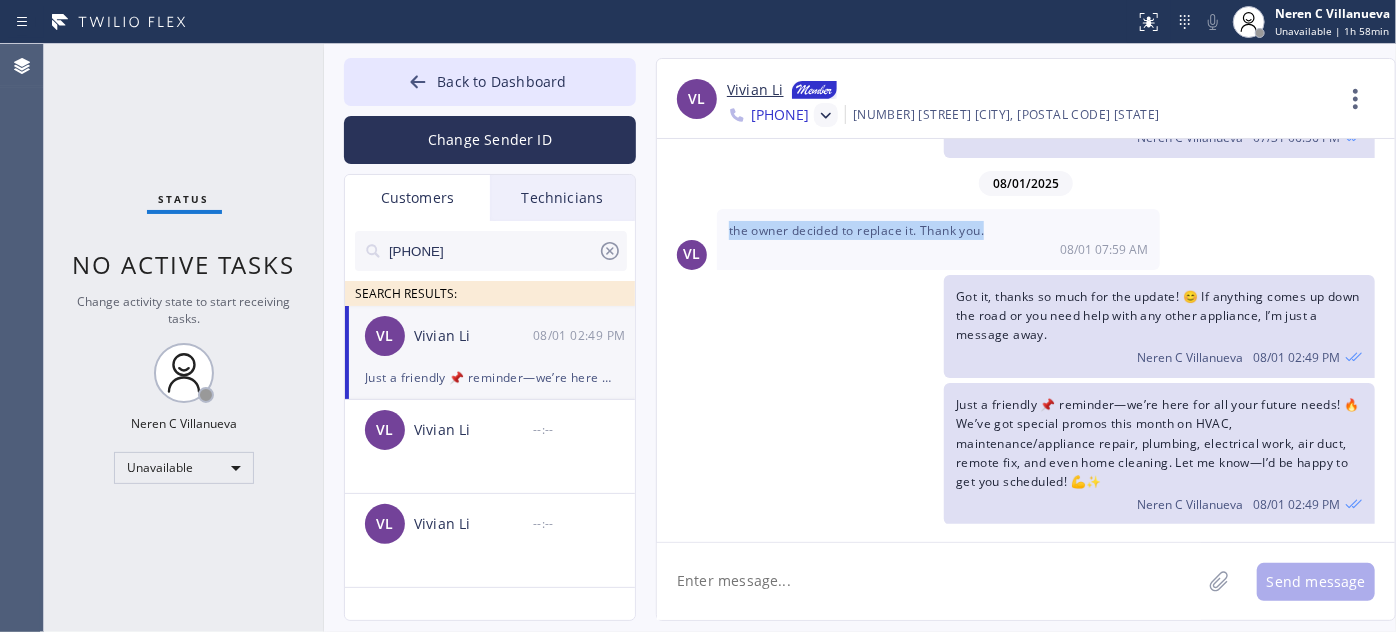 drag, startPoint x: 728, startPoint y: 224, endPoint x: 925, endPoint y: 227, distance: 197.02284 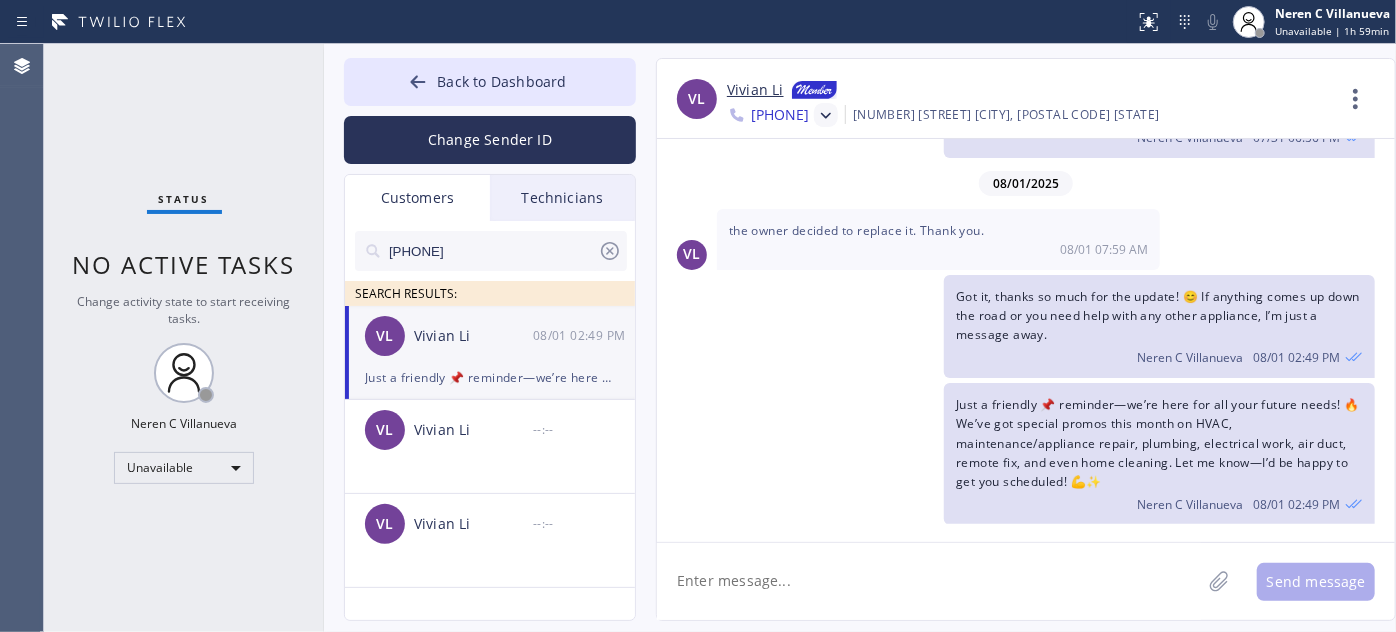 drag, startPoint x: 767, startPoint y: 412, endPoint x: 962, endPoint y: 171, distance: 310.00967 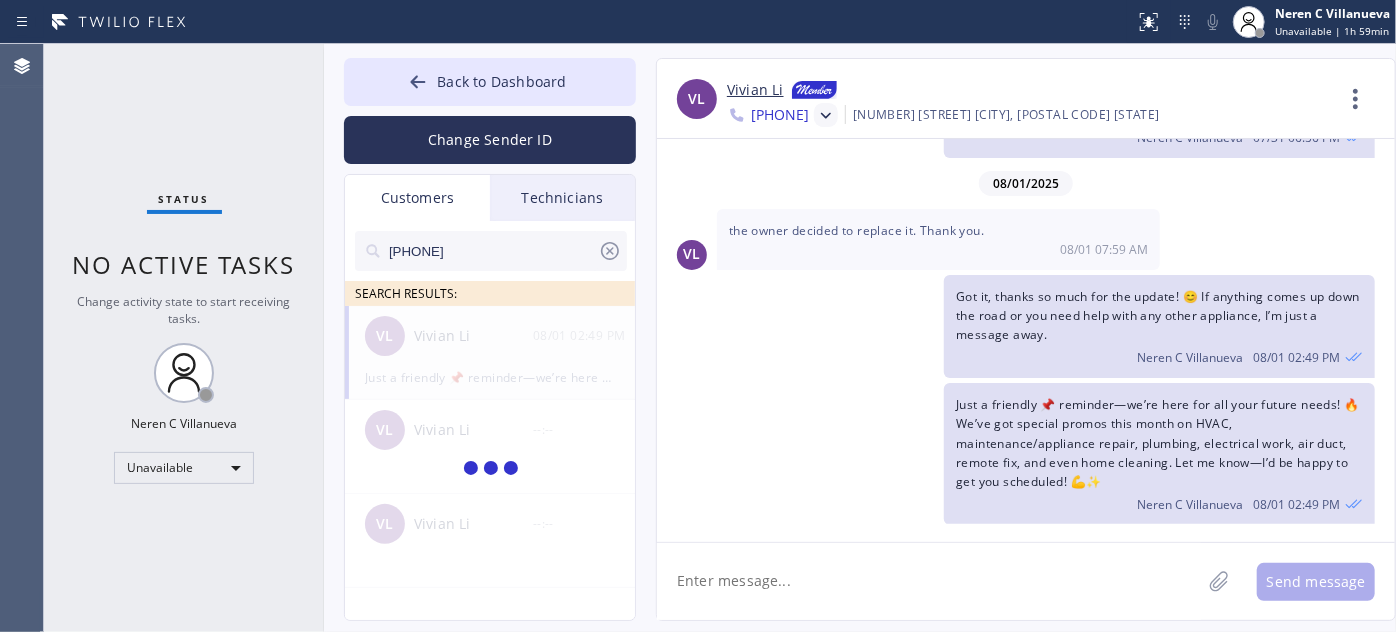 type on "(858) 245-2933" 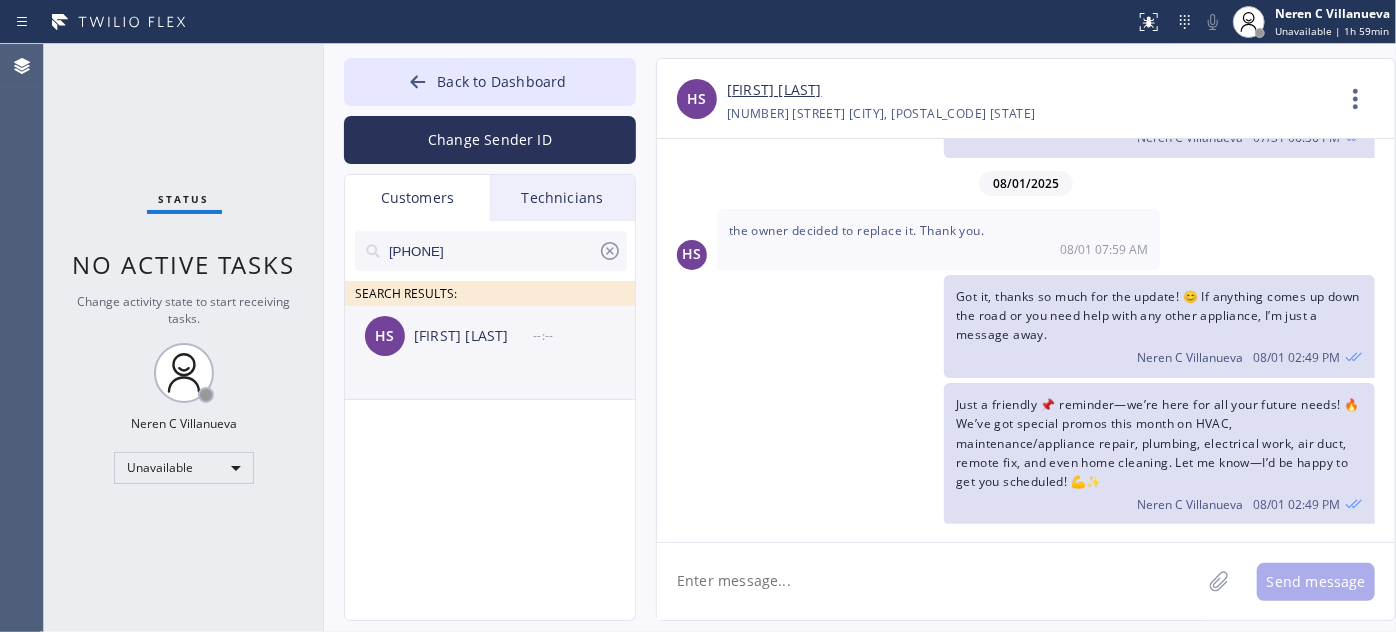 click on "HS Helene Schriber --:--" at bounding box center [491, 336] 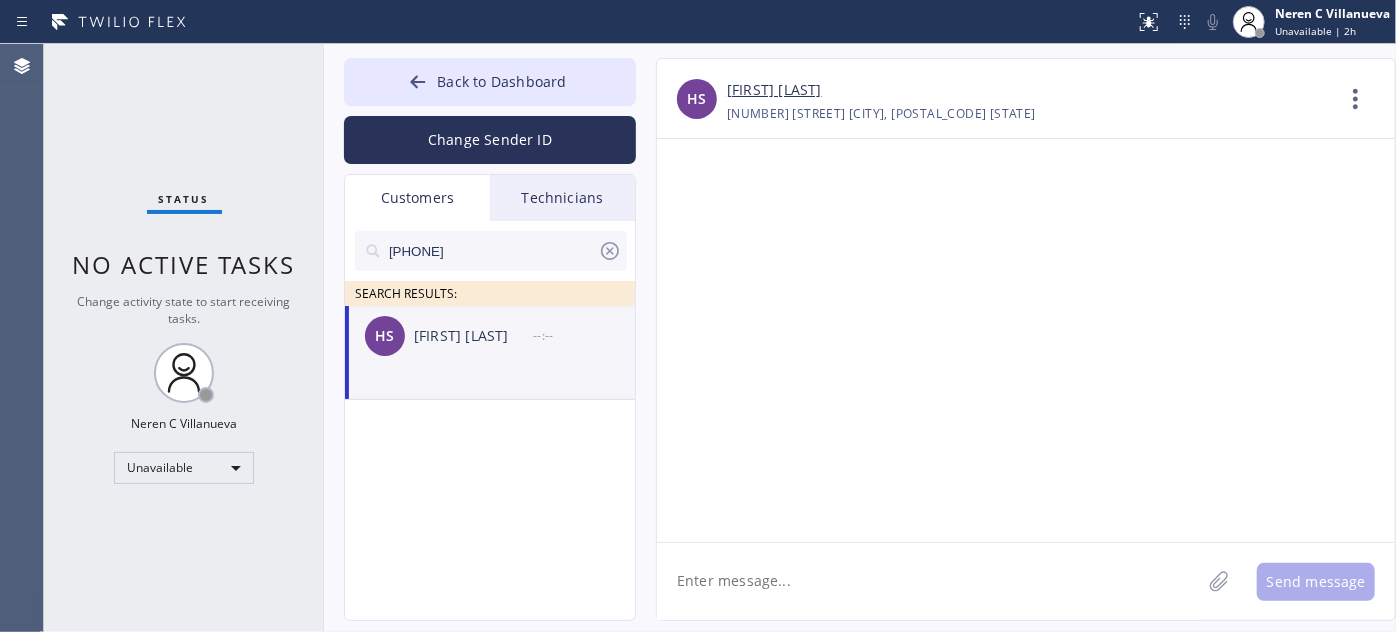 scroll, scrollTop: 0, scrollLeft: 0, axis: both 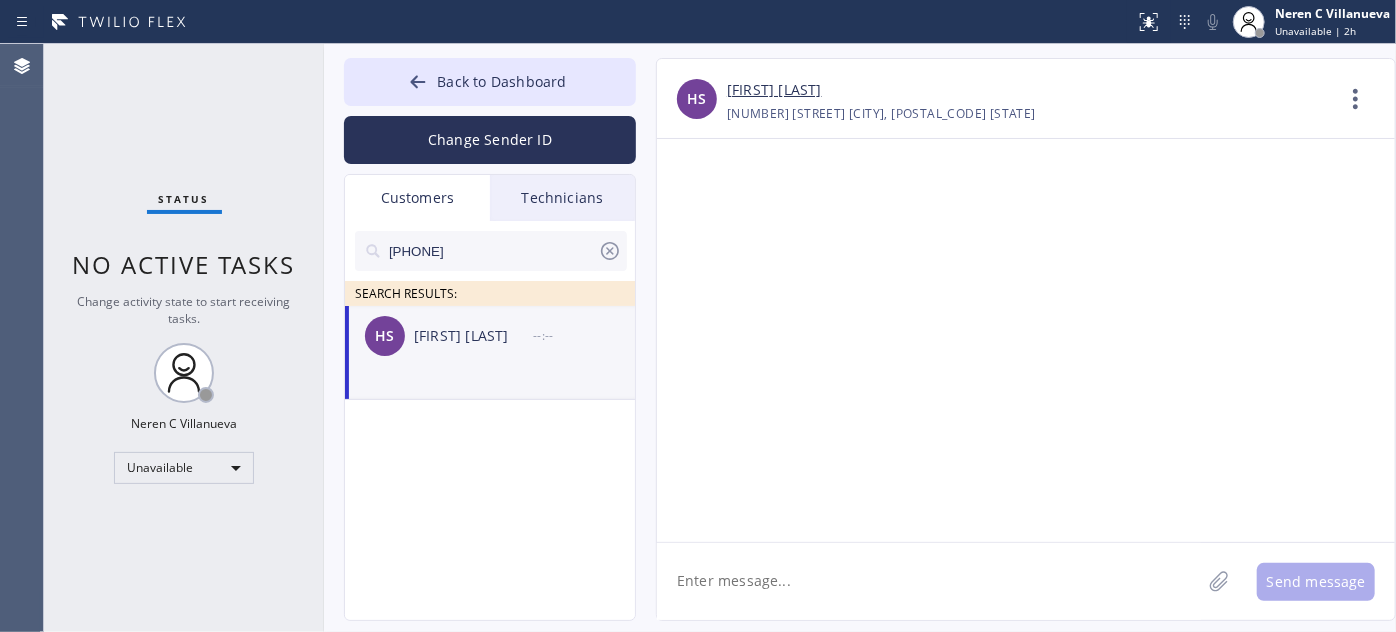 paste on "Hi Roger 🙋‍♀️, this is Nina from Home Alliance. Just wanted to thank you again for having our tech out today, 8/01! 💖 Hope everything went smoothly with your XX. If you have any questions or need anything at all, I’m here for you! 😊" 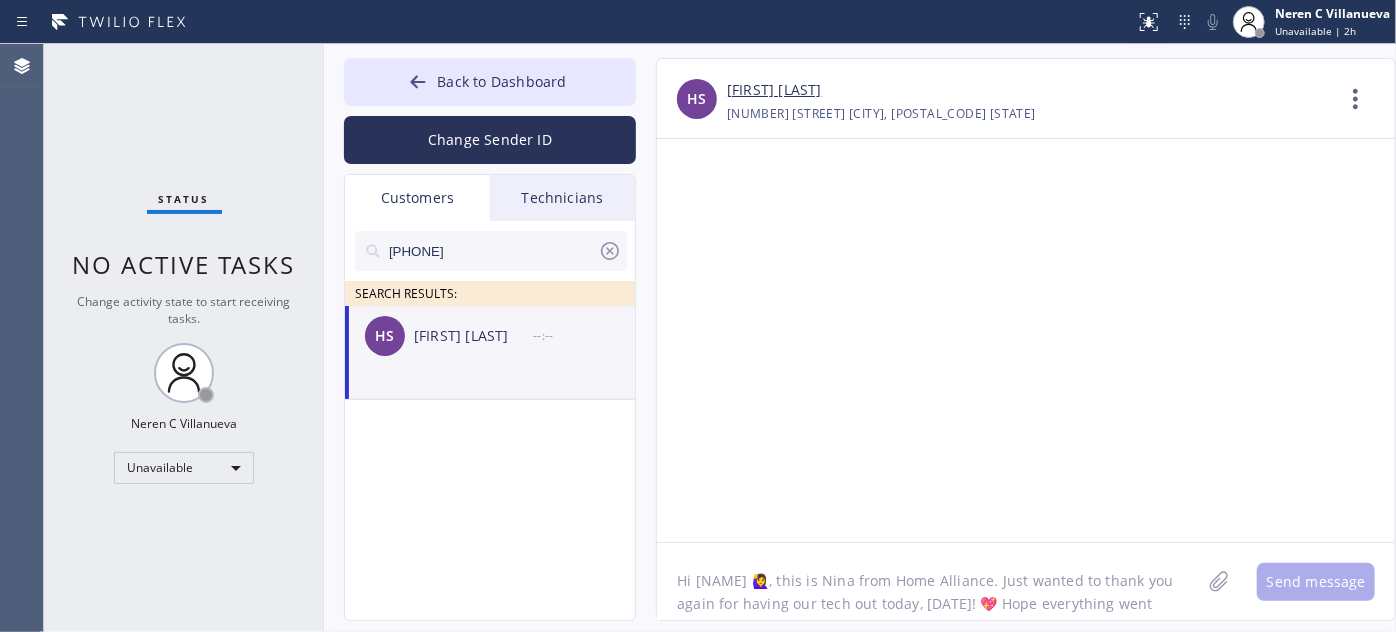scroll, scrollTop: 16, scrollLeft: 0, axis: vertical 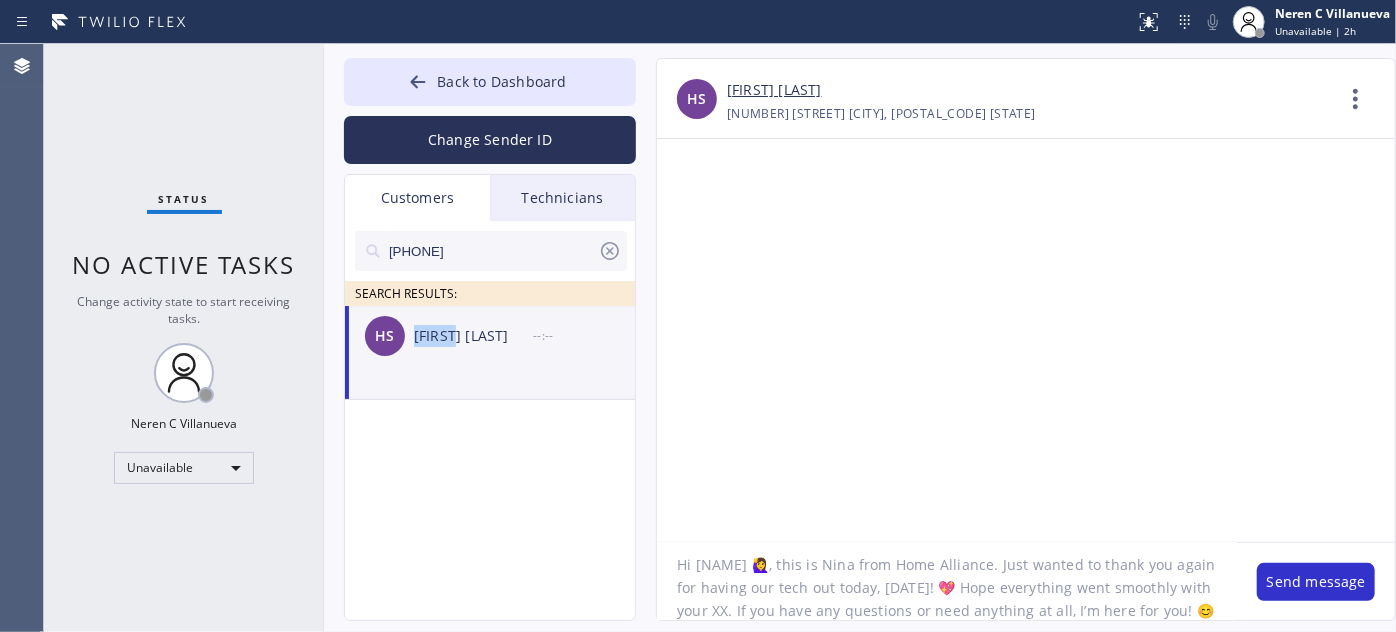 drag, startPoint x: 416, startPoint y: 339, endPoint x: 458, endPoint y: 348, distance: 42.953465 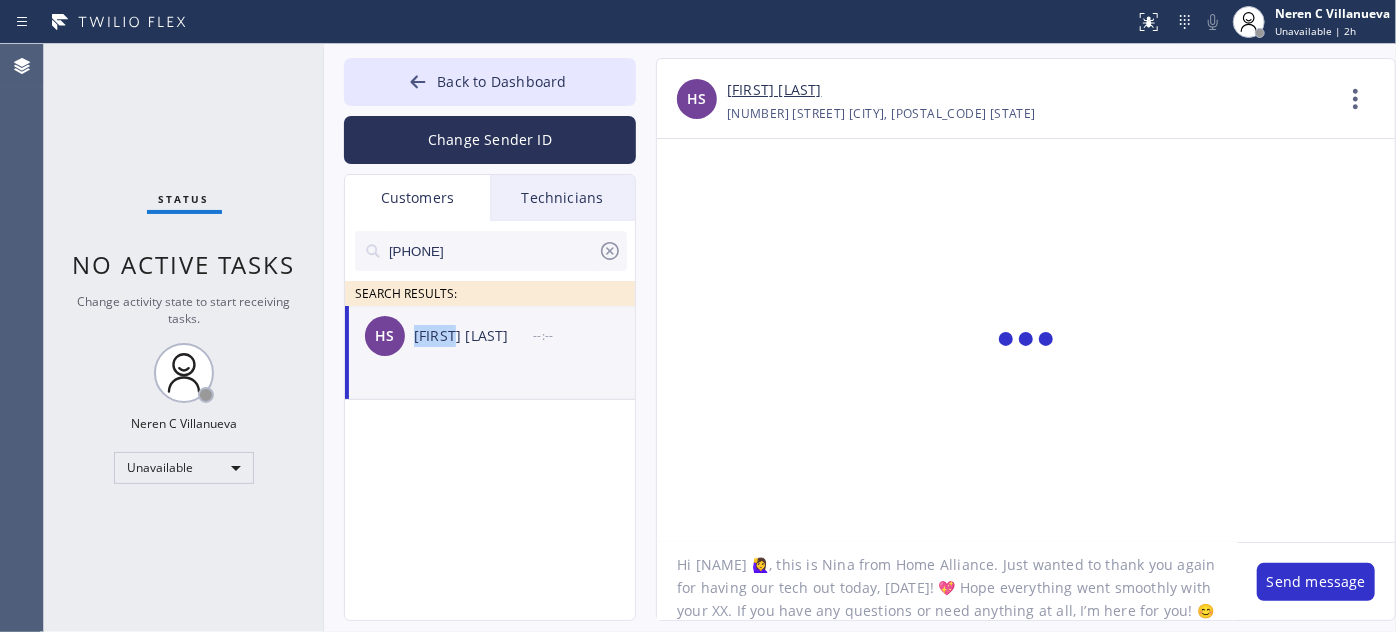 copy on "Helene" 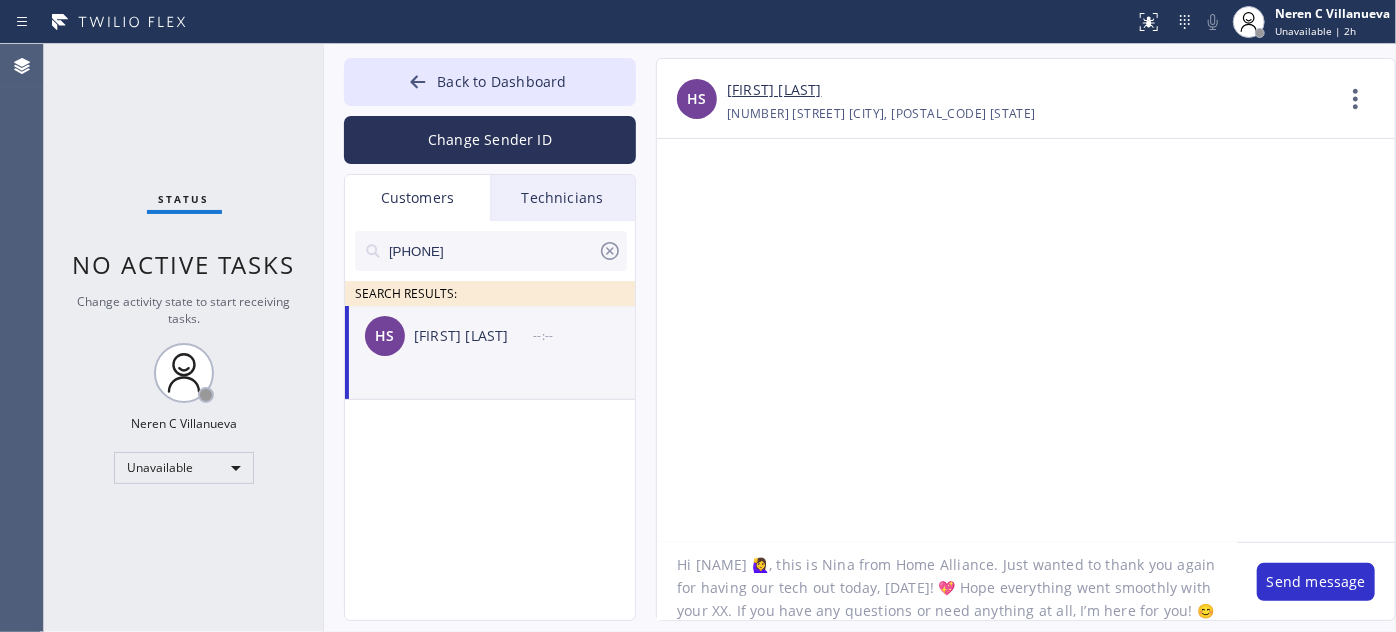 drag, startPoint x: 696, startPoint y: 561, endPoint x: 734, endPoint y: 563, distance: 38.052597 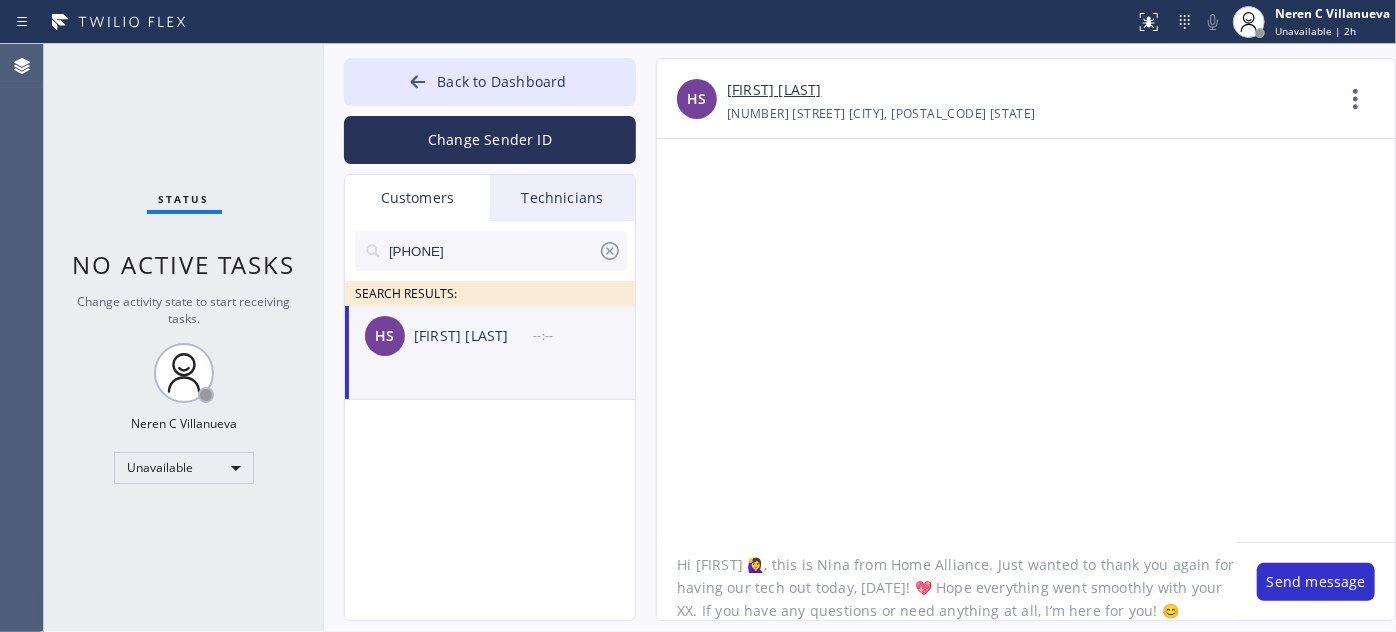drag, startPoint x: 886, startPoint y: 561, endPoint x: 981, endPoint y: 559, distance: 95.02105 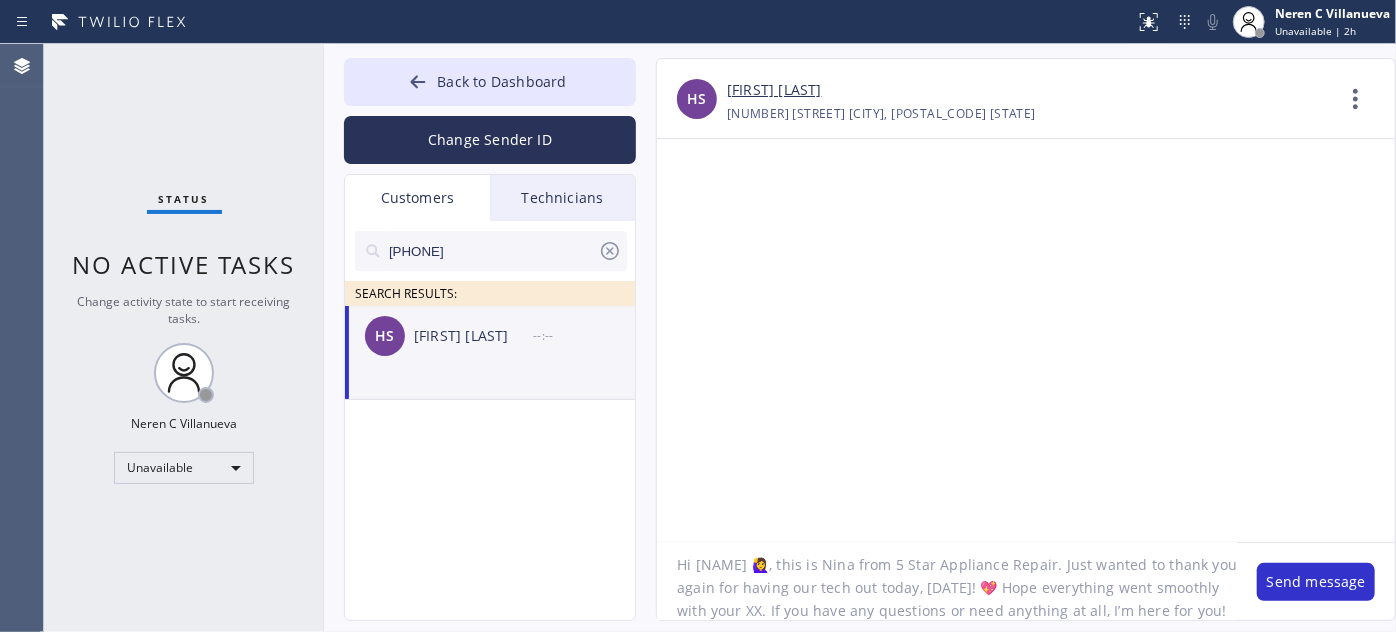 drag, startPoint x: 873, startPoint y: 588, endPoint x: 910, endPoint y: 587, distance: 37.01351 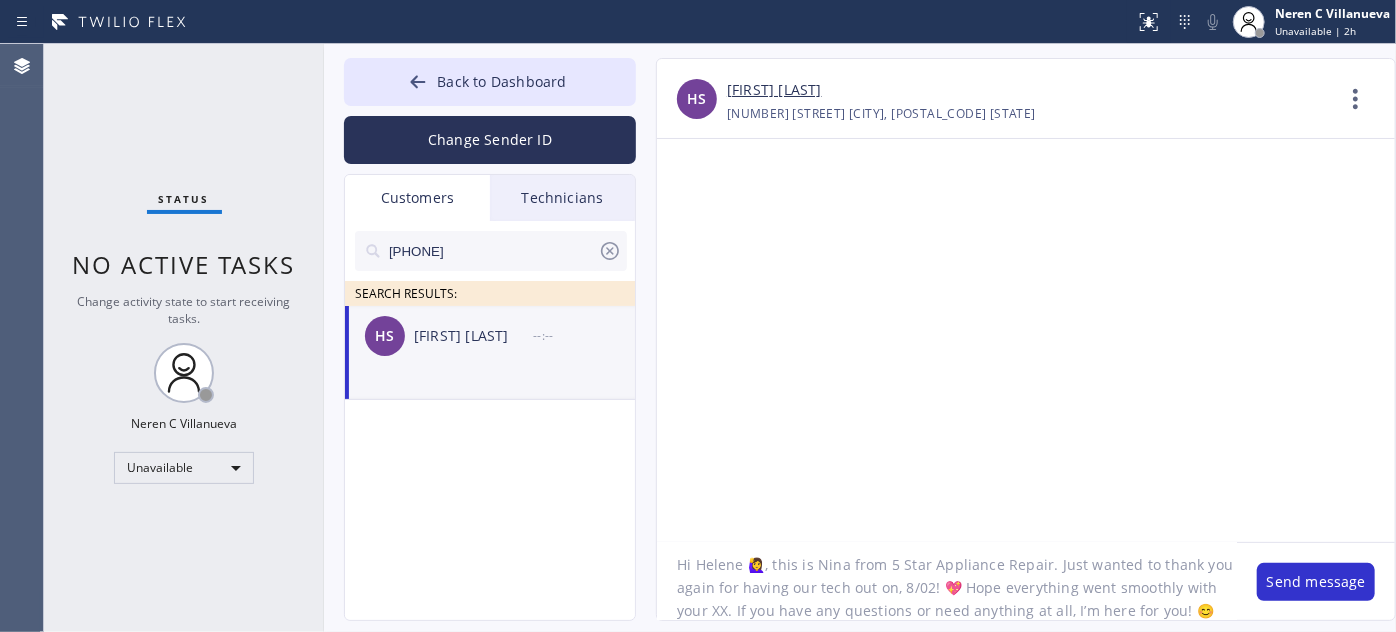 scroll, scrollTop: 18, scrollLeft: 0, axis: vertical 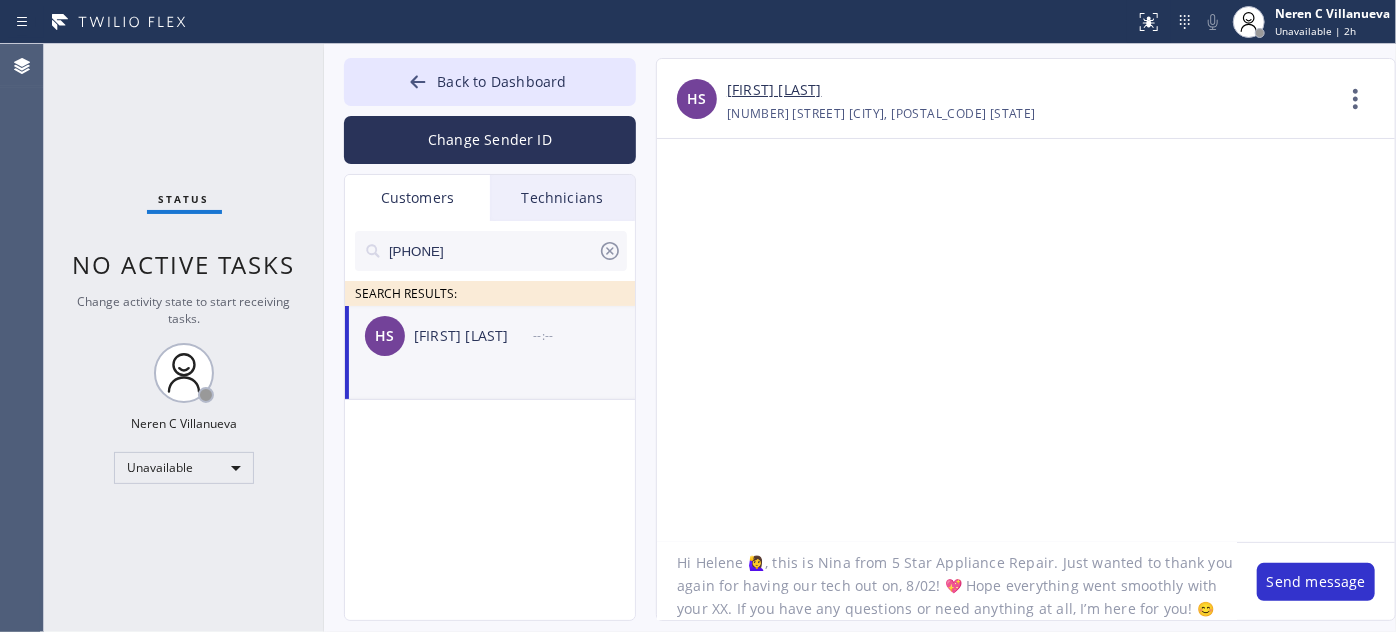 drag, startPoint x: 711, startPoint y: 610, endPoint x: 728, endPoint y: 610, distance: 17 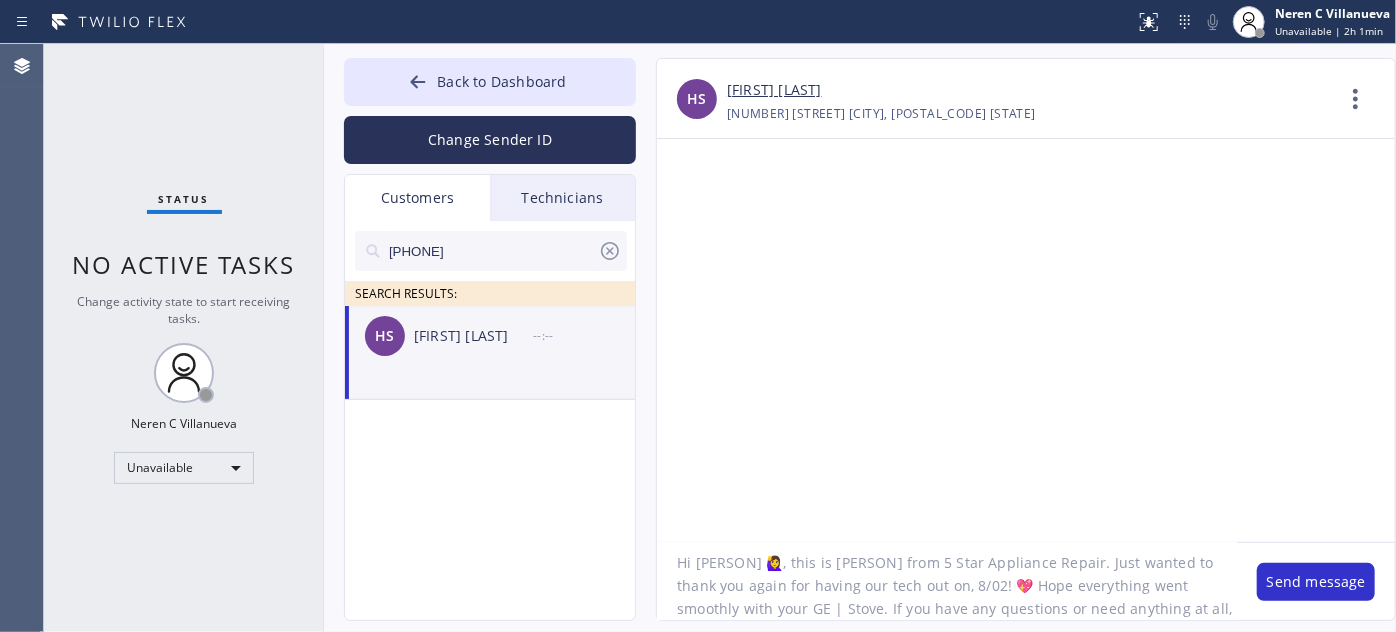 scroll, scrollTop: 41, scrollLeft: 0, axis: vertical 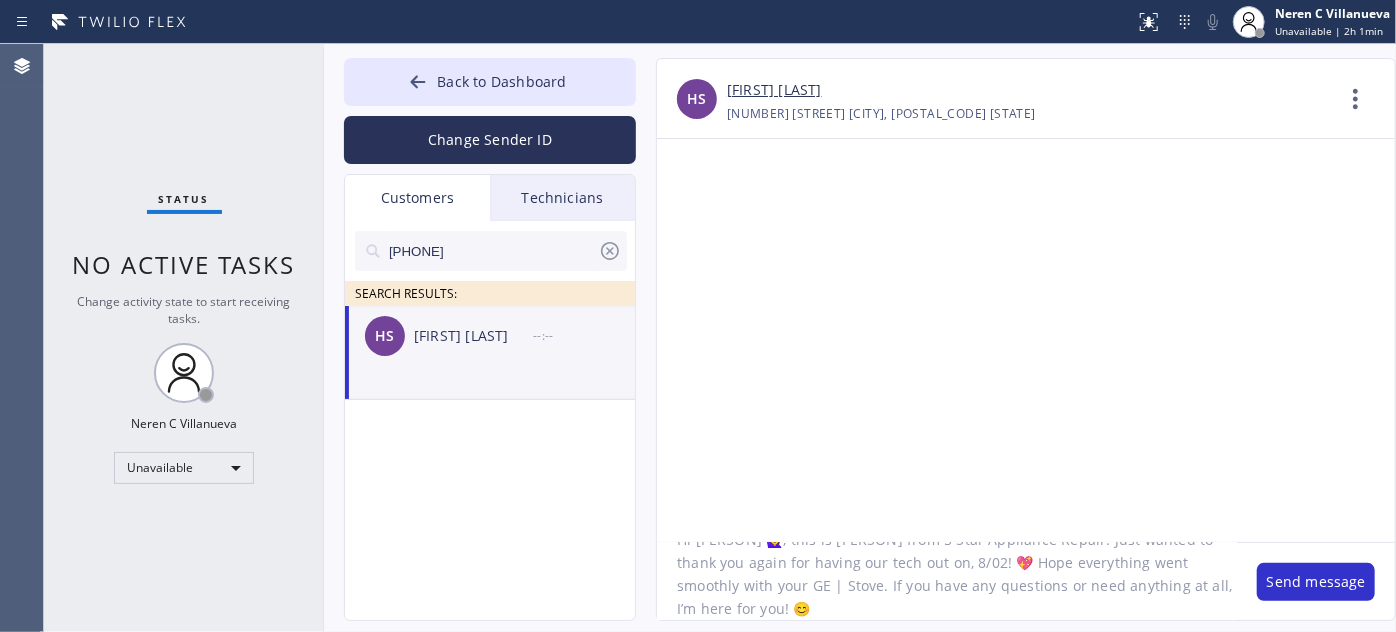 drag, startPoint x: 752, startPoint y: 610, endPoint x: 735, endPoint y: 591, distance: 25.495098 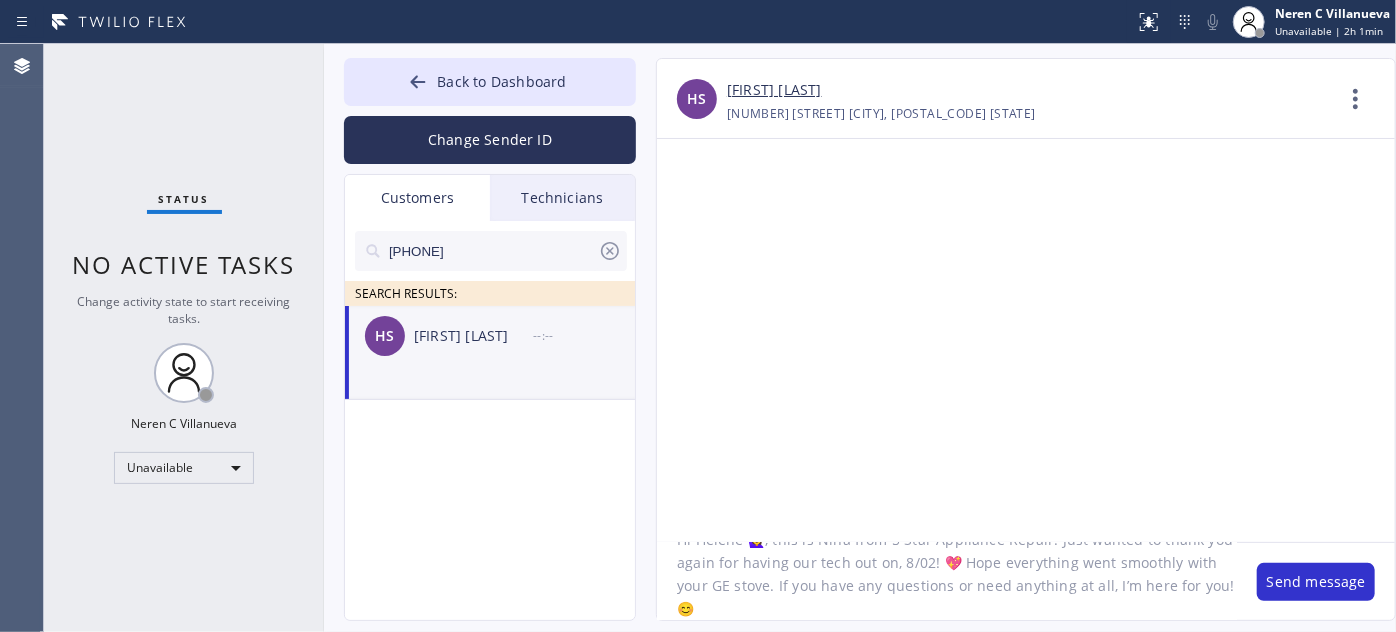 drag, startPoint x: 715, startPoint y: 604, endPoint x: 634, endPoint y: 604, distance: 81 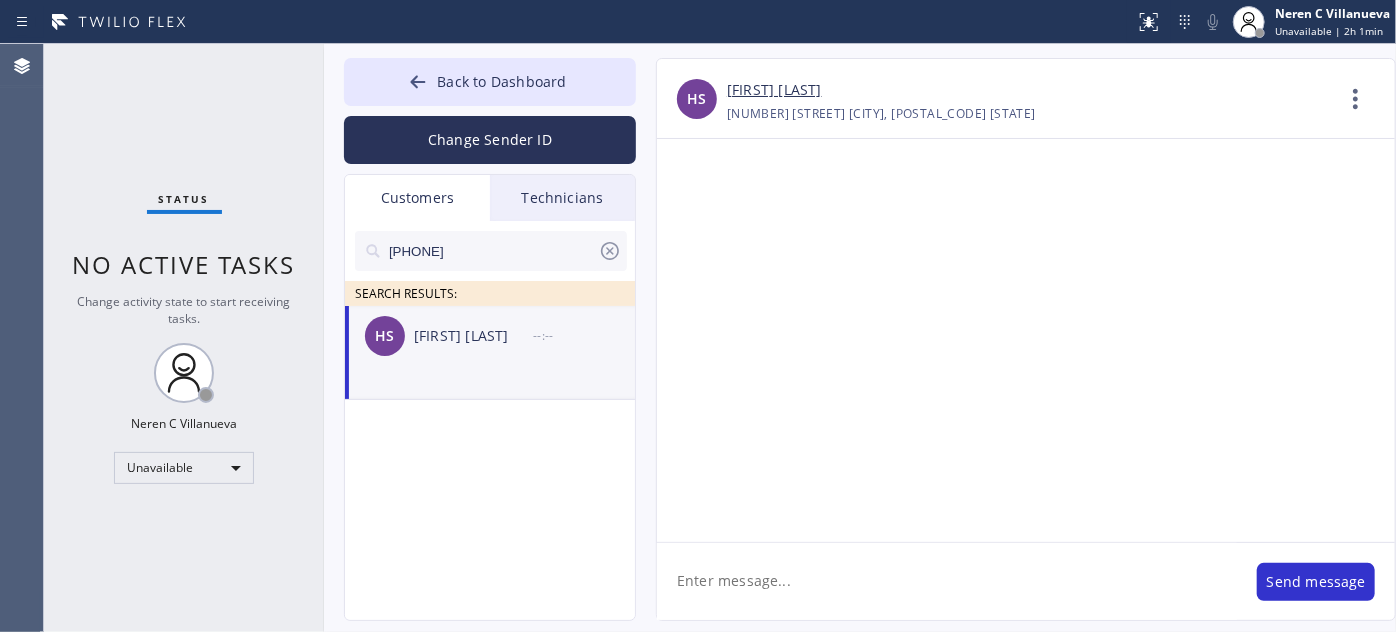 scroll, scrollTop: 0, scrollLeft: 0, axis: both 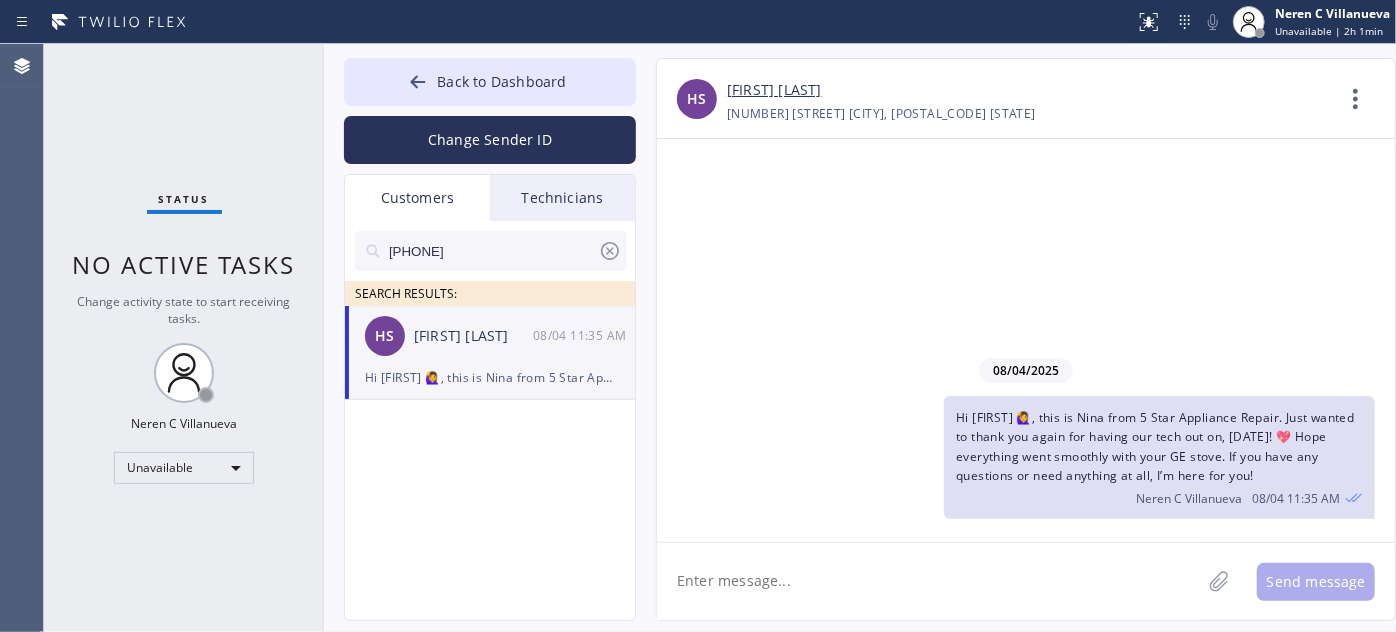paste on "Also, Just a friendly 📌 reminder—we’re here for all your future needs!🔥 We’ve got special promos this month on 𝗛𝗩𝗔𝗖, 𝗺𝗮𝗶𝗻𝘁𝗲𝗻𝗮𝗻𝗰𝗲/𝗮𝗽𝗽𝗹𝗶𝗮𝗻𝗰𝗲 𝗿𝗲𝗽𝗮𝗶𝗿, 𝗽𝗹𝘂𝗺𝗯𝗶𝗻𝗴, 𝗲𝗹𝗲𝗰𝘁𝗿𝗶𝗰𝗮𝗹 𝘄𝗼𝗿𝗸, 𝗮𝗶𝗿 𝗱𝘂𝗰𝘁, 𝗿𝗲𝗺𝗼𝘁𝗲 𝗳𝗶𝘅 𝗮𝗻𝗱 even 𝗵𝗼𝗺𝗲 𝗰𝗹𝗲𝗮𝗻𝗶𝗻𝗴. Let me know—I’d be happy to get you scheduled!" 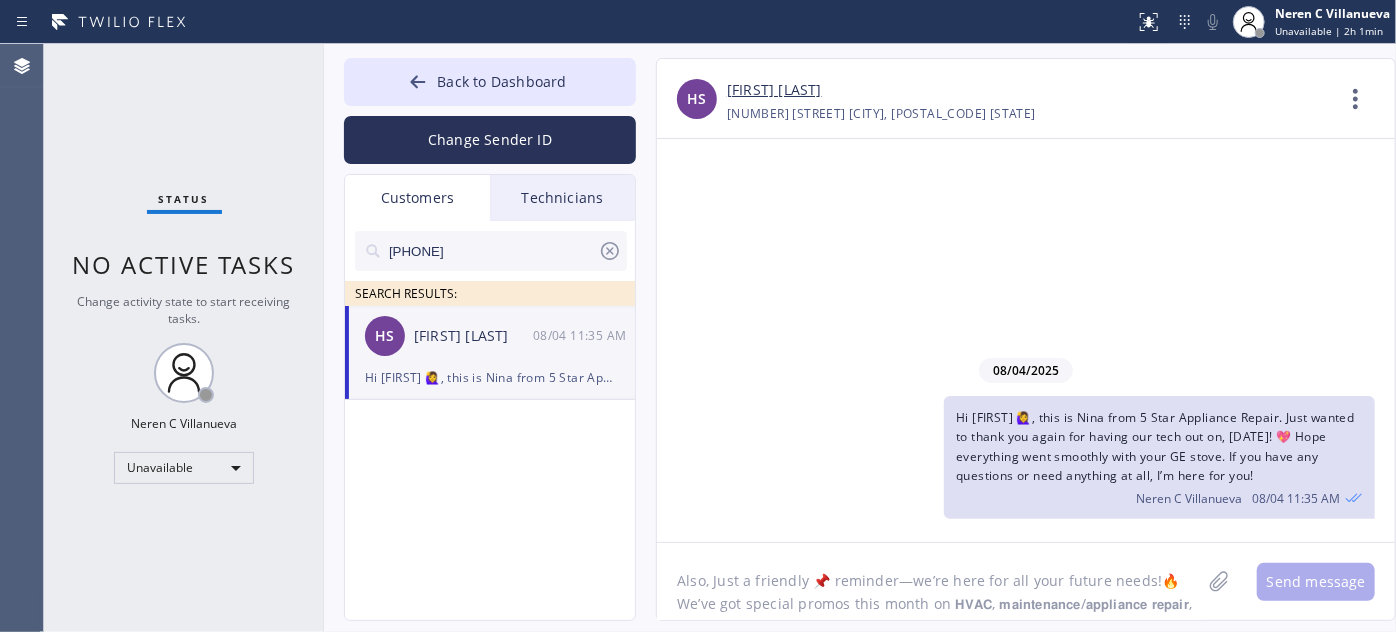 scroll, scrollTop: 40, scrollLeft: 0, axis: vertical 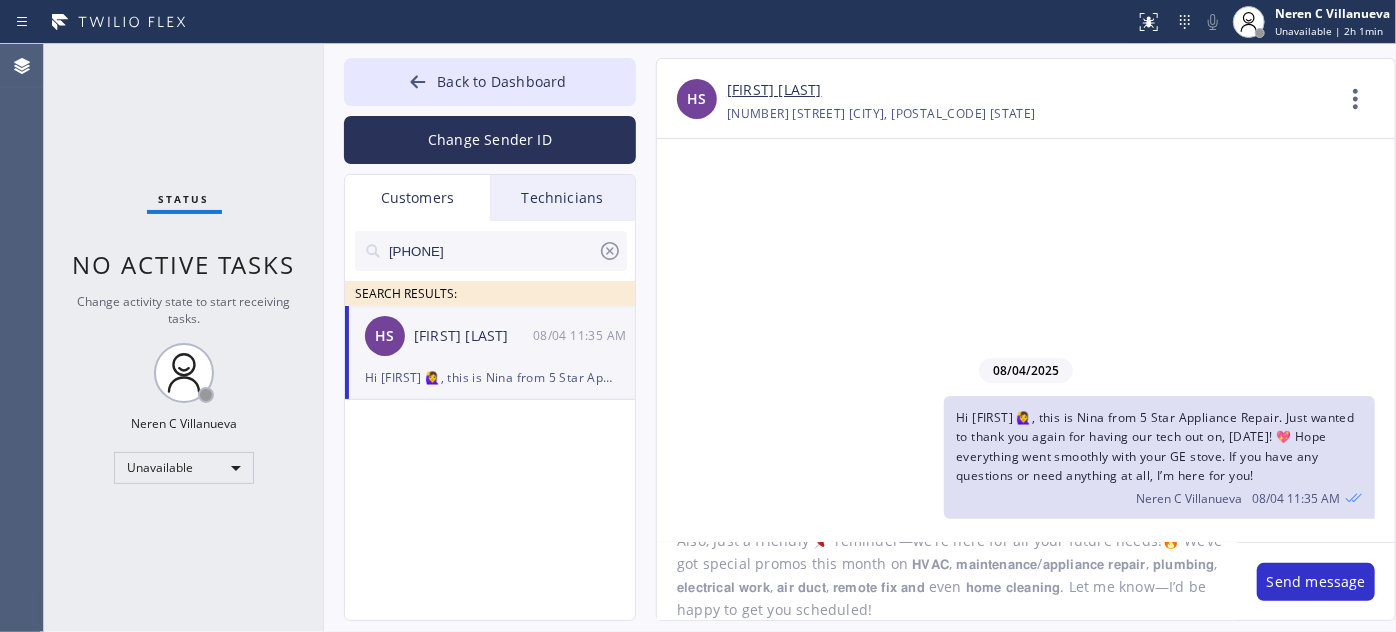 paste on "😊" 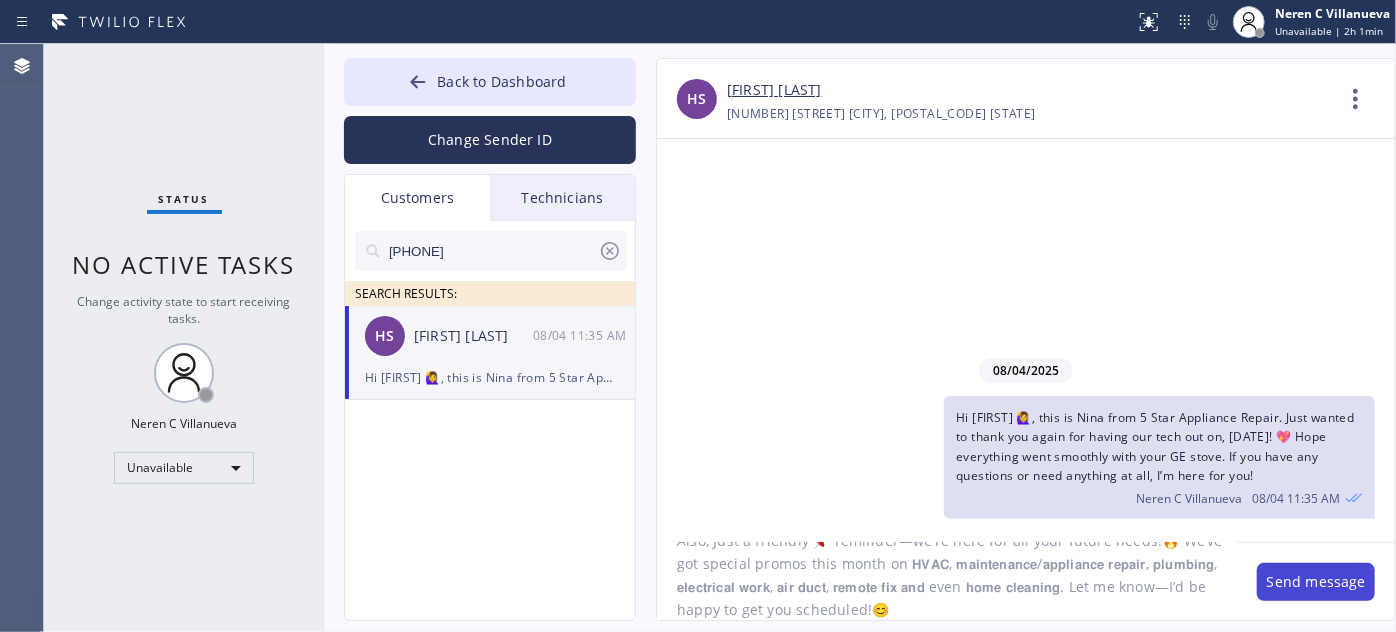 type on "Also, Just a friendly 📌 reminder—we’re here for all your future needs!🔥 We’ve got special promos this month on 𝗛𝗩𝗔𝗖, 𝗺𝗮𝗶𝗻𝘁𝗲𝗻𝗮𝗻𝗰𝗲/𝗮𝗽𝗽𝗹𝗶𝗮𝗻𝗰𝗲 𝗿𝗲𝗽𝗮𝗶𝗿, 𝗽𝗹𝘂𝗺𝗯𝗶𝗻𝗴, 𝗲𝗹𝗲𝗰𝘁𝗿𝗶𝗰𝗮𝗹 𝘄𝗼𝗿𝗸, 𝗮𝗶𝗿 𝗱𝘂𝗰𝘁, 𝗿𝗲𝗺𝗼𝘁𝗲 𝗳𝗶𝘅 𝗮𝗻𝗱 even 𝗵𝗼𝗺𝗲 𝗰𝗹𝗲𝗮𝗻𝗶𝗻𝗴. Let me know—I’d be happy to get you scheduled!😊" 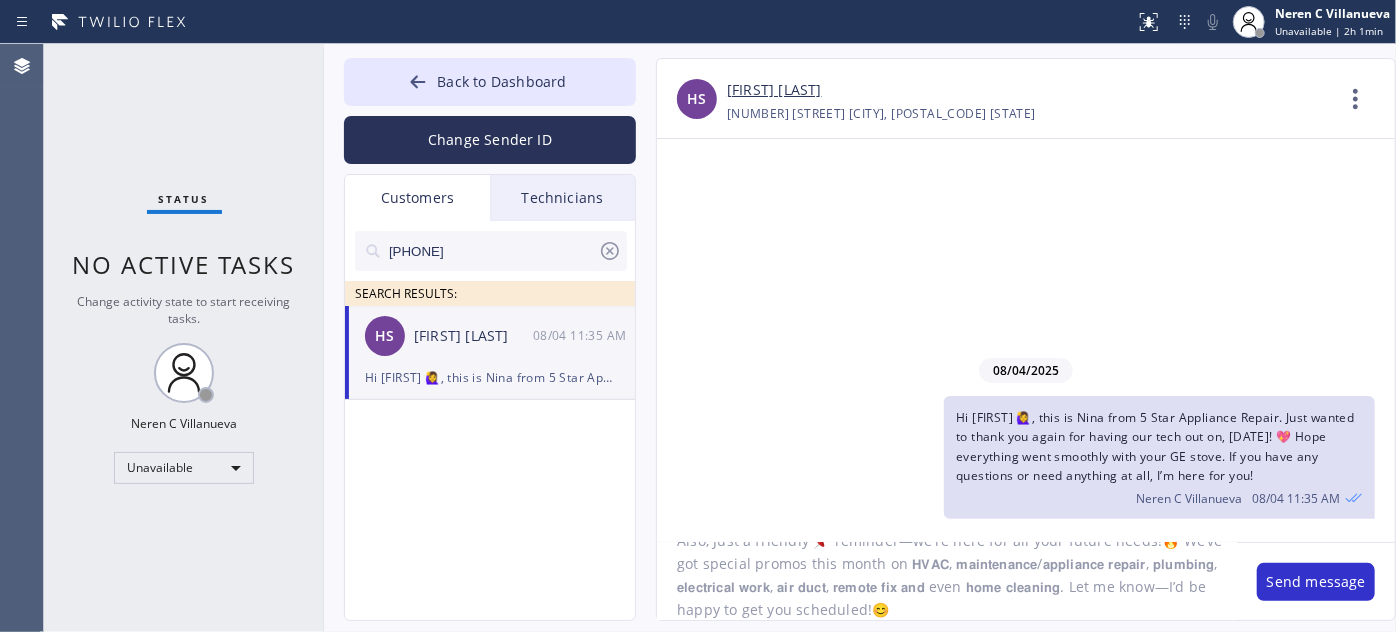 drag, startPoint x: 1301, startPoint y: 587, endPoint x: 1261, endPoint y: 556, distance: 50.606323 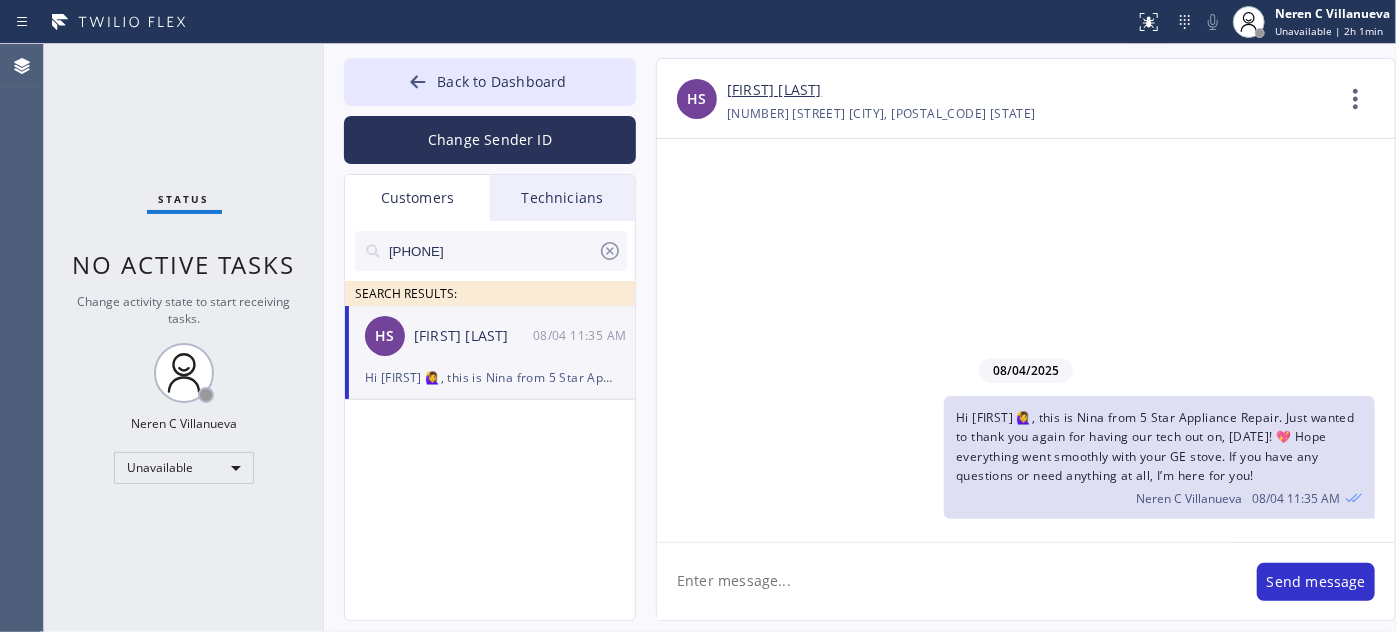 scroll, scrollTop: 0, scrollLeft: 0, axis: both 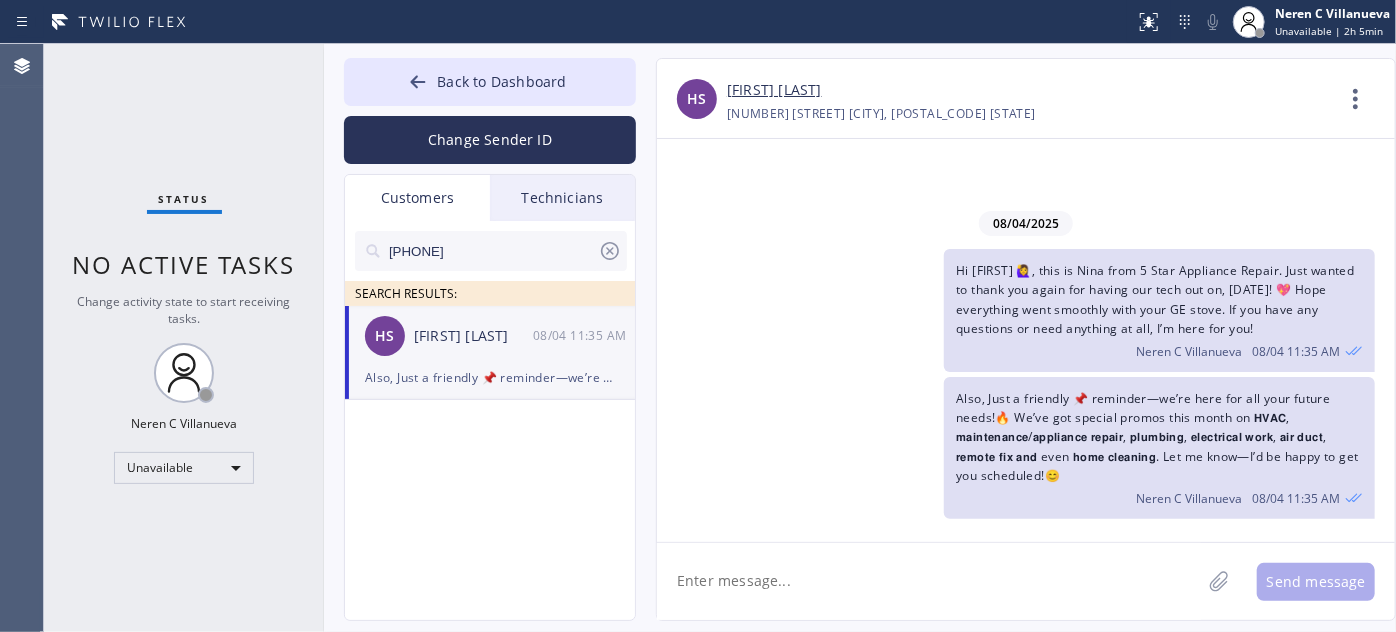 drag, startPoint x: 504, startPoint y: 258, endPoint x: 334, endPoint y: 256, distance: 170.01176 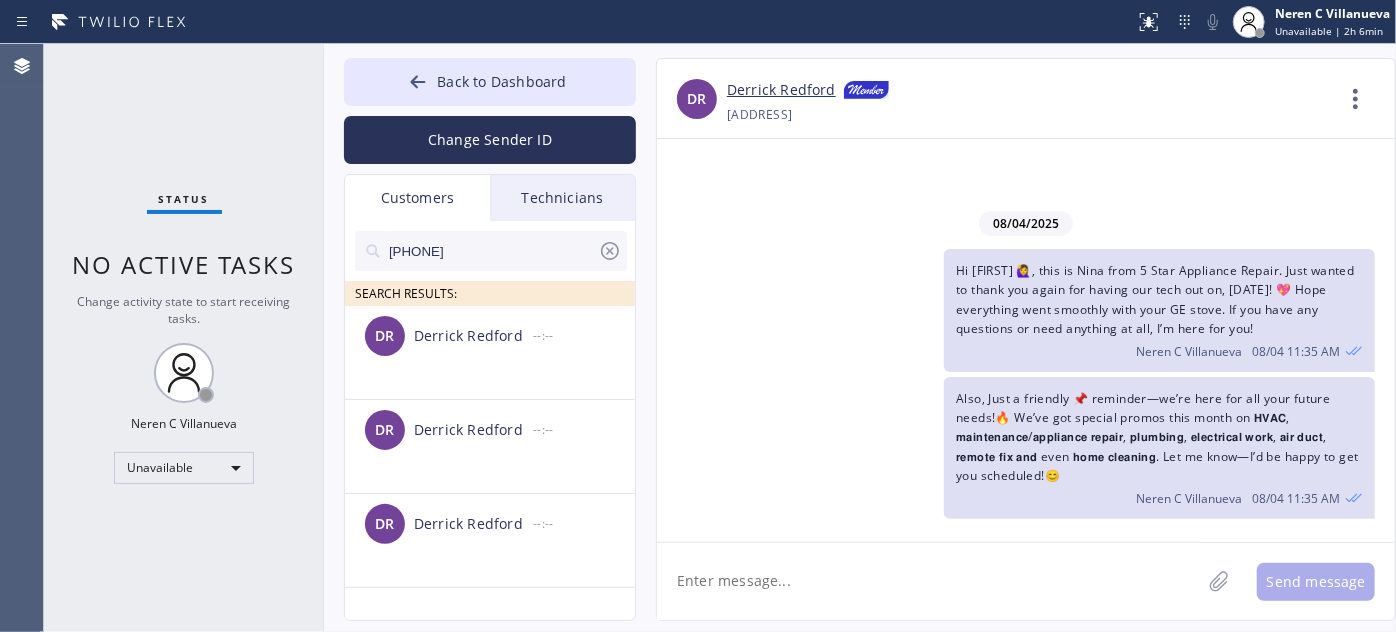 drag, startPoint x: 520, startPoint y: 254, endPoint x: 354, endPoint y: 256, distance: 166.01205 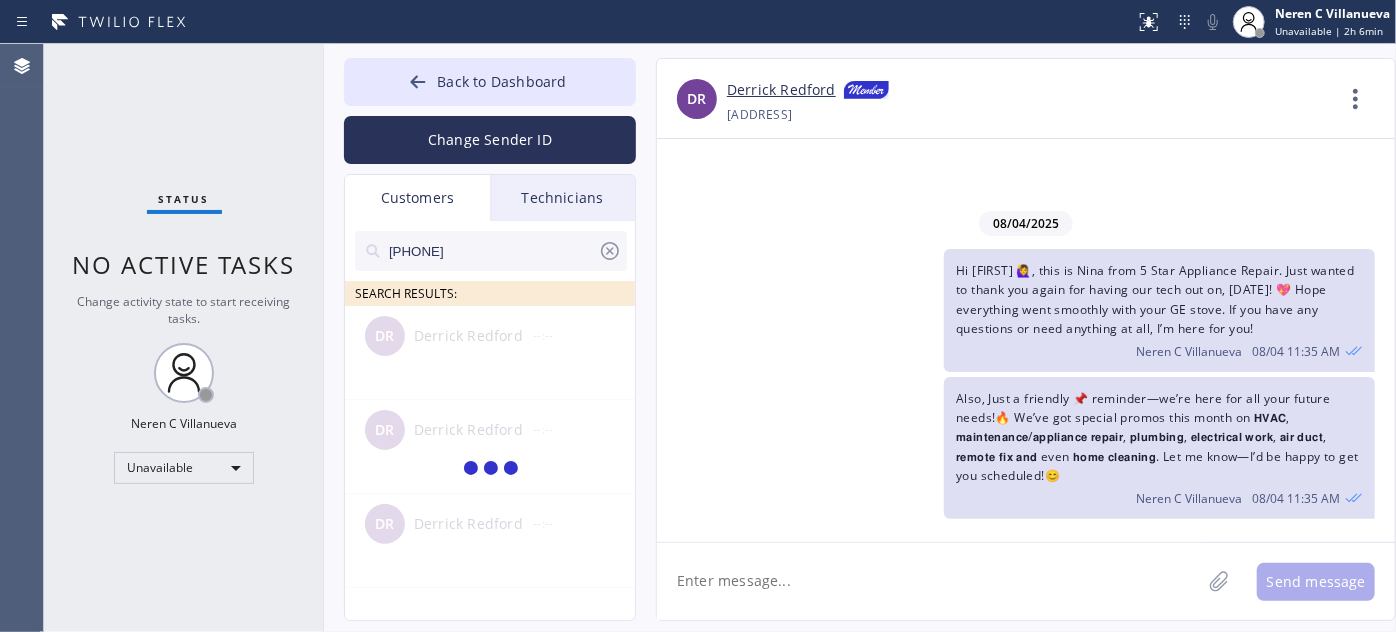 type on "(970) 300-8827" 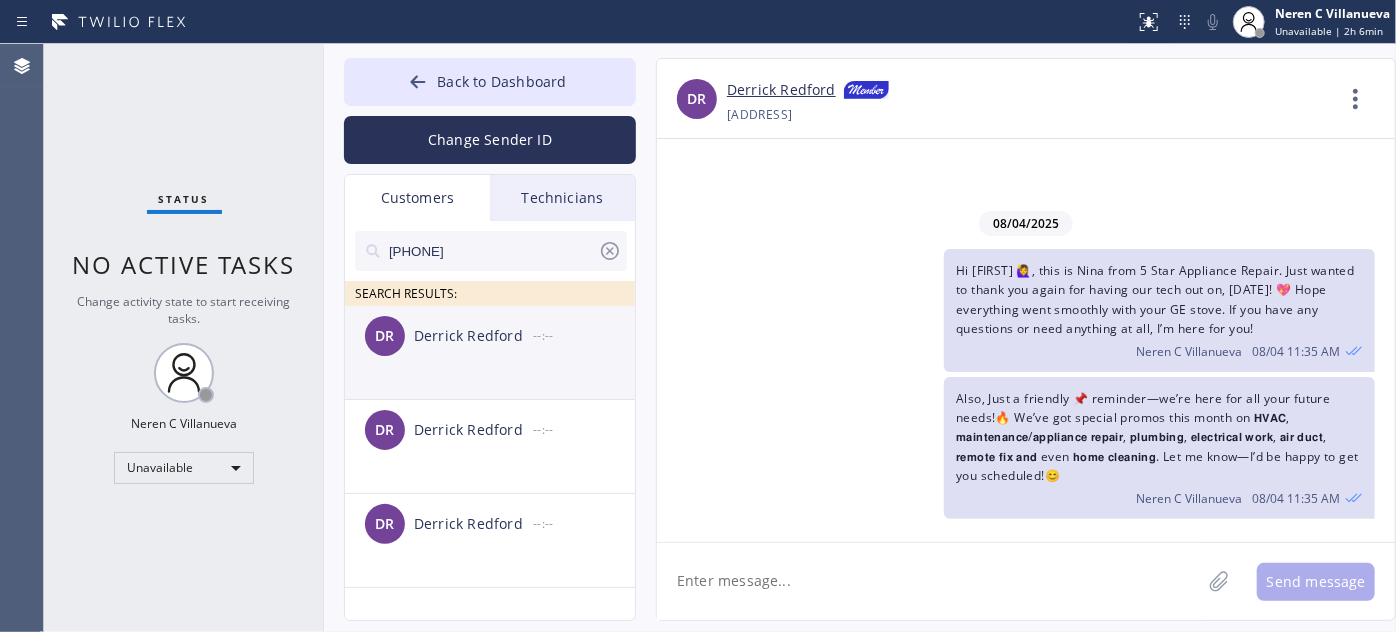 click on "Derrick Redford" at bounding box center [473, 336] 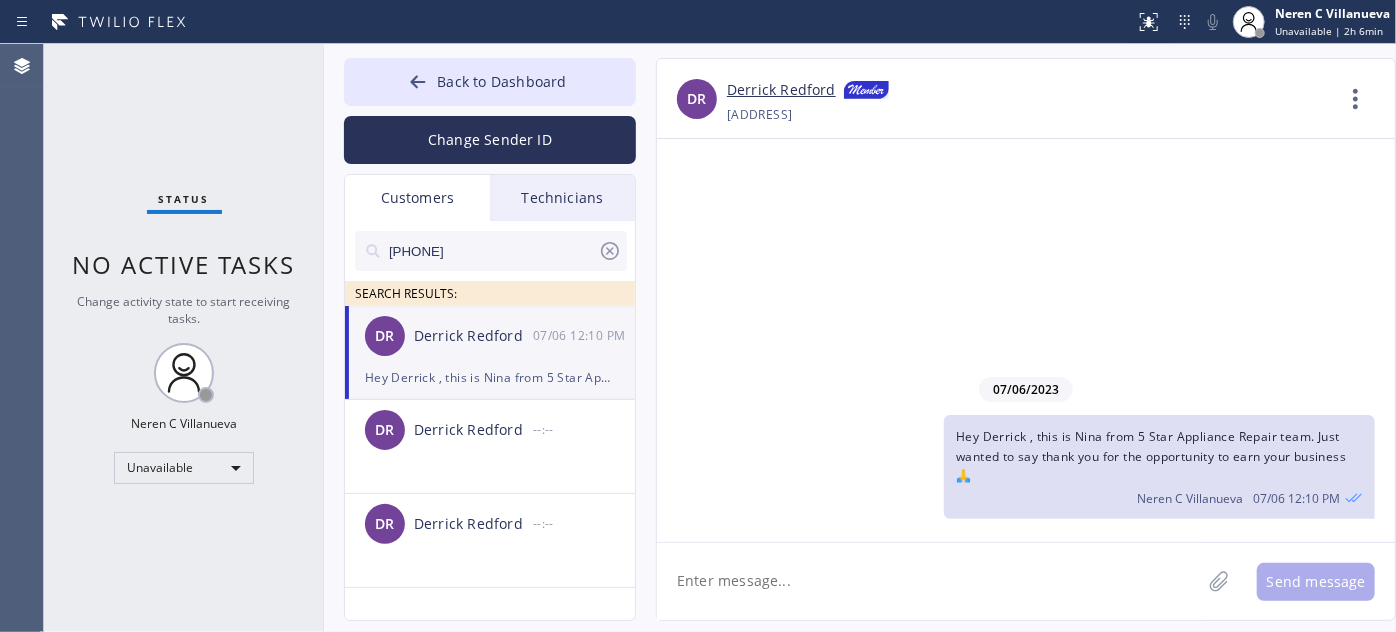 click 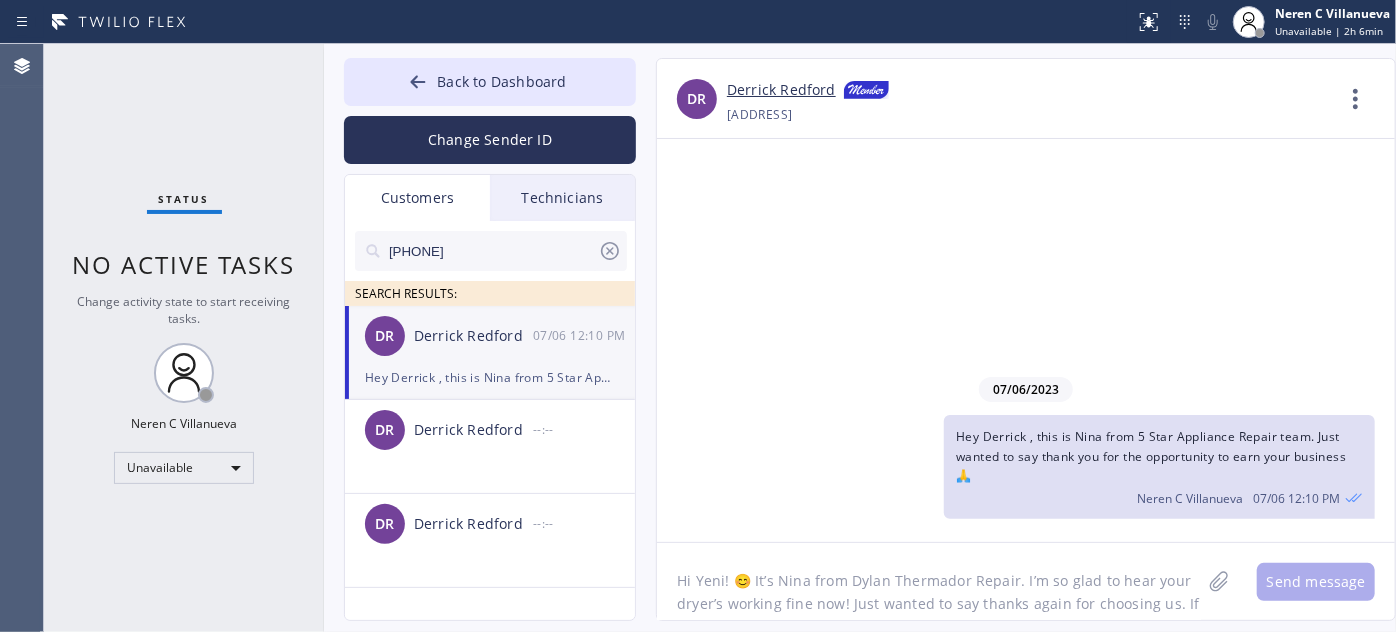 scroll, scrollTop: 40, scrollLeft: 0, axis: vertical 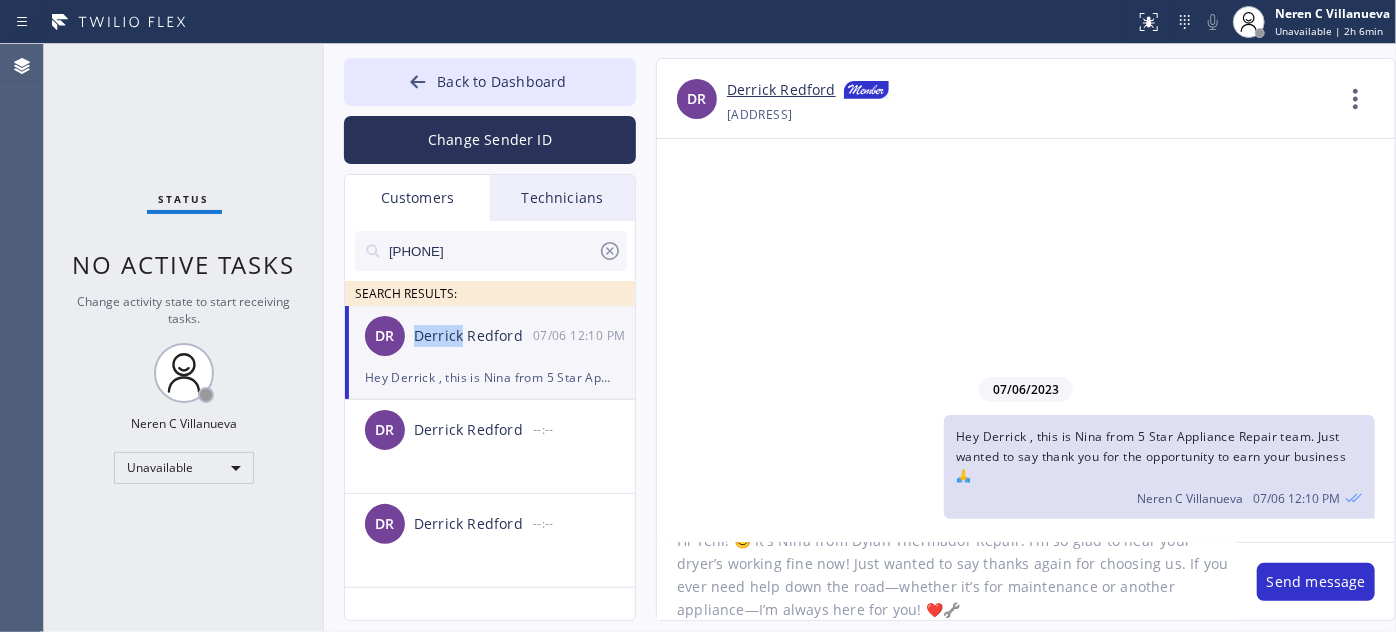 drag, startPoint x: 413, startPoint y: 332, endPoint x: 460, endPoint y: 344, distance: 48.507732 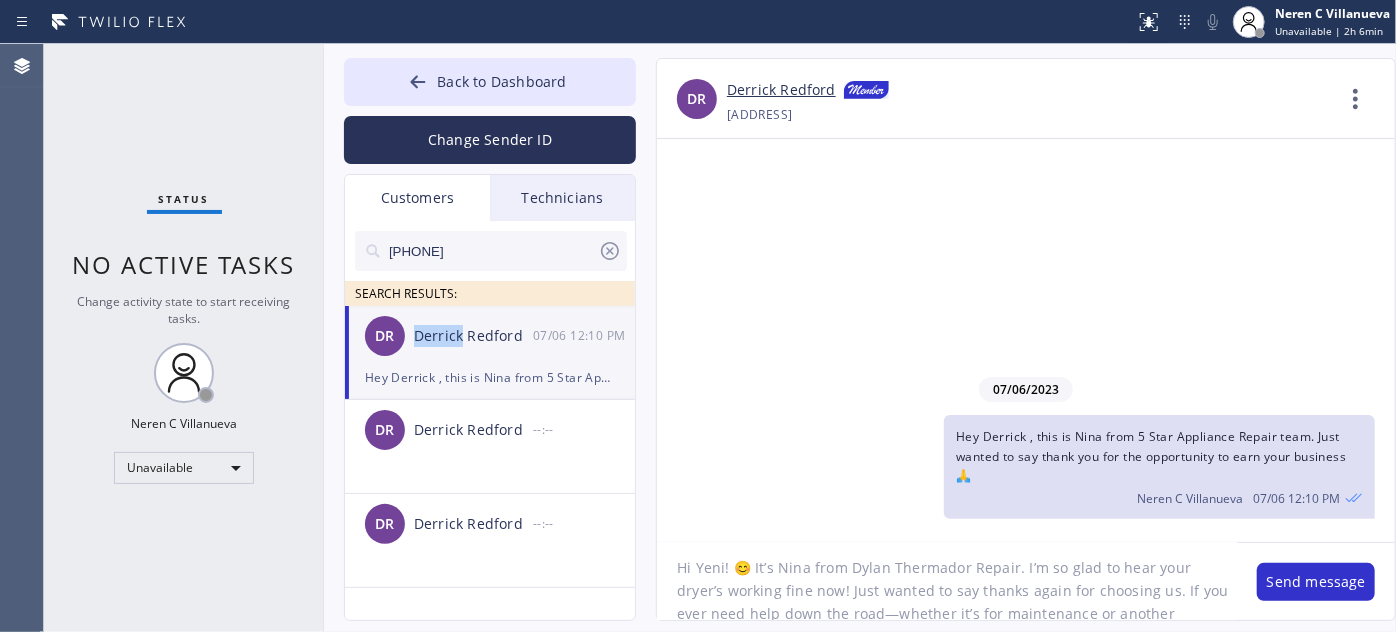 scroll, scrollTop: 0, scrollLeft: 0, axis: both 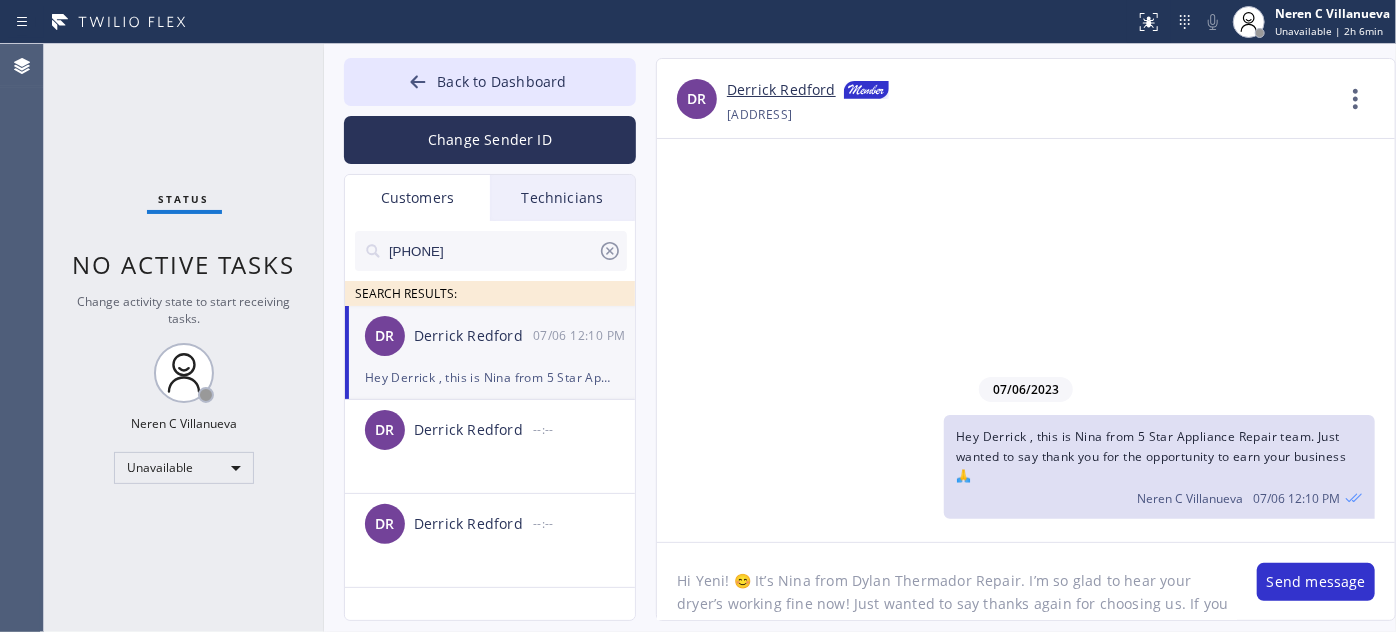 drag, startPoint x: 695, startPoint y: 572, endPoint x: 721, endPoint y: 572, distance: 26 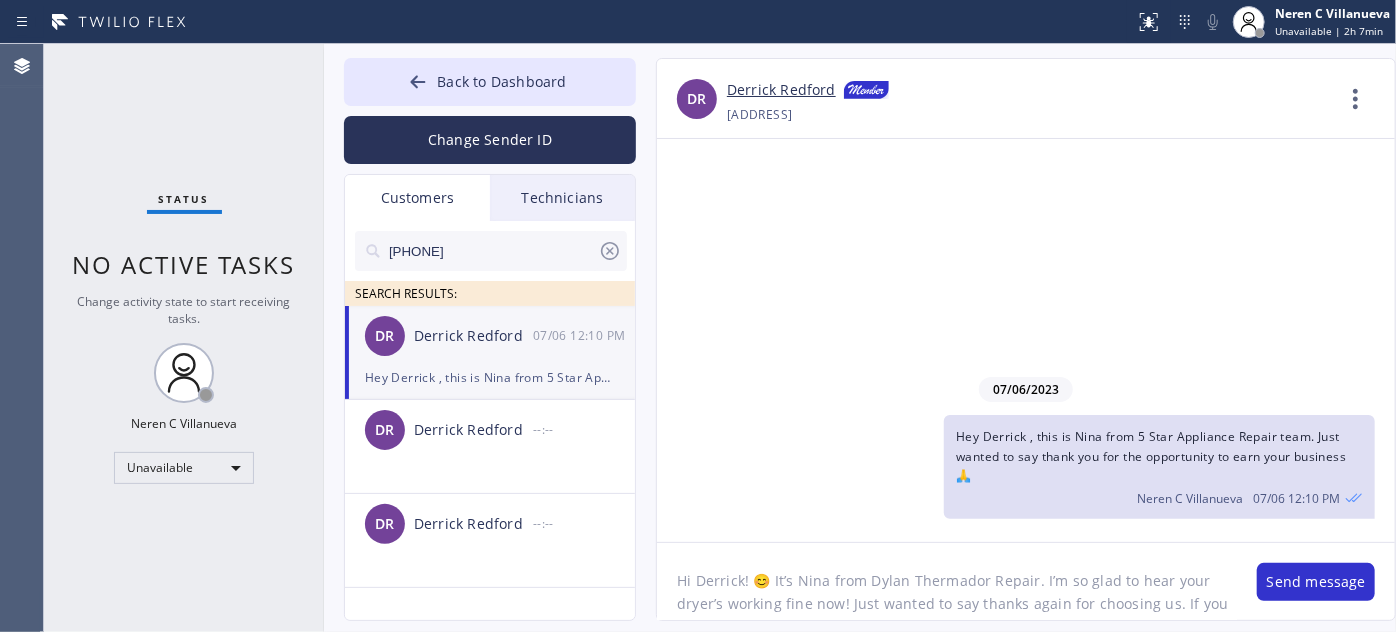 drag, startPoint x: 869, startPoint y: 574, endPoint x: 1027, endPoint y: 577, distance: 158.02847 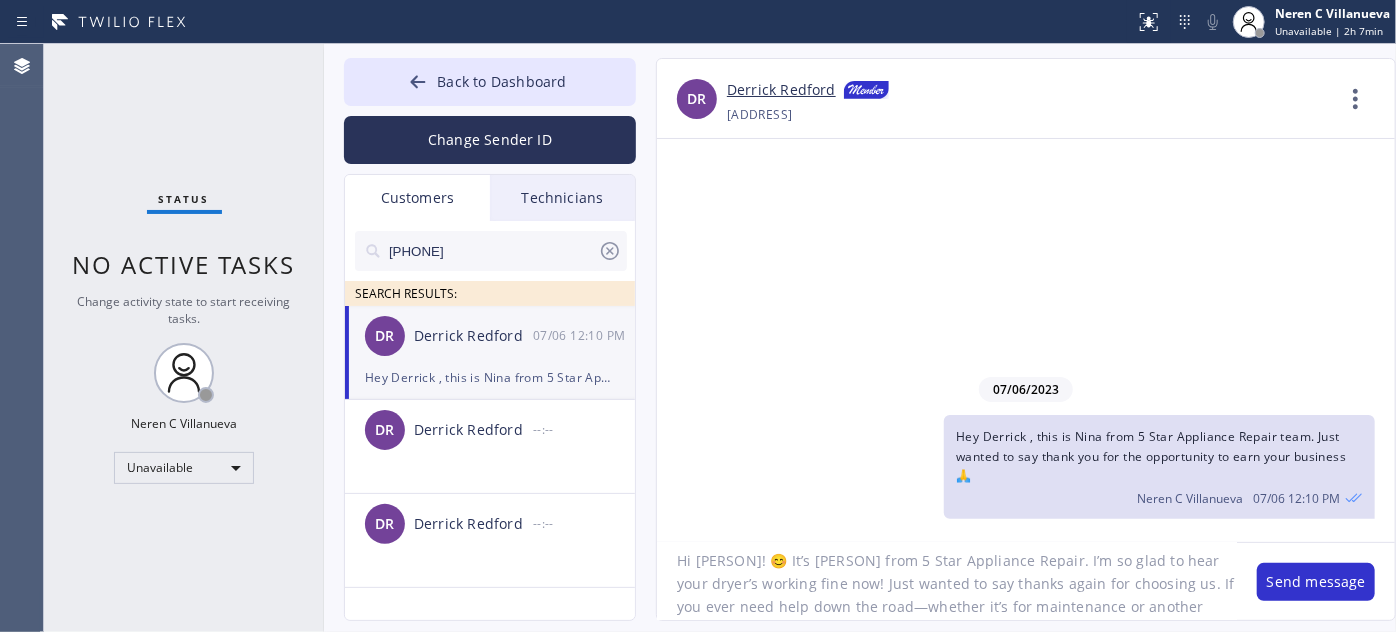 scroll, scrollTop: 23, scrollLeft: 0, axis: vertical 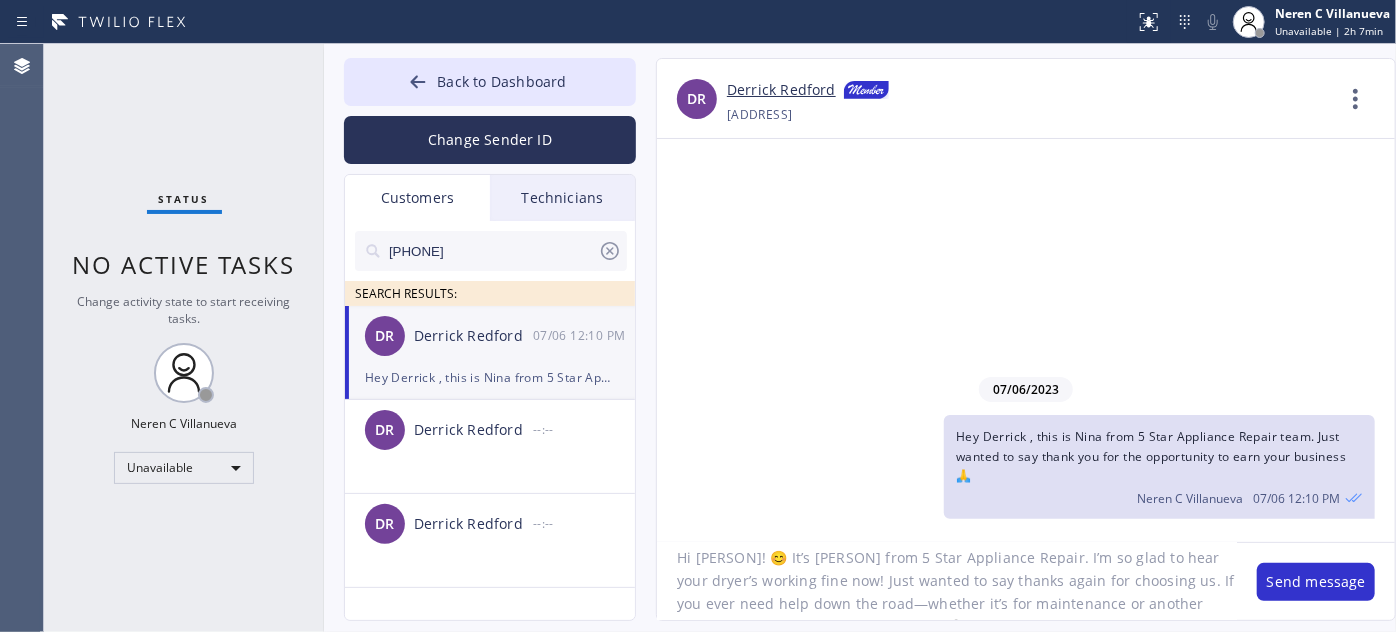 drag, startPoint x: 723, startPoint y: 601, endPoint x: 676, endPoint y: 584, distance: 49.979996 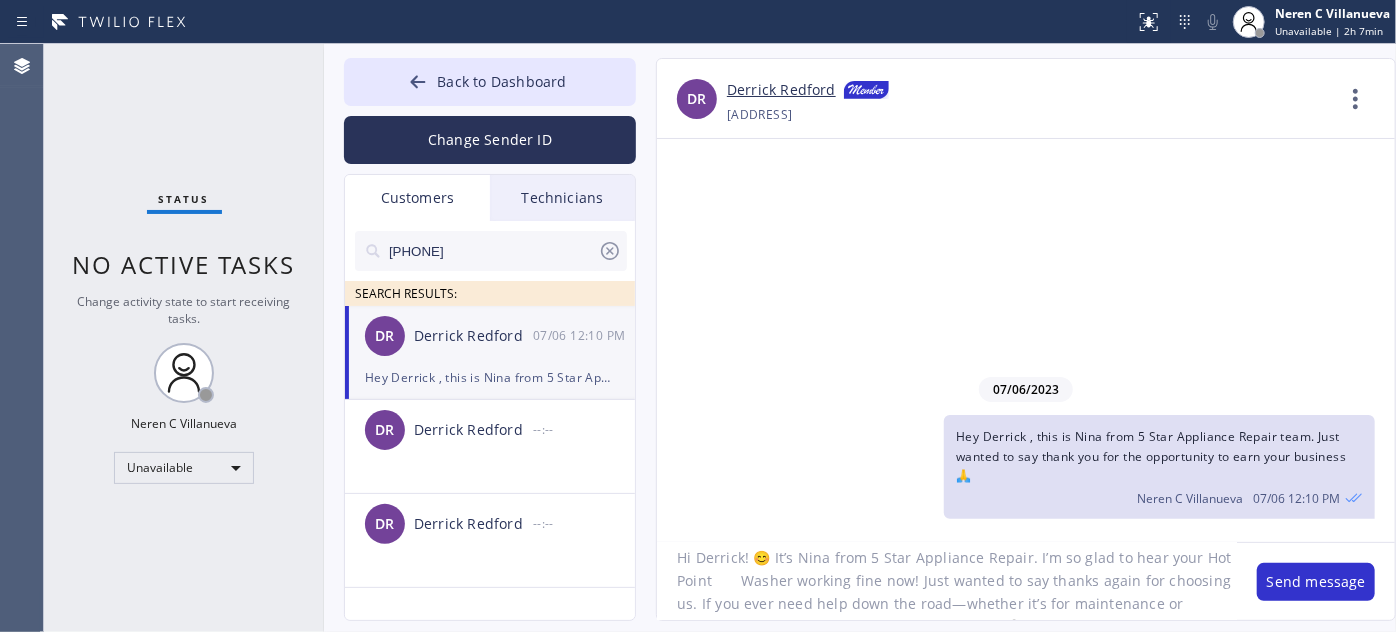 drag, startPoint x: 737, startPoint y: 580, endPoint x: 742, endPoint y: 610, distance: 30.413813 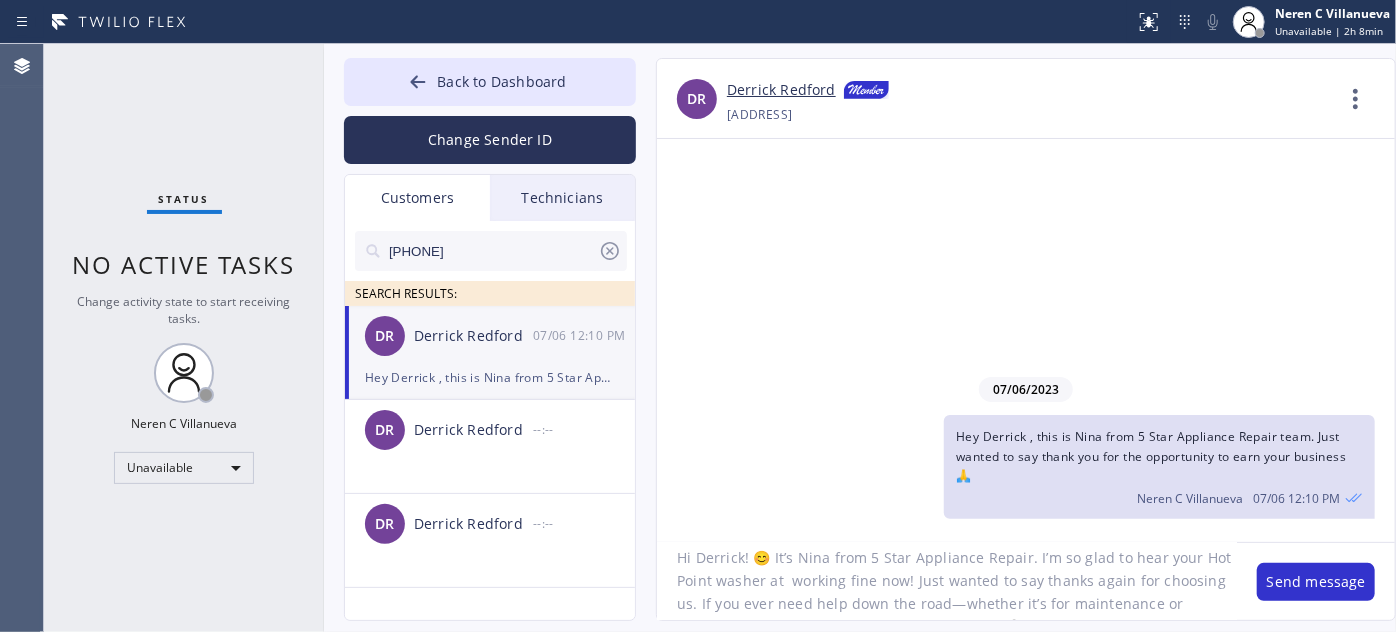 paste on "8141 Louise Ave" 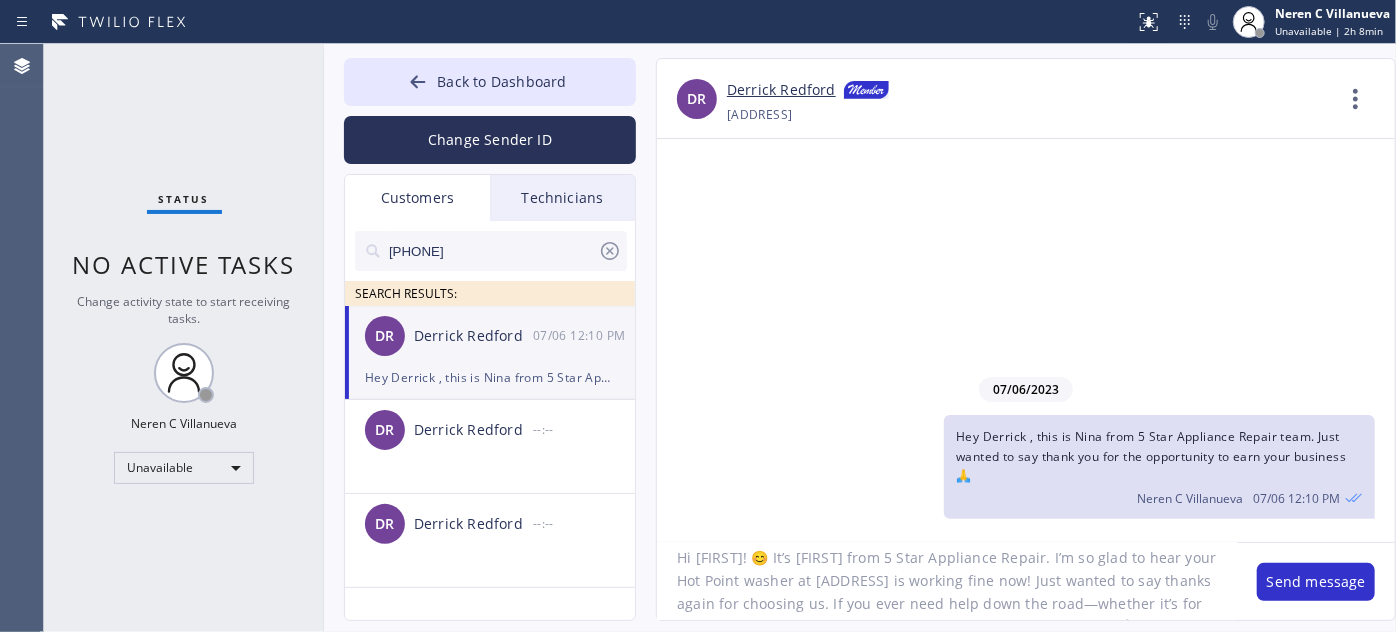 drag, startPoint x: 1031, startPoint y: 581, endPoint x: 1030, endPoint y: 623, distance: 42.0119 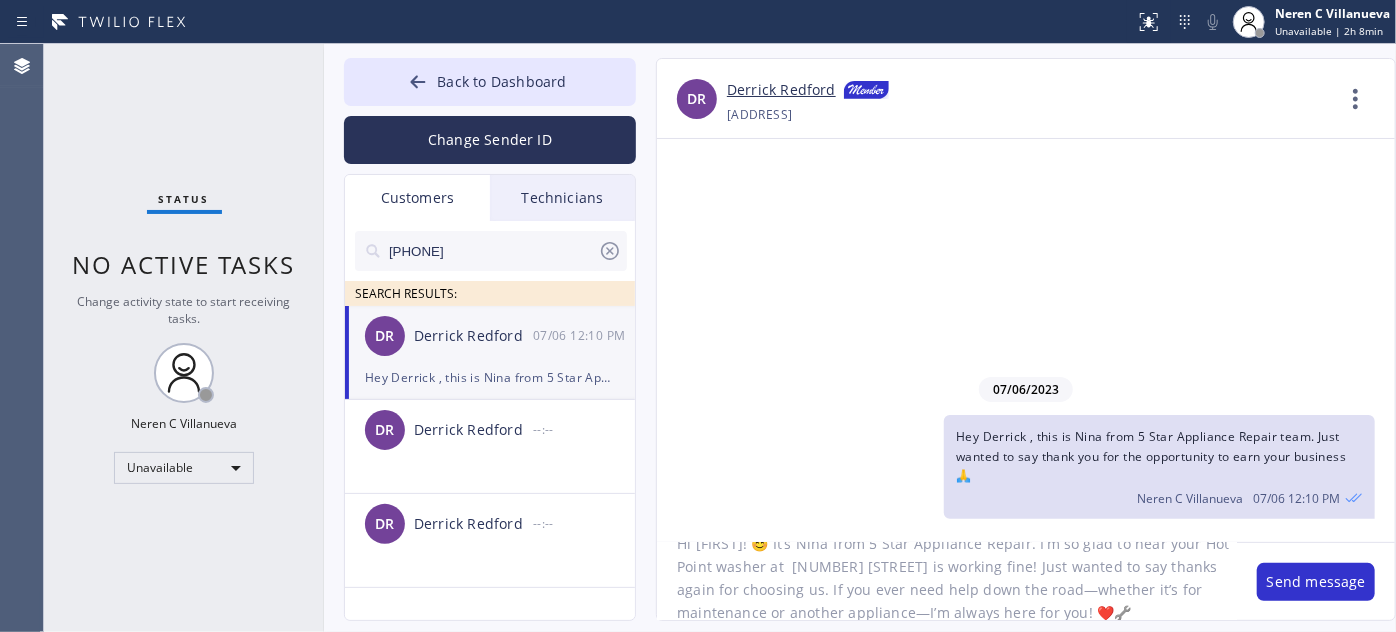 scroll, scrollTop: 41, scrollLeft: 0, axis: vertical 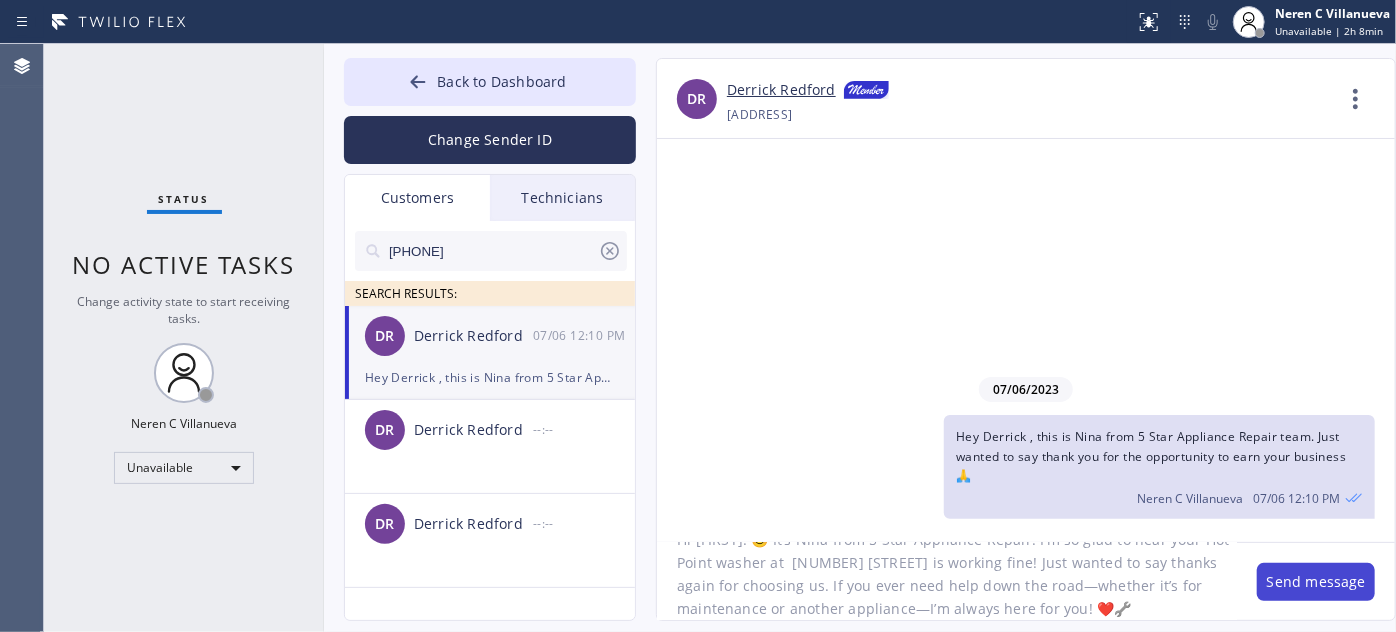 type on "Hi Derrick! 😊 It’s Nina from 5 Star Appliance Repair. I’m so glad to hear your Hot Point washer at  8141 Louise Ave is working fine! Just wanted to say thanks again for choosing us. If you ever need help down the road—whether it’s for maintenance or another appliance—I’m always here for you! ❤️🔧" 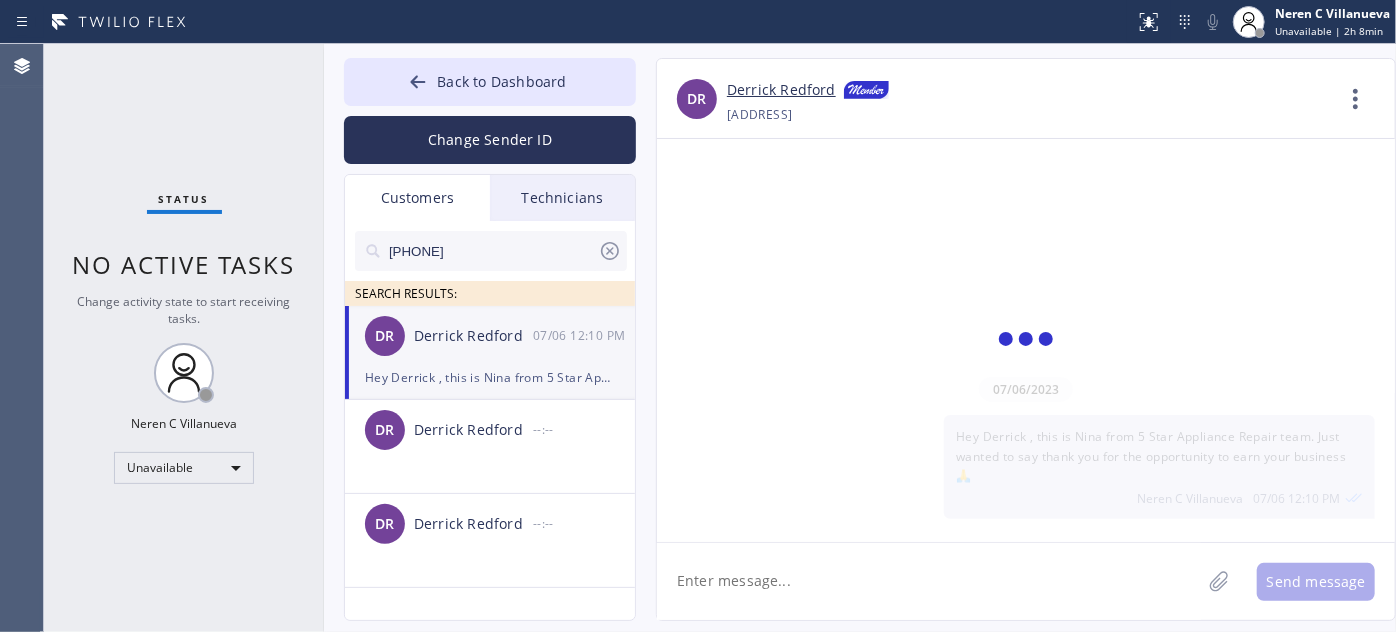 scroll, scrollTop: 0, scrollLeft: 0, axis: both 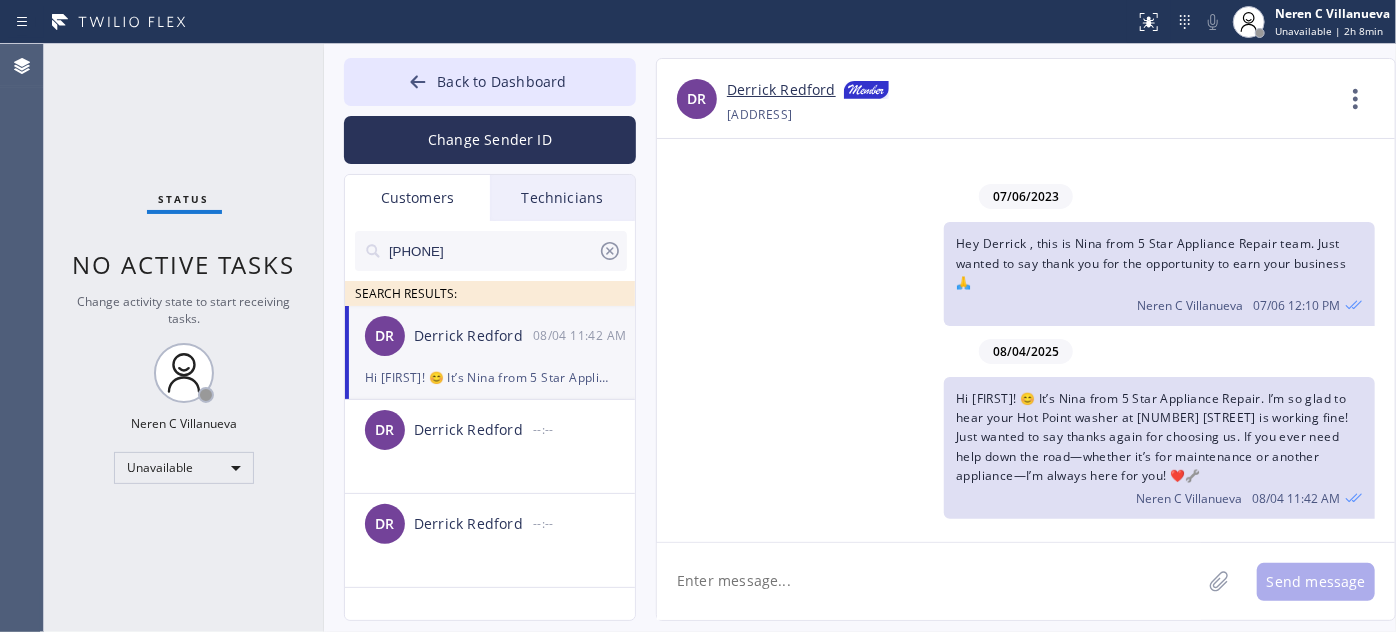 paste on "Also, Just a friendly 📌 reminder—we’re here for all your future needs!🔥 We’ve got special promos this month on 𝗛𝗩𝗔𝗖, 𝗺𝗮𝗶𝗻𝘁𝗲𝗻𝗮𝗻𝗰𝗲/𝗮𝗽𝗽𝗹𝗶𝗮𝗻𝗰𝗲 𝗿𝗲𝗽𝗮𝗶𝗿, 𝗽𝗹𝘂𝗺𝗯𝗶𝗻𝗴, 𝗲𝗹𝗲𝗰𝘁𝗿𝗶𝗰𝗮𝗹 𝘄𝗼𝗿𝗸, 𝗮𝗶𝗿 𝗱𝘂𝗰𝘁, 𝗿𝗲𝗺𝗼𝘁𝗲 𝗳𝗶𝘅 𝗮𝗻𝗱 even 𝗵𝗼𝗺𝗲 𝗰𝗹𝗲𝗮𝗻𝗶𝗻𝗴. Let me know—I’d be happy to get you scheduled! 😊" 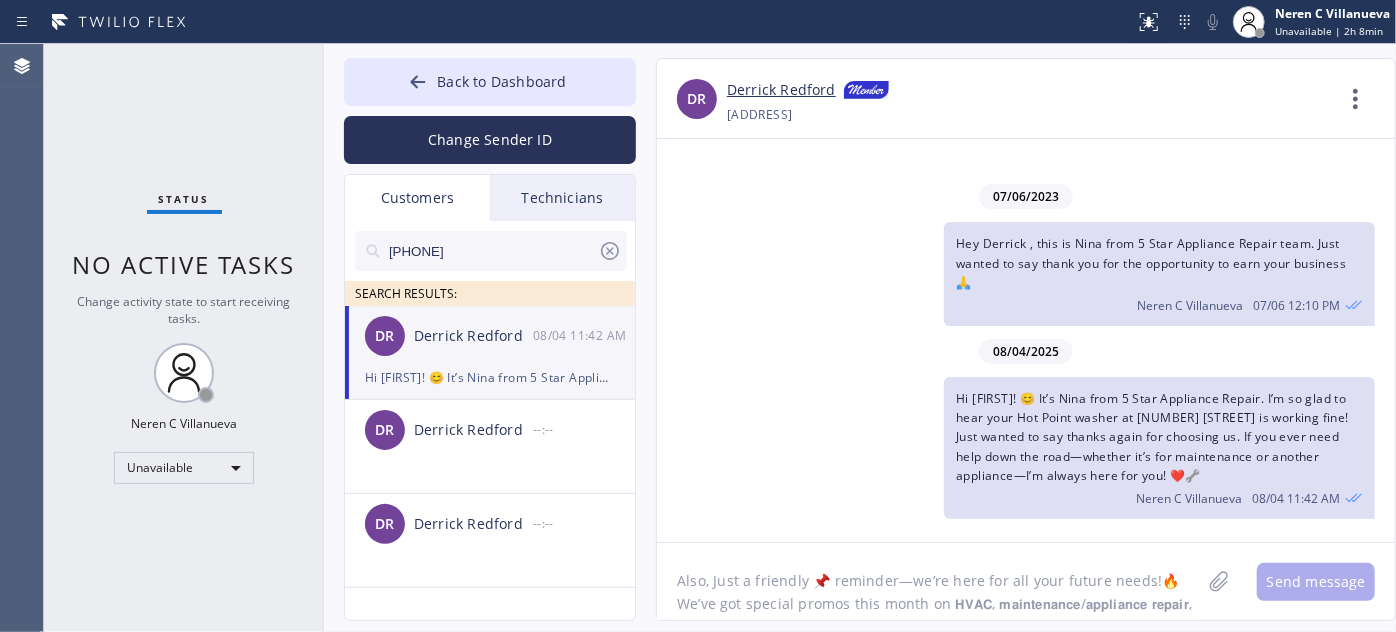 scroll, scrollTop: 40, scrollLeft: 0, axis: vertical 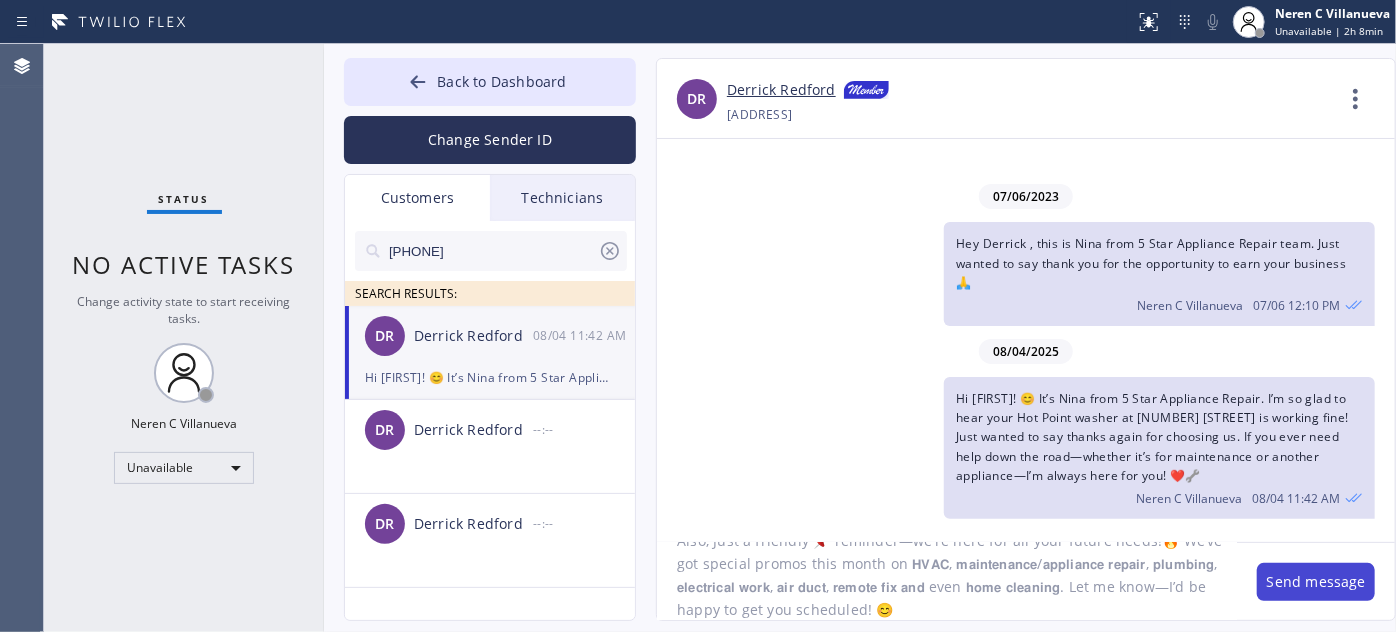 type on "Also, Just a friendly 📌 reminder—we’re here for all your future needs!🔥 We’ve got special promos this month on 𝗛𝗩𝗔𝗖, 𝗺𝗮𝗶𝗻𝘁𝗲𝗻𝗮𝗻𝗰𝗲/𝗮𝗽𝗽𝗹𝗶𝗮𝗻𝗰𝗲 𝗿𝗲𝗽𝗮𝗶𝗿, 𝗽𝗹𝘂𝗺𝗯𝗶𝗻𝗴, 𝗲𝗹𝗲𝗰𝘁𝗿𝗶𝗰𝗮𝗹 𝘄𝗼𝗿𝗸, 𝗮𝗶𝗿 𝗱𝘂𝗰𝘁, 𝗿𝗲𝗺𝗼𝘁𝗲 𝗳𝗶𝘅 𝗮𝗻𝗱 even 𝗵𝗼𝗺𝗲 𝗰𝗹𝗲𝗮𝗻𝗶𝗻𝗴. Let me know—I’d be happy to get you scheduled! 😊" 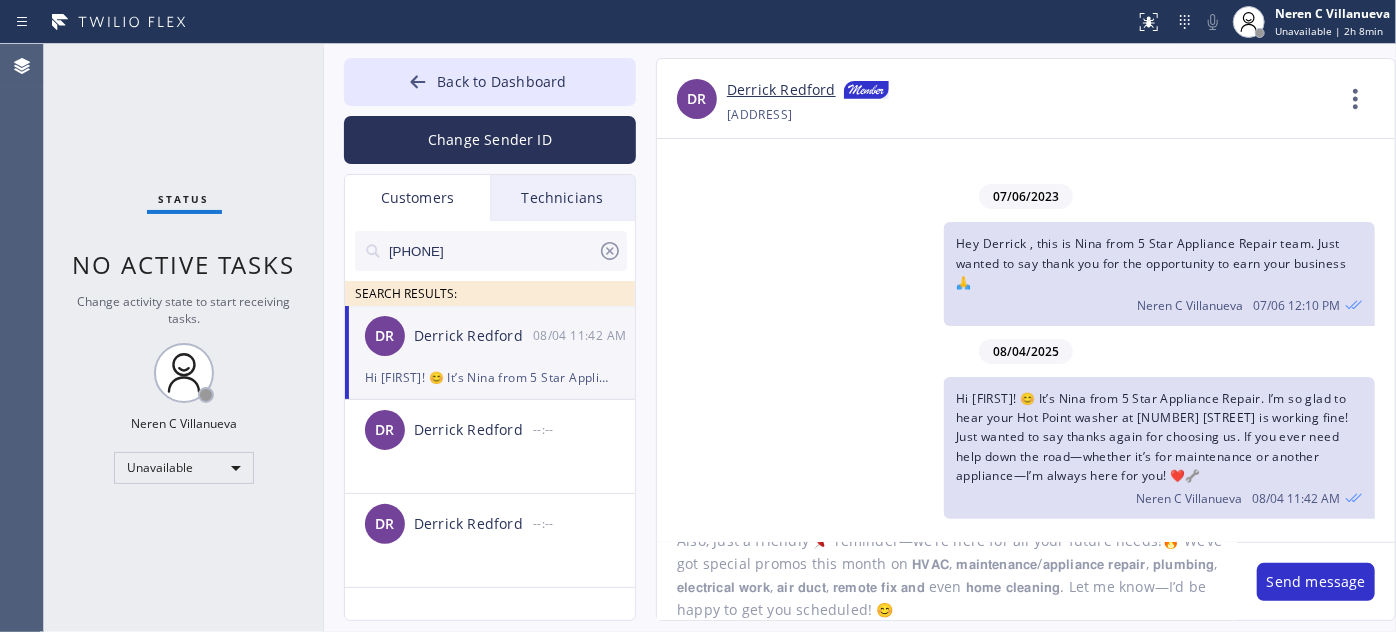 type 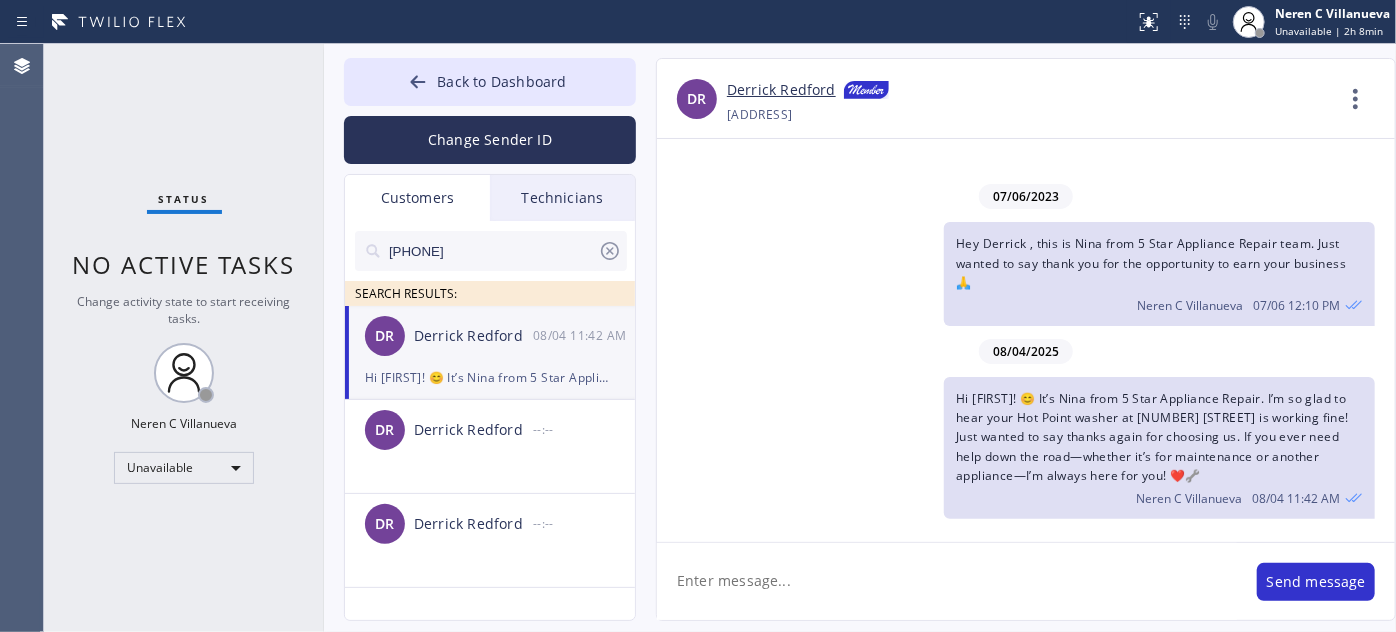scroll, scrollTop: 0, scrollLeft: 0, axis: both 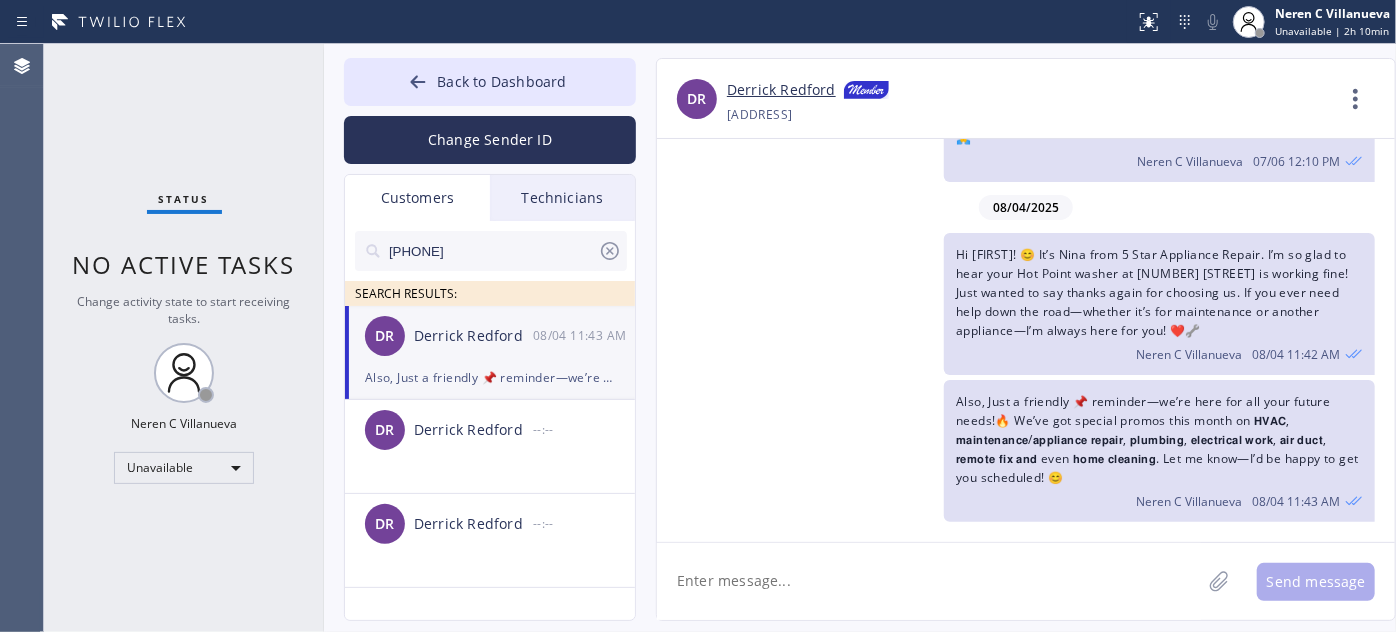 drag, startPoint x: 504, startPoint y: 242, endPoint x: 355, endPoint y: 245, distance: 149.0302 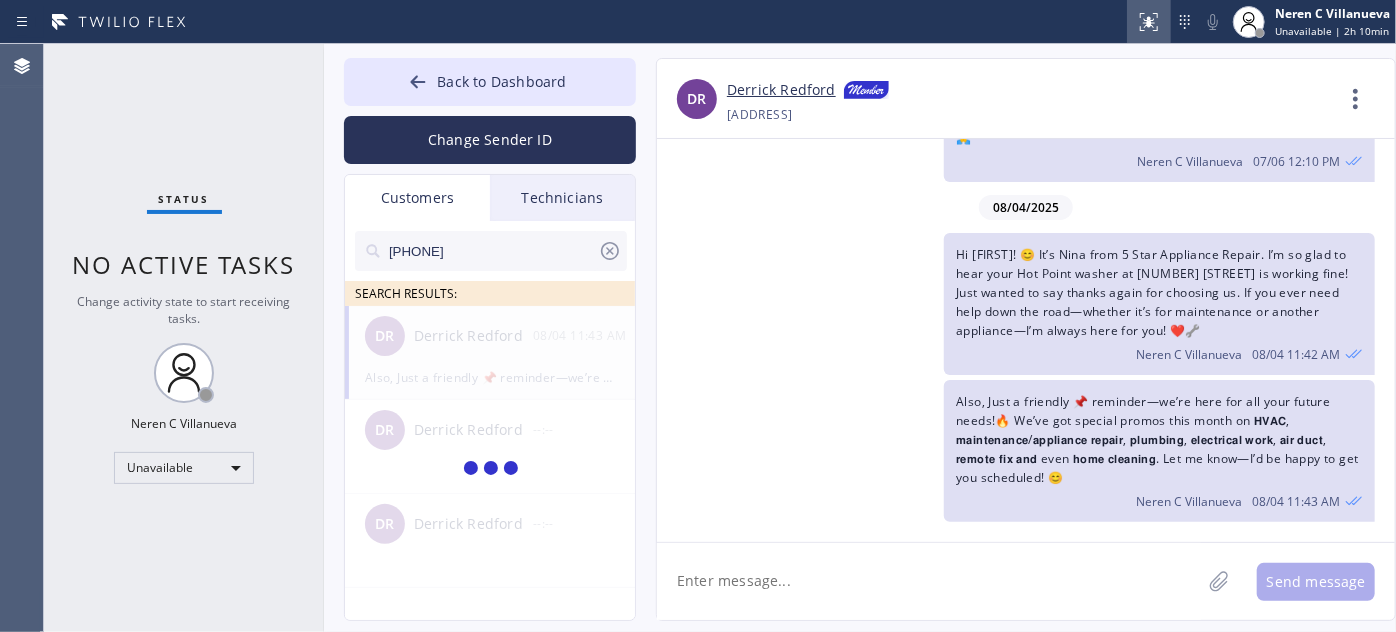type on "(714) 852-2113" 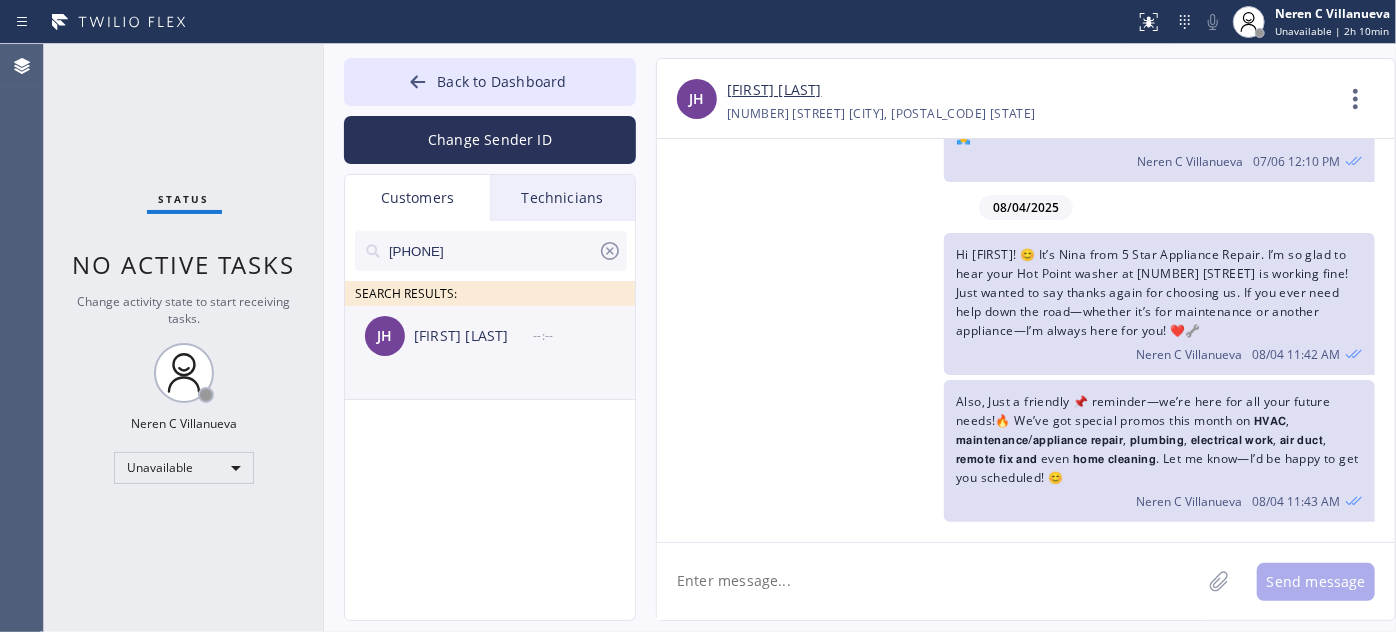 click on "JH Joseph Habra --:--" at bounding box center (491, 336) 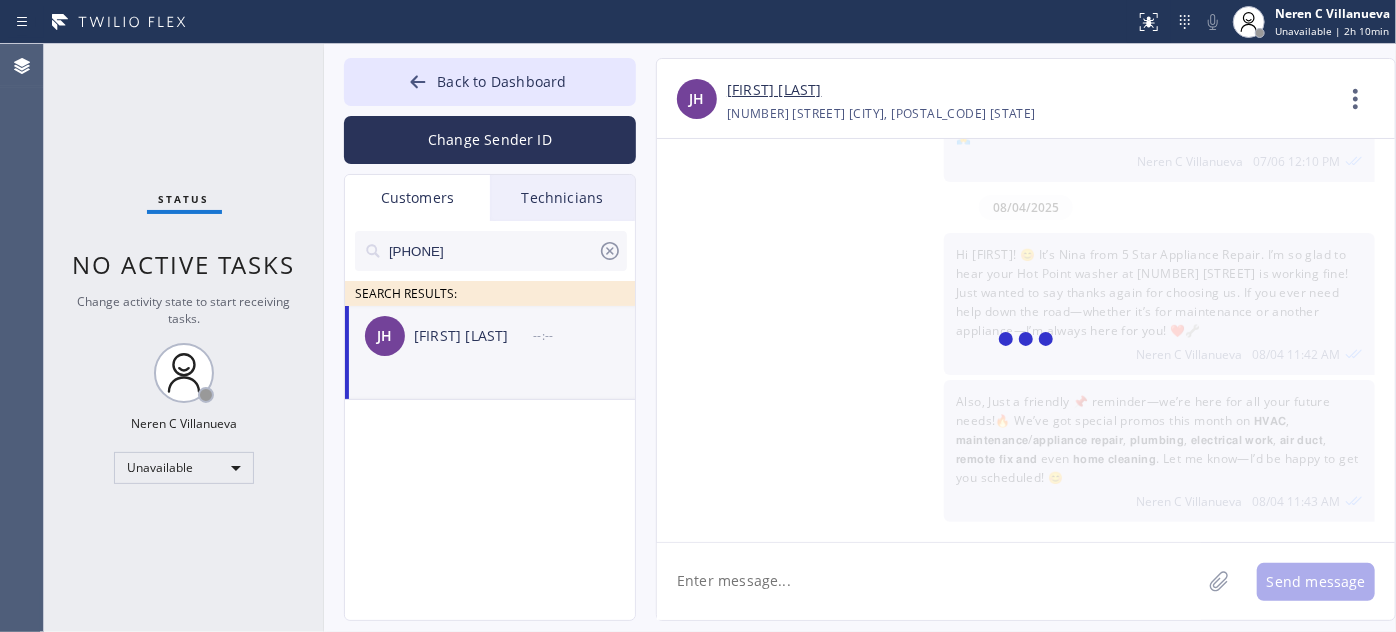scroll, scrollTop: 0, scrollLeft: 0, axis: both 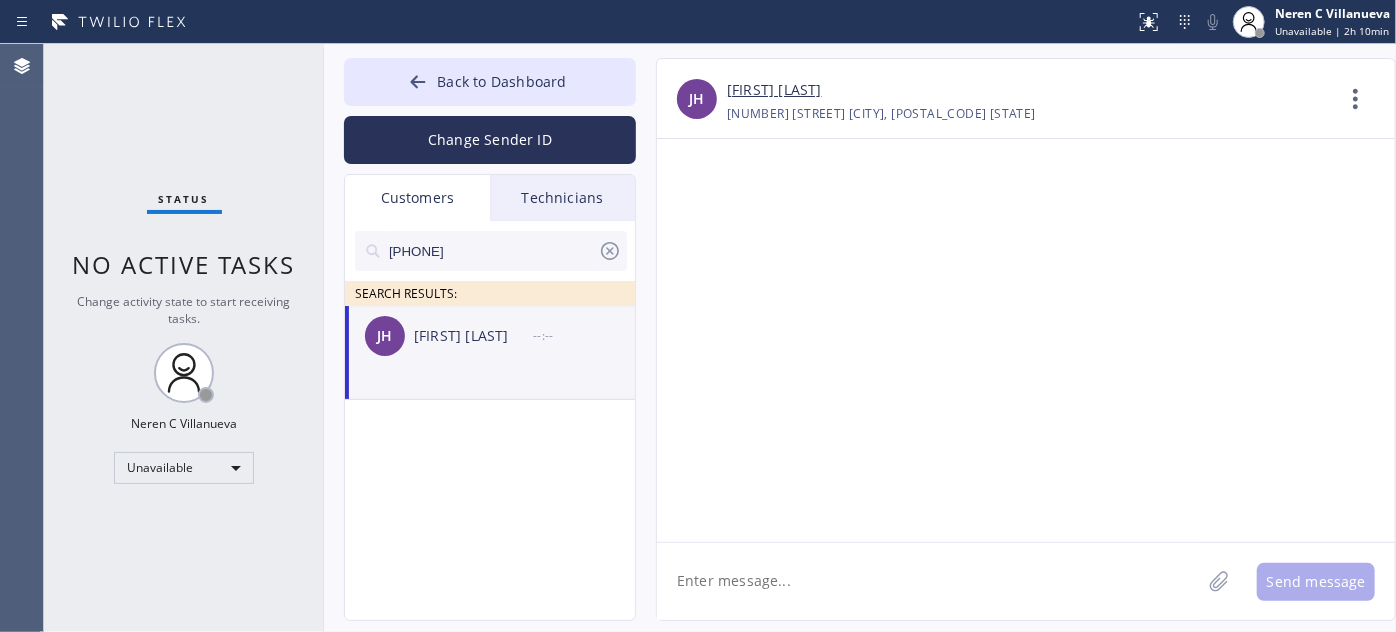 click on "JH Joseph Habra --:--" 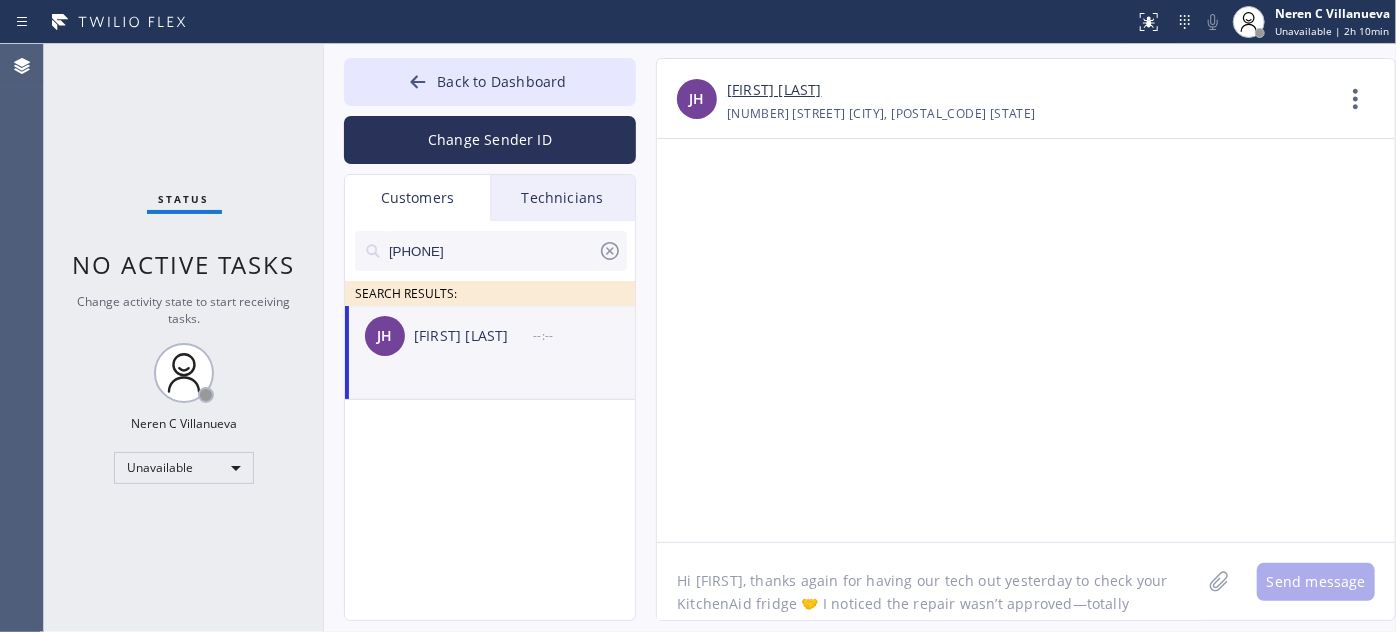 scroll, scrollTop: 62, scrollLeft: 0, axis: vertical 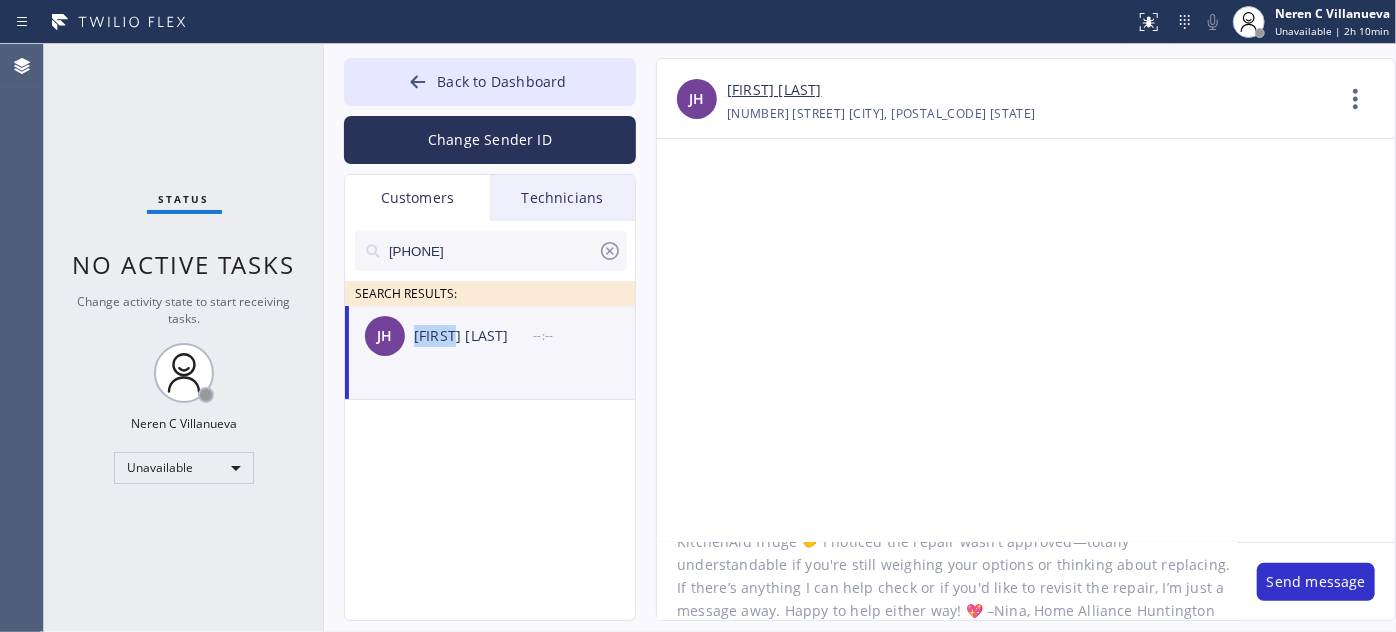 drag, startPoint x: 411, startPoint y: 340, endPoint x: 458, endPoint y: 353, distance: 48.76474 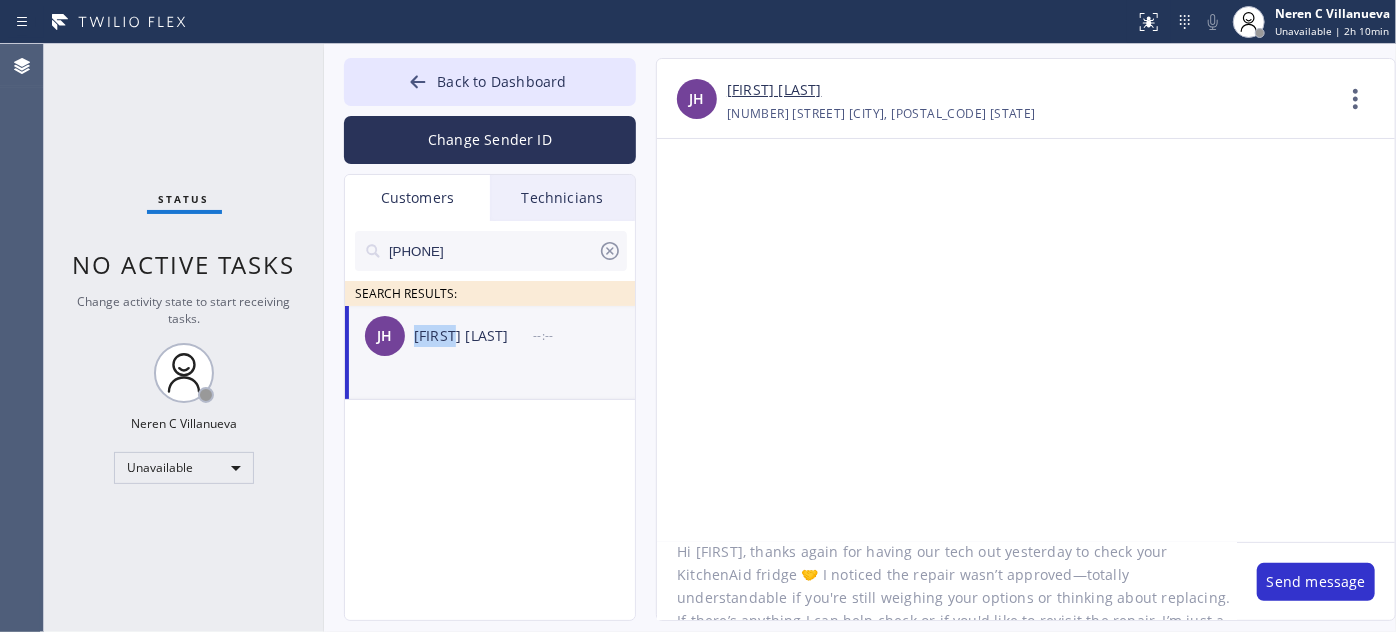 scroll, scrollTop: 0, scrollLeft: 0, axis: both 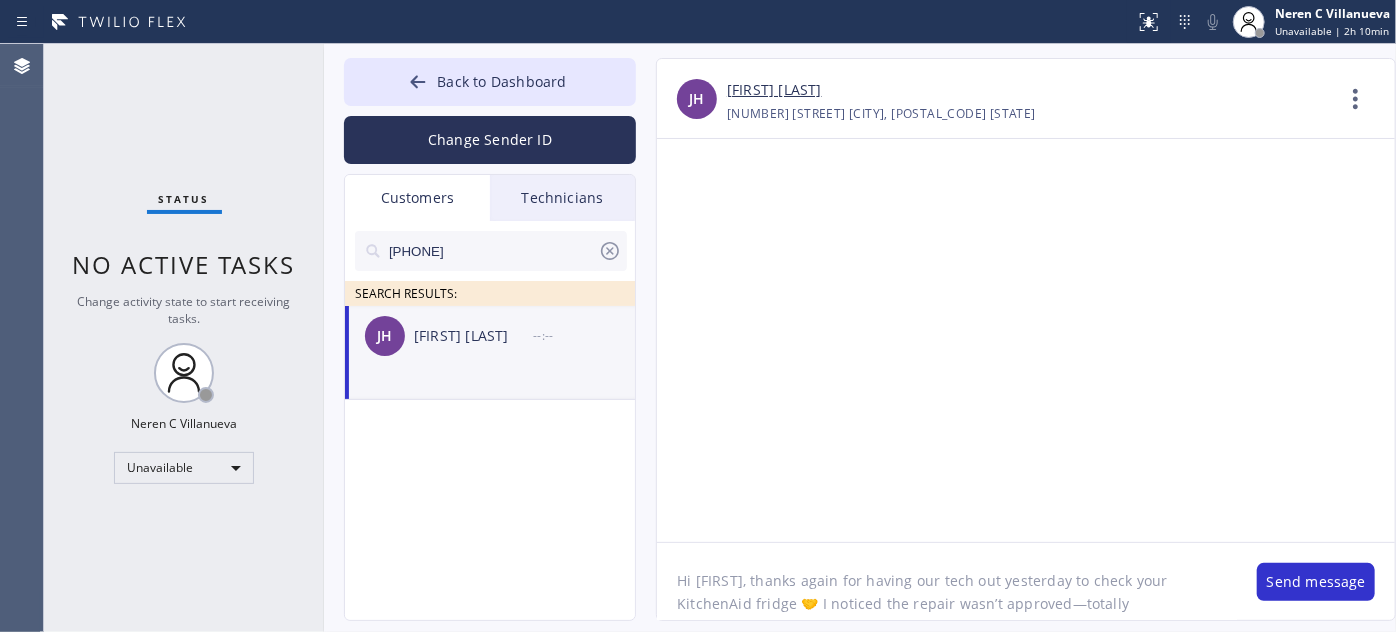 drag, startPoint x: 694, startPoint y: 575, endPoint x: 727, endPoint y: 569, distance: 33.54102 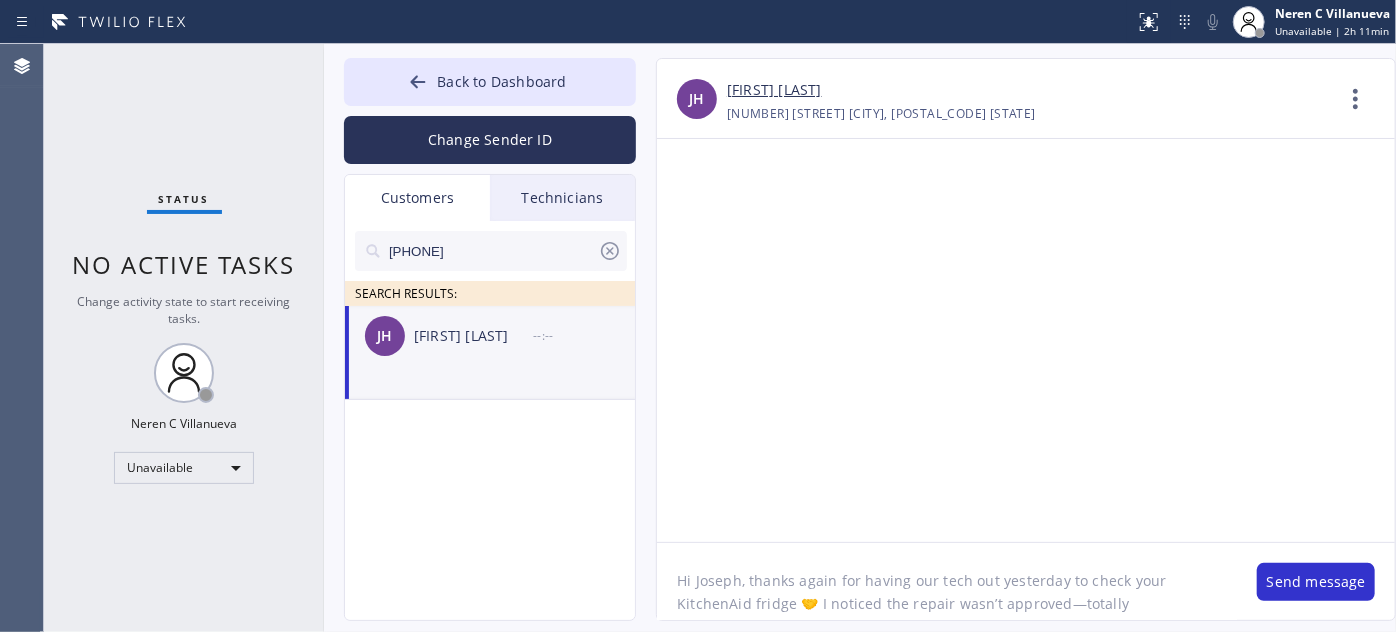 click on "Hi Joseph, thanks again for having our tech out yesterday to check your KitchenAid fridge 🤝 I noticed the repair wasn’t approved—totally understandable if you're still weighing your options or thinking about replacing. If there’s anything I can help check or if you'd like to revisit the repair, I’m just a message away. Happy to help either way! 💖 –Nina, Home Alliance Huntington Beach" 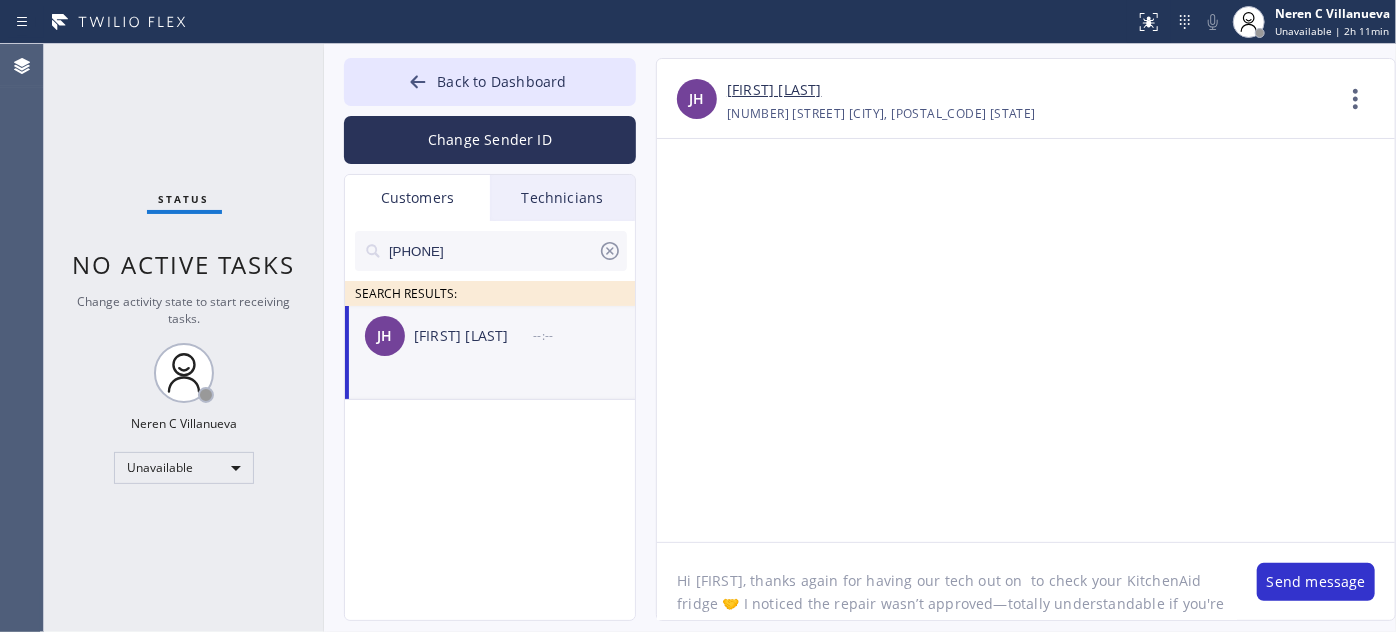 paste on "08/02" 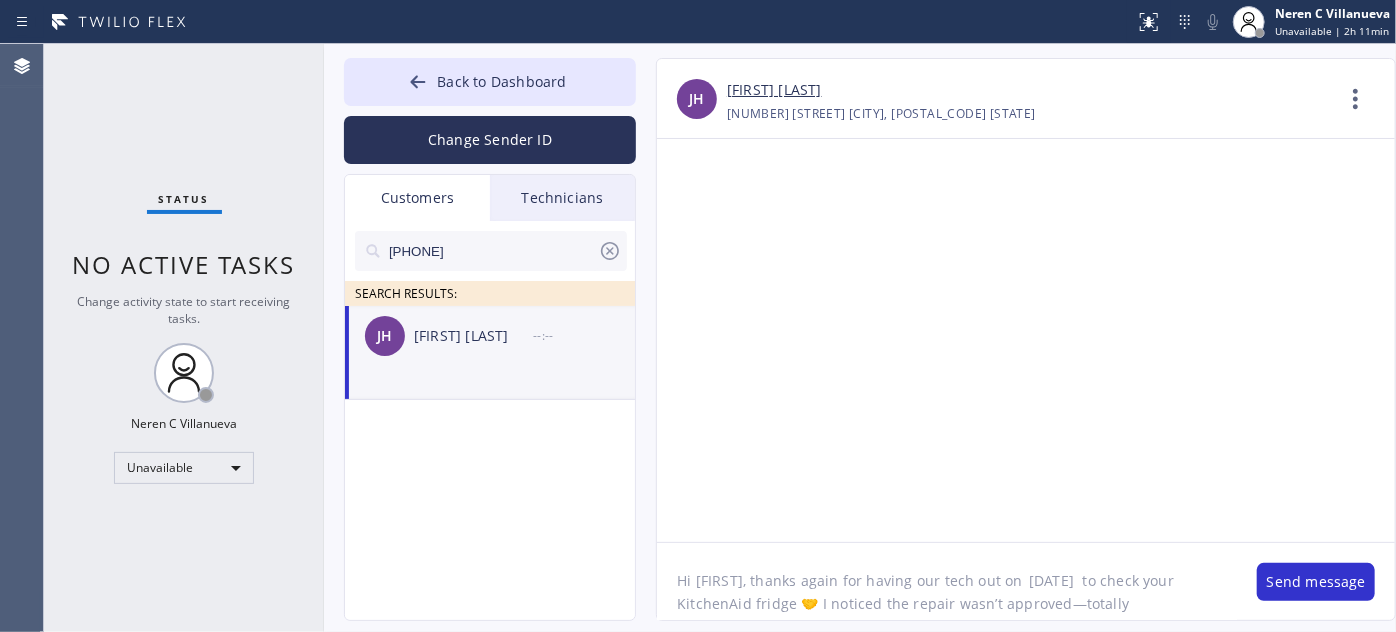 drag, startPoint x: 1024, startPoint y: 572, endPoint x: 1035, endPoint y: 591, distance: 21.954498 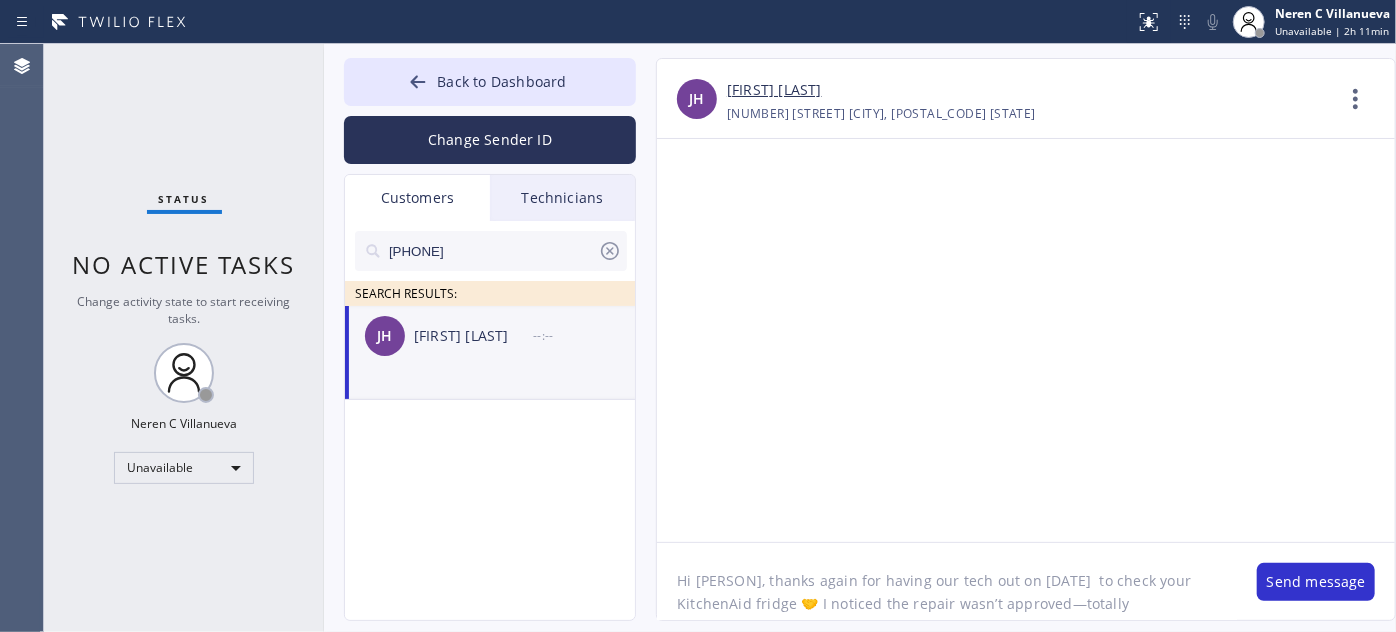 drag, startPoint x: 791, startPoint y: 603, endPoint x: 670, endPoint y: 603, distance: 121 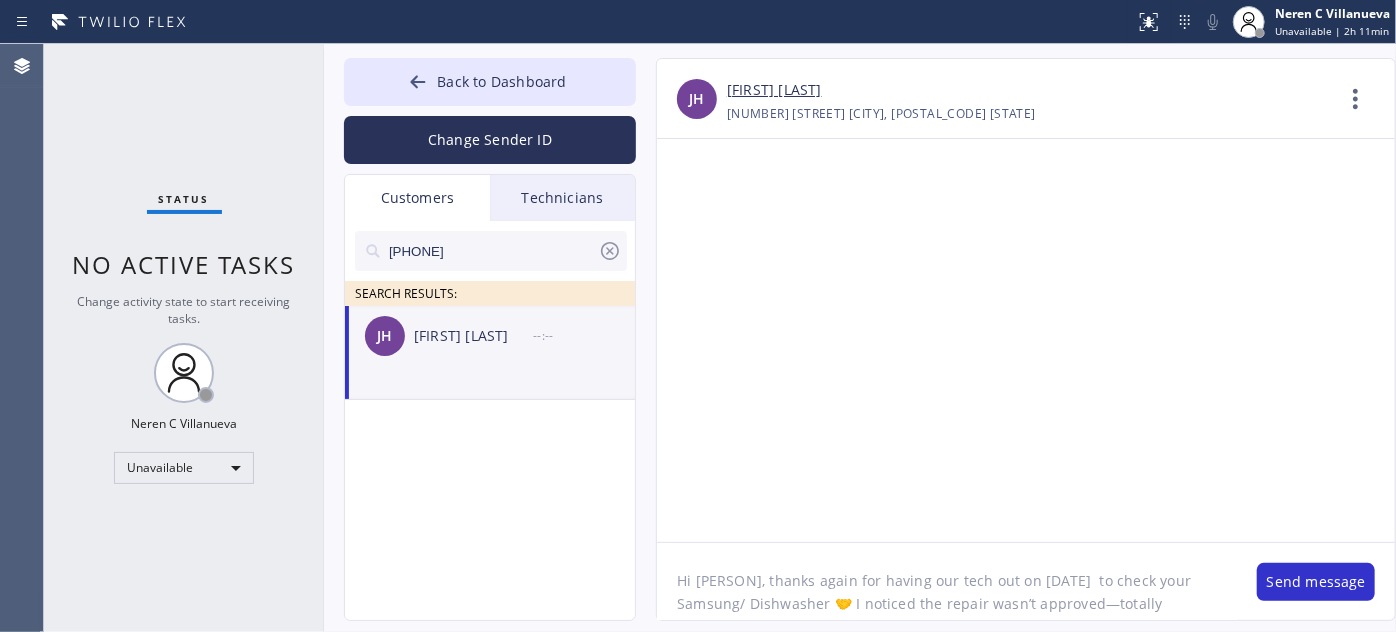 drag, startPoint x: 685, startPoint y: 598, endPoint x: 666, endPoint y: 599, distance: 19.026299 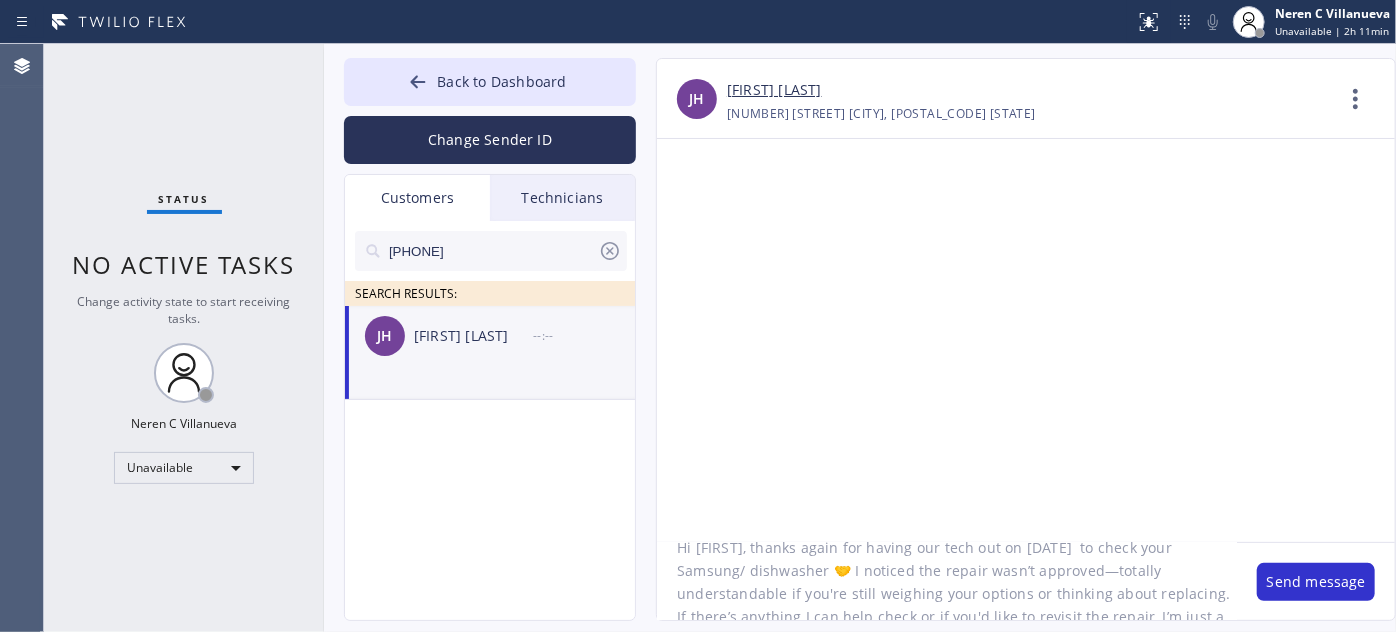 scroll, scrollTop: 64, scrollLeft: 0, axis: vertical 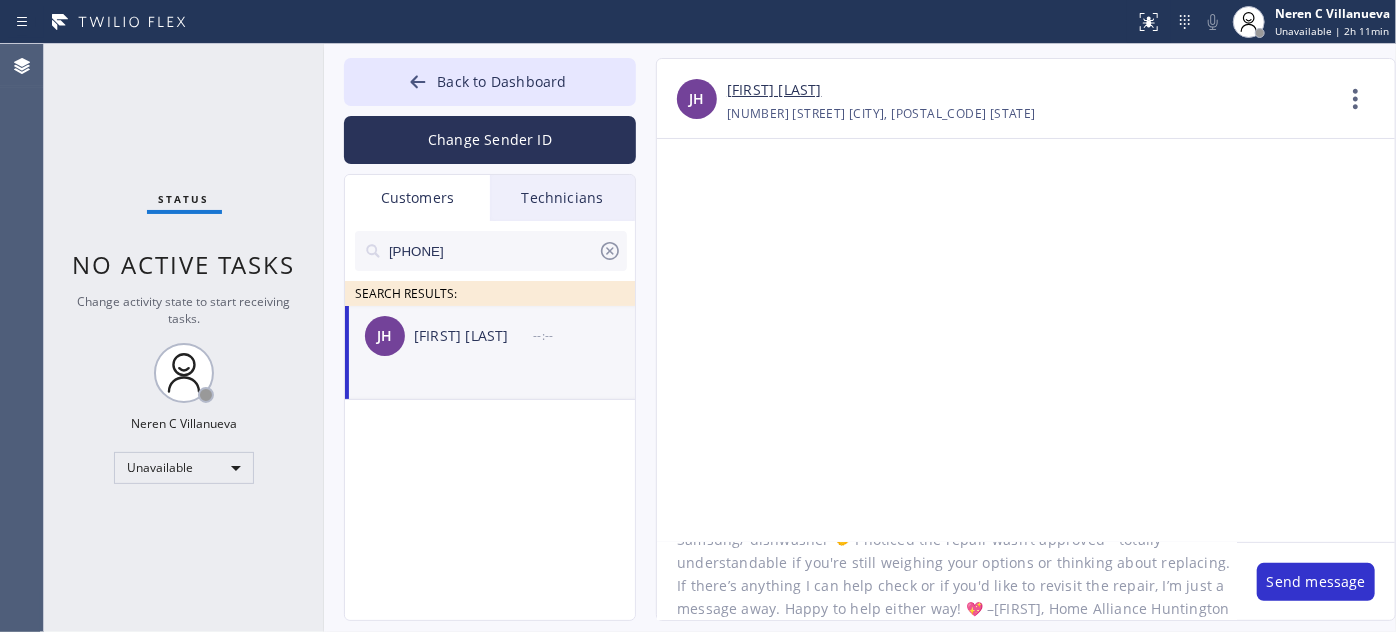 type on "Hi Joseph, thanks again for having our tech out on 08/02  to check your Samsung/ dishwasher 🤝 I noticed the repair wasn’t approved—totally understandable if you're still weighing your options or thinking about replacing. If there’s anything I can help check or if you'd like to revisit the repair, I’m just a message away. Happy to help either way! 💖 –Nina, Home Alliance Huntington Beach" 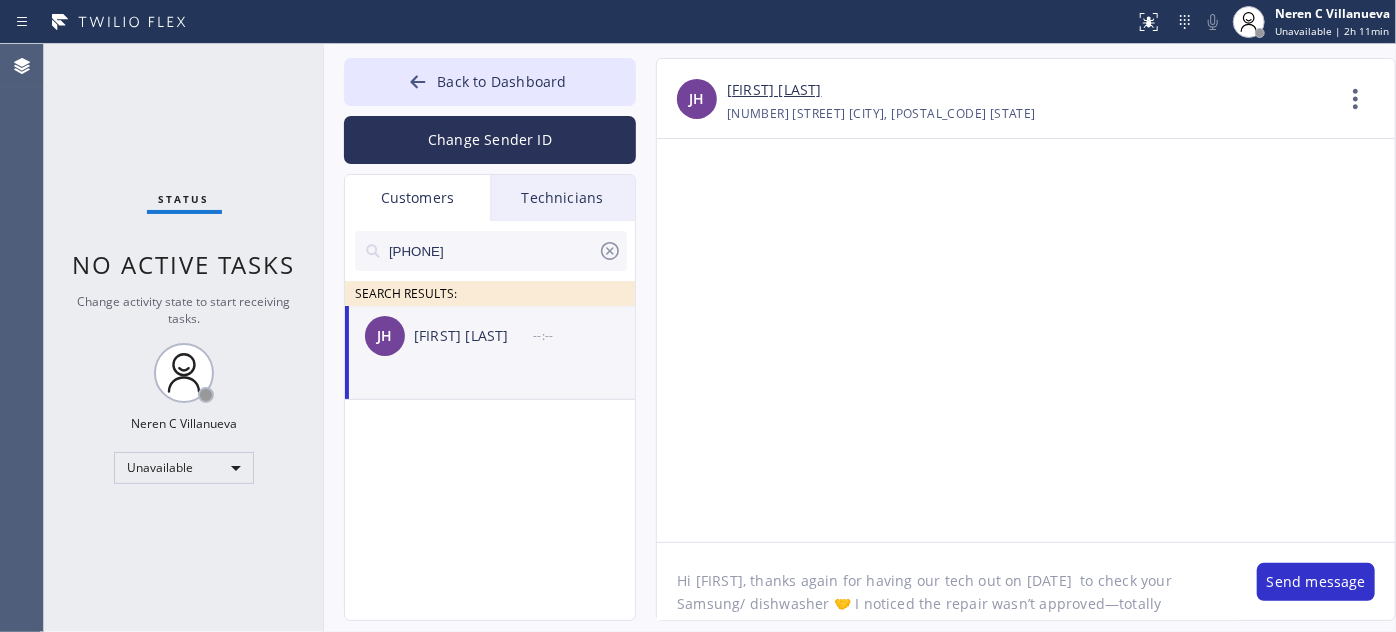 scroll, scrollTop: 64, scrollLeft: 0, axis: vertical 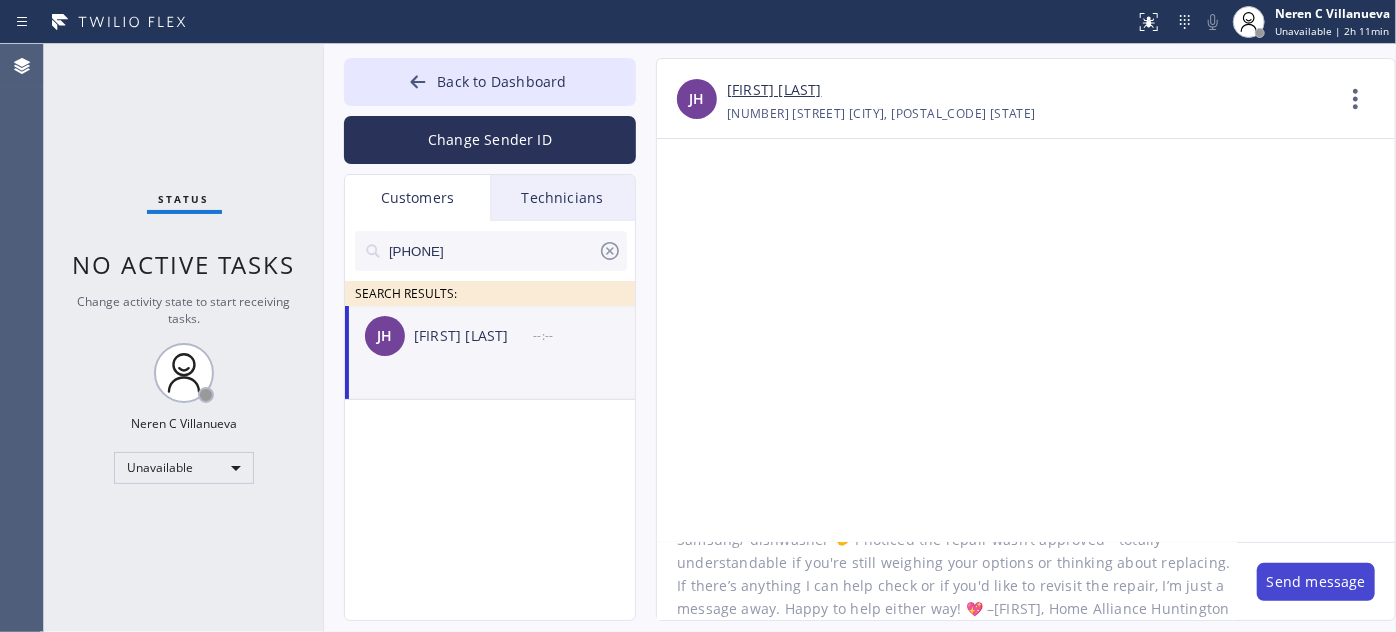 drag, startPoint x: 1286, startPoint y: 578, endPoint x: 1258, endPoint y: 547, distance: 41.773197 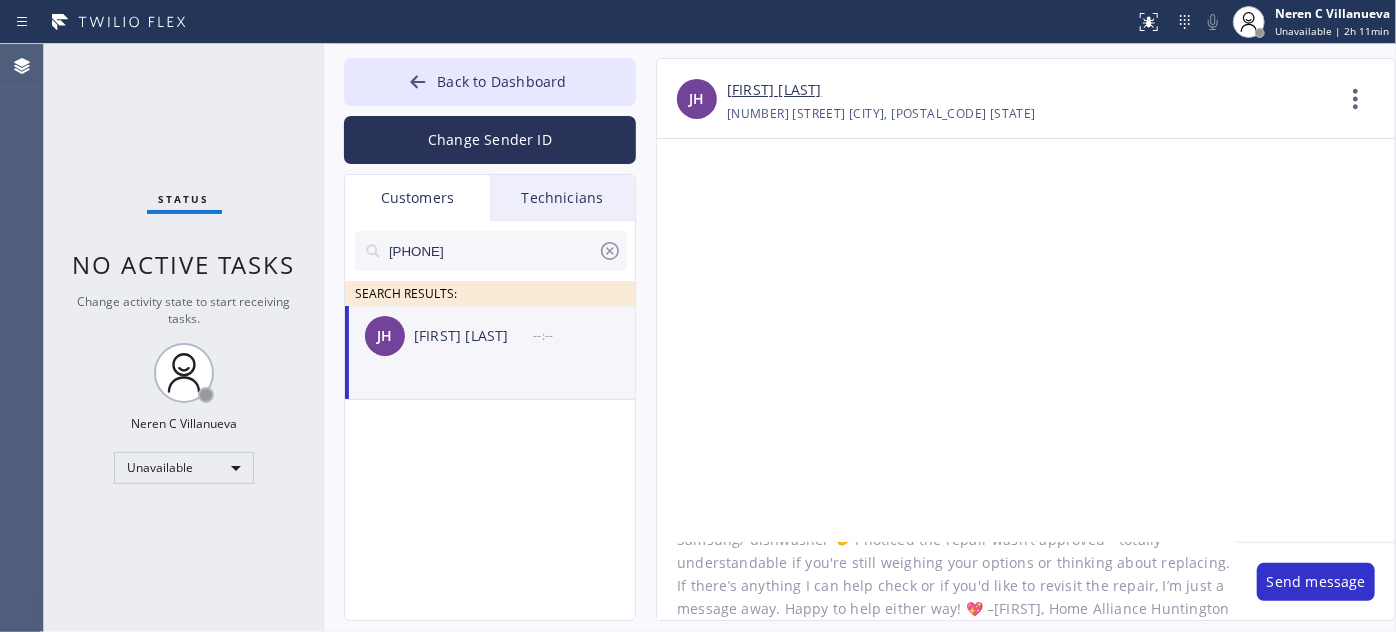 type 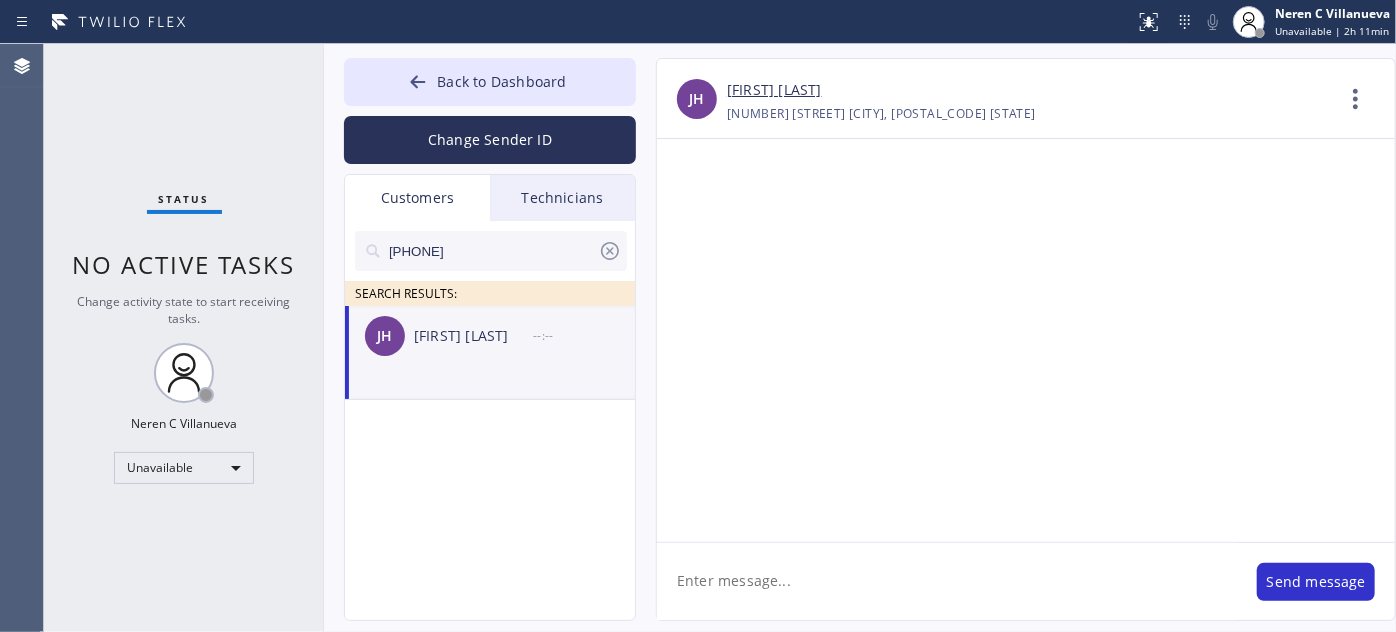 scroll, scrollTop: 0, scrollLeft: 0, axis: both 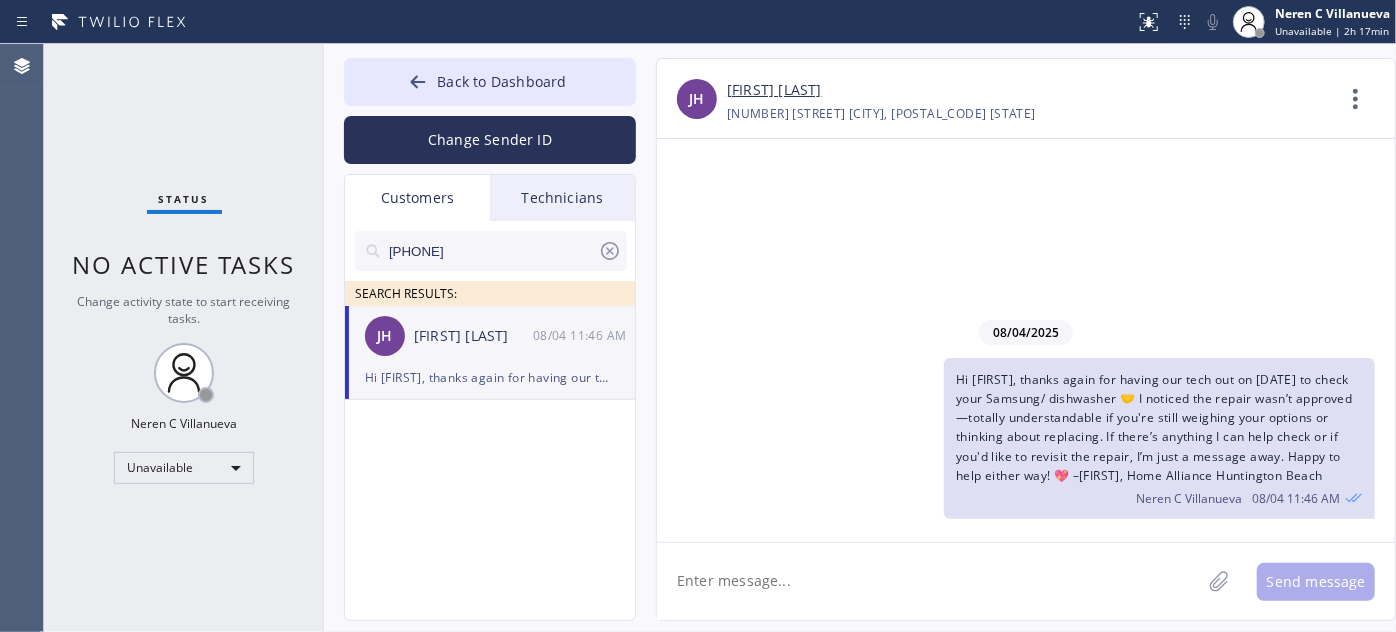 drag, startPoint x: 522, startPoint y: 246, endPoint x: 363, endPoint y: 247, distance: 159.00314 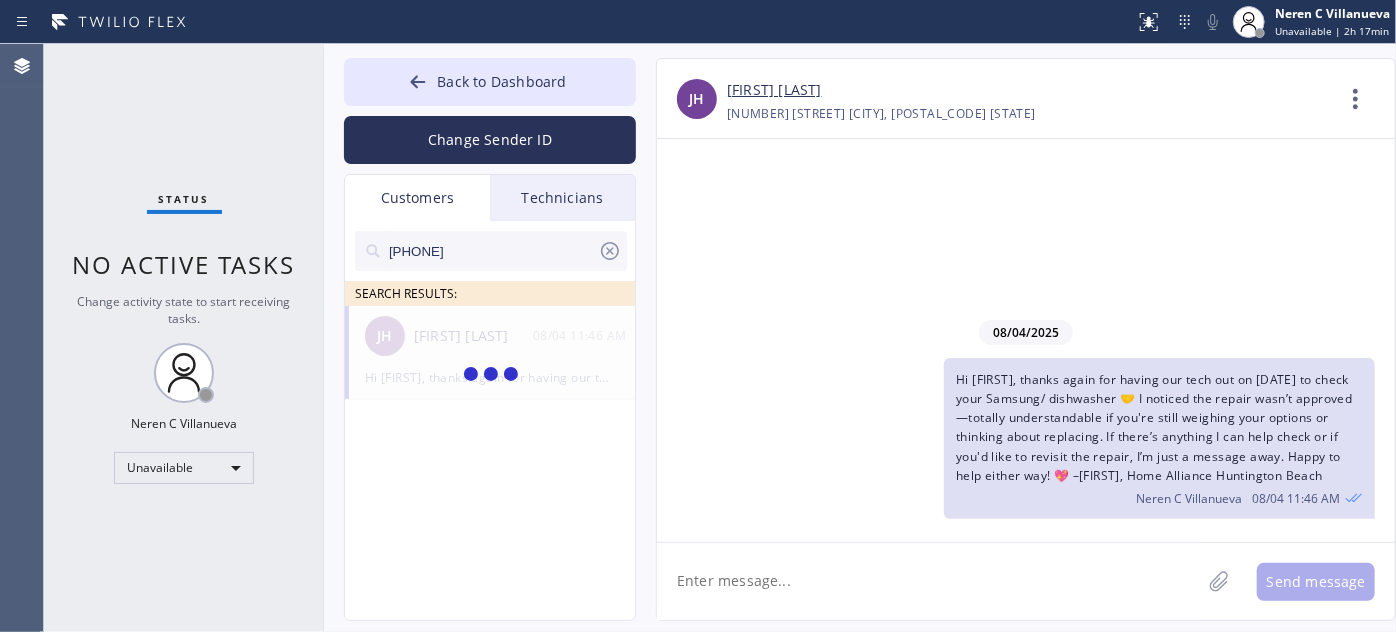 type on "(323) 351-4361" 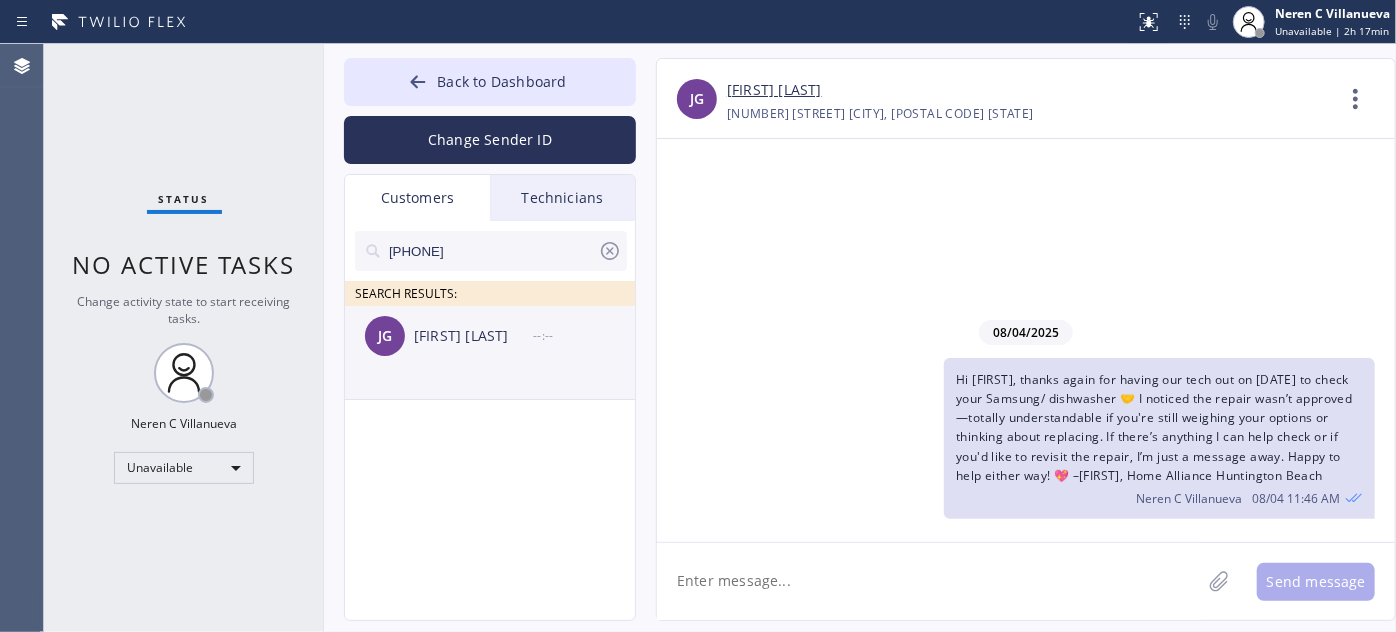 click on "JG Jenny  Guerra --:--" 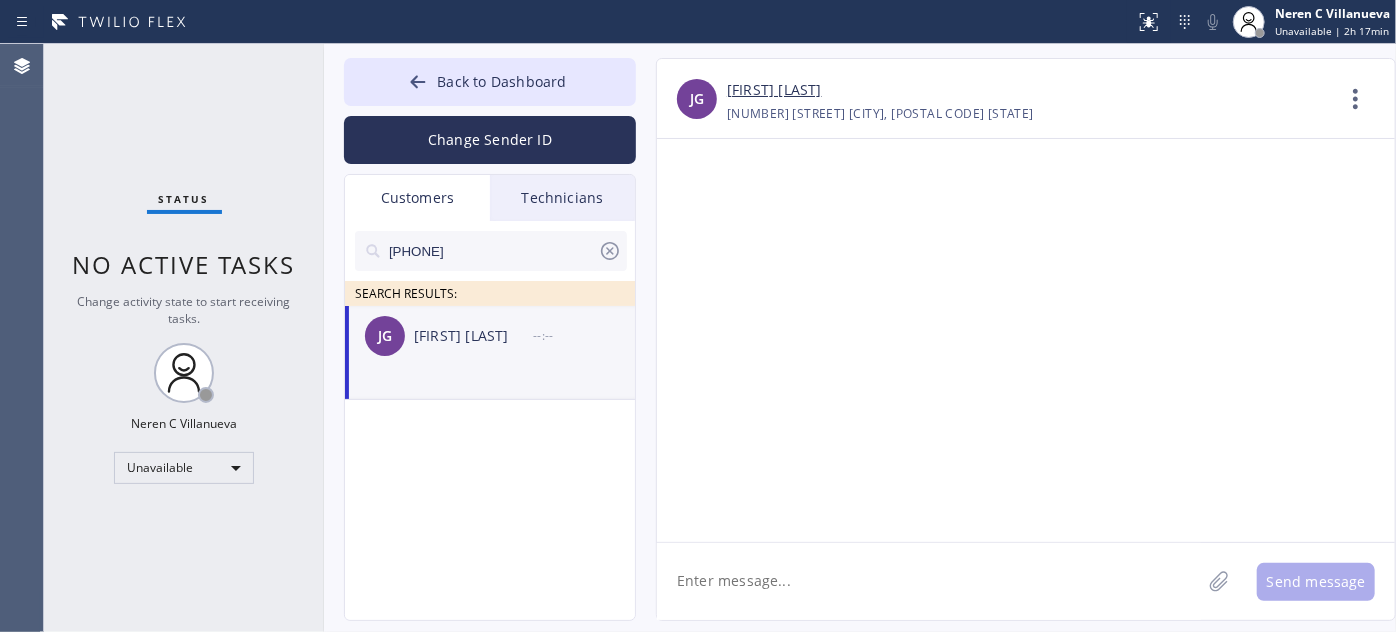 paste on "Hi Keith! This is Nina from Calumet Heights Appliance Repair 👋 Just following up on your XXXX appointment from today, 08/01 — thank you again for having us out!" 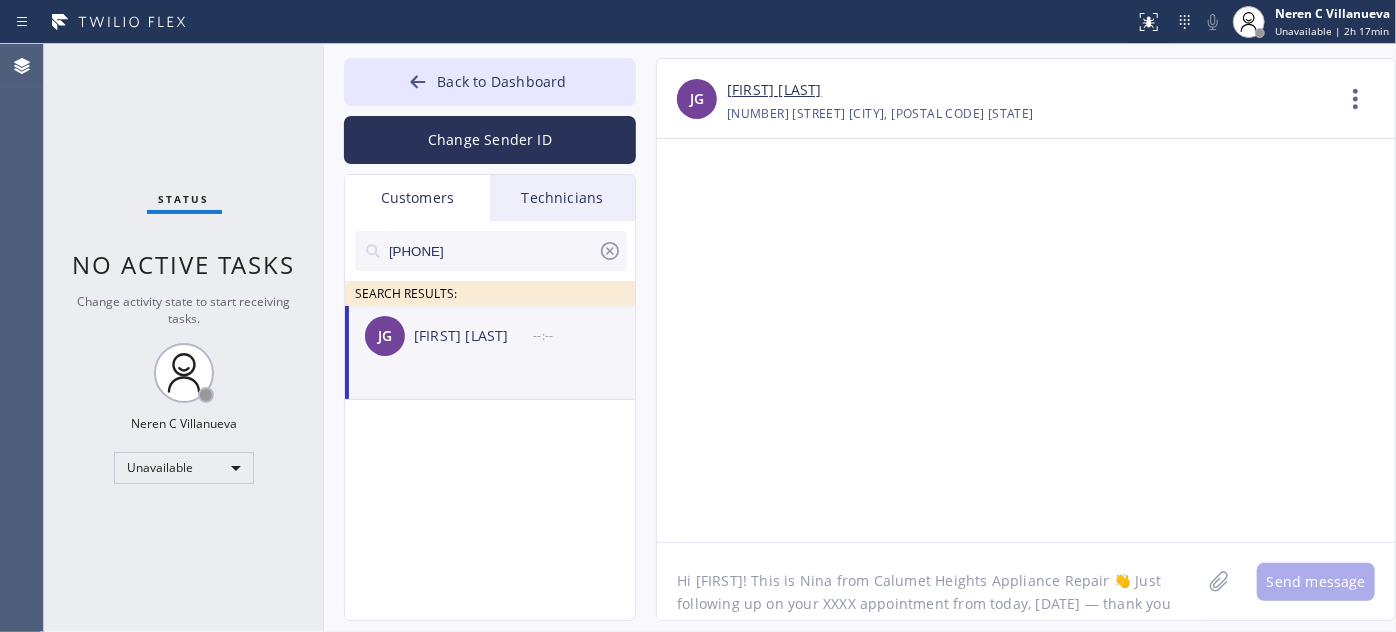 scroll, scrollTop: 16, scrollLeft: 0, axis: vertical 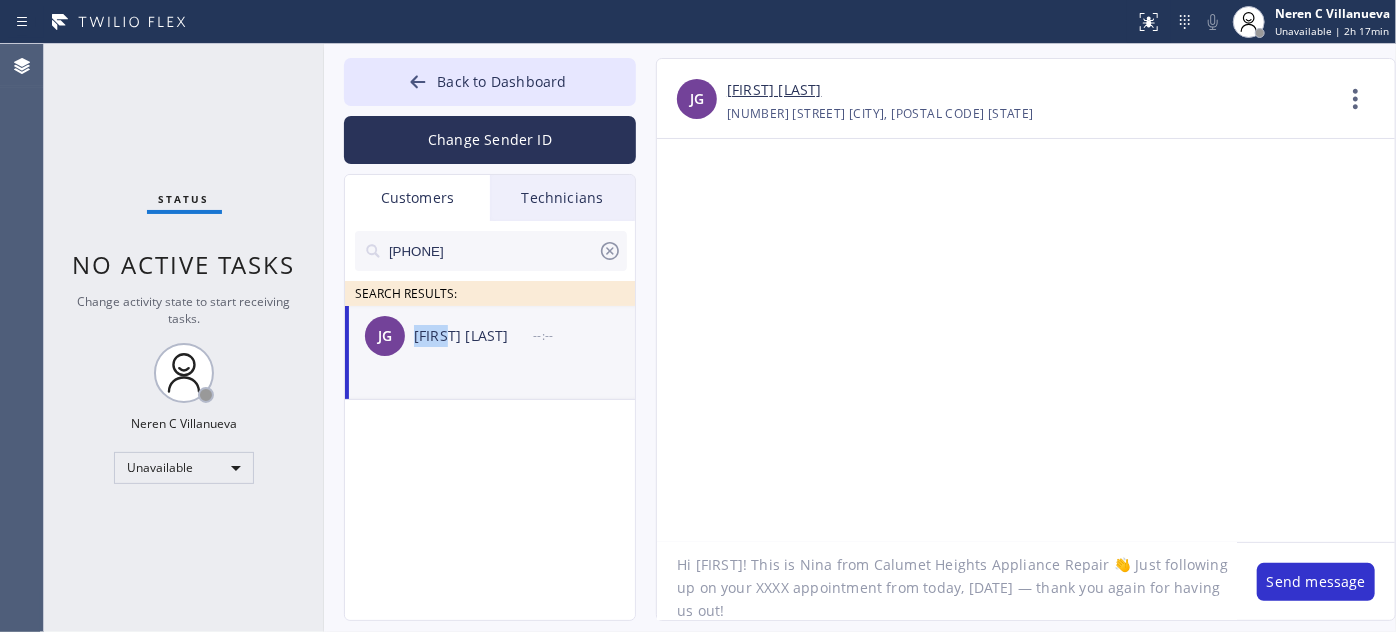 drag, startPoint x: 413, startPoint y: 339, endPoint x: 448, endPoint y: 345, distance: 35.510563 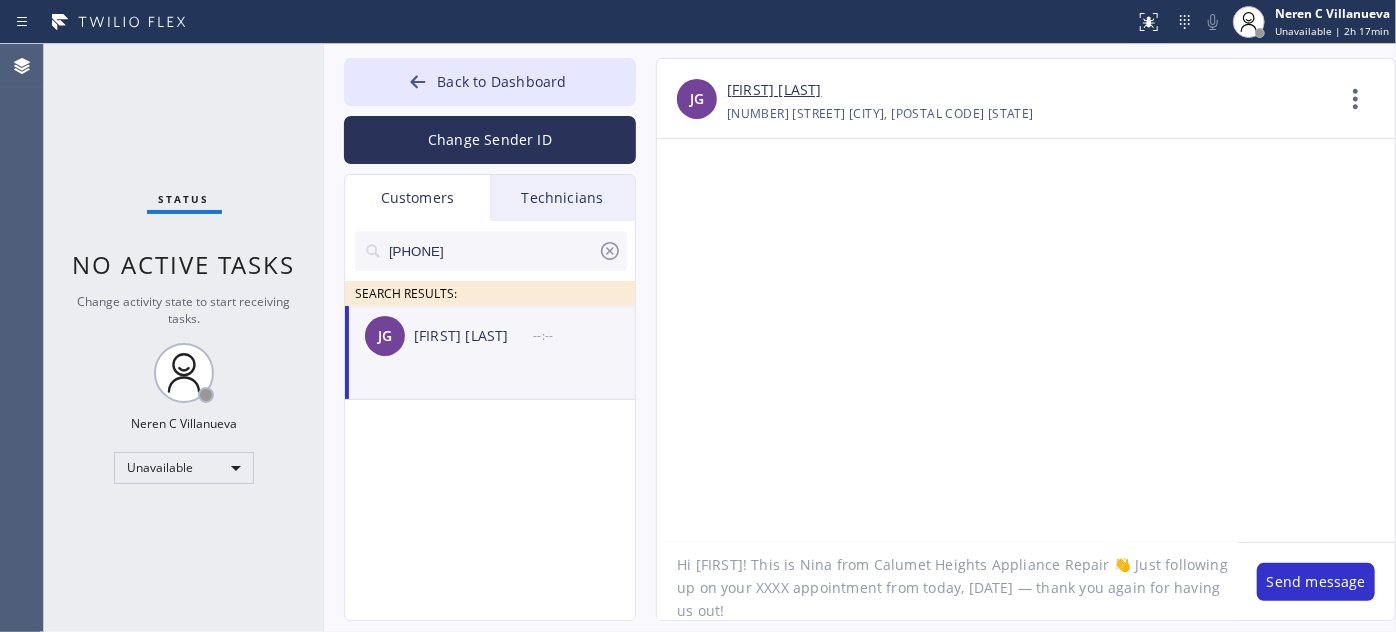drag, startPoint x: 695, startPoint y: 564, endPoint x: 729, endPoint y: 564, distance: 34 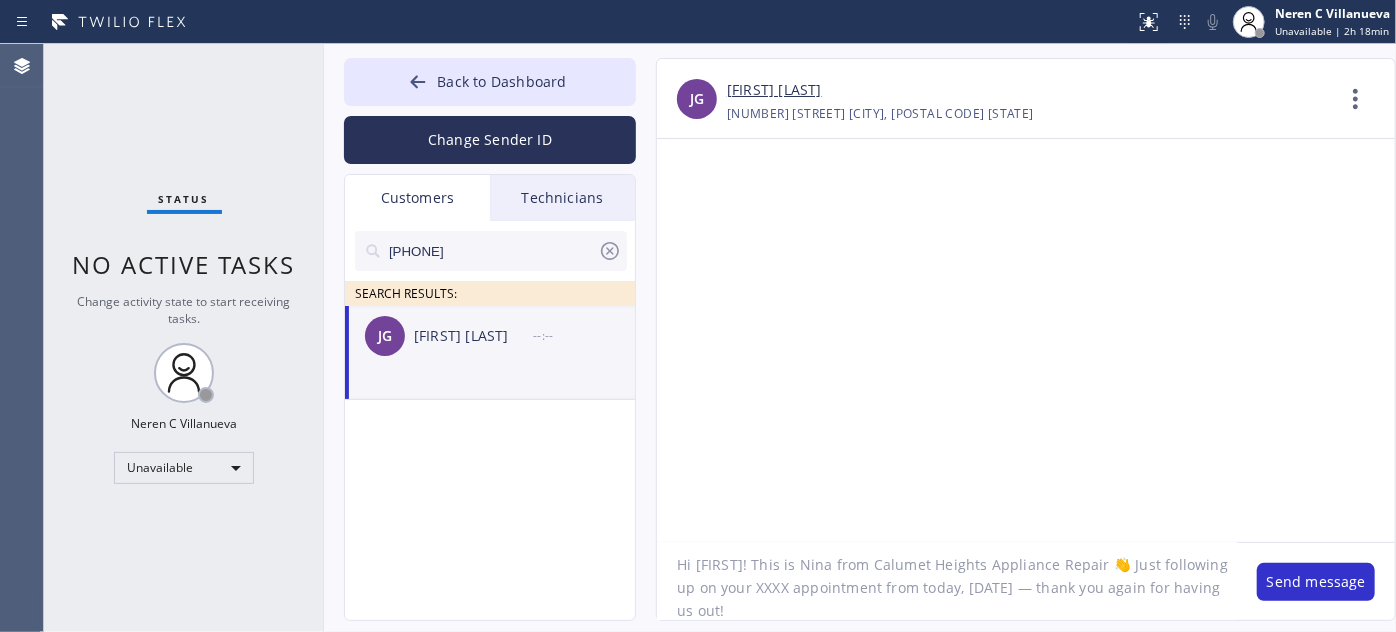 drag, startPoint x: 857, startPoint y: 566, endPoint x: 1084, endPoint y: 560, distance: 227.07928 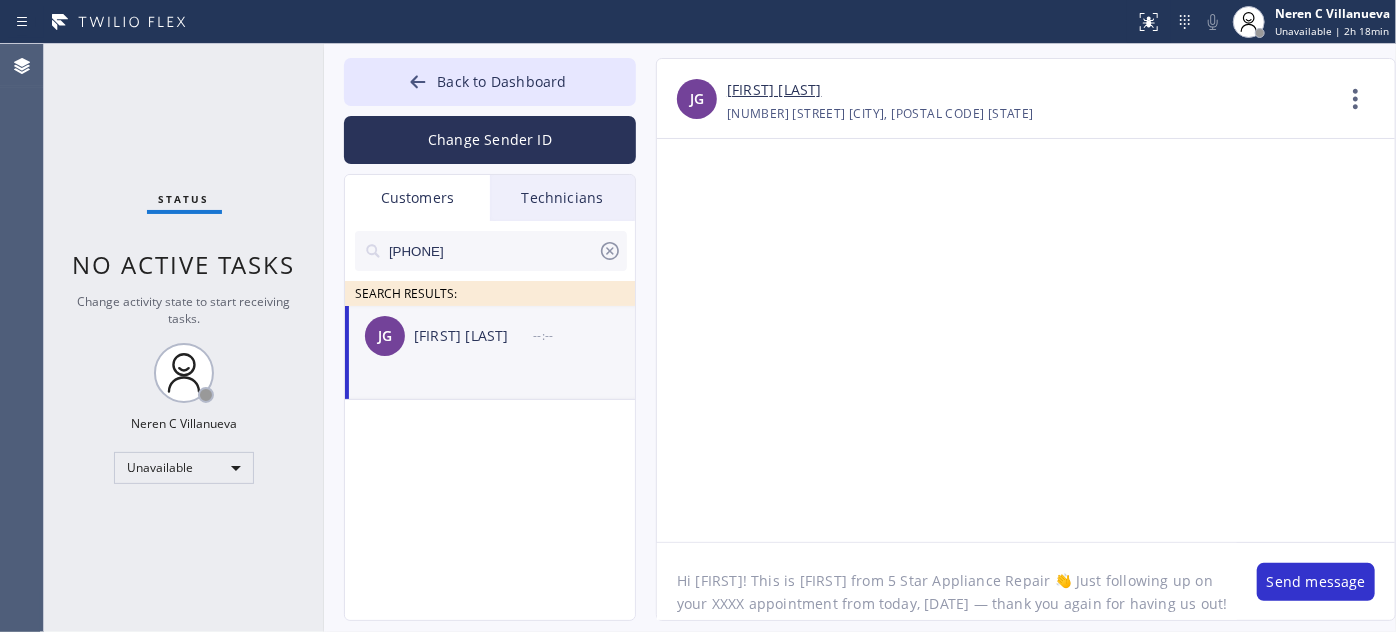 scroll, scrollTop: 0, scrollLeft: 0, axis: both 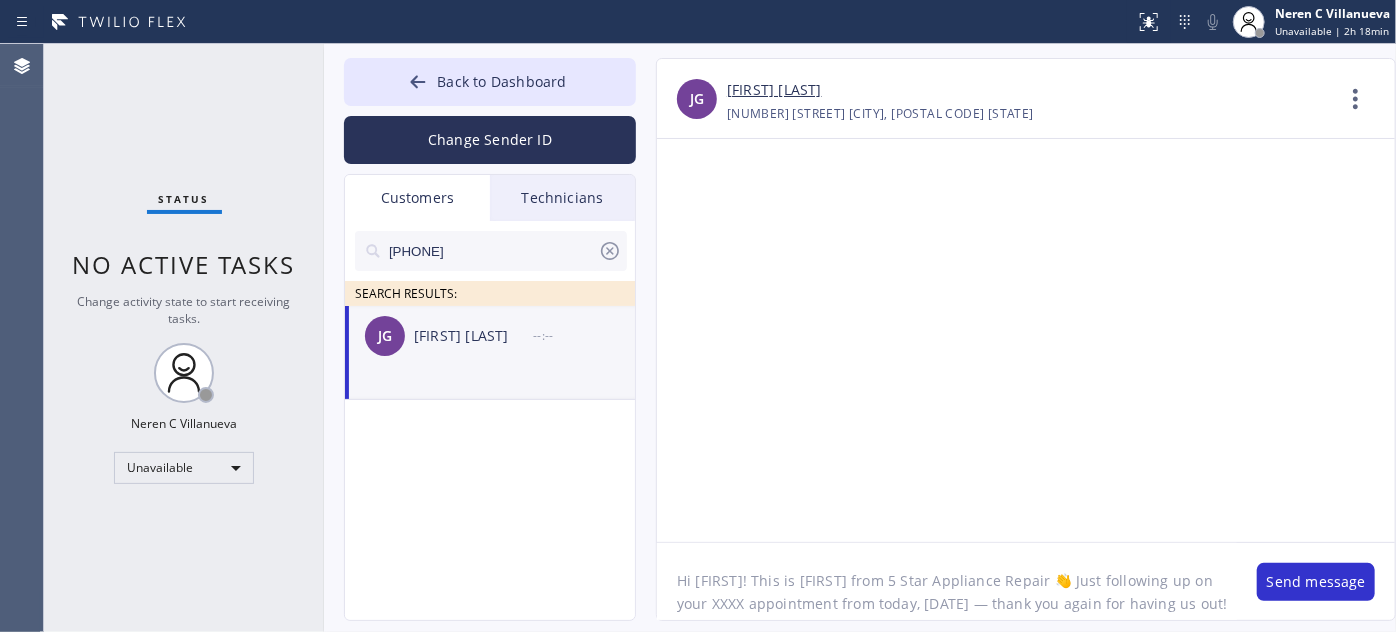 drag, startPoint x: 706, startPoint y: 607, endPoint x: 668, endPoint y: 606, distance: 38.013157 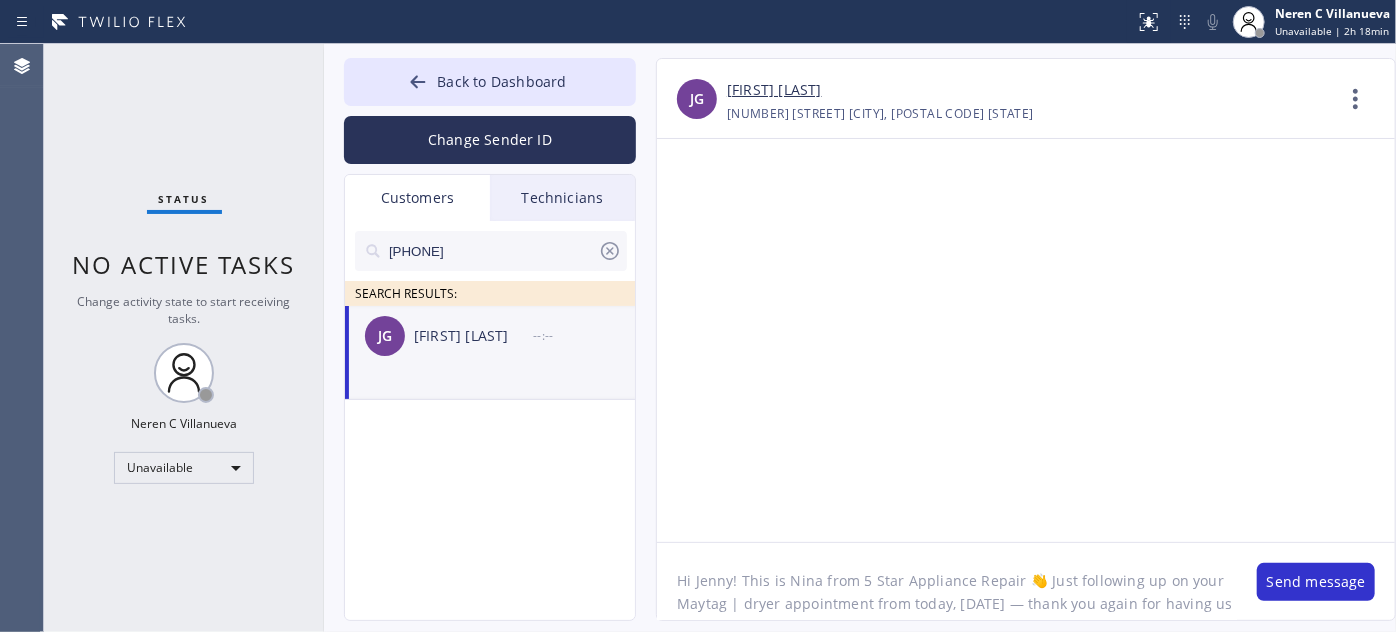 drag, startPoint x: 742, startPoint y: 604, endPoint x: 726, endPoint y: 604, distance: 16 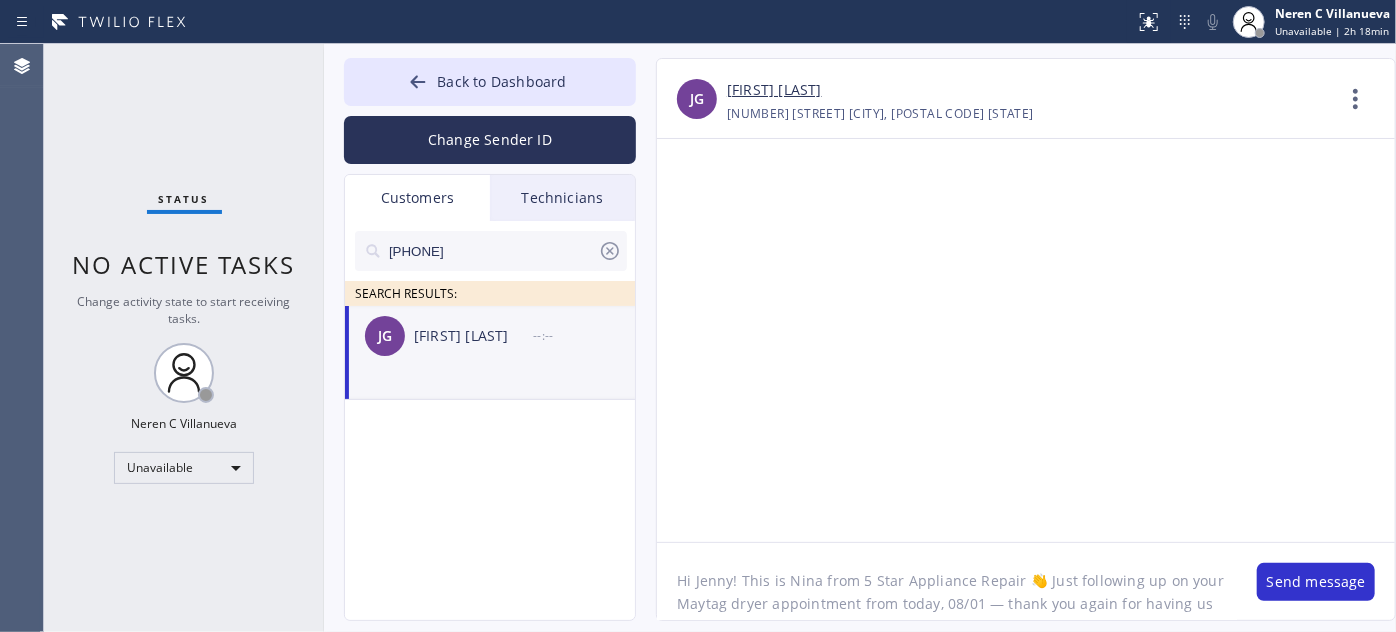 drag, startPoint x: 896, startPoint y: 602, endPoint x: 933, endPoint y: 604, distance: 37.054016 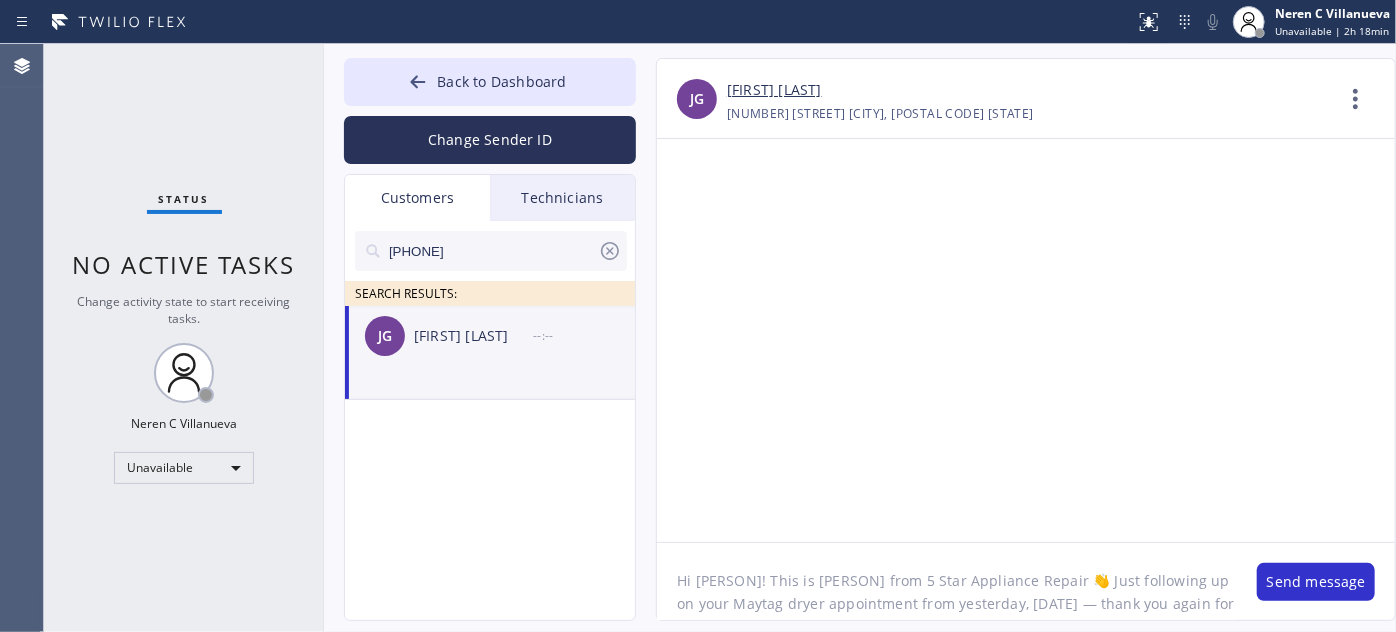drag, startPoint x: 1002, startPoint y: 604, endPoint x: 998, endPoint y: 616, distance: 12.649111 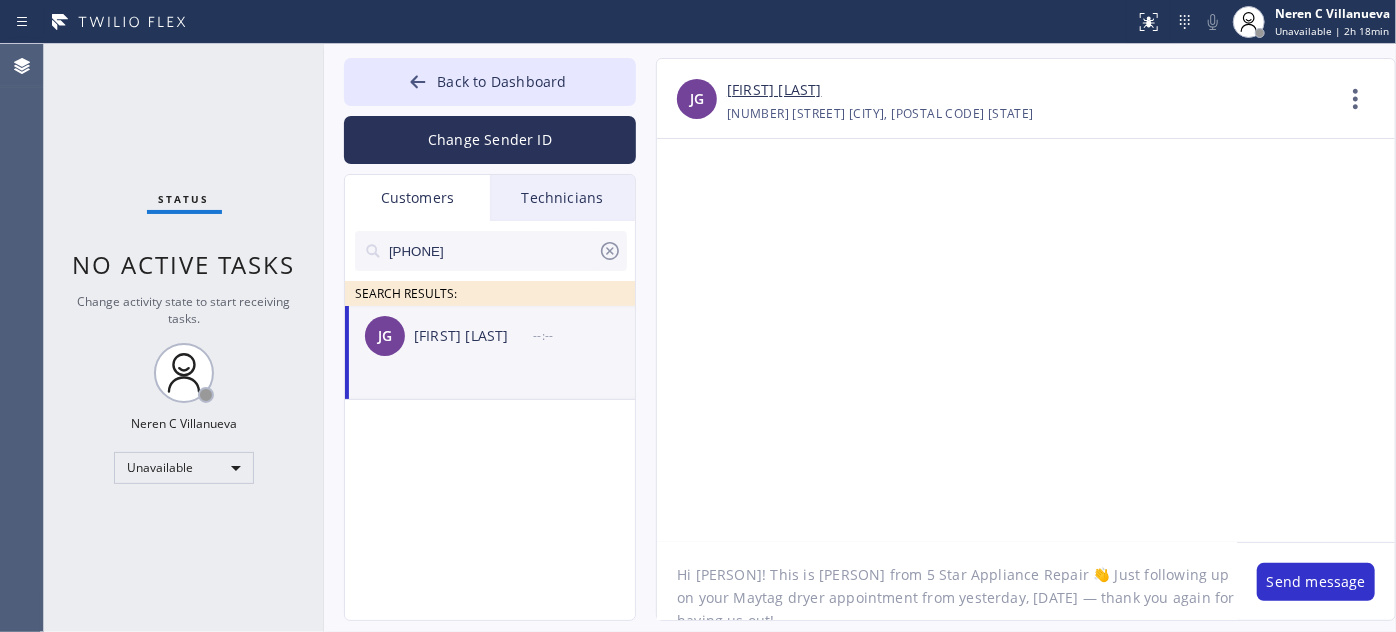 click on "Hi Jenny! This is Nina from 5 Star Appliance Repair 👋 Just following up on your Maytag dryer appointment from yesterday, 08/01 — thank you again for having us out!" 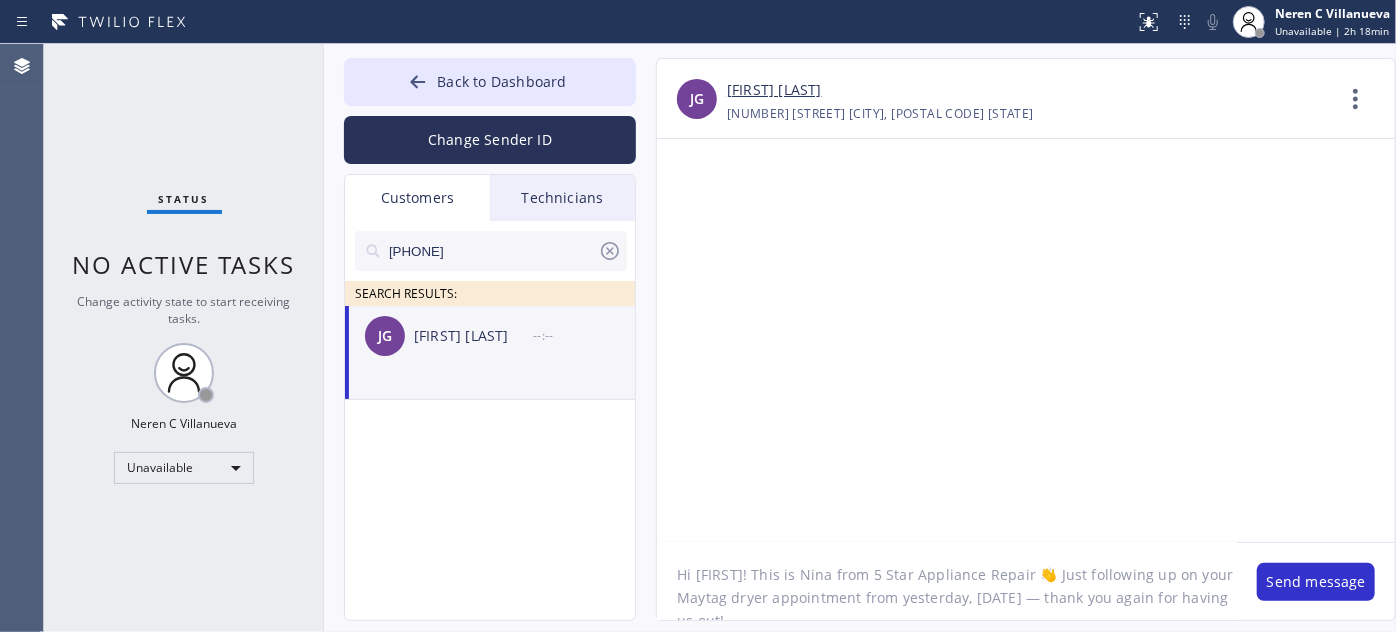 scroll, scrollTop: 18, scrollLeft: 0, axis: vertical 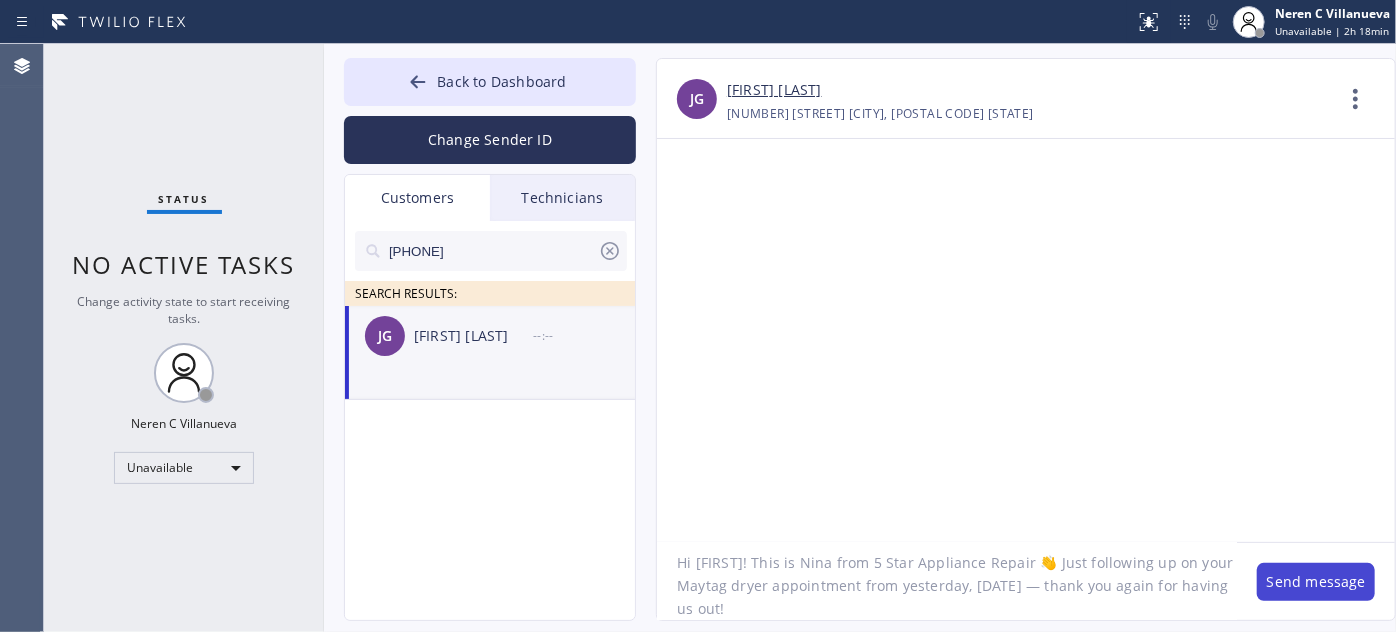 type on "Hi Jenny! This is Nina from 5 Star Appliance Repair 👋 Just following up on your Maytag dryer appointment from yesterday, 08/03 — thank you again for having us out!" 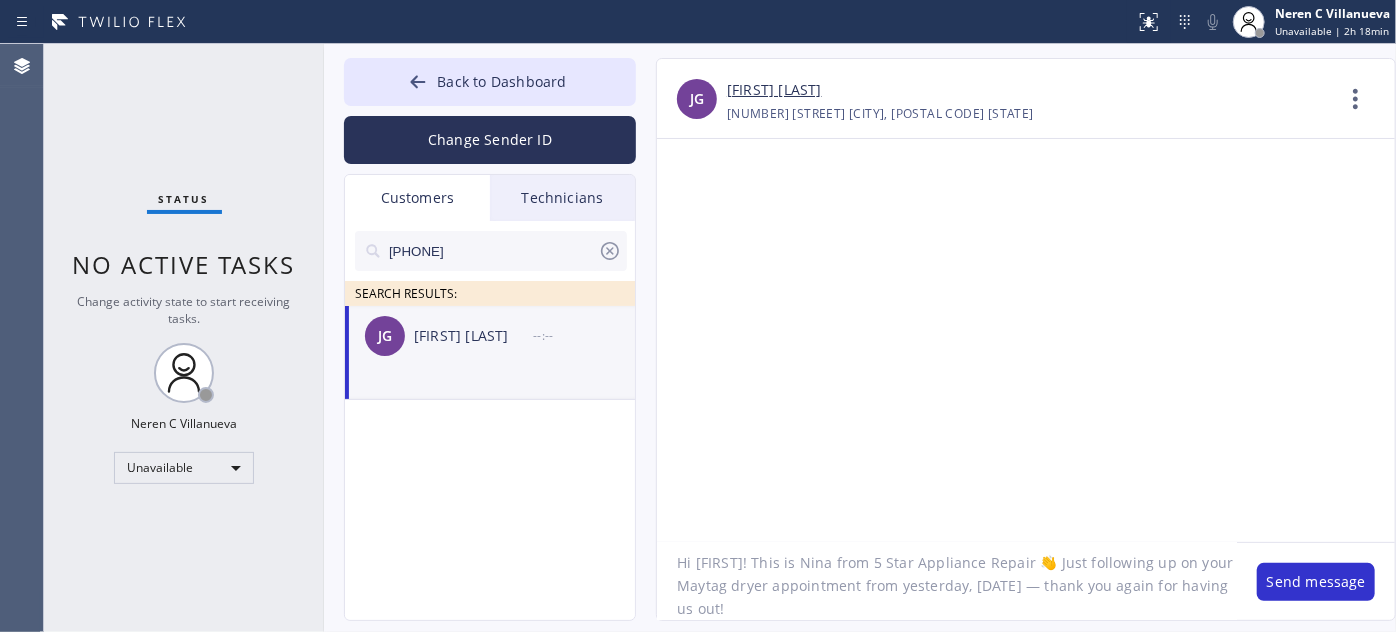 drag, startPoint x: 1294, startPoint y: 583, endPoint x: 1266, endPoint y: 551, distance: 42.520584 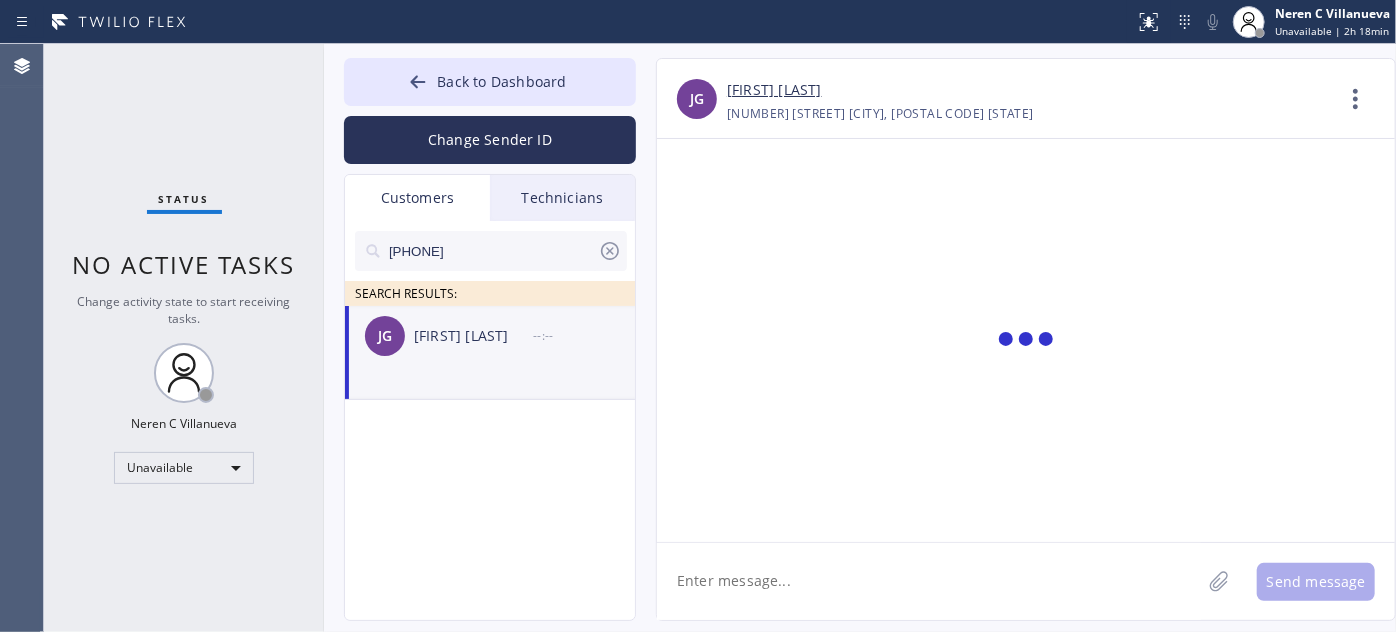 scroll, scrollTop: 0, scrollLeft: 0, axis: both 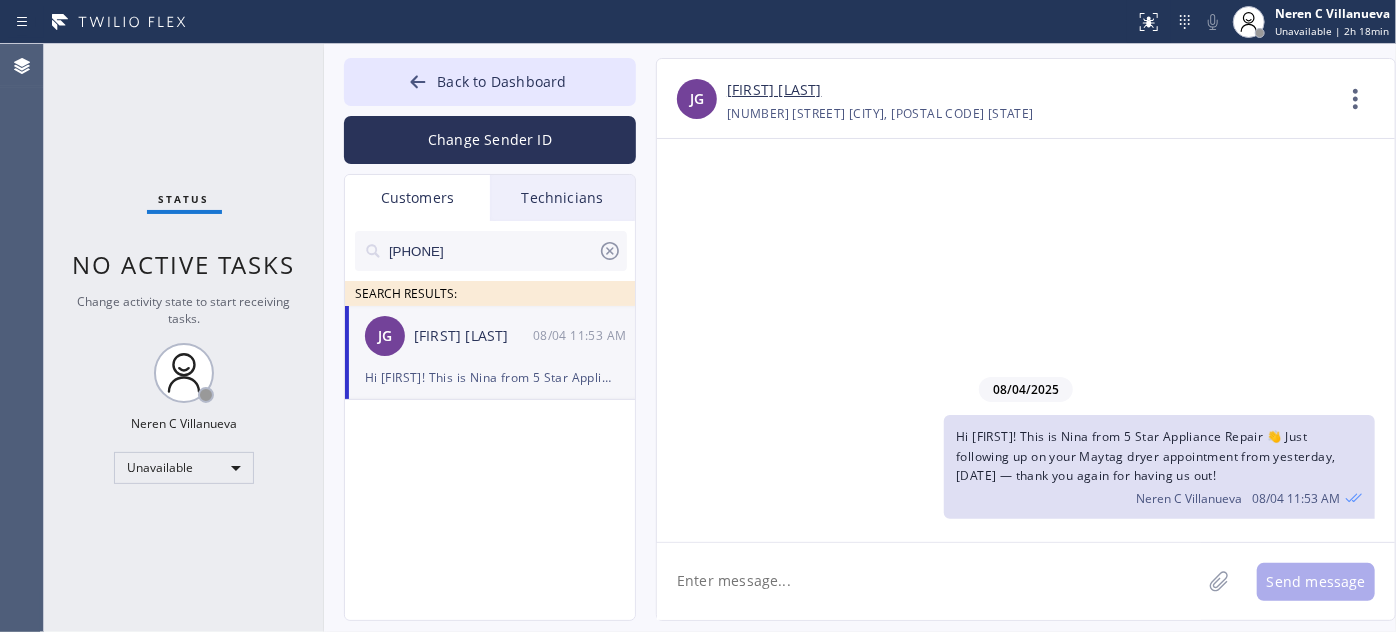 click 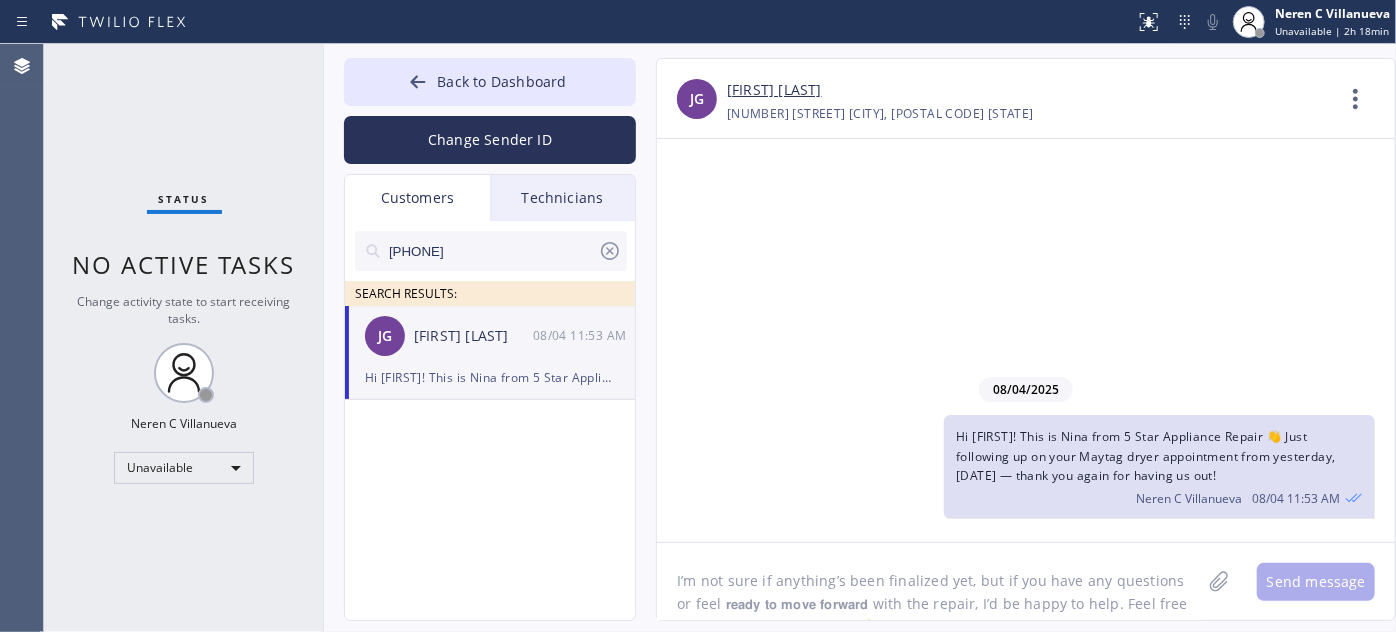 scroll, scrollTop: 16, scrollLeft: 0, axis: vertical 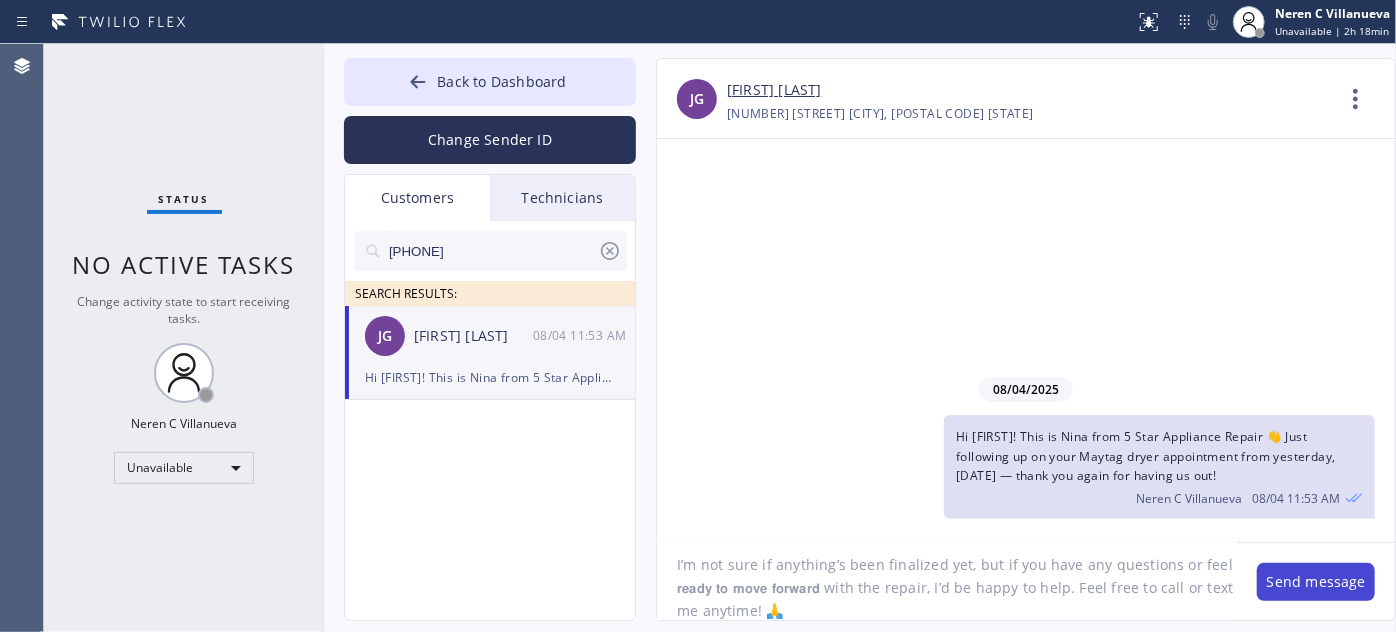 type on "I’m not sure if anything’s been finalized yet, but if you have any questions or feel 𝗿𝗲𝗮𝗱𝘆 𝘁𝗼 𝗺𝗼𝘃𝗲 𝗳𝗼𝗿𝘄𝗮𝗿𝗱 with the repair, I’d be happy to help. Feel free to call or text me anytime! 🙏" 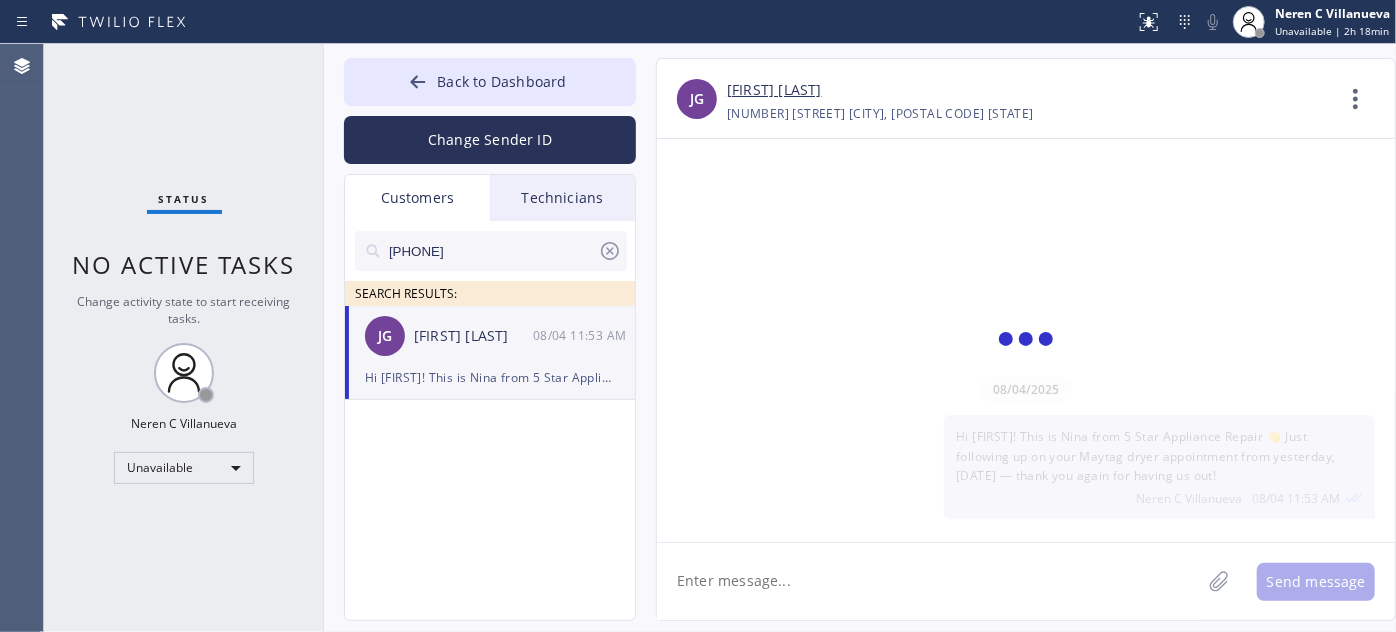 scroll, scrollTop: 0, scrollLeft: 0, axis: both 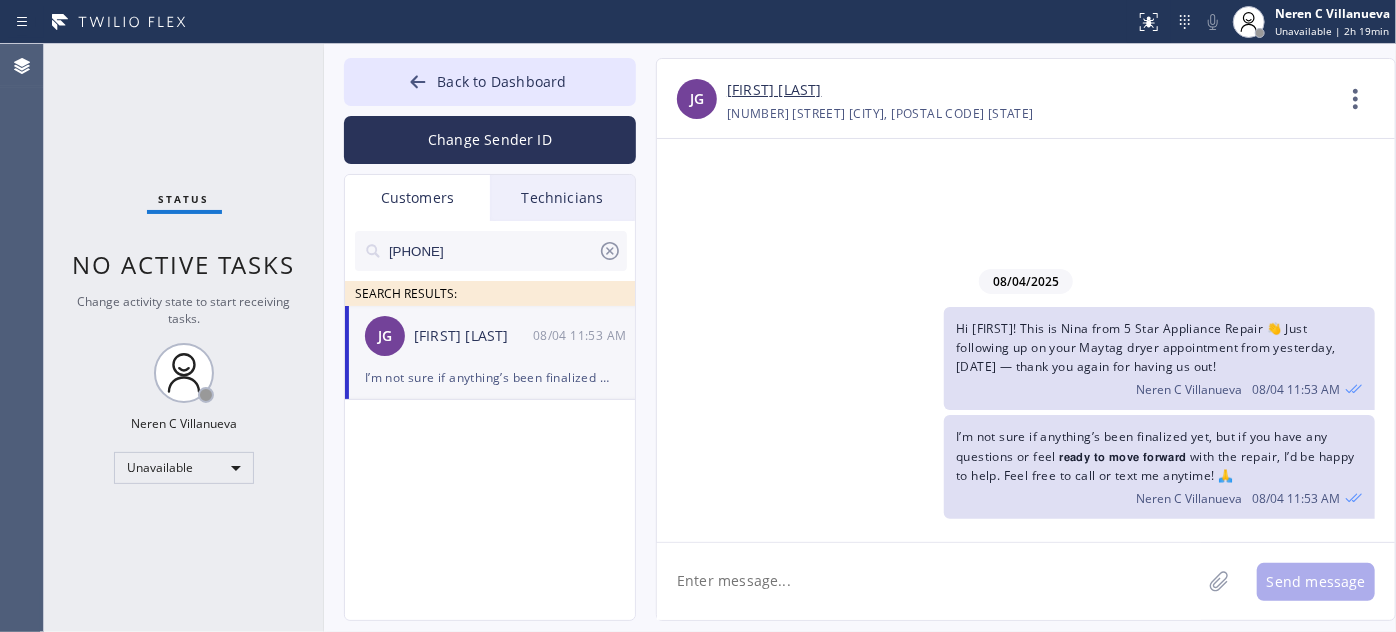 drag, startPoint x: 499, startPoint y: 250, endPoint x: 317, endPoint y: 239, distance: 182.3321 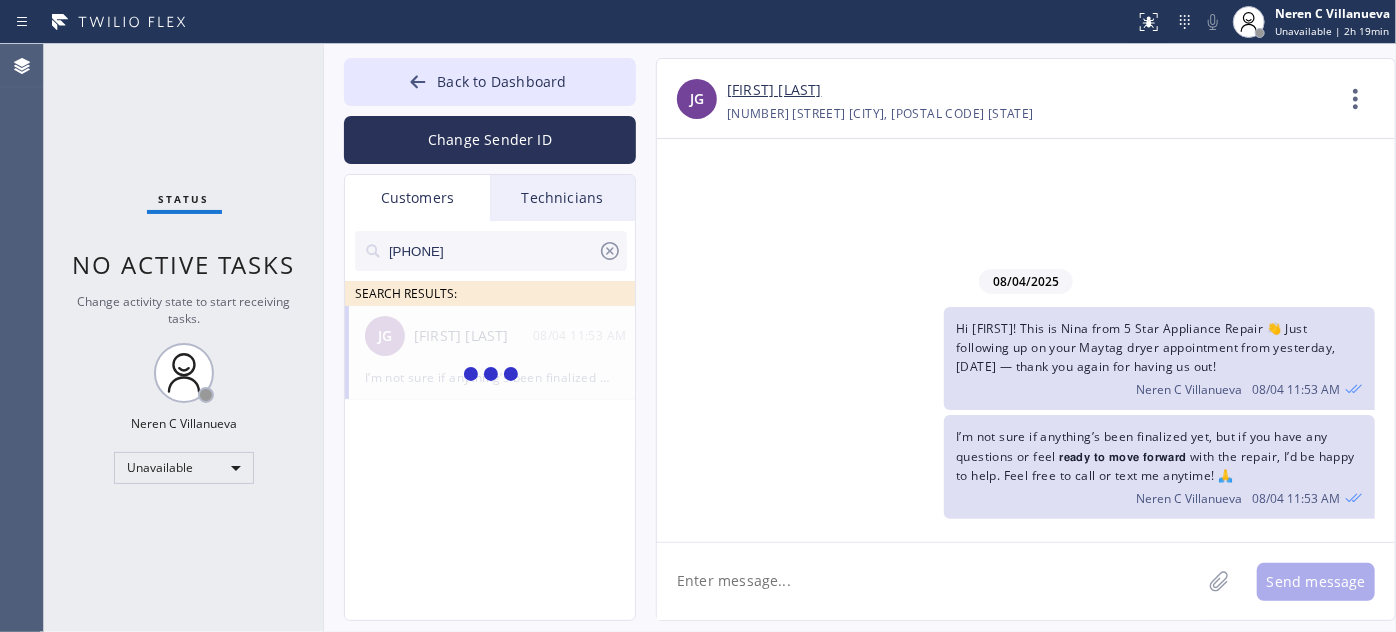 type on "(310) 951-6445" 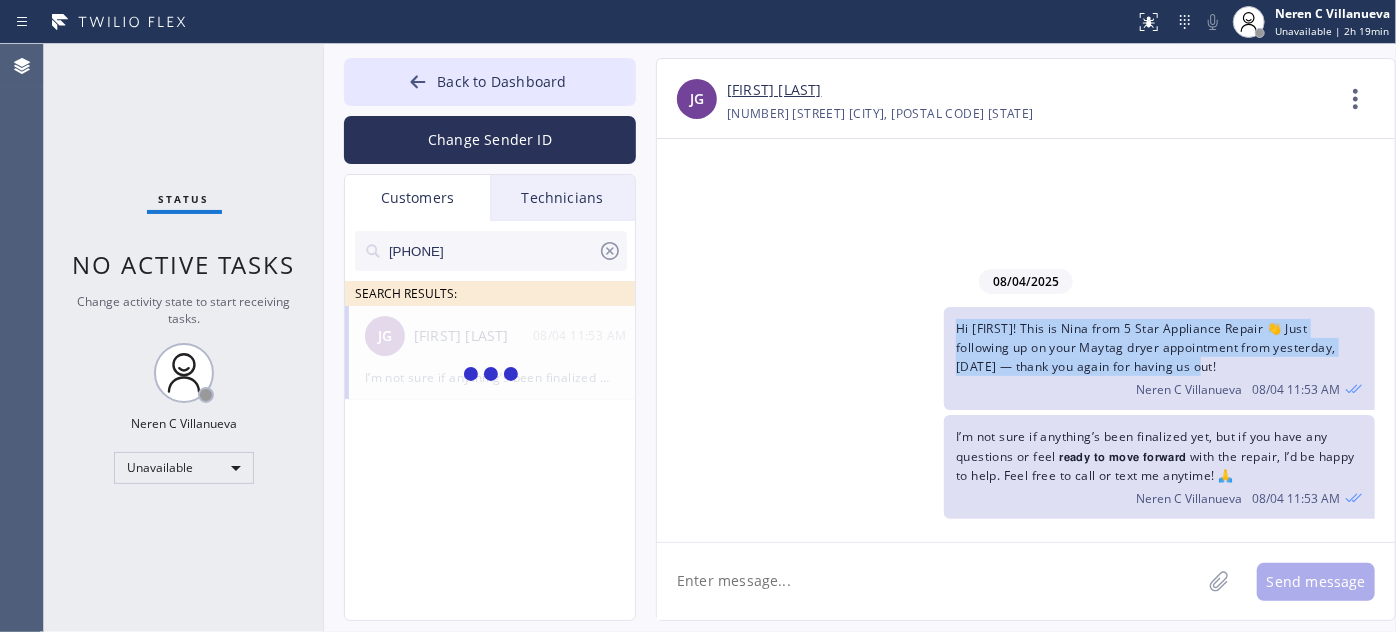 drag, startPoint x: 1149, startPoint y: 369, endPoint x: 936, endPoint y: 327, distance: 217.10136 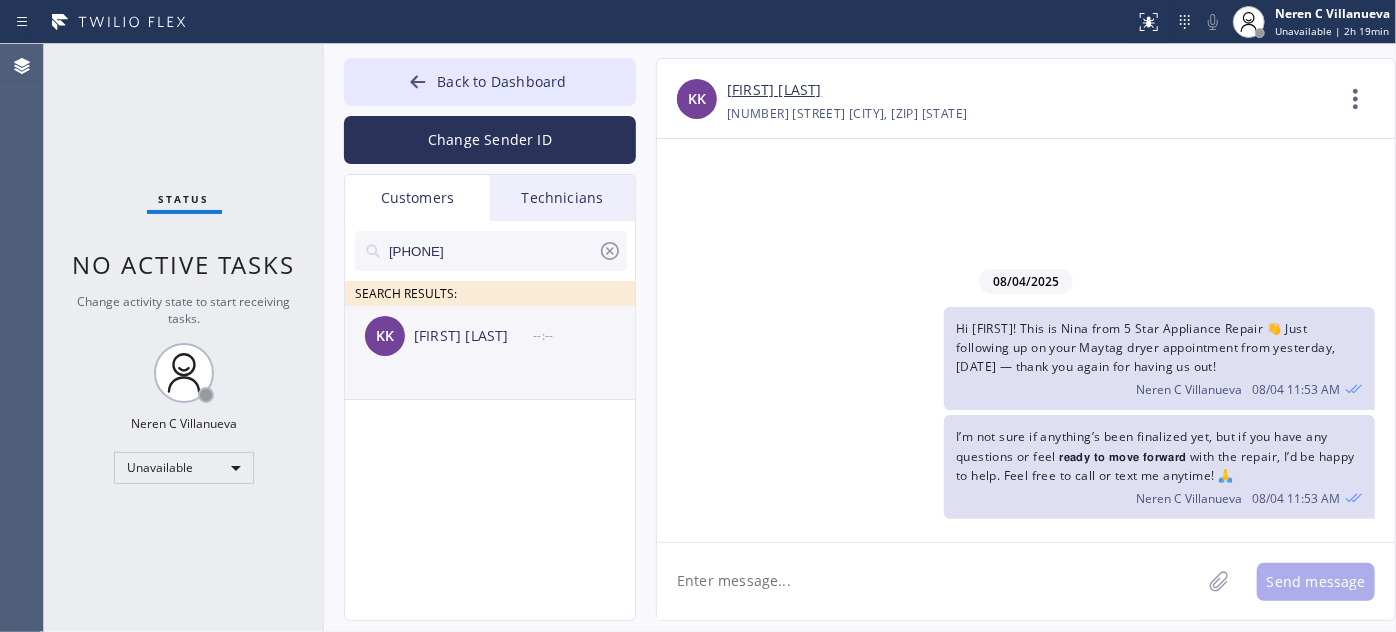 click on "KK Khalida Khan --:--" at bounding box center (491, 336) 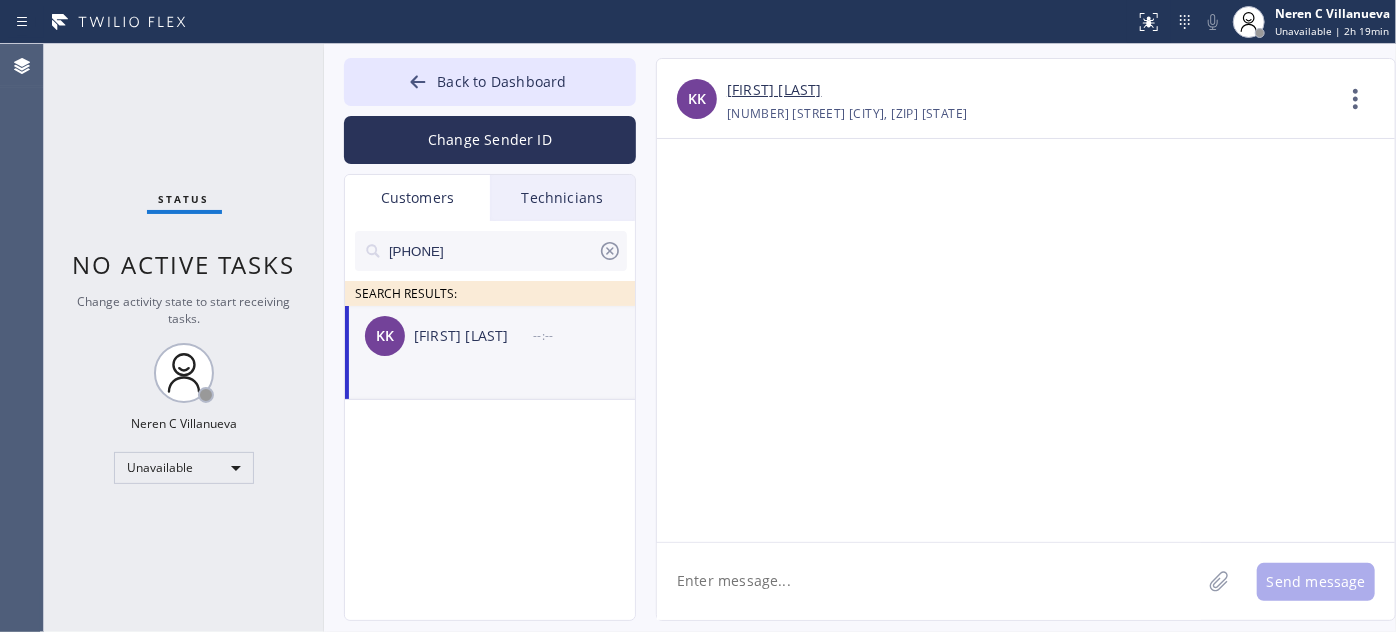 click 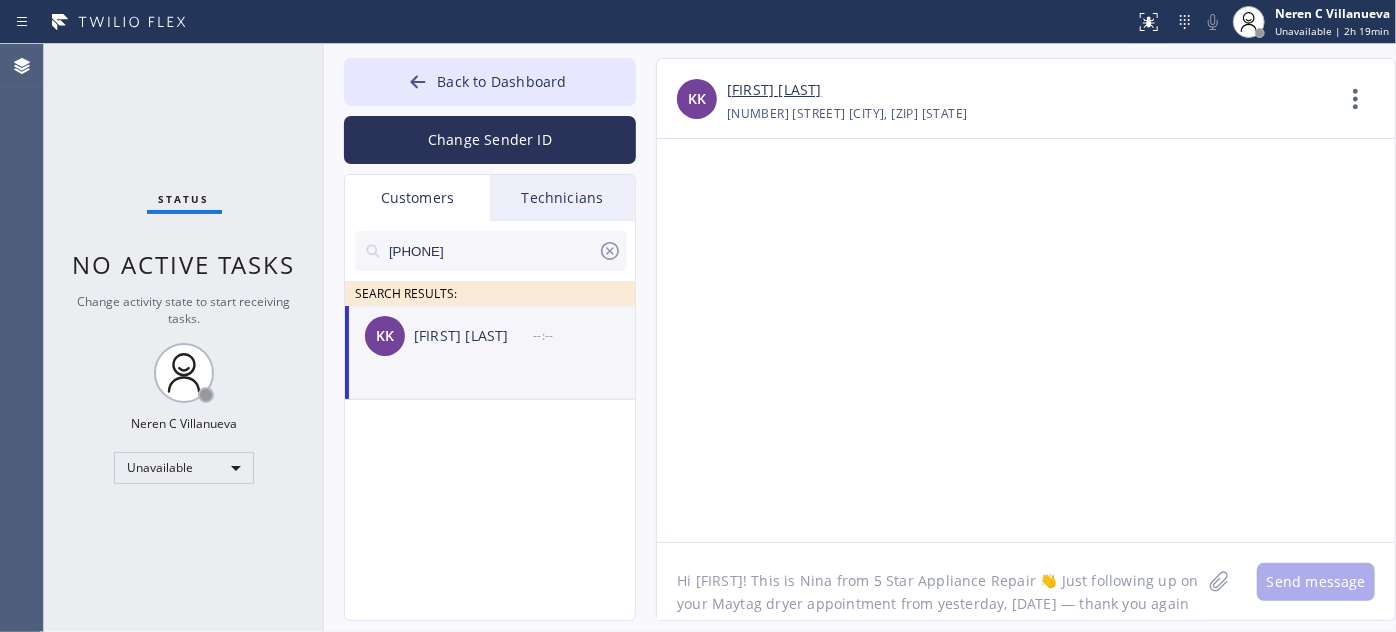 scroll, scrollTop: 16, scrollLeft: 0, axis: vertical 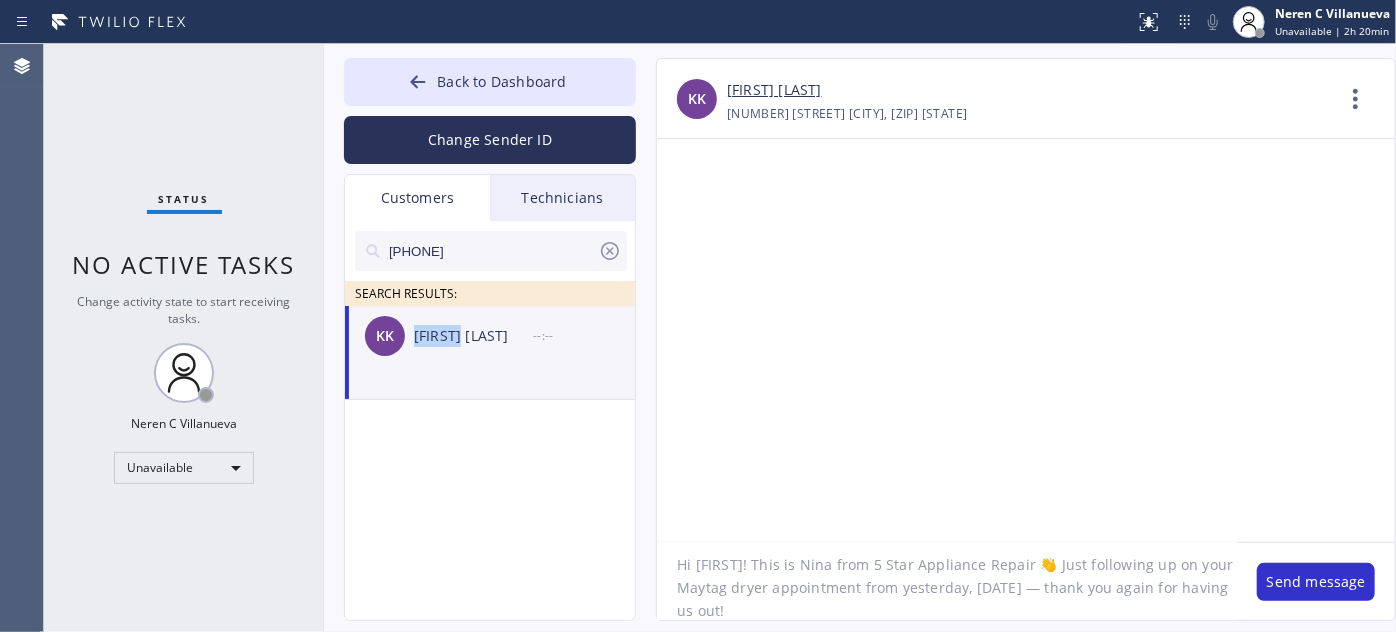 drag, startPoint x: 417, startPoint y: 338, endPoint x: 460, endPoint y: 344, distance: 43.416588 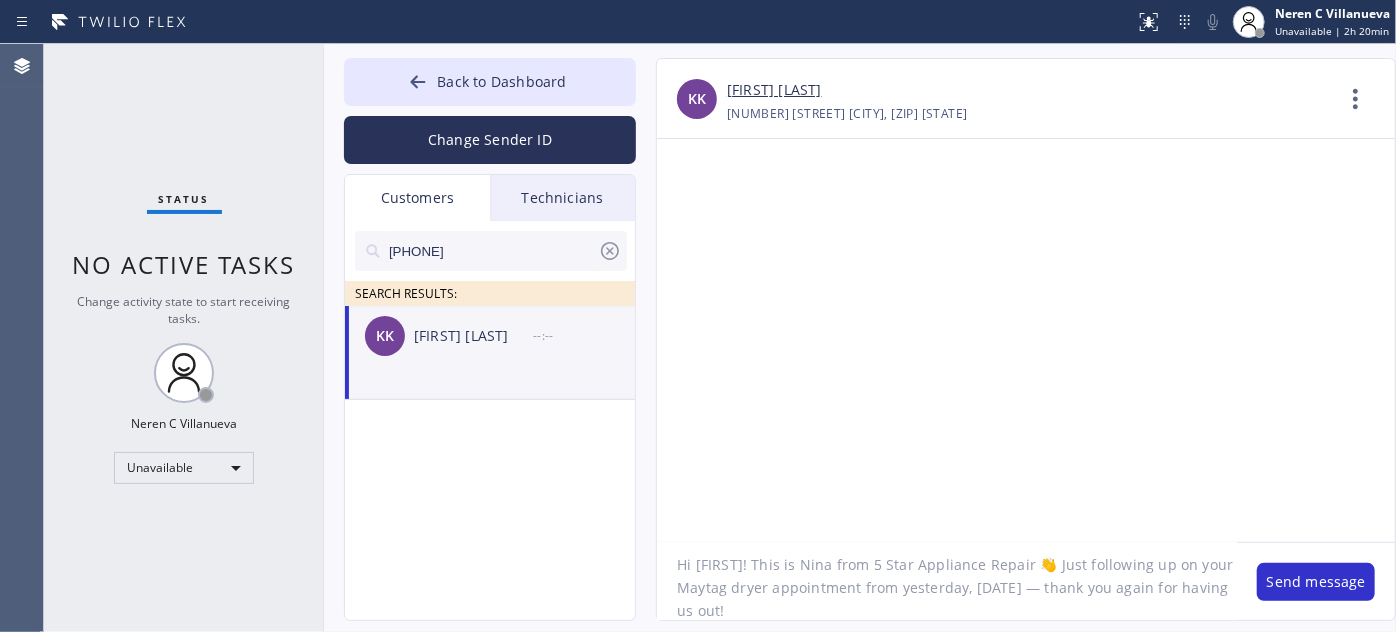 drag, startPoint x: 695, startPoint y: 564, endPoint x: 729, endPoint y: 564, distance: 34 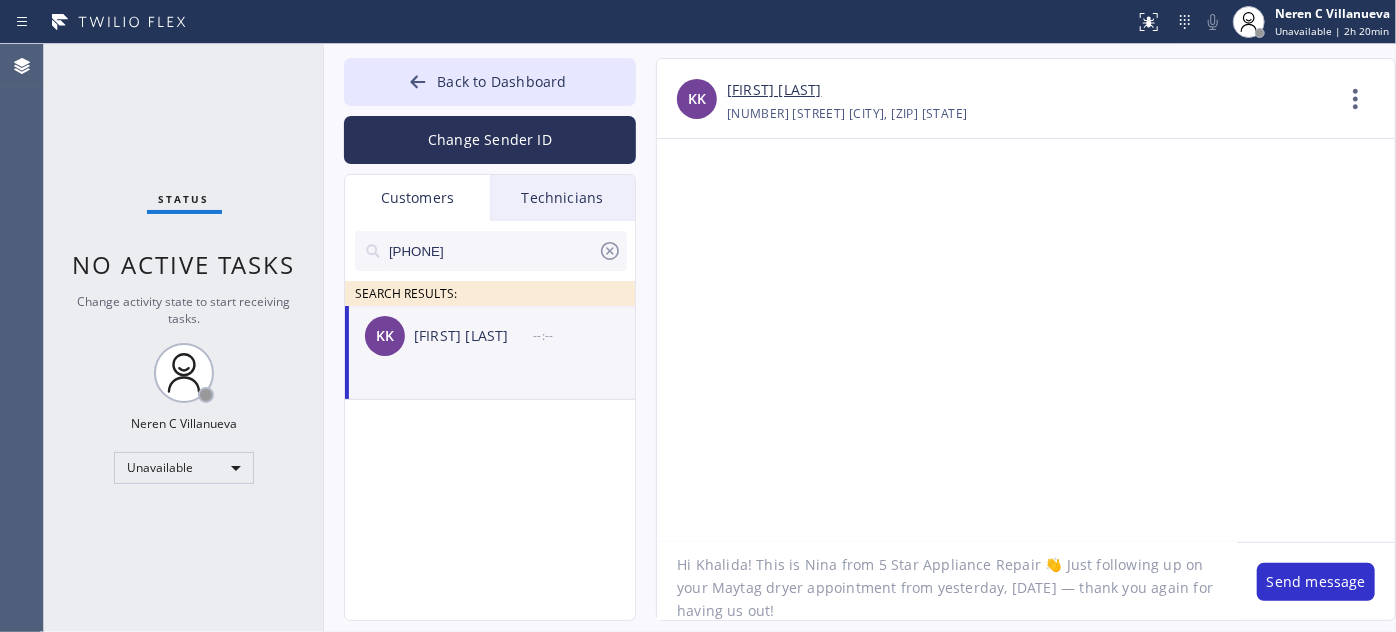 drag, startPoint x: 871, startPoint y: 561, endPoint x: 1025, endPoint y: 561, distance: 154 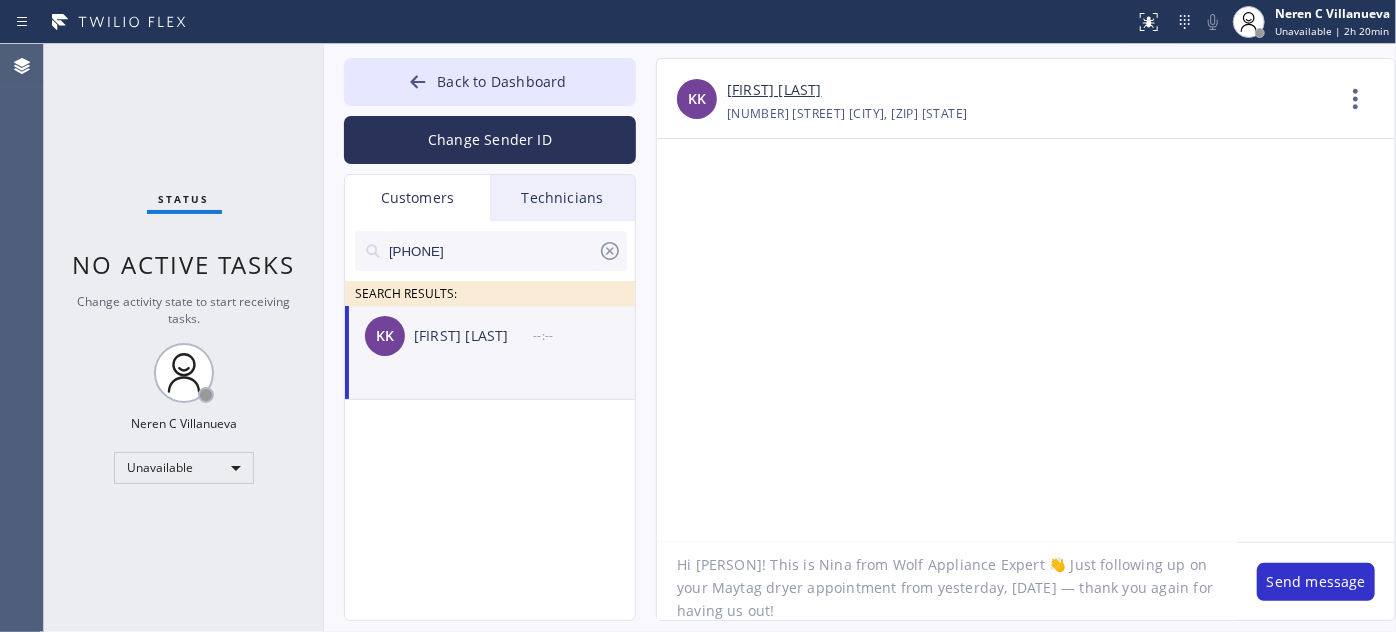 click on "Hi Khalida! This is Nina from Wolf Appliance Expert 👋 Just following up on your Maytag dryer appointment from yesterday, 08/03 — thank you again for having us out!" 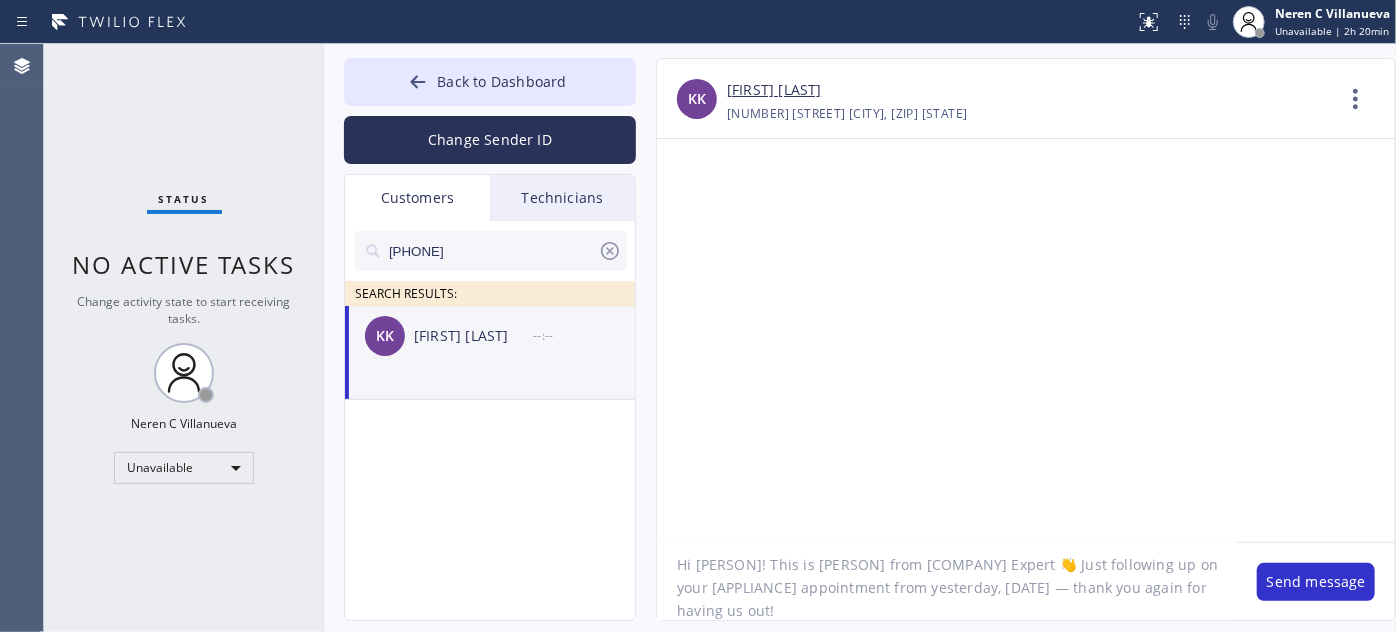 scroll, scrollTop: 18, scrollLeft: 0, axis: vertical 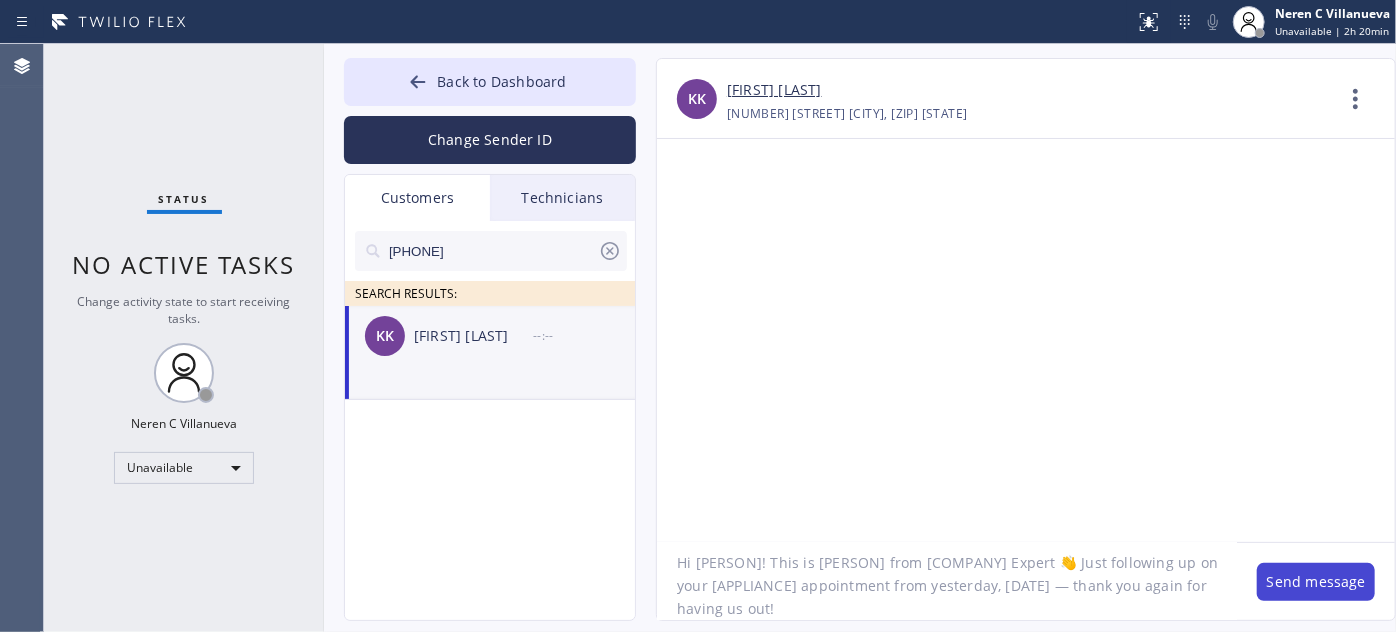 type on "Hi Khalida! This is Nina from Wolf Appliance Expert 👋 Just following up on your Whirlpool stove appointment from yesterday, 08/03 — thank you again for having us out!" 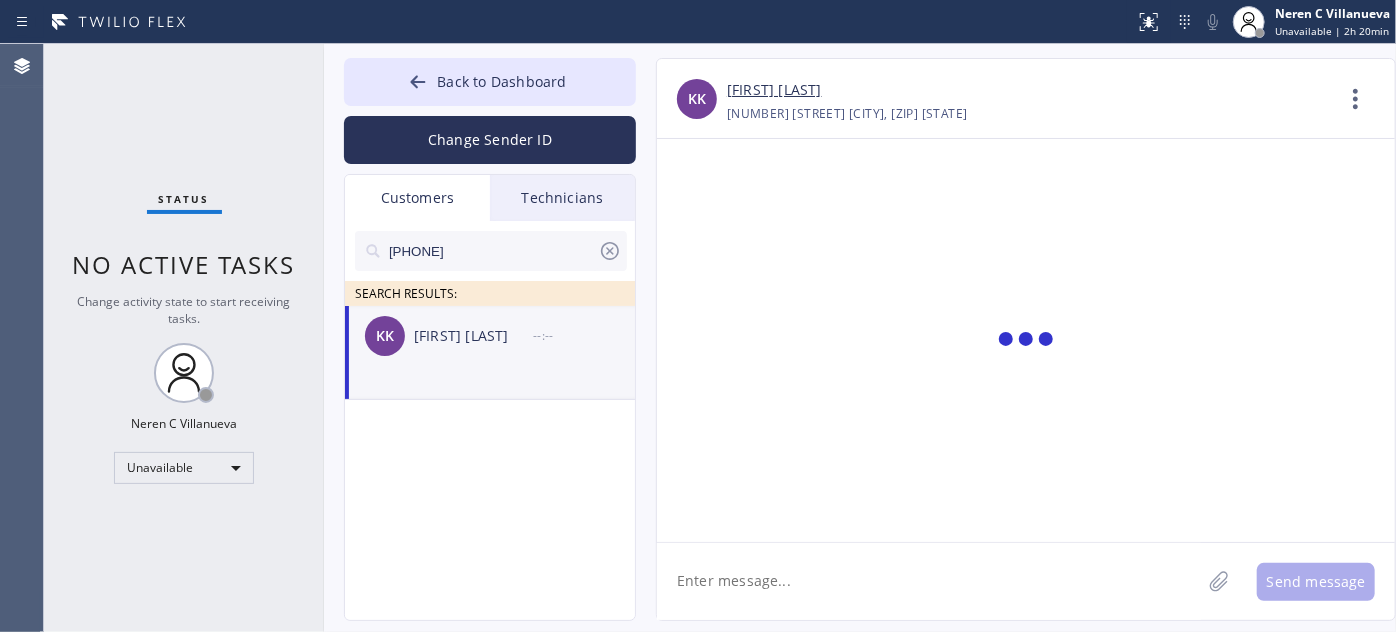 scroll, scrollTop: 0, scrollLeft: 0, axis: both 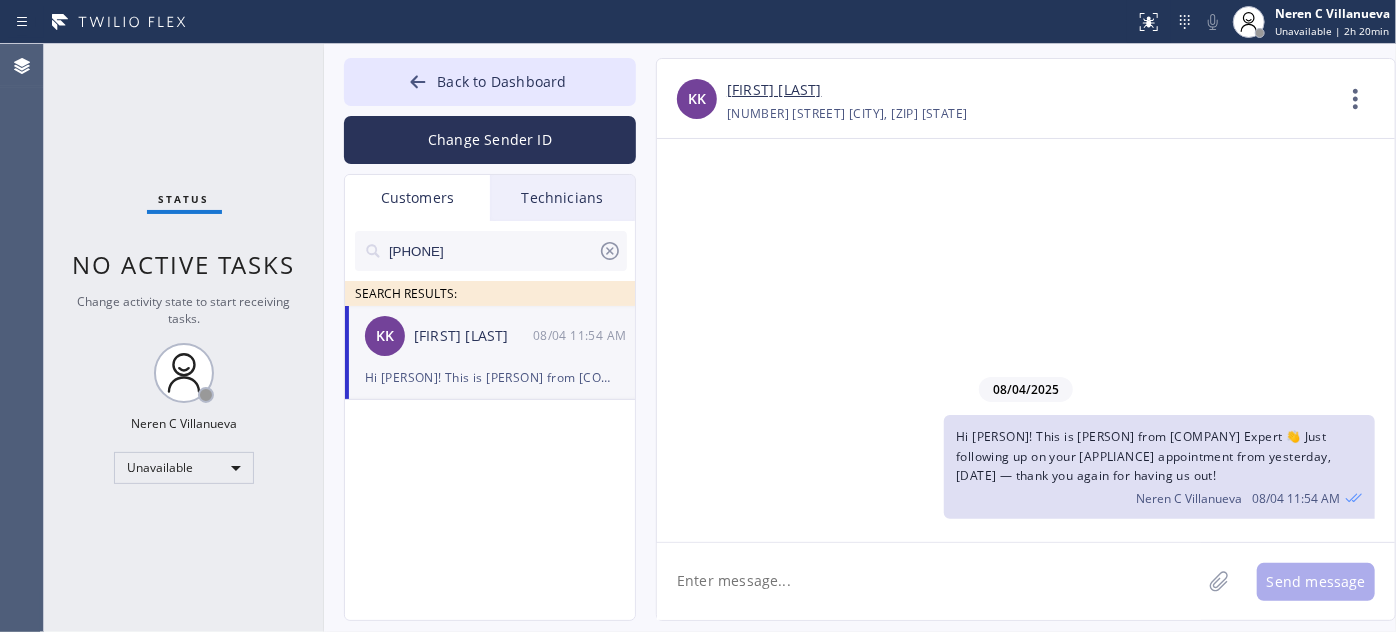 click 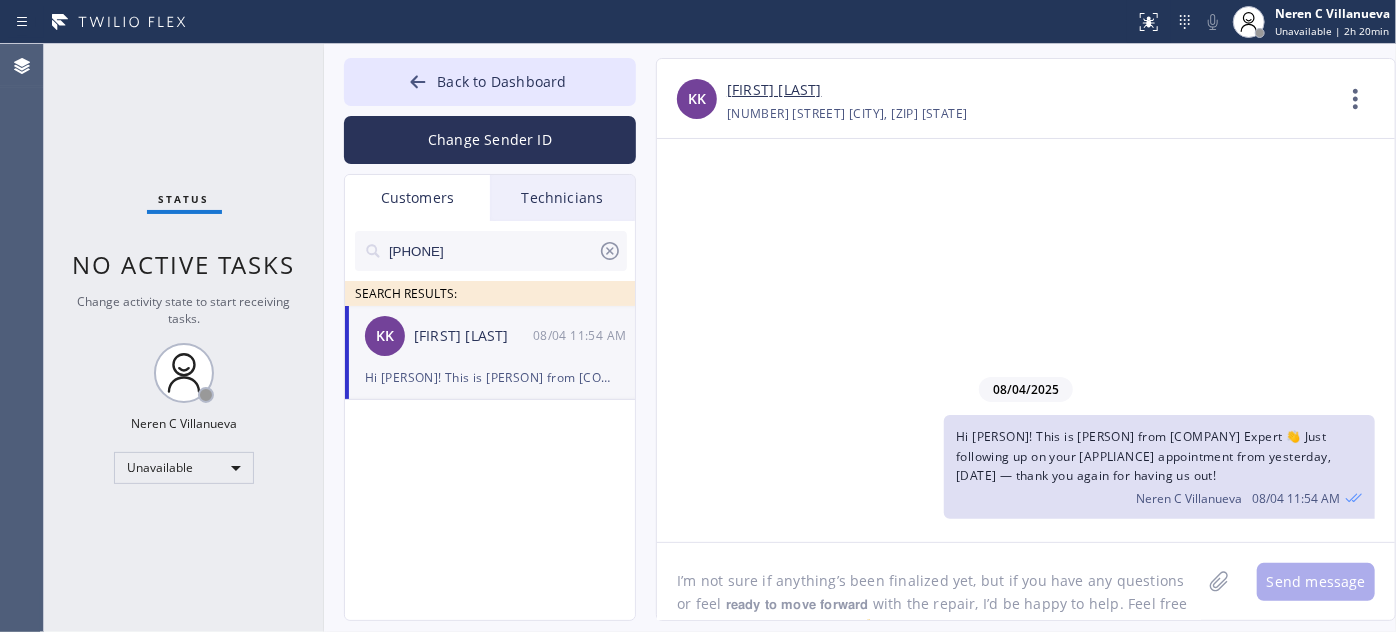 scroll, scrollTop: 16, scrollLeft: 0, axis: vertical 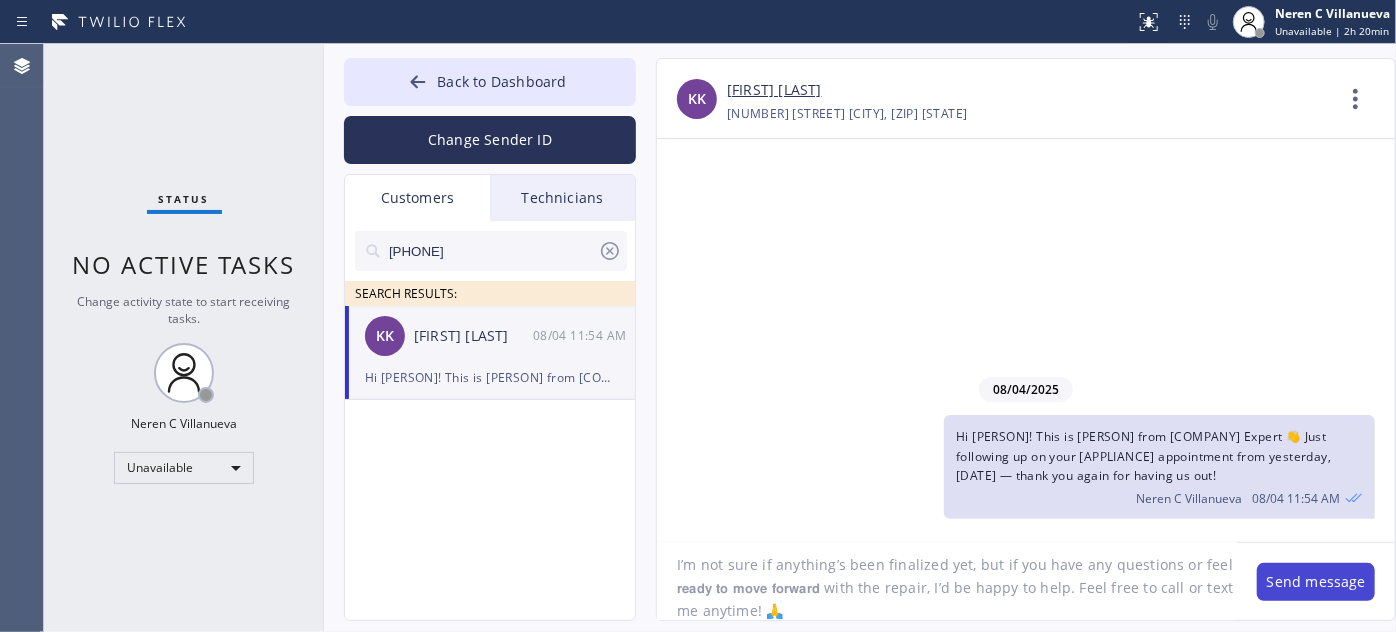 type on "I’m not sure if anything’s been finalized yet, but if you have any questions or feel 𝗿𝗲𝗮𝗱𝘆 𝘁𝗼 𝗺𝗼𝘃𝗲 𝗳𝗼𝗿𝘄𝗮𝗿𝗱 with the repair, I’d be happy to help. Feel free to call or text me anytime! 🙏" 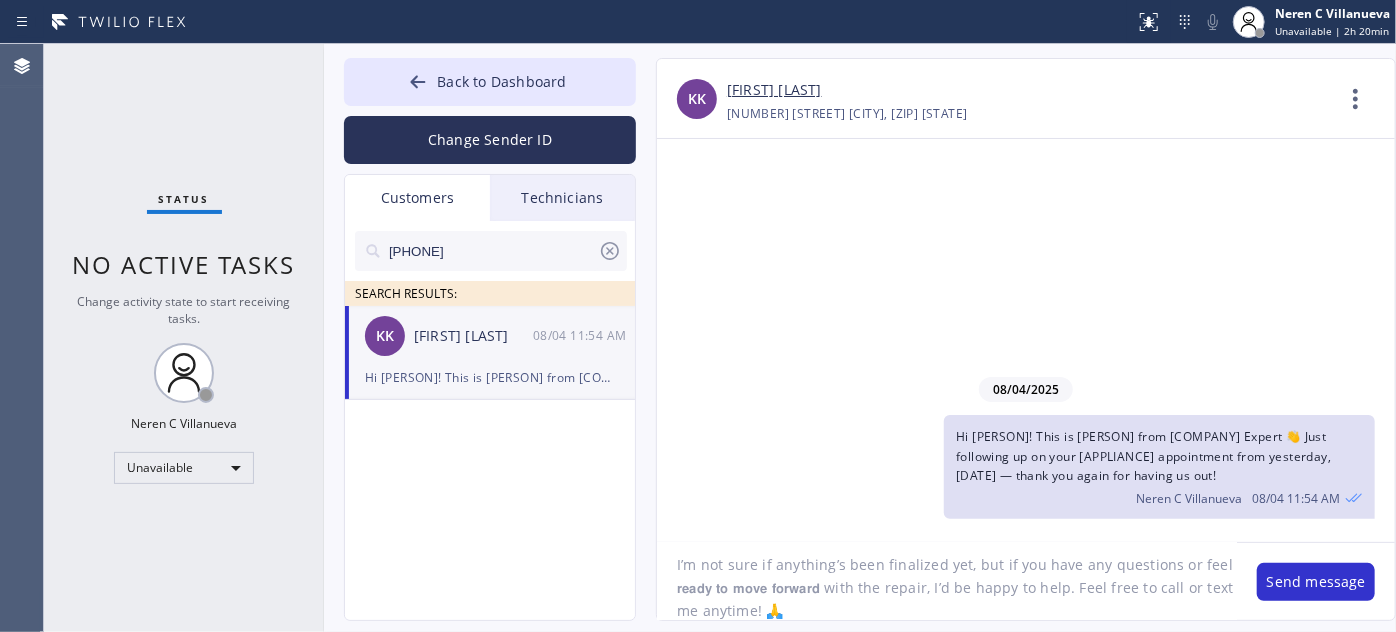 drag, startPoint x: 1317, startPoint y: 579, endPoint x: 1109, endPoint y: 547, distance: 210.44714 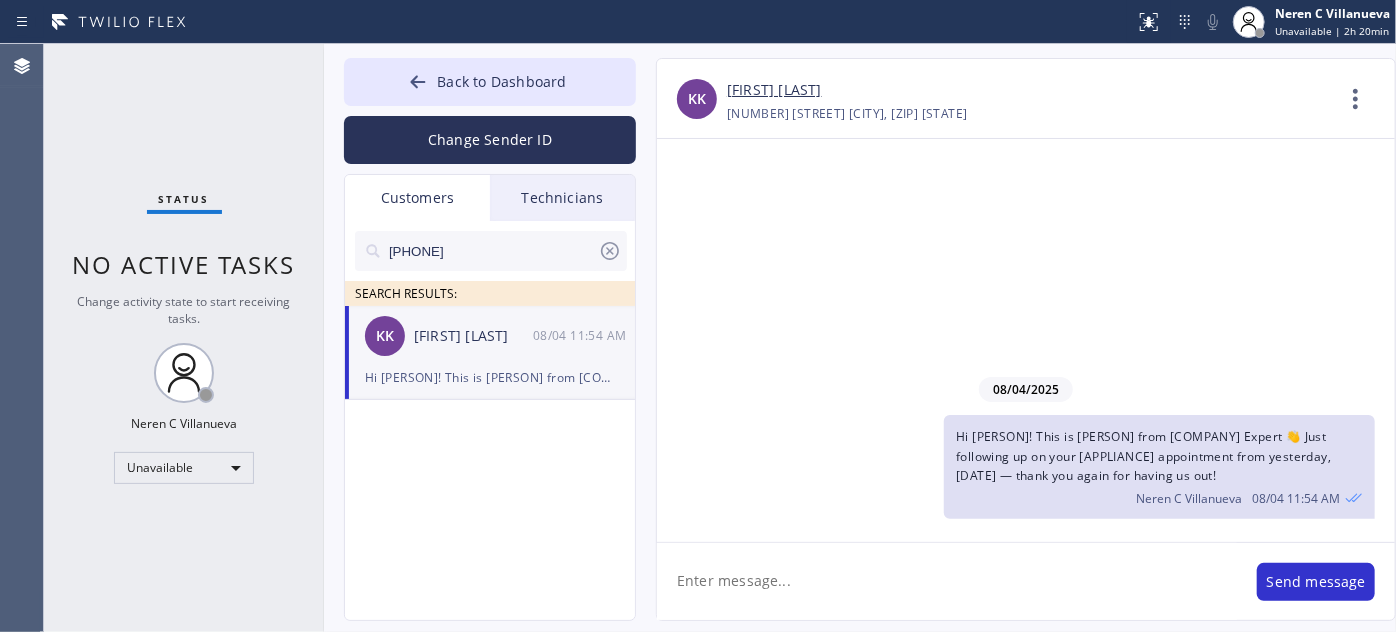 scroll, scrollTop: 0, scrollLeft: 0, axis: both 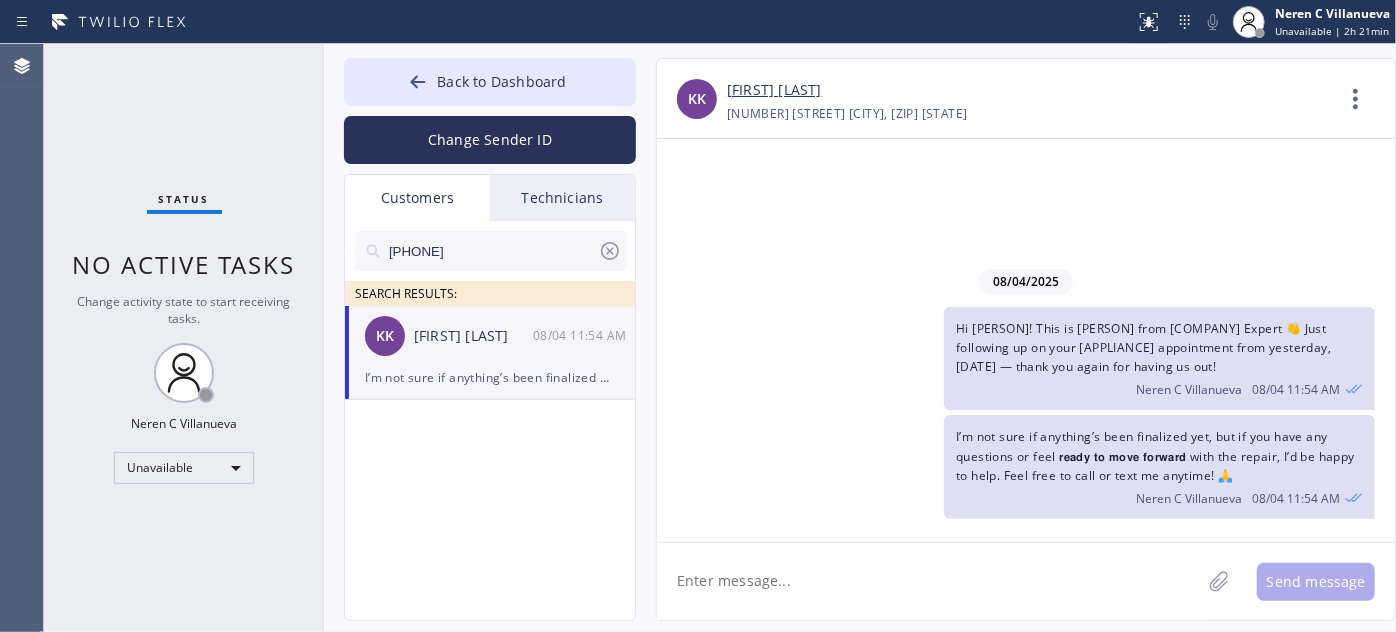 drag, startPoint x: 497, startPoint y: 244, endPoint x: 273, endPoint y: 236, distance: 224.1428 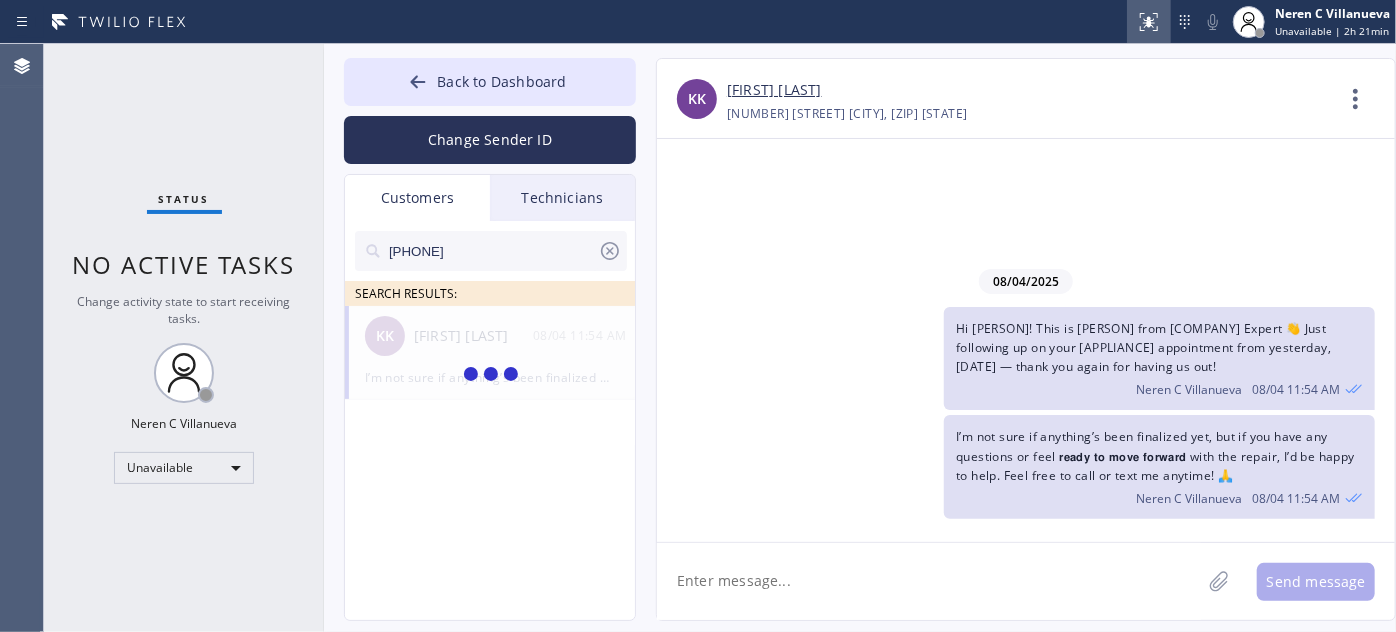 type on "(310) 259-4706" 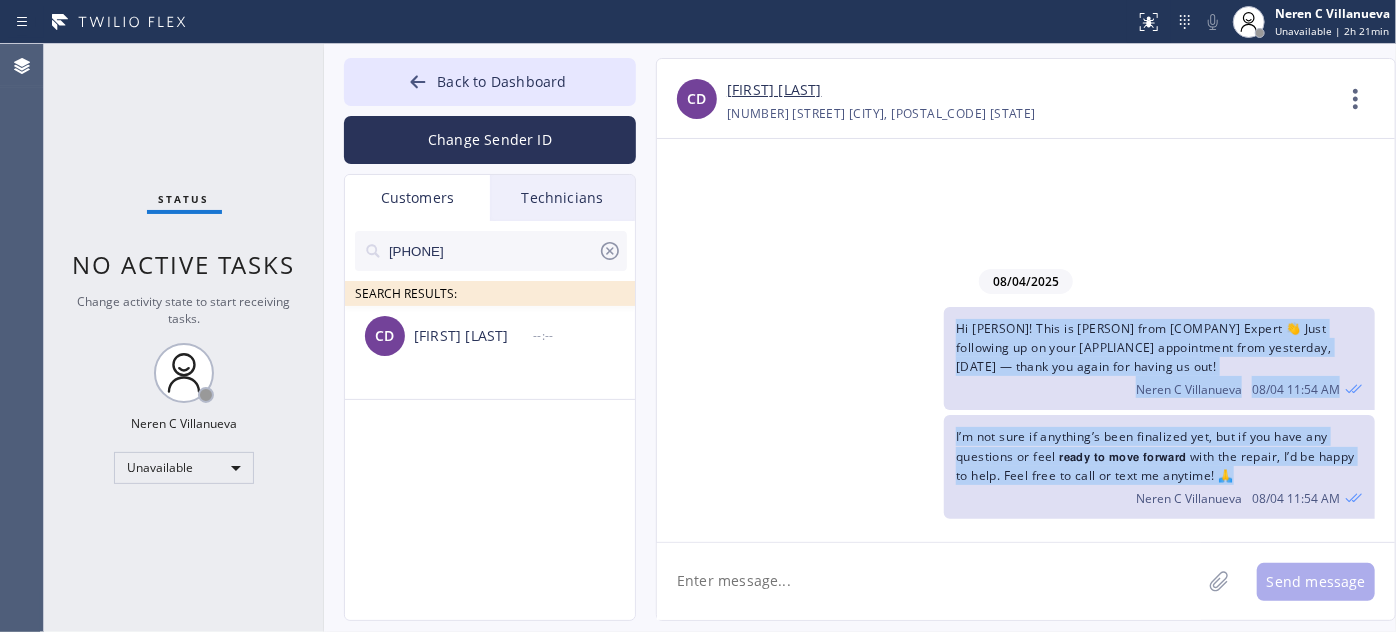 drag, startPoint x: 1289, startPoint y: 479, endPoint x: 943, endPoint y: 327, distance: 377.91534 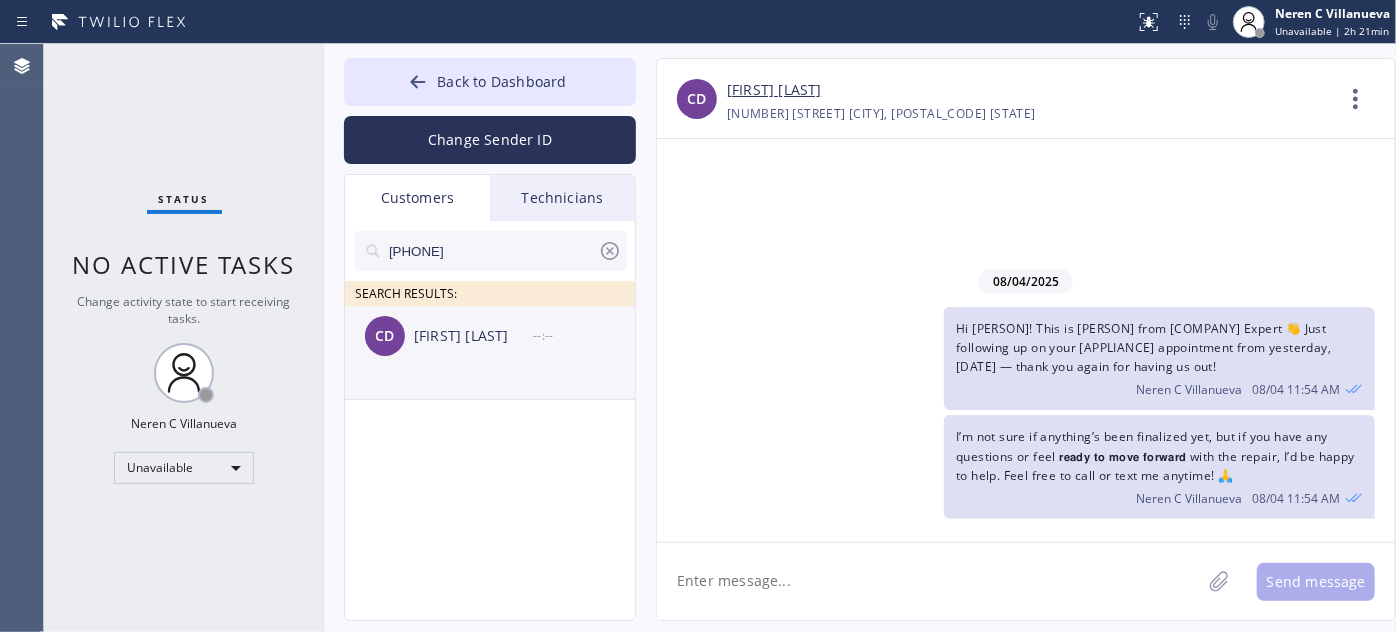 click on "CD Christopher Doan --:--" at bounding box center (491, 336) 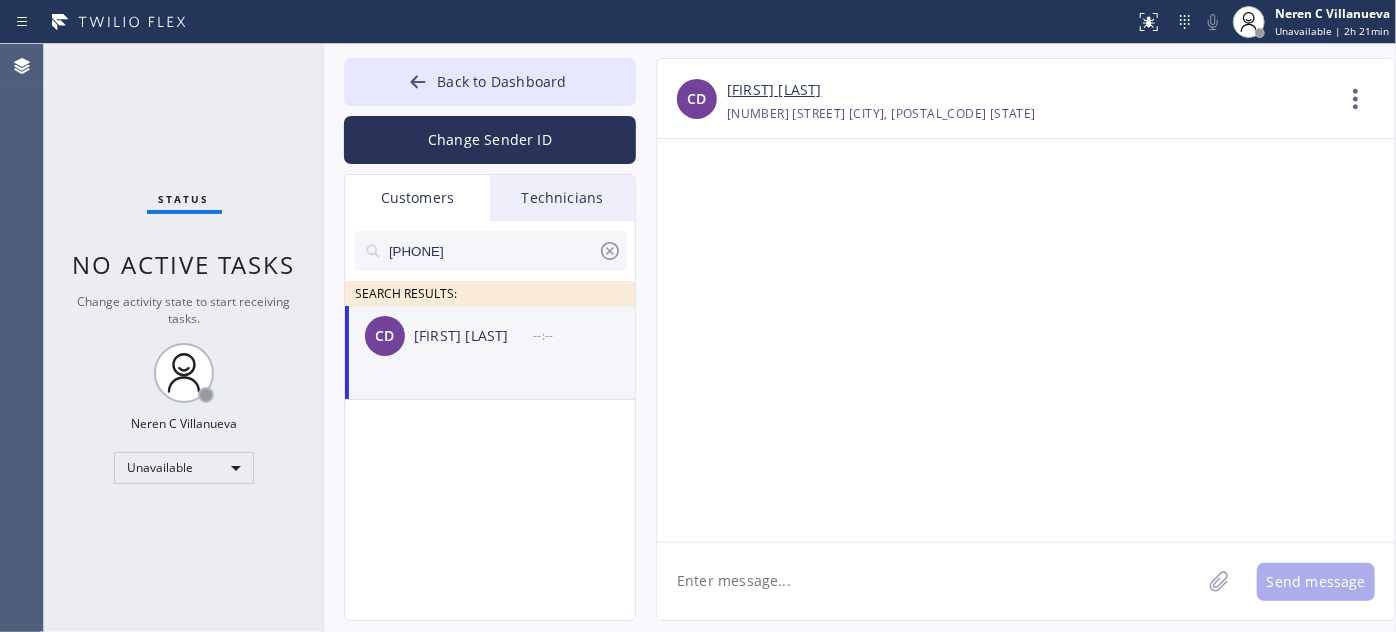 click 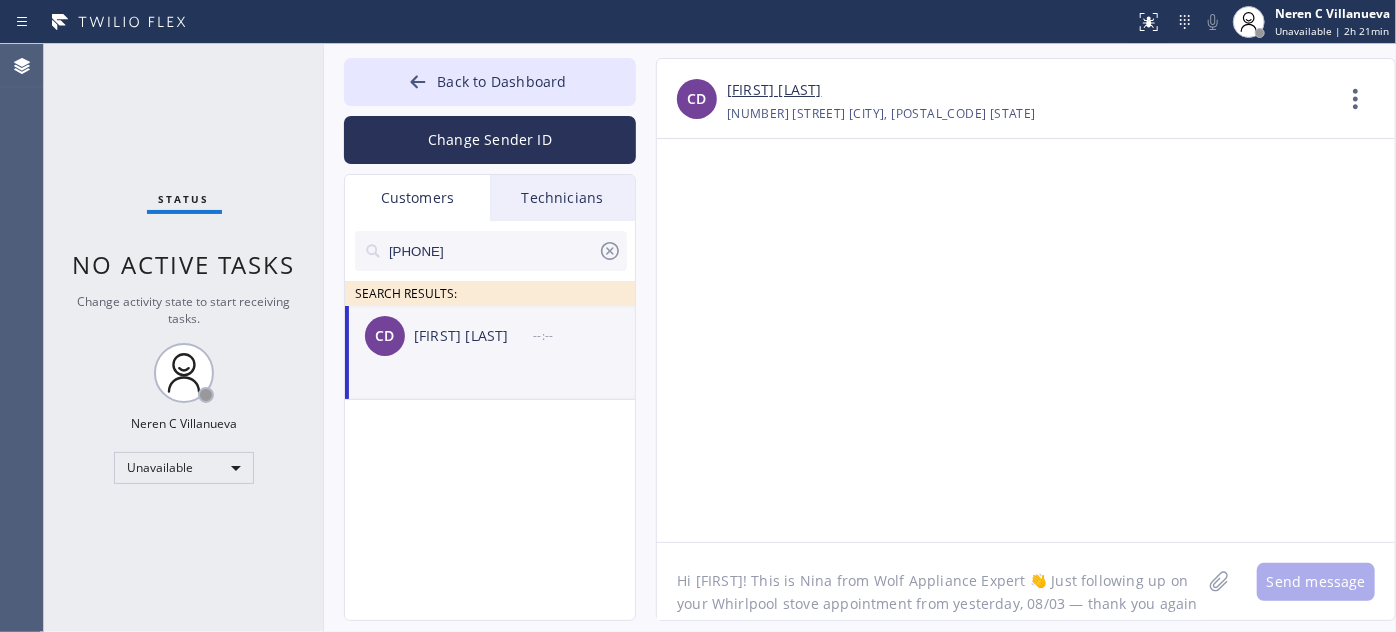 scroll, scrollTop: 109, scrollLeft: 0, axis: vertical 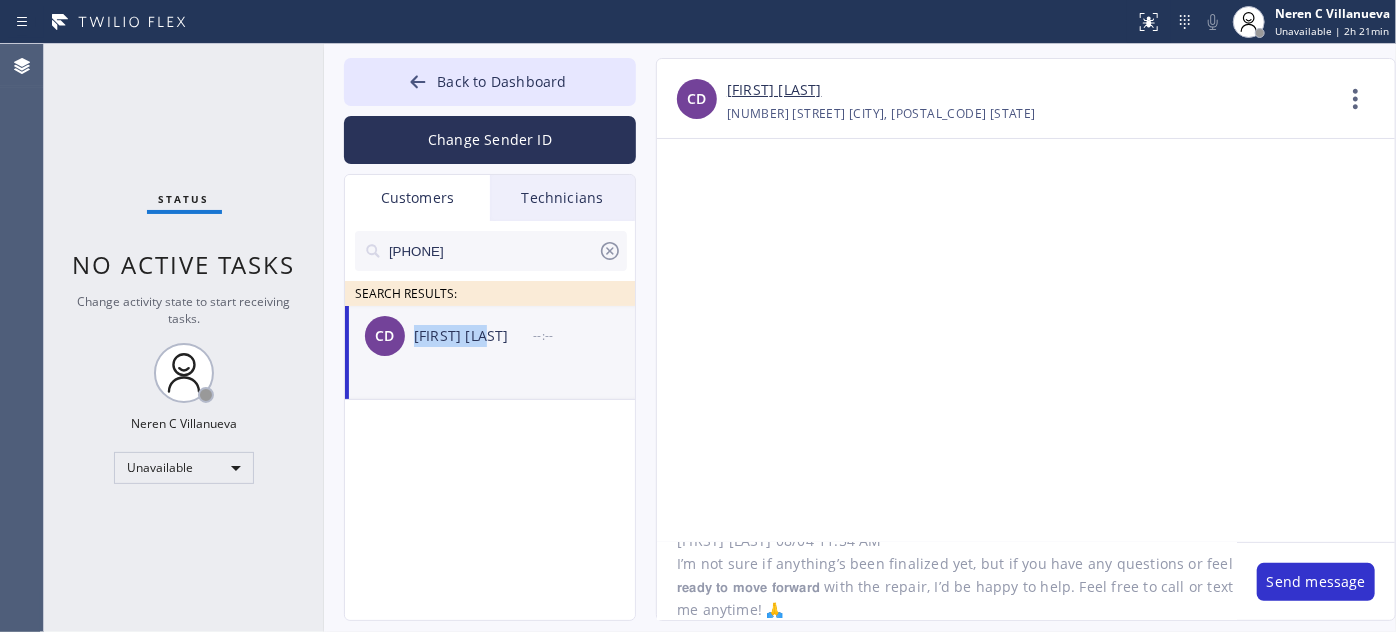 drag, startPoint x: 415, startPoint y: 338, endPoint x: 491, endPoint y: 342, distance: 76.105194 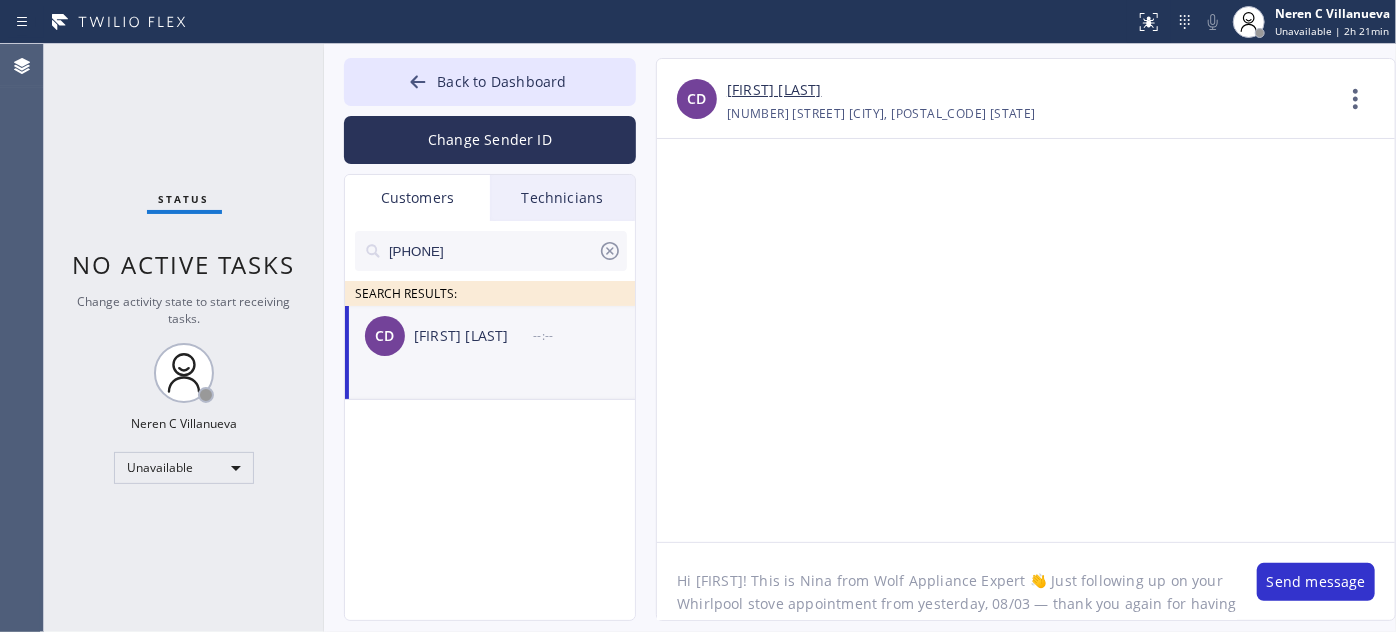 drag, startPoint x: 696, startPoint y: 577, endPoint x: 741, endPoint y: 576, distance: 45.01111 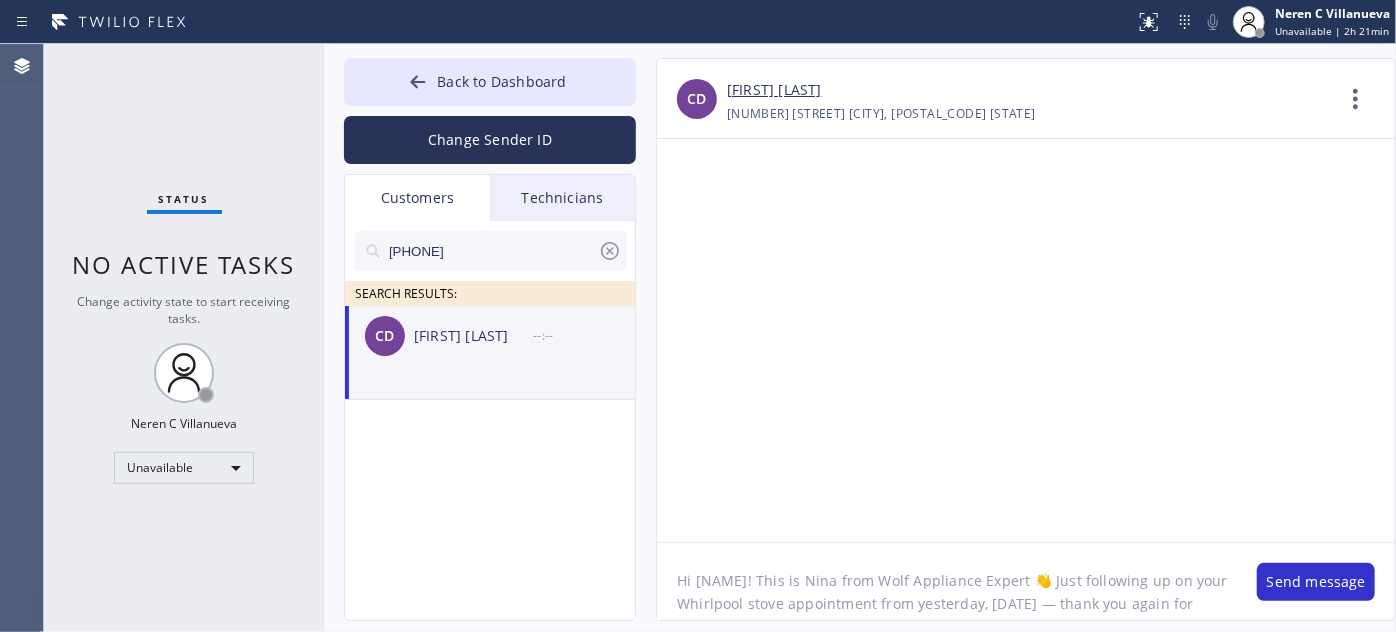 drag, startPoint x: 900, startPoint y: 580, endPoint x: 1045, endPoint y: 581, distance: 145.00345 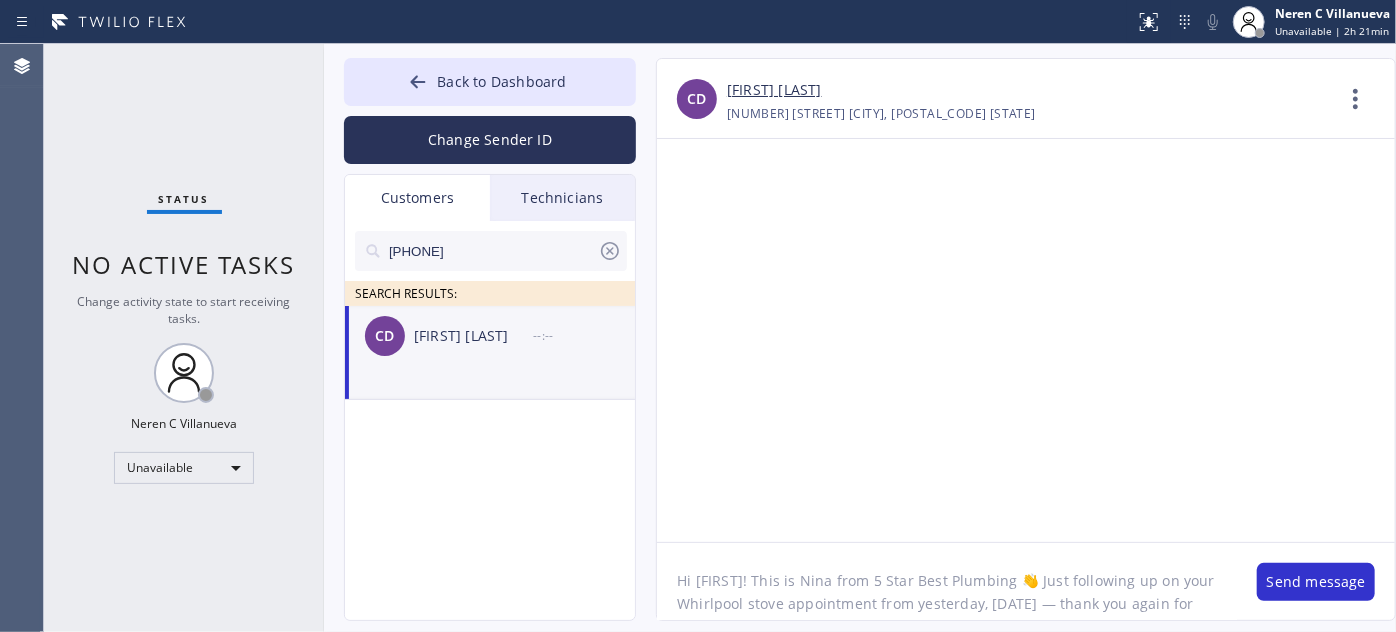drag, startPoint x: 714, startPoint y: 603, endPoint x: 816, endPoint y: 600, distance: 102.044106 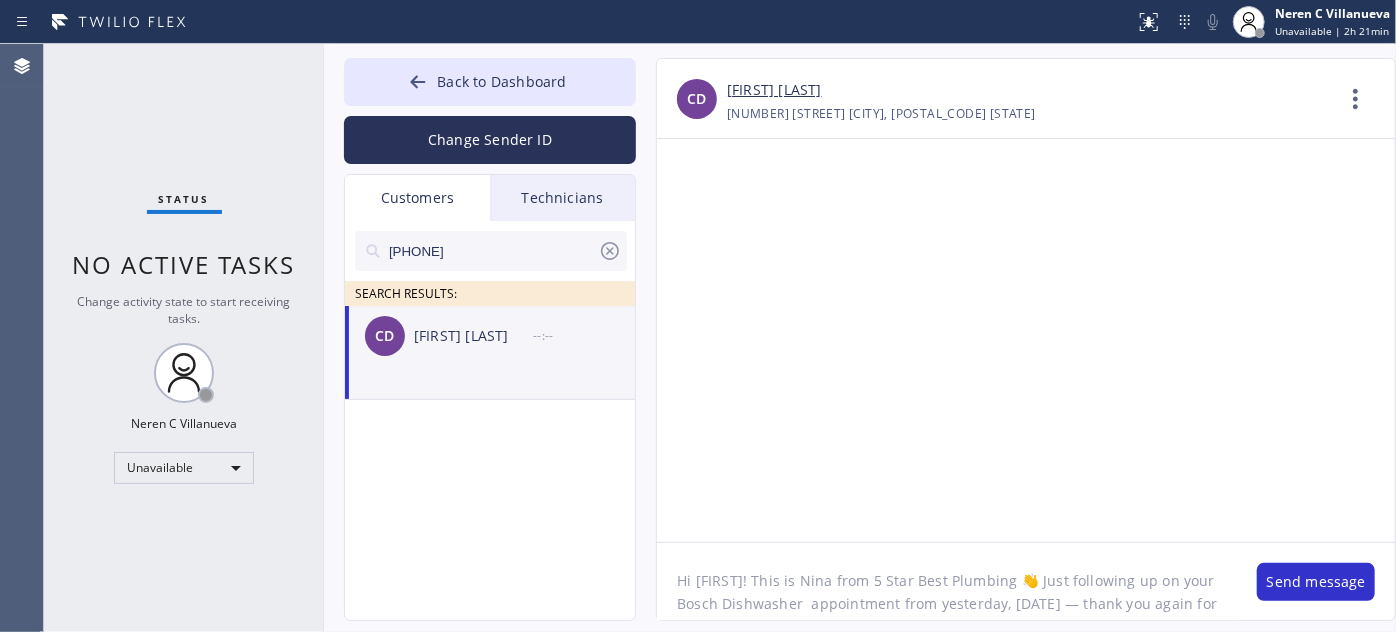 drag, startPoint x: 765, startPoint y: 605, endPoint x: 760, endPoint y: 614, distance: 10.29563 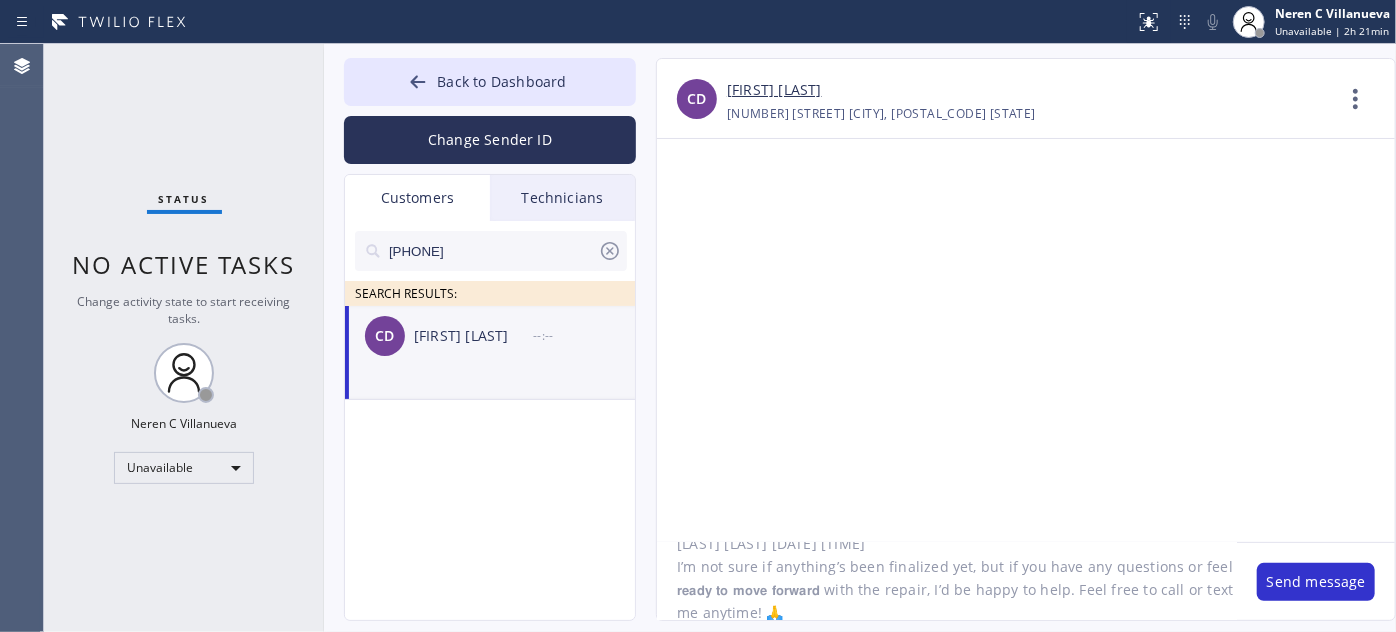 scroll, scrollTop: 110, scrollLeft: 0, axis: vertical 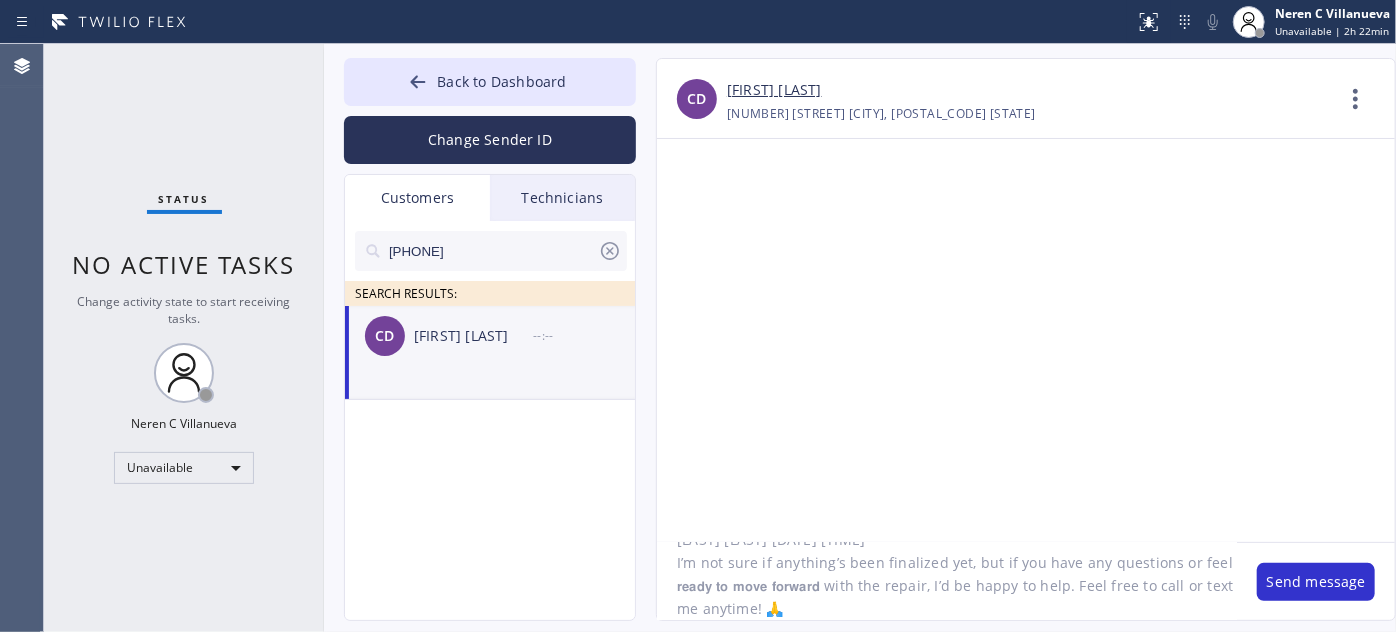 drag, startPoint x: 678, startPoint y: 546, endPoint x: 888, endPoint y: 630, distance: 226.17693 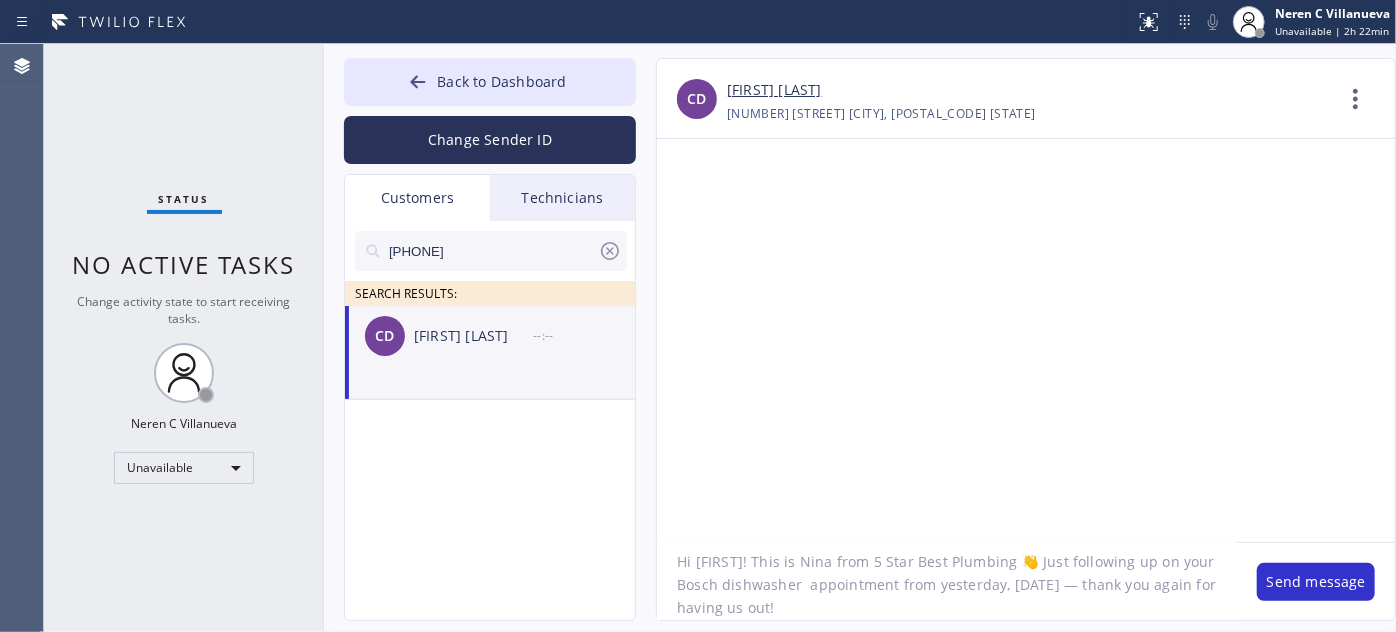 scroll, scrollTop: 18, scrollLeft: 0, axis: vertical 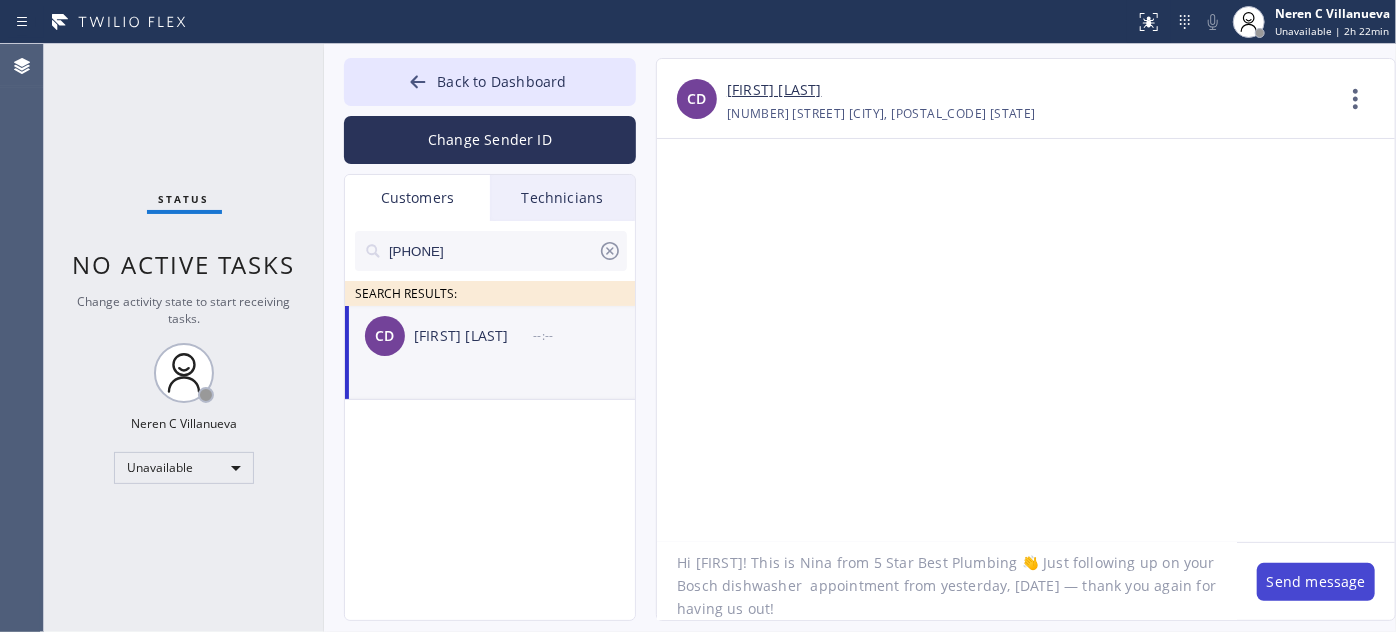 type on "Hi Christopher! This is Nina from 5 Star Best Plumbing 👋 Just following up on your Bosch dishwasher  appointment from yesterday, 08/03 — thank you again for having us out!" 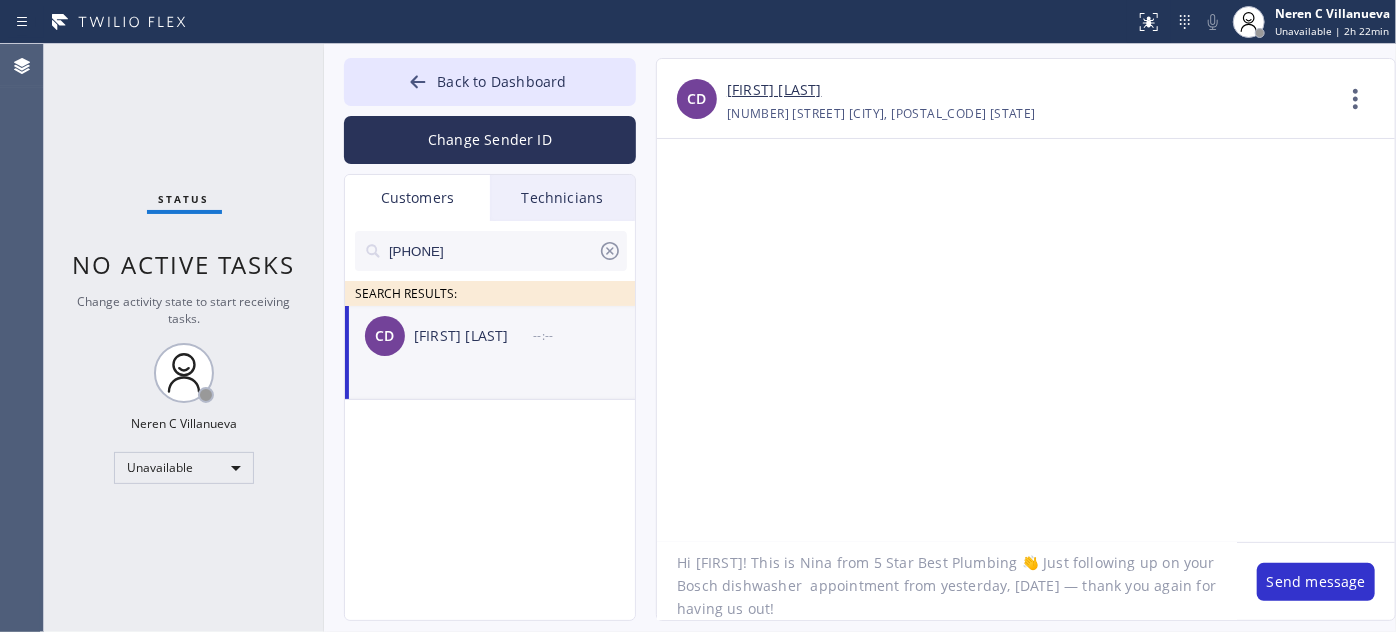 drag, startPoint x: 1277, startPoint y: 577, endPoint x: 1243, endPoint y: 567, distance: 35.44009 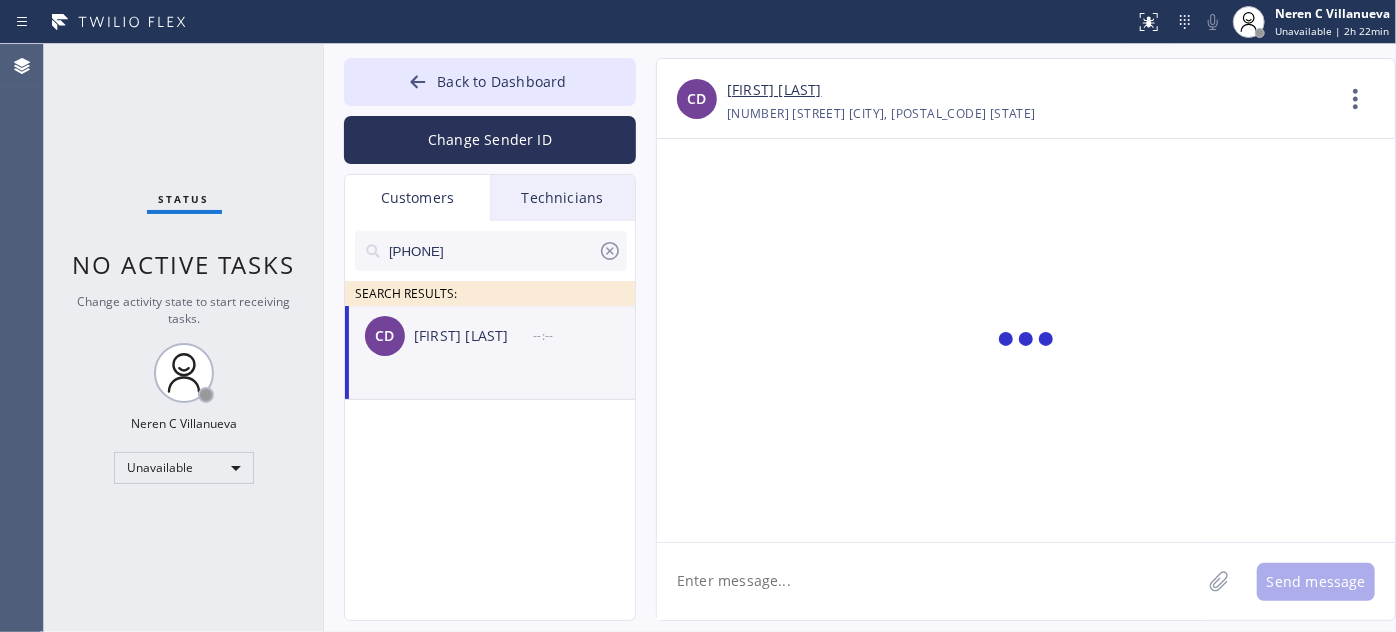 scroll, scrollTop: 0, scrollLeft: 0, axis: both 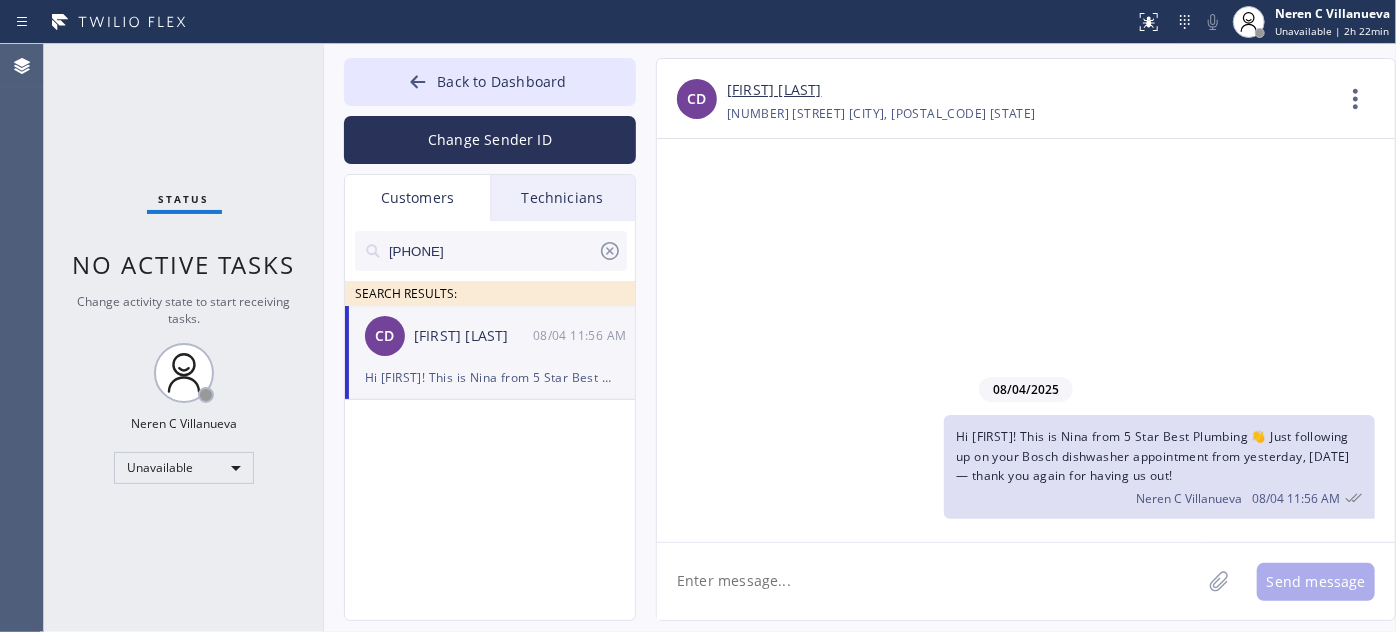 paste on "Neren C Villanueva08/04 11:54 AM
I’m not sure if anything’s been finalized yet, but if you have any questions or feel 𝗿𝗲𝗮𝗱𝘆 𝘁𝗼 𝗺𝗼𝘃𝗲 𝗳𝗼𝗿𝘄𝗮𝗿𝗱 with the repair, I’d be happy to help. Feel free to call or text me anytime! 🙏" 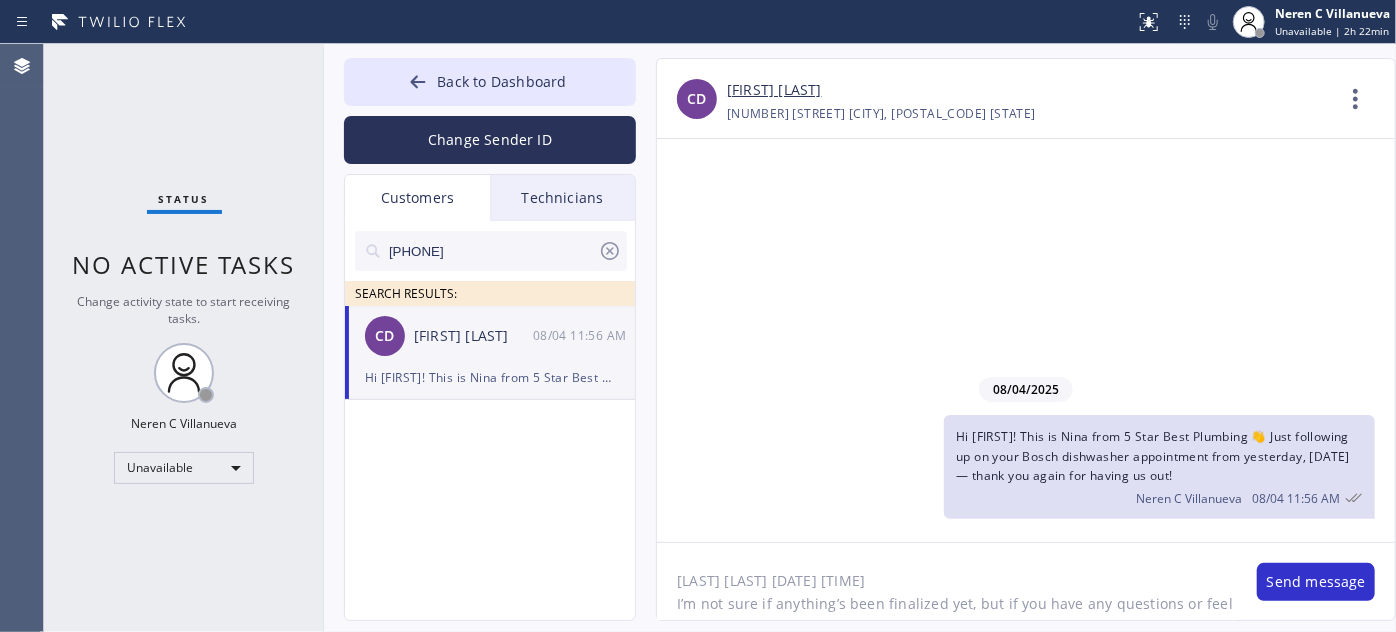 scroll, scrollTop: 40, scrollLeft: 0, axis: vertical 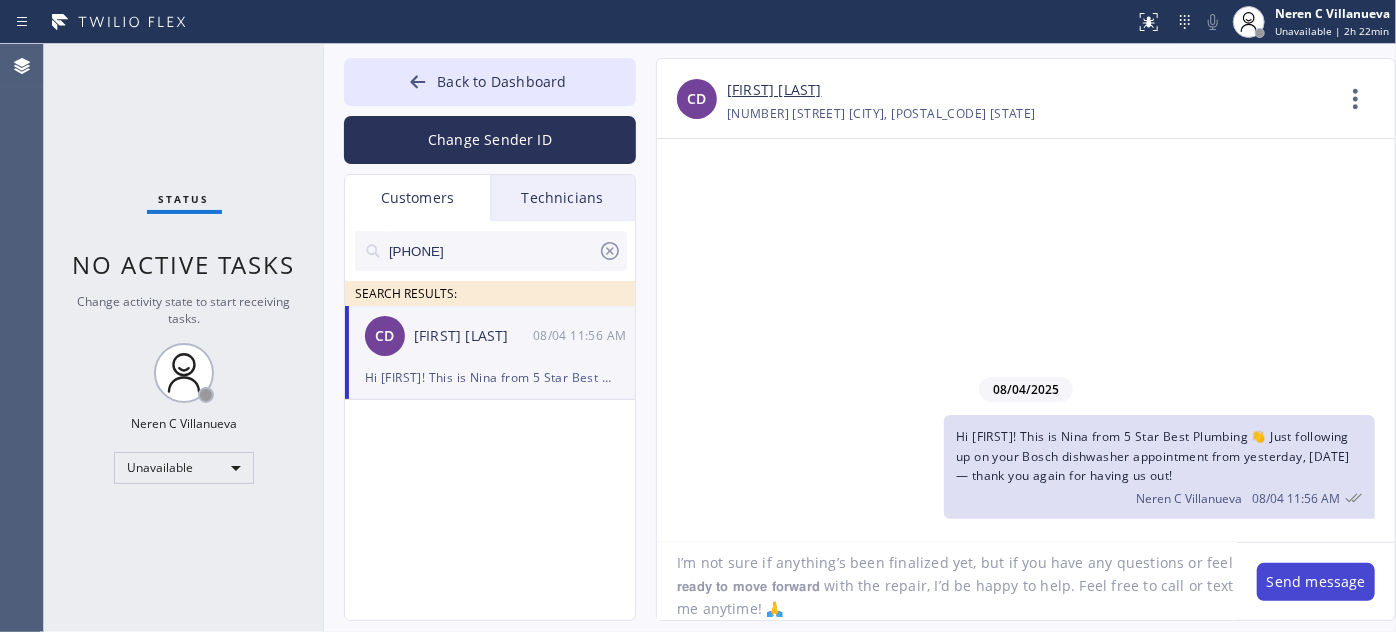 type on "I’m not sure if anything’s been finalized yet, but if you have any questions or feel 𝗿𝗲𝗮𝗱𝘆 𝘁𝗼 𝗺𝗼𝘃𝗲 𝗳𝗼𝗿𝘄𝗮𝗿𝗱 with the repair, I’d be happy to help. Feel free to call or text me anytime! 🙏" 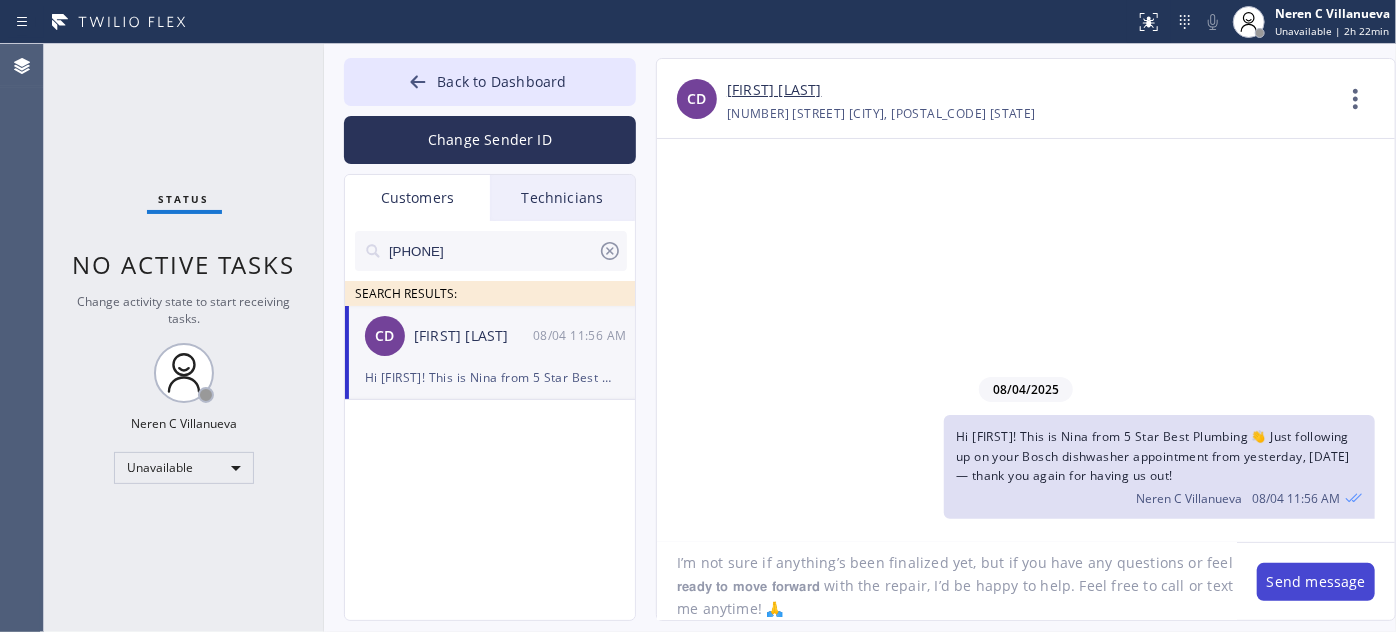 drag, startPoint x: 1299, startPoint y: 577, endPoint x: 1233, endPoint y: 545, distance: 73.34848 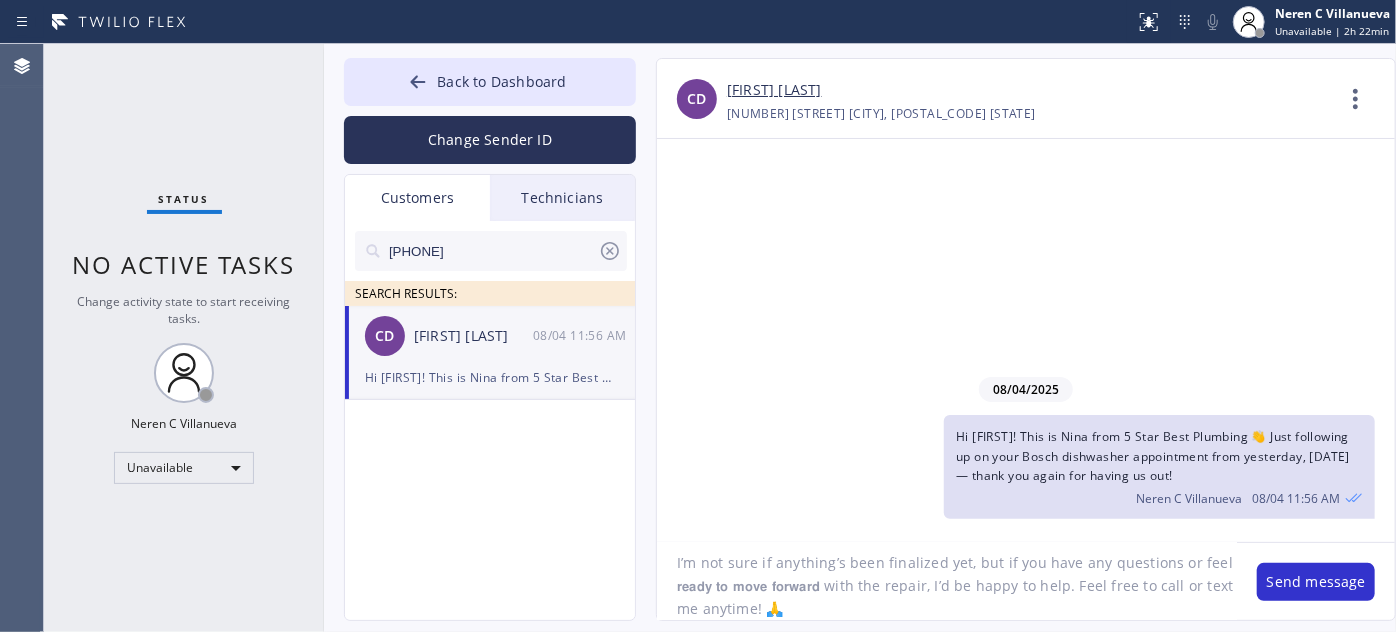 click on "Send message" at bounding box center (1316, 582) 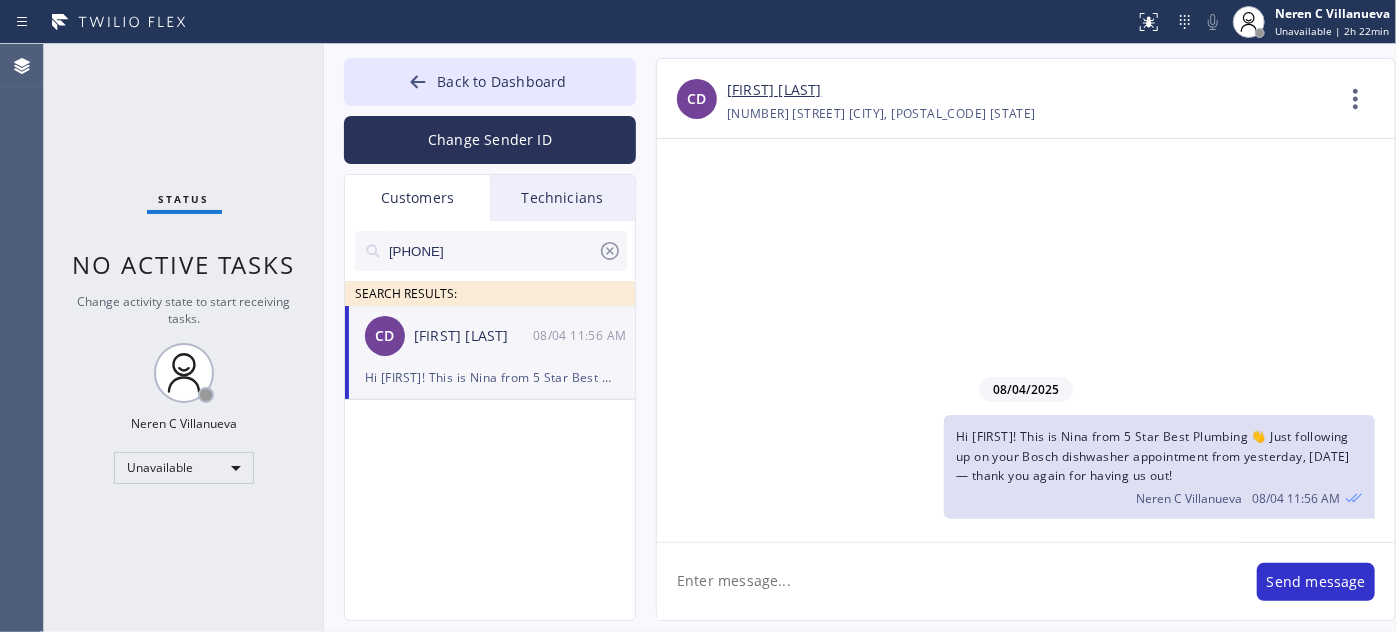 scroll, scrollTop: 0, scrollLeft: 0, axis: both 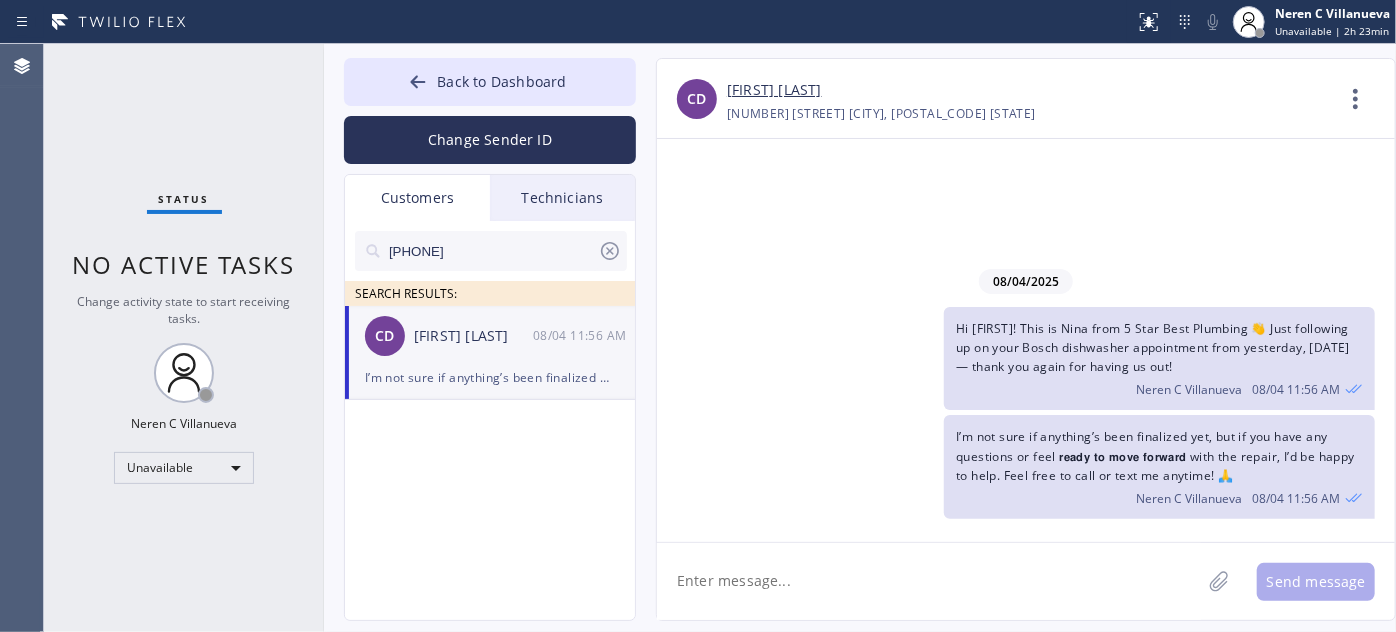 drag, startPoint x: 504, startPoint y: 252, endPoint x: 319, endPoint y: 244, distance: 185.1729 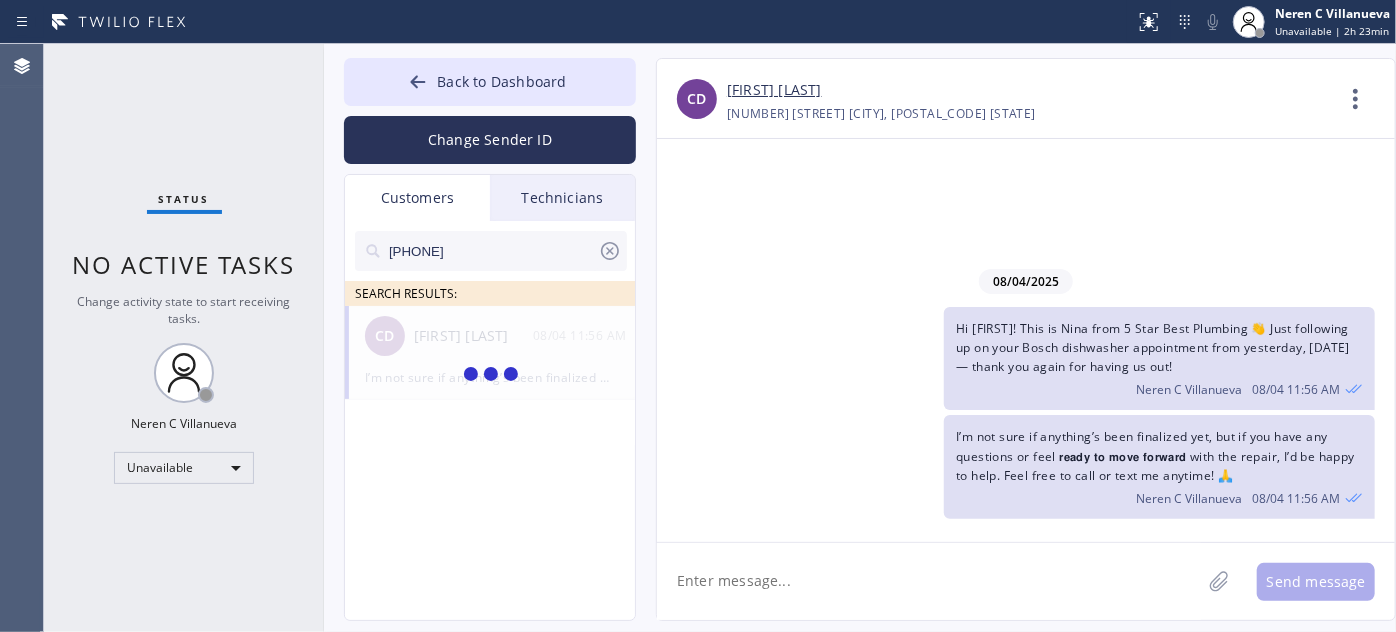 type on "(626) 532-0847" 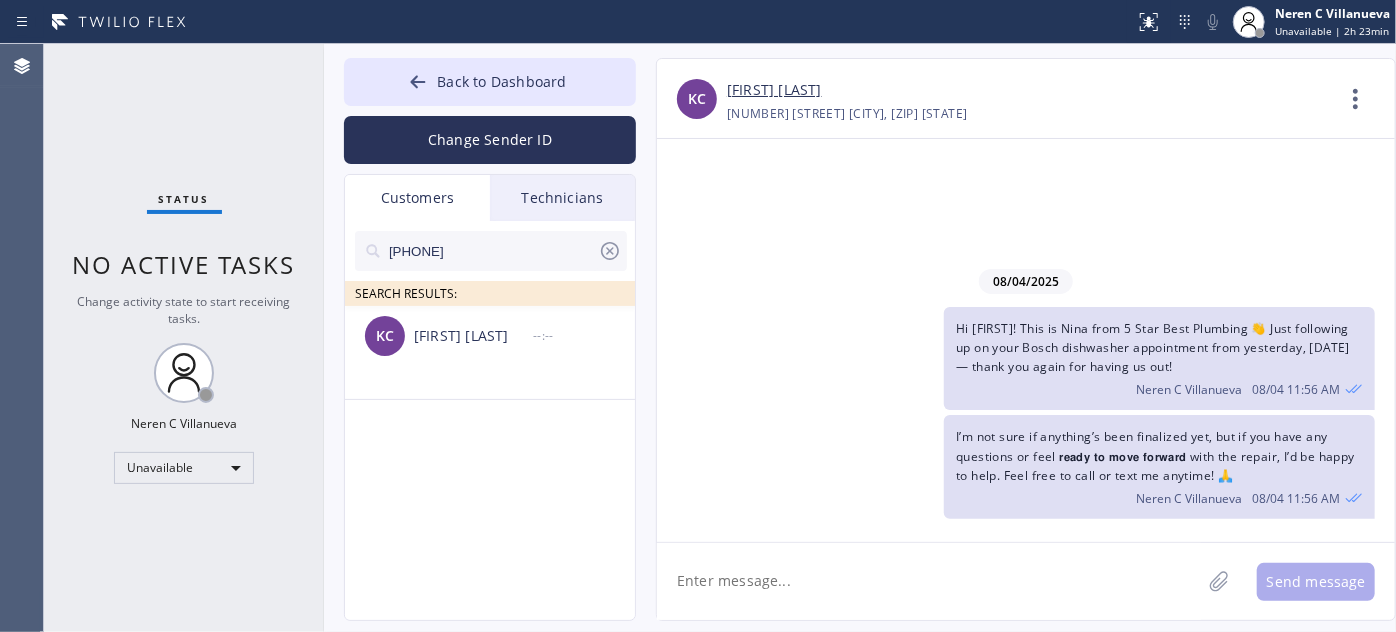 drag, startPoint x: 1290, startPoint y: 367, endPoint x: 941, endPoint y: 335, distance: 350.464 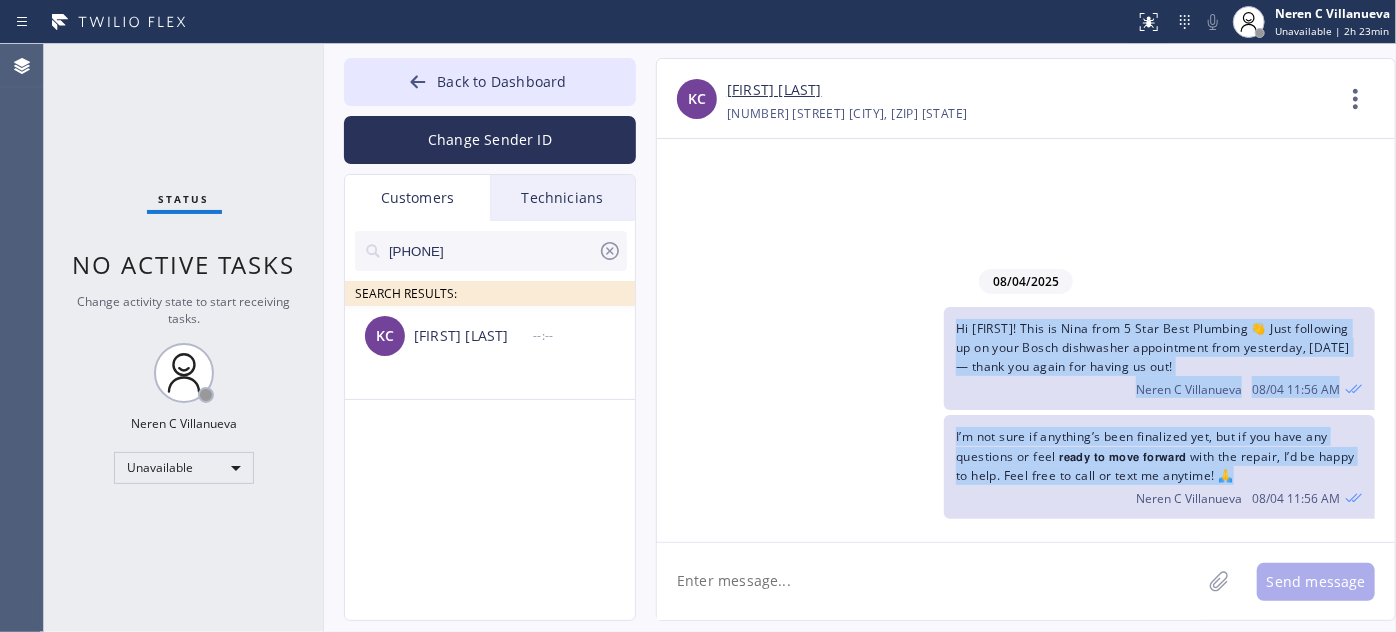 drag, startPoint x: 1293, startPoint y: 479, endPoint x: 946, endPoint y: 331, distance: 377.24396 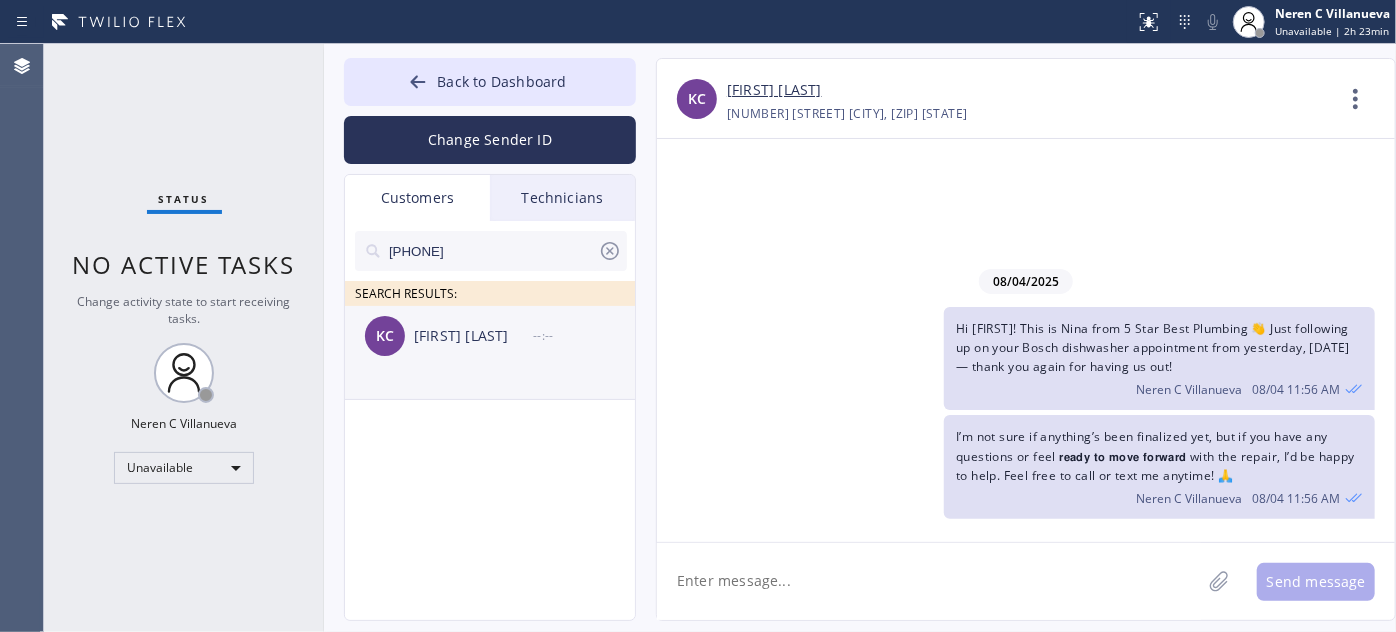 click on "KC Kevin Chatupornpitak --:--" at bounding box center [491, 336] 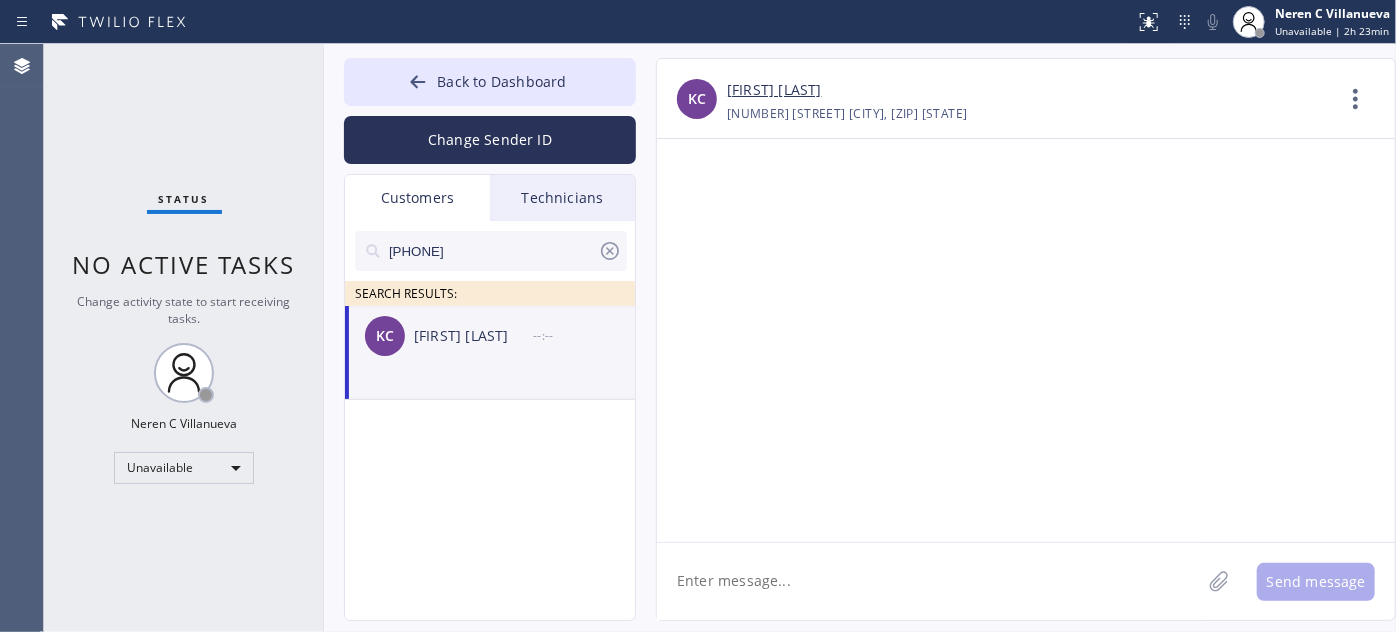 click 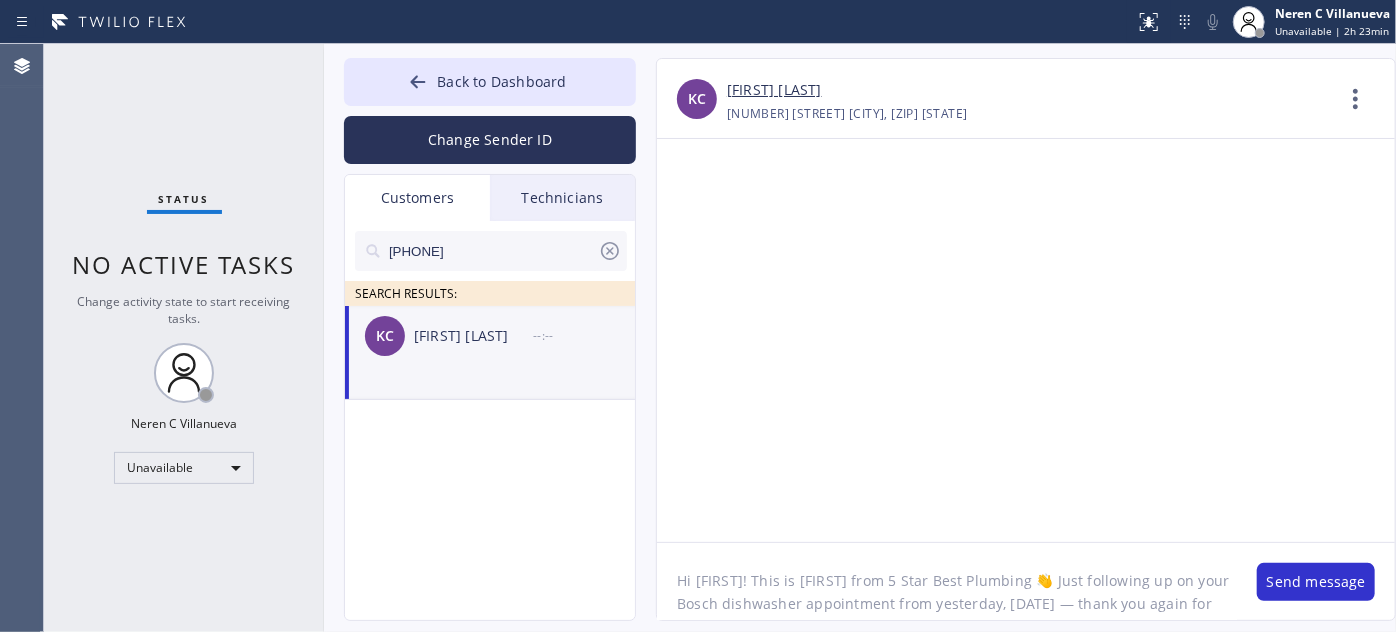 scroll, scrollTop: 109, scrollLeft: 0, axis: vertical 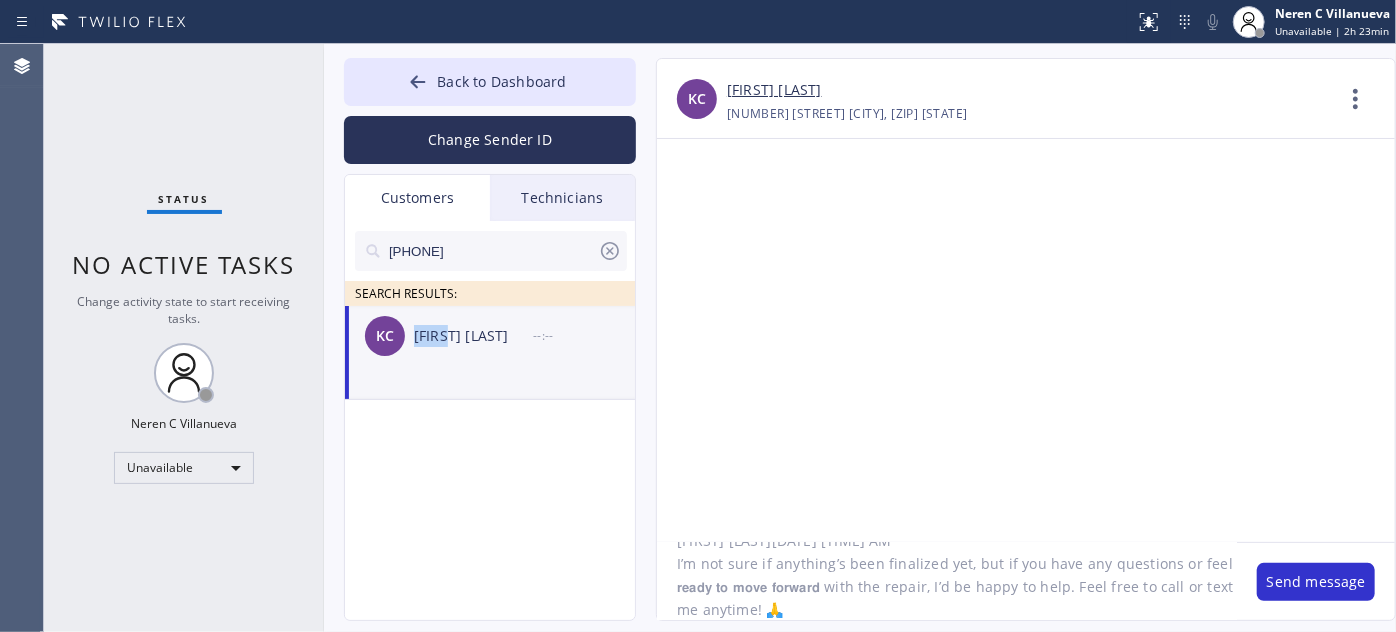 drag, startPoint x: 417, startPoint y: 340, endPoint x: 450, endPoint y: 344, distance: 33.24154 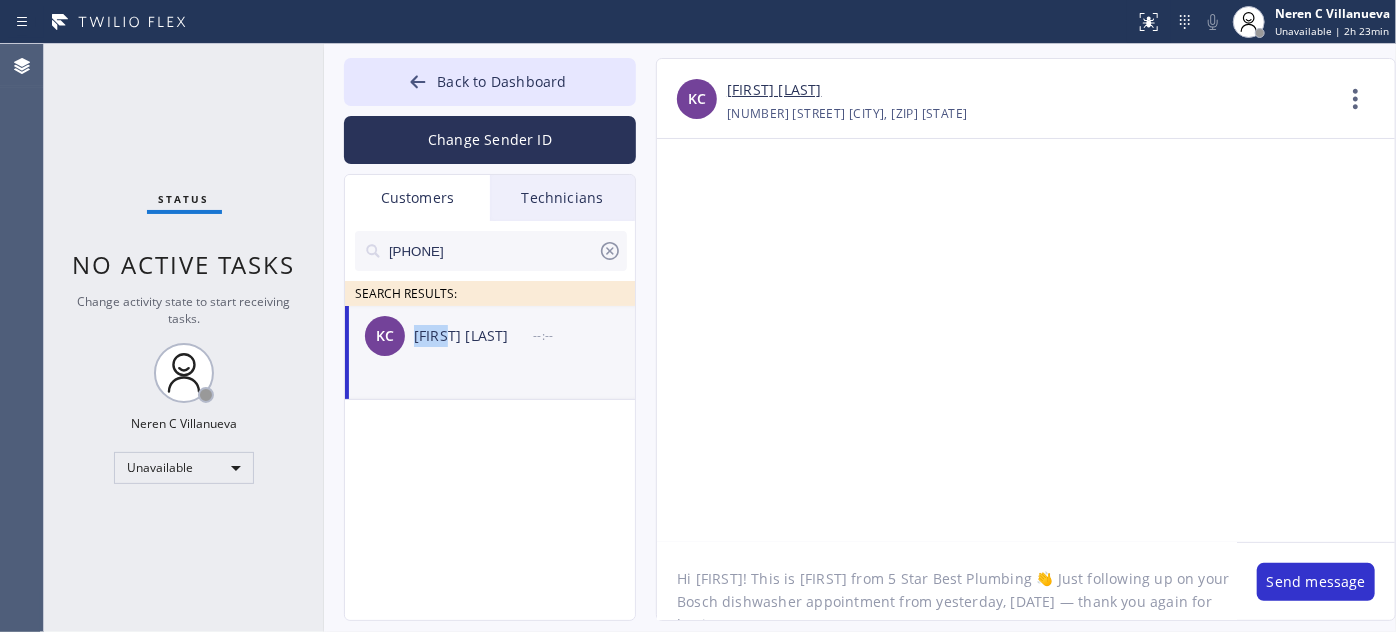 scroll, scrollTop: 0, scrollLeft: 0, axis: both 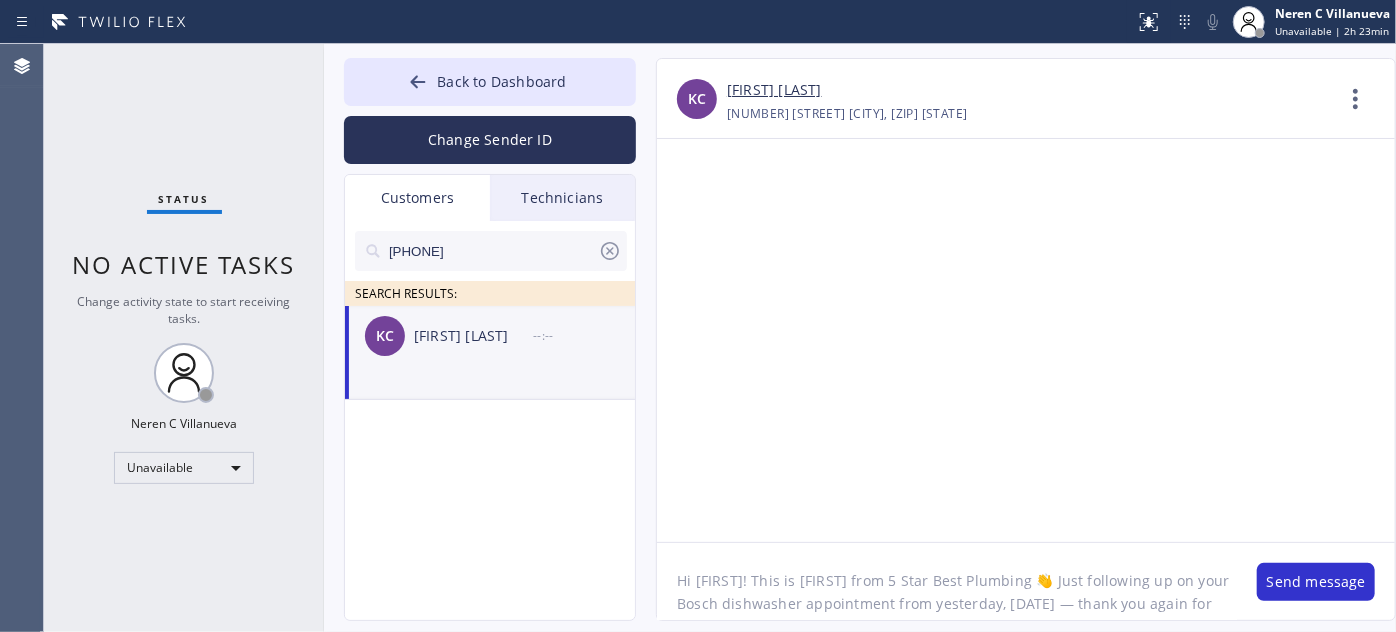 drag, startPoint x: 696, startPoint y: 574, endPoint x: 773, endPoint y: 567, distance: 77.31753 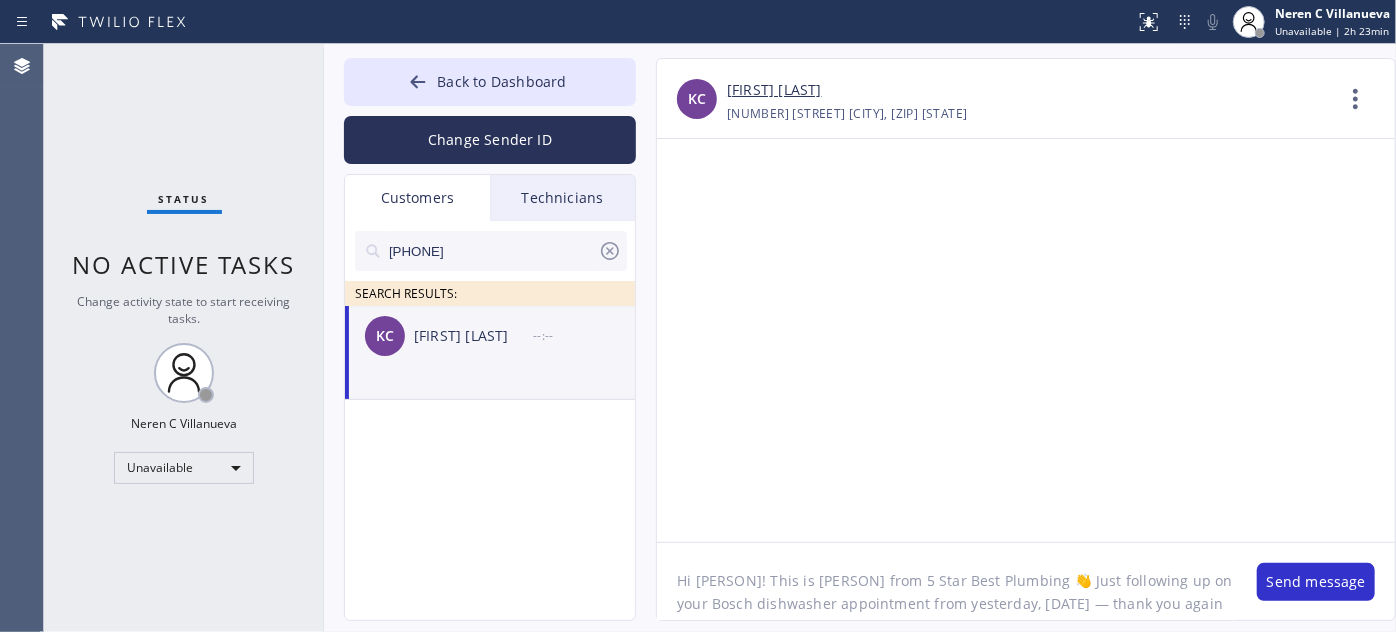 drag, startPoint x: 858, startPoint y: 575, endPoint x: 993, endPoint y: 569, distance: 135.13327 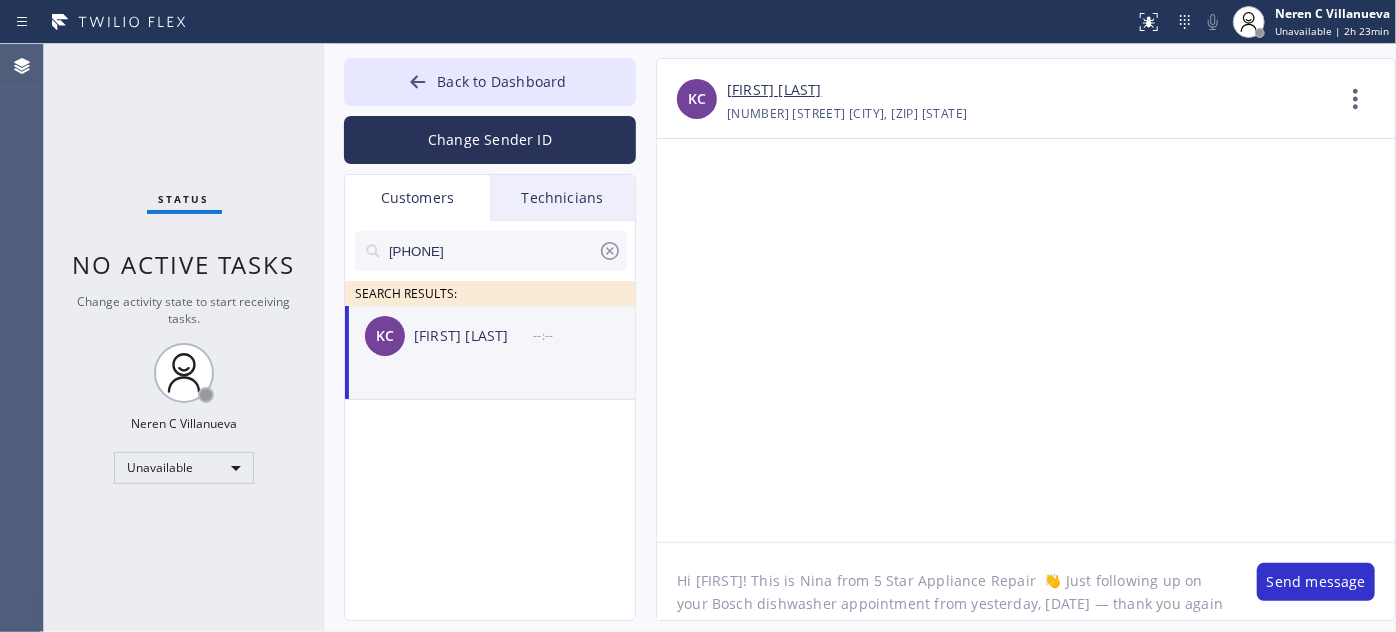 drag, startPoint x: 797, startPoint y: 605, endPoint x: 650, endPoint y: 605, distance: 147 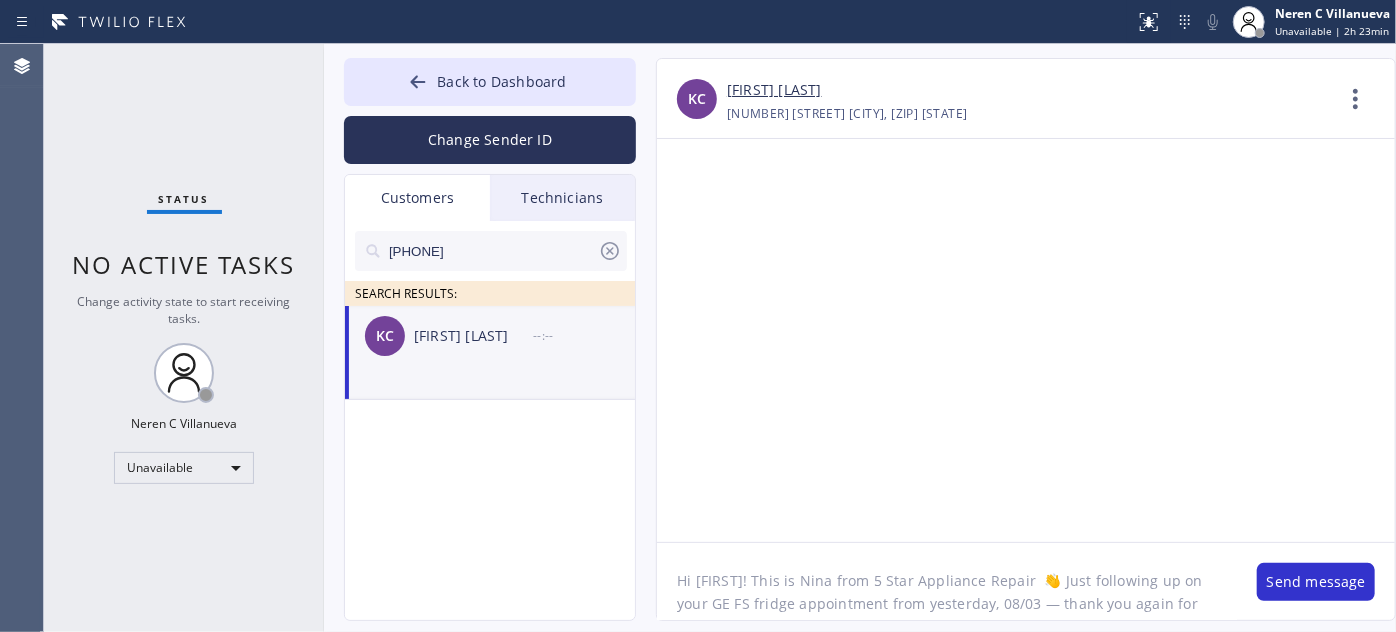 drag, startPoint x: 718, startPoint y: 599, endPoint x: 729, endPoint y: 628, distance: 31.016125 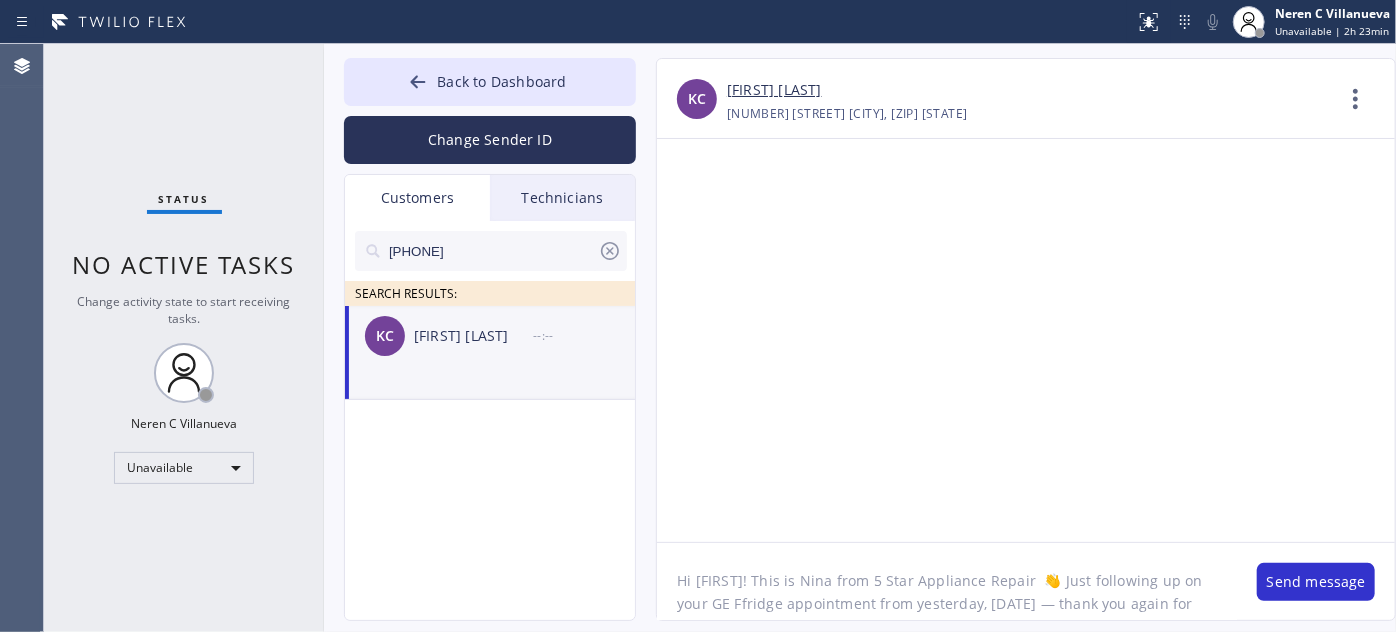 click on "Hi Kevin! This is Nina from 5 Star Appliance Repair  👋 Just following up on your GE Ffridge appointment from yesterday, 08/03 — thank you again for having us out!
Neren C Villanueva08/04 11:56 AM
I’m not sure if anything’s been finalized yet, but if you have any questions or feel 𝗿𝗲𝗮𝗱𝘆 𝘁𝗼 𝗺𝗼𝘃𝗲 𝗳𝗼𝗿𝘄𝗮𝗿𝗱 with the repair, I’d be happy to help. Feel free to call or text me anytime! 🙏" 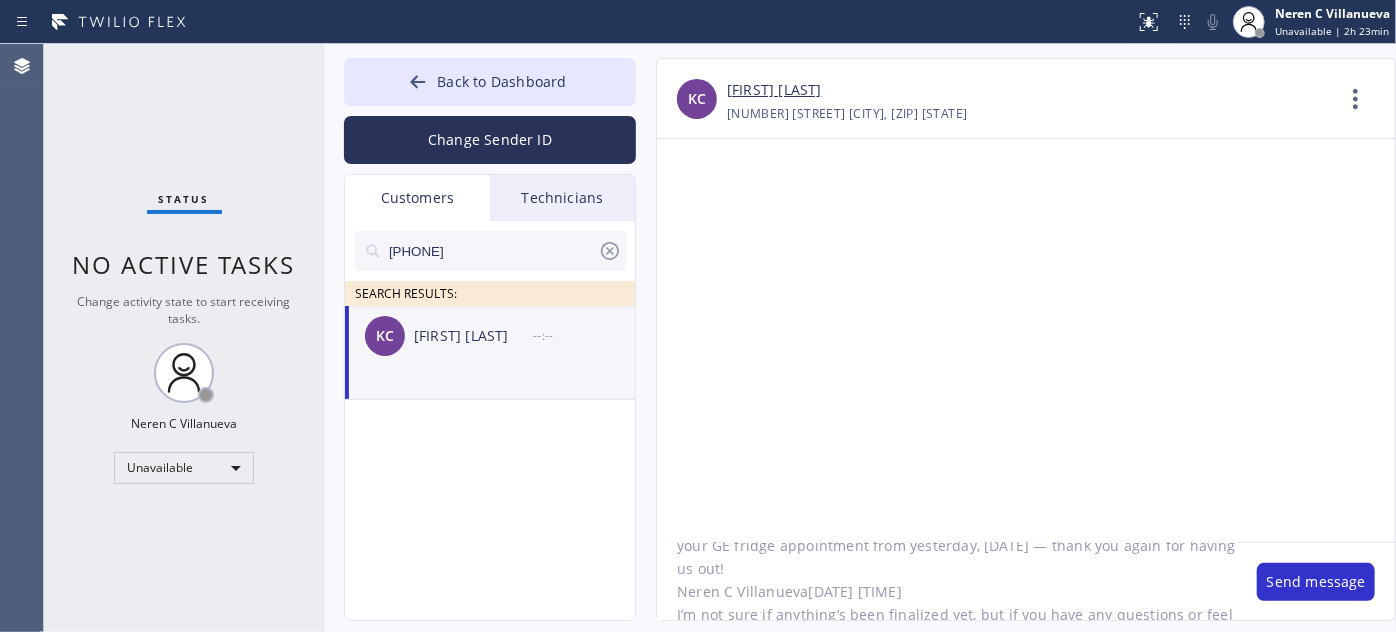 scroll, scrollTop: 90, scrollLeft: 0, axis: vertical 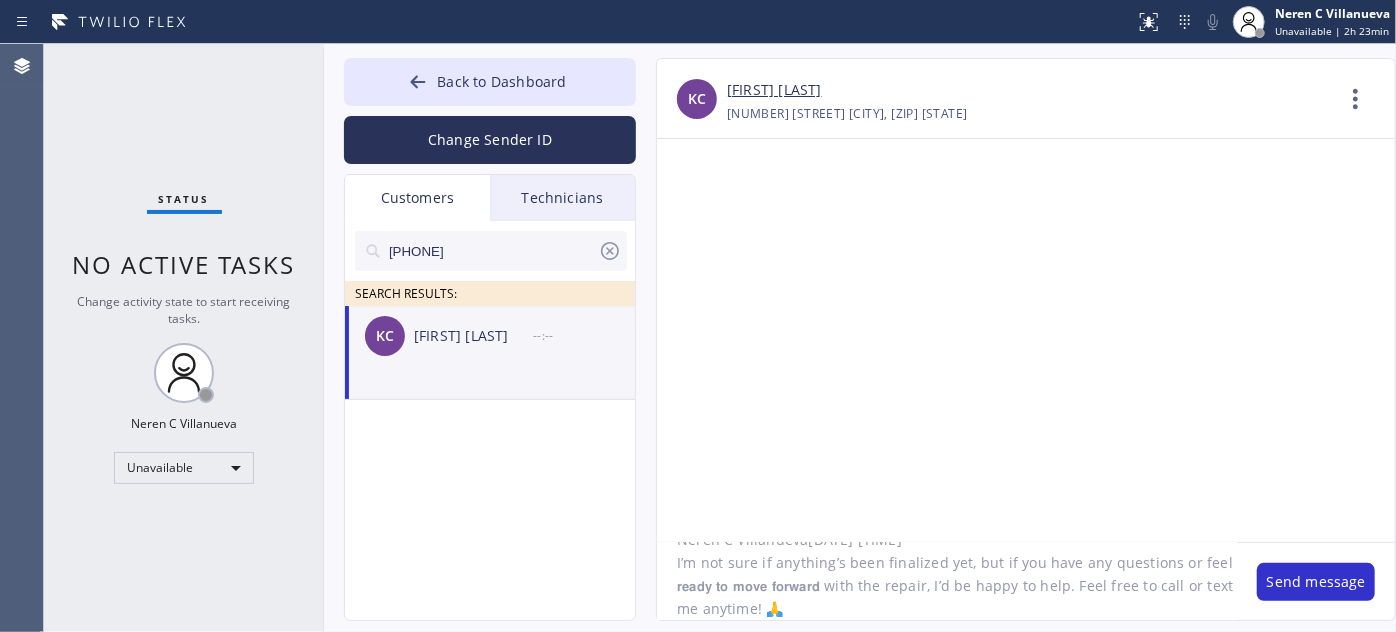 drag, startPoint x: 679, startPoint y: 559, endPoint x: 1179, endPoint y: 610, distance: 502.59427 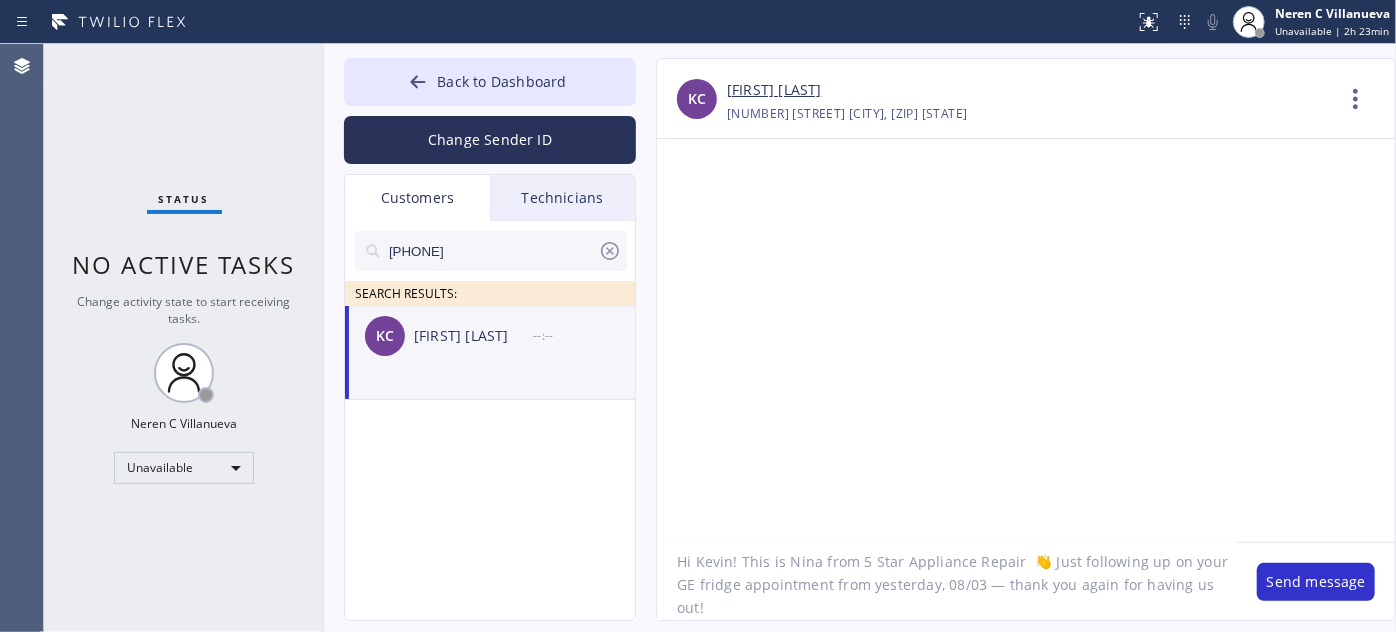 scroll, scrollTop: 41, scrollLeft: 0, axis: vertical 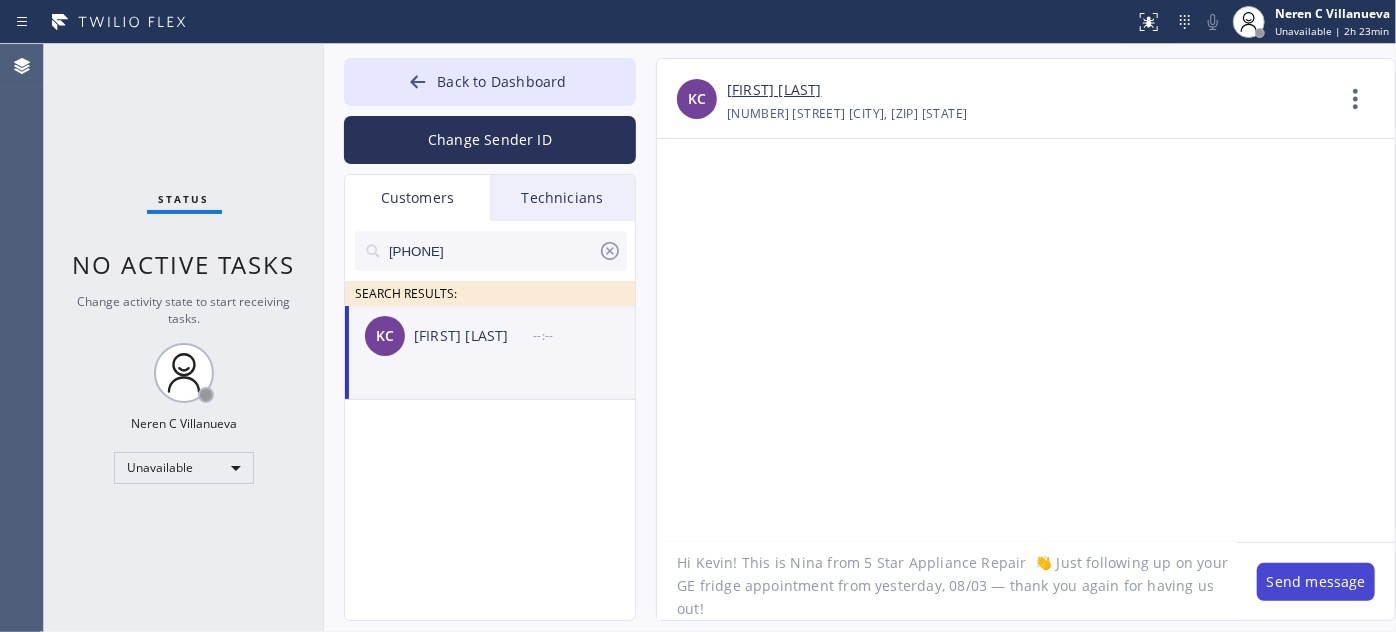 type on "Hi Kevin! This is Nina from 5 Star Appliance Repair  👋 Just following up on your GE fridge appointment from yesterday, 08/03 — thank you again for having us out!" 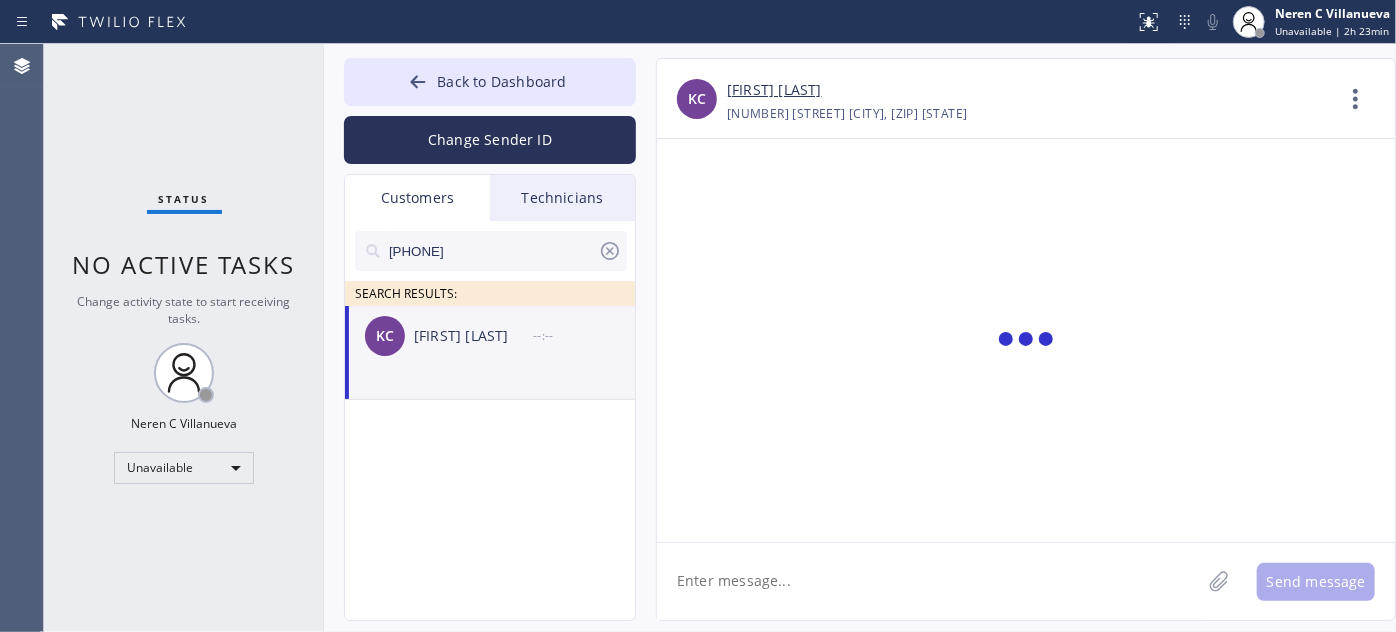 scroll, scrollTop: 0, scrollLeft: 0, axis: both 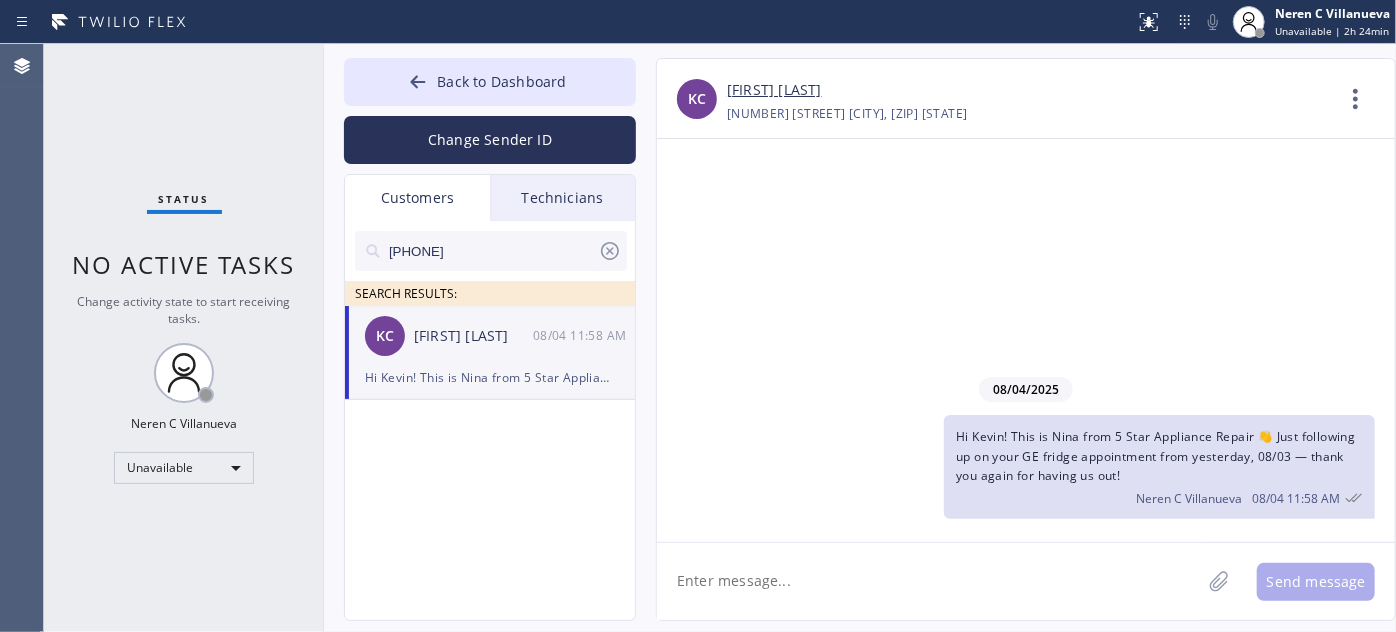 paste on "Neren C Villanueva08/04 11:56 AM
I’m not sure if anything’s been finalized yet, but if you have any questions or feel 𝗿𝗲𝗮𝗱𝘆 𝘁𝗼 𝗺𝗼𝘃𝗲 𝗳𝗼𝗿𝘄𝗮𝗿𝗱 with the repair, I’d be happy to help. Feel free to call or text me anytime! 🙏" 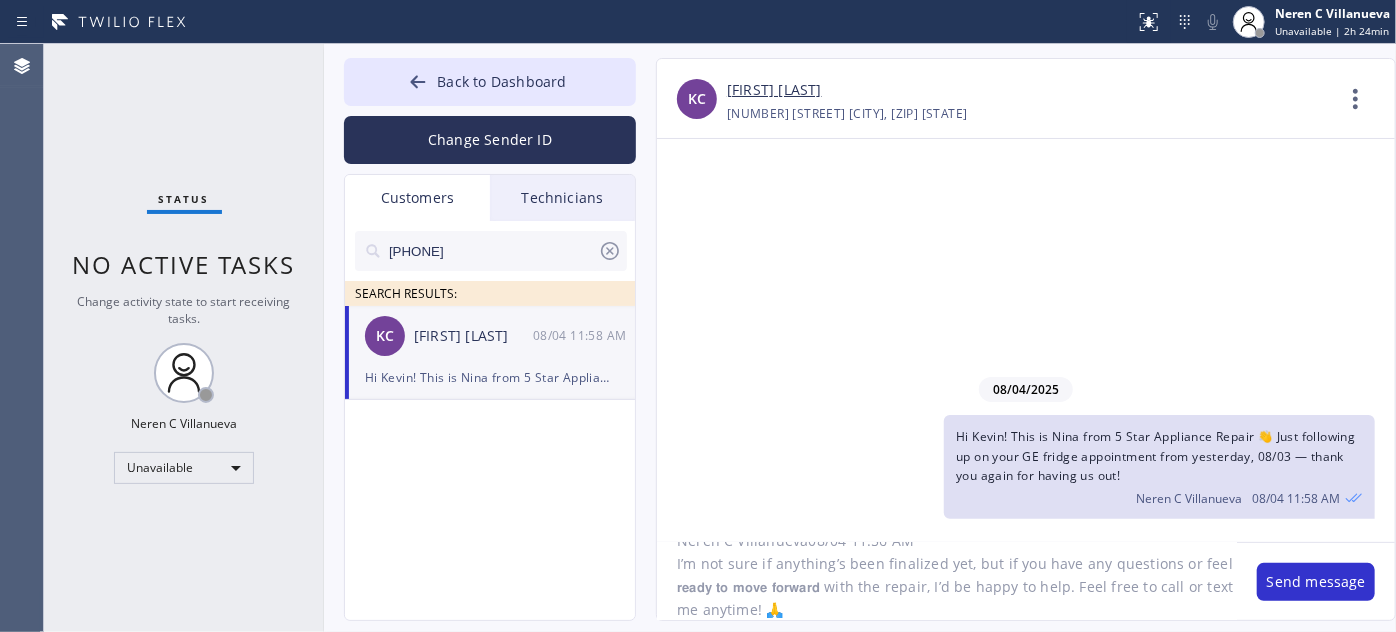 scroll, scrollTop: 0, scrollLeft: 0, axis: both 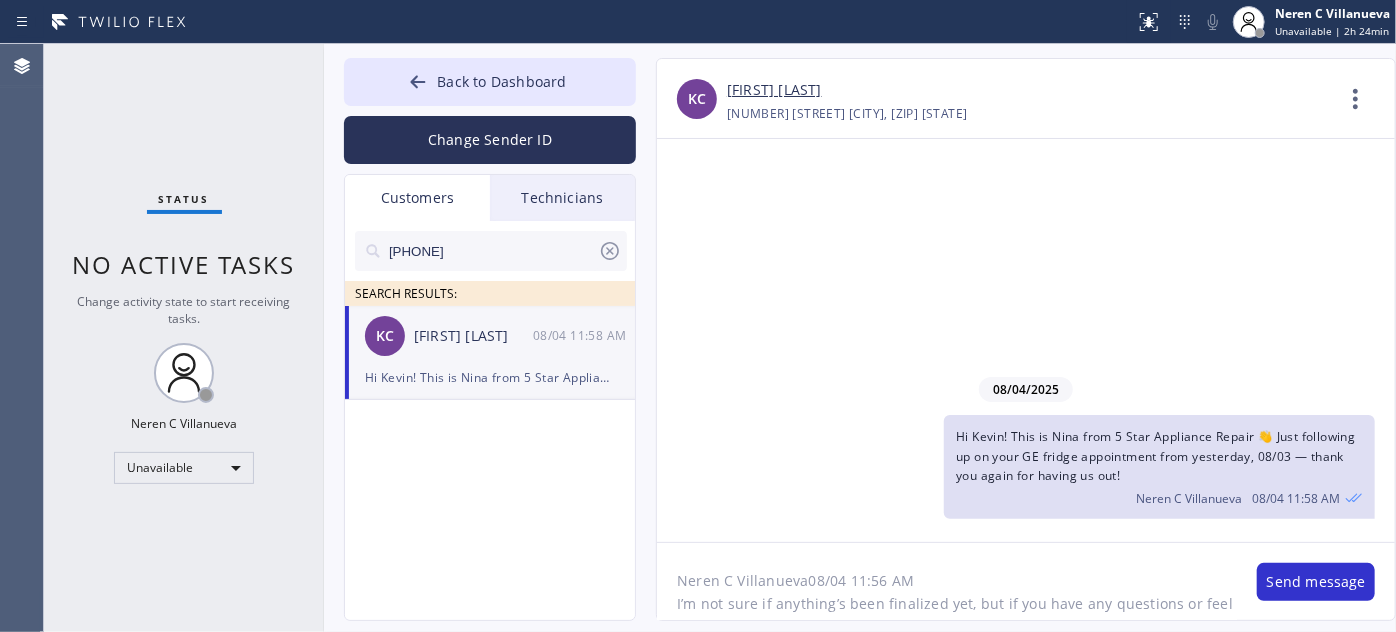 drag, startPoint x: 677, startPoint y: 567, endPoint x: 672, endPoint y: 520, distance: 47.26521 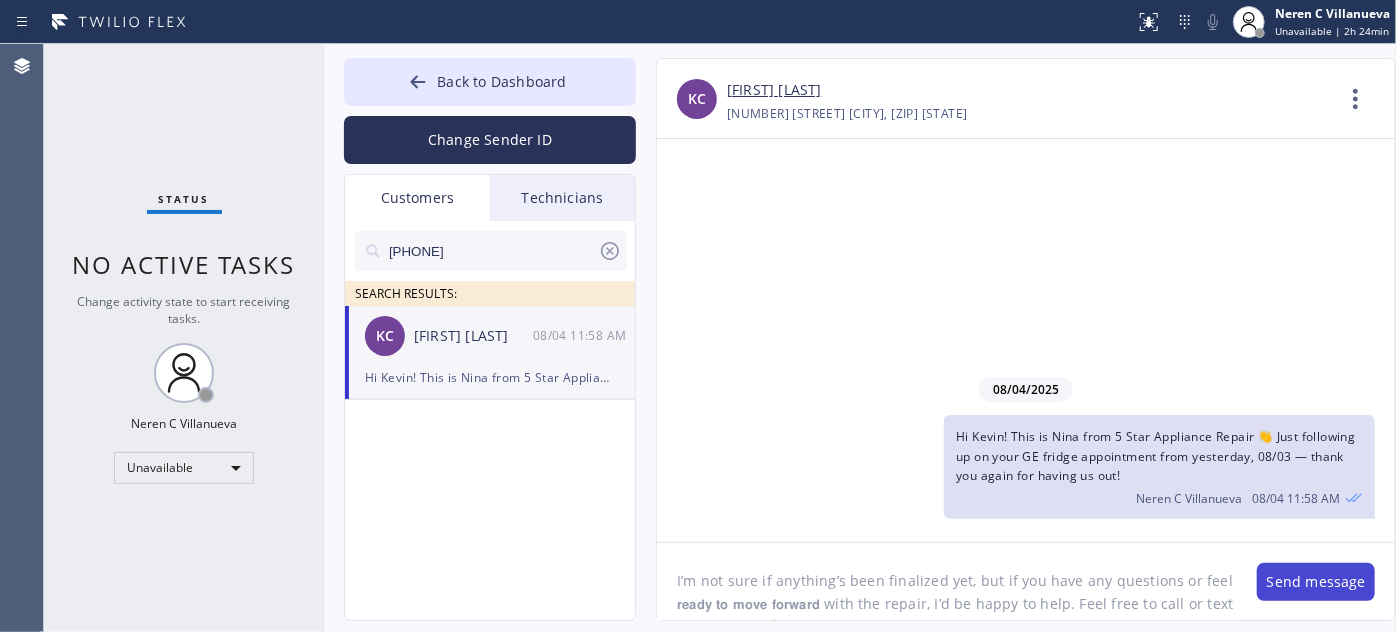 type on "I’m not sure if anything’s been finalized yet, but if you have any questions or feel 𝗿𝗲𝗮𝗱𝘆 𝘁𝗼 𝗺𝗼𝘃𝗲 𝗳𝗼𝗿𝘄𝗮𝗿𝗱 with the repair, I’d be happy to help. Feel free to call or text me anytime! 🙏" 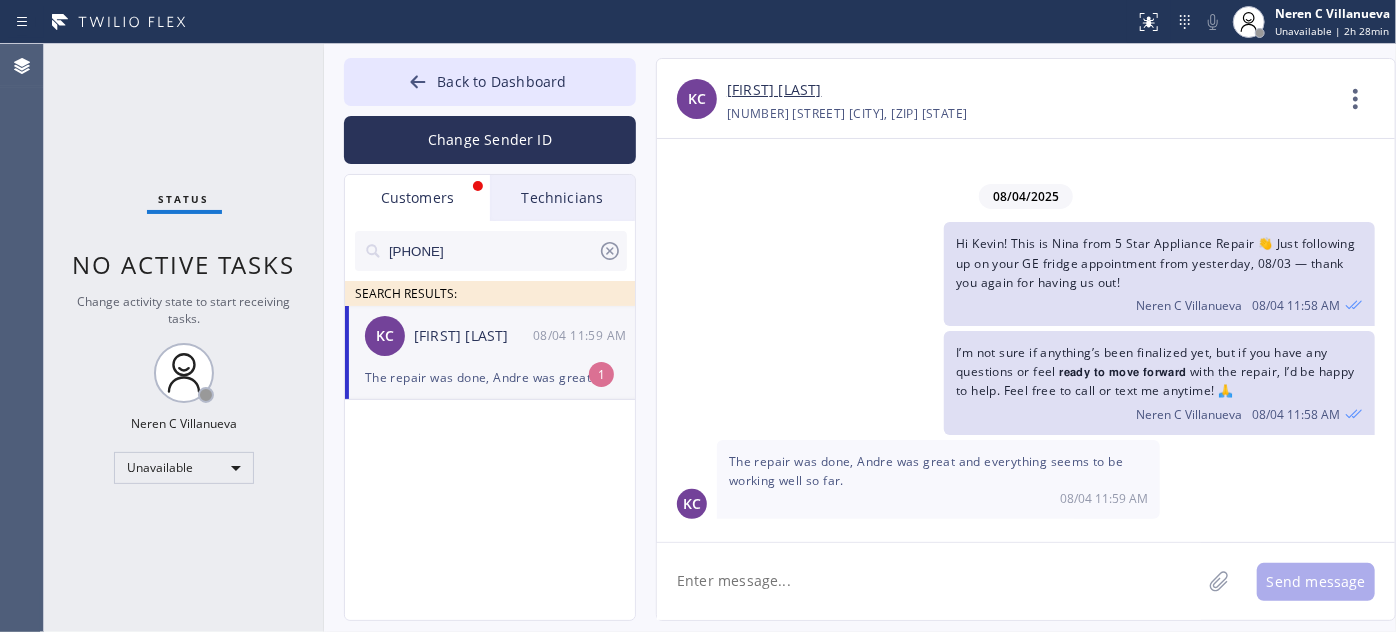 click on "The repair was done, Andre was great and everything seems to be working well so far." at bounding box center (490, 377) 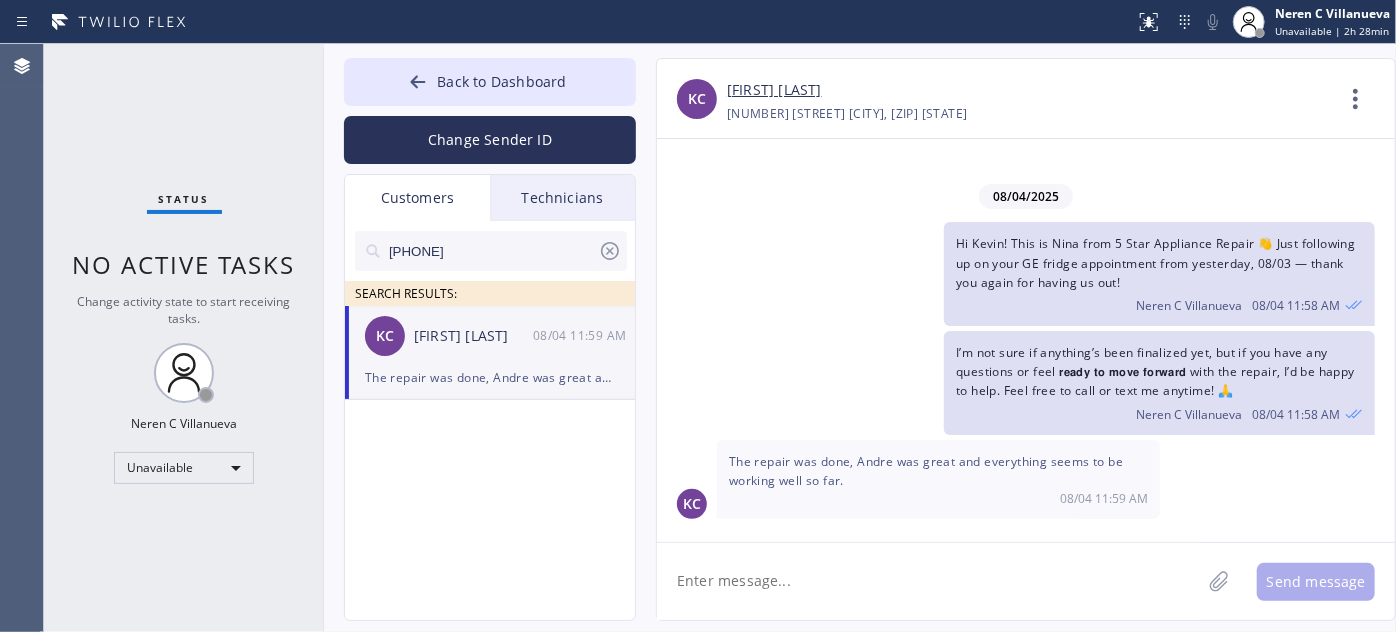 drag, startPoint x: 552, startPoint y: 370, endPoint x: 594, endPoint y: 414, distance: 60.827625 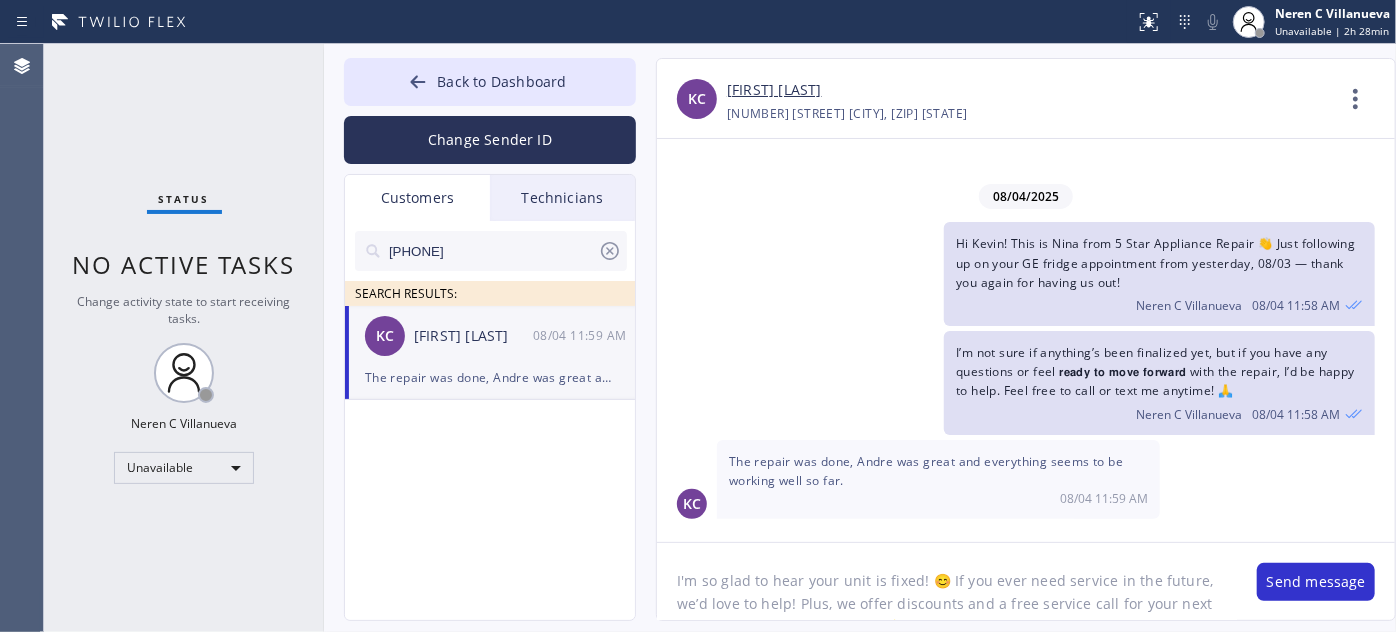 scroll, scrollTop: 16, scrollLeft: 0, axis: vertical 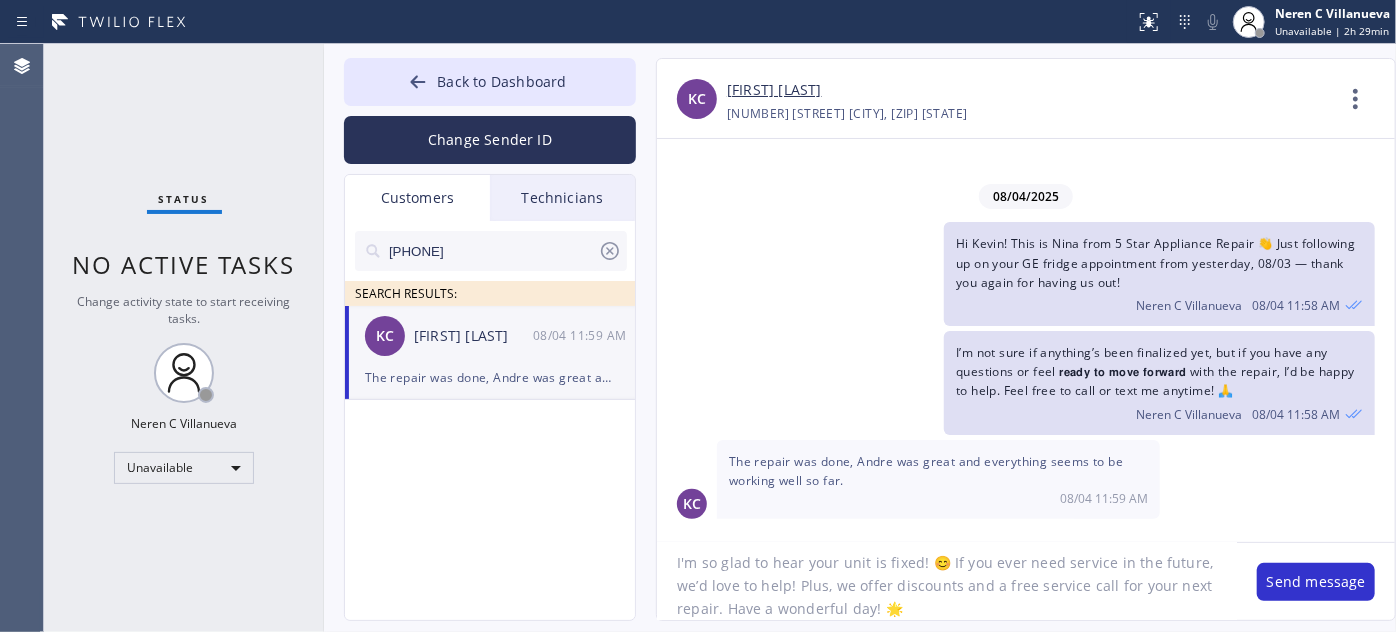 drag, startPoint x: 797, startPoint y: 586, endPoint x: 952, endPoint y: 607, distance: 156.4161 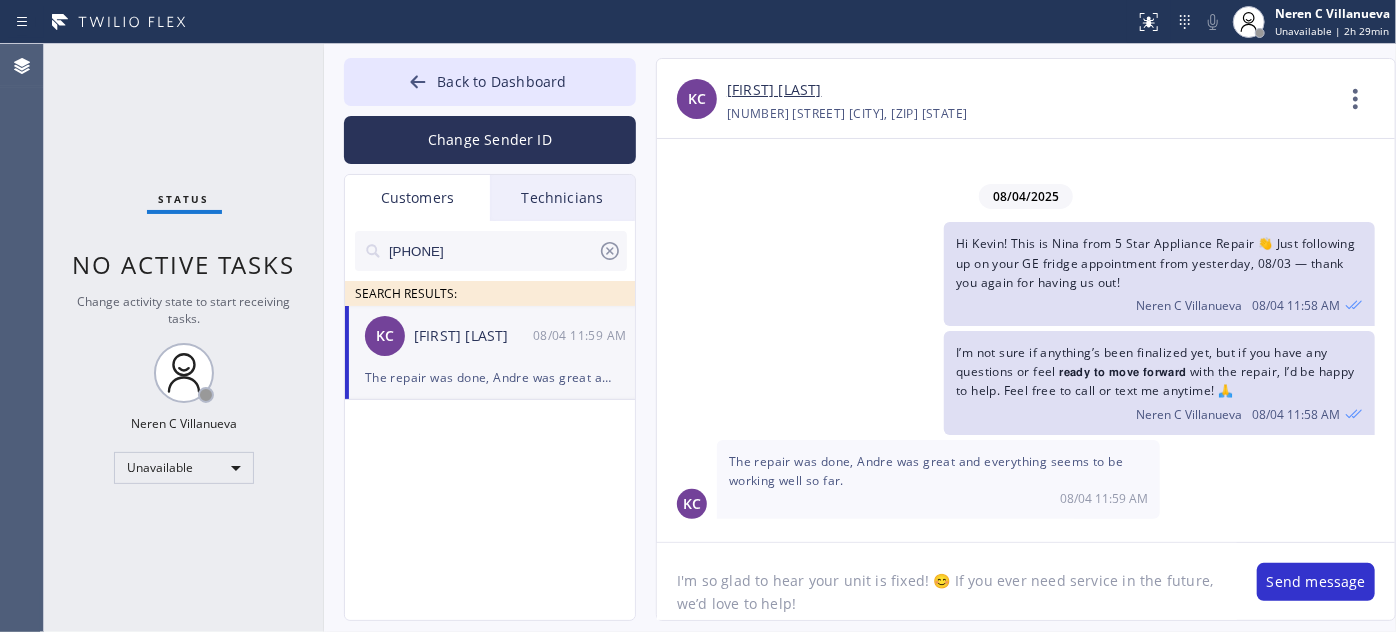 scroll, scrollTop: 0, scrollLeft: 0, axis: both 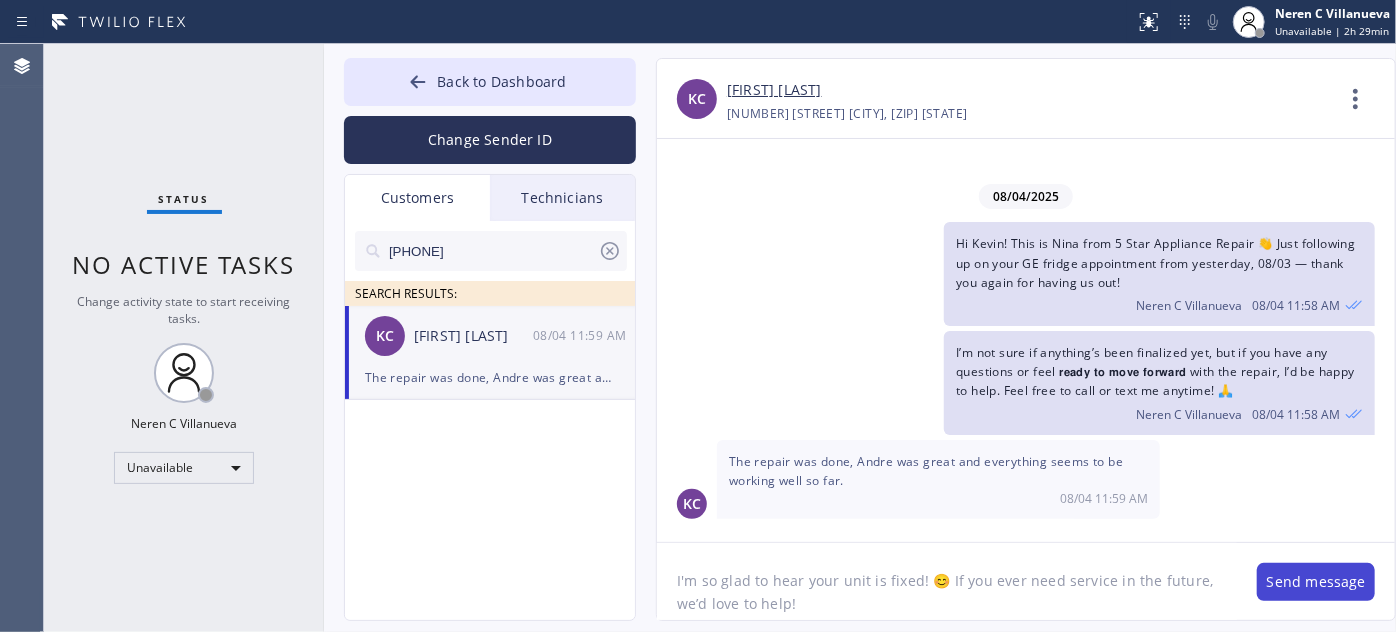 type on "I'm so glad to hear your unit is fixed! 😊 If you ever need service in the future, we’d love to help!" 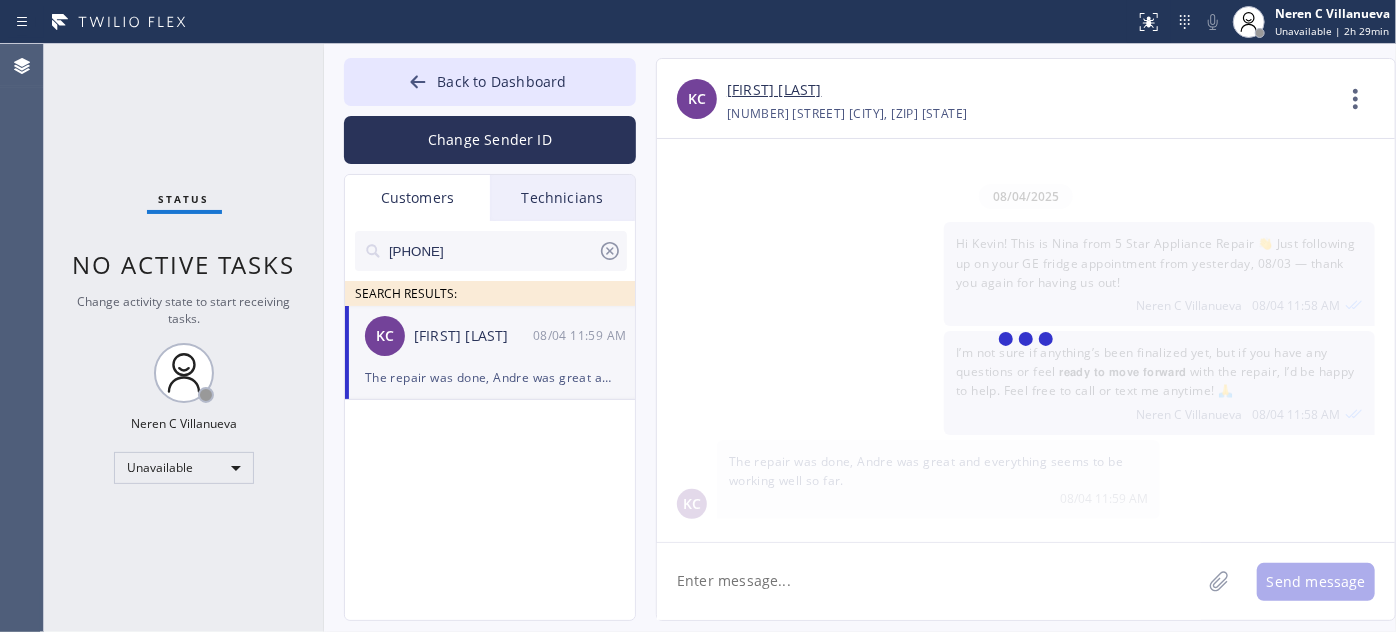 scroll, scrollTop: 50, scrollLeft: 0, axis: vertical 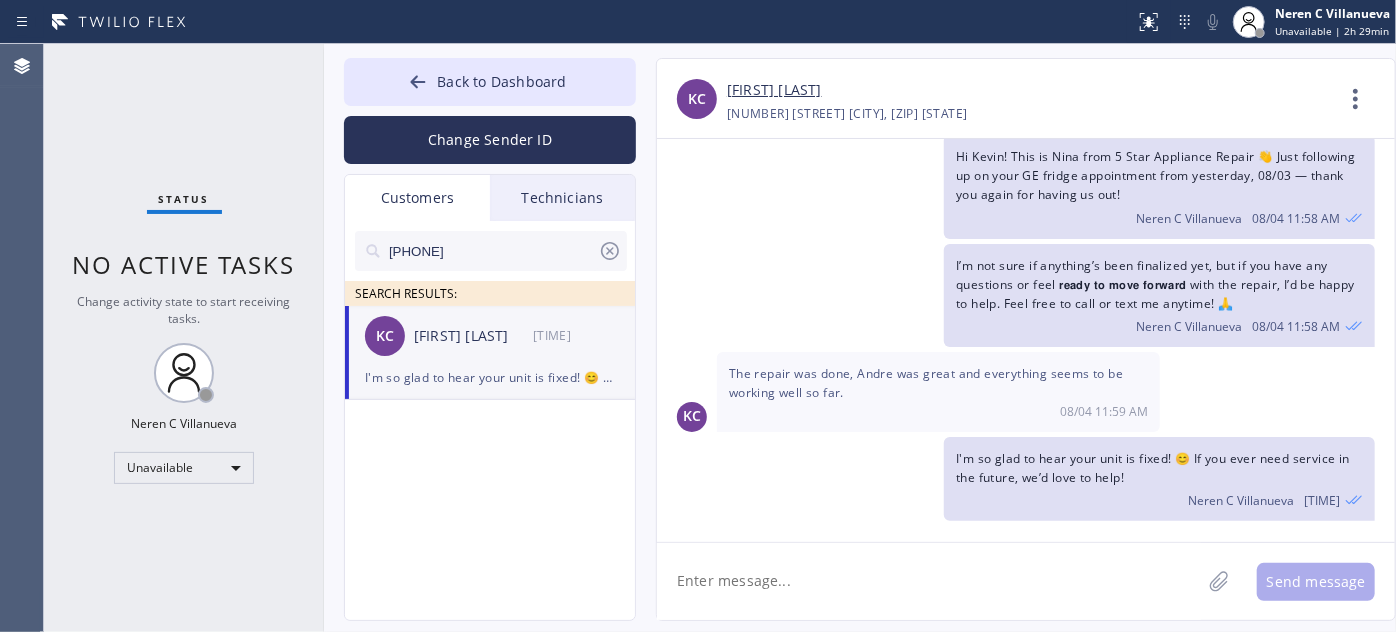 paste on "Also, Just a friendly 📌 reminder—we’re here for all your future needs!🔥 We’ve got special promos this month on 𝗛𝗩𝗔𝗖, 𝗺𝗮𝗶𝗻𝘁𝗲𝗻𝗮𝗻𝗰𝗲/𝗮𝗽𝗽𝗹𝗶𝗮𝗻𝗰𝗲 𝗿𝗲𝗽𝗮𝗶𝗿, 𝗽𝗹𝘂𝗺𝗯𝗶𝗻𝗴, 𝗲𝗹𝗲𝗰𝘁𝗿𝗶𝗰𝗮𝗹 𝘄𝗼𝗿𝗸, 𝗮𝗶𝗿 𝗱𝘂𝗰𝘁, 𝗿𝗲𝗺𝗼𝘁𝗲 𝗳𝗶𝘅 𝗮𝗻𝗱 even 𝗵𝗼𝗺𝗲 𝗰𝗹𝗲𝗮𝗻𝗶𝗻𝗴. Let me know—I’d be happy to get you scheduled! 😊" 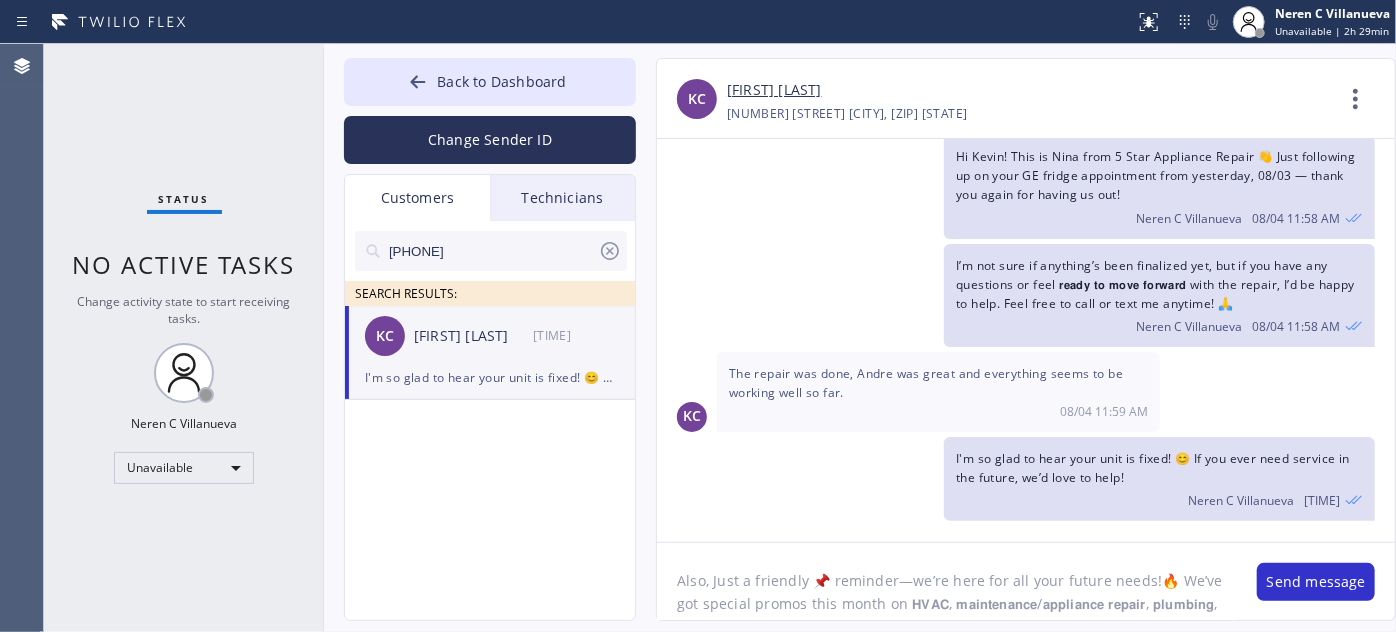 scroll, scrollTop: 40, scrollLeft: 0, axis: vertical 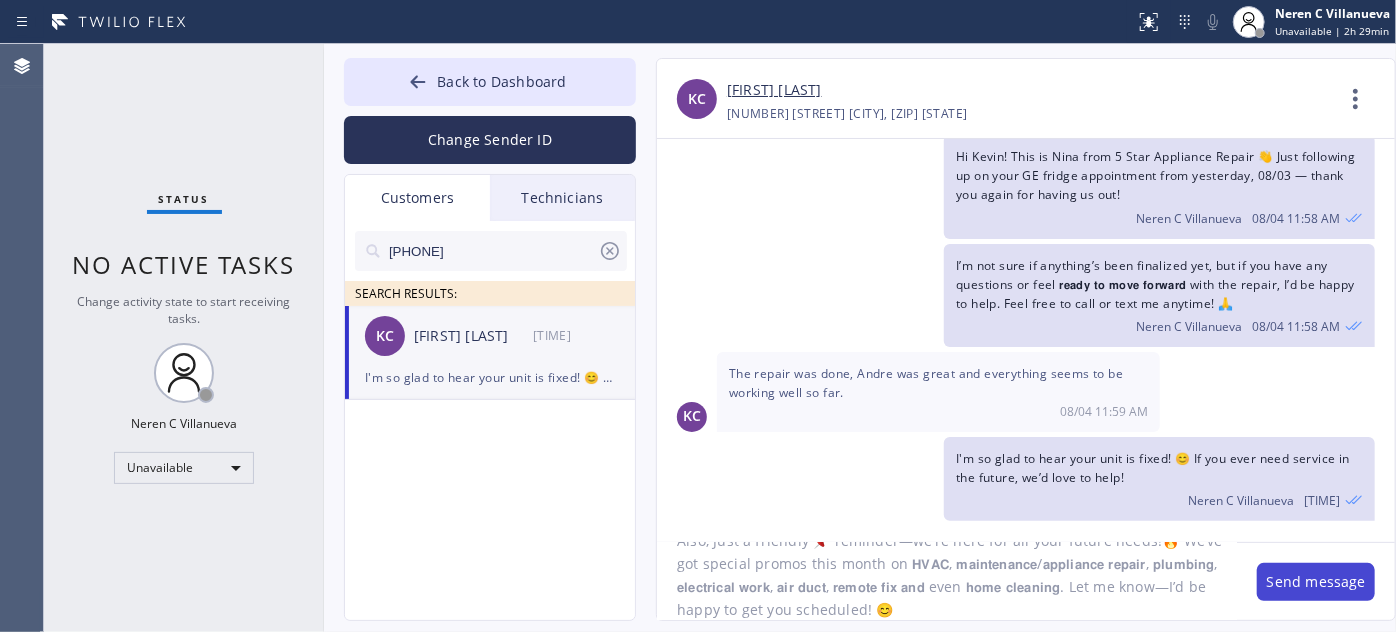 type on "Also, Just a friendly 📌 reminder—we’re here for all your future needs!🔥 We’ve got special promos this month on 𝗛𝗩𝗔𝗖, 𝗺𝗮𝗶𝗻𝘁𝗲𝗻𝗮𝗻𝗰𝗲/𝗮𝗽𝗽𝗹𝗶𝗮𝗻𝗰𝗲 𝗿𝗲𝗽𝗮𝗶𝗿, 𝗽𝗹𝘂𝗺𝗯𝗶𝗻𝗴, 𝗲𝗹𝗲𝗰𝘁𝗿𝗶𝗰𝗮𝗹 𝘄𝗼𝗿𝗸, 𝗮𝗶𝗿 𝗱𝘂𝗰𝘁, 𝗿𝗲𝗺𝗼𝘁𝗲 𝗳𝗶𝘅 𝗮𝗻𝗱 even 𝗵𝗼𝗺𝗲 𝗰𝗹𝗲𝗮𝗻𝗶𝗻𝗴. Let me know—I’d be happy to get you scheduled! 😊" 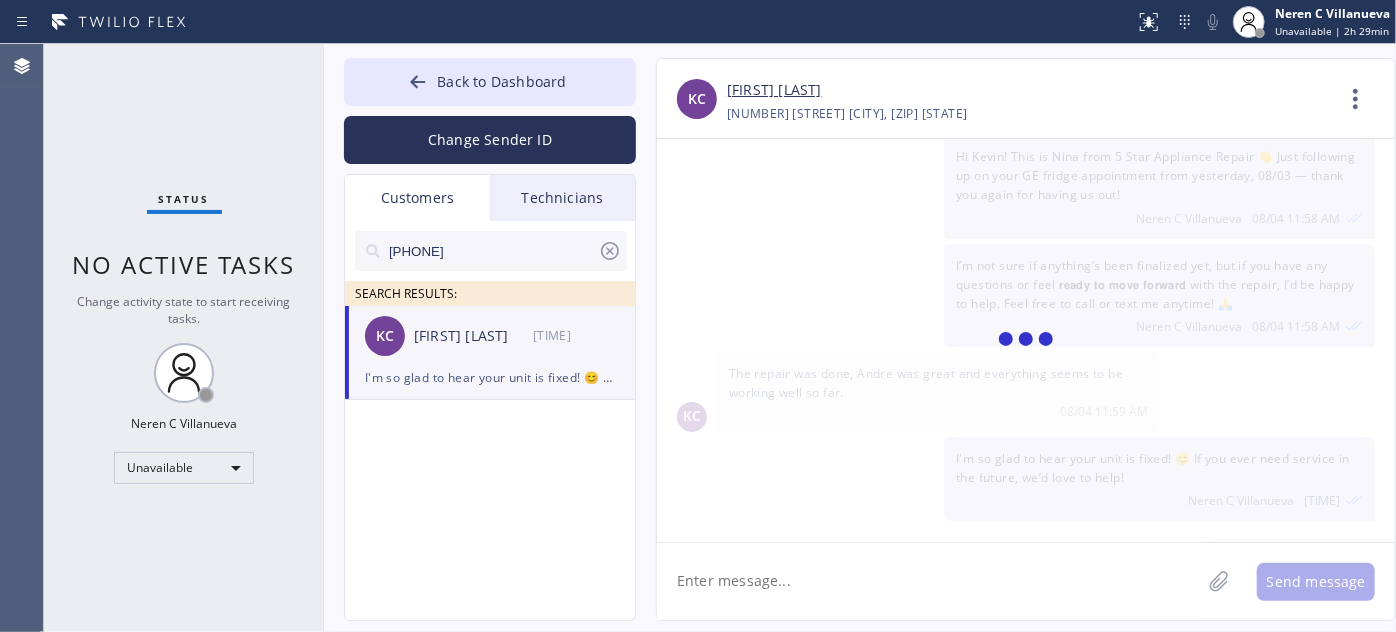 scroll, scrollTop: 0, scrollLeft: 0, axis: both 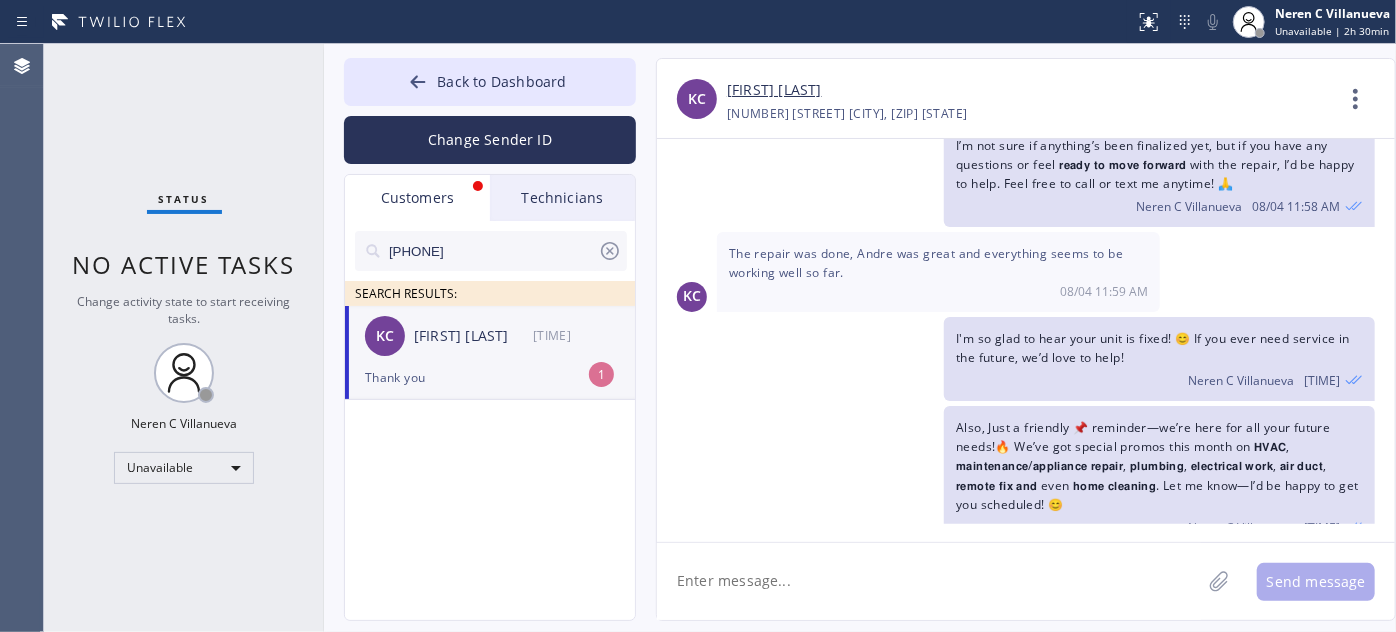 click on "KC Kevin Chatupornpitak 08/04 12:03 PM" at bounding box center (491, 336) 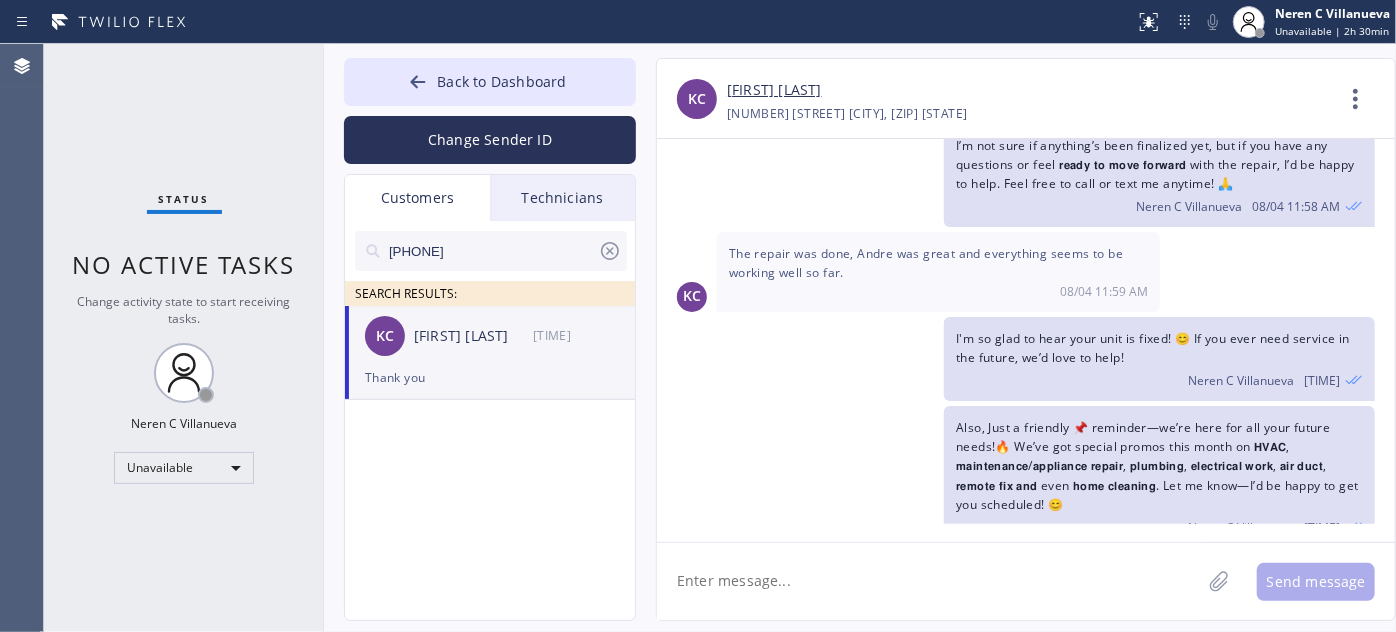 click 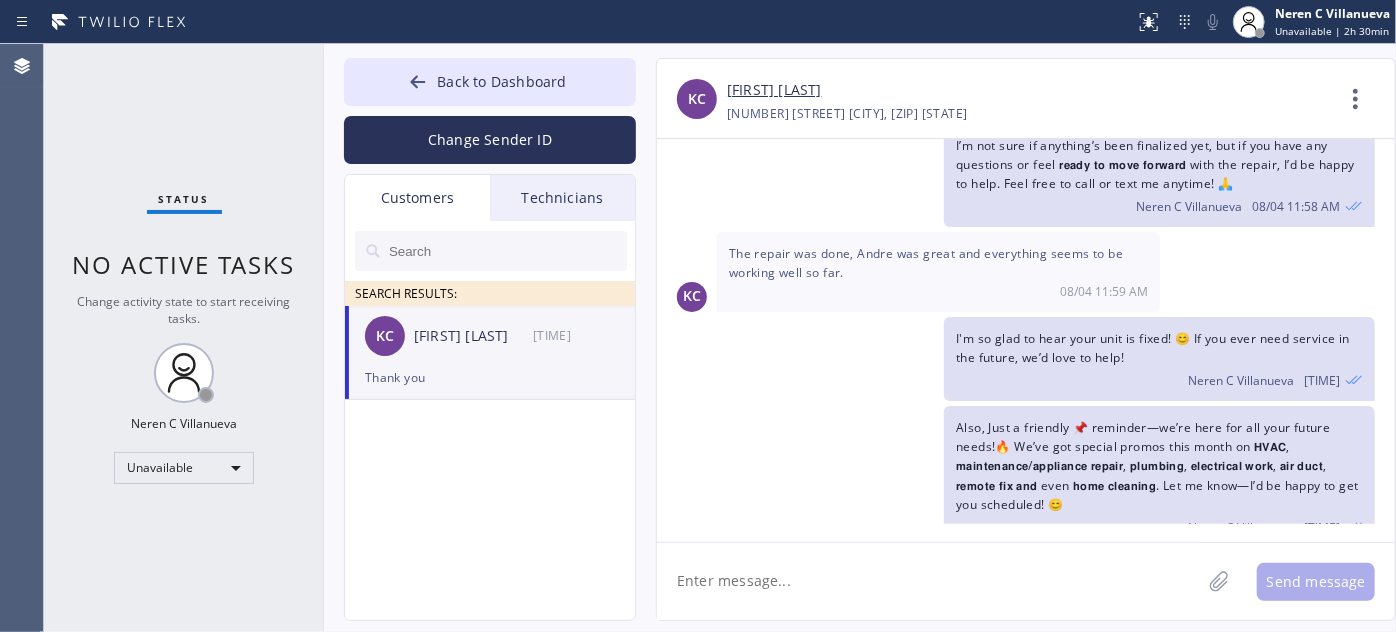 click on "Technicians" at bounding box center [562, 198] 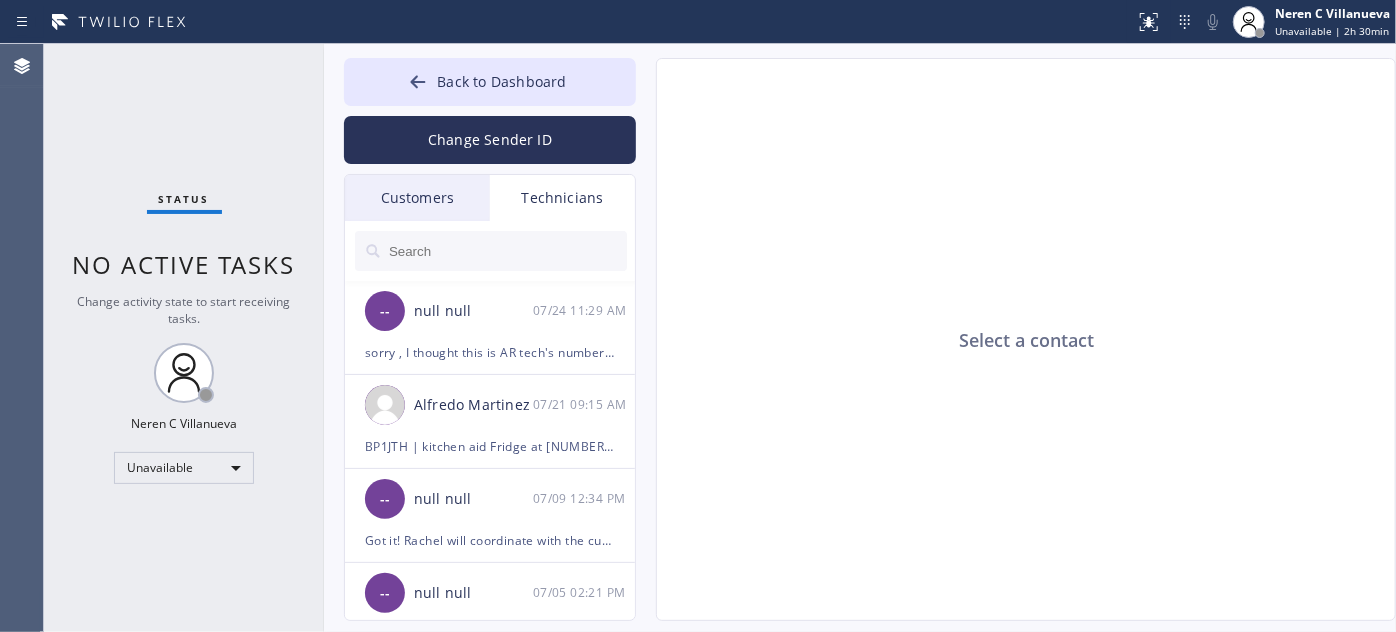 click on "Customers" at bounding box center (417, 198) 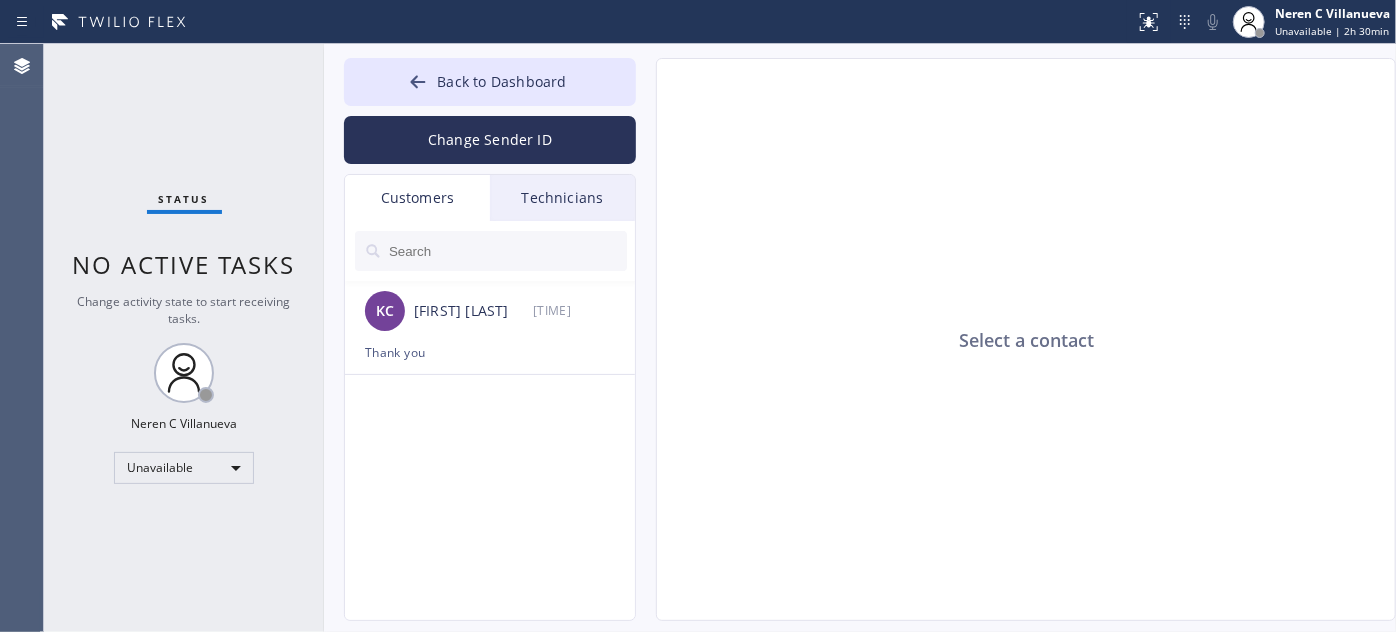 click on "Technicians" at bounding box center (562, 198) 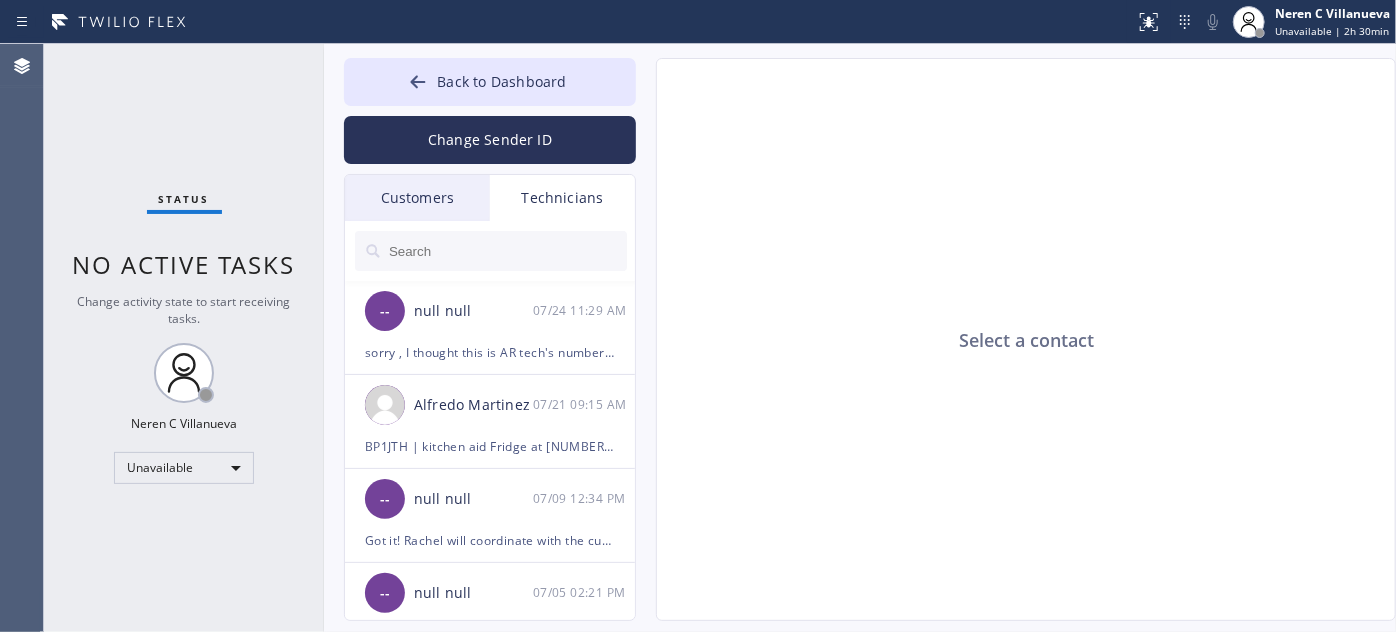 drag, startPoint x: 437, startPoint y: 193, endPoint x: 490, endPoint y: 333, distance: 149.69637 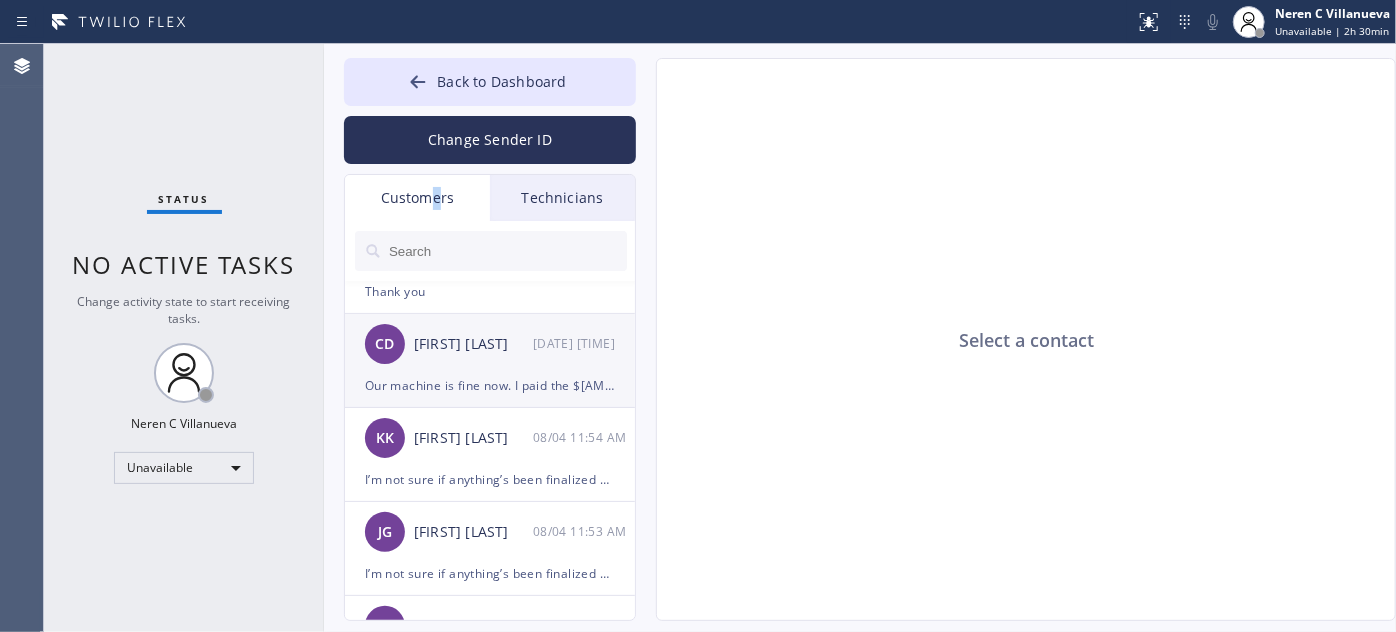 scroll, scrollTop: 90, scrollLeft: 0, axis: vertical 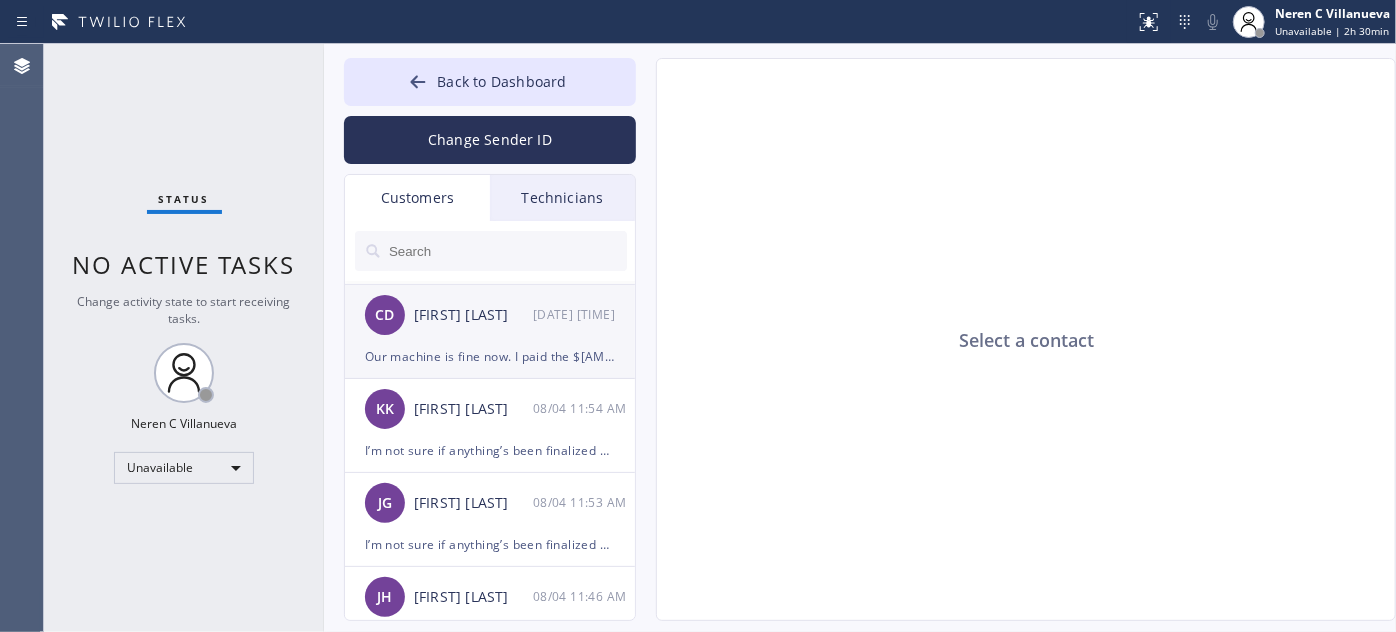 click on "Our machine is fine now.  I paid the $69 fee with the technician." at bounding box center [490, 356] 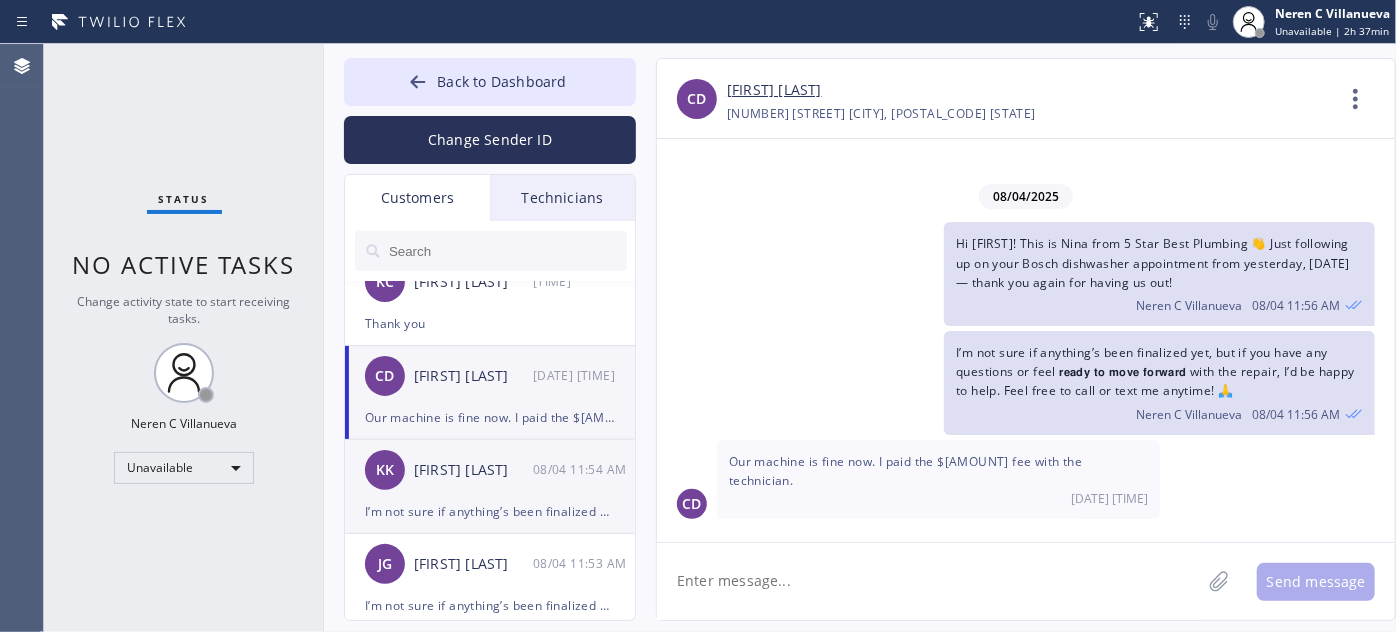 scroll, scrollTop: 0, scrollLeft: 0, axis: both 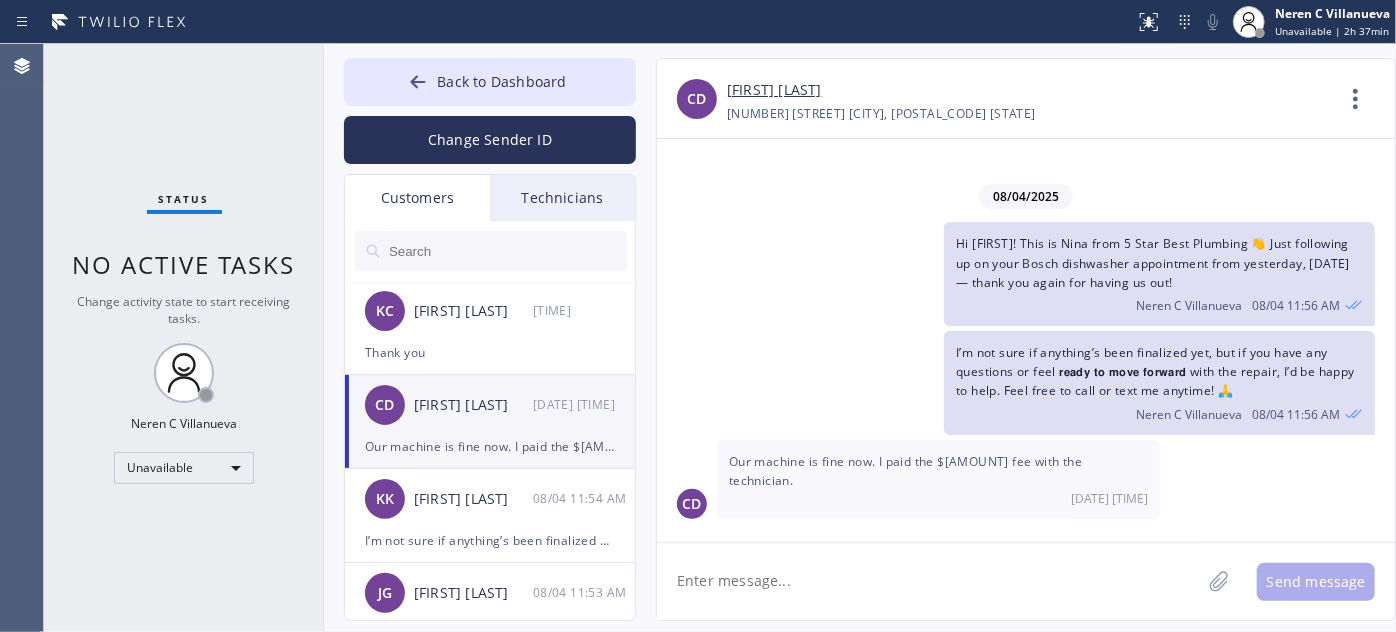 click on "CD Chris Doan 08/04 11:57 AM" at bounding box center (491, 405) 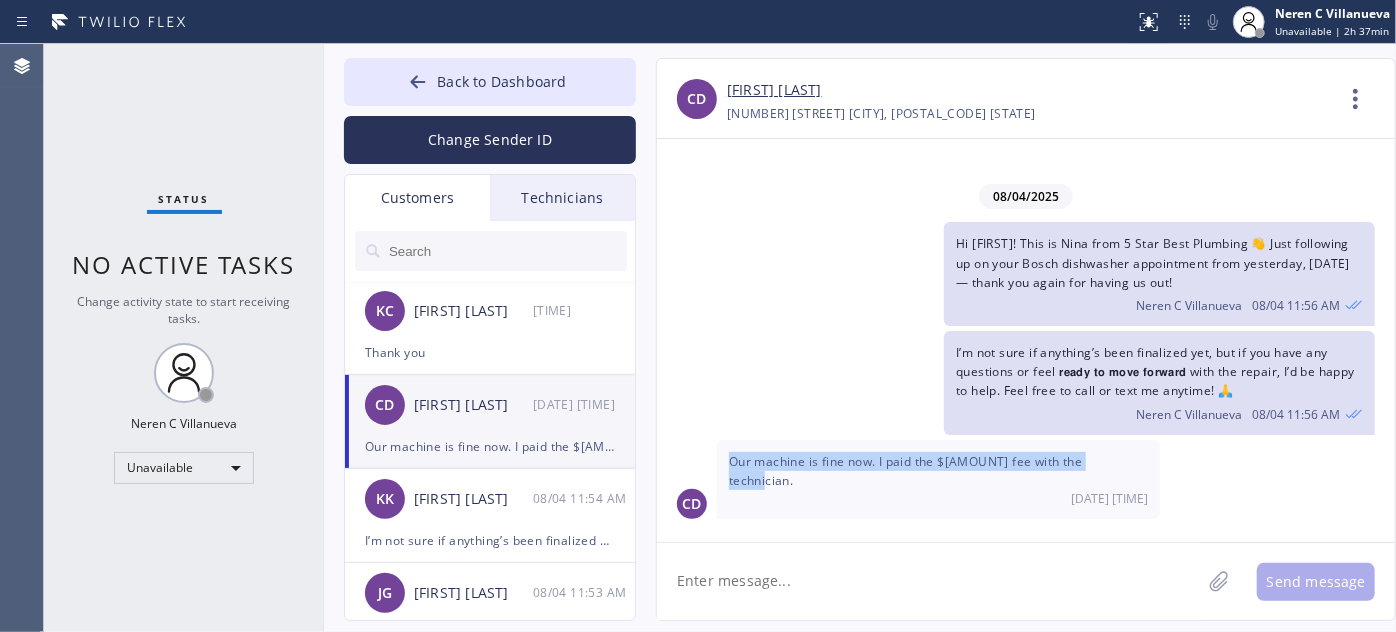 drag, startPoint x: 730, startPoint y: 479, endPoint x: 1119, endPoint y: 482, distance: 389.01157 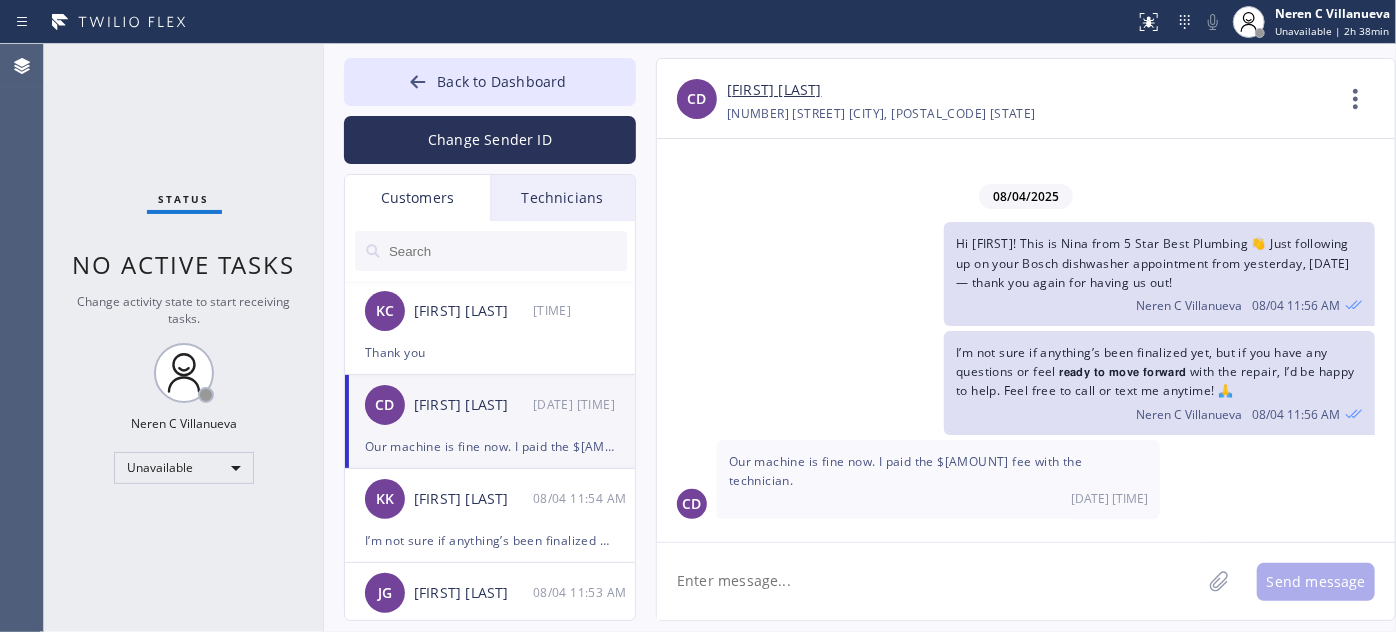 click 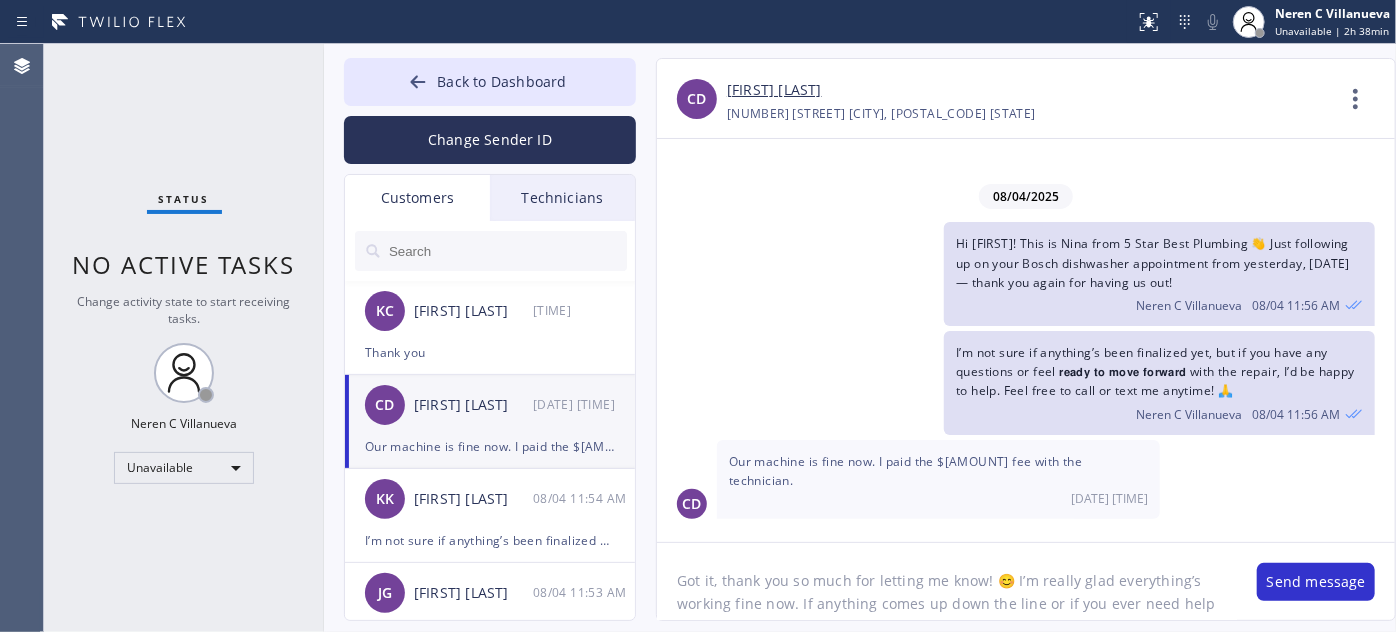 scroll, scrollTop: 40, scrollLeft: 0, axis: vertical 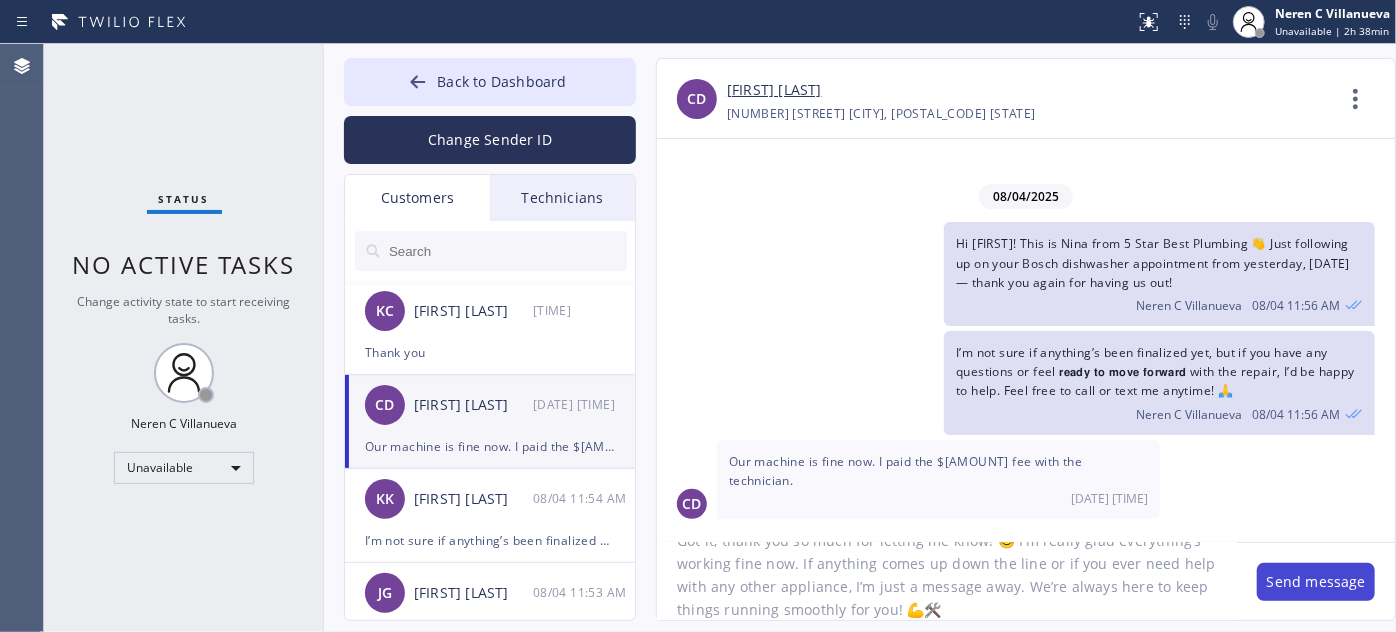 type on "Got it, thank you so much for letting me know! 😊 I’m really glad everything’s working fine now. If anything comes up down the line or if you ever need help with any other appliance, I’m just a message away. We’re always here to keep things running smoothly for you! 💪🛠️" 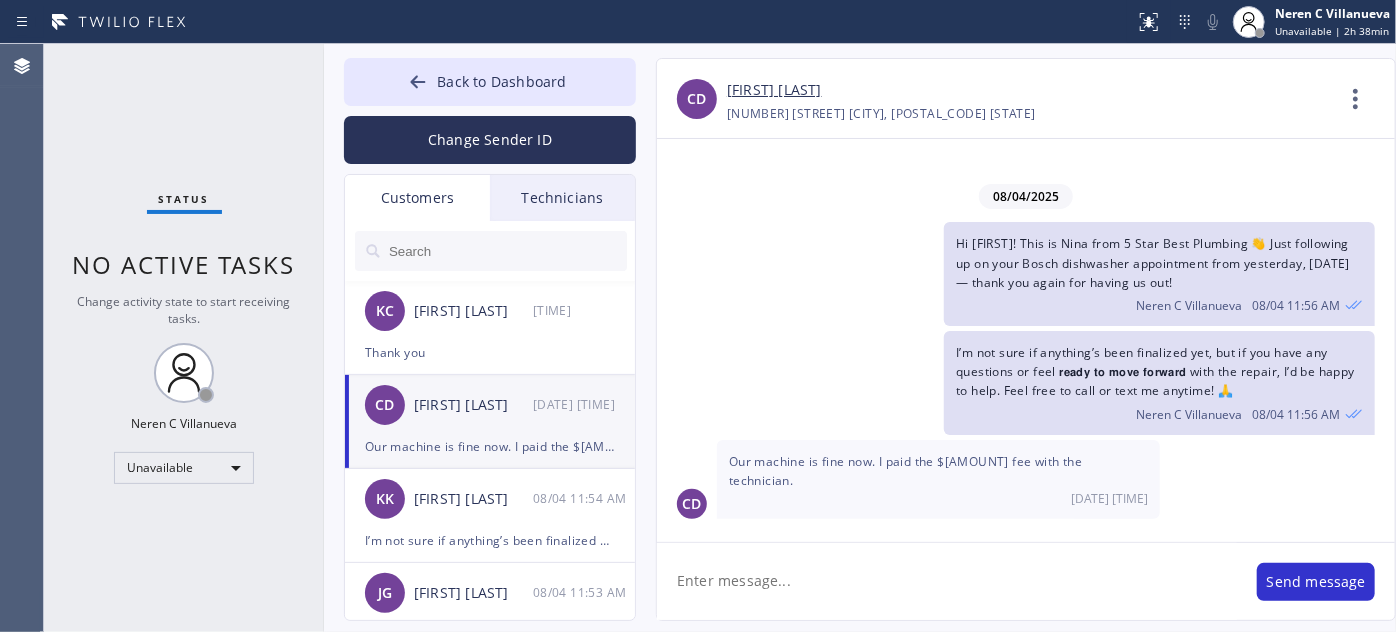 scroll, scrollTop: 0, scrollLeft: 0, axis: both 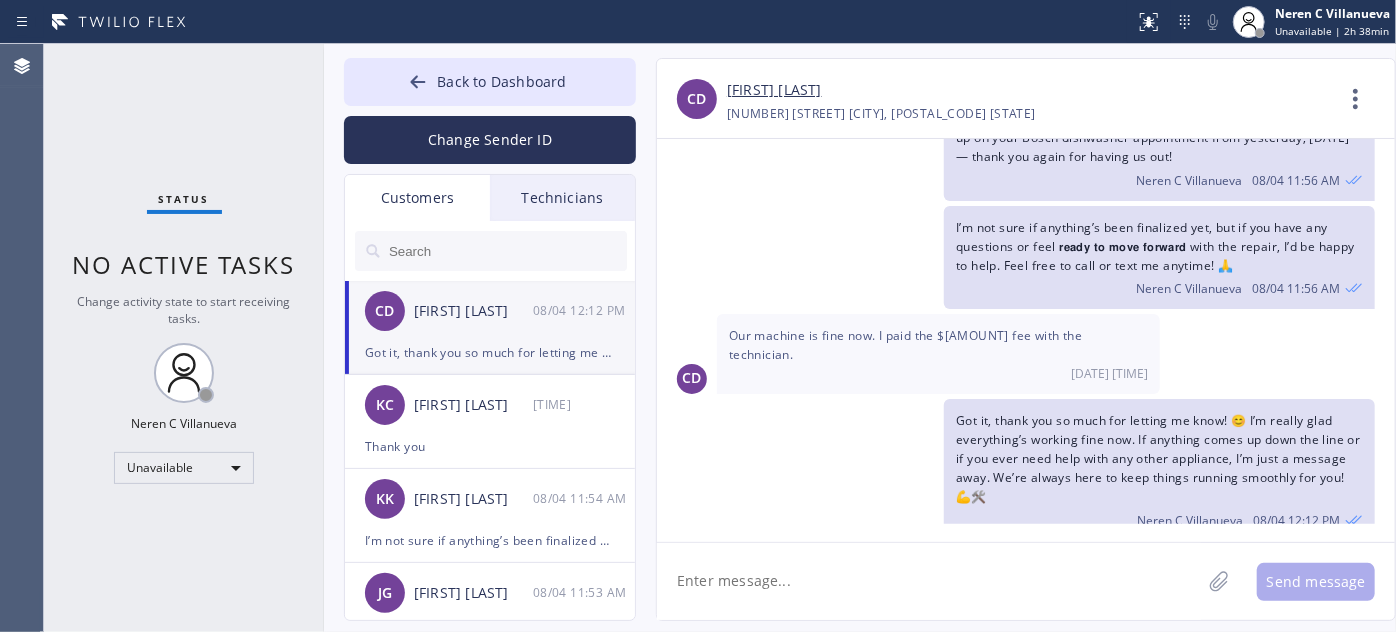 paste on "Also, Just a friendly 📌 reminder—we’re here for all your future needs!🔥 We’ve got special promos this month on 𝗛𝗩𝗔𝗖, 𝗺𝗮𝗶𝗻𝘁𝗲𝗻𝗮𝗻𝗰𝗲/𝗮𝗽𝗽𝗹𝗶𝗮𝗻𝗰𝗲 𝗿𝗲𝗽𝗮𝗶𝗿, 𝗽𝗹𝘂𝗺𝗯𝗶𝗻𝗴, 𝗲𝗹𝗲𝗰𝘁𝗿𝗶𝗰𝗮𝗹 𝘄𝗼𝗿𝗸, 𝗮𝗶𝗿 𝗱𝘂𝗰𝘁, 𝗿𝗲𝗺𝗼𝘁𝗲 𝗳𝗶𝘅 𝗮𝗻𝗱 even 𝗵𝗼𝗺𝗲 𝗰𝗹𝗲𝗮𝗻𝗶𝗻𝗴. Let me know—I’d be happy to get you scheduled! 😊" 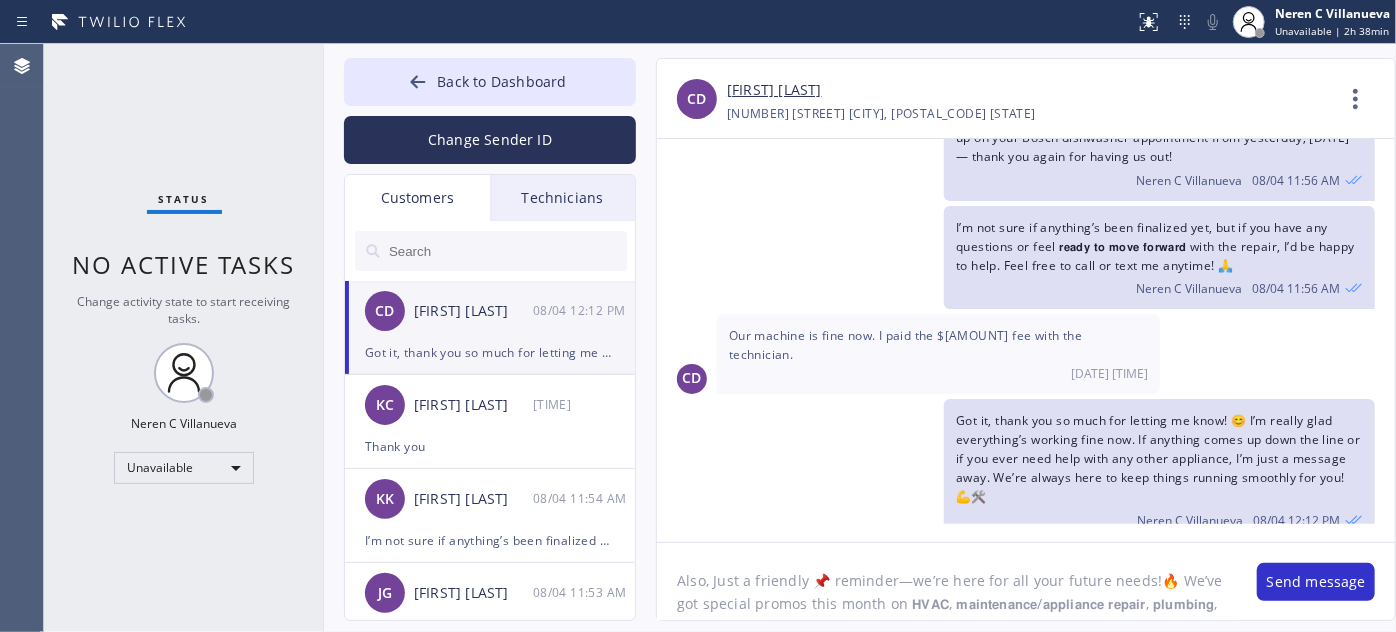 scroll, scrollTop: 40, scrollLeft: 0, axis: vertical 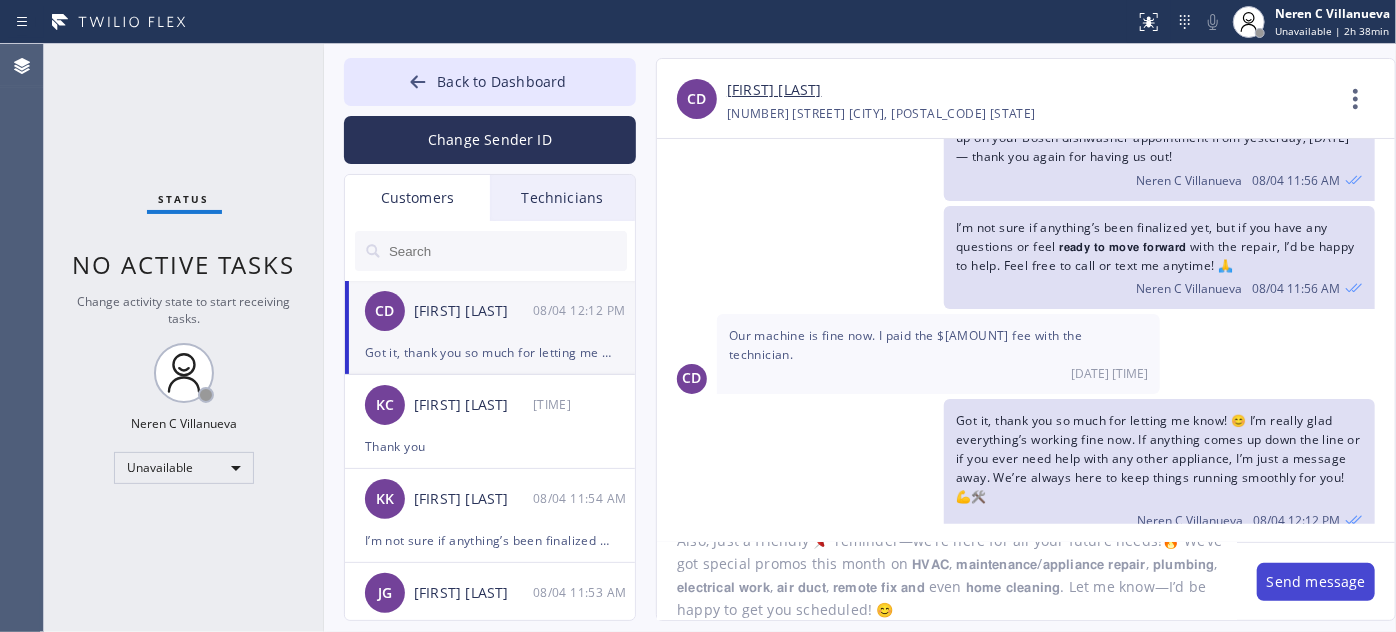 type on "Also, Just a friendly 📌 reminder—we’re here for all your future needs!🔥 We’ve got special promos this month on 𝗛𝗩𝗔𝗖, 𝗺𝗮𝗶𝗻𝘁𝗲𝗻𝗮𝗻𝗰𝗲/𝗮𝗽𝗽𝗹𝗶𝗮𝗻𝗰𝗲 𝗿𝗲𝗽𝗮𝗶𝗿, 𝗽𝗹𝘂𝗺𝗯𝗶𝗻𝗴, 𝗲𝗹𝗲𝗰𝘁𝗿𝗶𝗰𝗮𝗹 𝘄𝗼𝗿𝗸, 𝗮𝗶𝗿 𝗱𝘂𝗰𝘁, 𝗿𝗲𝗺𝗼𝘁𝗲 𝗳𝗶𝘅 𝗮𝗻𝗱 even 𝗵𝗼𝗺𝗲 𝗰𝗹𝗲𝗮𝗻𝗶𝗻𝗴. Let me know—I’d be happy to get you scheduled! 😊" 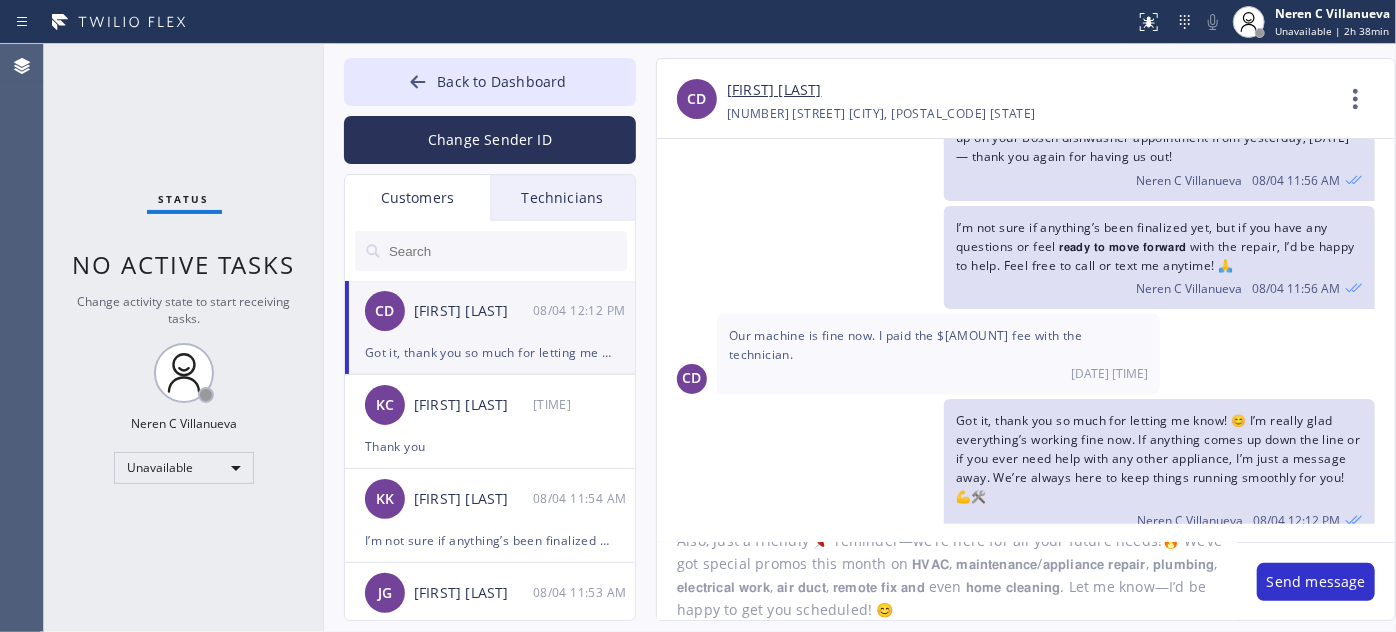 drag, startPoint x: 1309, startPoint y: 581, endPoint x: 1157, endPoint y: 578, distance: 152.0296 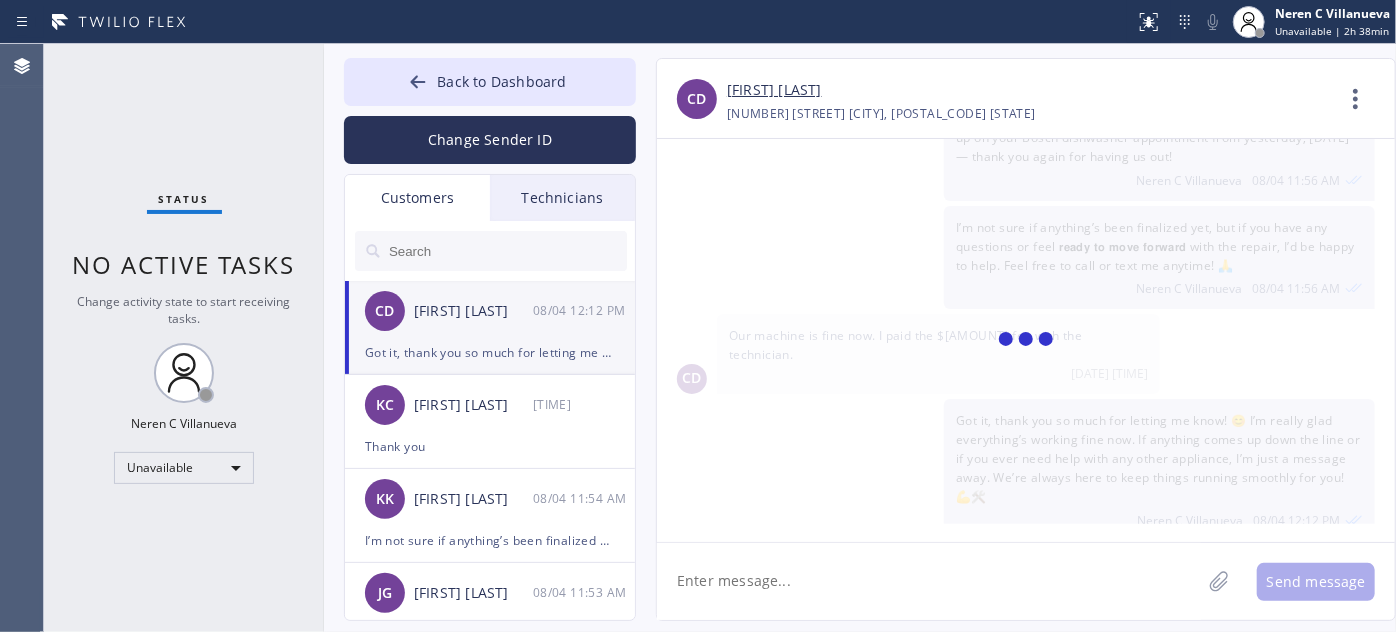 scroll, scrollTop: 0, scrollLeft: 0, axis: both 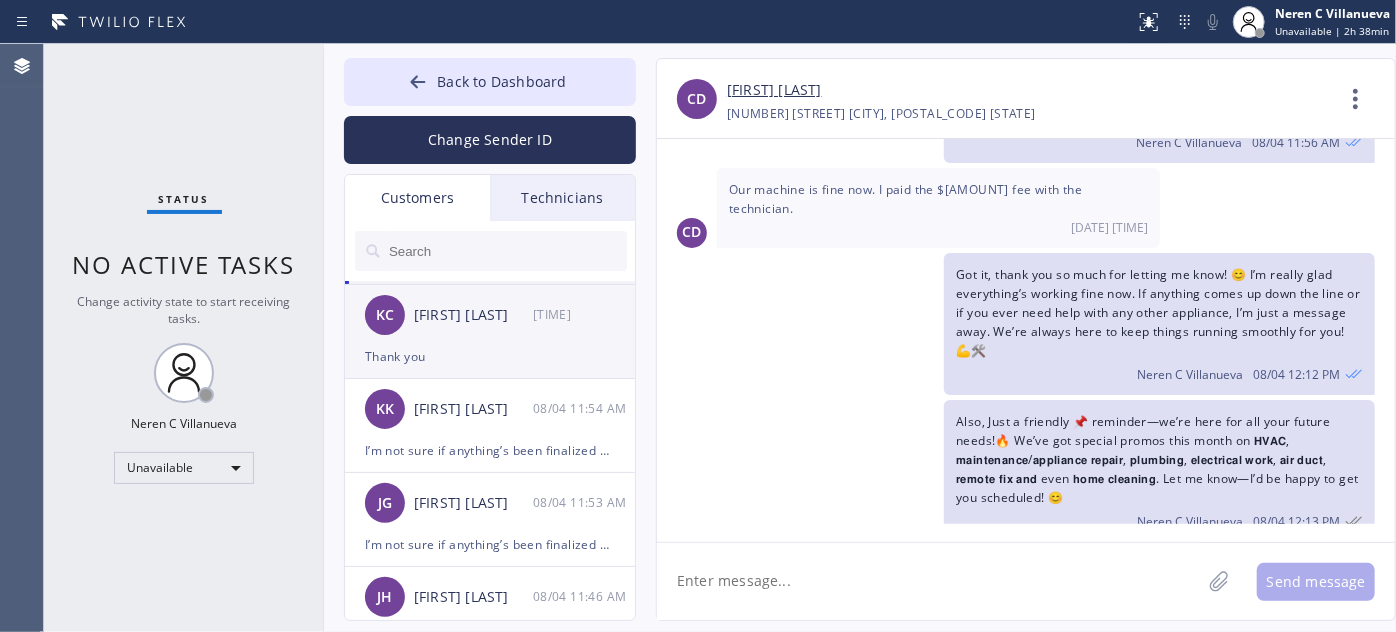 click on "KC Kevin Chatupornpitak 08/04 12:03 PM" at bounding box center (491, 315) 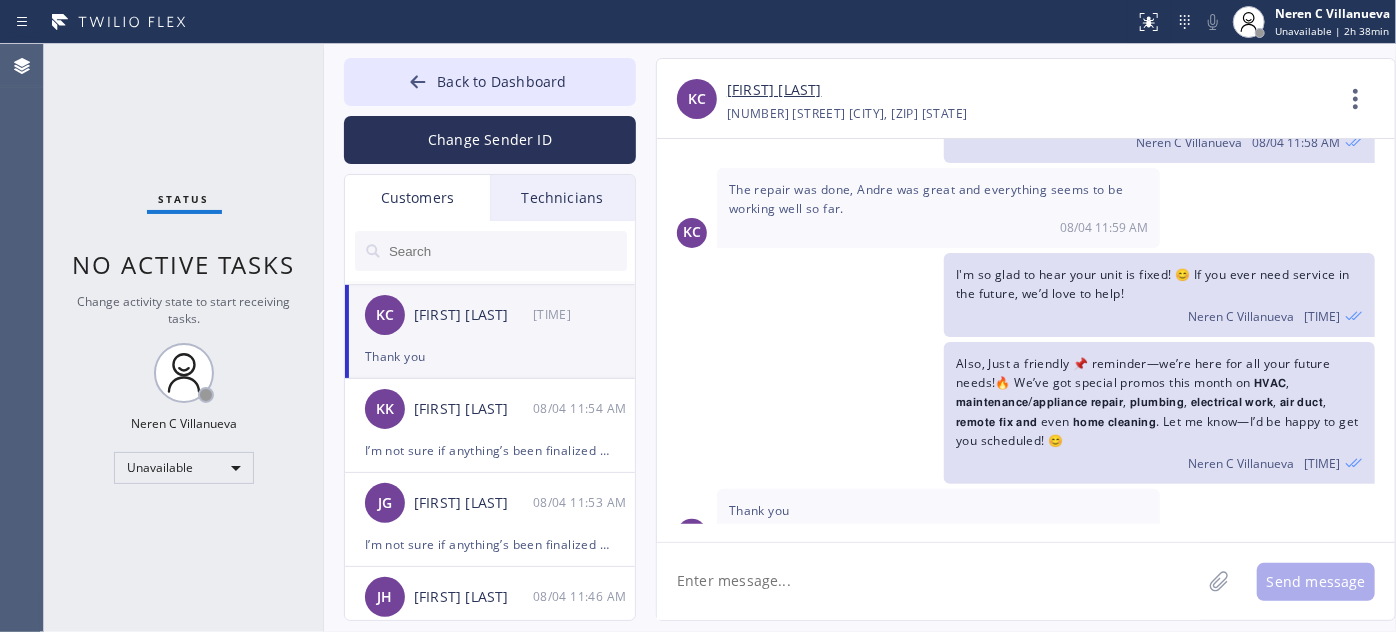 scroll, scrollTop: 261, scrollLeft: 0, axis: vertical 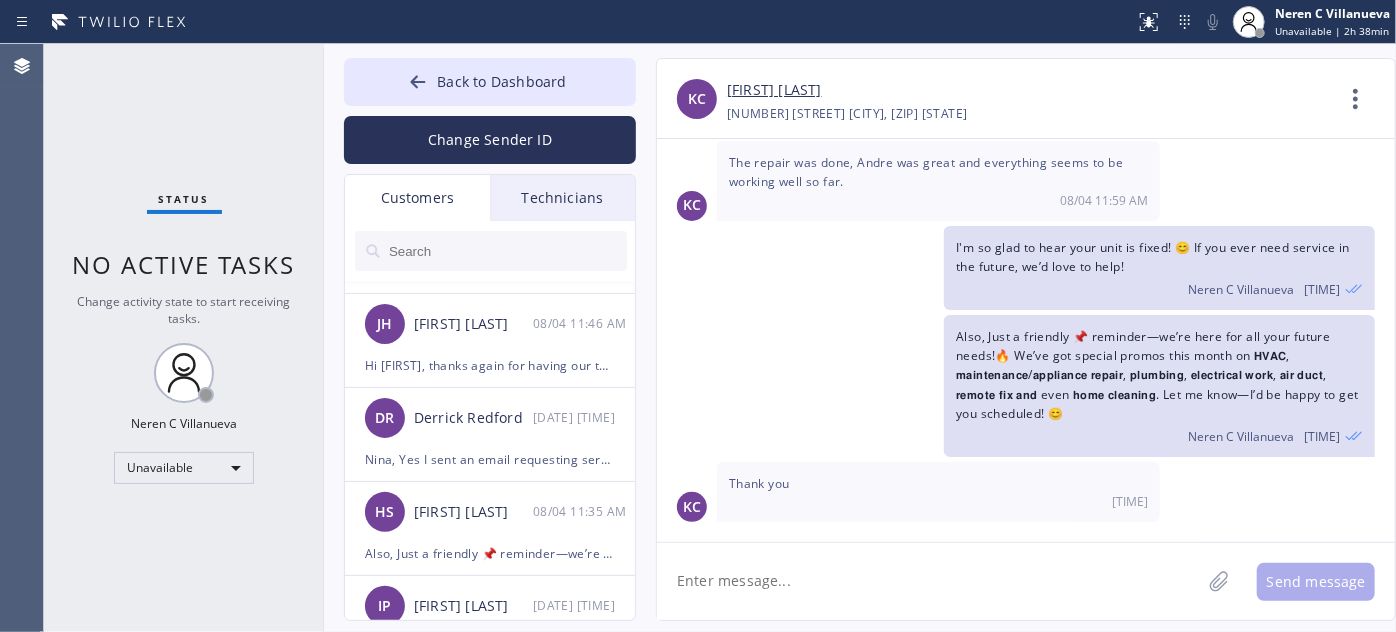 drag, startPoint x: 519, startPoint y: 458, endPoint x: 1000, endPoint y: 554, distance: 490.48648 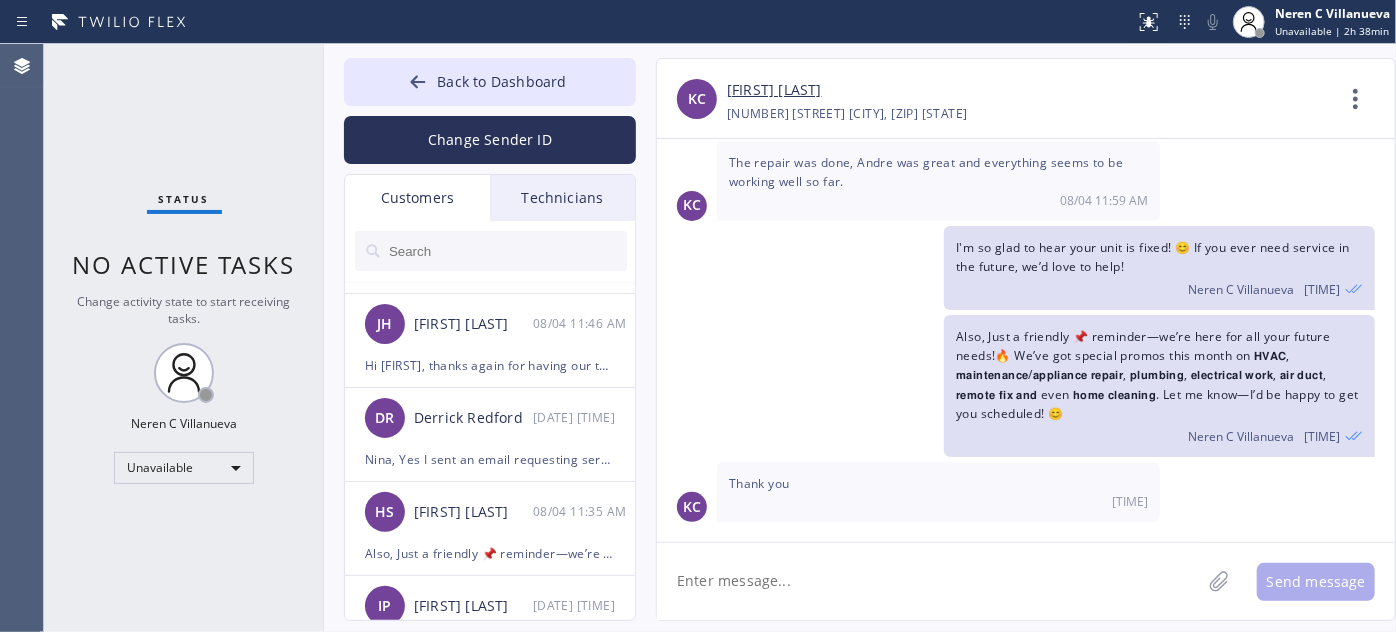click on "Nina,
Yes I sent an email requesting service for my other property at 1028 Ridgedale Drive in Beverly Hills. I need four dryer vents cleaned and I need a Majestic oven and stove repaired. Please let me know when we can set up asap." at bounding box center (490, 459) 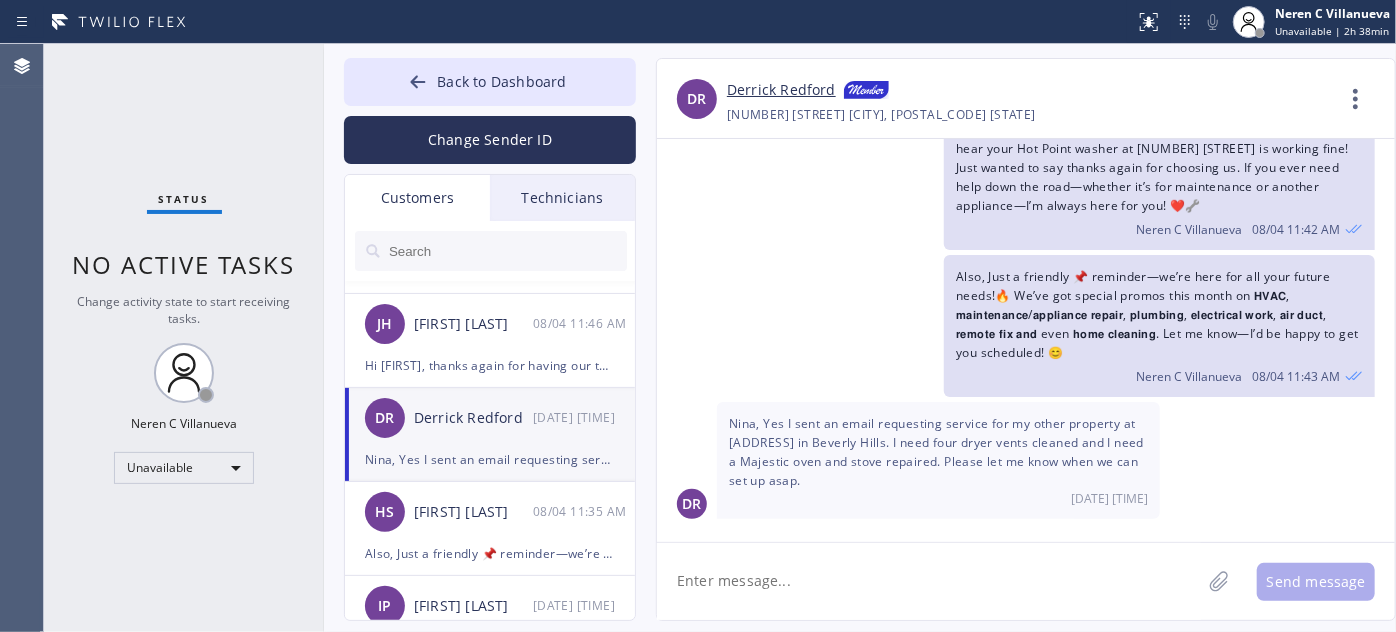 scroll, scrollTop: 229, scrollLeft: 0, axis: vertical 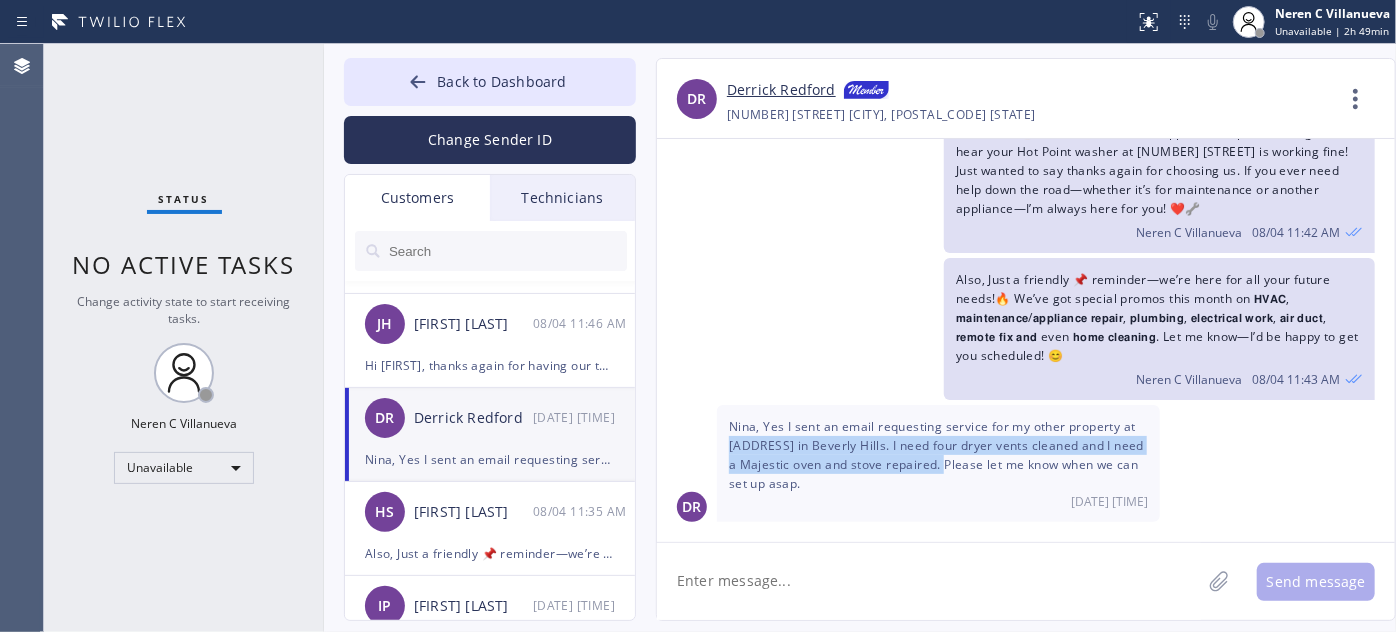 drag, startPoint x: 730, startPoint y: 444, endPoint x: 949, endPoint y: 465, distance: 220.00455 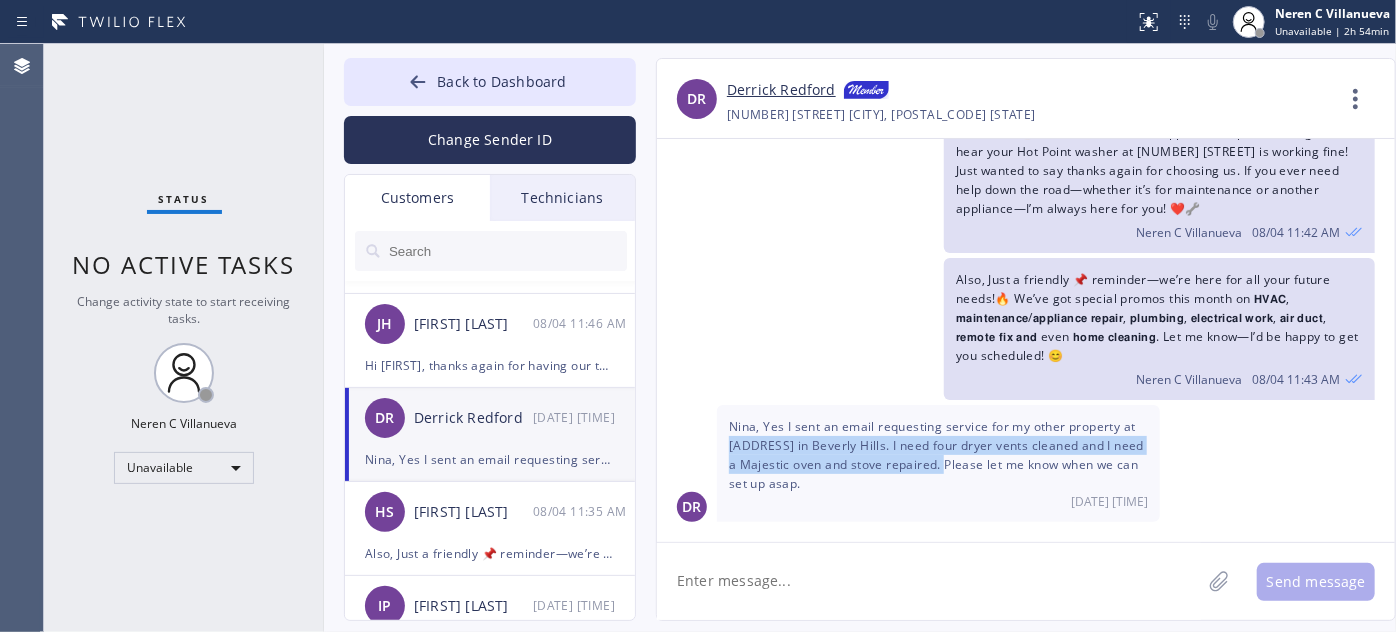 click on "Nina,
Yes I sent an email requesting service for my other property at 1028 Ridgedale Drive in Beverly Hills. I need four dryer vents cleaned and I need a Majestic oven and stove repaired. Please let me know when we can set up asap." at bounding box center (936, 455) 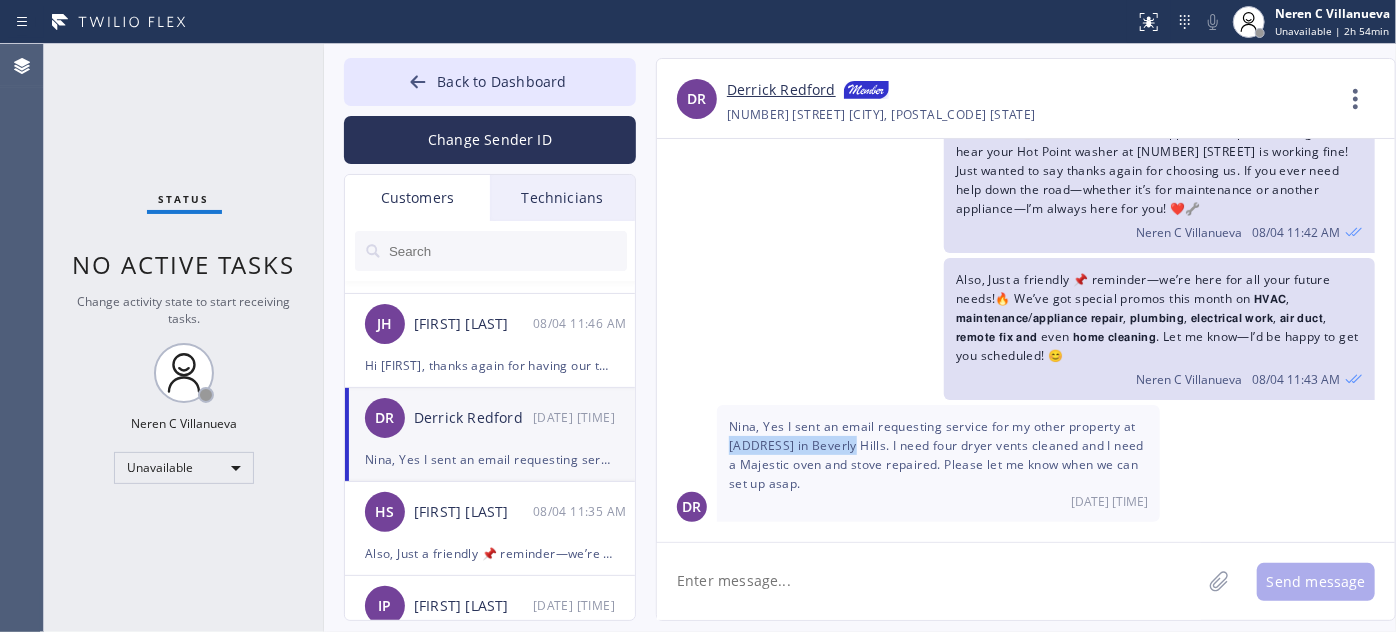 drag, startPoint x: 728, startPoint y: 443, endPoint x: 855, endPoint y: 446, distance: 127.03543 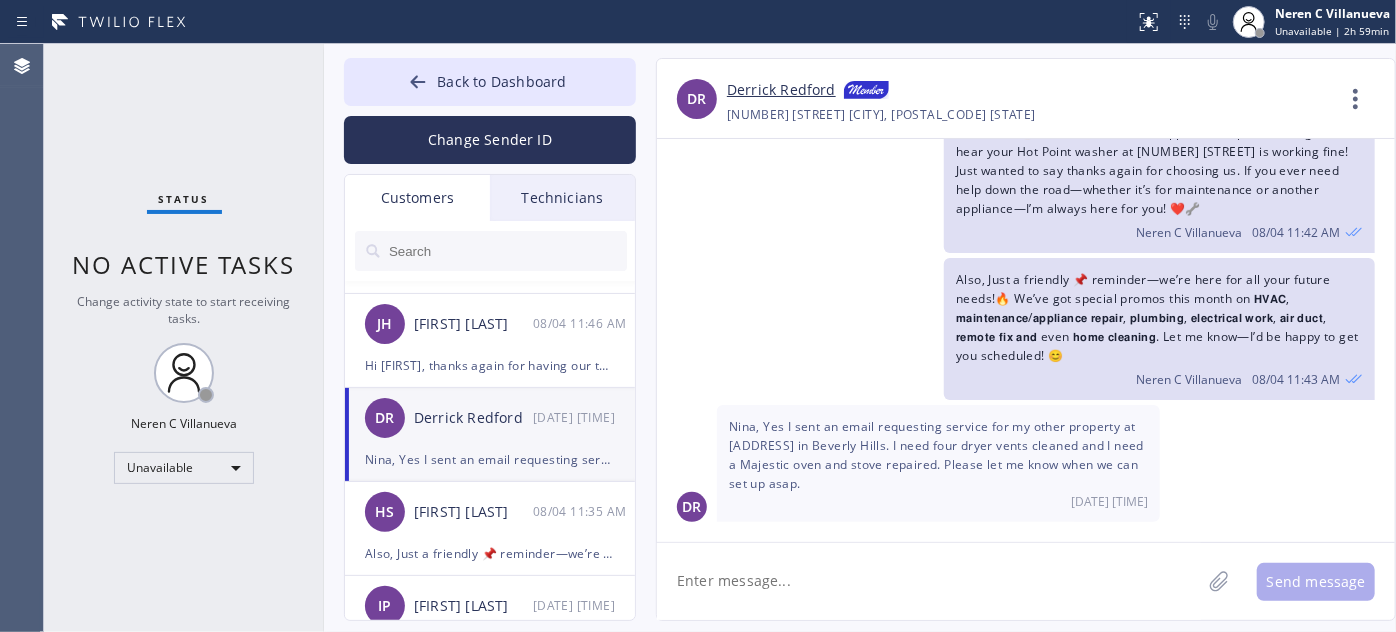 click on "Also, Just a friendly 📌 reminder—we’re here for all your future needs!🔥 We’ve got special promos this month on 𝗛𝗩𝗔𝗖, 𝗺𝗮𝗶𝗻𝘁𝗲𝗻𝗮𝗻𝗰𝗲/𝗮𝗽𝗽𝗹𝗶𝗮𝗻𝗰𝗲 𝗿𝗲𝗽𝗮𝗶𝗿, 𝗽𝗹𝘂𝗺𝗯𝗶𝗻𝗴, 𝗲𝗹𝗲𝗰𝘁𝗿𝗶𝗰𝗮𝗹 𝘄𝗼𝗿𝗸, 𝗮𝗶𝗿 𝗱𝘂𝗰𝘁, 𝗿𝗲𝗺𝗼𝘁𝗲 𝗳𝗶𝘅 𝗮𝗻𝗱 even 𝗵𝗼𝗺𝗲 𝗰𝗹𝗲𝗮𝗻𝗶𝗻𝗴. Let me know—I’d be happy to get you scheduled! 😊 Neren C  Villanueva 08/04 11:43 AM" at bounding box center [1016, 329] 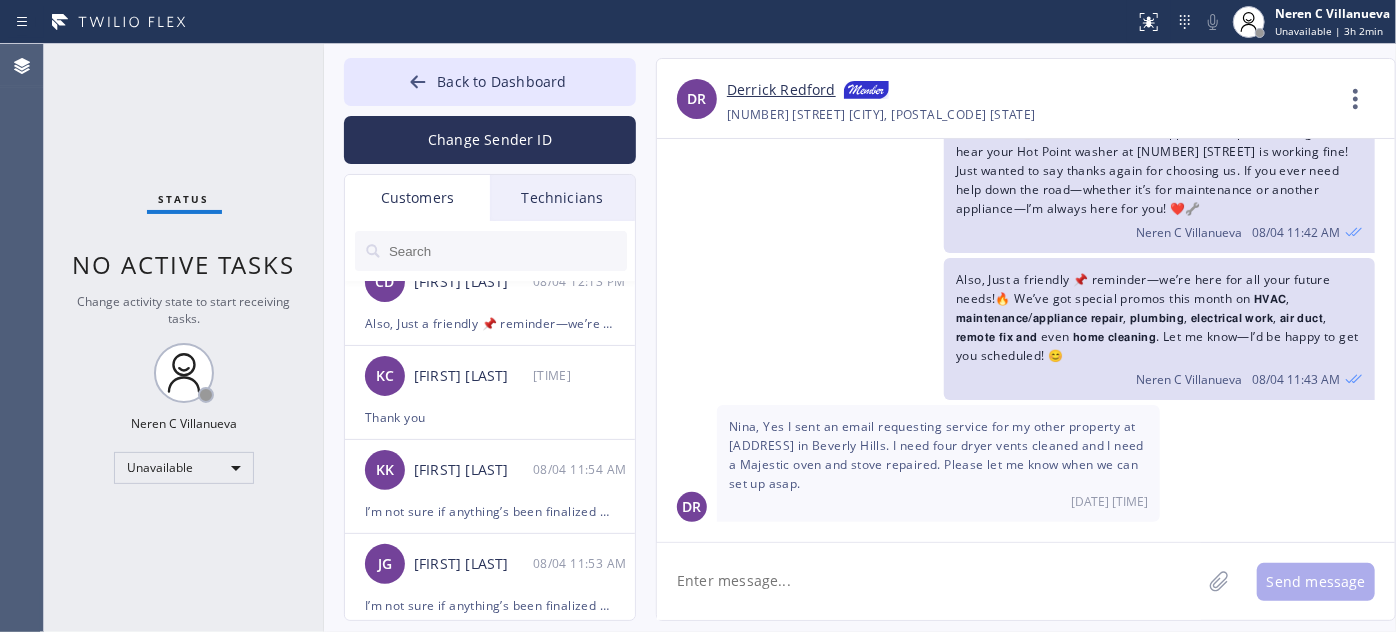 scroll, scrollTop: 0, scrollLeft: 0, axis: both 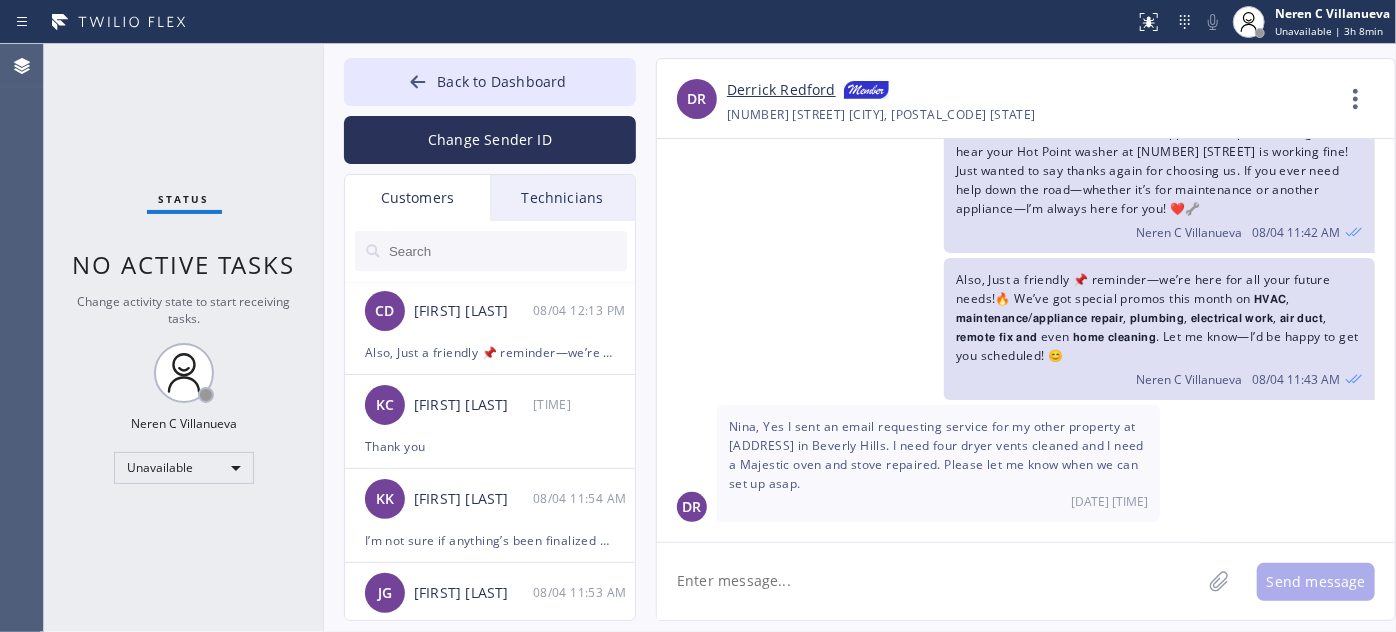 click on "Technicians" at bounding box center (562, 198) 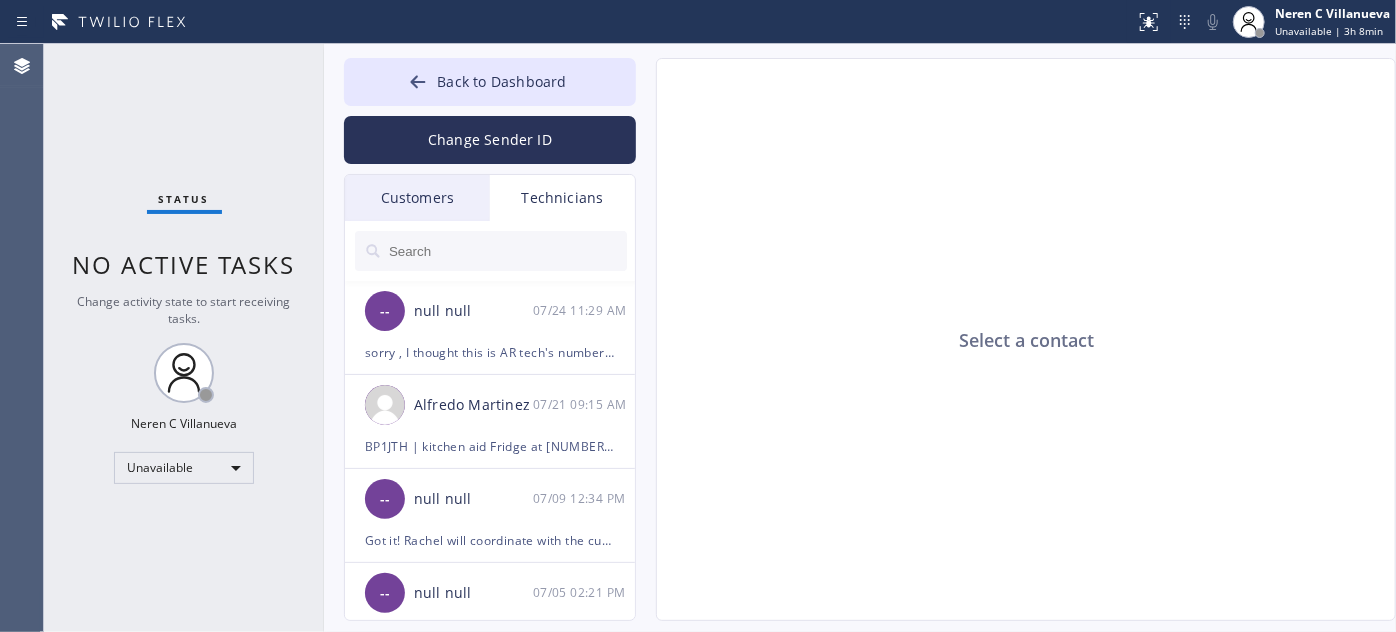 click on "Customers" at bounding box center [417, 198] 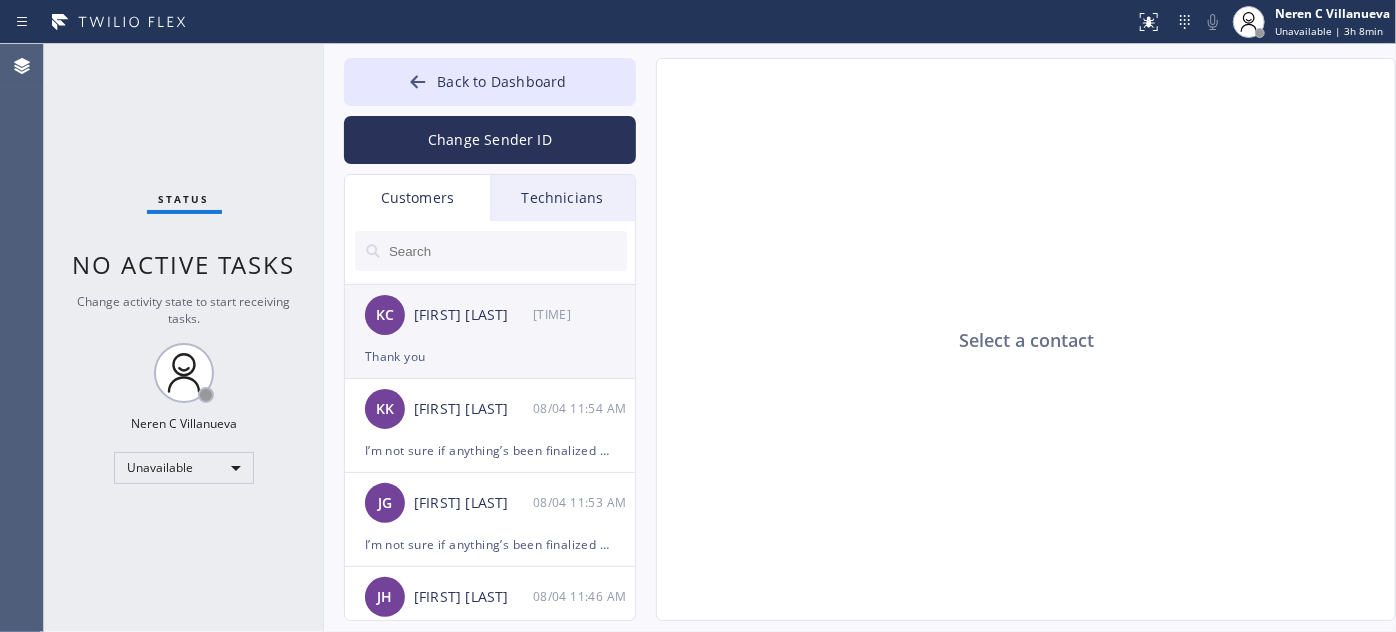 scroll, scrollTop: 0, scrollLeft: 0, axis: both 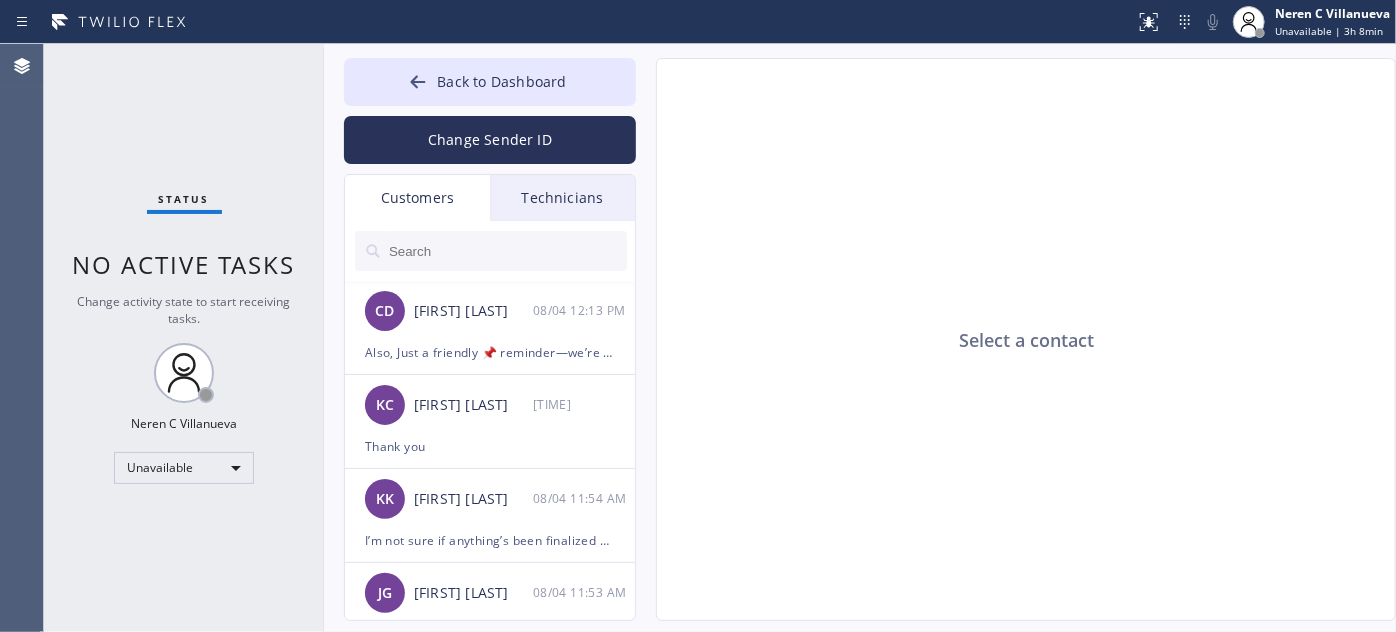 click at bounding box center [507, 251] 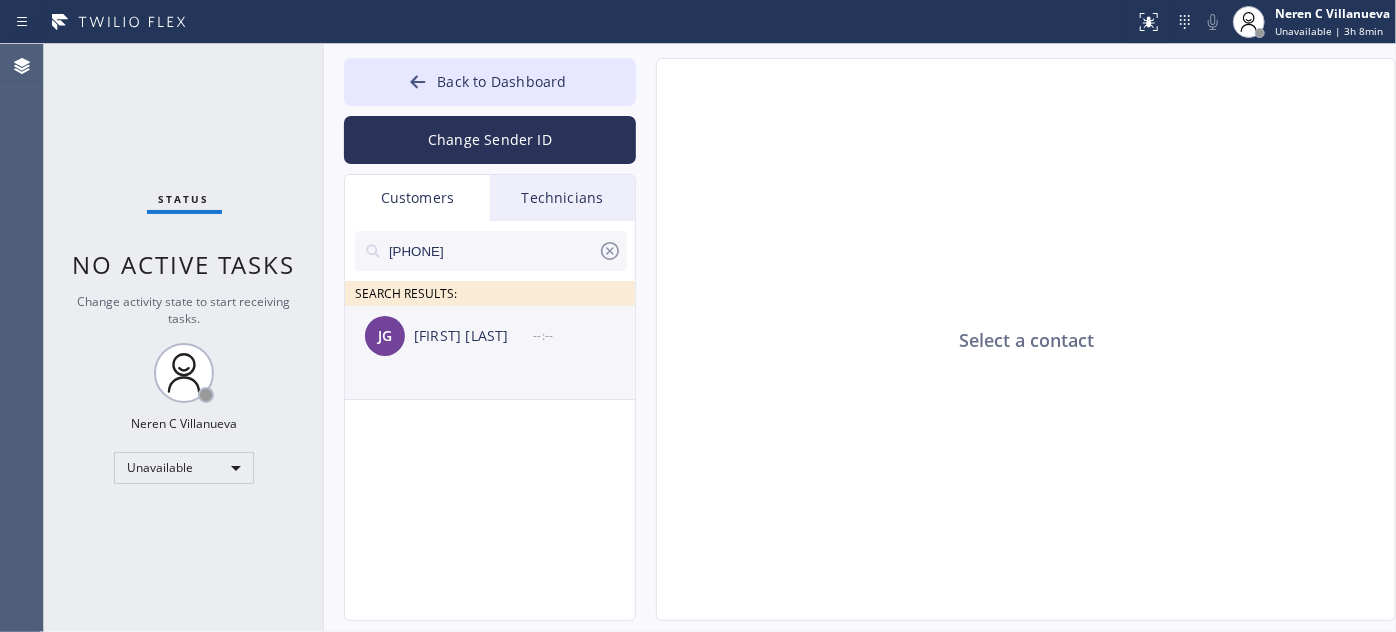 drag, startPoint x: 522, startPoint y: 366, endPoint x: 619, endPoint y: 366, distance: 97 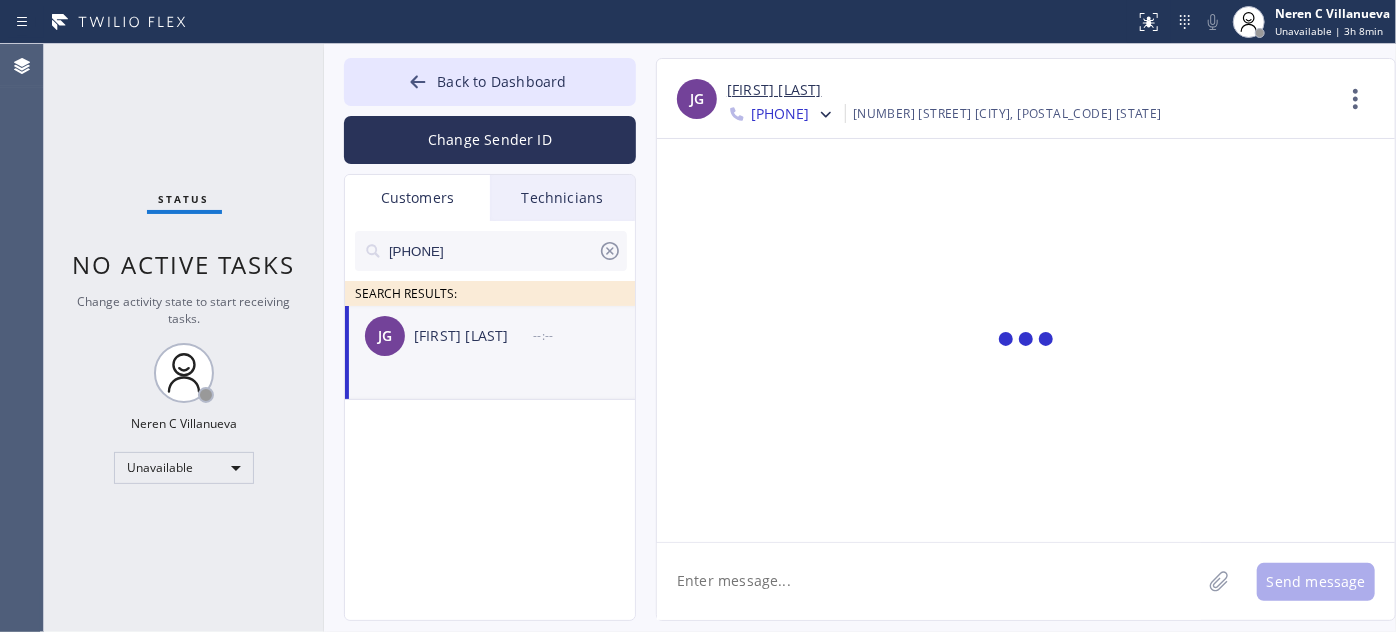 scroll, scrollTop: 90, scrollLeft: 0, axis: vertical 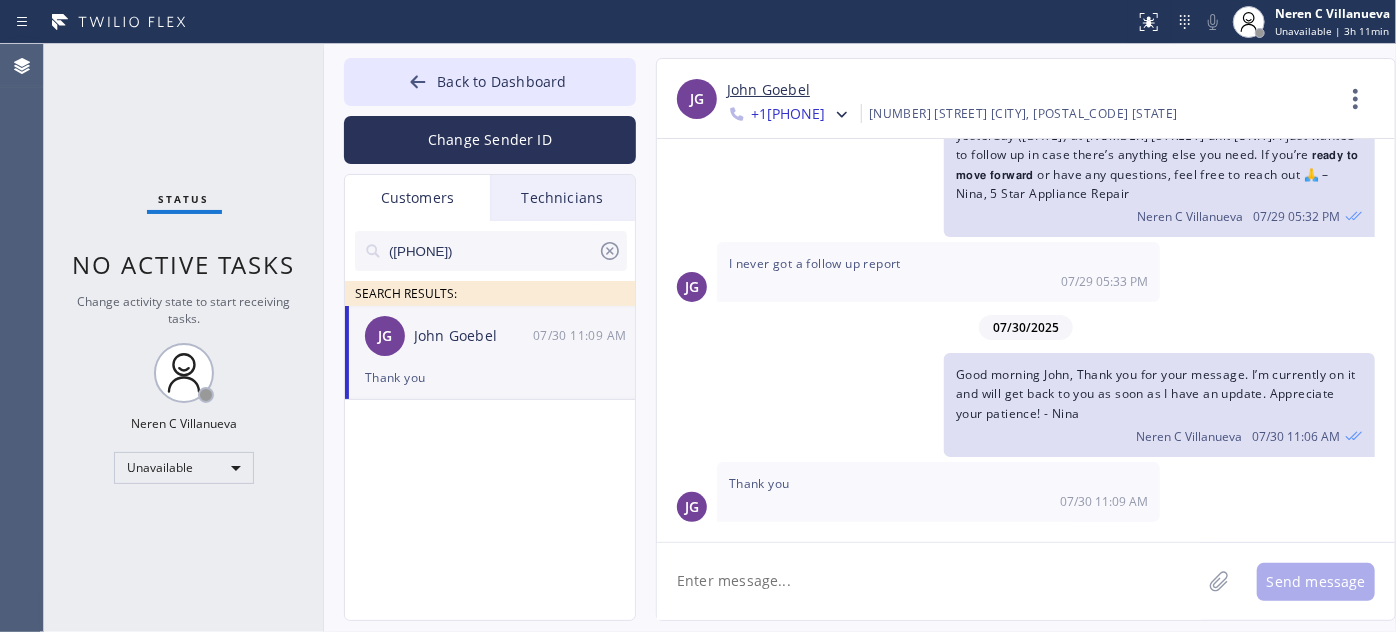 click on "Good morning John, Thank you for your message. I’m currently on it and will get back to you as soon as I have an update. Appreciate your patience! - Nina Neren C Villanueva [TIME]" 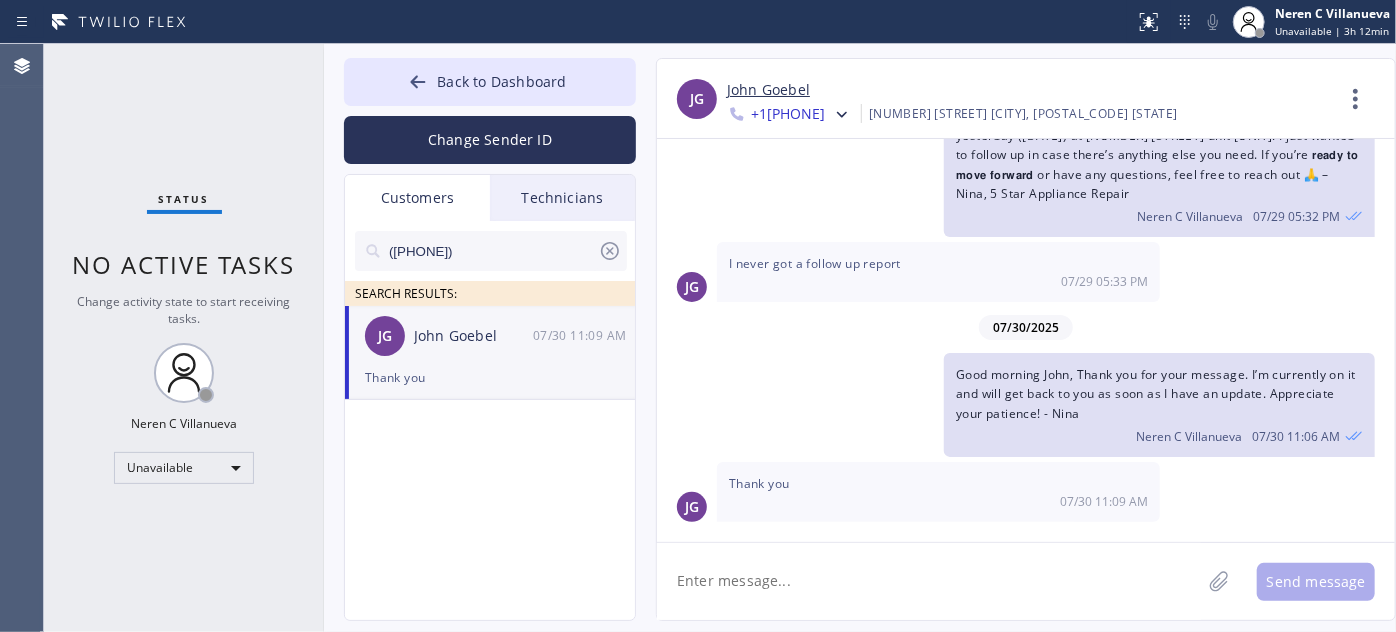 paste on "Hi John! 😊 Just wanted to check in—we’ve sent the estimate to your email at [nnnn]. Were you able to take a look at it yet? Let me know what you’ve decided. I’d be happy to help you move forward with the repair, and I can even check if there’s any discount we can apply for you. 👍" 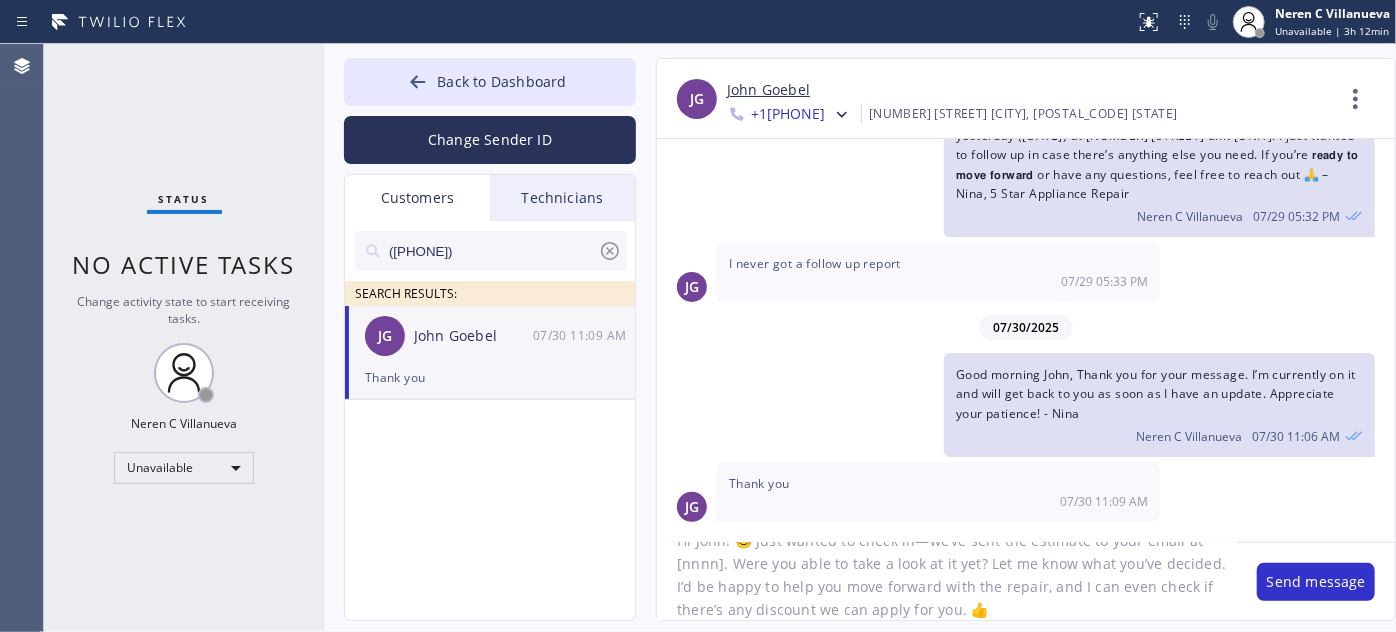 scroll, scrollTop: 0, scrollLeft: 0, axis: both 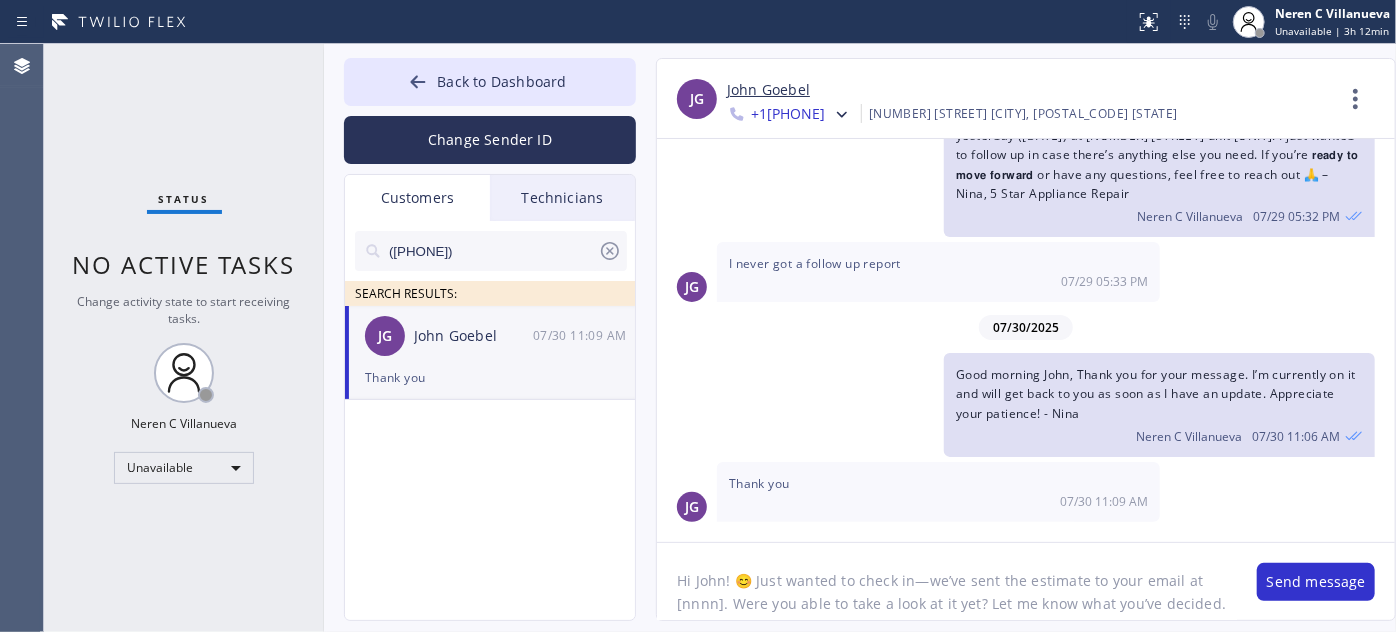 drag, startPoint x: 714, startPoint y: 604, endPoint x: 682, endPoint y: 604, distance: 32 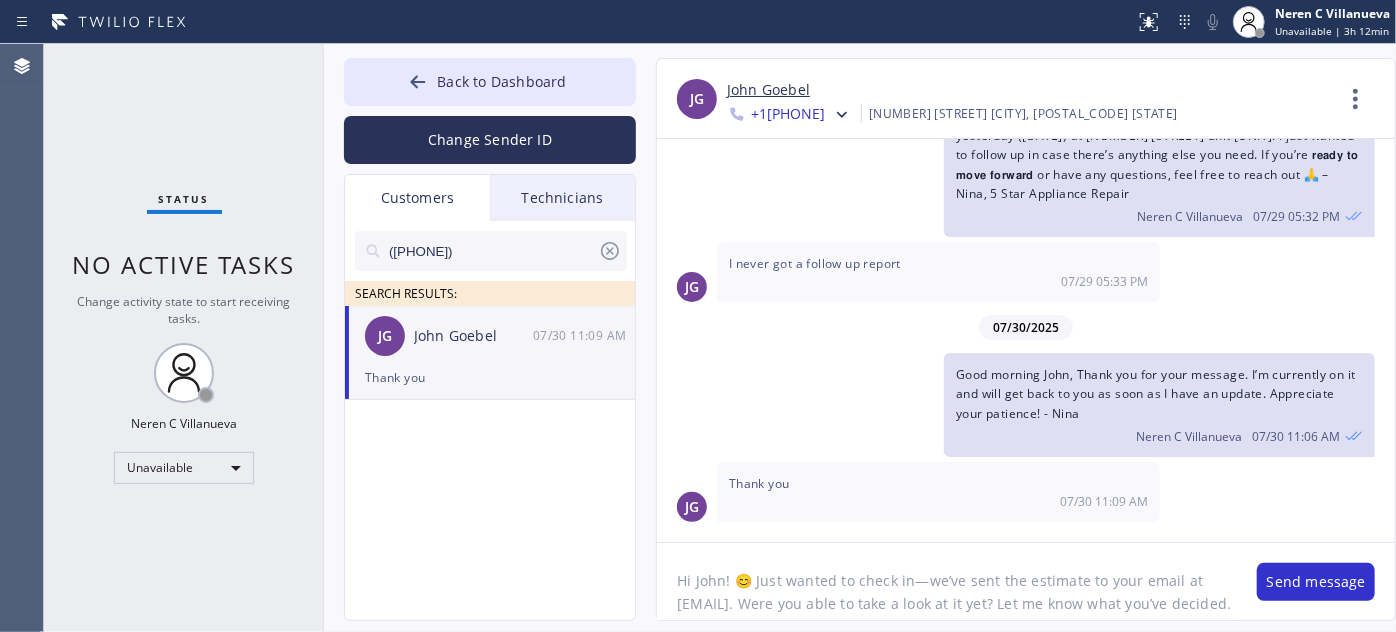 click on "Hi John! 😊 Just wanted to check in—we’ve sent the estimate to your email at [EMAIL]. Were you able to take a look at it yet? Let me know what you’ve decided. I’d be happy to help you move forward with the repair, and I can even check if there’s any discount we can apply for you. 👍" 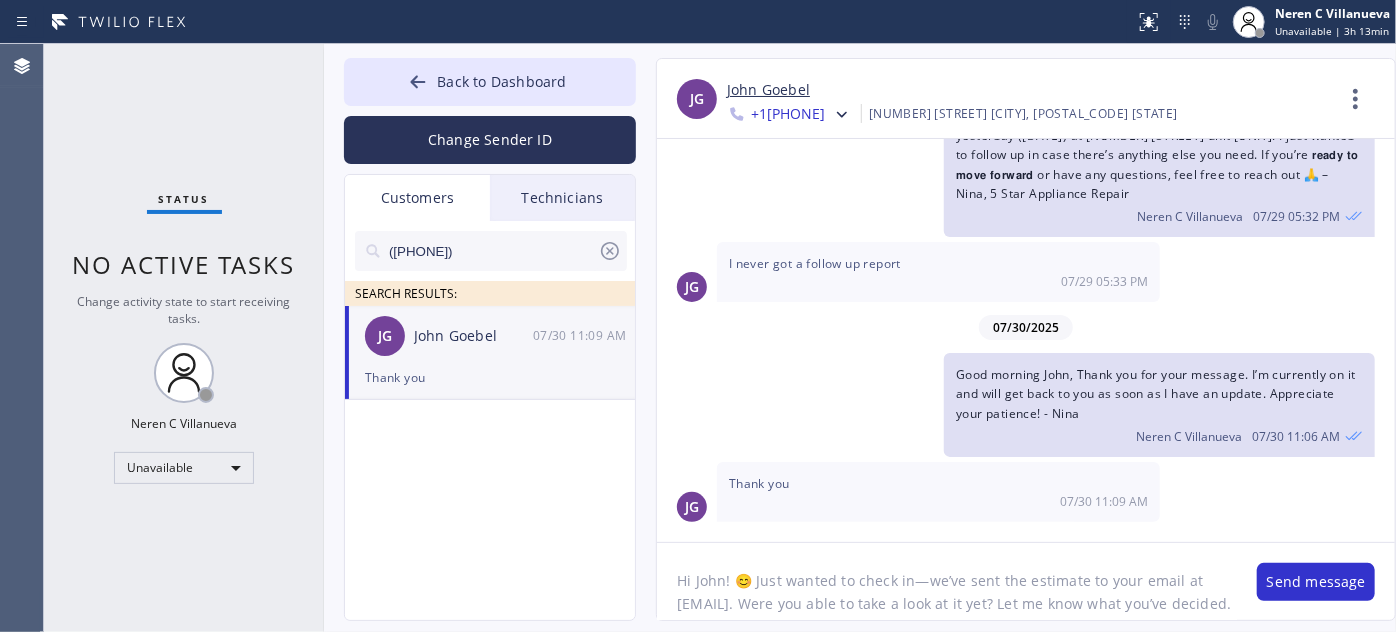 scroll, scrollTop: 41, scrollLeft: 0, axis: vertical 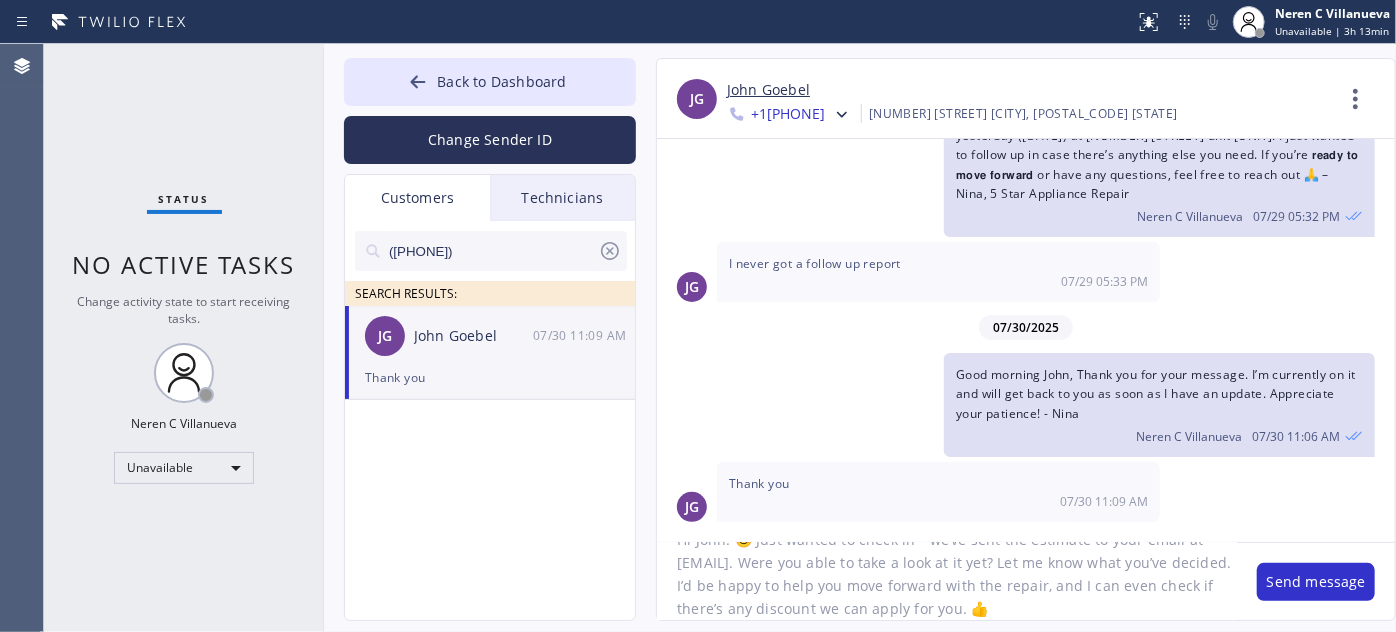 drag, startPoint x: 840, startPoint y: 587, endPoint x: 897, endPoint y: 588, distance: 57.00877 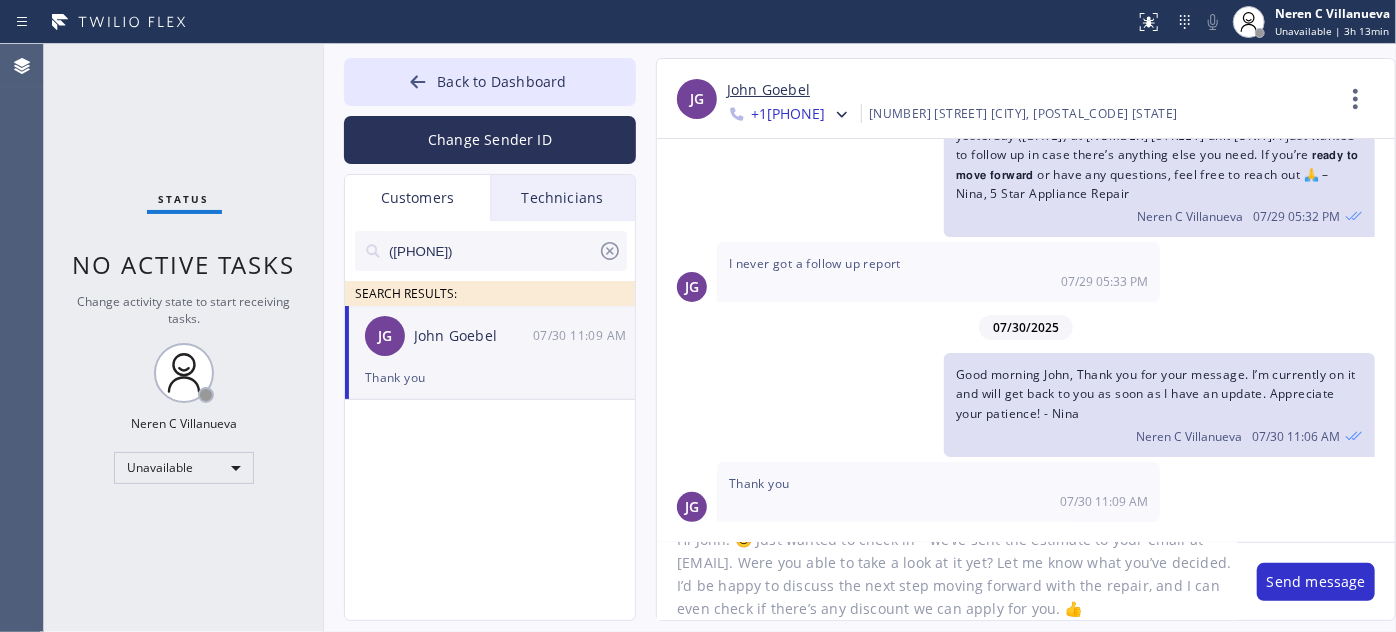 click on "Hi John! 😊 Just wanted to check in—we’ve sent the estimate to your email at [EMAIL]. Were you able to take a look at it yet? Let me know what you’ve decided. I’d be happy to discuss the next step moving forward with the repair, and I can even check if there’s any discount we can apply for you. 👍" 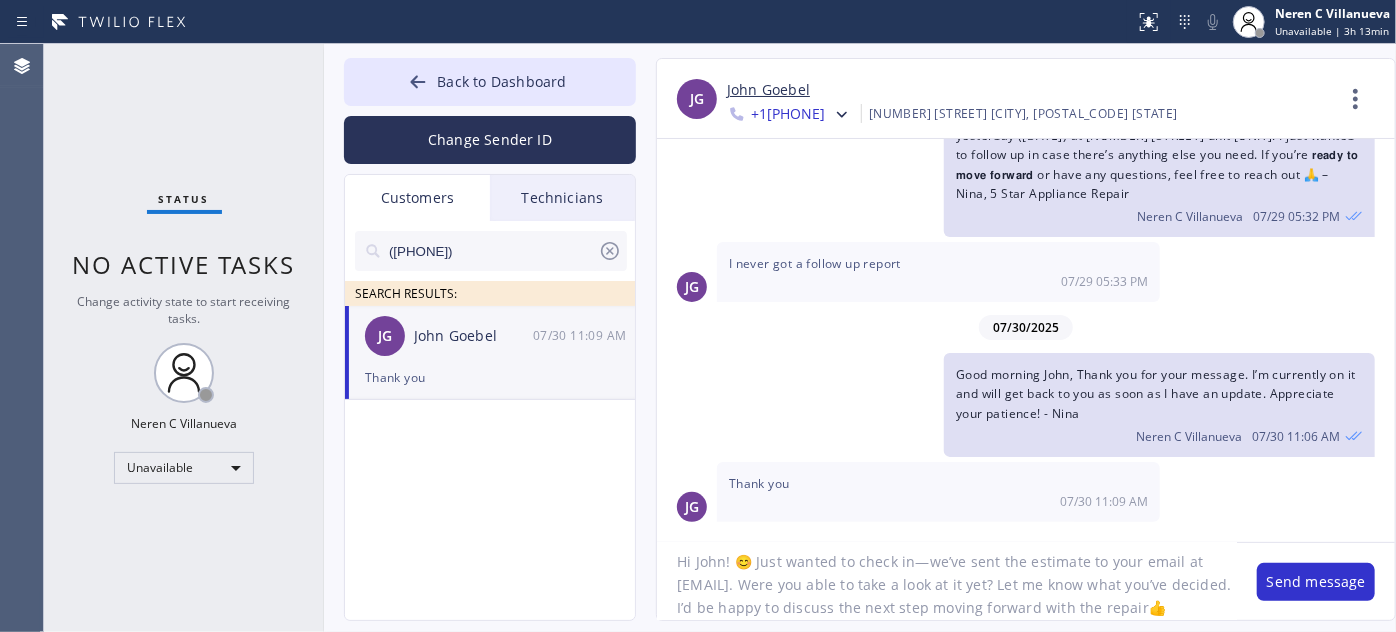 scroll, scrollTop: 18, scrollLeft: 0, axis: vertical 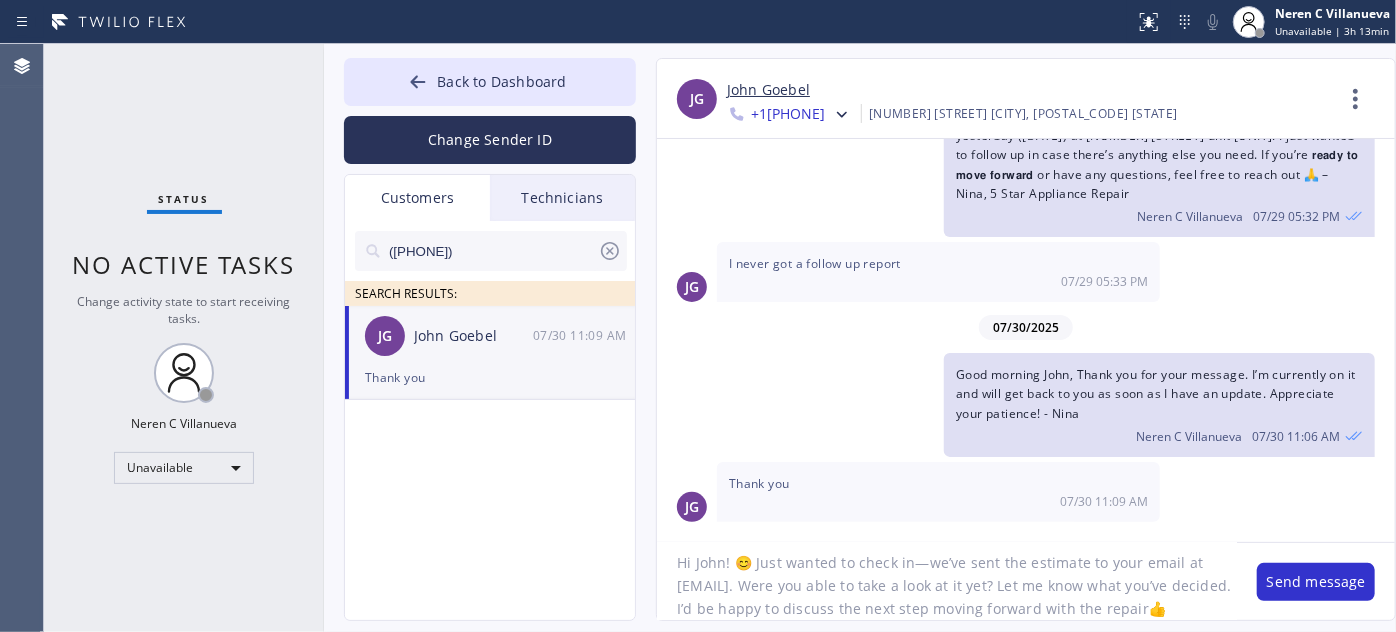 click on "Hi John! 😊 Just wanted to check in—we’ve sent the estimate to your email at [EMAIL]. Were you able to take a look at it yet? Let me know what you’ve decided. I’d be happy to discuss the next step moving forward with the repair👍" 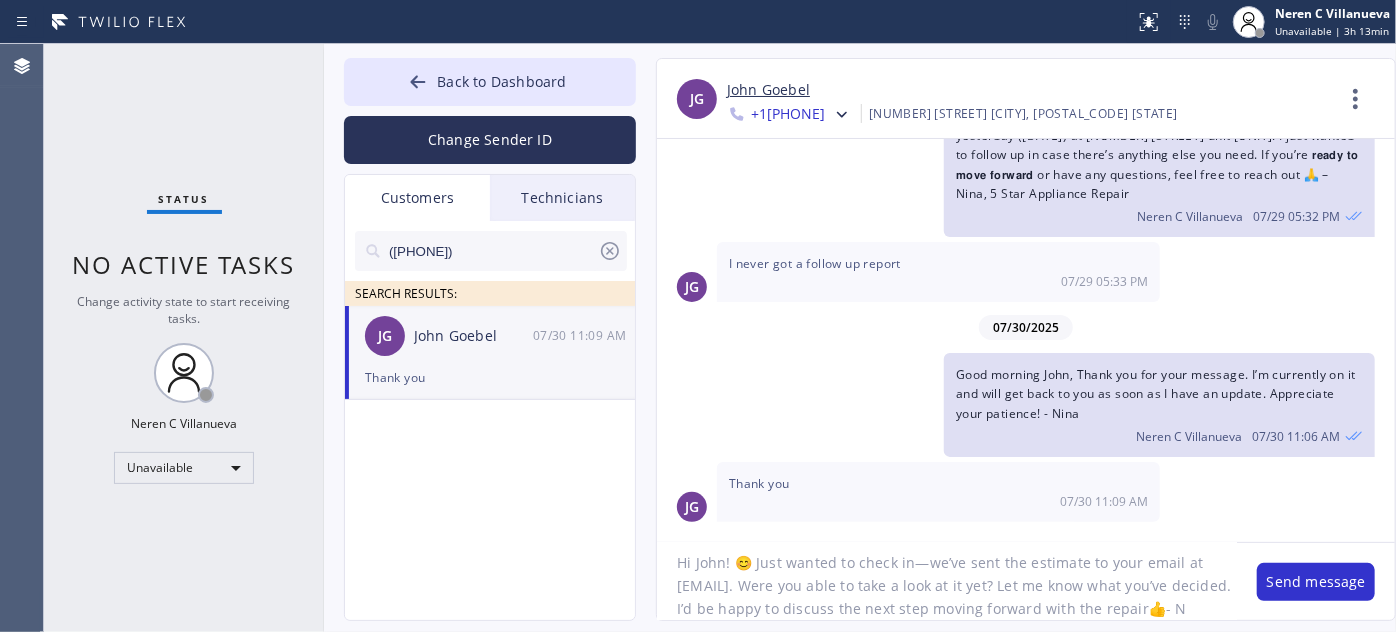 scroll, scrollTop: 41, scrollLeft: 0, axis: vertical 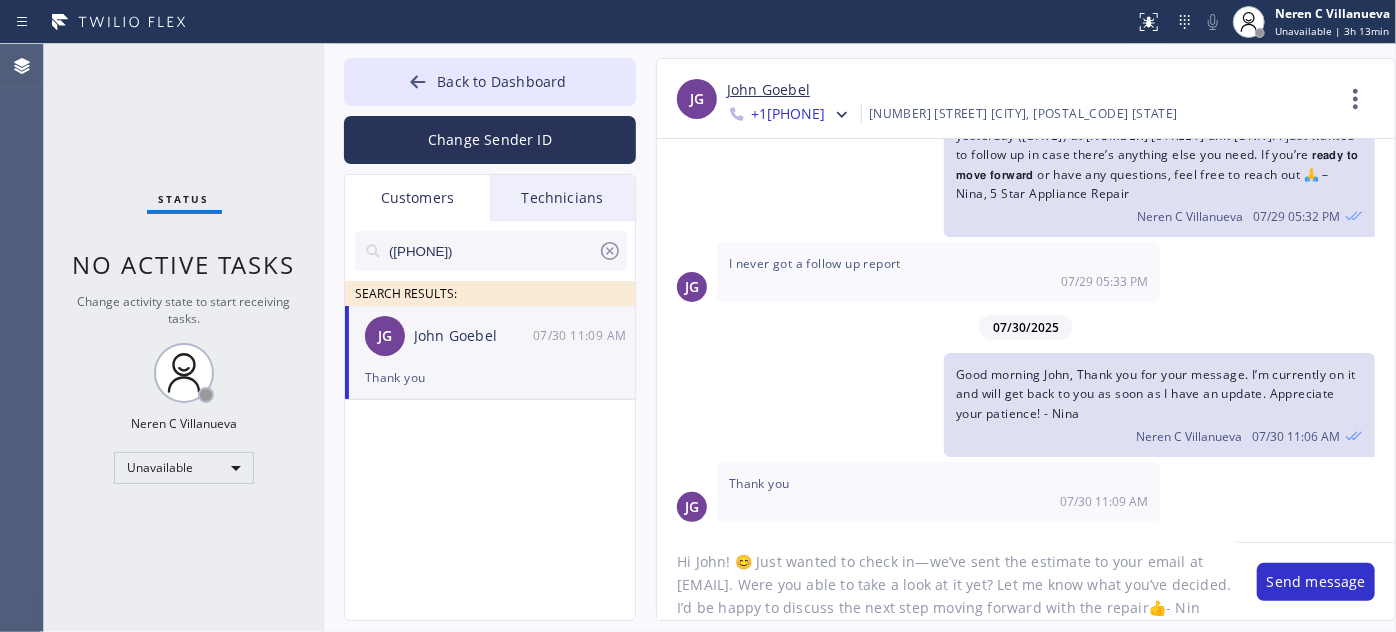 type on "Hi John! 😊 Just wanted to check in—we’ve sent the estimate to your email at [EMAIL]. Were you able to take a look at it yet? Let me know what you’ve decided. I’d be happy to discuss the next step moving forward with the repair👍- Nina" 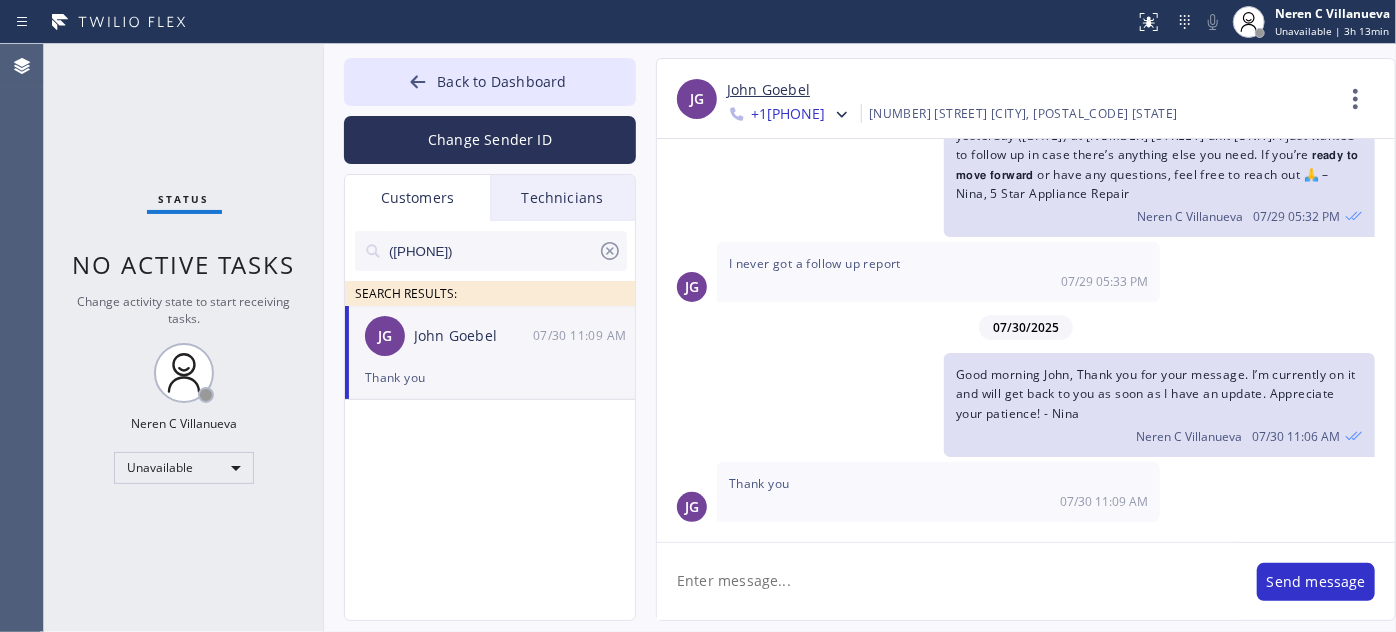 scroll, scrollTop: 0, scrollLeft: 0, axis: both 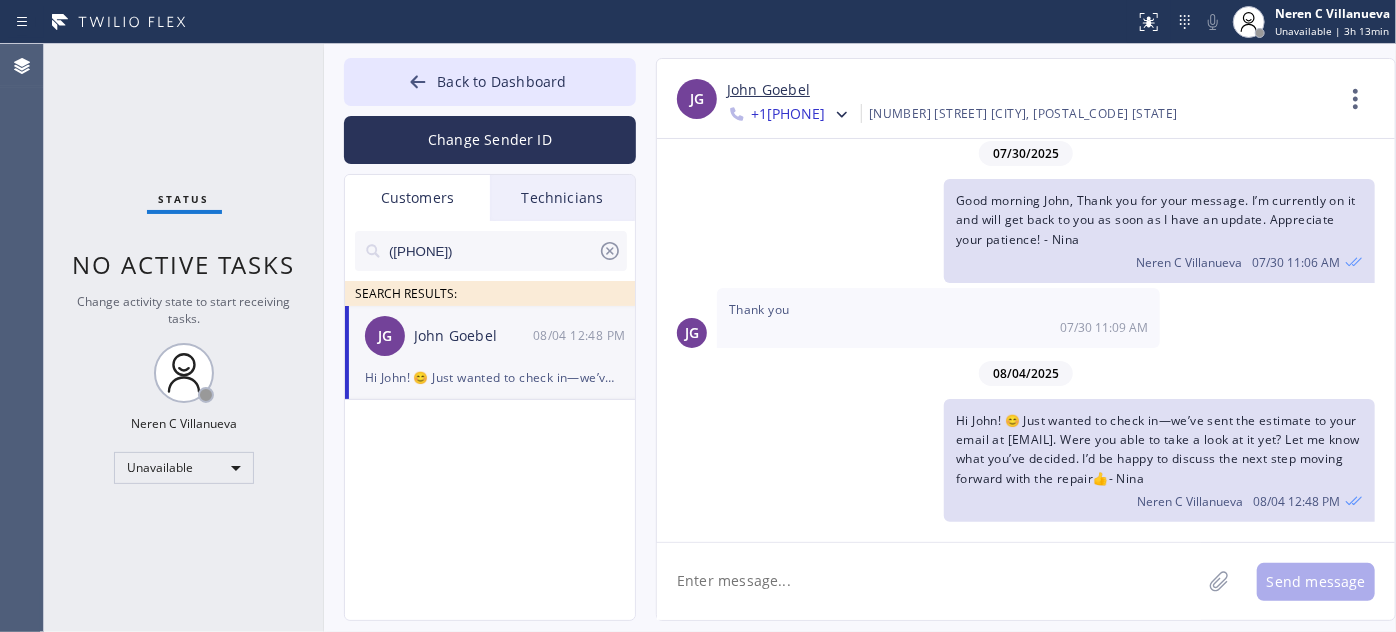 type 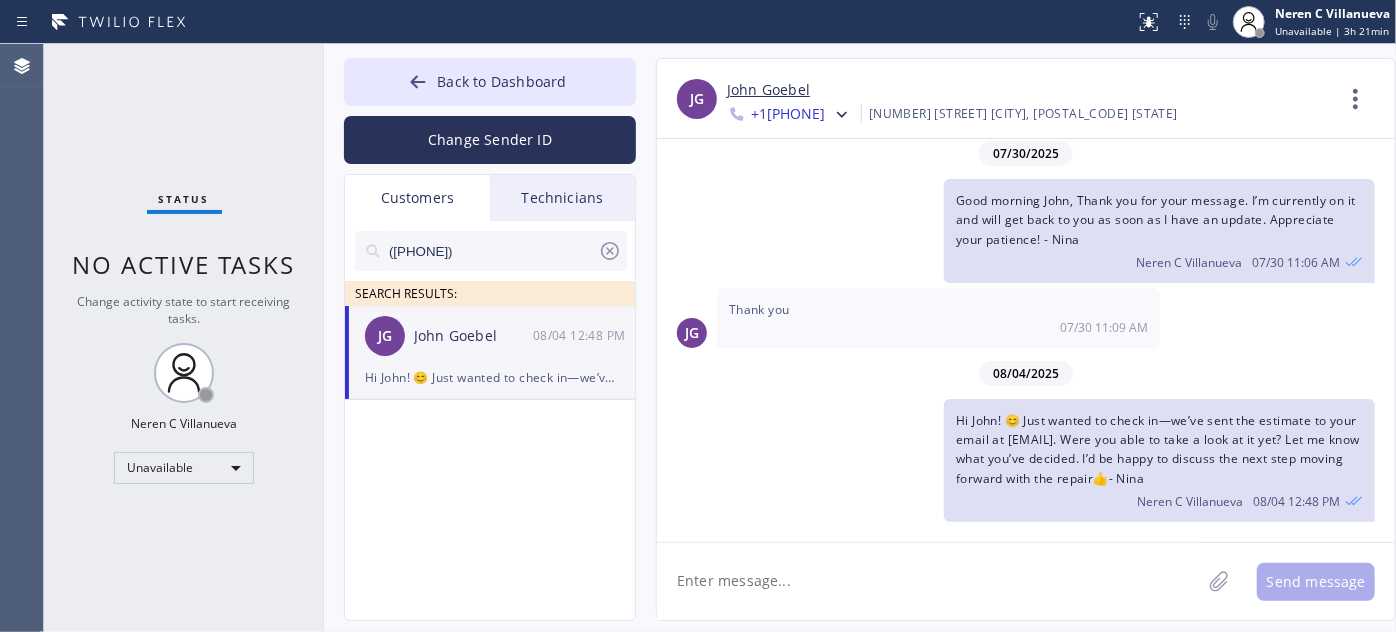 click on "JG John Goebel [TIME]" at bounding box center [491, 336] 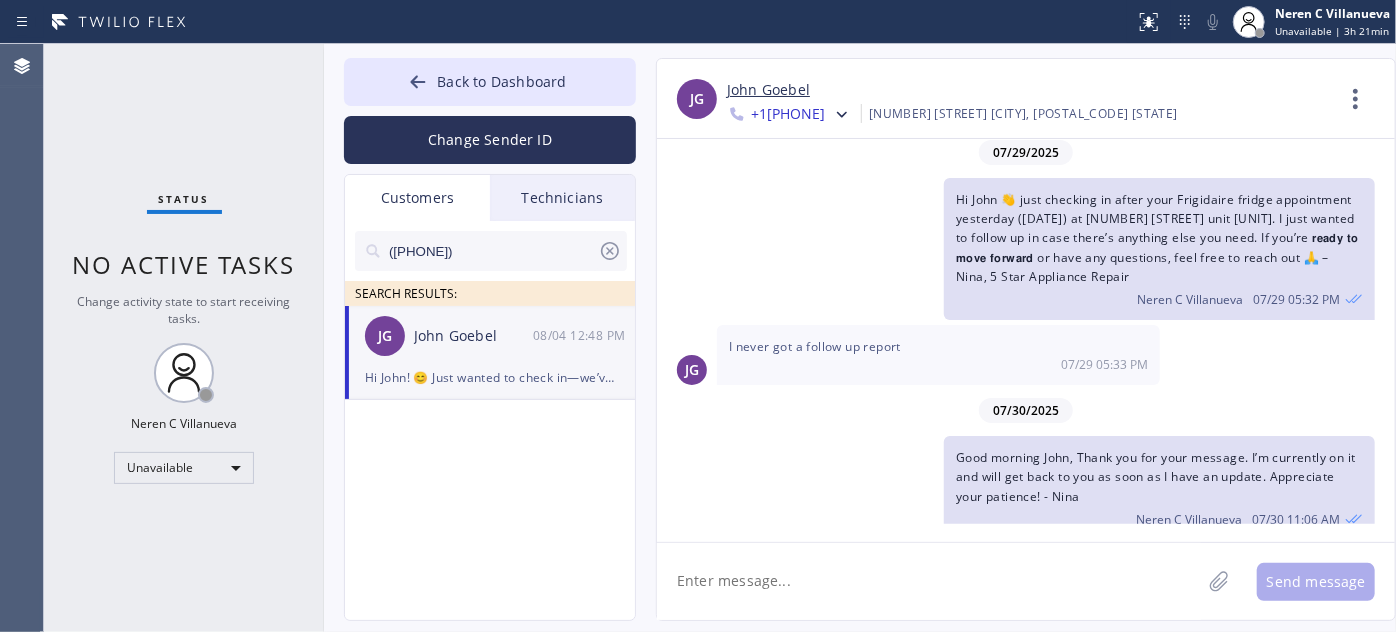 scroll, scrollTop: 0, scrollLeft: 0, axis: both 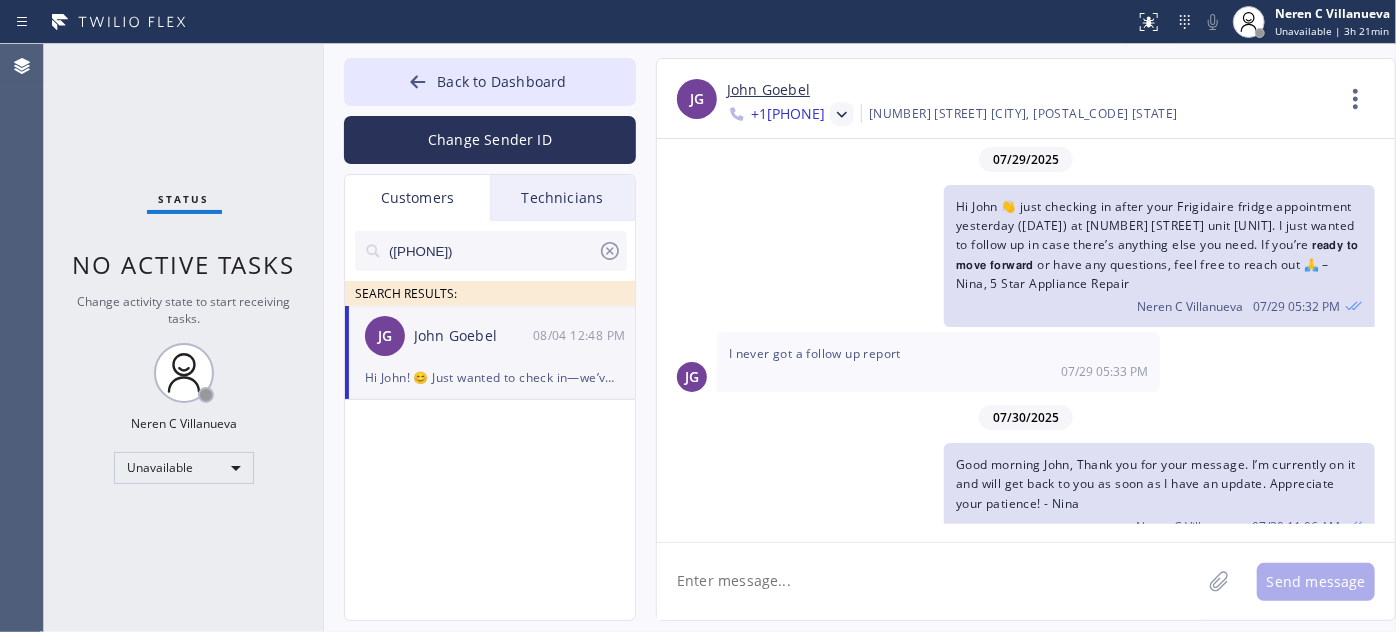 click 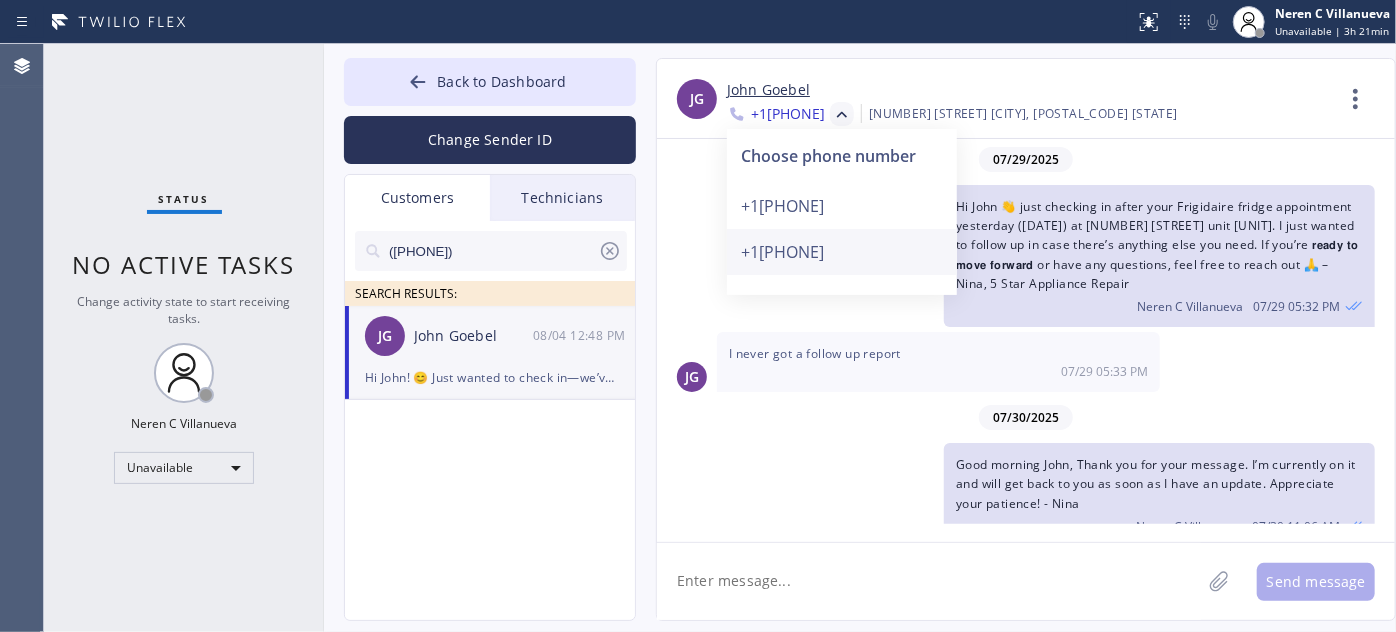click on "+1[PHONE]" at bounding box center [842, 252] 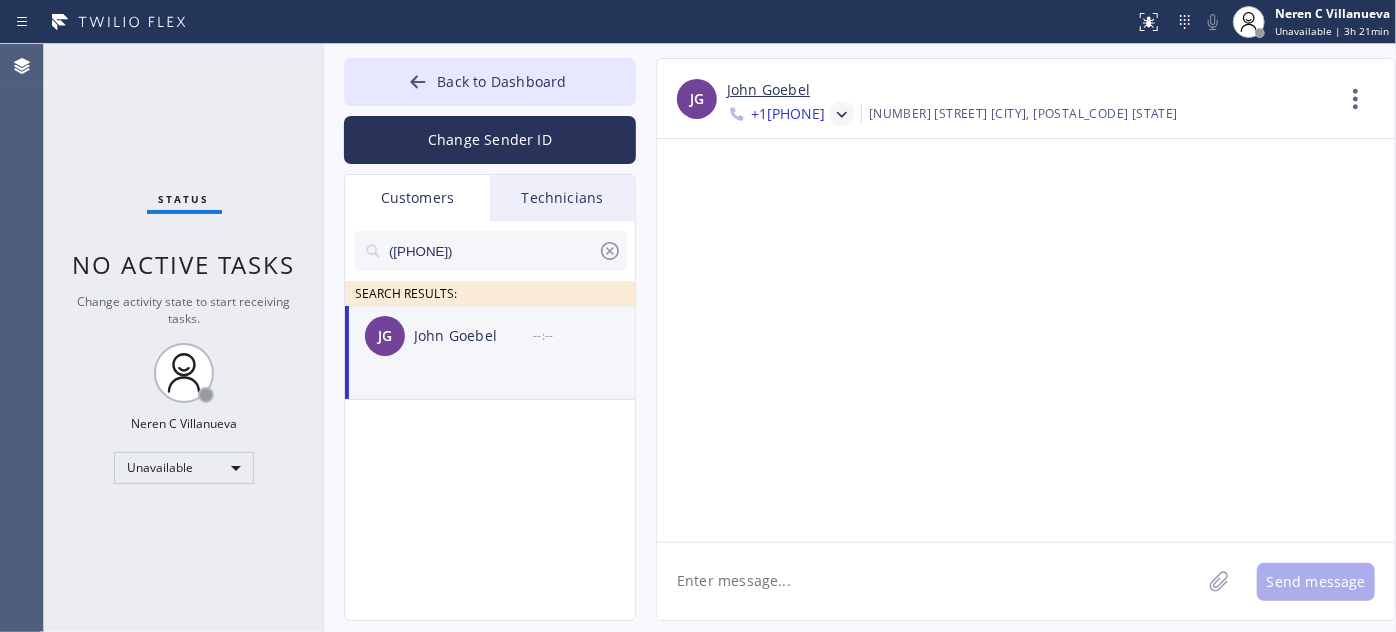 click 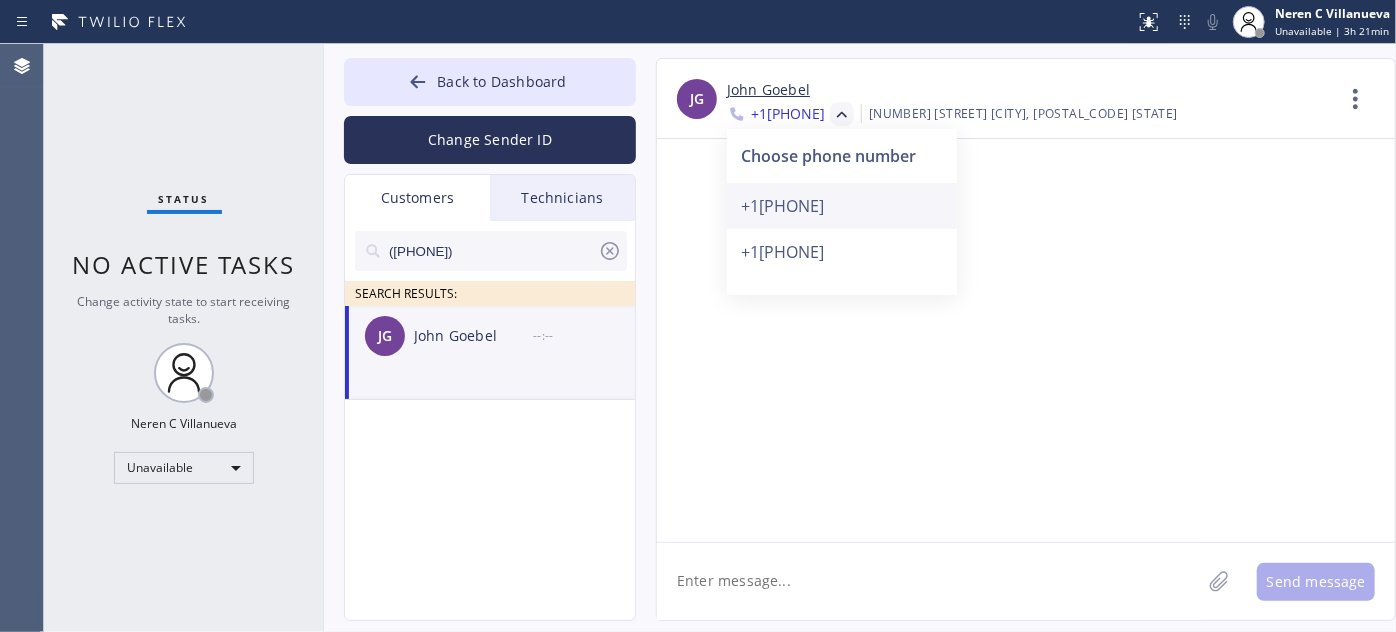 click on "+1[PHONE]" at bounding box center (842, 206) 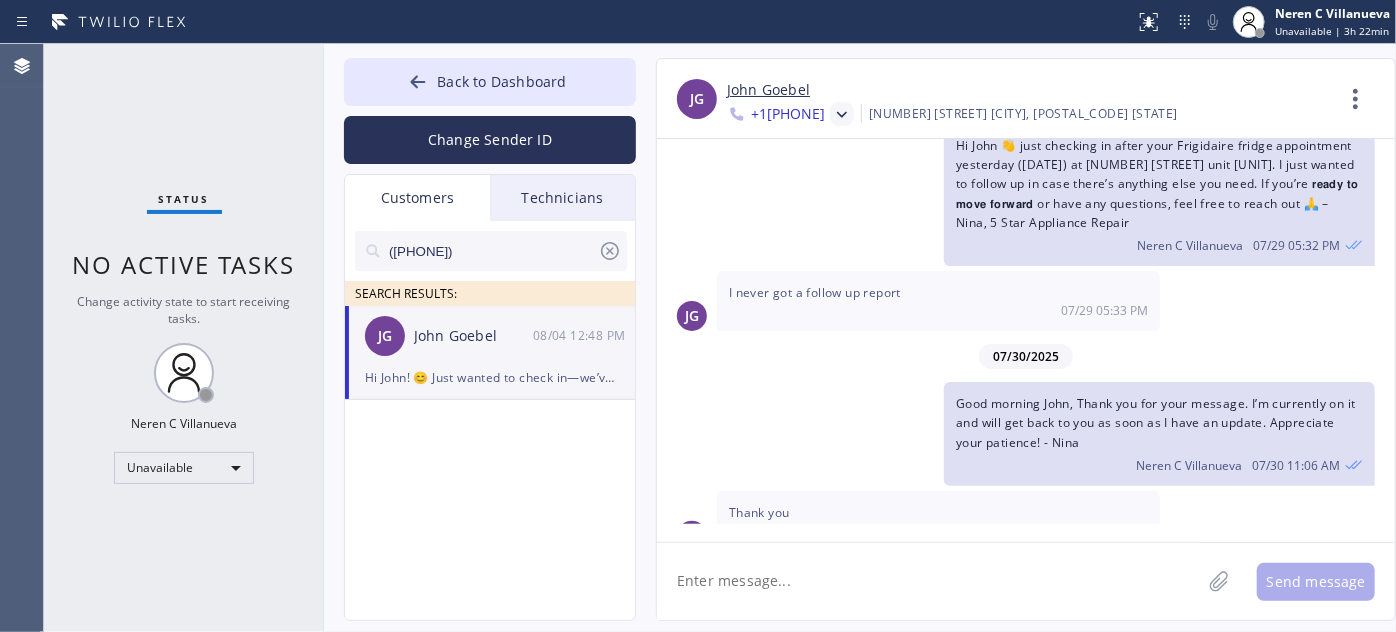 scroll, scrollTop: 90, scrollLeft: 0, axis: vertical 